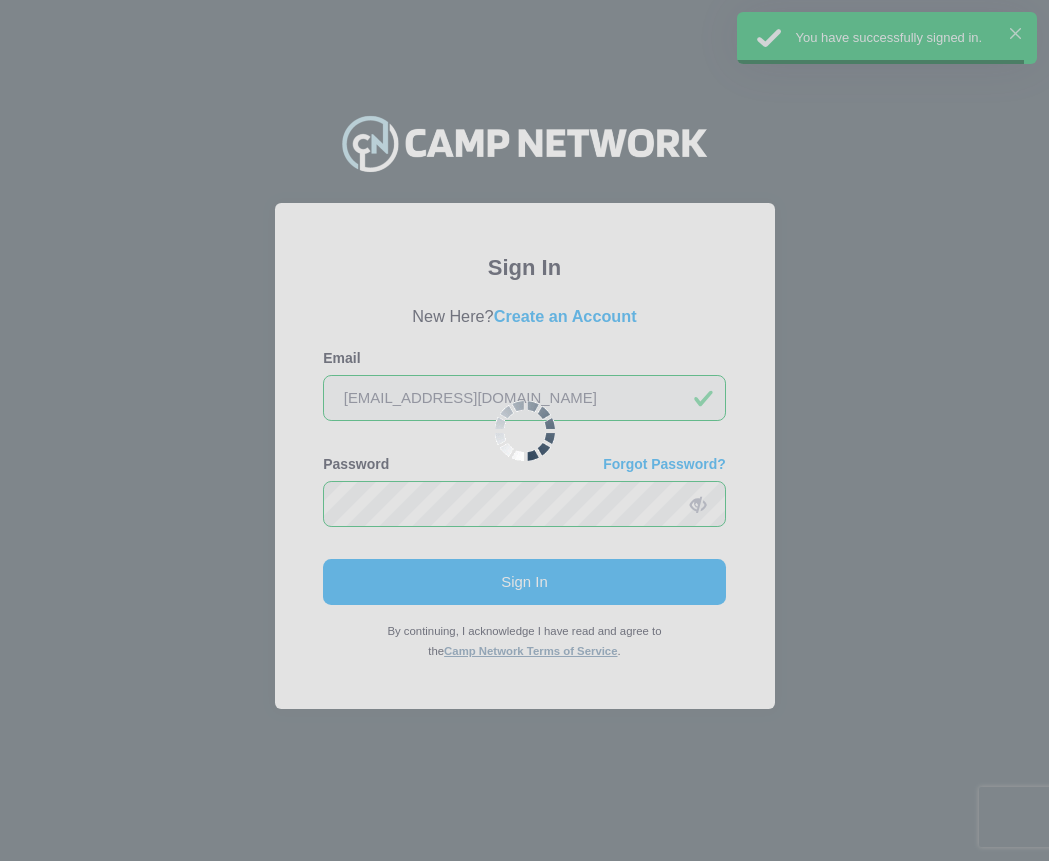 scroll, scrollTop: 0, scrollLeft: 0, axis: both 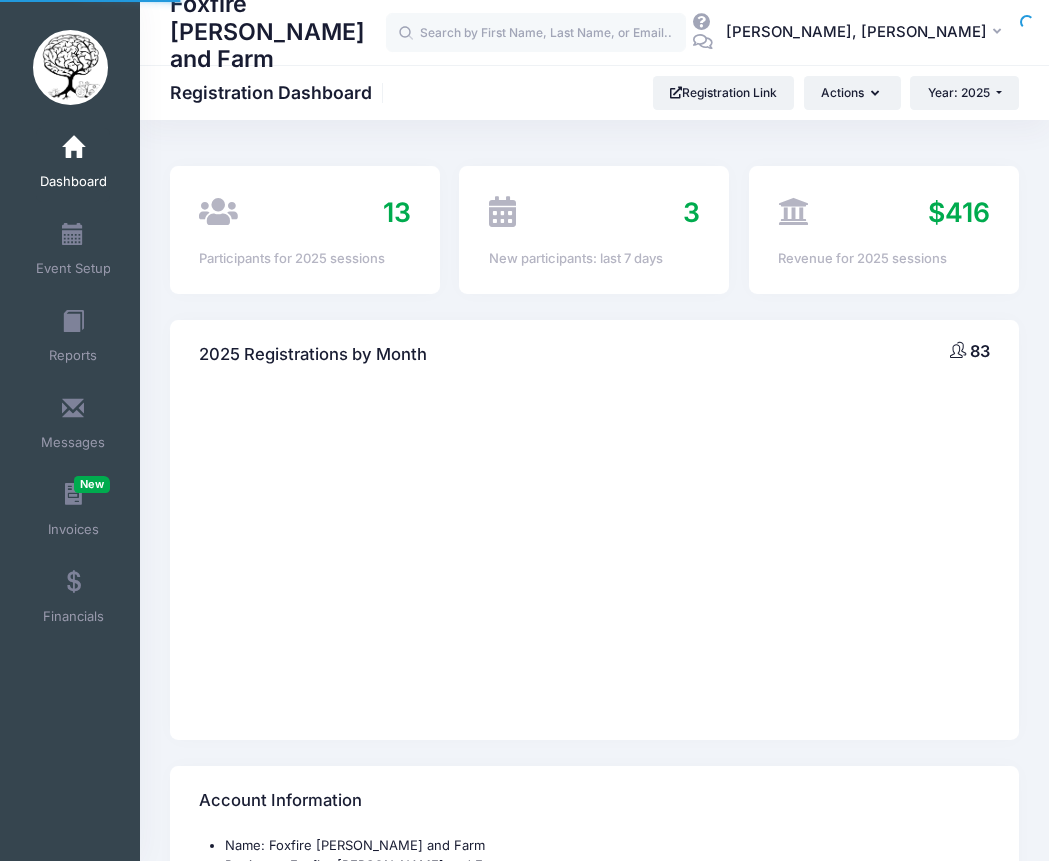 select 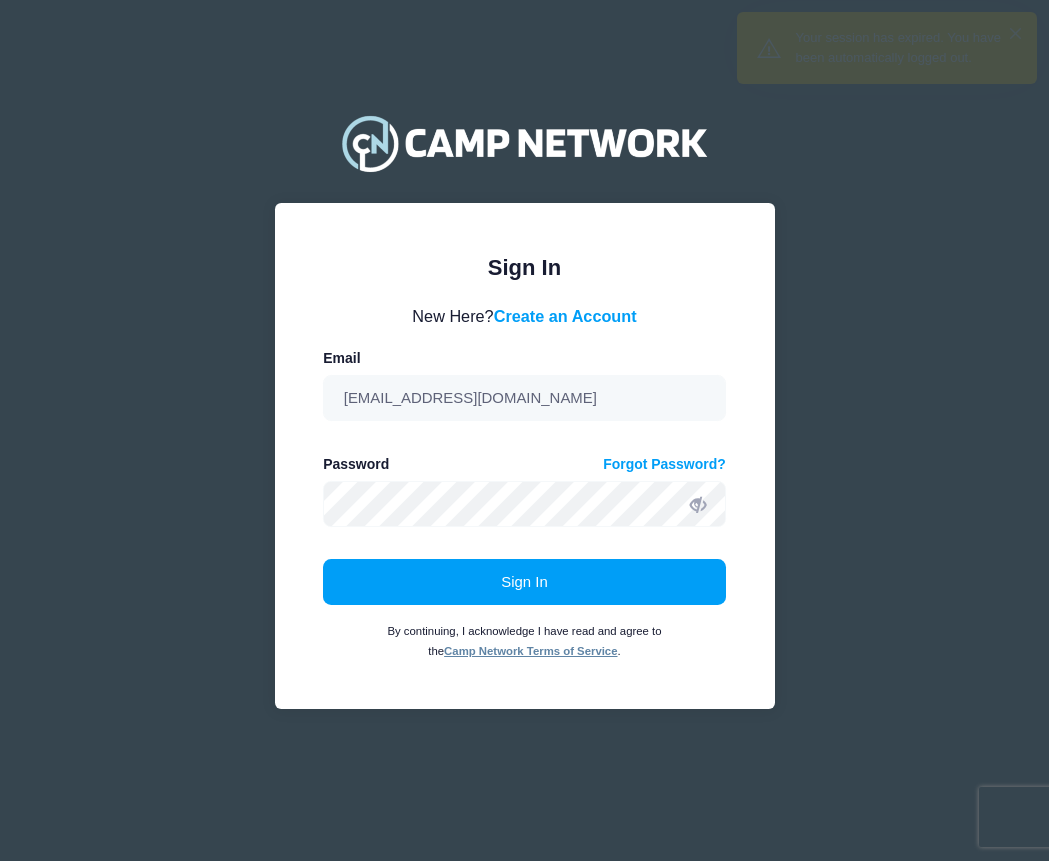 scroll, scrollTop: 0, scrollLeft: 0, axis: both 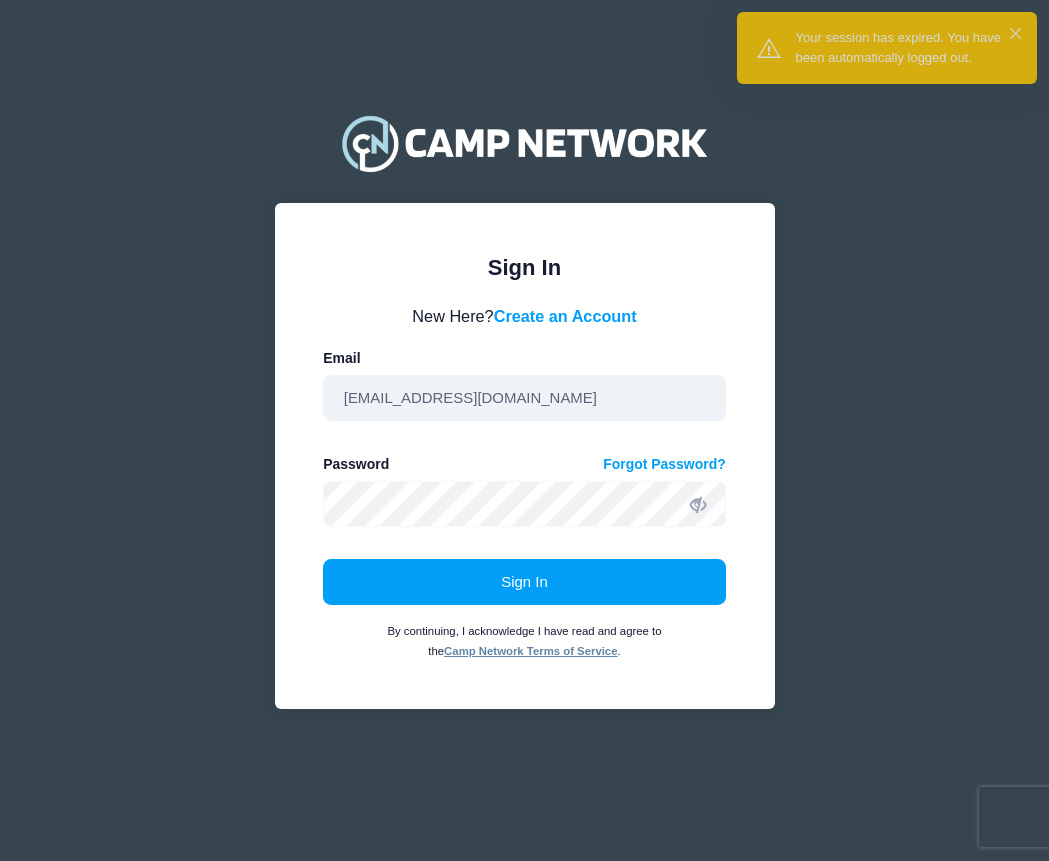 click on "campfoxfire@gmail.com" at bounding box center [524, 398] 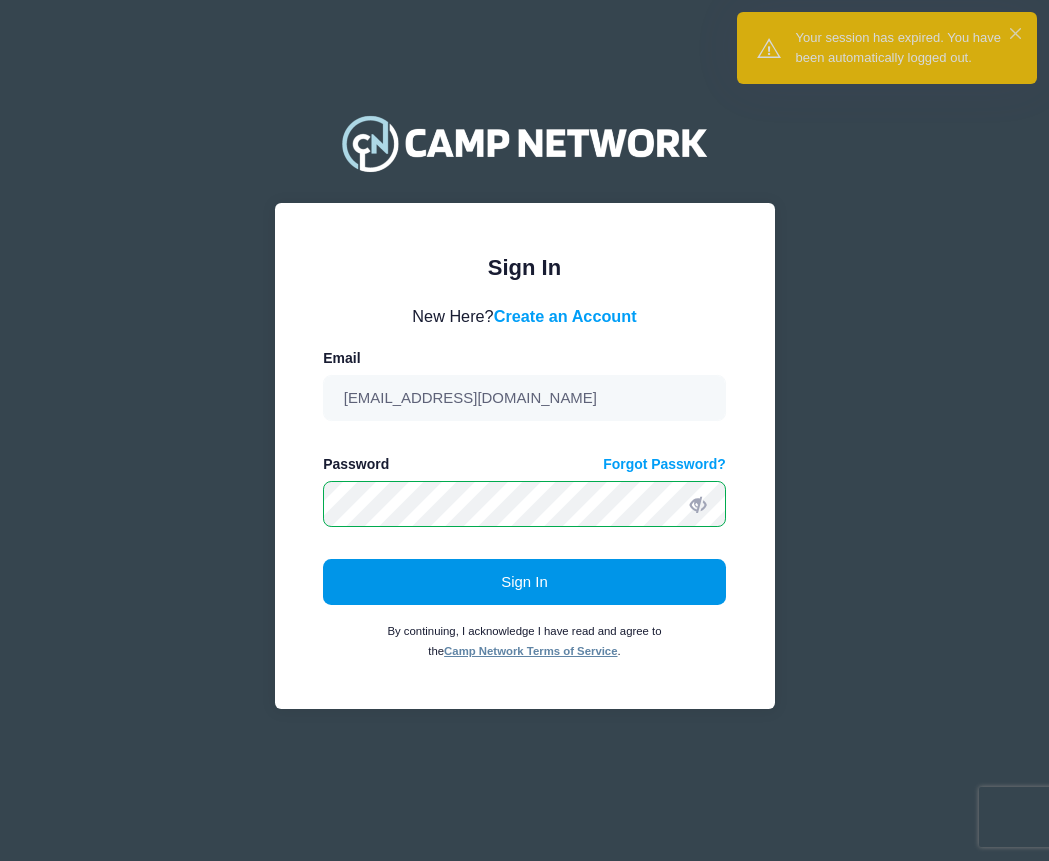 click on "Sign In" at bounding box center (524, 582) 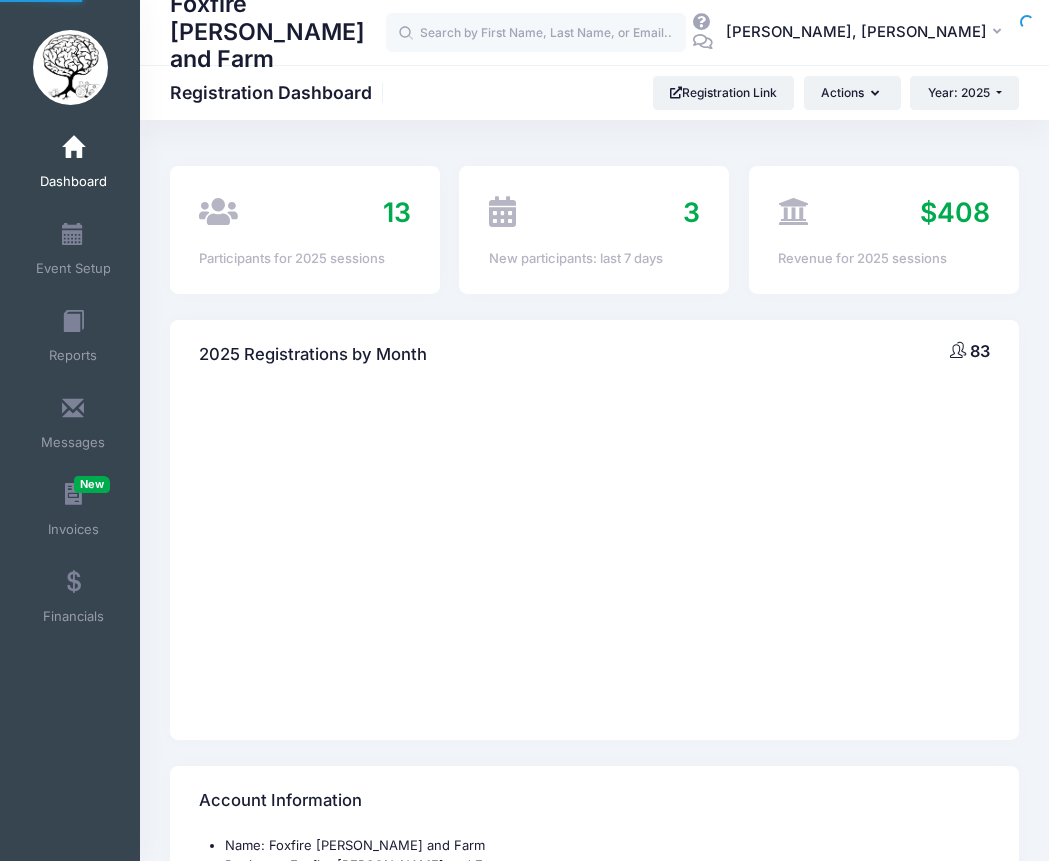 scroll, scrollTop: 0, scrollLeft: 0, axis: both 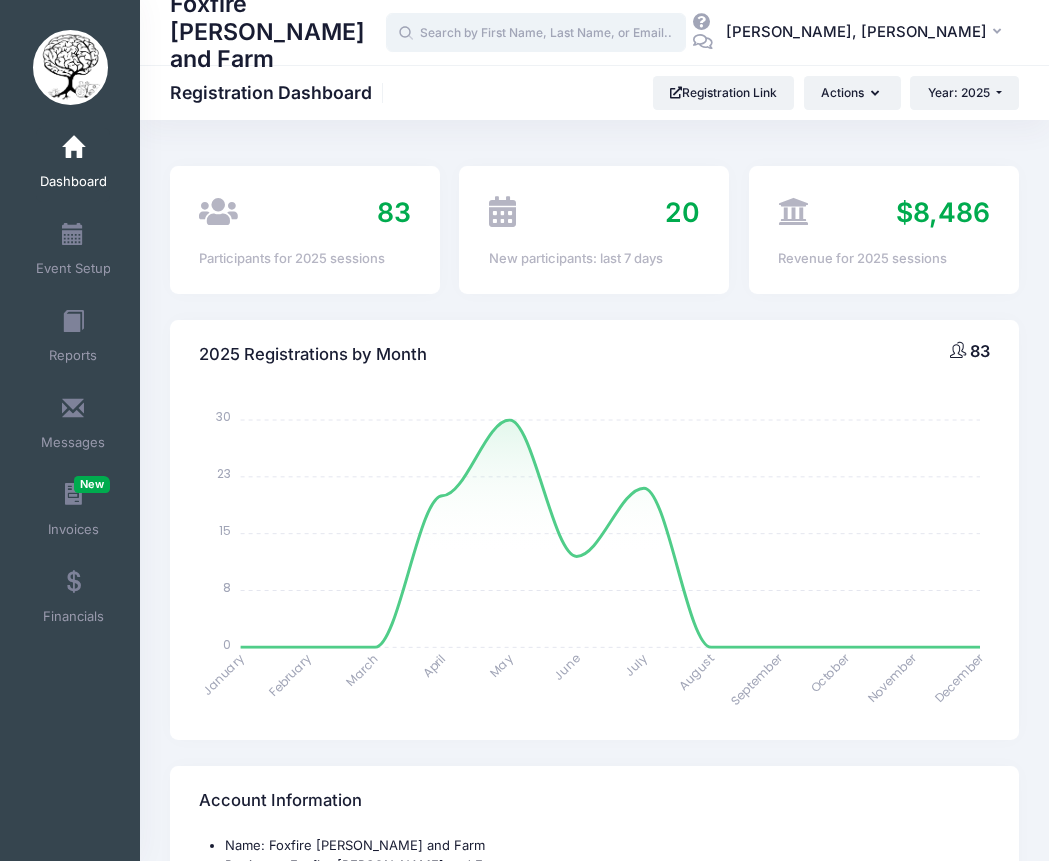 click at bounding box center [536, 33] 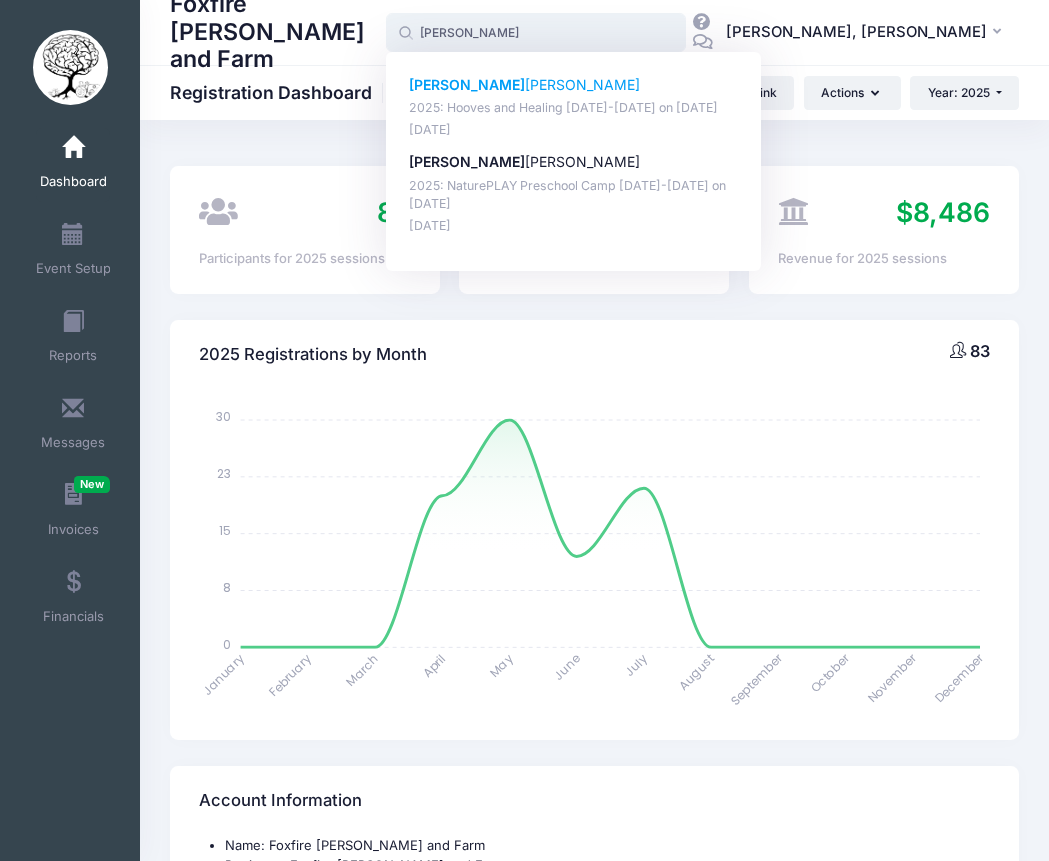 click on "Emma  Croyle" at bounding box center [574, 85] 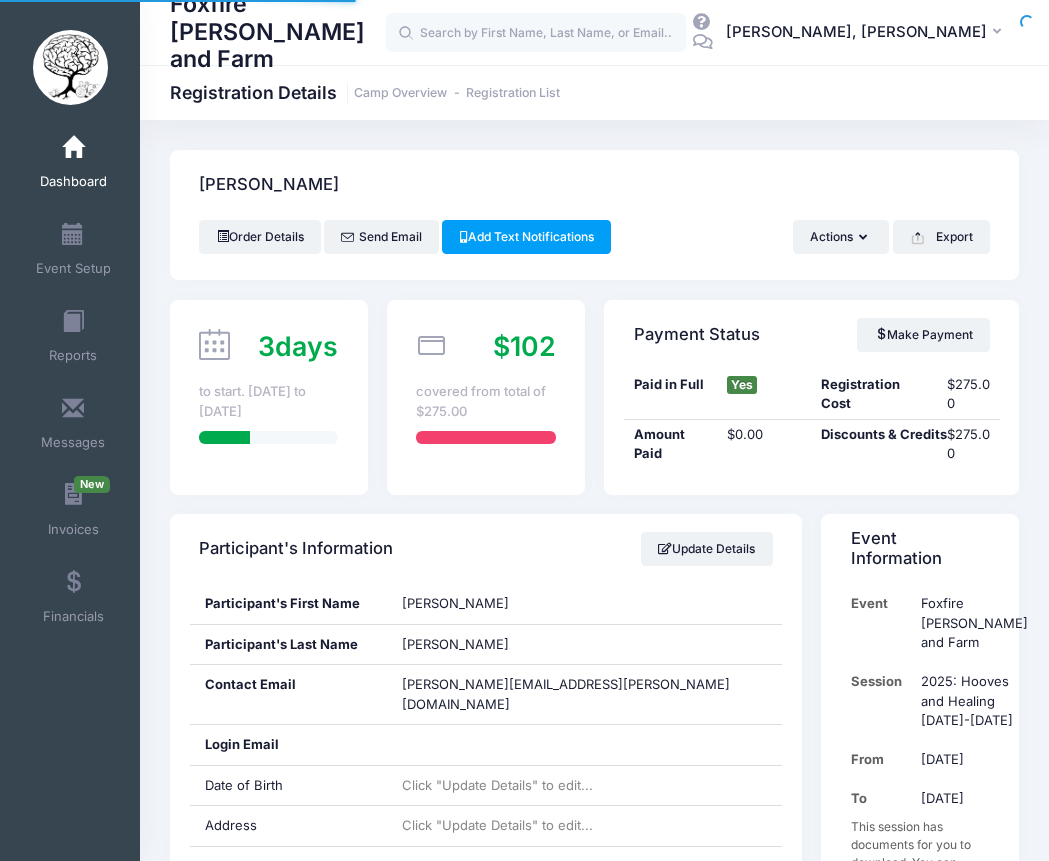 scroll, scrollTop: 0, scrollLeft: 0, axis: both 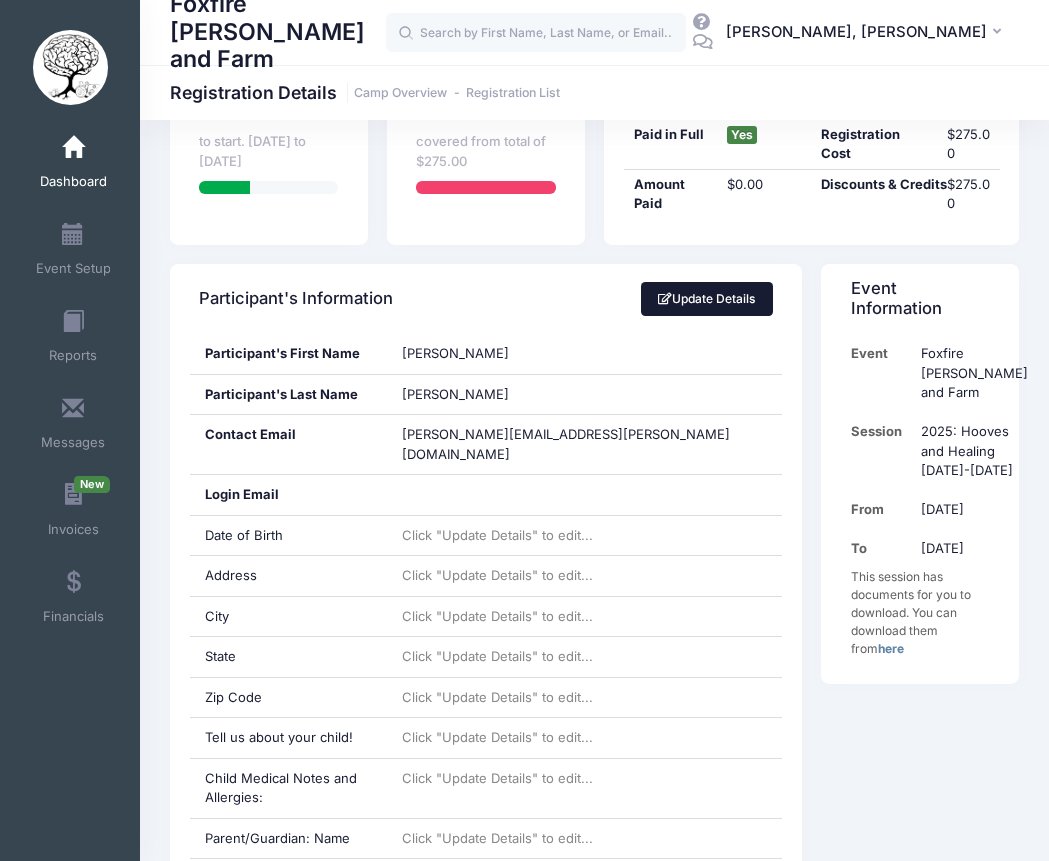 click on "Update Details" at bounding box center (707, 299) 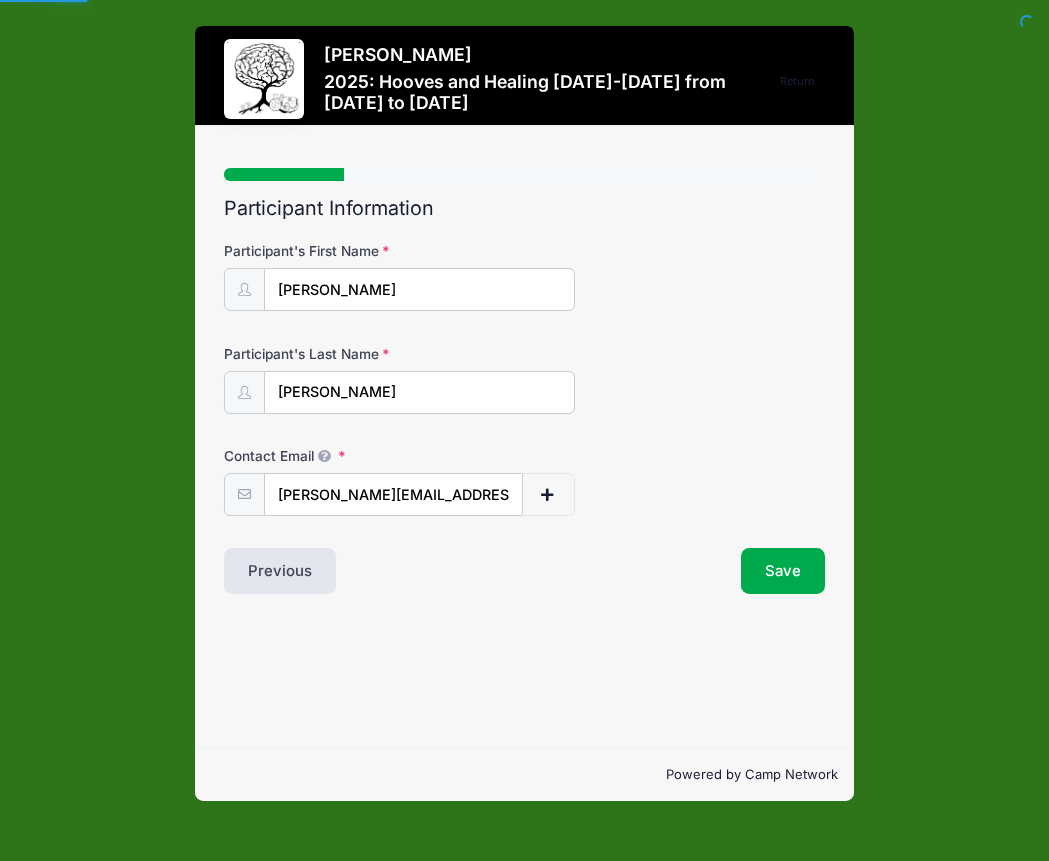 scroll, scrollTop: 0, scrollLeft: 0, axis: both 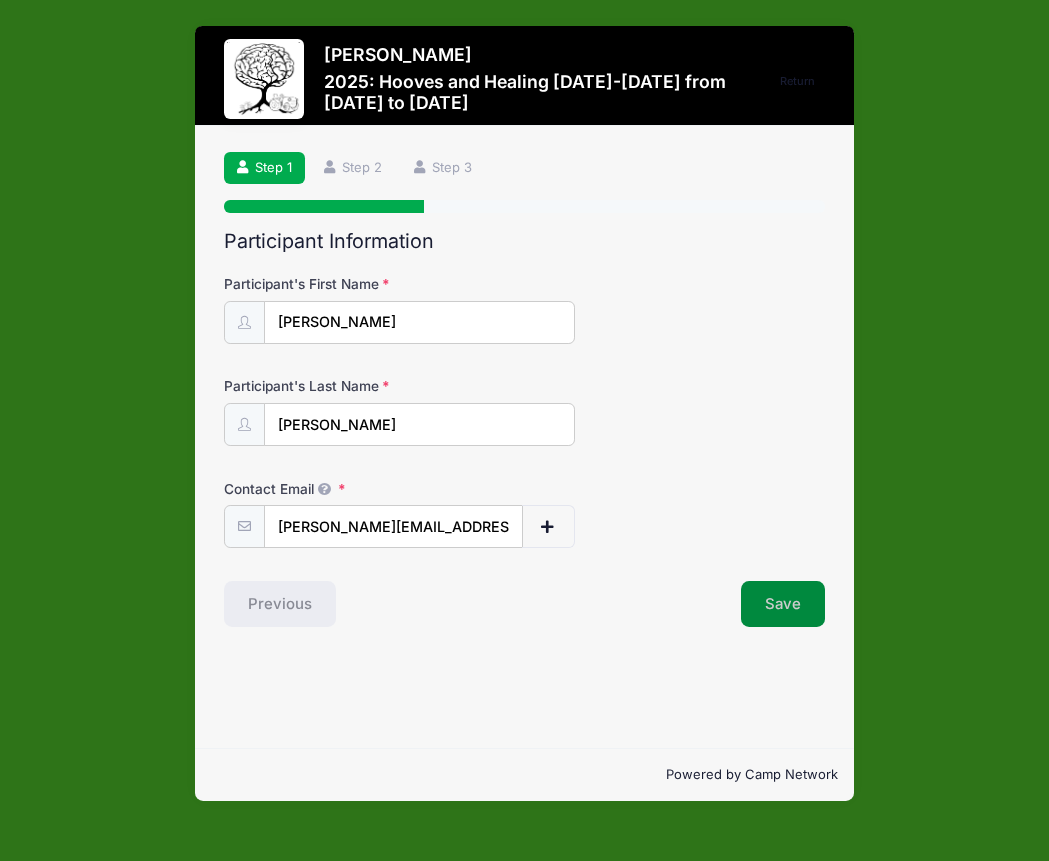 click on "Save" at bounding box center [783, 604] 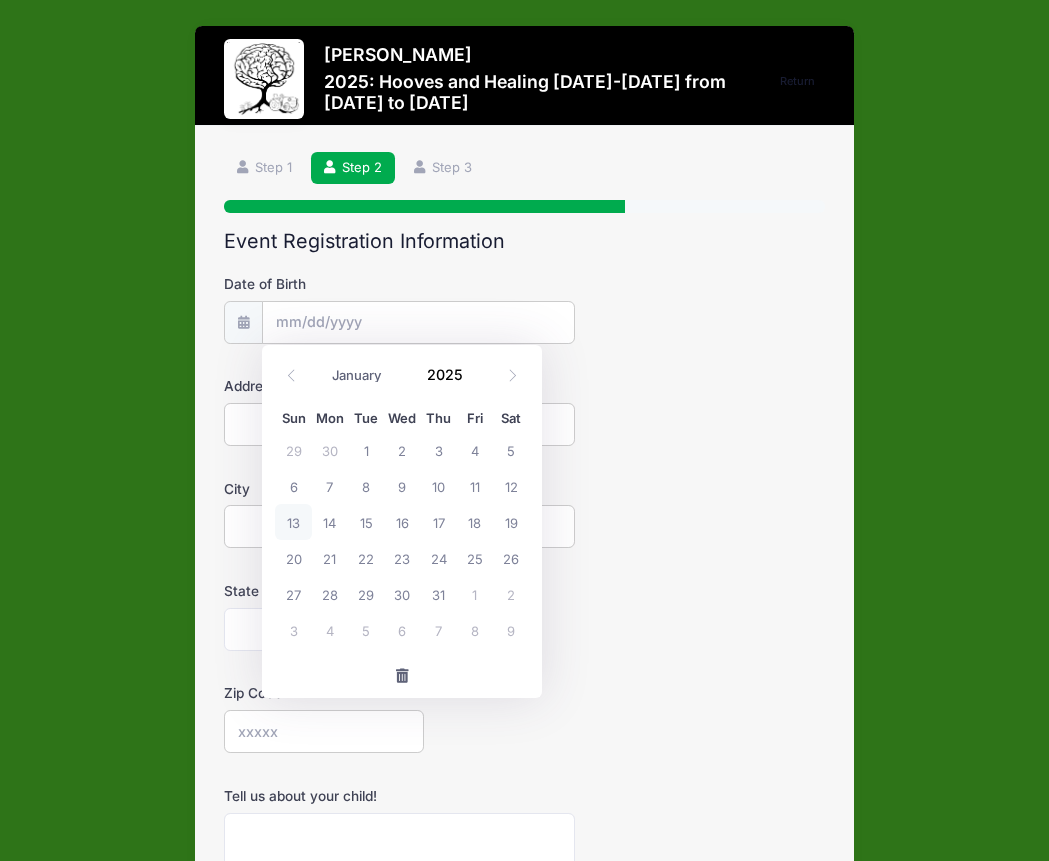 click on "Date of Birth" at bounding box center [418, 322] 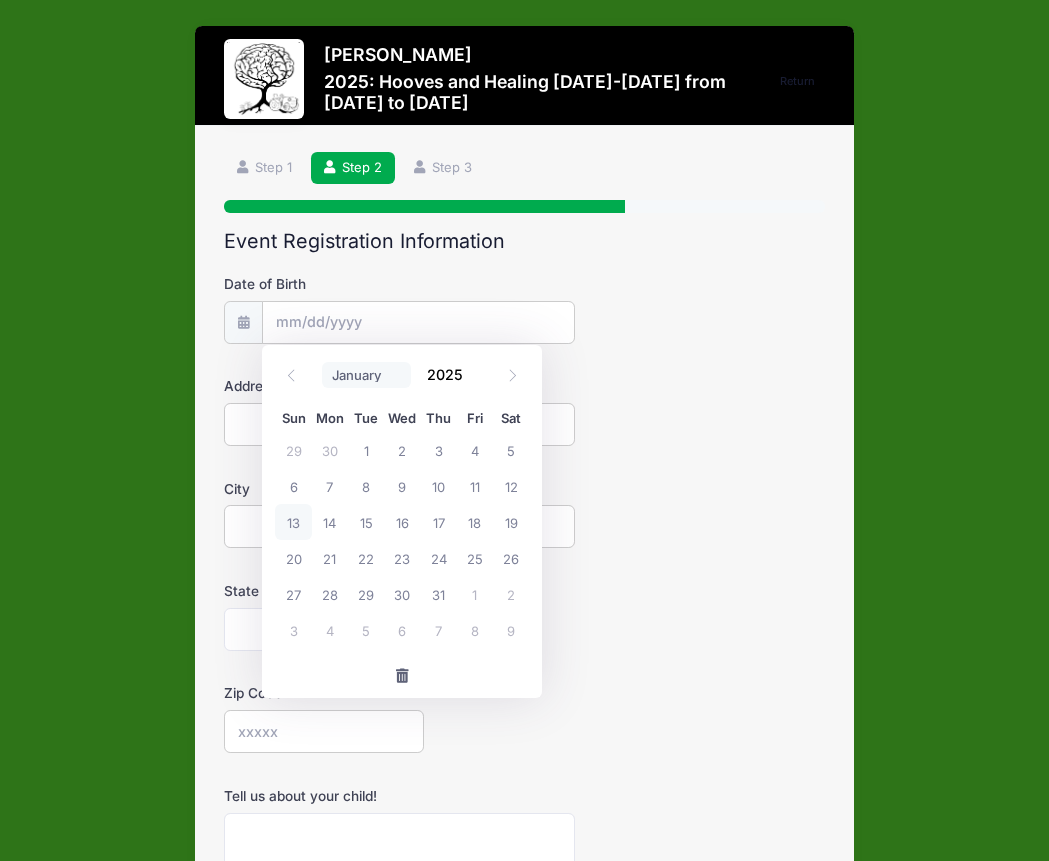 click on "January February March April May June July August September October November December" at bounding box center [366, 375] 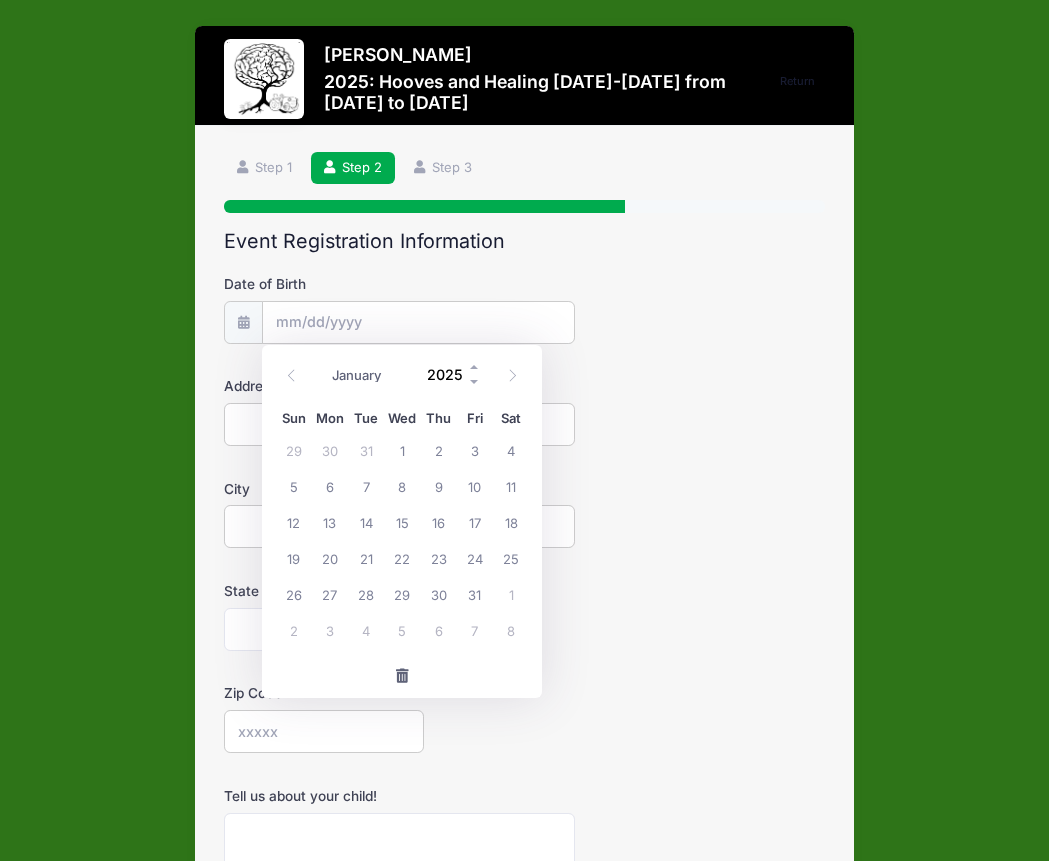 click on "2025" at bounding box center [449, 374] 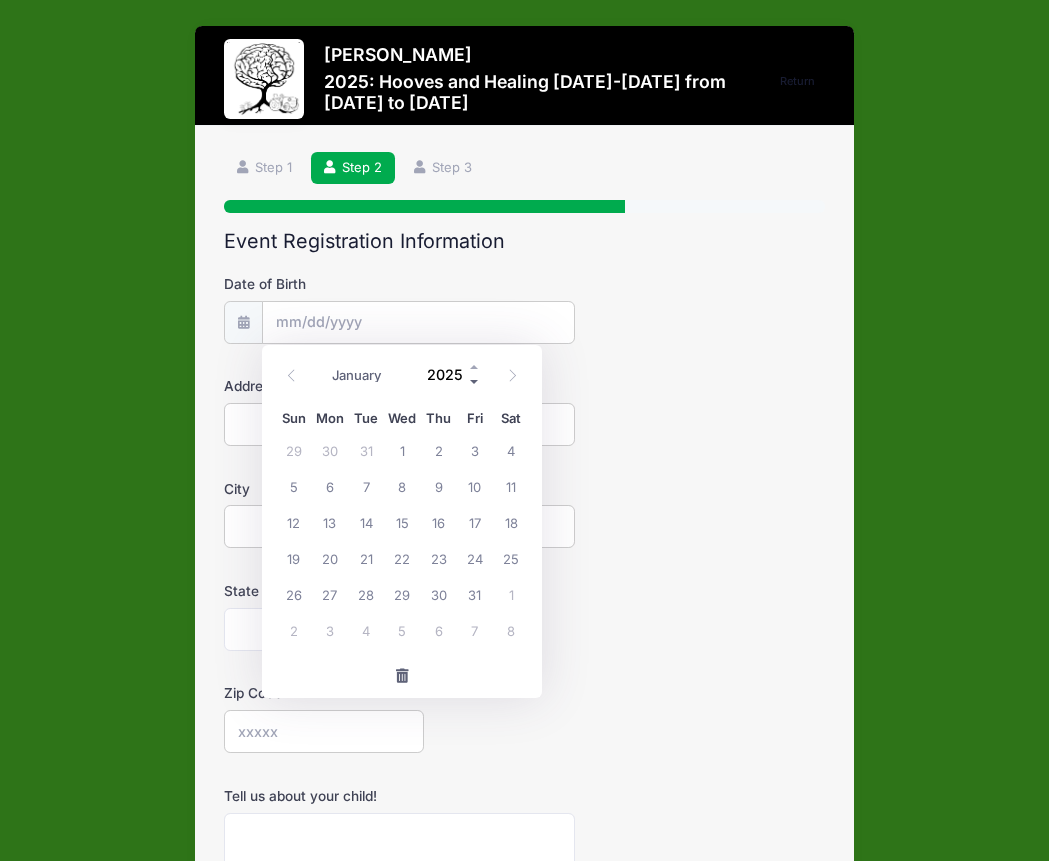 click at bounding box center [475, 381] 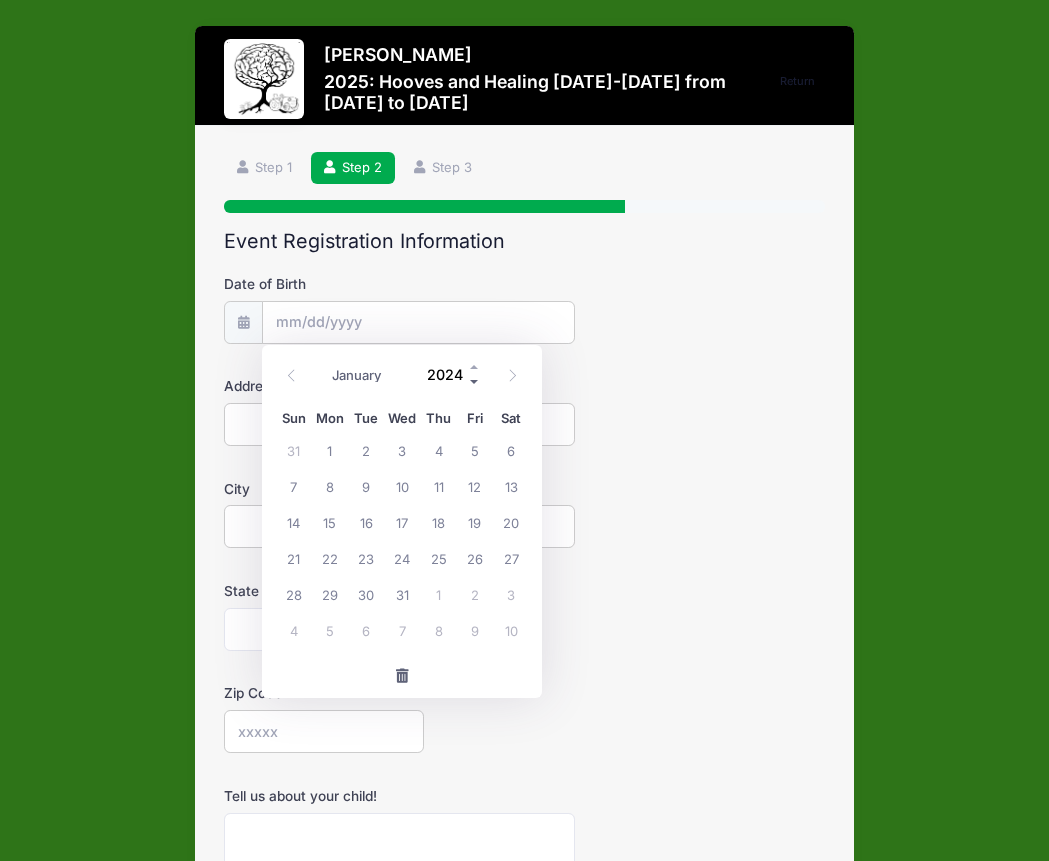 click at bounding box center [475, 381] 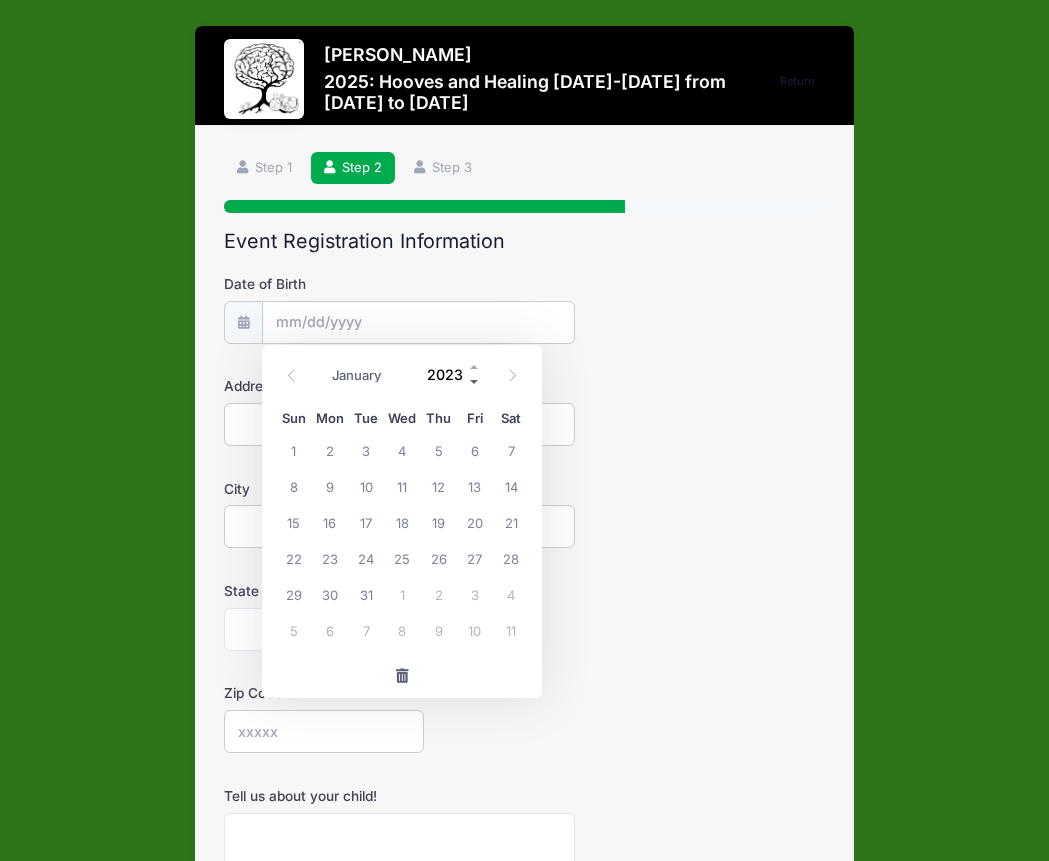 click at bounding box center [475, 381] 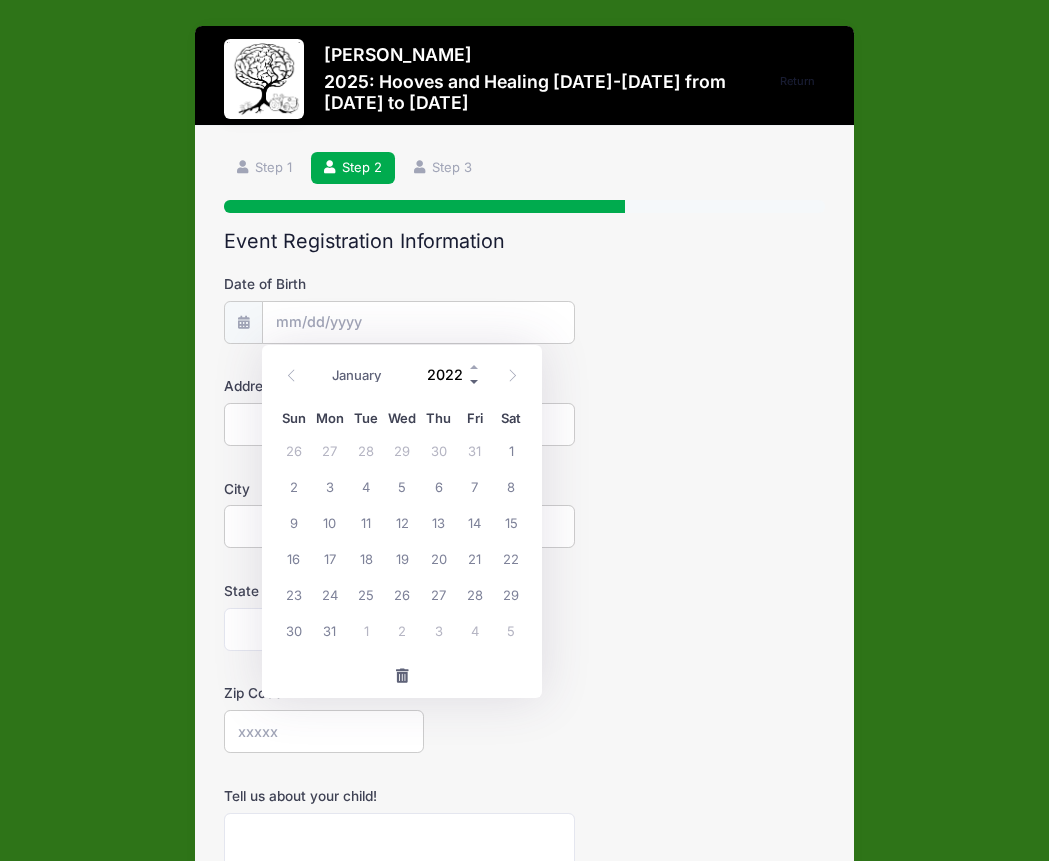 click at bounding box center [475, 381] 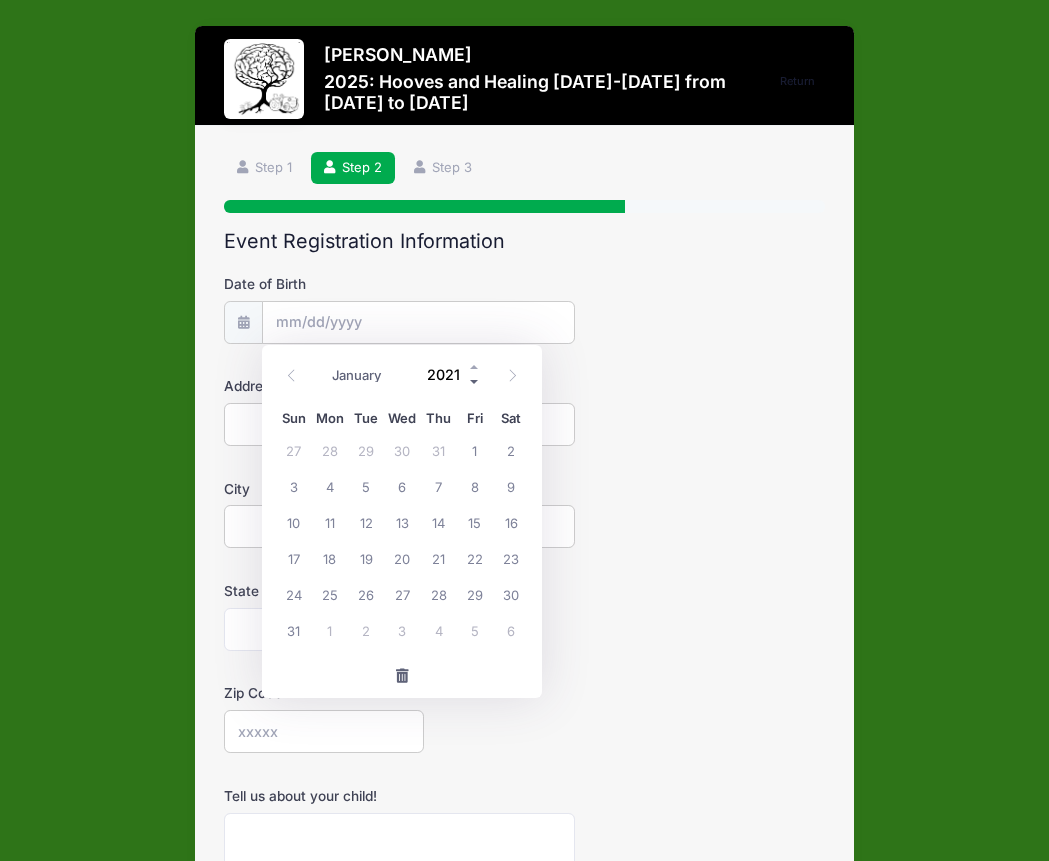 click at bounding box center [475, 381] 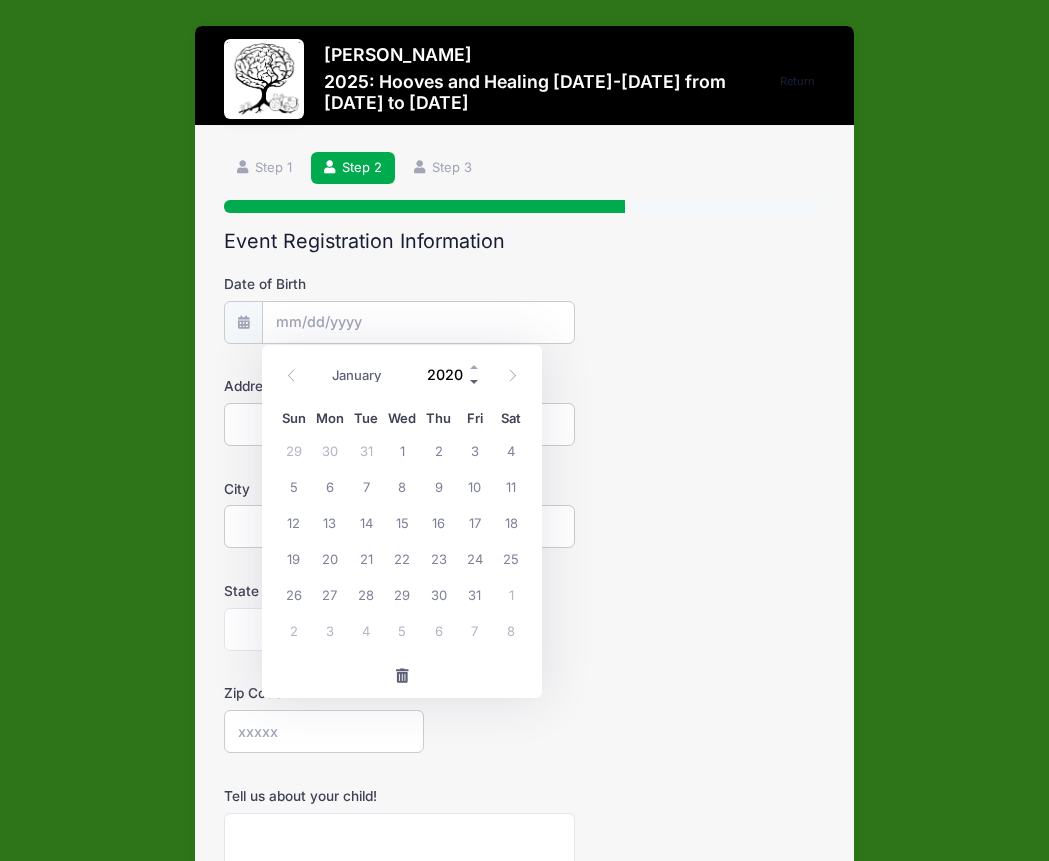 click at bounding box center [475, 381] 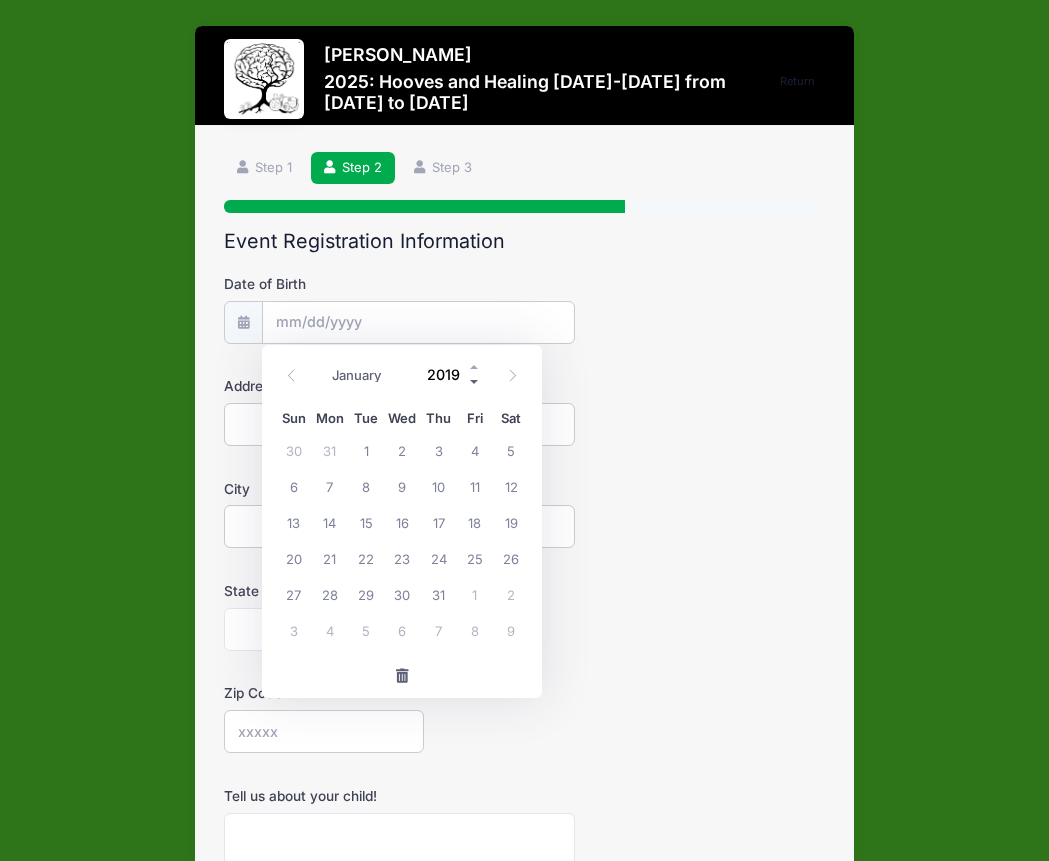 click at bounding box center [475, 381] 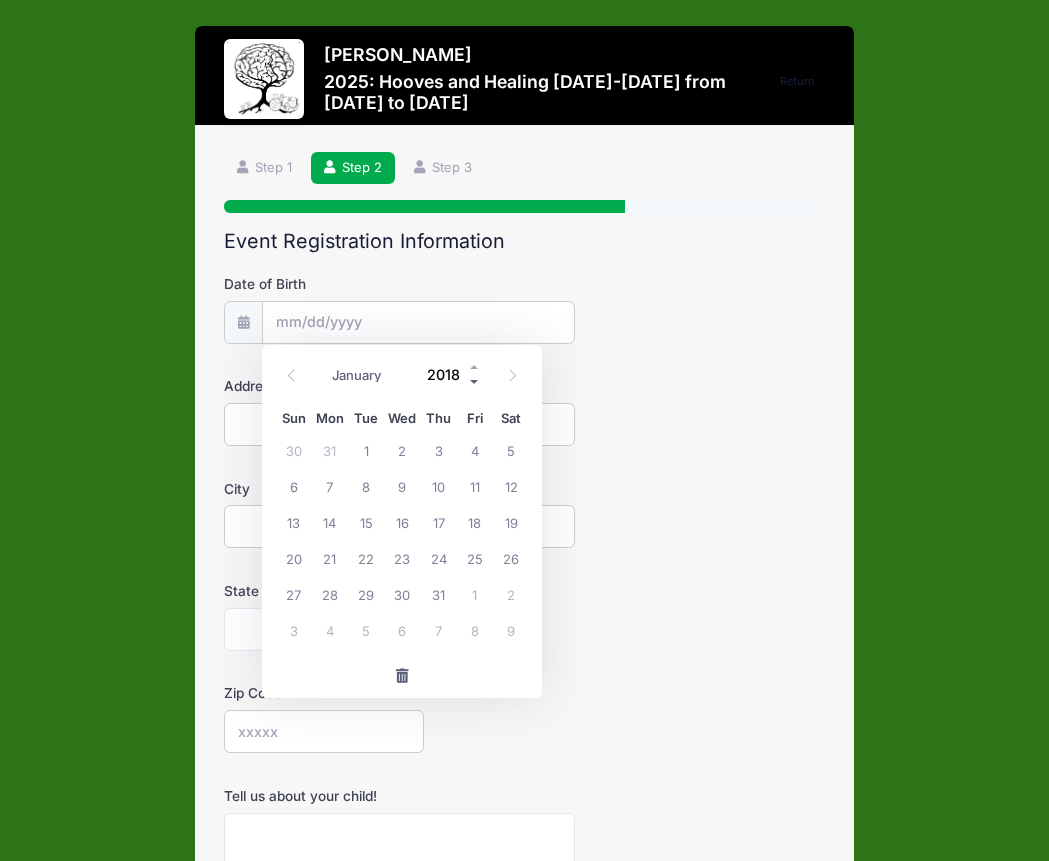 click at bounding box center [475, 381] 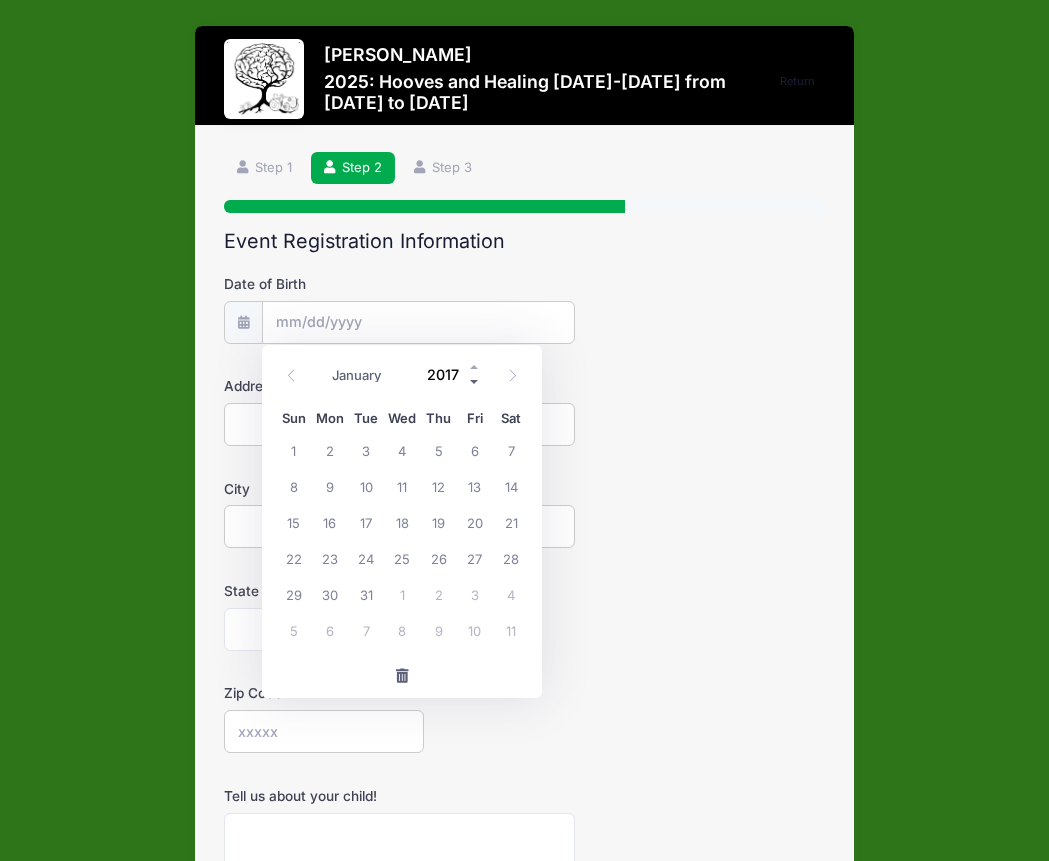 click at bounding box center (475, 381) 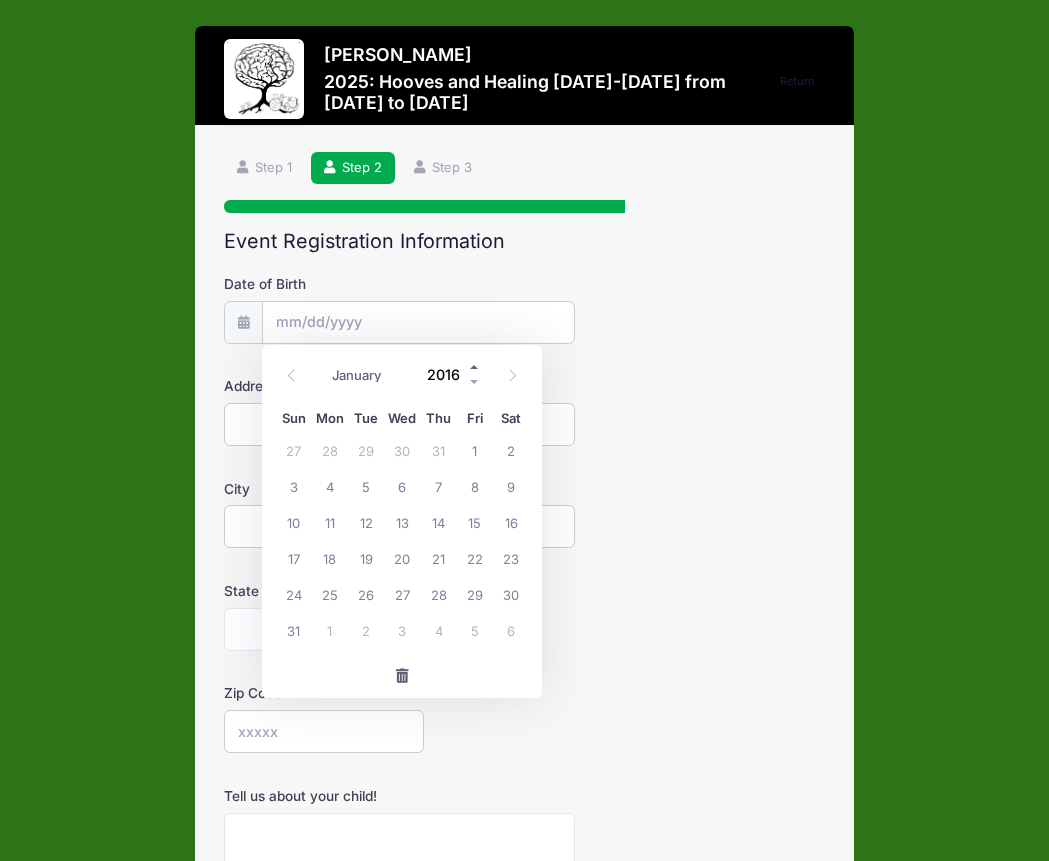 click at bounding box center [475, 366] 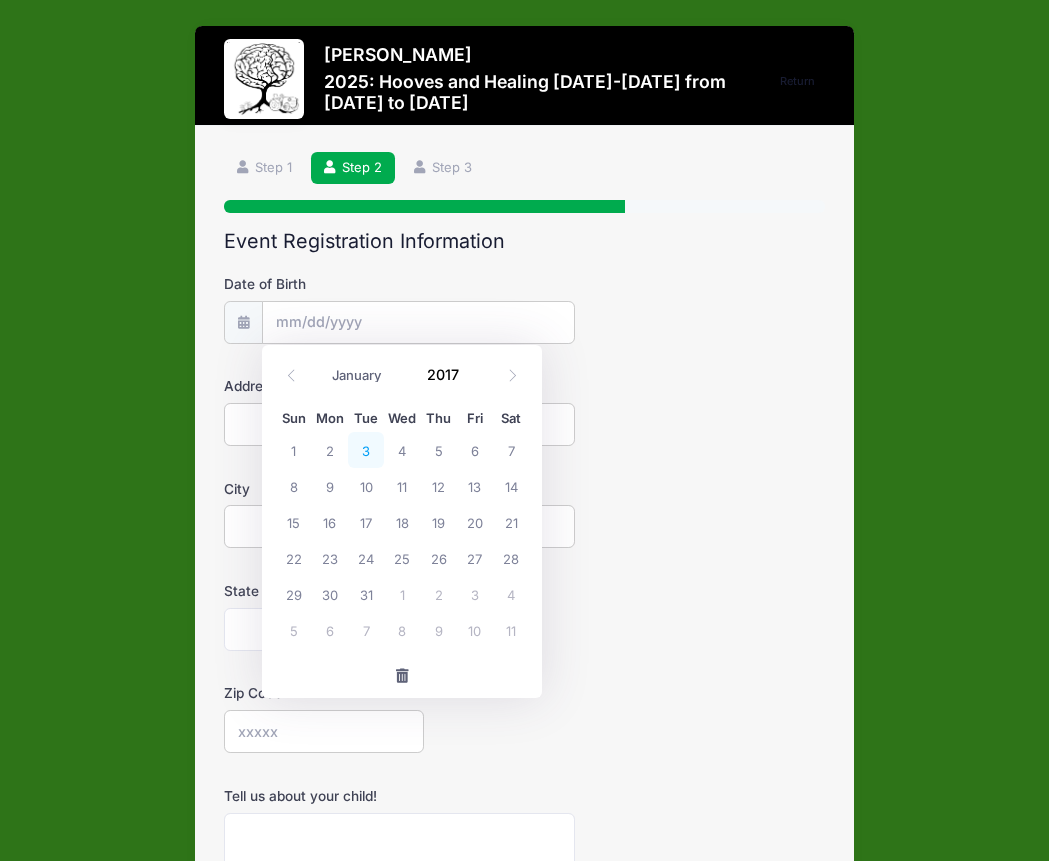 click on "3" at bounding box center [366, 450] 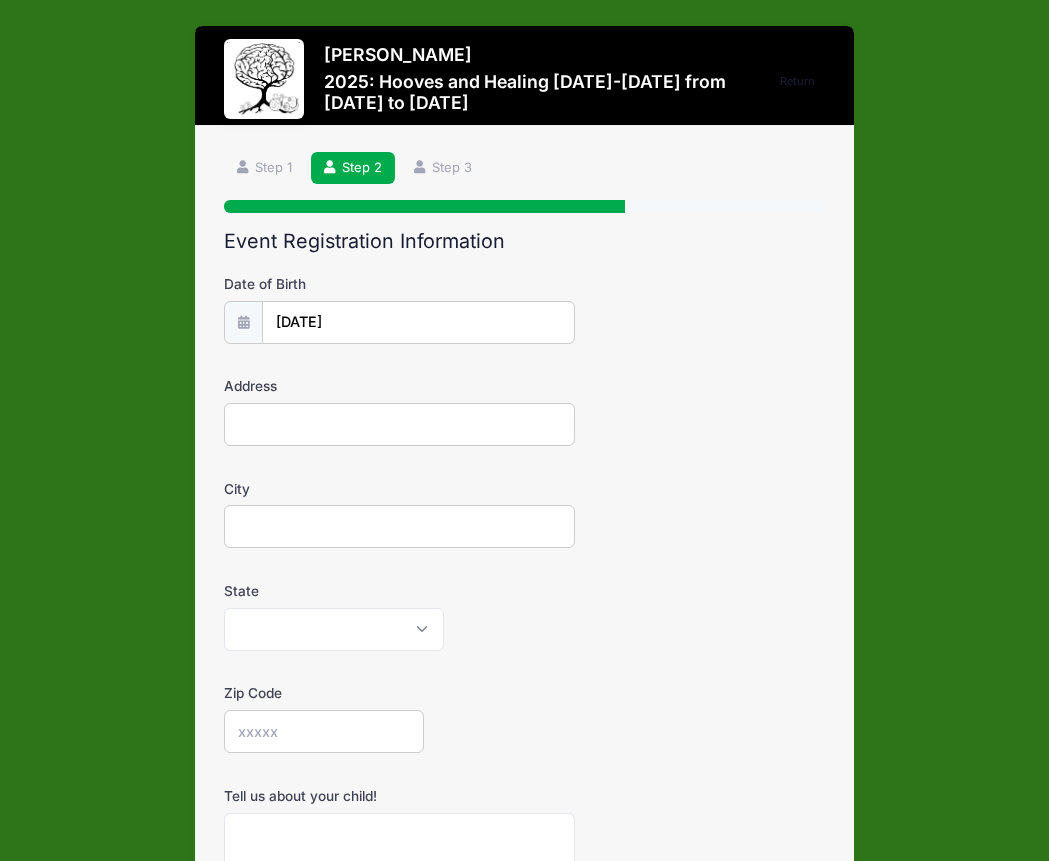 click on "Address" at bounding box center [399, 424] 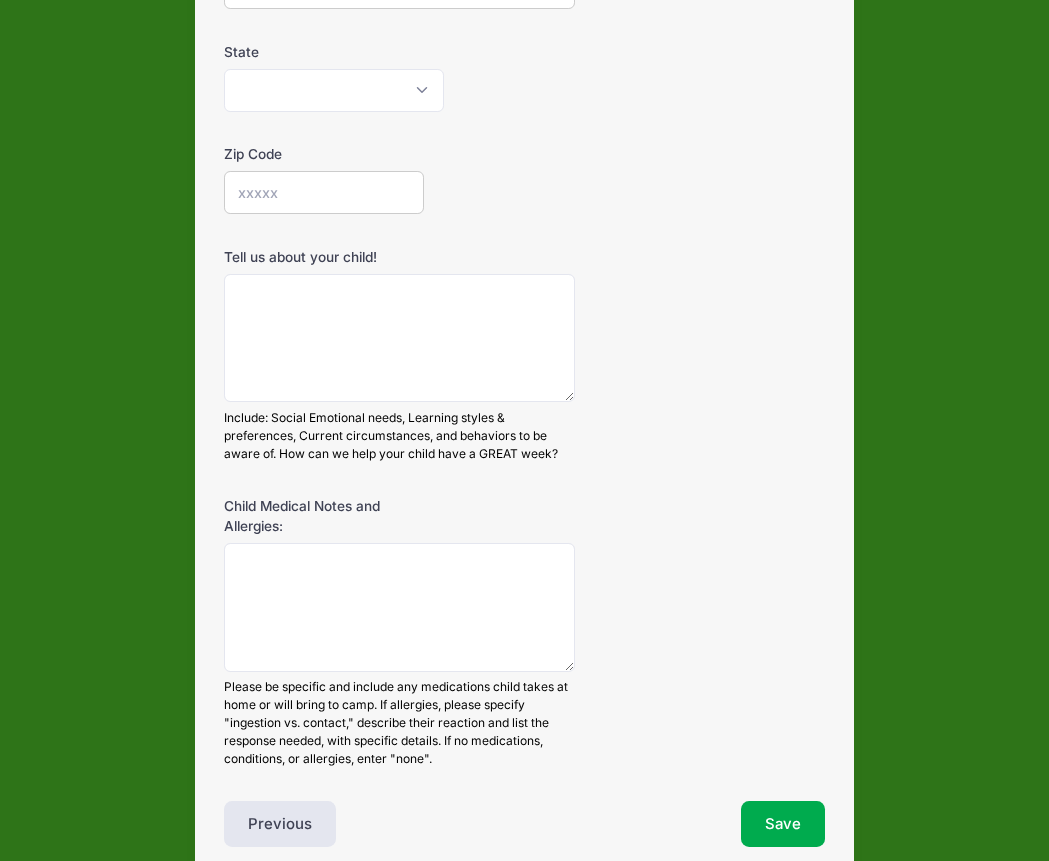 scroll, scrollTop: 540, scrollLeft: 0, axis: vertical 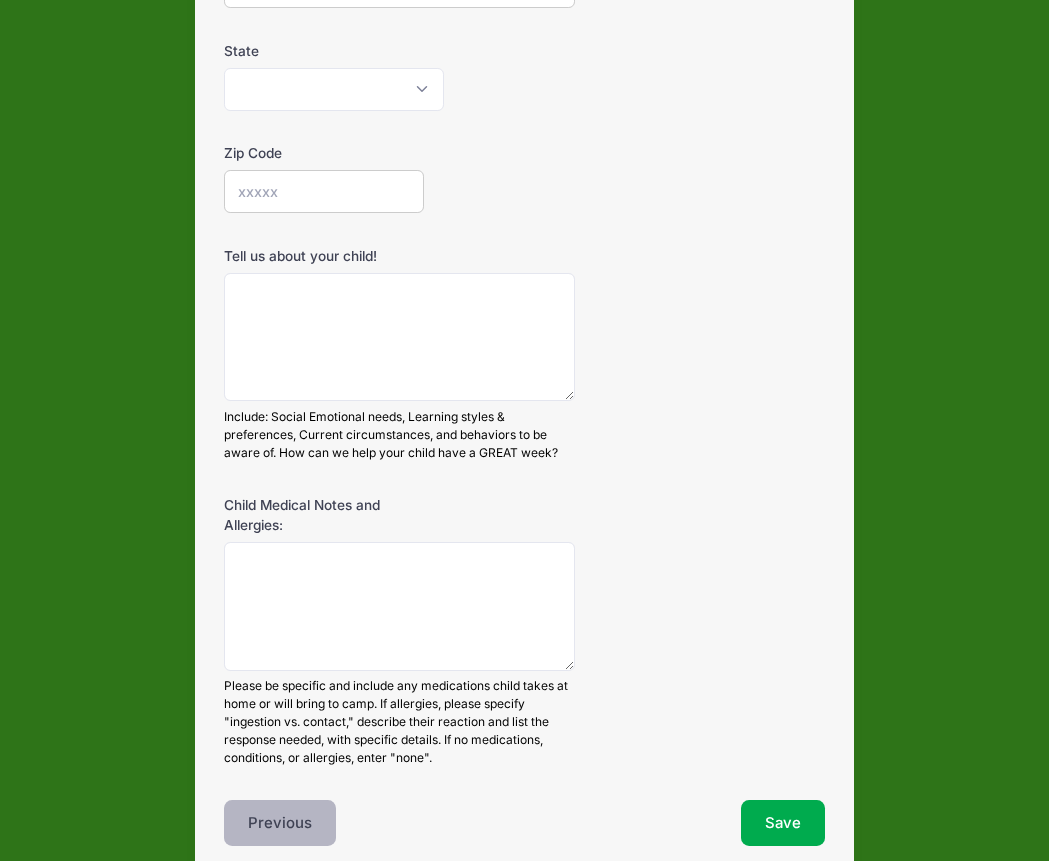 click on "Previous" at bounding box center (280, 823) 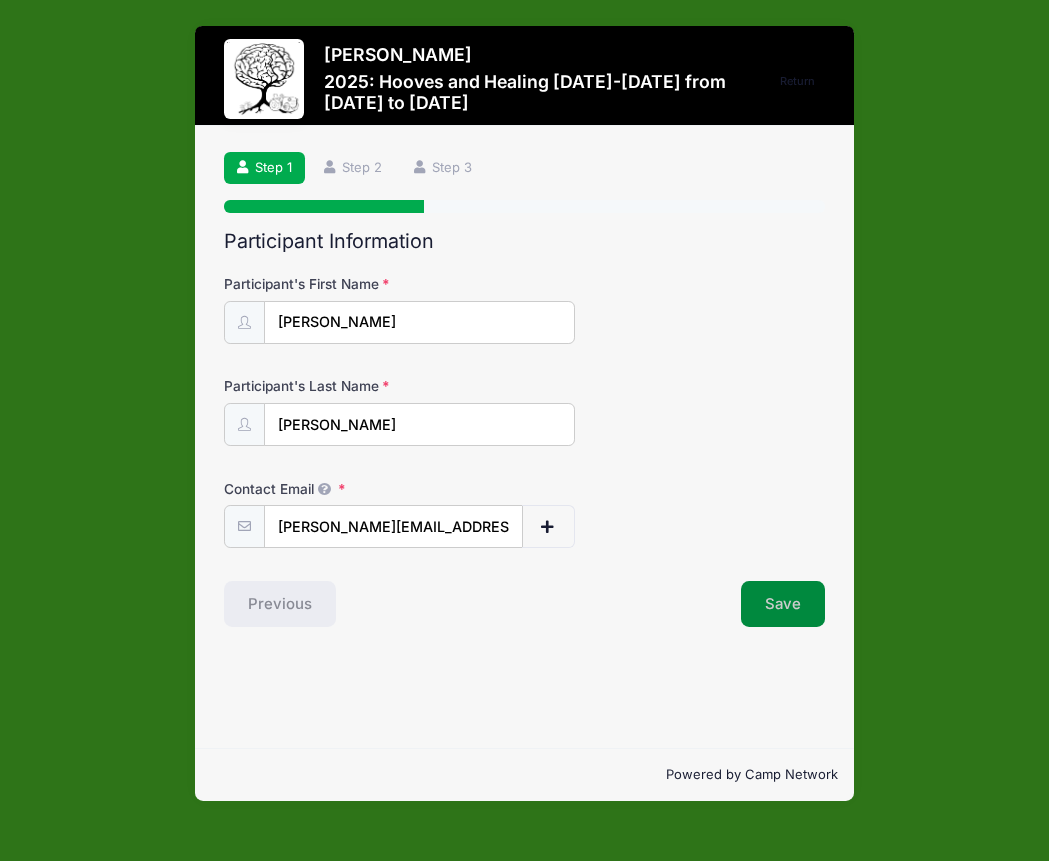 click on "Save" at bounding box center (783, 604) 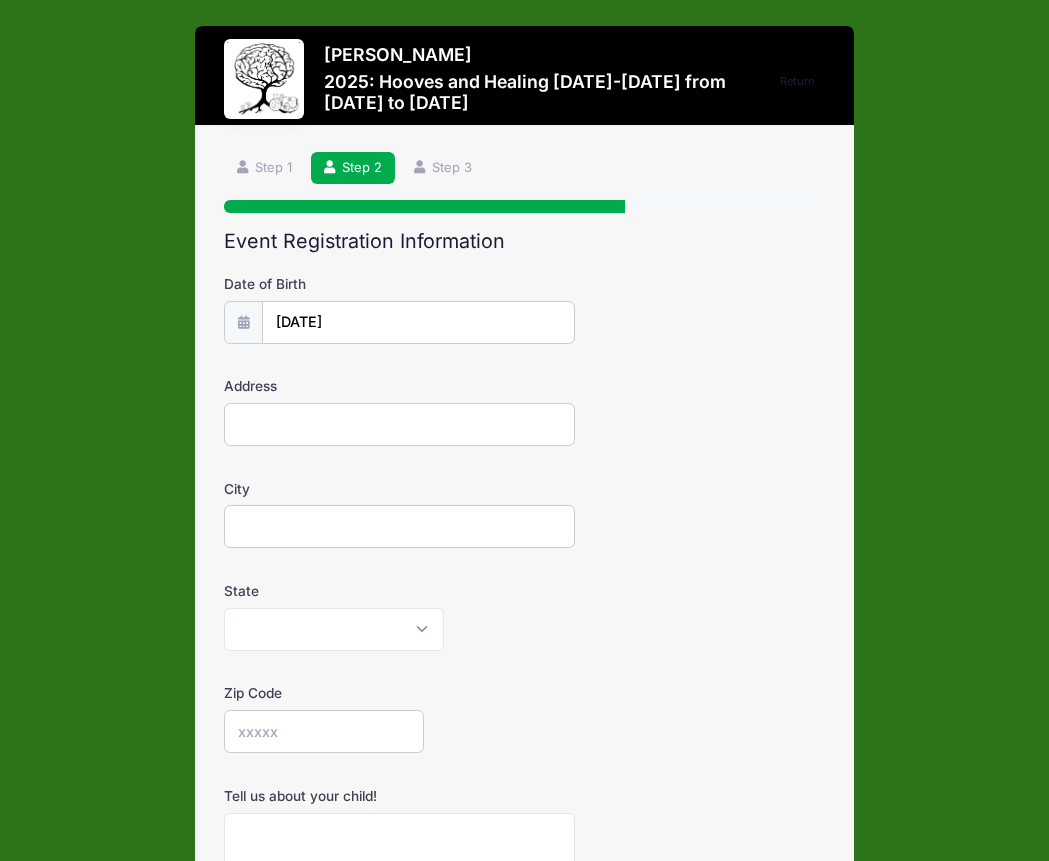 scroll, scrollTop: 629, scrollLeft: 0, axis: vertical 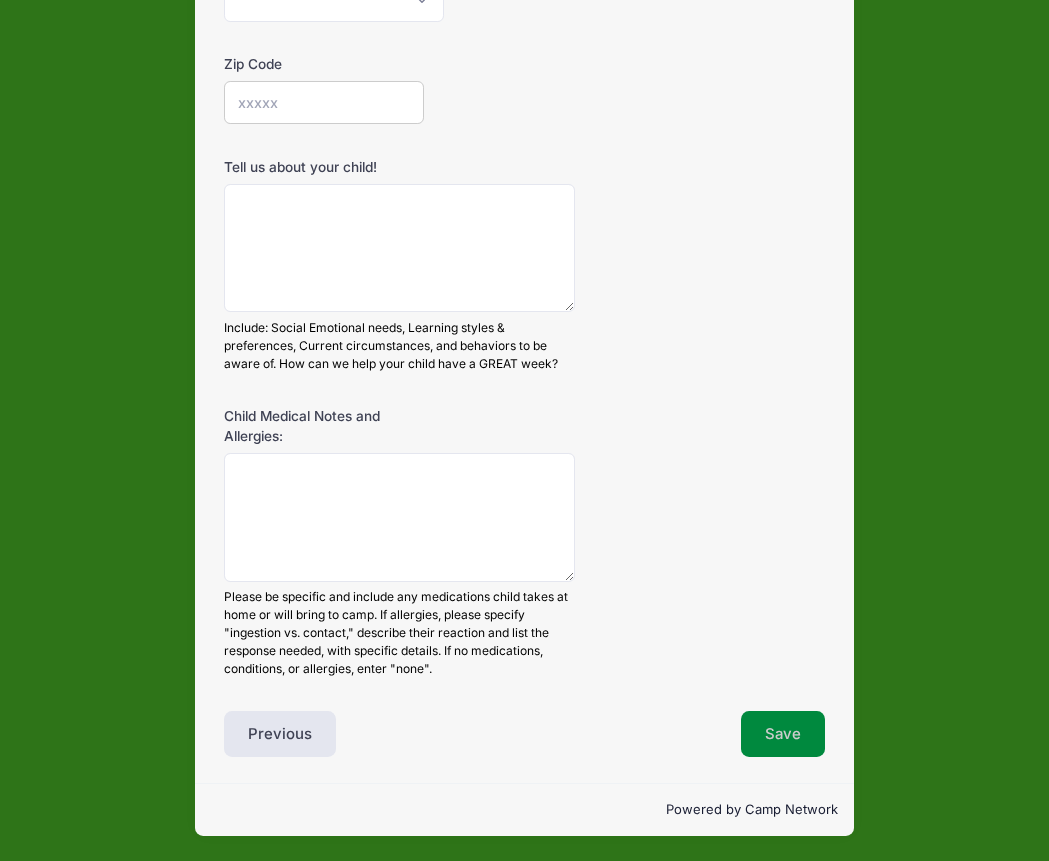 click on "Save" at bounding box center [783, 734] 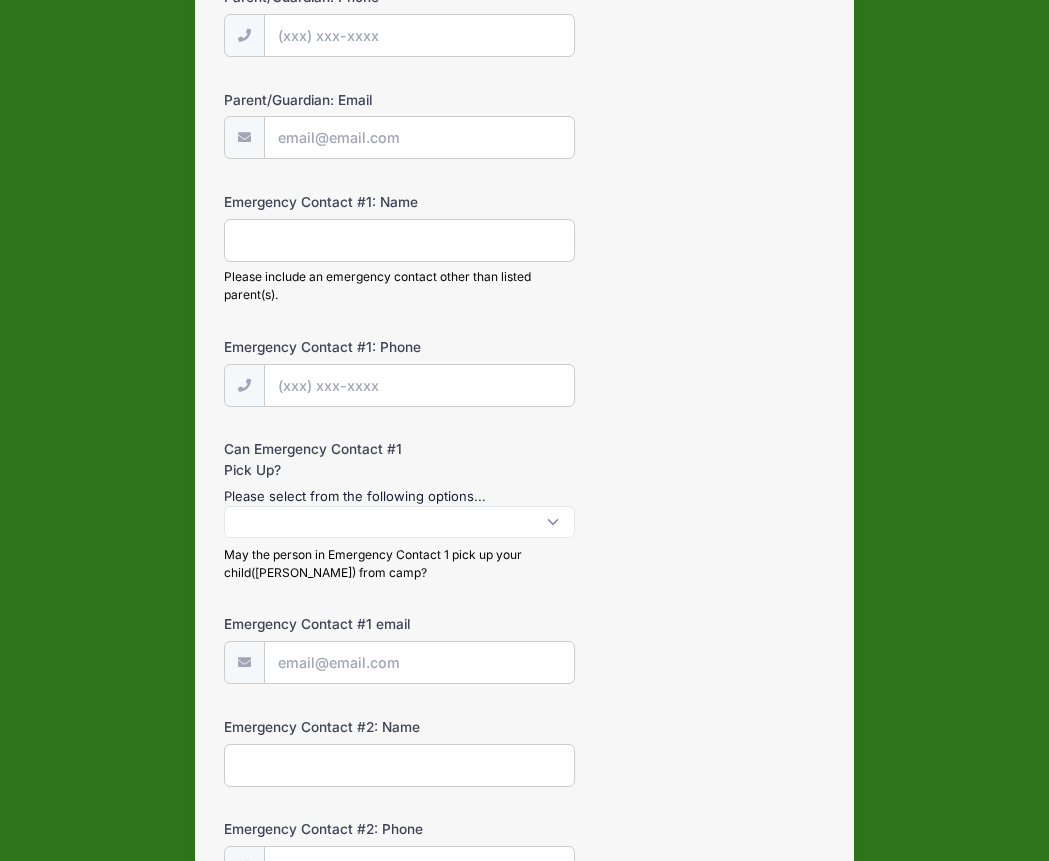 scroll, scrollTop: 0, scrollLeft: 0, axis: both 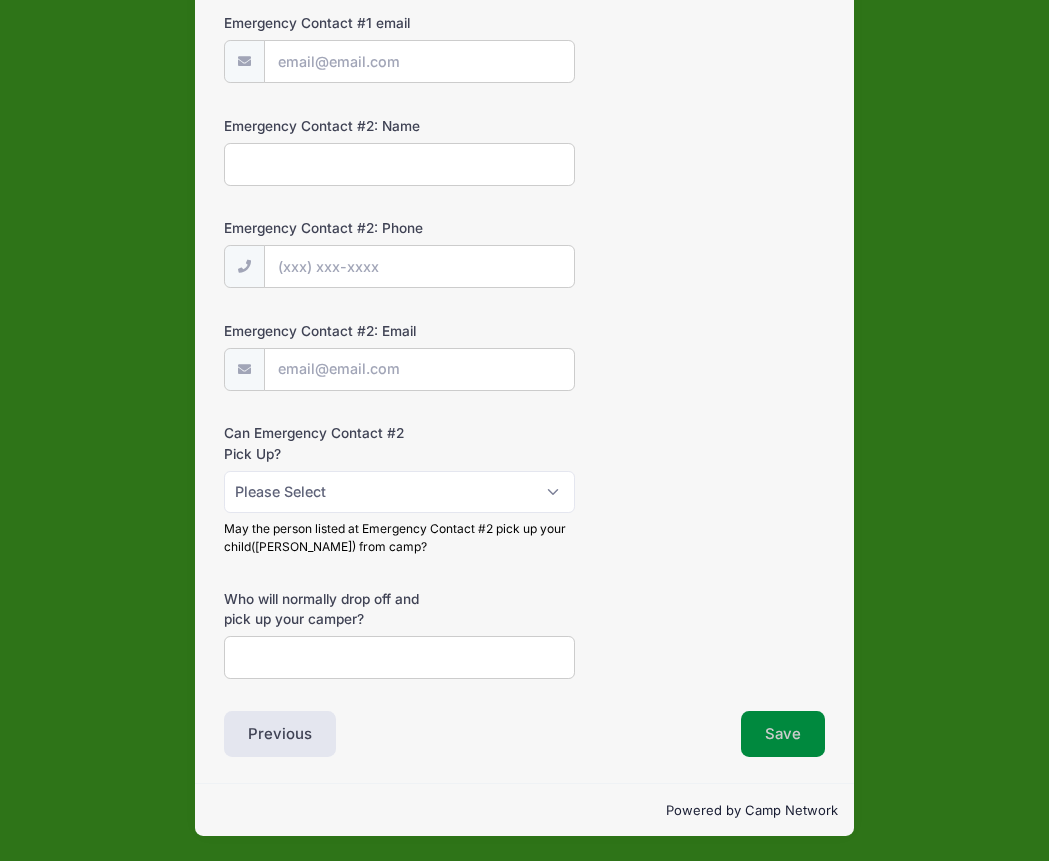 click on "Save" at bounding box center (783, 734) 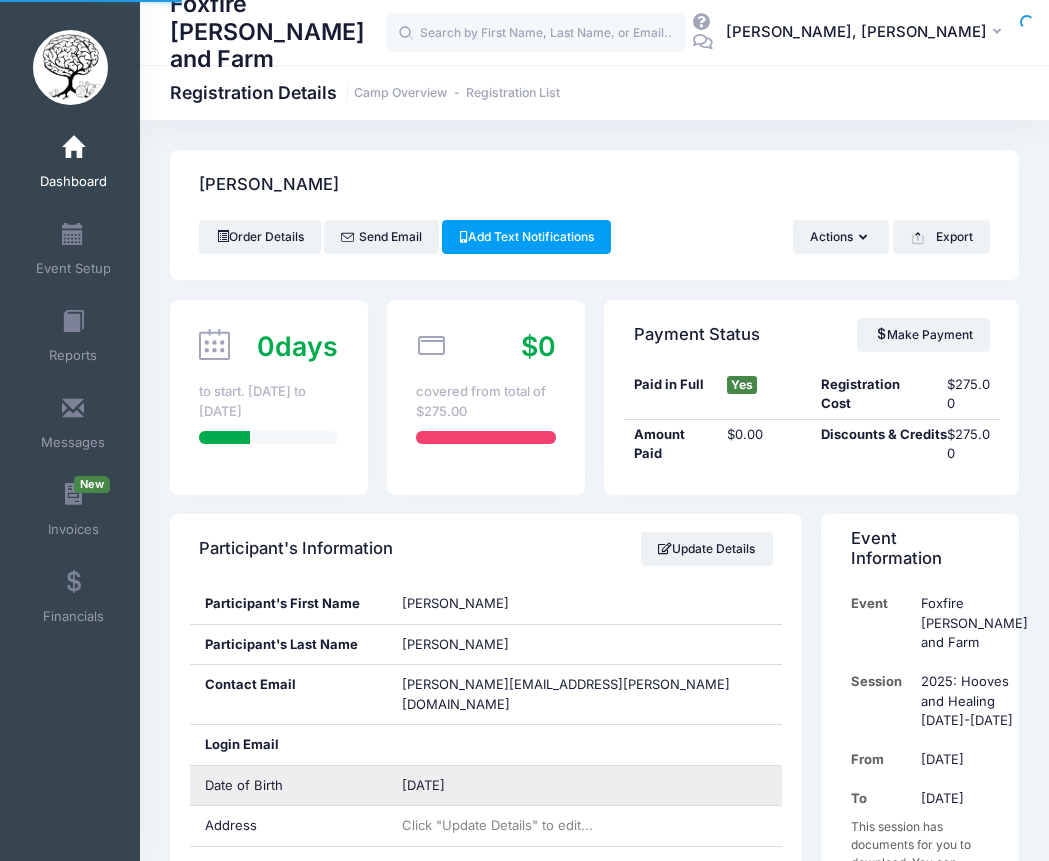 scroll, scrollTop: 0, scrollLeft: 0, axis: both 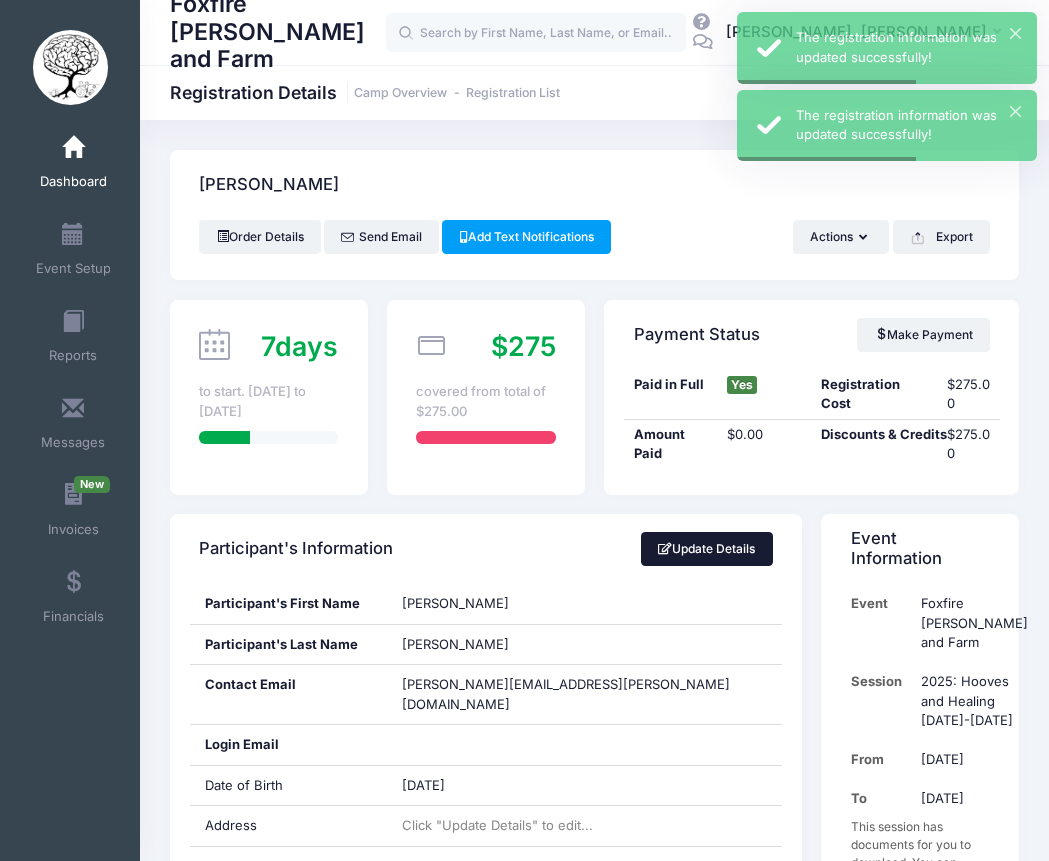 click on "Update Details" at bounding box center (707, 549) 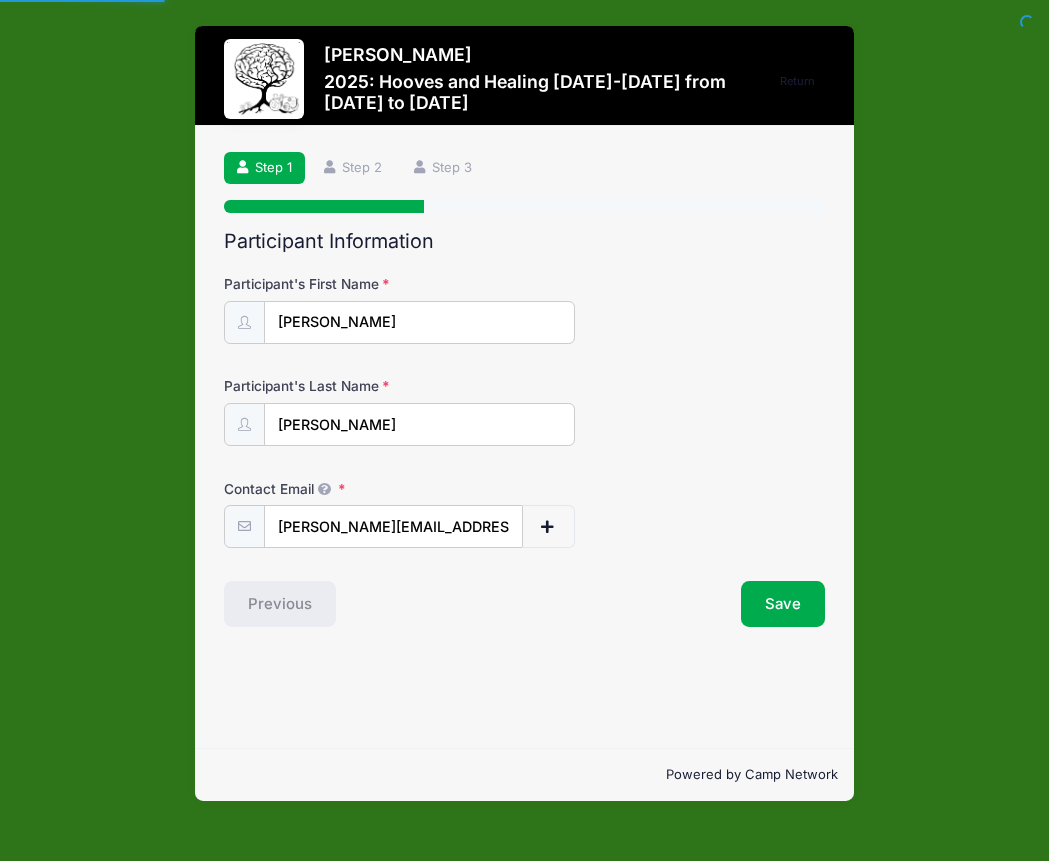 scroll, scrollTop: 0, scrollLeft: 0, axis: both 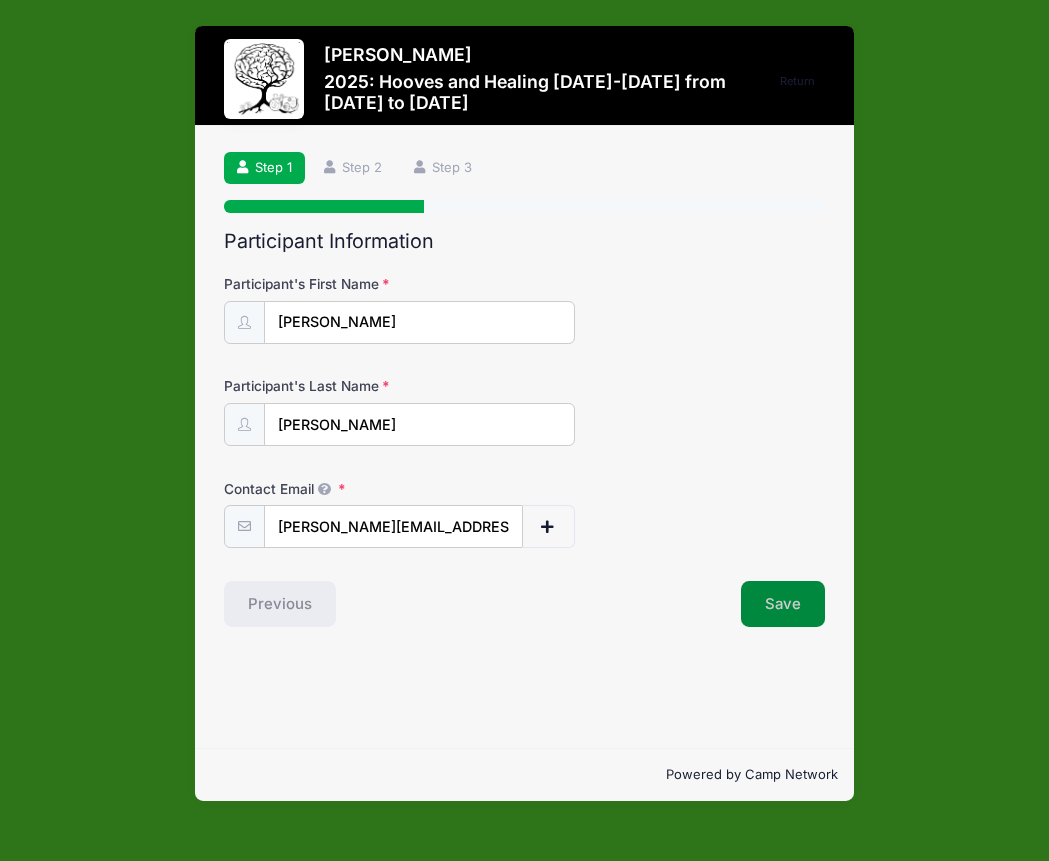 click on "Save" at bounding box center (783, 604) 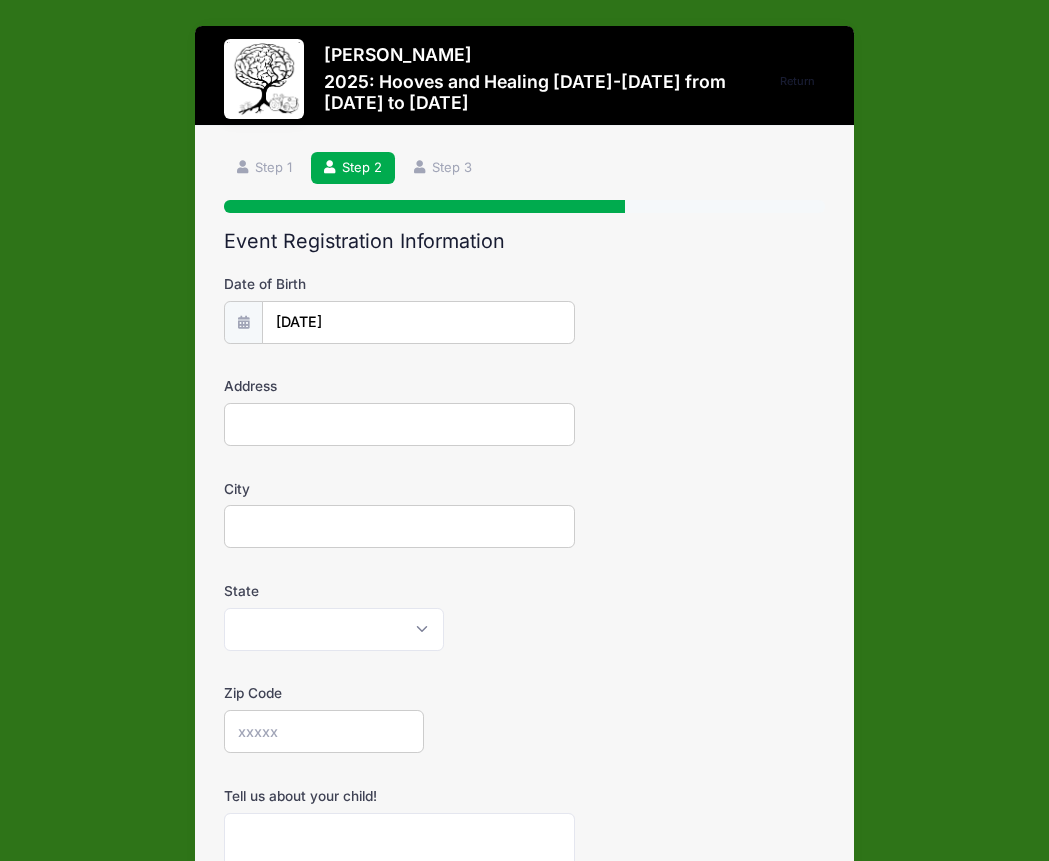 click on "Address" at bounding box center [399, 424] 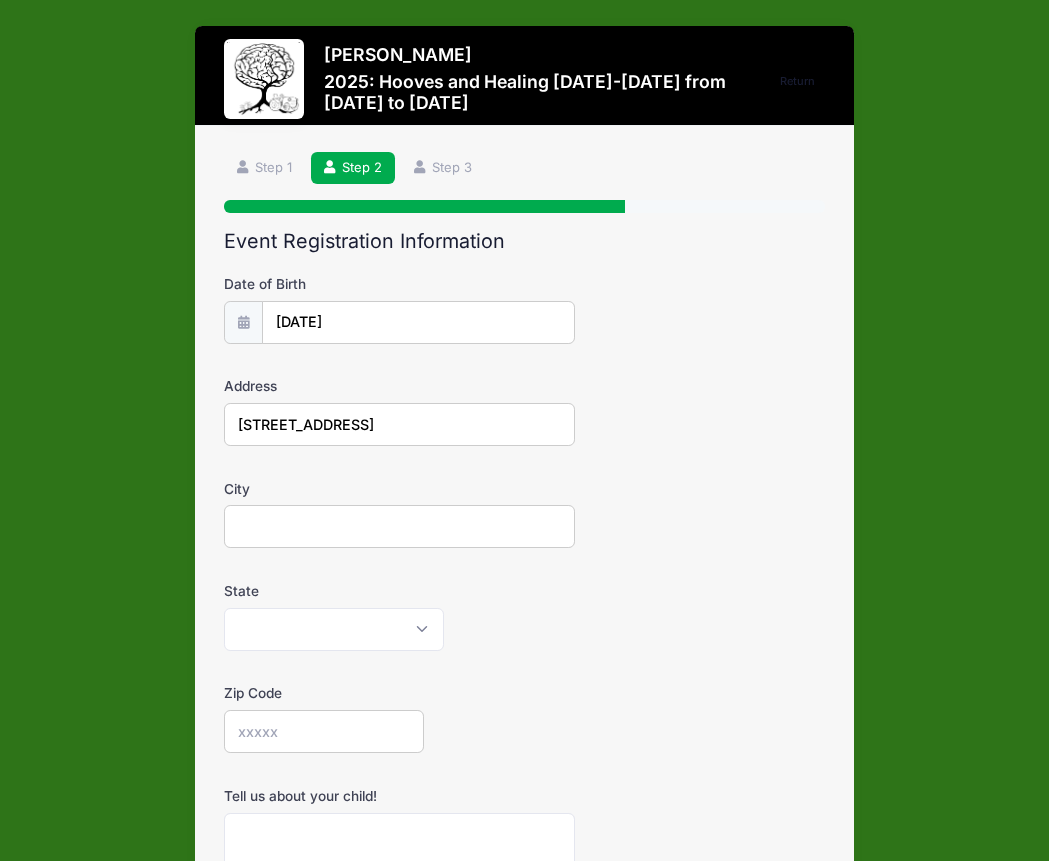 drag, startPoint x: 389, startPoint y: 425, endPoint x: 635, endPoint y: 434, distance: 246.16458 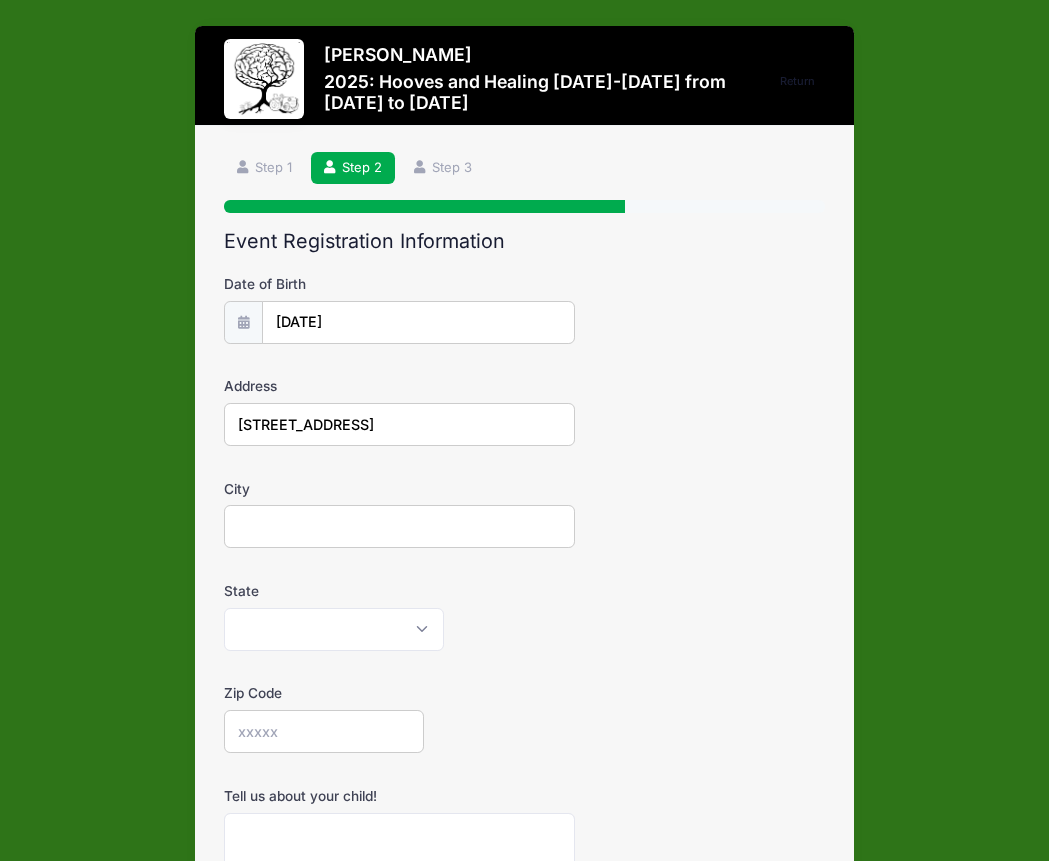 type on "524 Hemlock Drive" 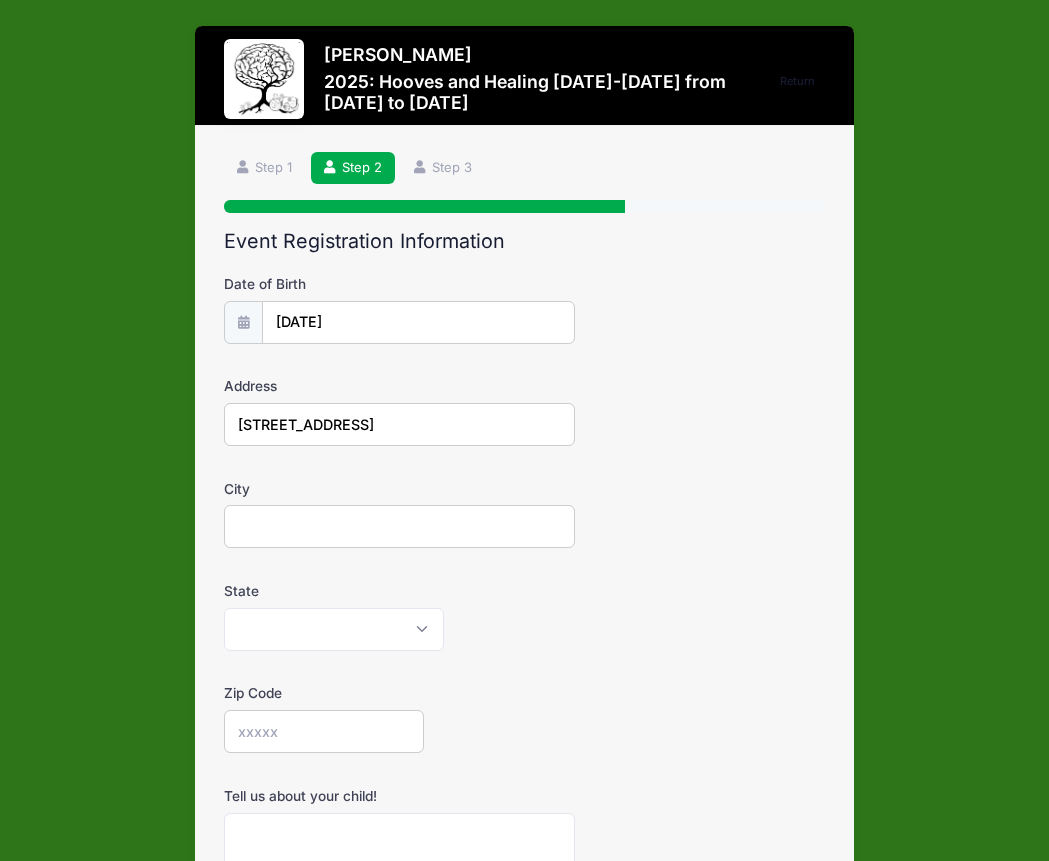 paste on "Winder	30680" 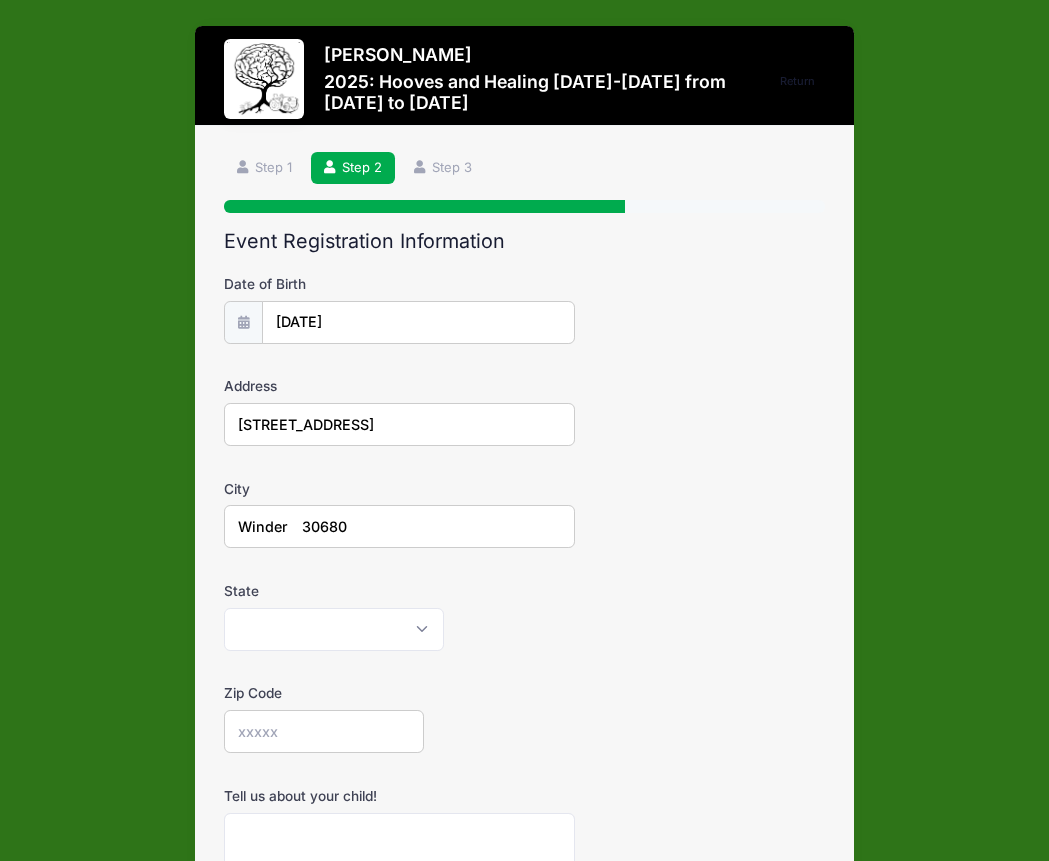 drag, startPoint x: 298, startPoint y: 527, endPoint x: 453, endPoint y: 531, distance: 155.0516 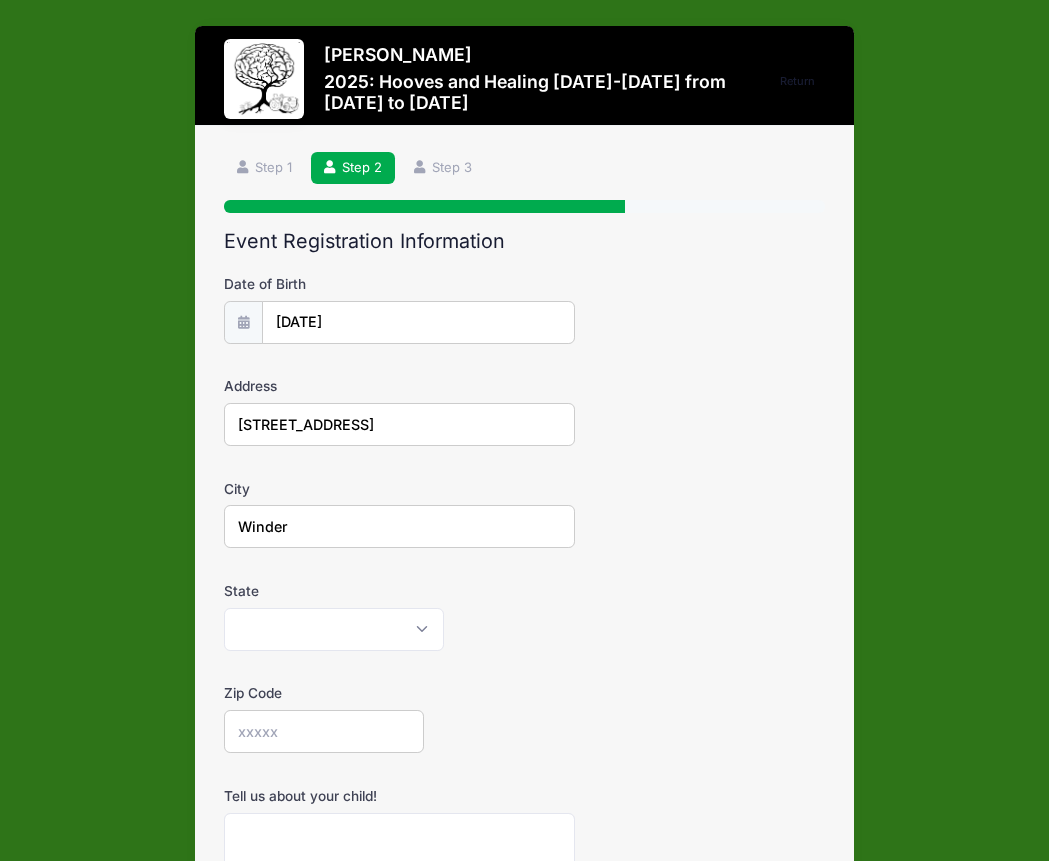 type on "Winder" 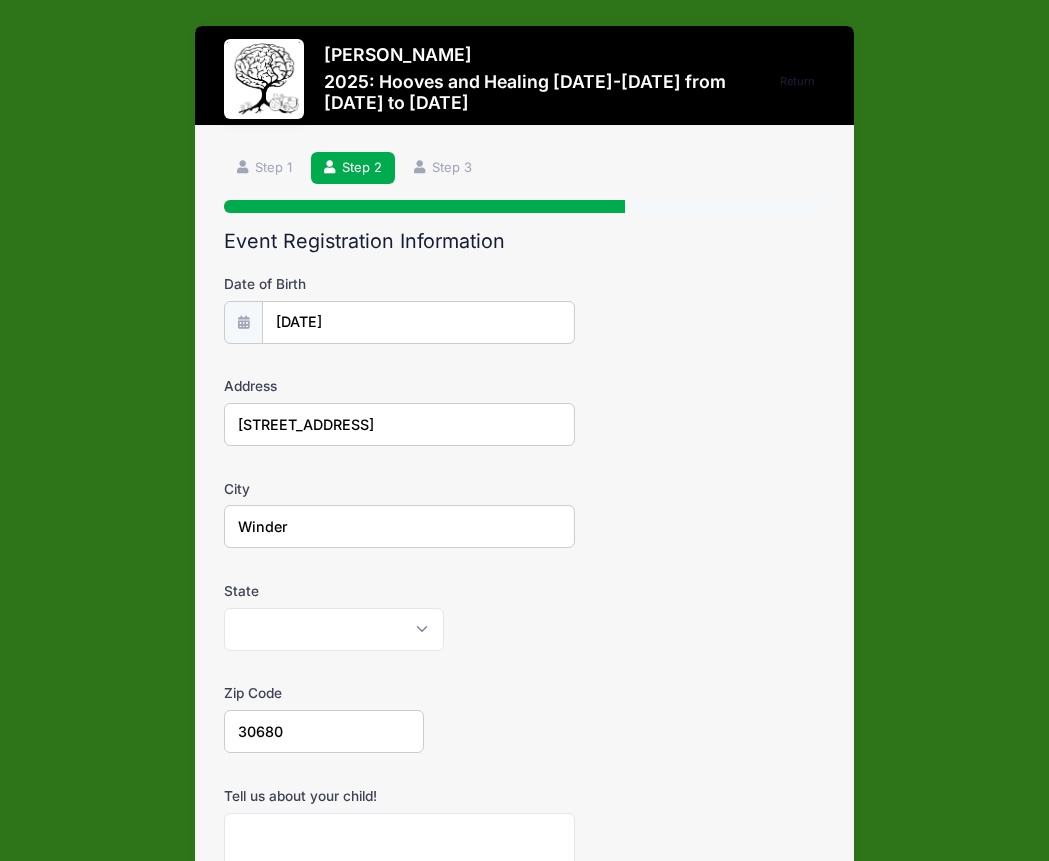 type on "30680" 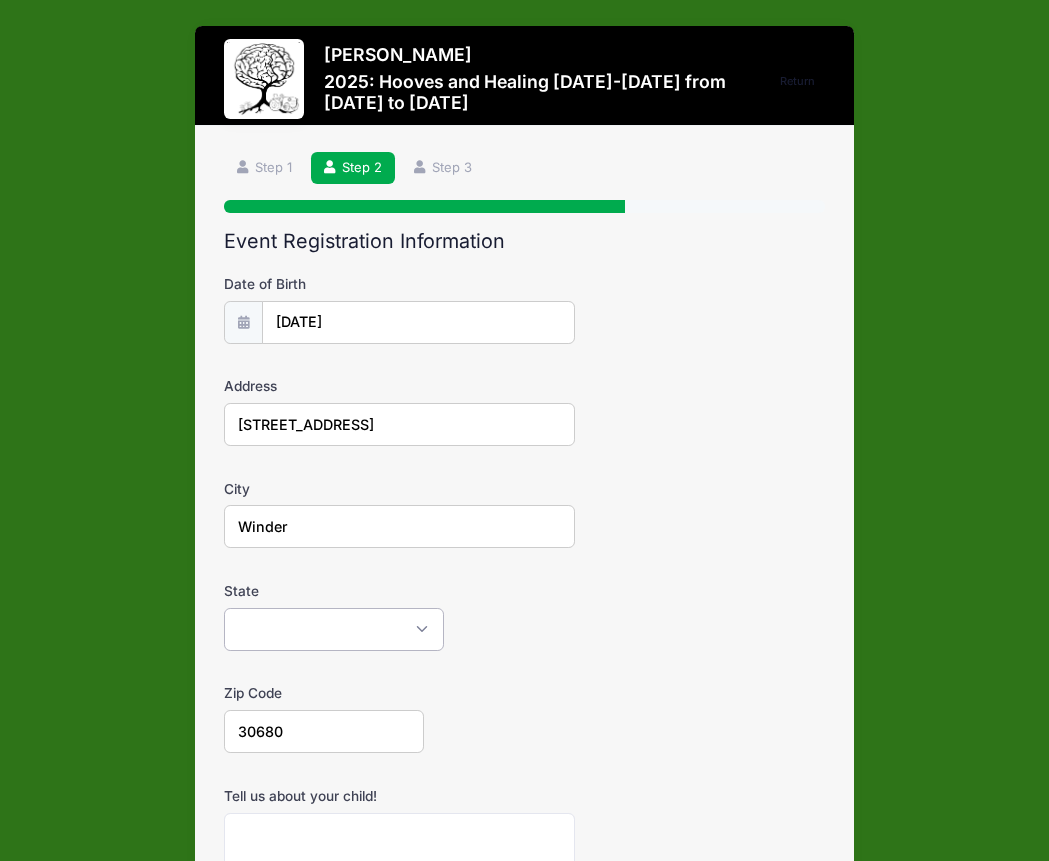 click on "Alabama Alaska American Samoa Arizona Arkansas Armed Forces Africa Armed Forces Americas Armed Forces Canada Armed Forces Europe Armed Forces Middle East Armed Forces Pacific California Colorado Connecticut Delaware District of Columbia Federated States Of Micronesia Florida Georgia Guam Hawaii Idaho Illinois Indiana Iowa Kansas Kentucky Louisiana Maine Marshall Islands Maryland Massachusetts Michigan Minnesota Mississippi Missouri Montana Nebraska Nevada New Hampshire New Jersey New Mexico New York North Carolina North Dakota Northern Mariana Islands Ohio Oklahoma Oregon Palau Pennsylvania Puerto Rico Rhode Island South Carolina South Dakota Tennessee Texas Utah Vermont Virgin Islands Virginia Washington West Virginia Wisconsin Wyoming Other-Canada Other" at bounding box center (334, 629) 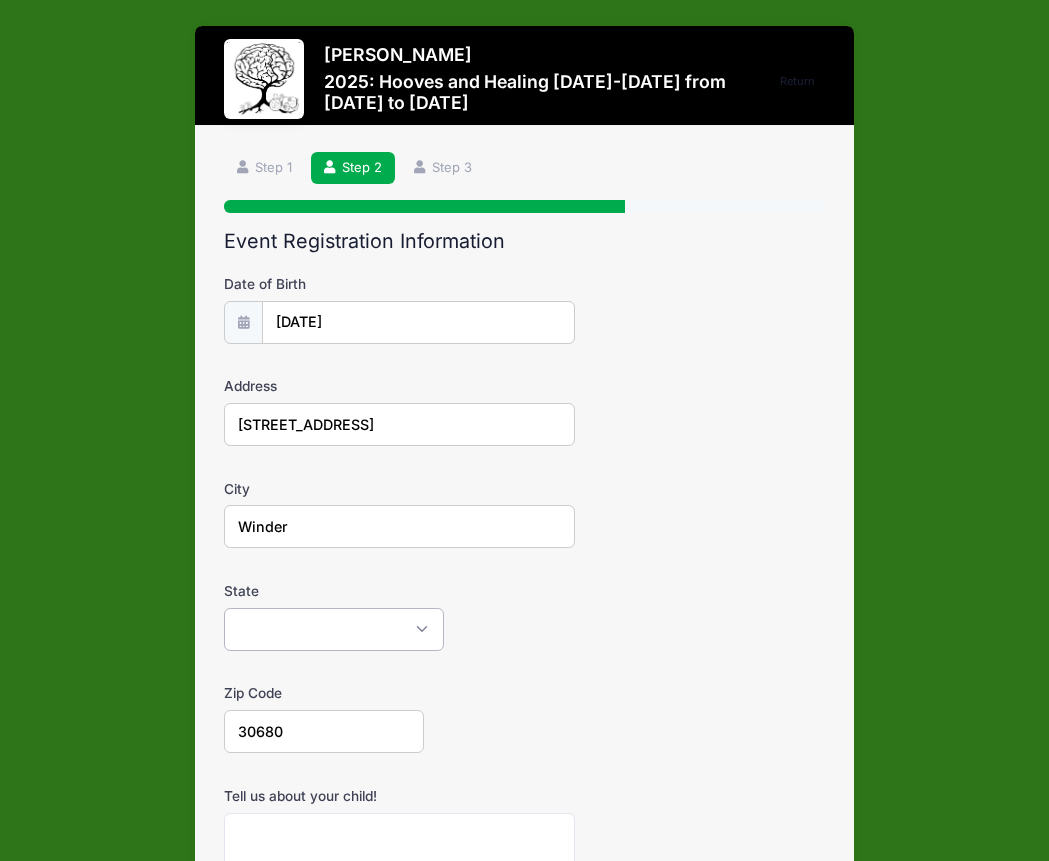 select on "GA" 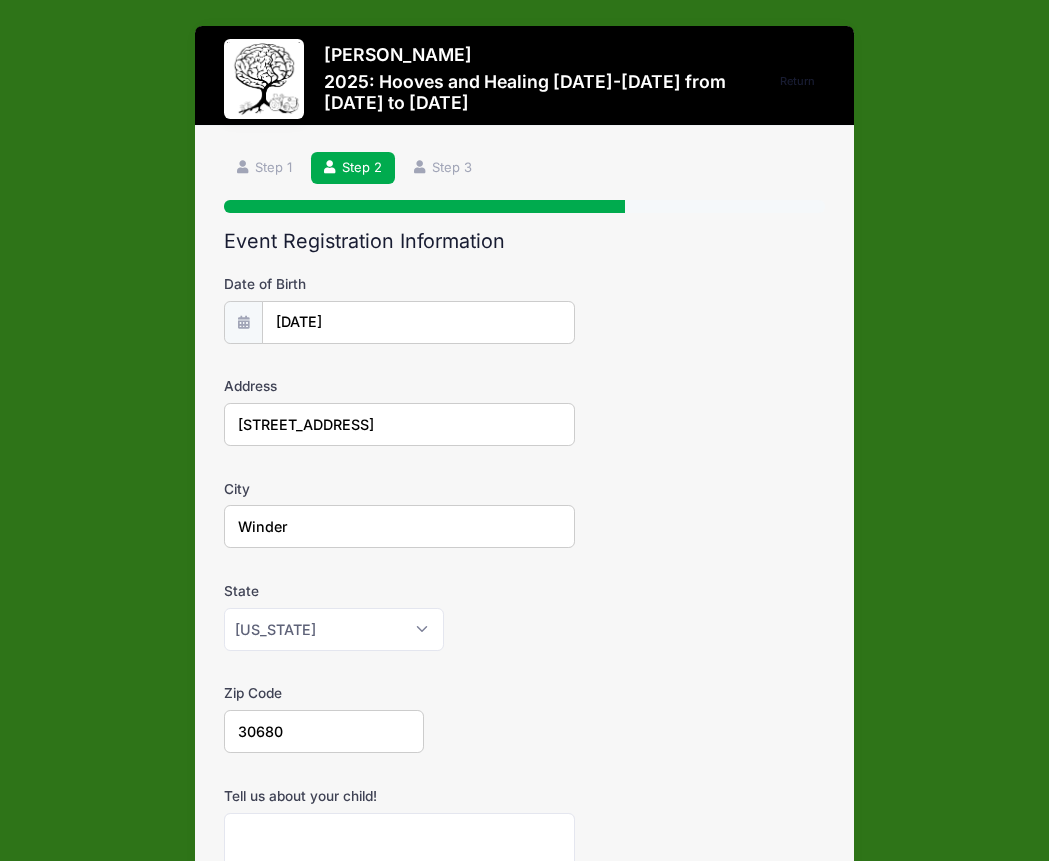 click on "Zip Code
30680" at bounding box center [524, 718] 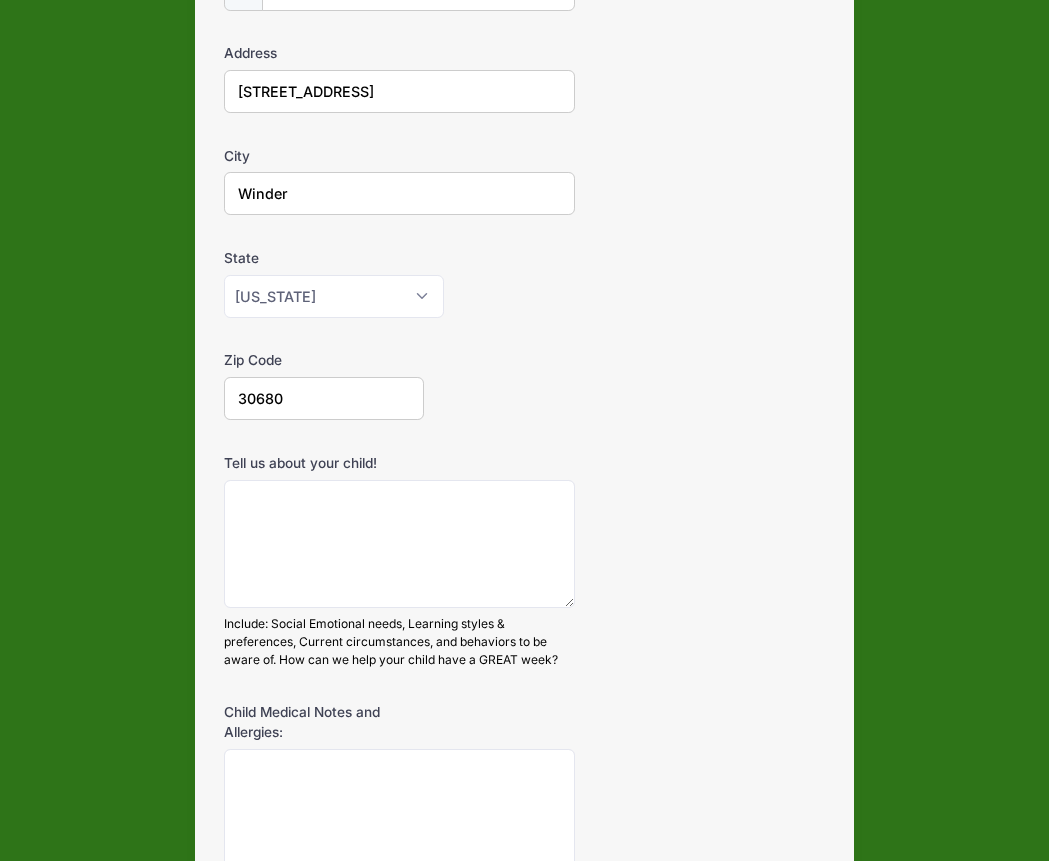 scroll, scrollTop: 334, scrollLeft: 0, axis: vertical 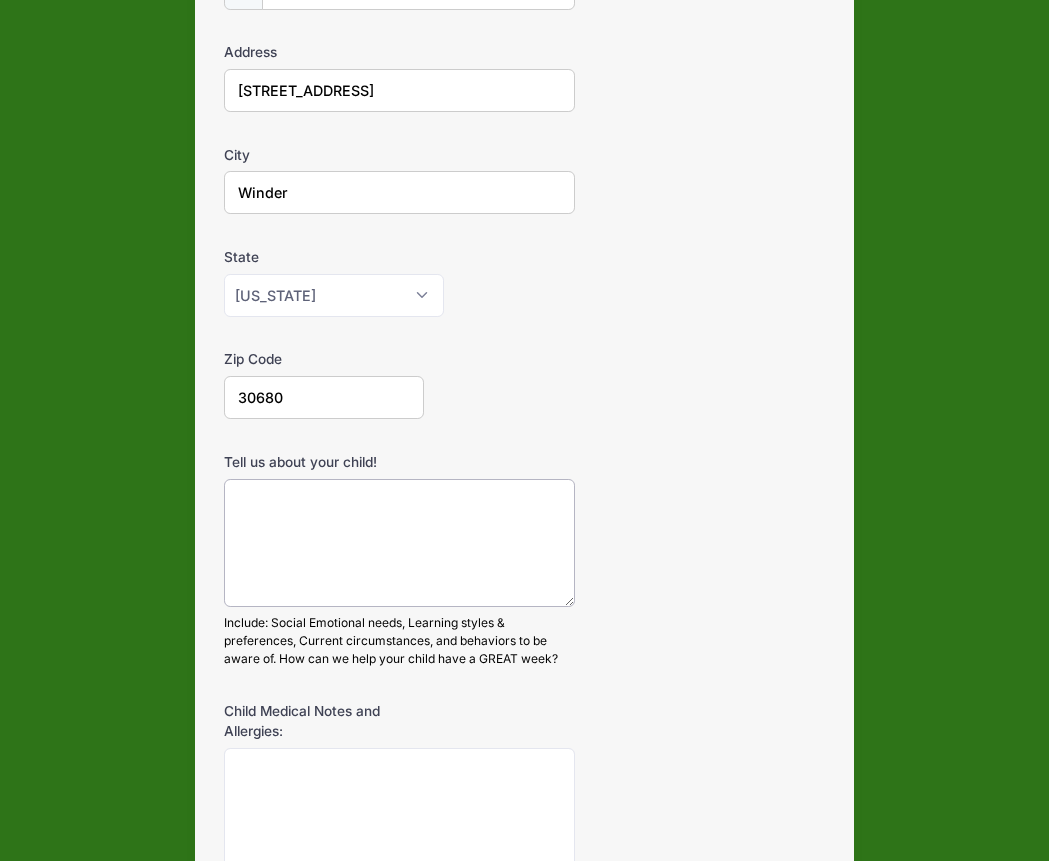 click on "Tell us about your child!" at bounding box center [399, 543] 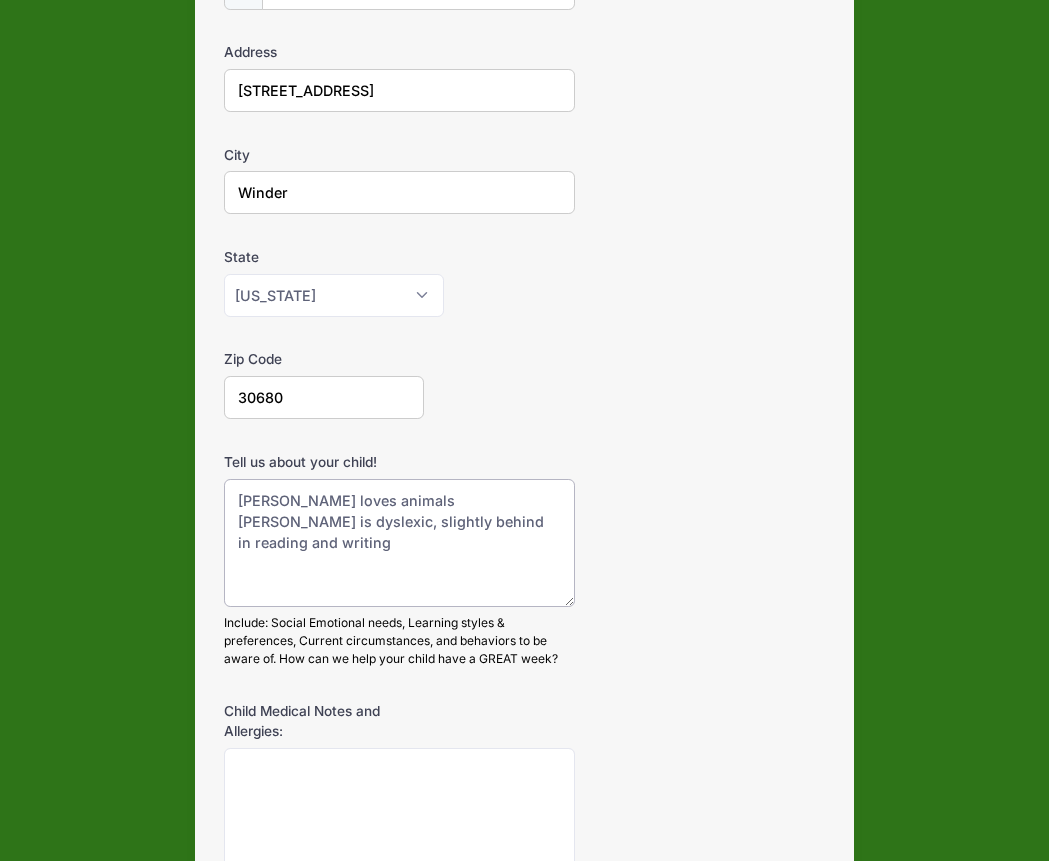 type on "[PERSON_NAME] loves animals 	[PERSON_NAME] is dyslexic, slightly behind in reading and writing" 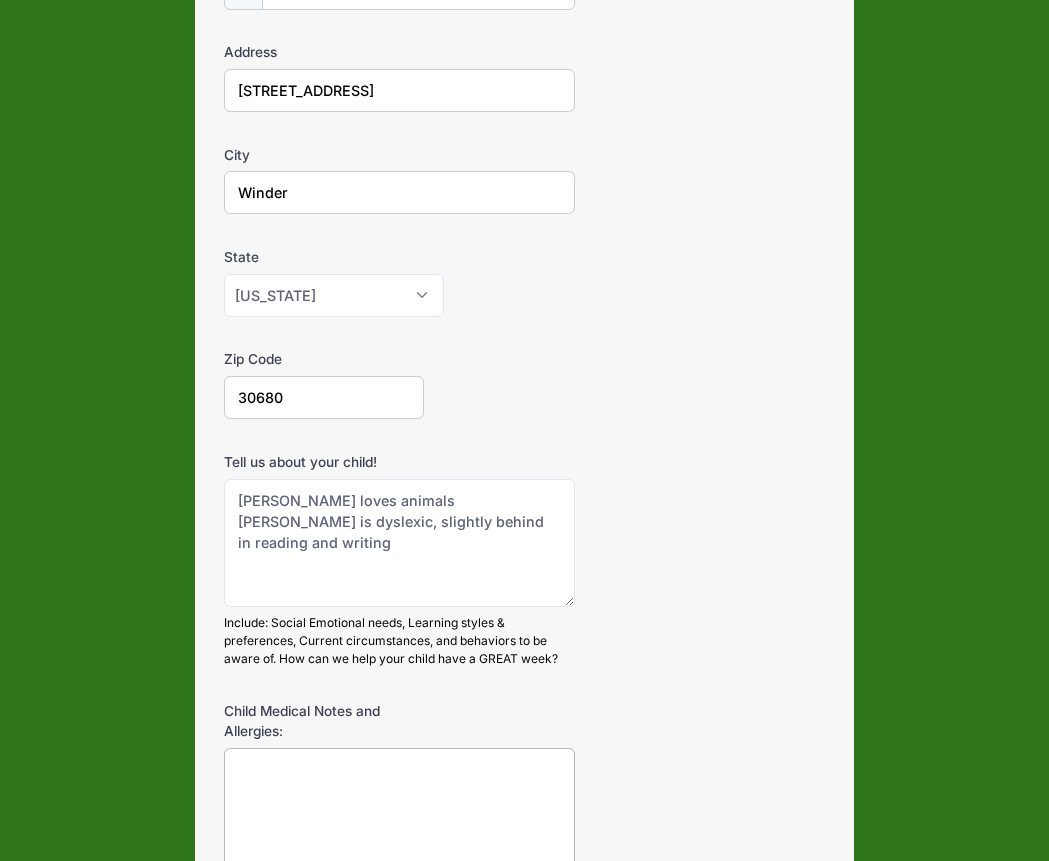 click on "Child Medical Notes and Allergies:" at bounding box center [399, 812] 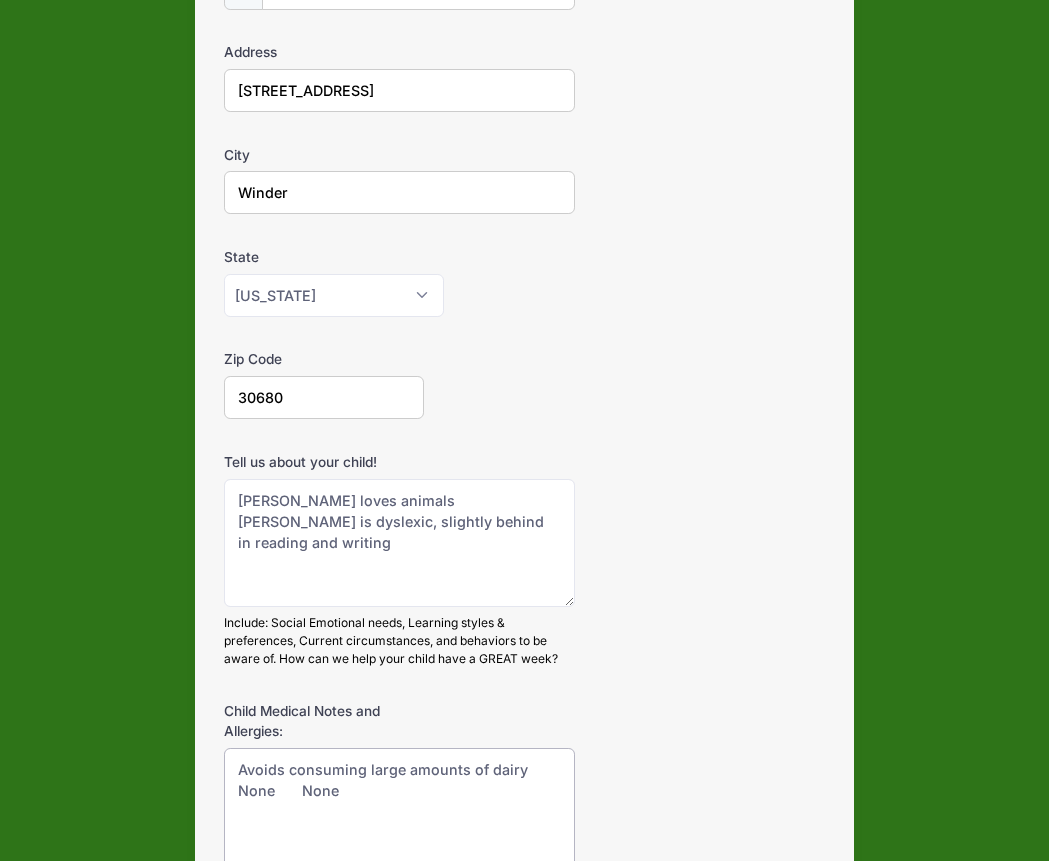 scroll, scrollTop: 421, scrollLeft: 0, axis: vertical 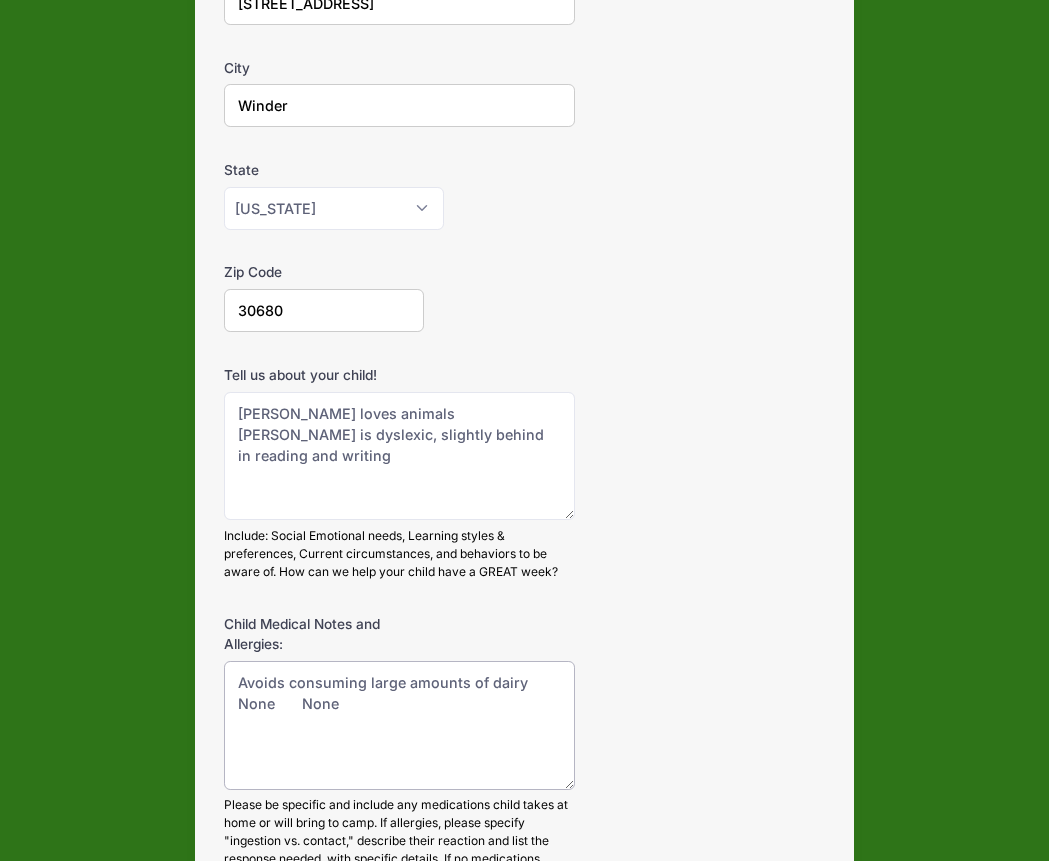 drag, startPoint x: 261, startPoint y: 708, endPoint x: 277, endPoint y: 708, distance: 16 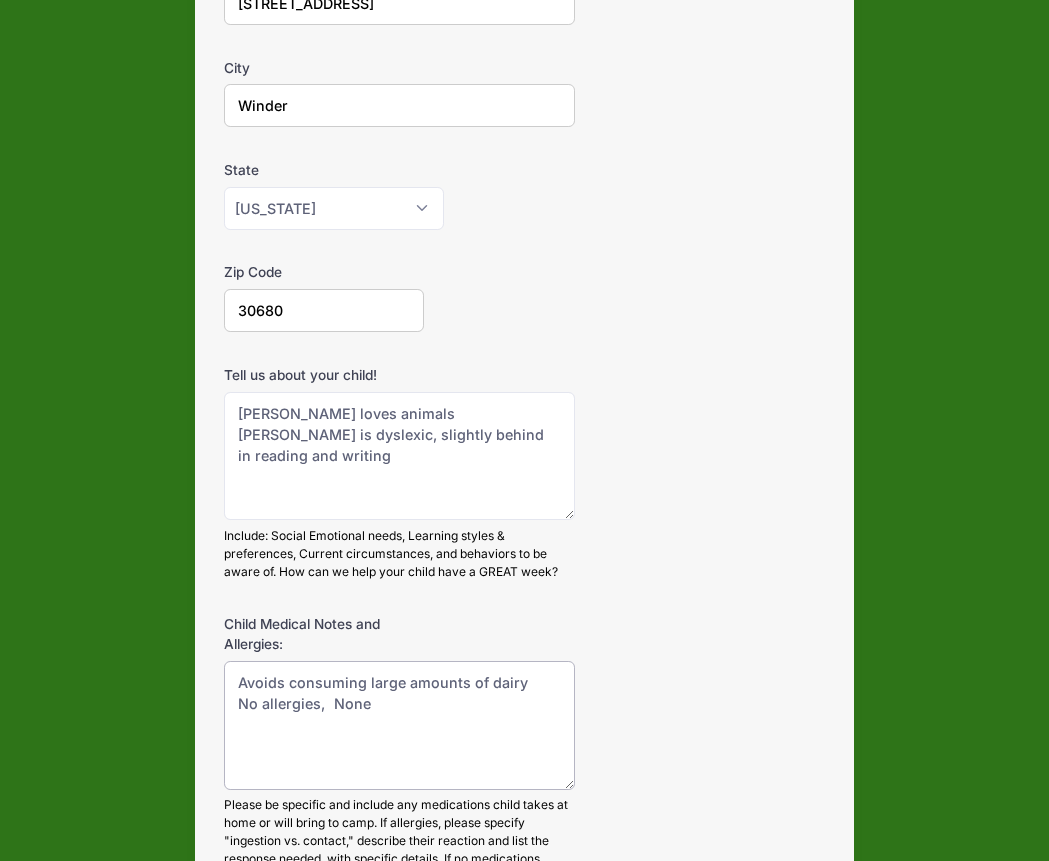 drag, startPoint x: 350, startPoint y: 705, endPoint x: 395, endPoint y: 705, distance: 45 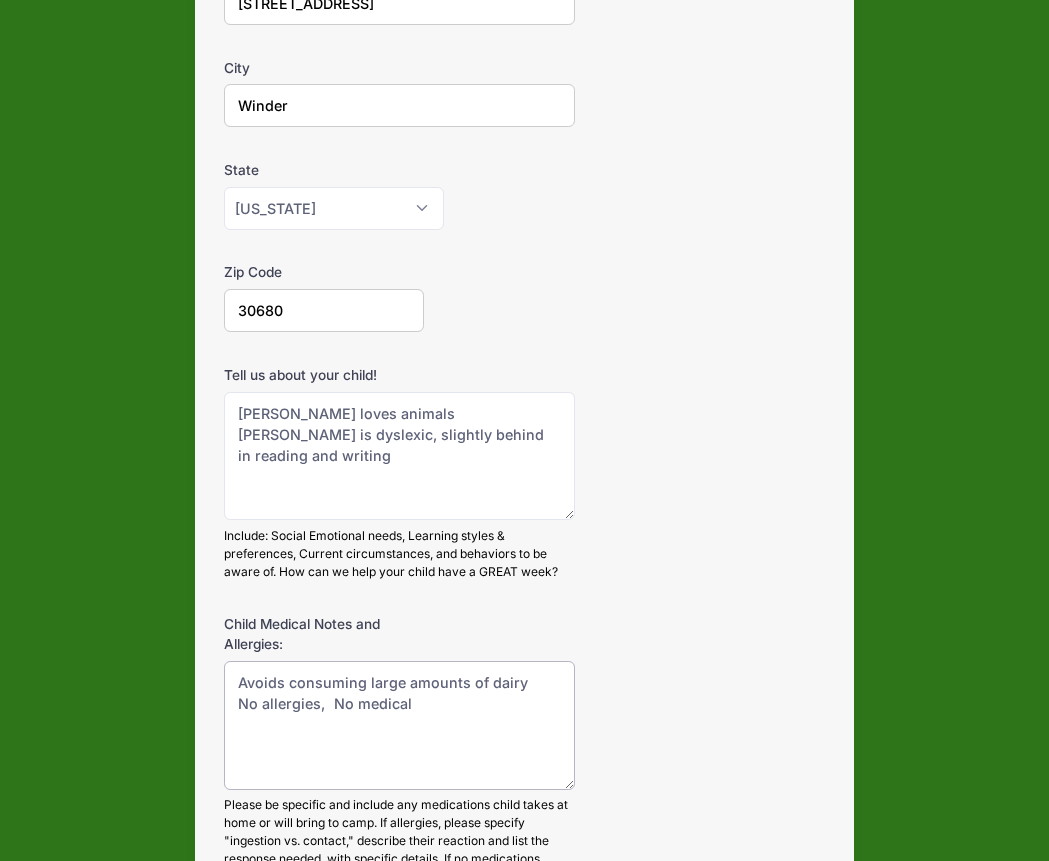 type on "Avoids consuming large amounts of dairy	No allergies,	No medical" 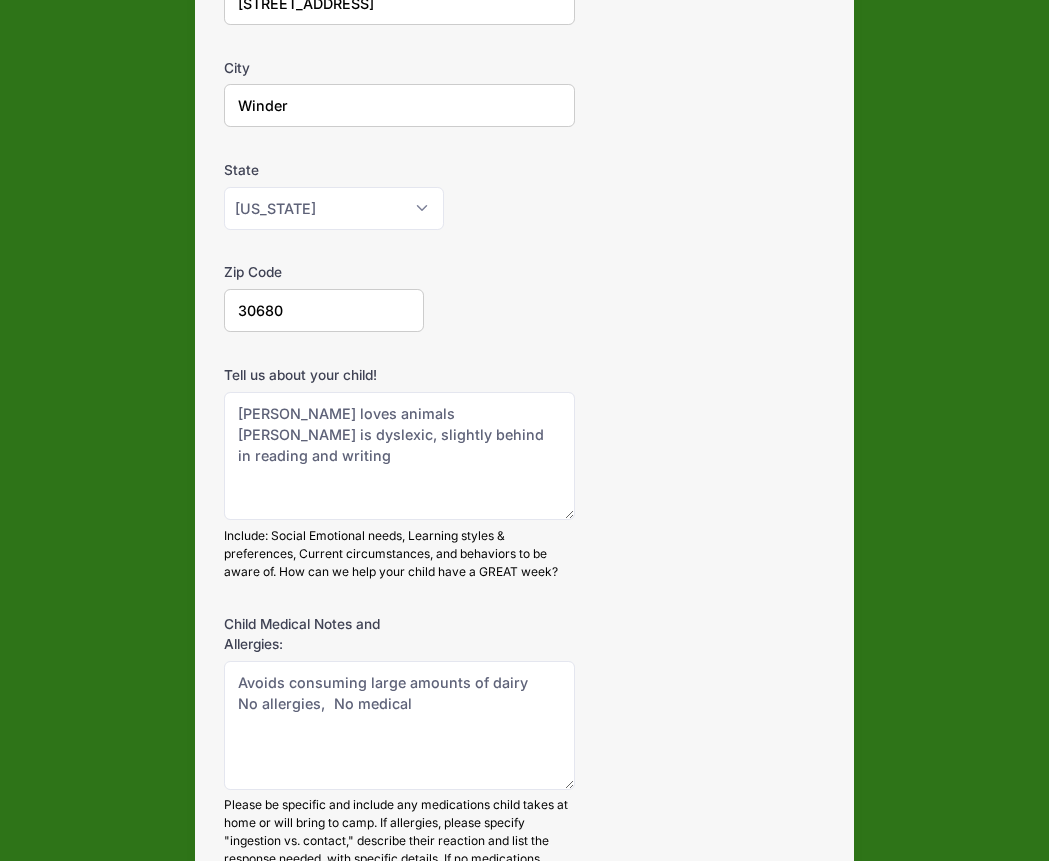 click on "Child Medical Notes and Allergies:
Avoids consuming large amounts of dairy	No allergies,	No medical
Please be specific and include any medications child takes at home or will bring to camp. If allergies, please specify "ingestion vs. contact," describe their reaction and list the response needed, with specific details. If no medications, conditions, or allergies, enter "none"." at bounding box center (524, 750) 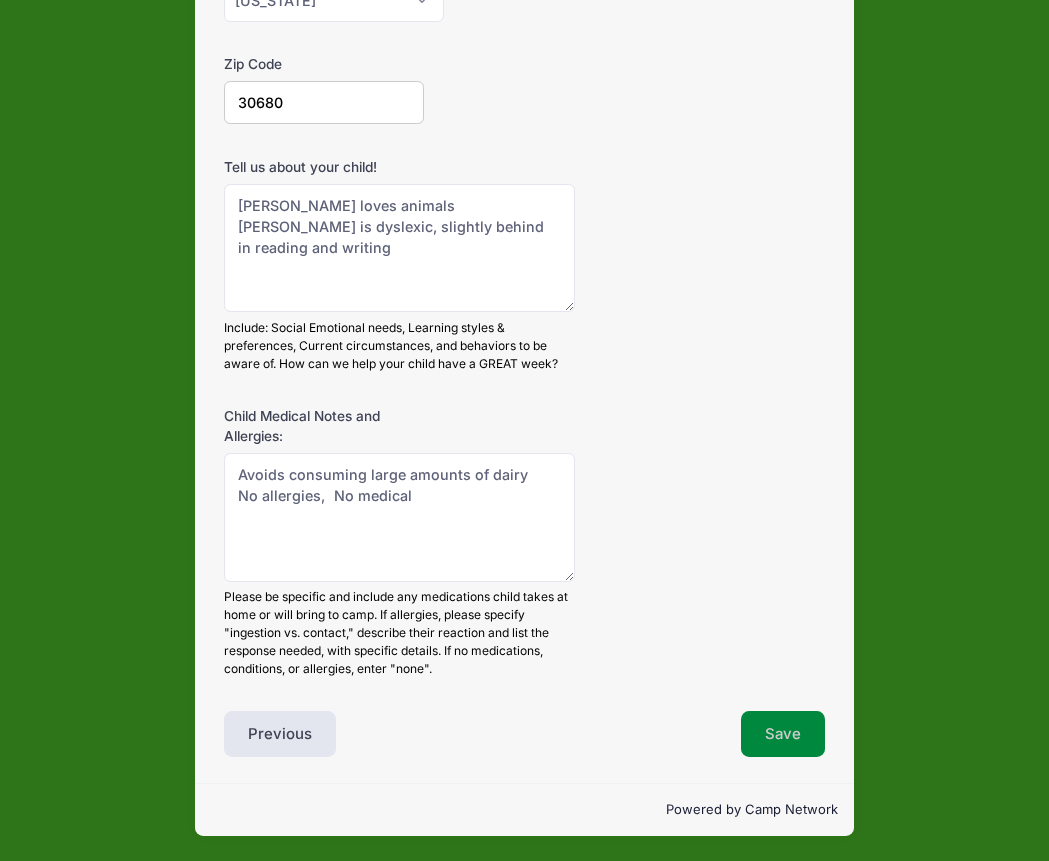 click on "Save" at bounding box center [783, 734] 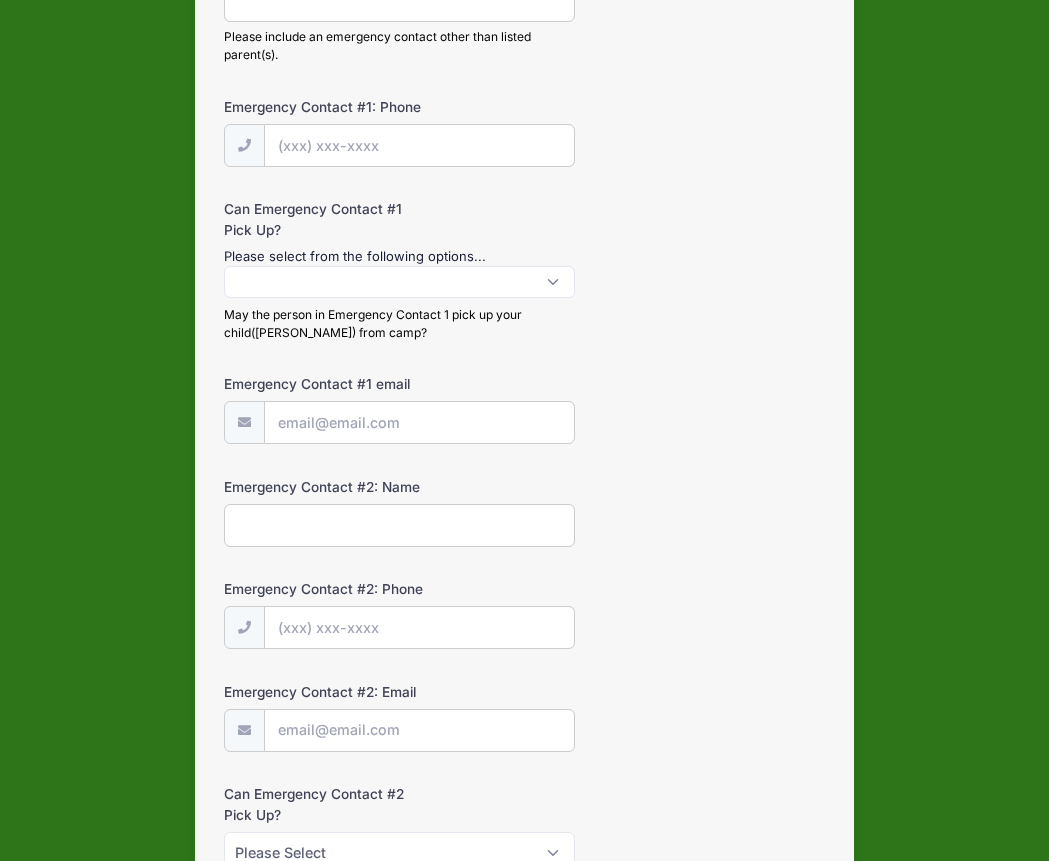 scroll, scrollTop: 377, scrollLeft: 0, axis: vertical 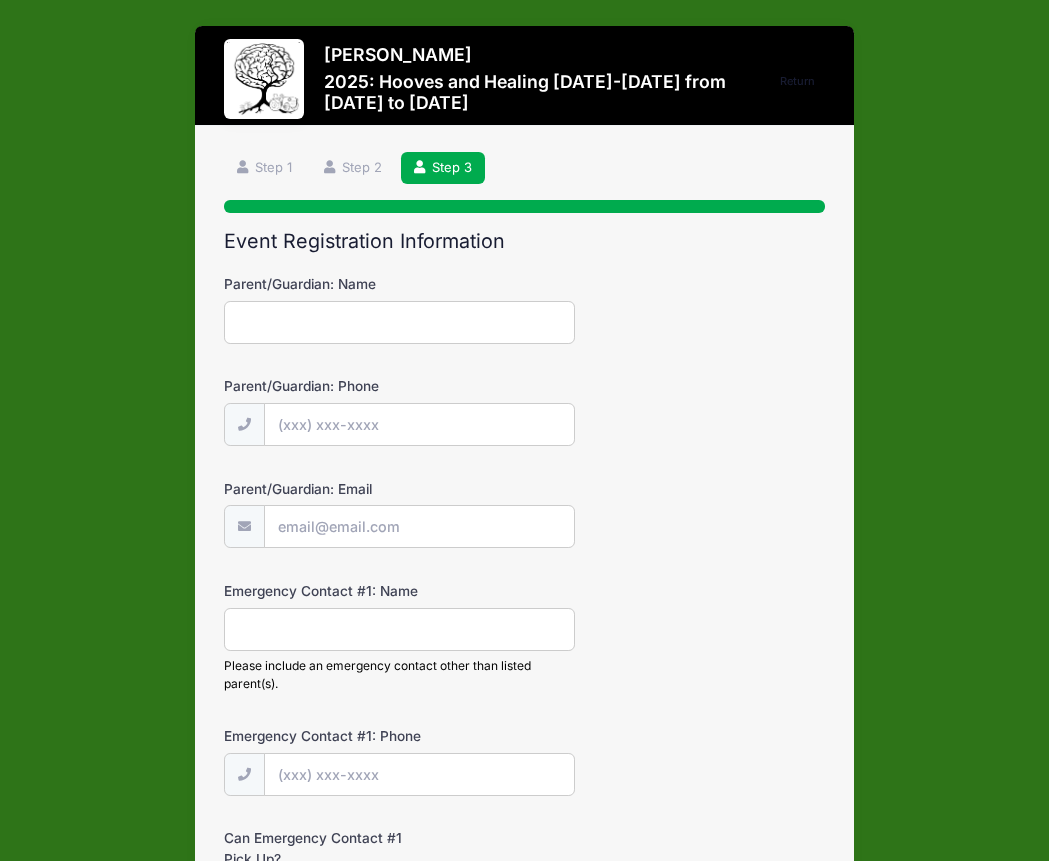 click on "Parent/Guardian: Name" at bounding box center [399, 322] 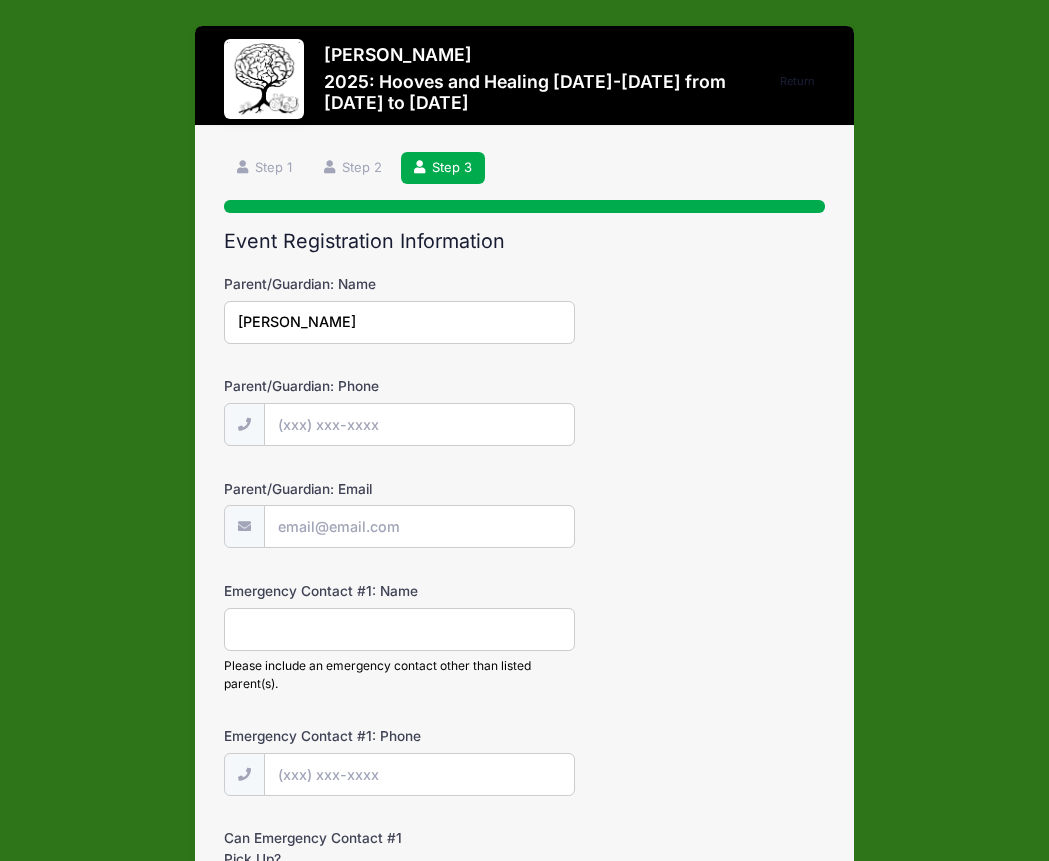 type on "Stephanie	Croyle" 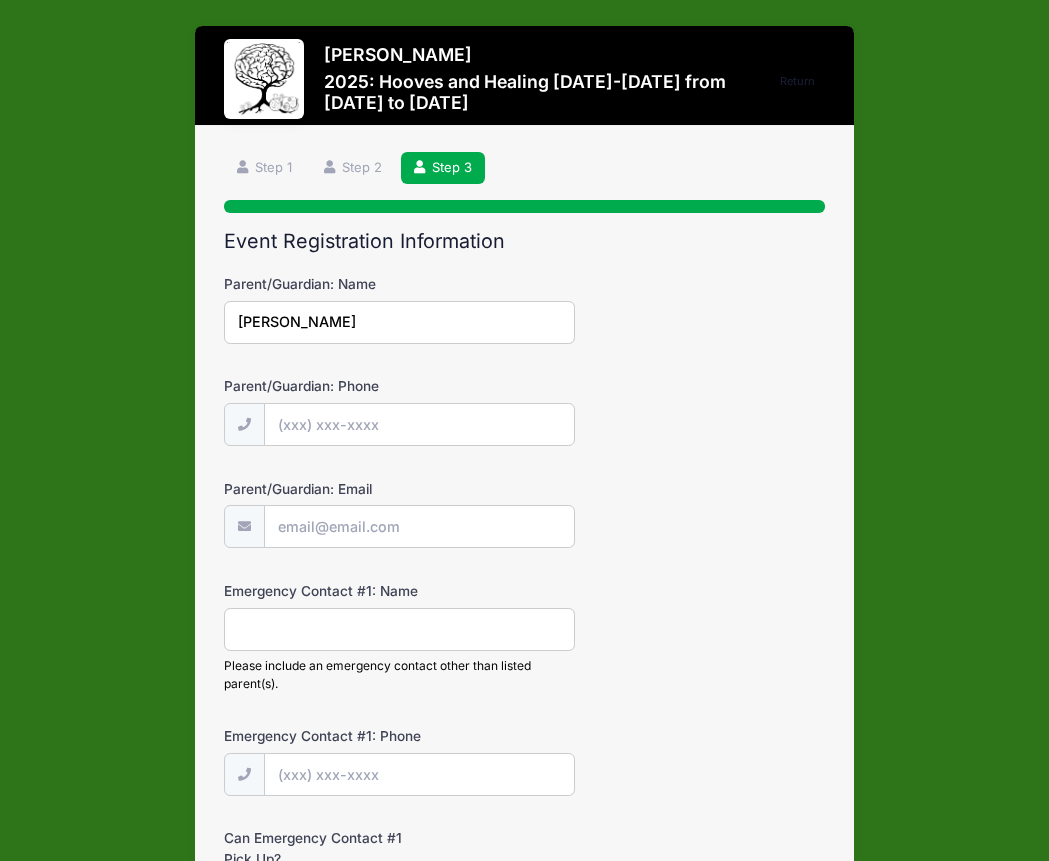 click on "Parent/Guardian: Phone" at bounding box center [419, 424] 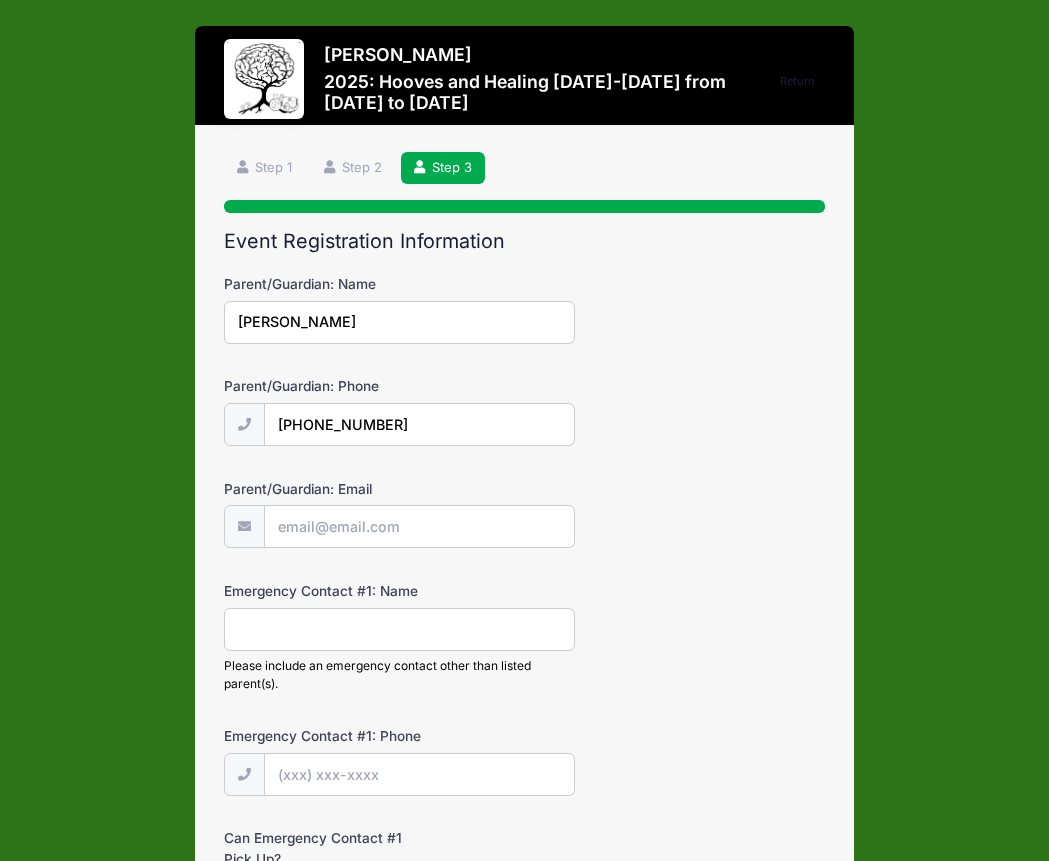 type on "(404) 234-9111" 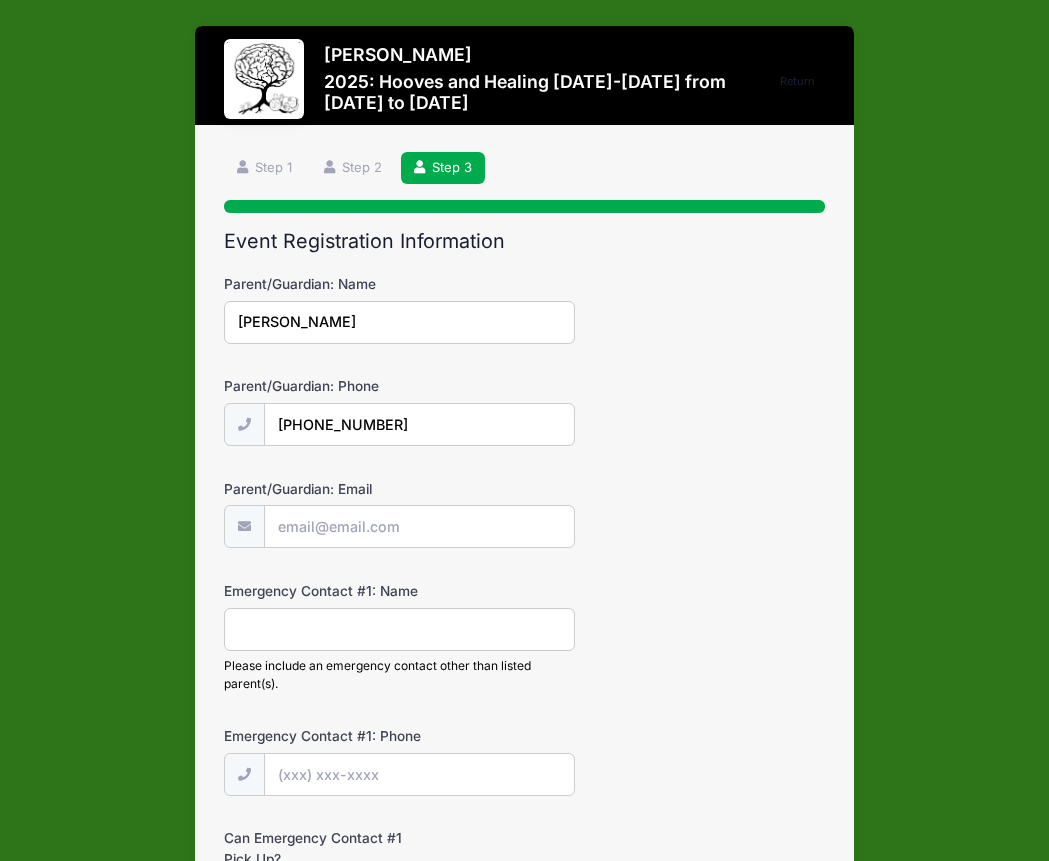 click on "Parent/Guardian: Email" at bounding box center [419, 526] 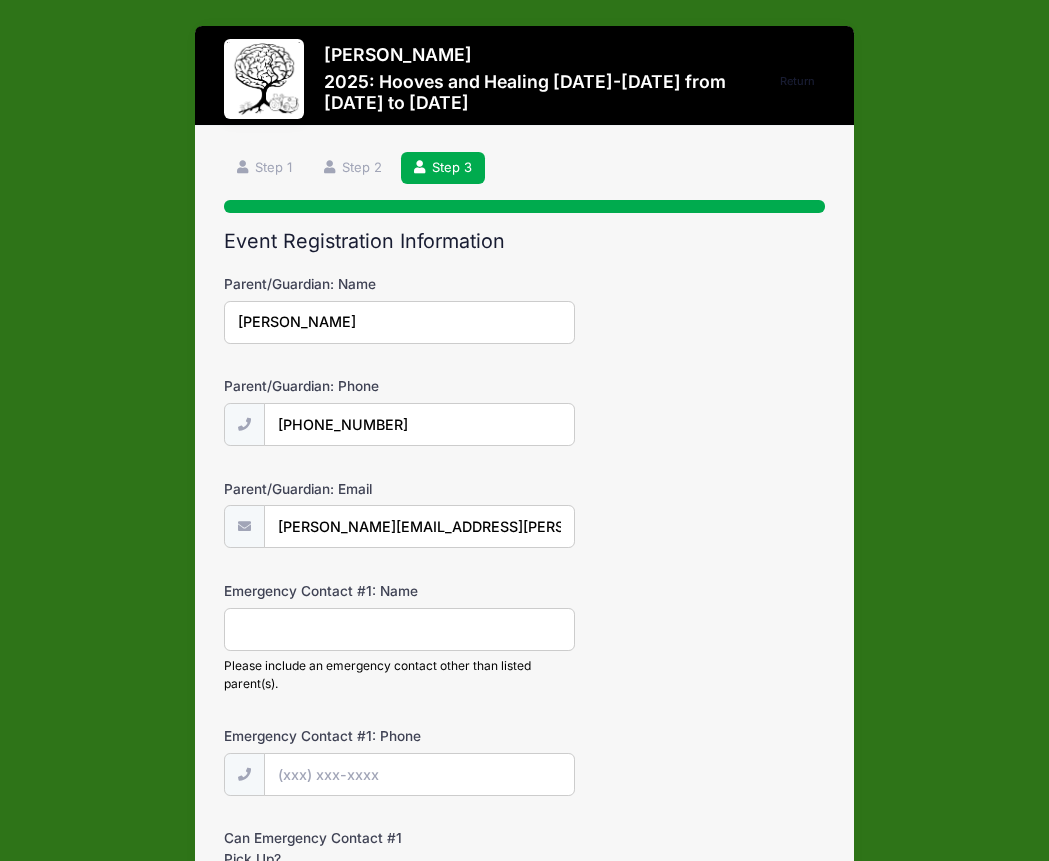 type on "Stephanie.croyle@yahoo.com" 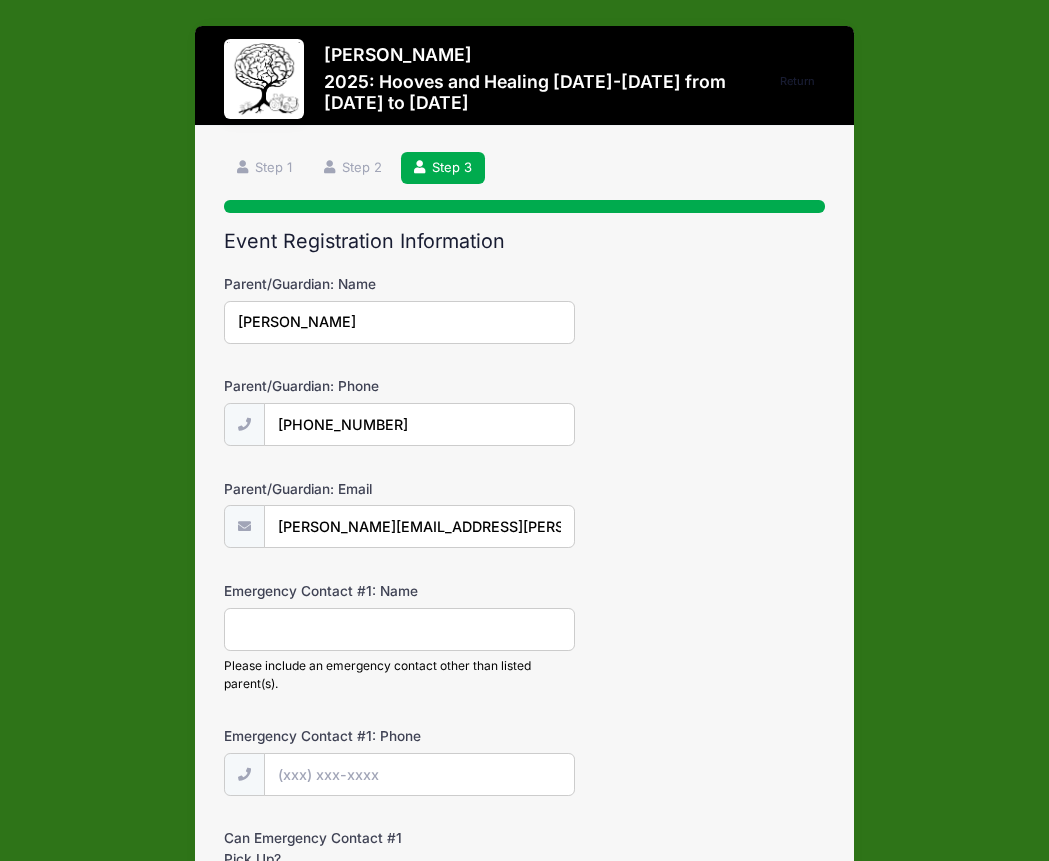 click on "Emergency Contact #1: Name" at bounding box center (399, 629) 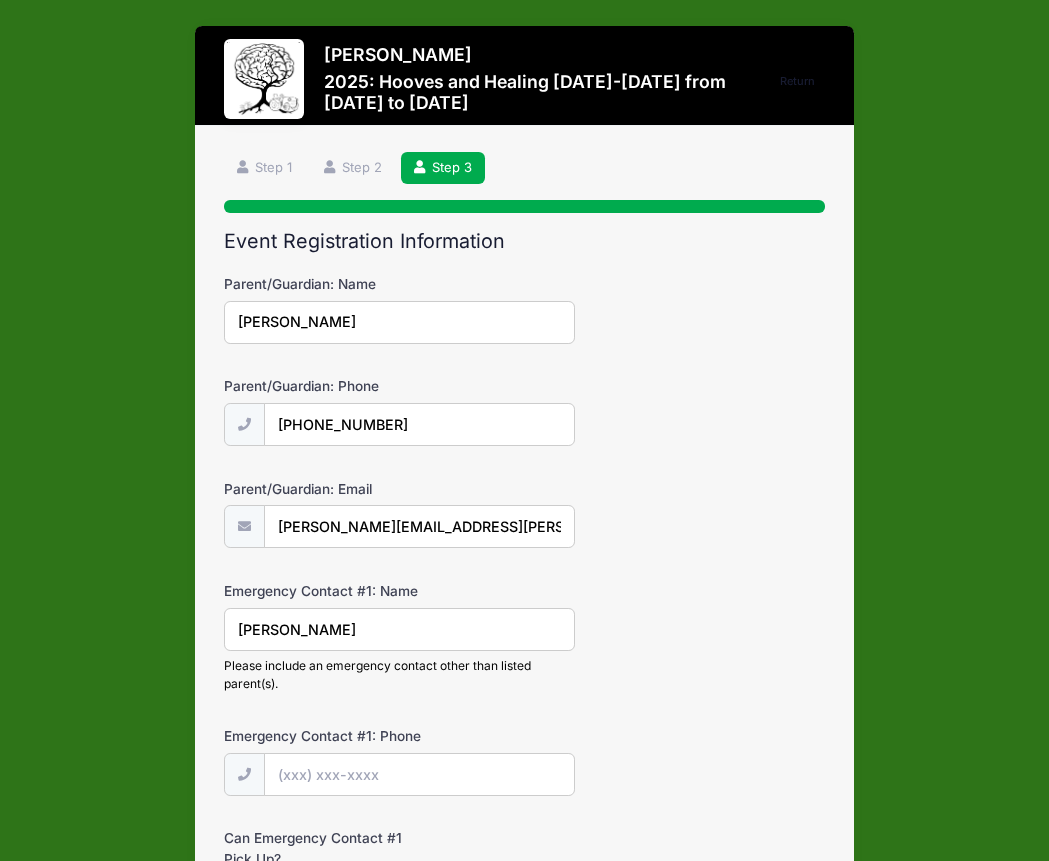type on "Michael	Croyle" 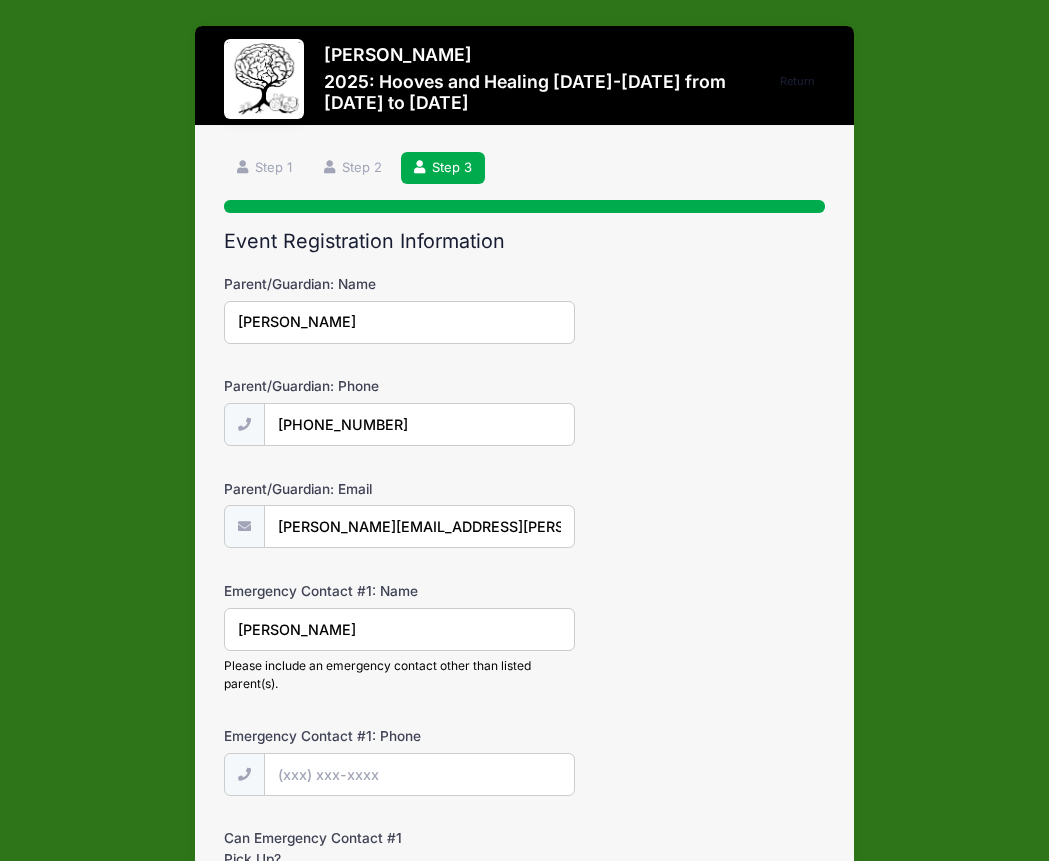 click on "Emergency Contact #1: Phone" at bounding box center [419, 774] 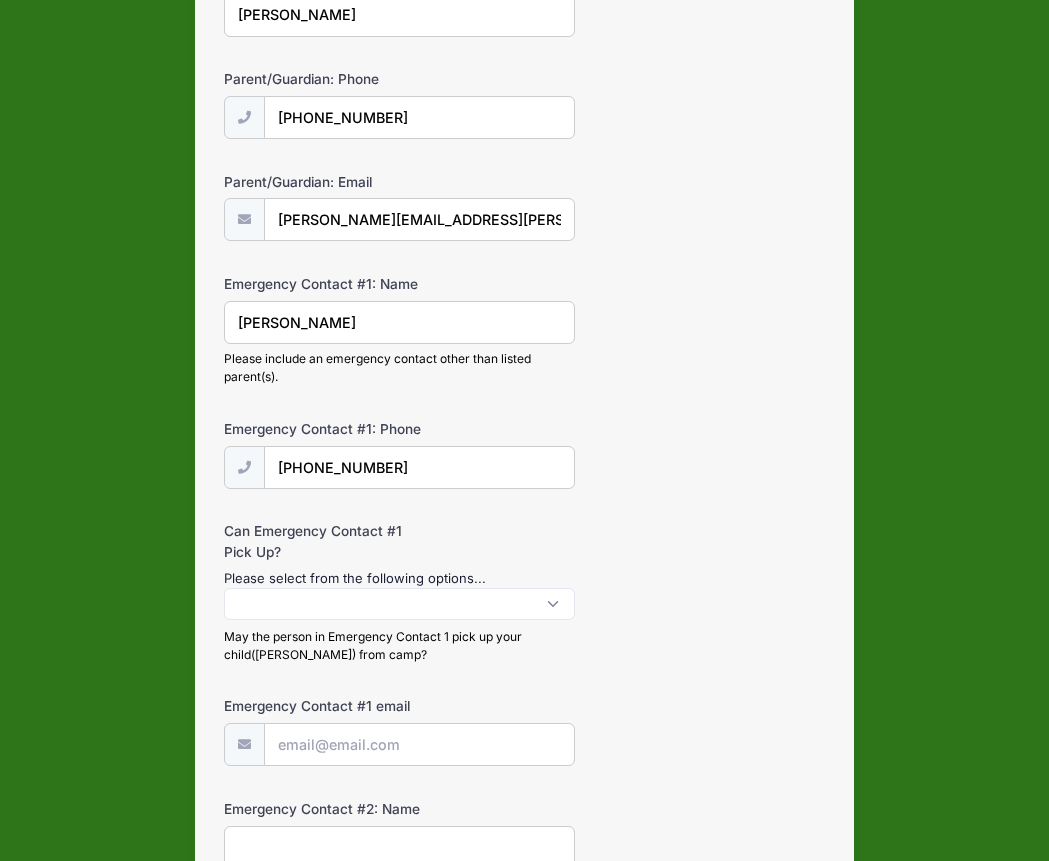 scroll, scrollTop: 321, scrollLeft: 0, axis: vertical 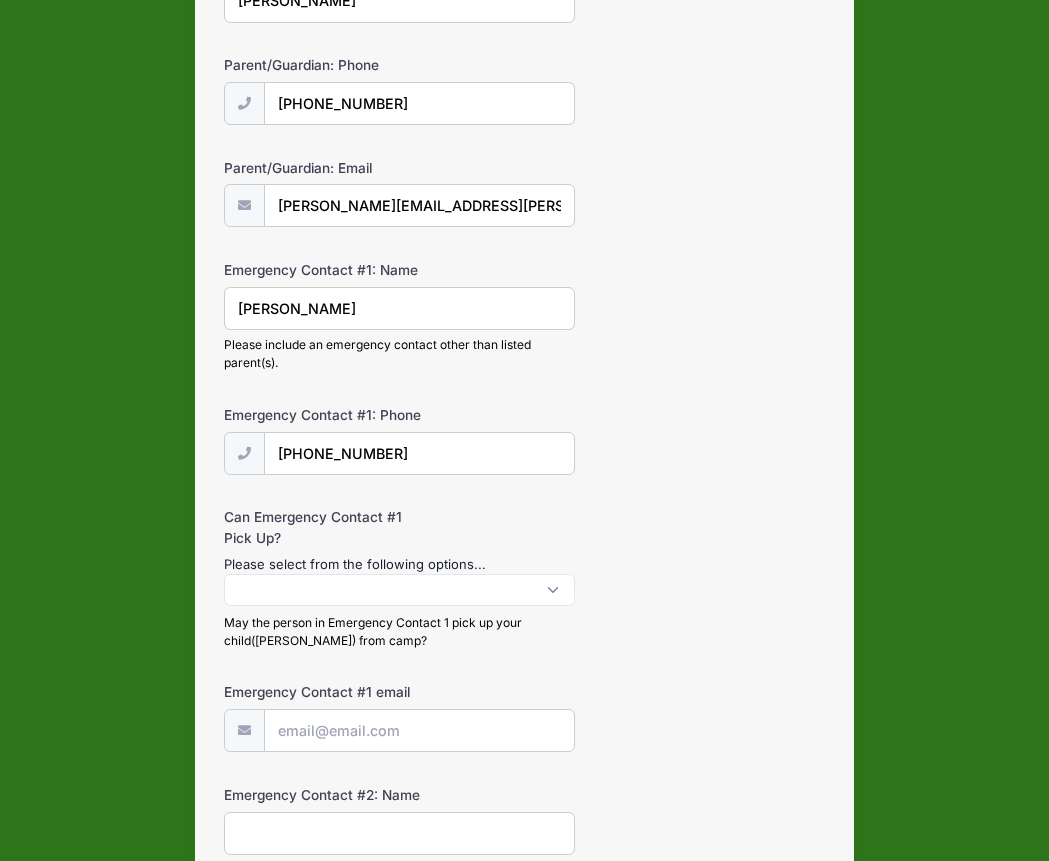 type on "(404) 307-1435" 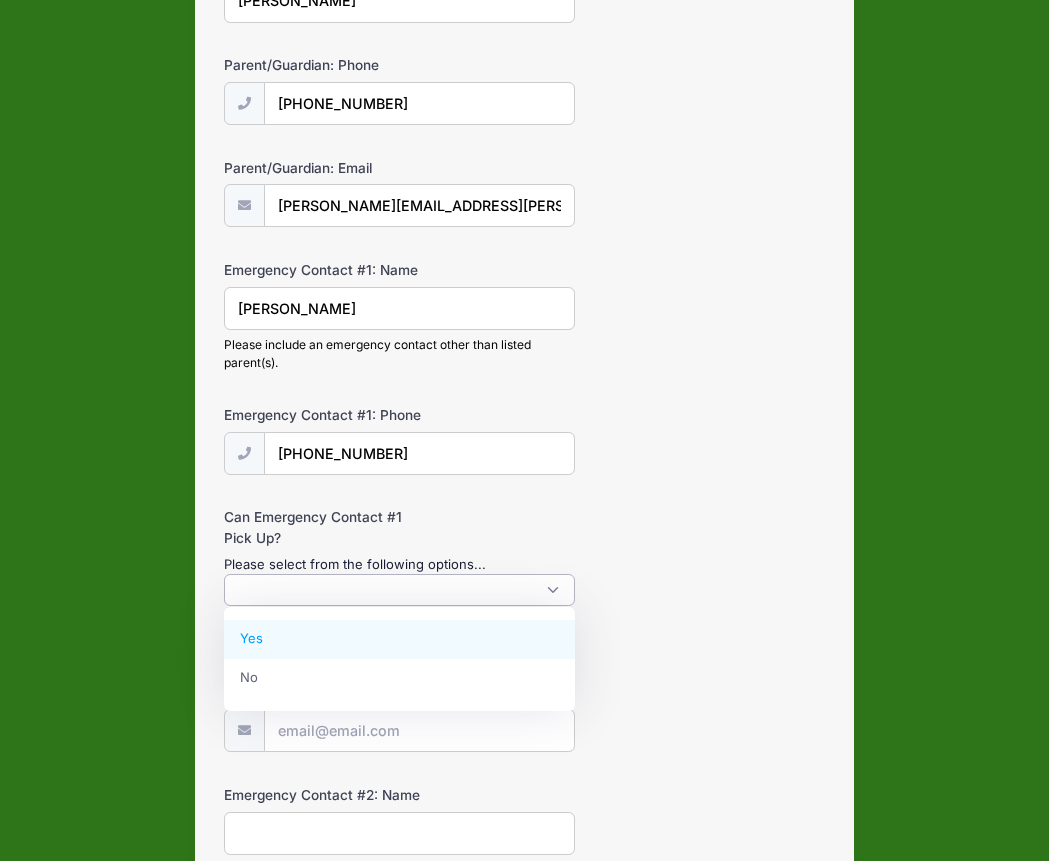 select on "Yes" 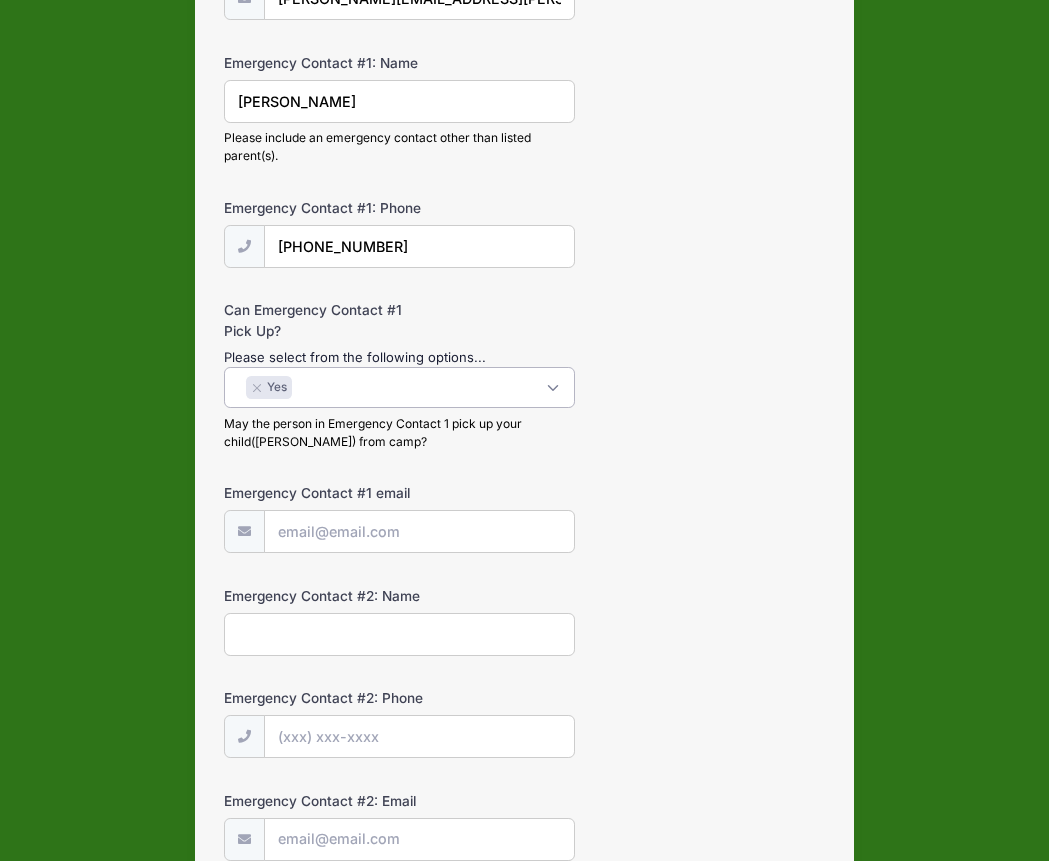 scroll, scrollTop: 535, scrollLeft: 0, axis: vertical 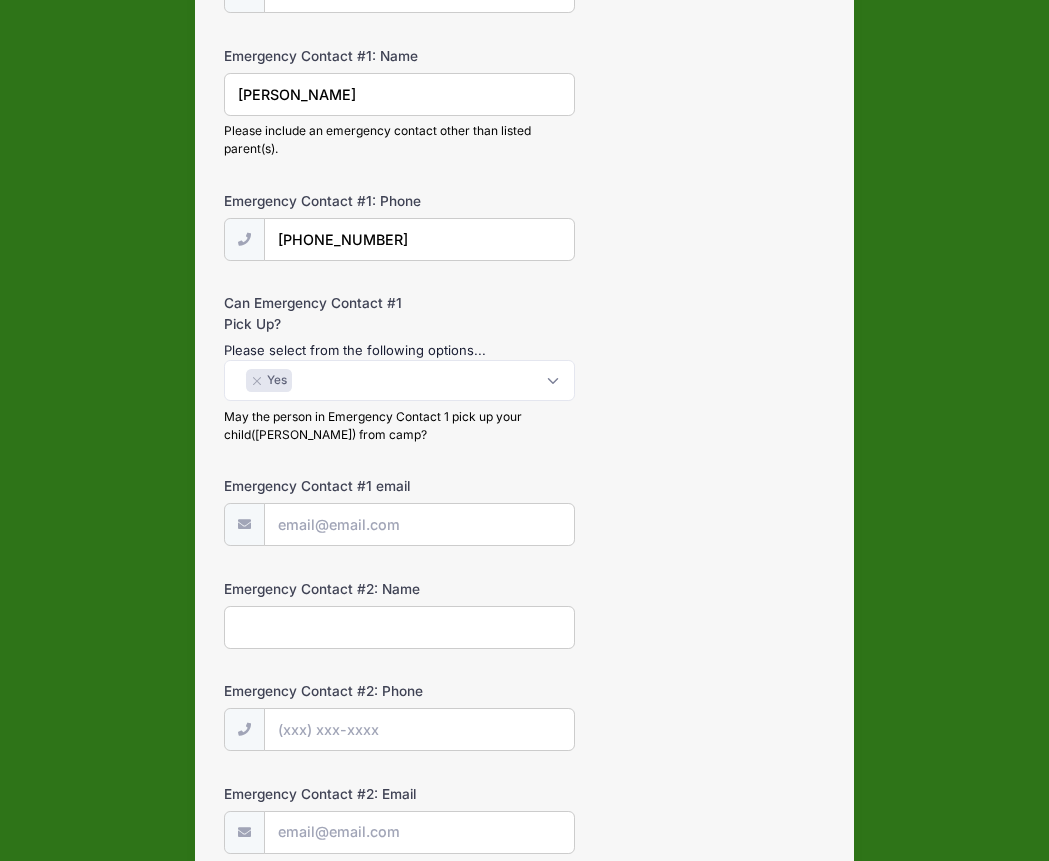 click on "Emergency Contact #1 email" at bounding box center (419, 524) 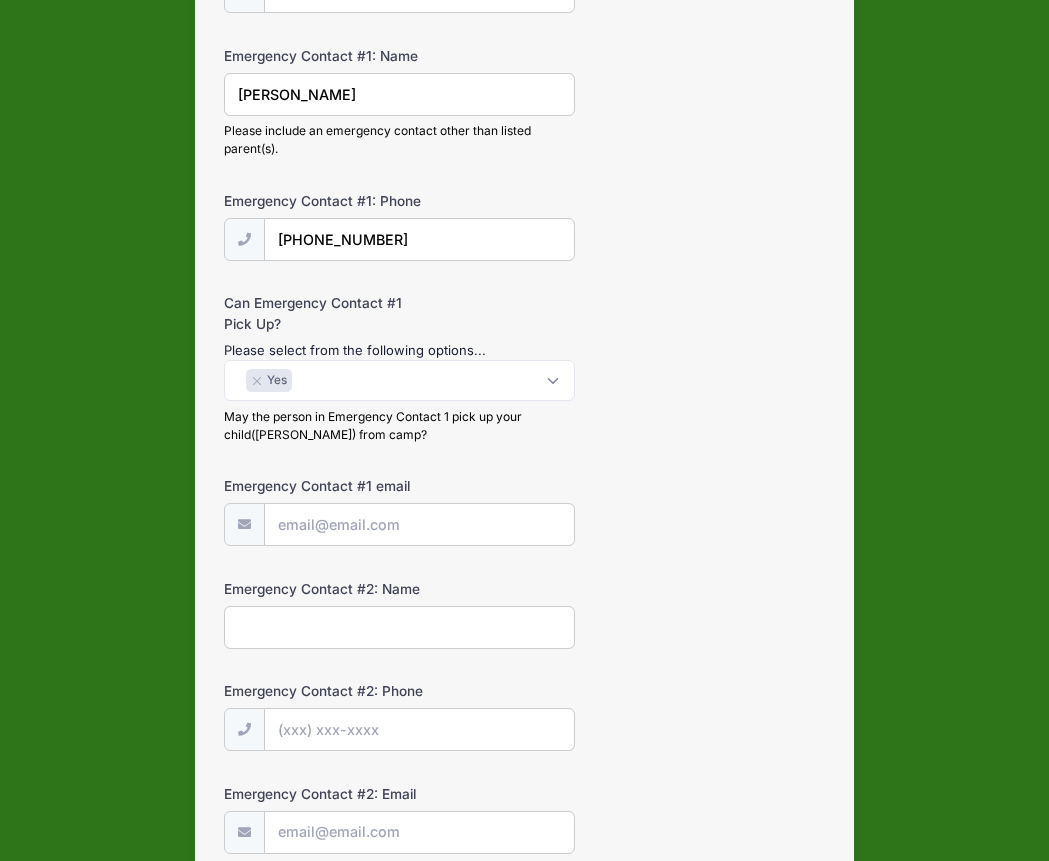 click on "Emergency Contact #1 email" at bounding box center [419, 524] 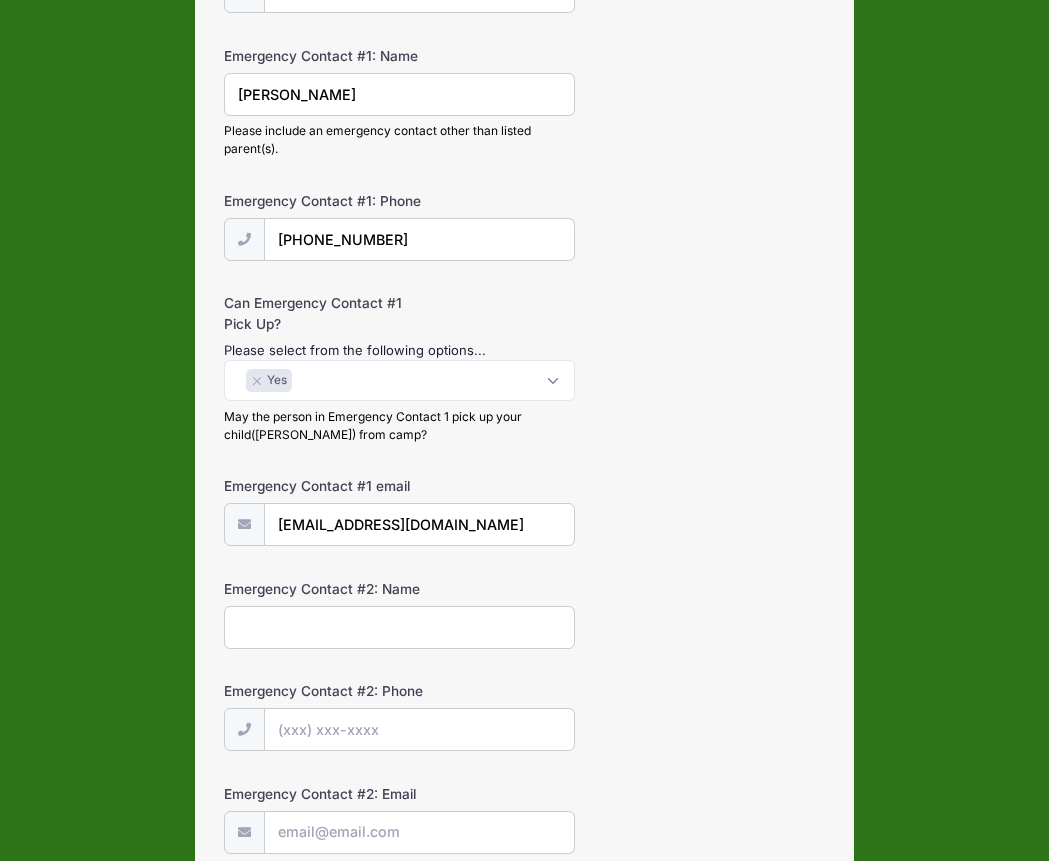 type on "macroyle@hotmail.com" 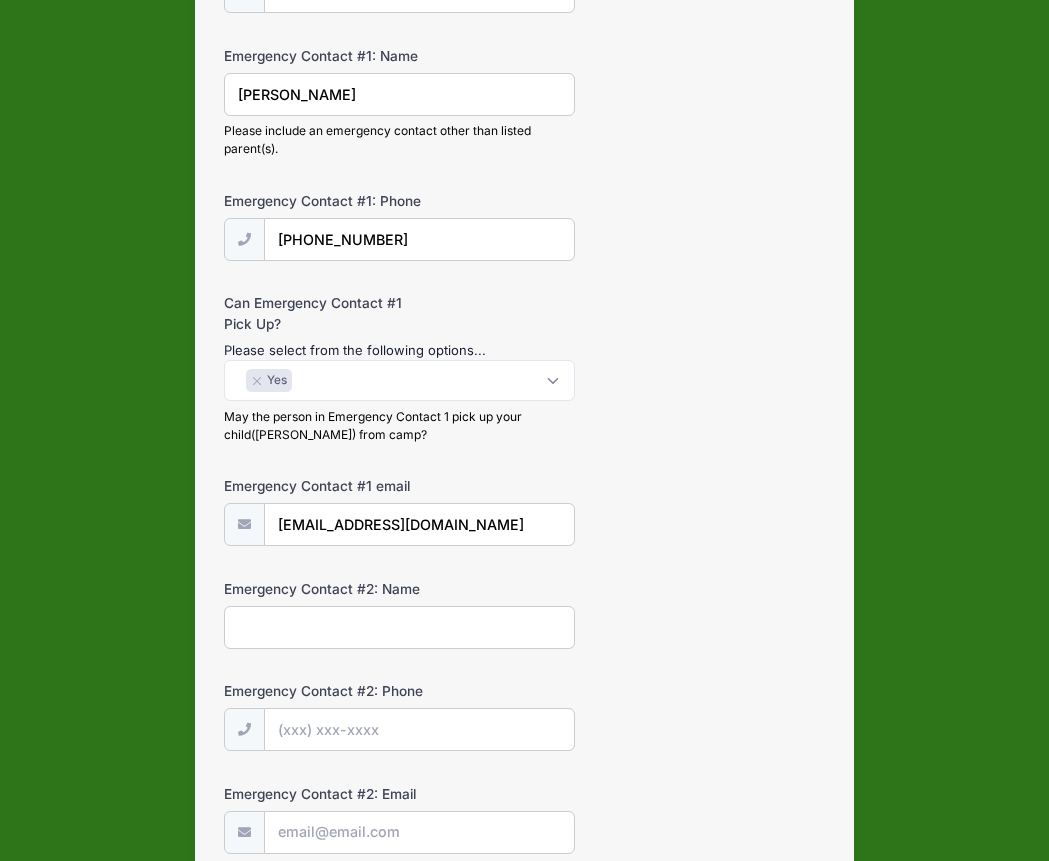 click on "Emergency Contact #2: Name" at bounding box center (399, 627) 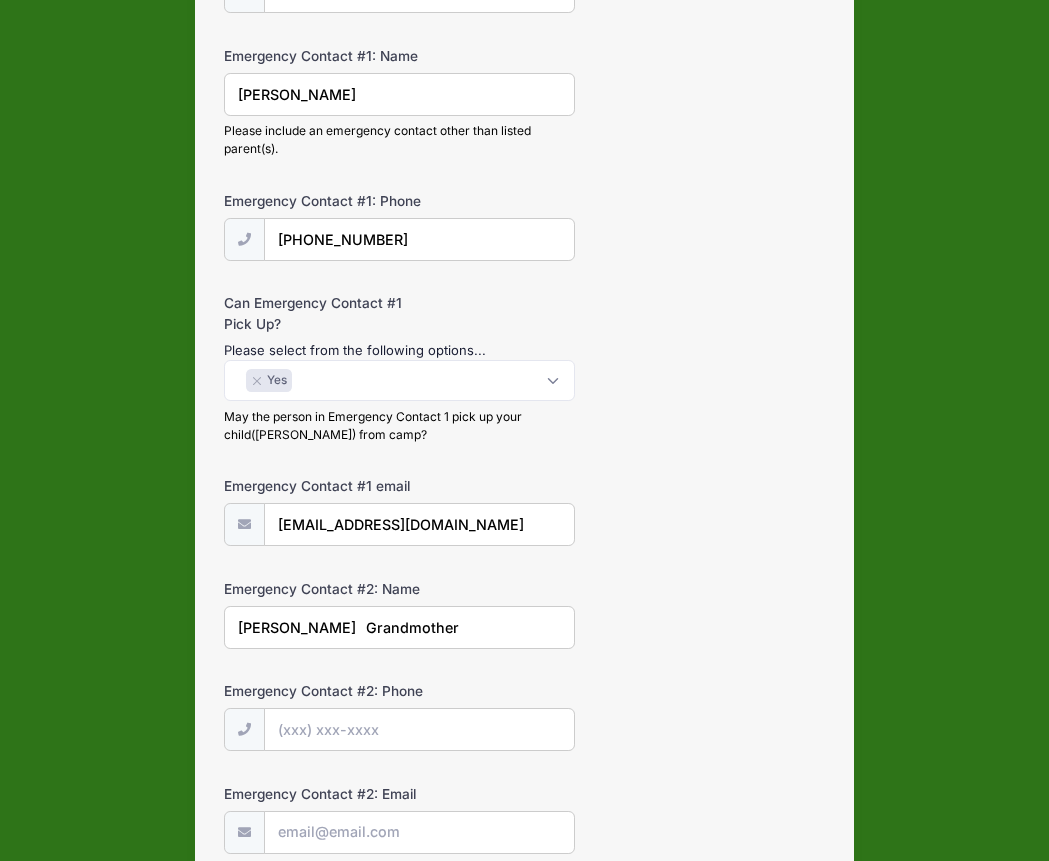 type on "Debbie Bell	Grandmother" 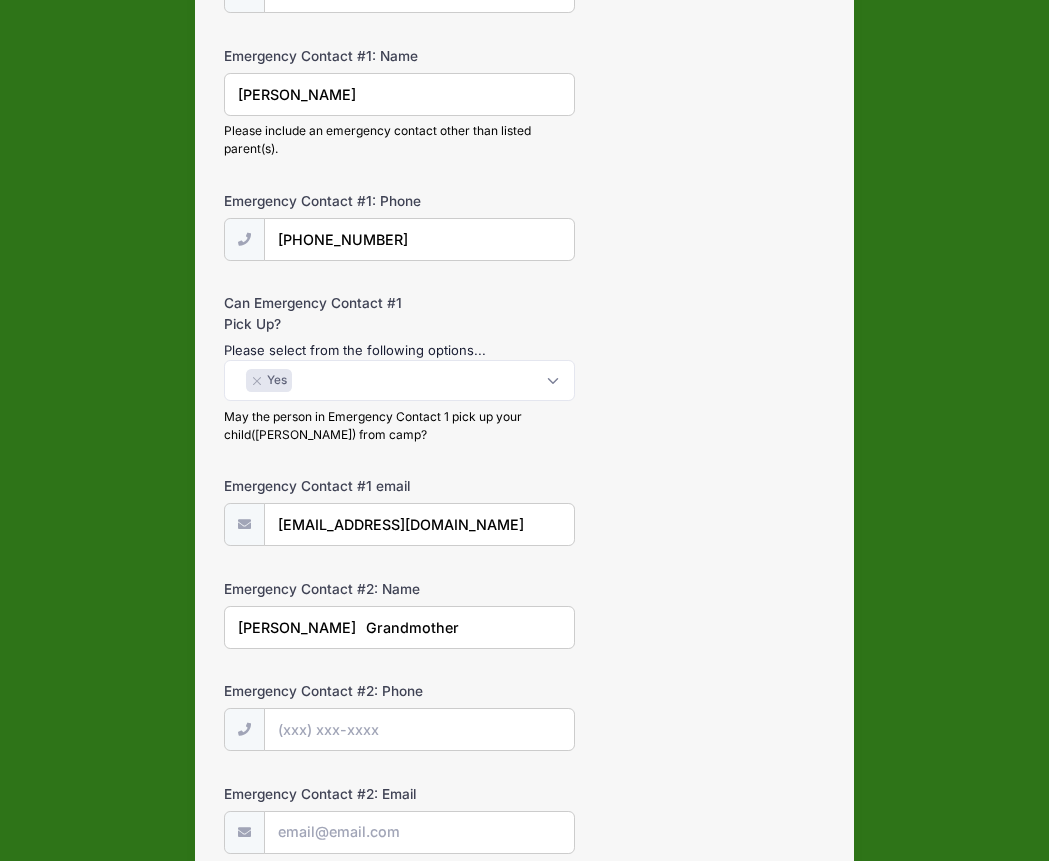 click on "Emergency Contact #2: Phone" at bounding box center [419, 729] 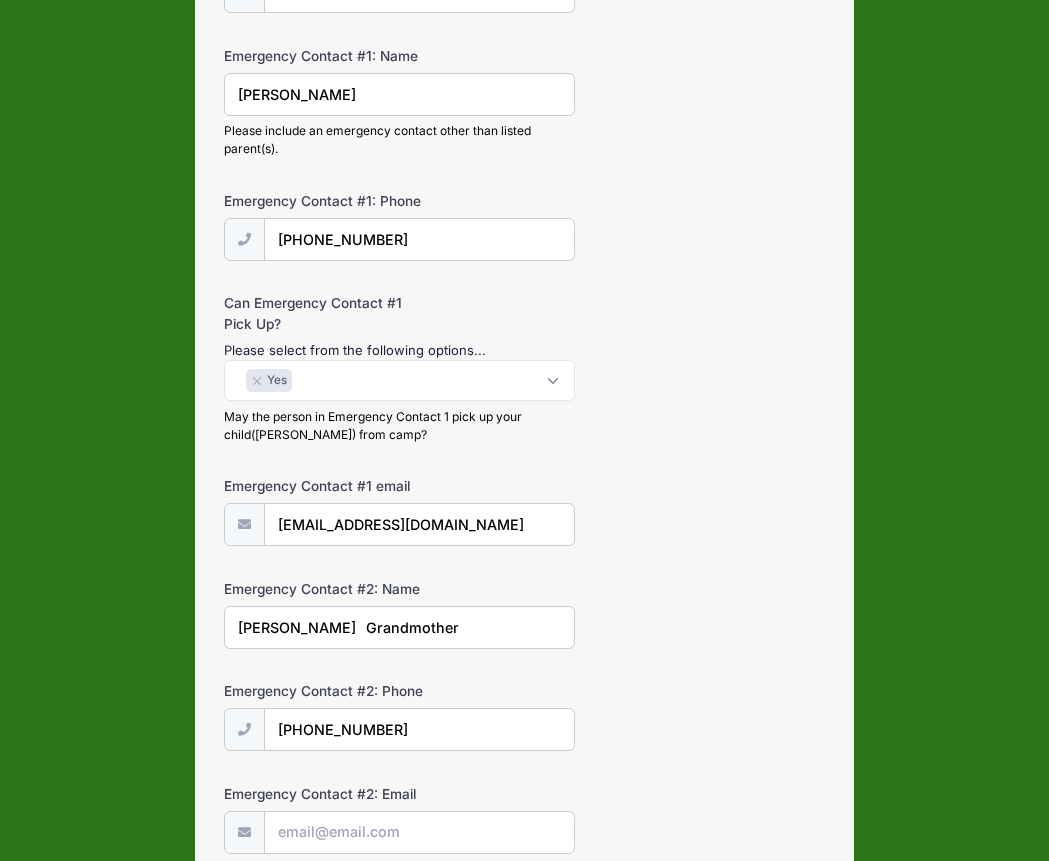 type on "(770) 533-0119" 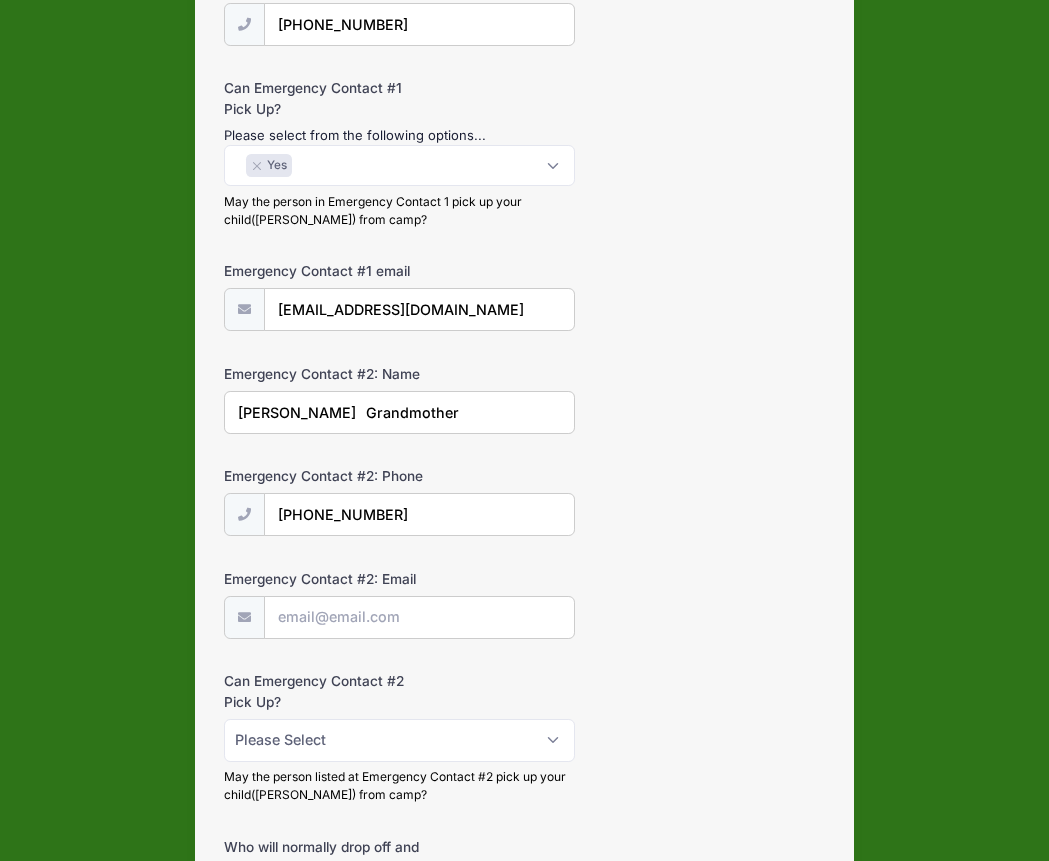 scroll, scrollTop: 773, scrollLeft: 0, axis: vertical 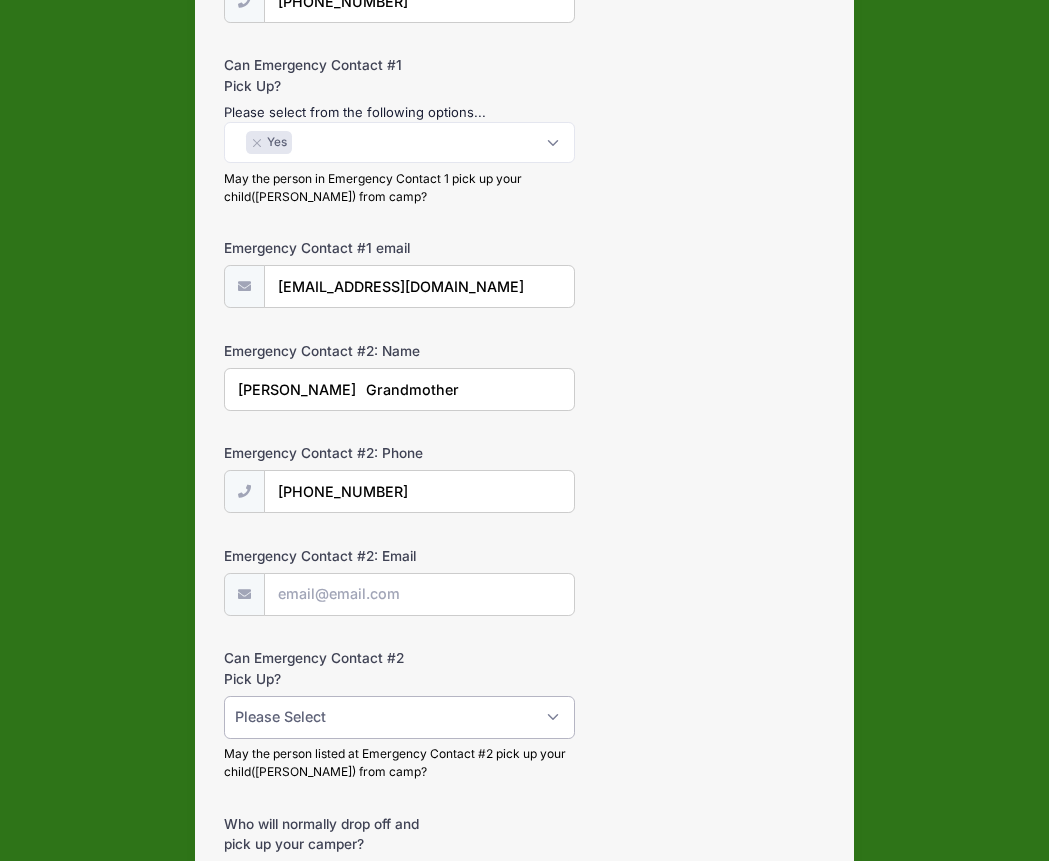click on "Please Select Yes
No" at bounding box center (399, 717) 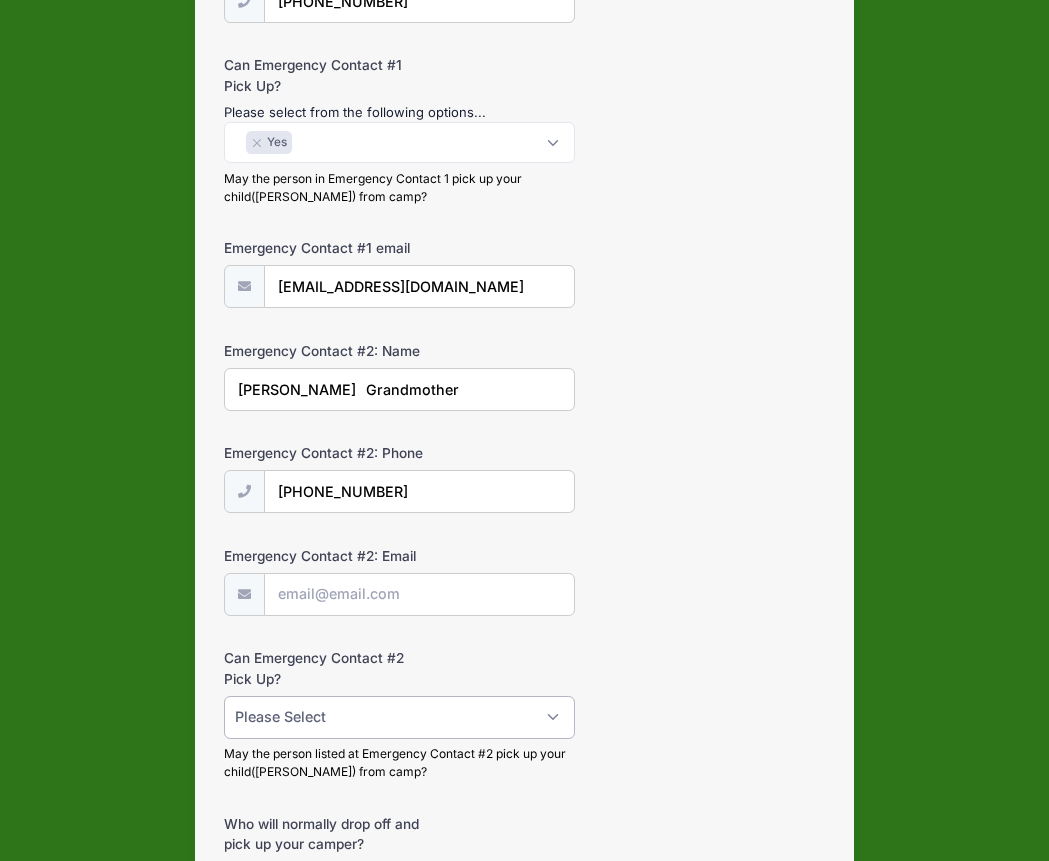 select on "Yes" 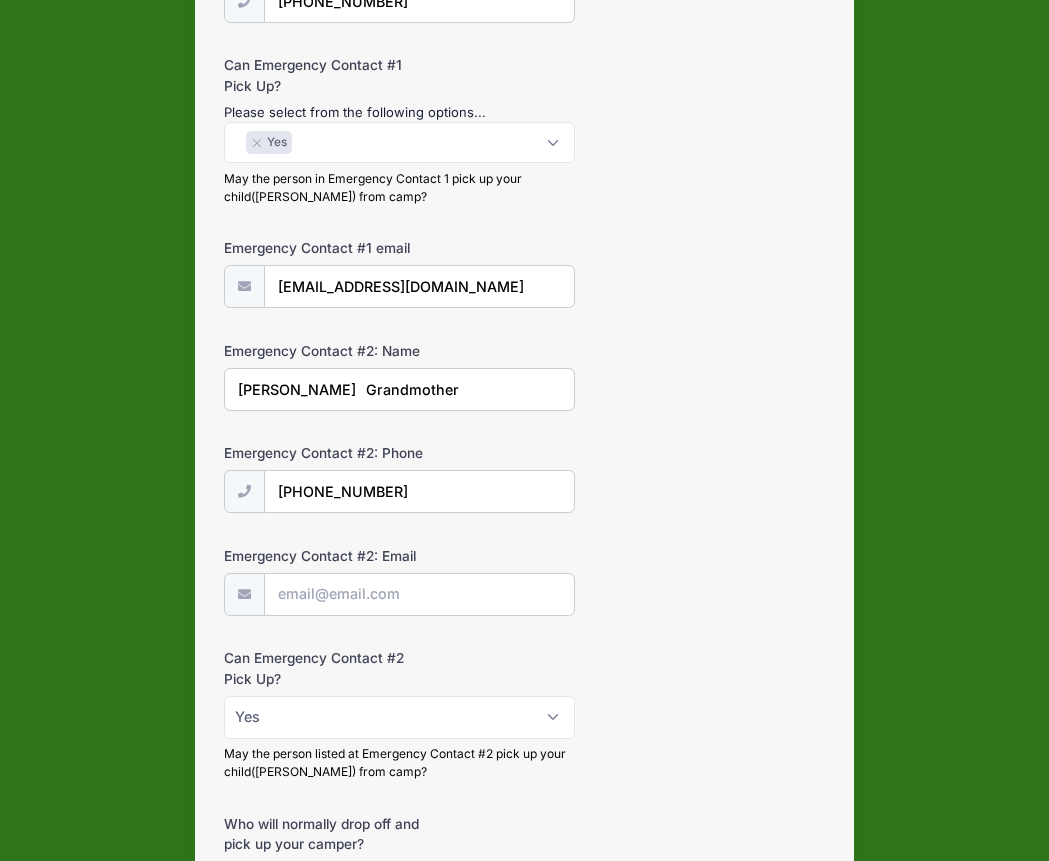 click on "Emergency Contact #2: Email" at bounding box center (524, 581) 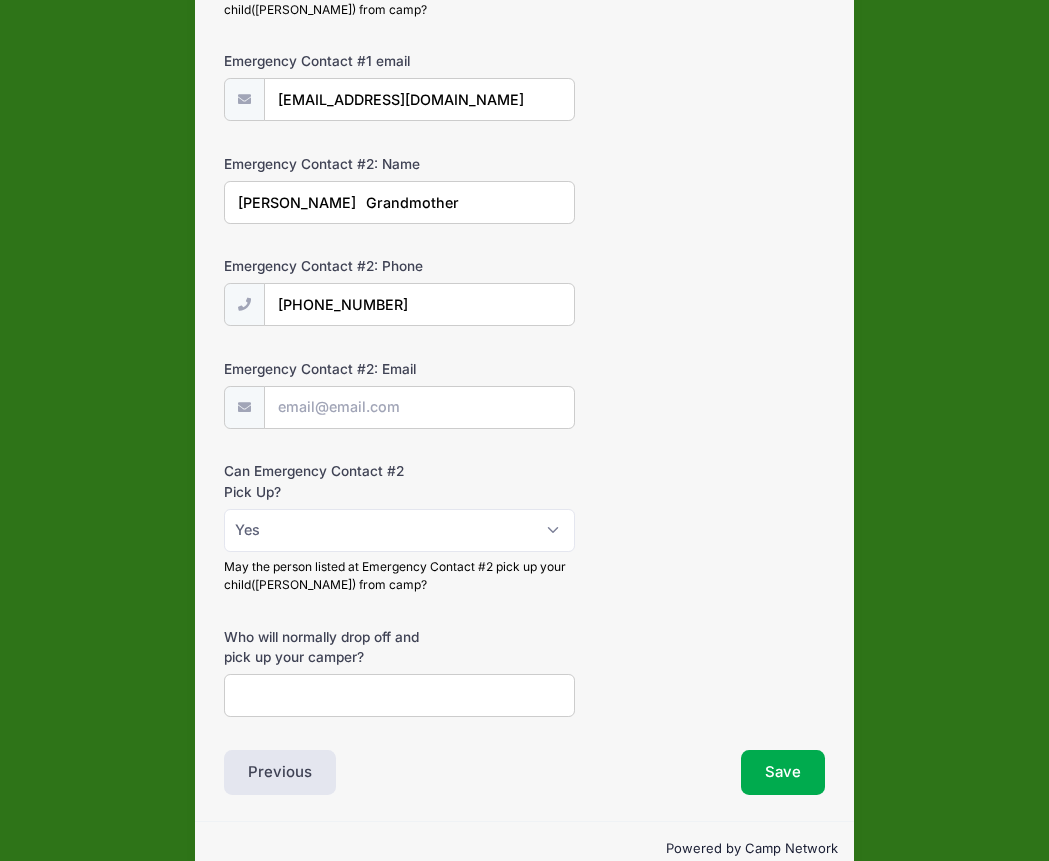 scroll, scrollTop: 998, scrollLeft: 0, axis: vertical 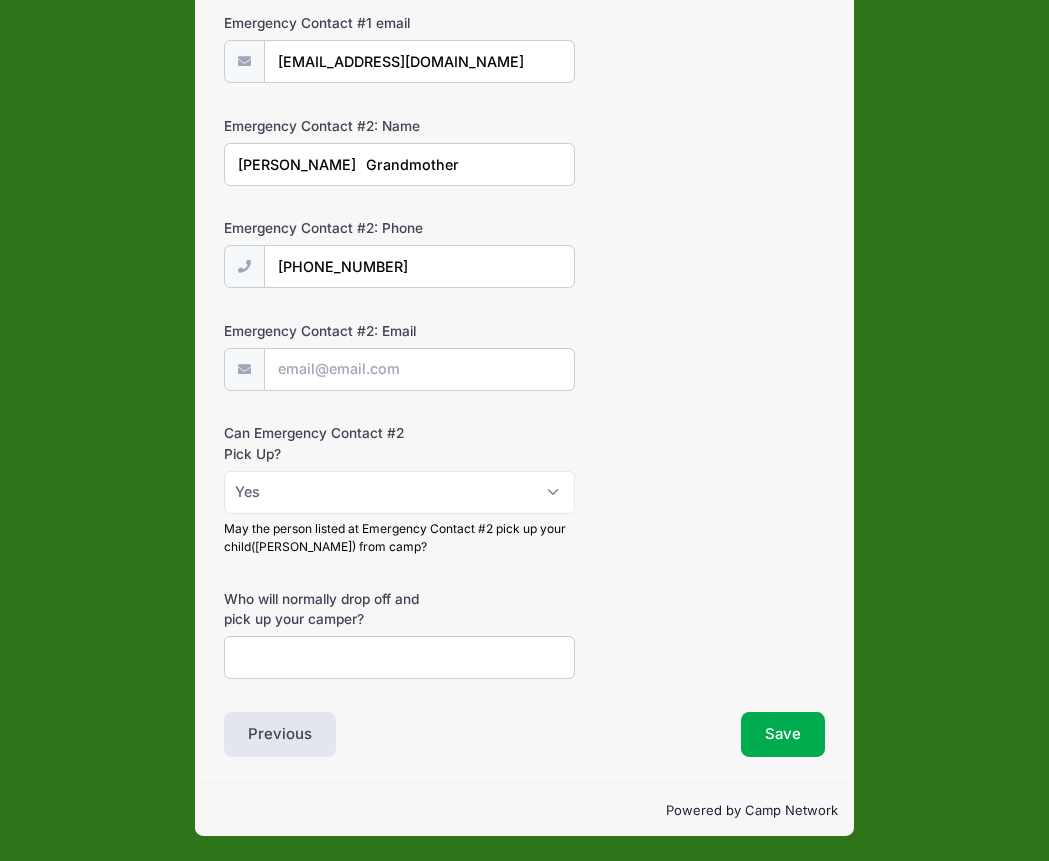 click on "Who will normally drop off and pick up your camper?" at bounding box center (399, 657) 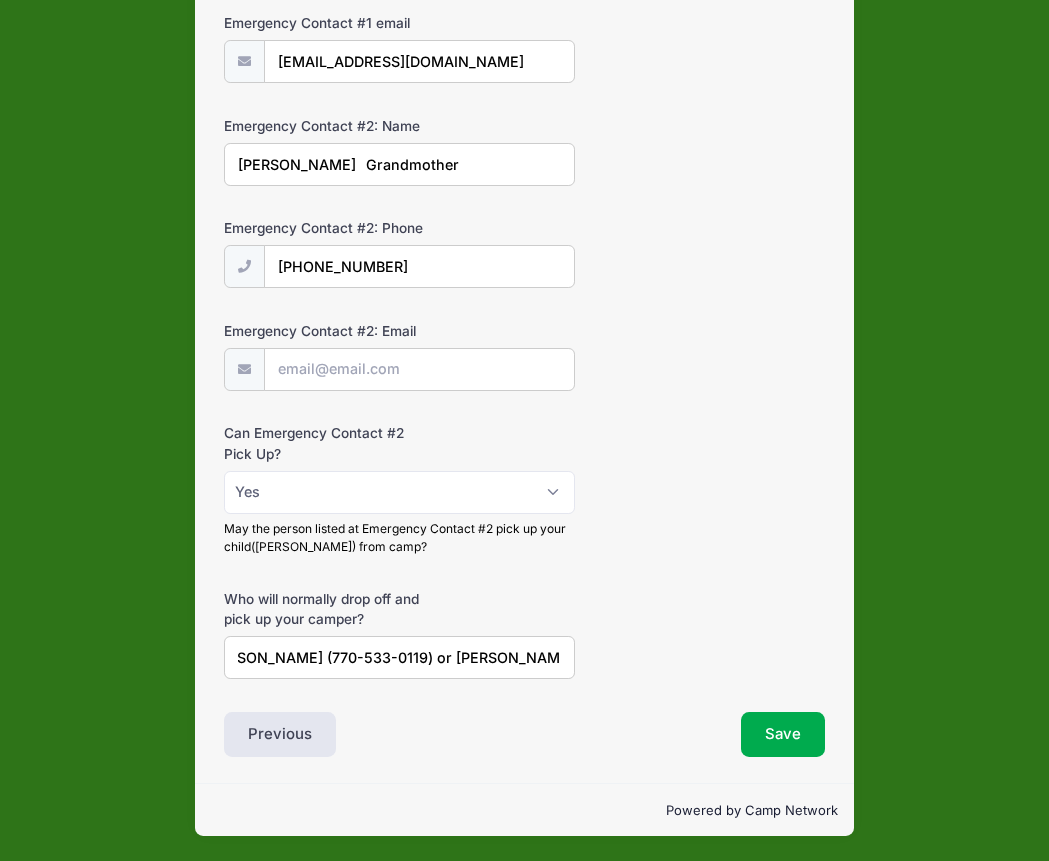 scroll, scrollTop: 0, scrollLeft: 0, axis: both 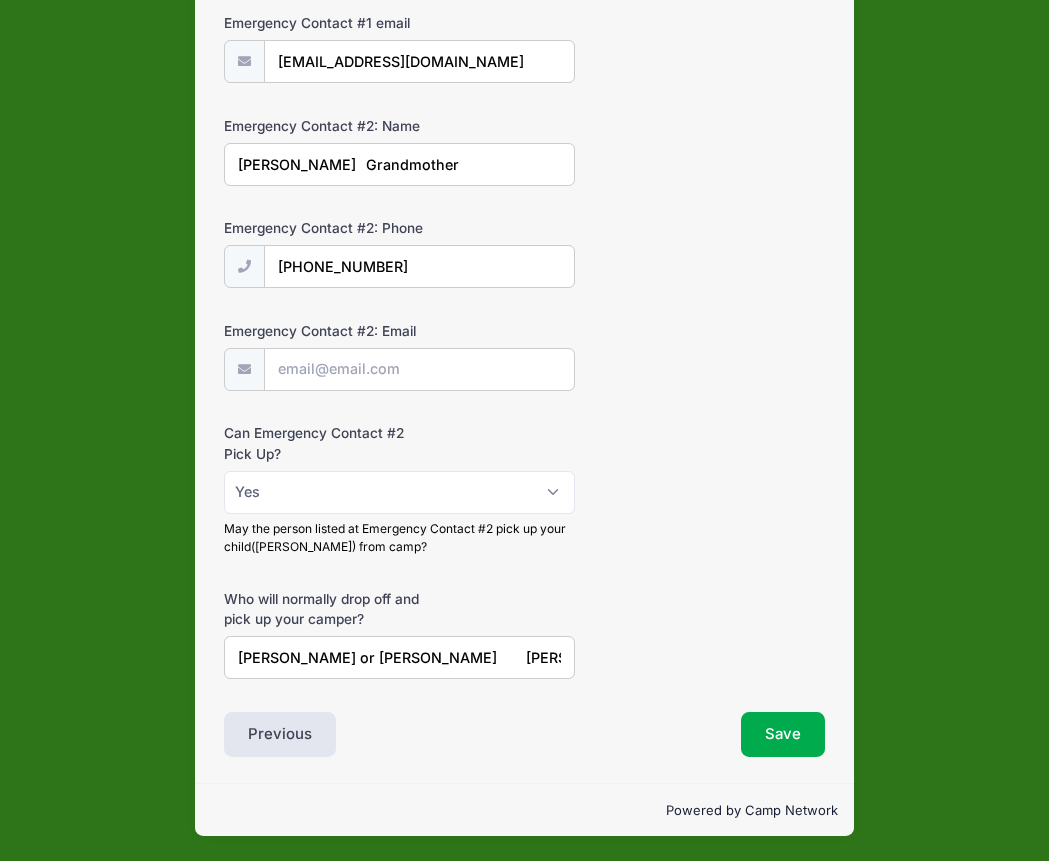 click on "Previous" at bounding box center [369, 735] 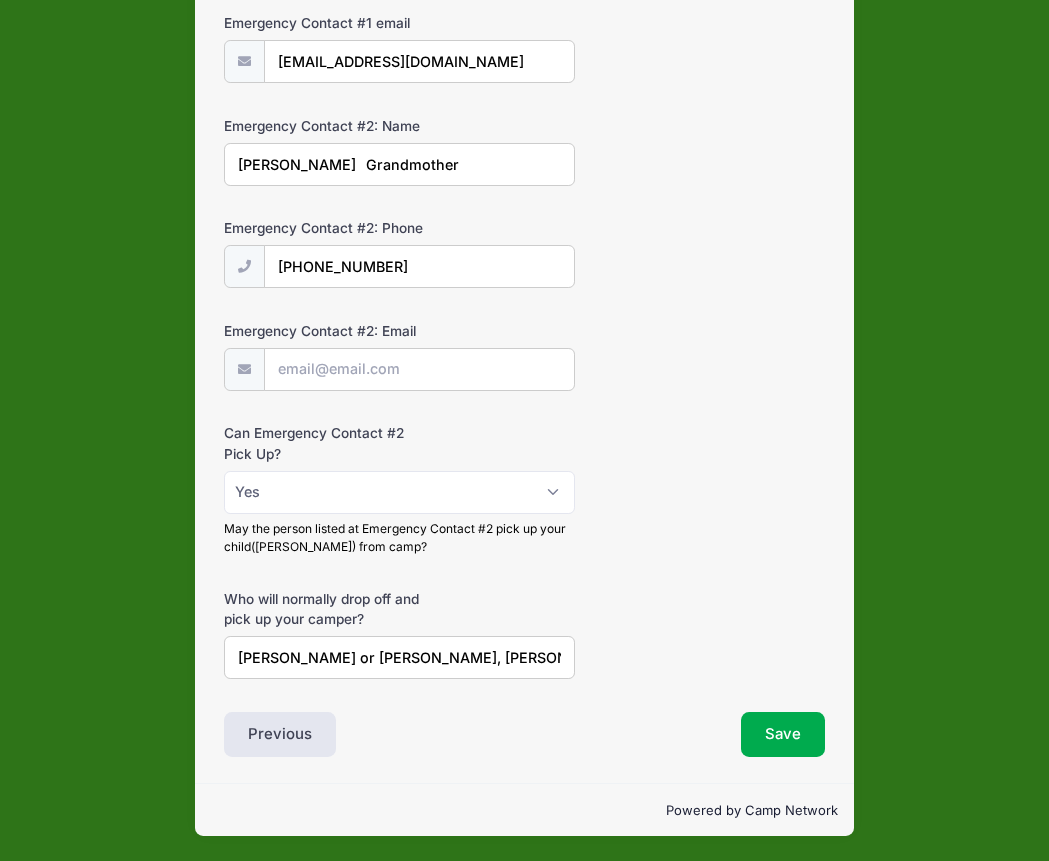 click on "Stephanie or Michael Croyle, Debbie Bell (770-533-0119) or Kim Croyle (440-376-7043)" at bounding box center [399, 657] 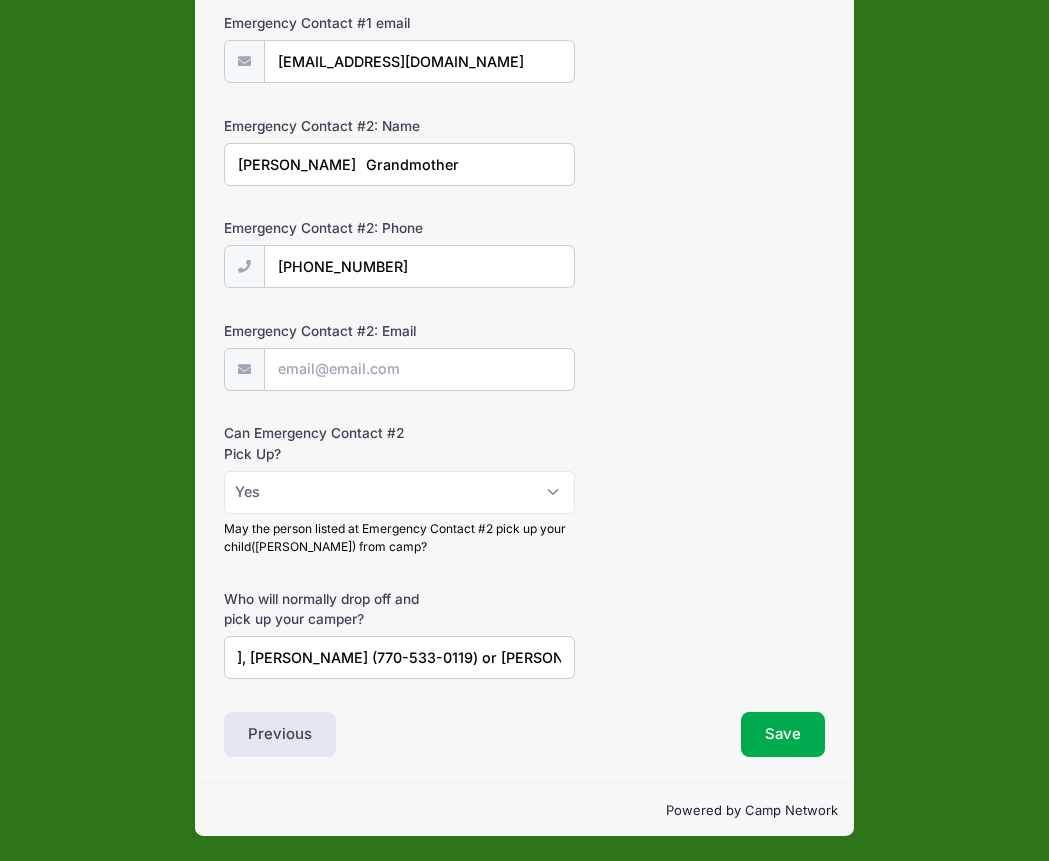 scroll, scrollTop: 0, scrollLeft: 277, axis: horizontal 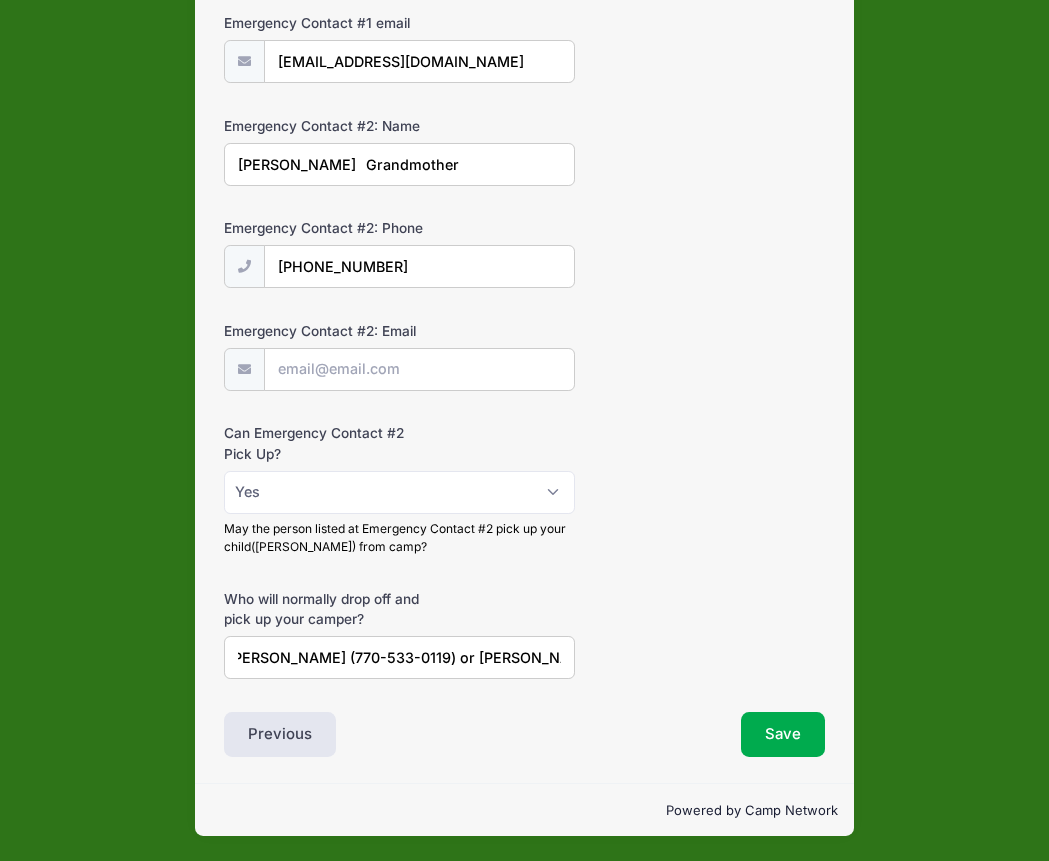 drag, startPoint x: 511, startPoint y: 656, endPoint x: 348, endPoint y: 663, distance: 163.15024 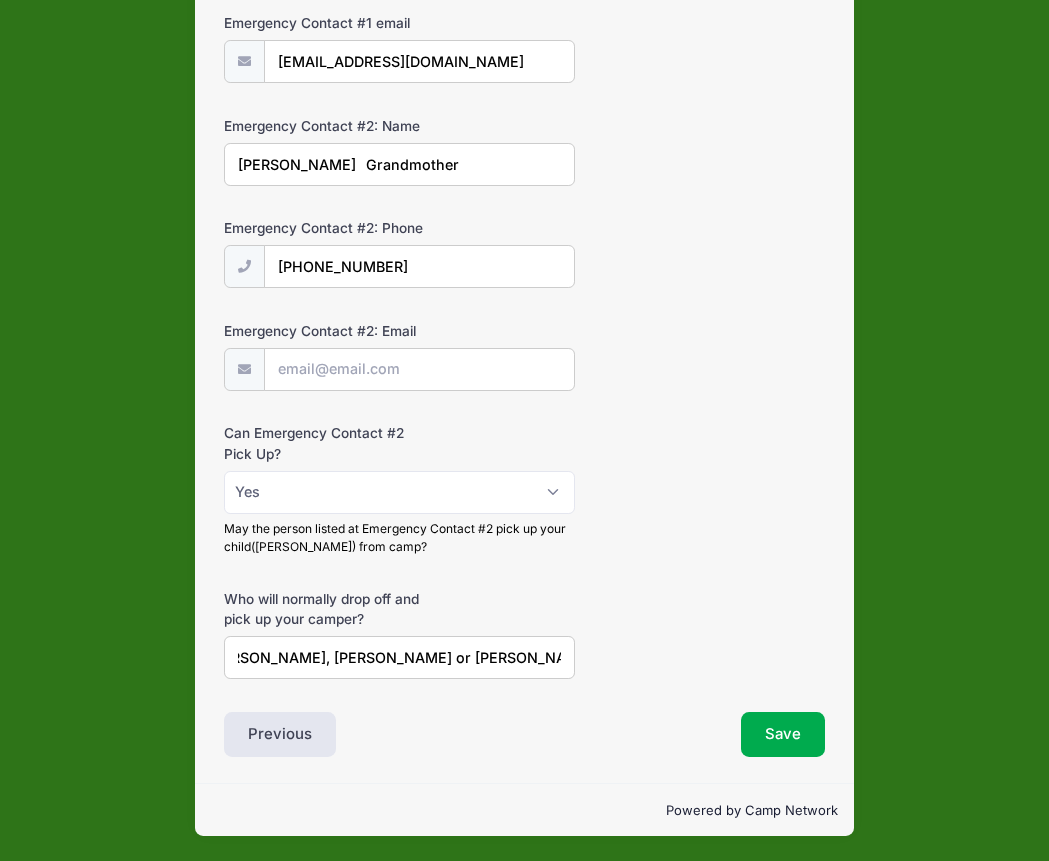 scroll, scrollTop: 0, scrollLeft: 167, axis: horizontal 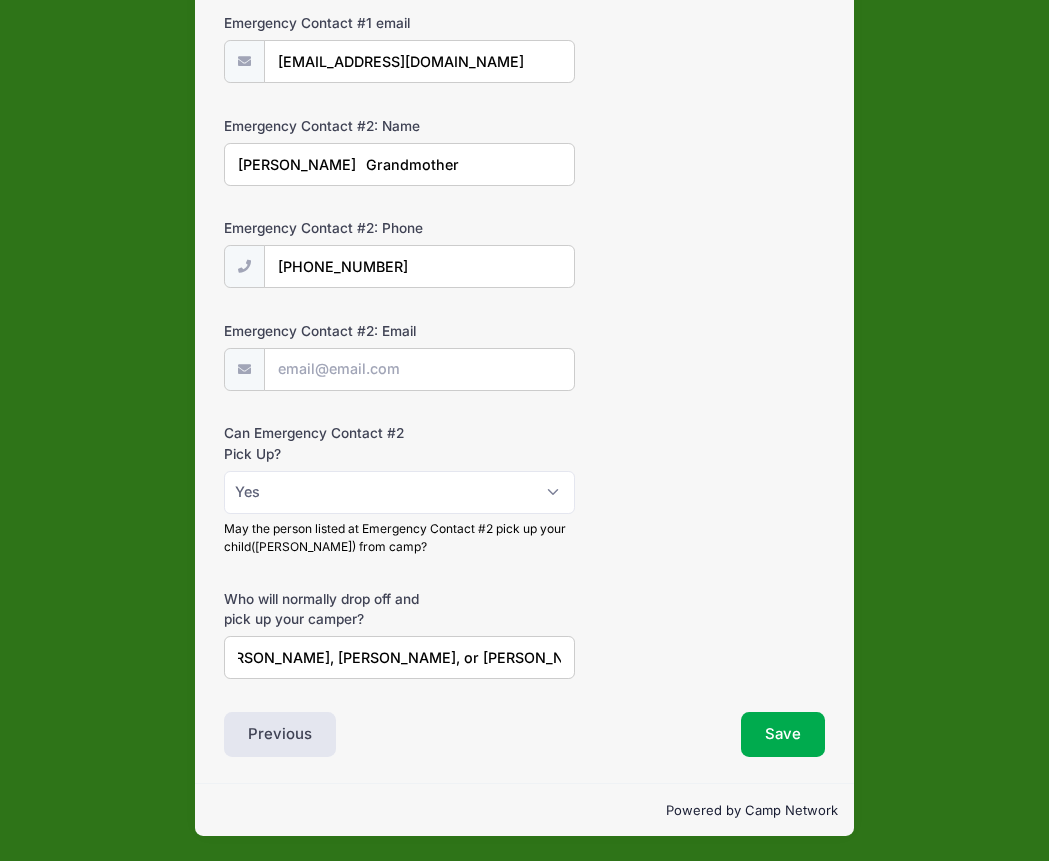 type on "Stephanie or Michael Croyle, Debbie Bell, or Kim Croyle (440-376-7043)" 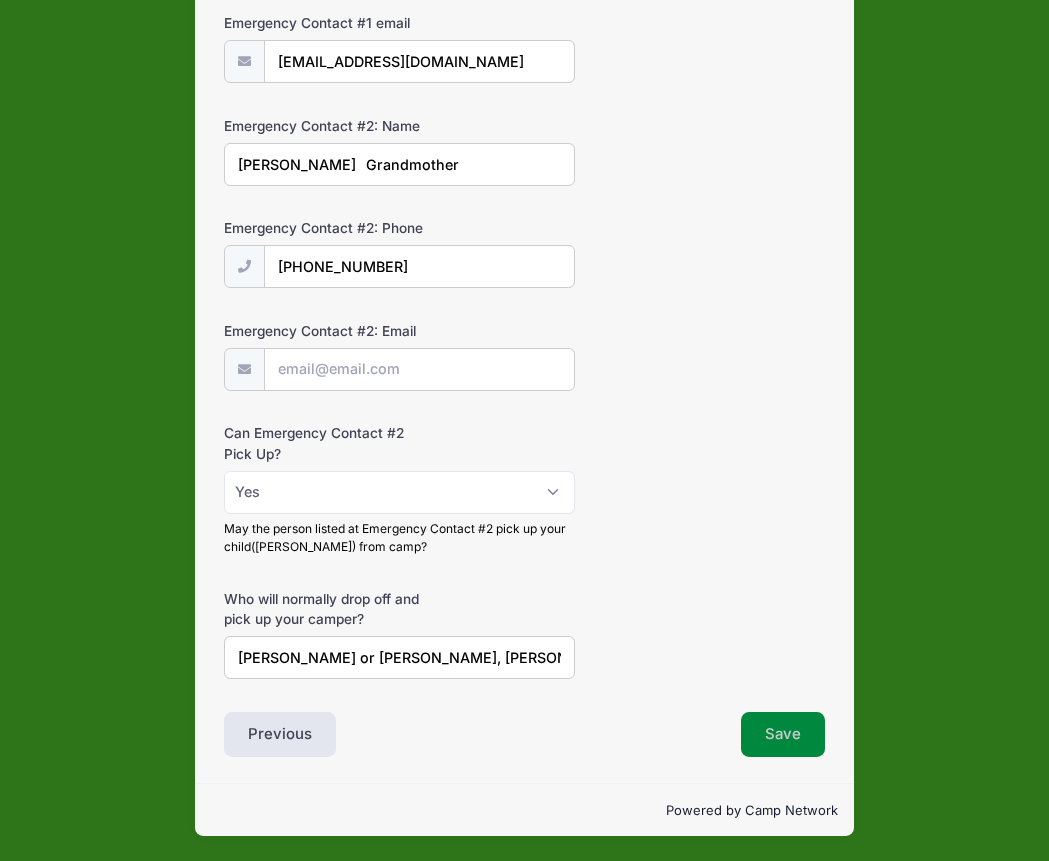 click on "Save" at bounding box center [783, 735] 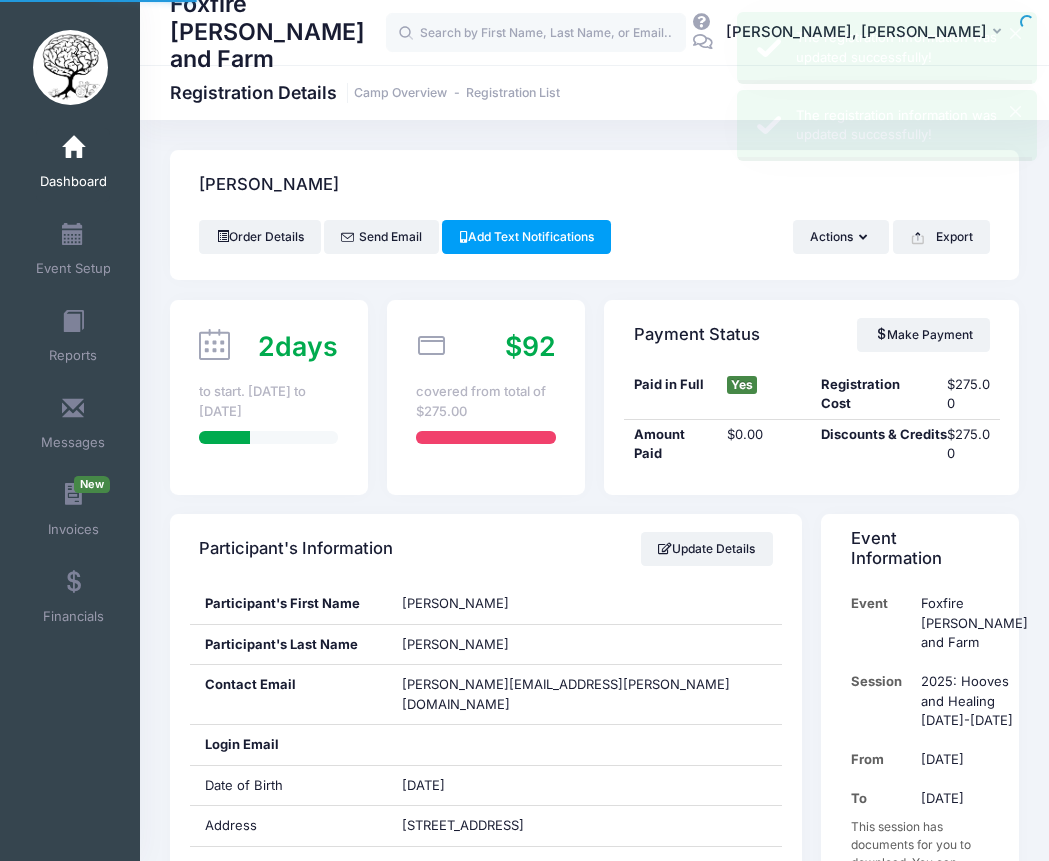 scroll, scrollTop: 0, scrollLeft: 0, axis: both 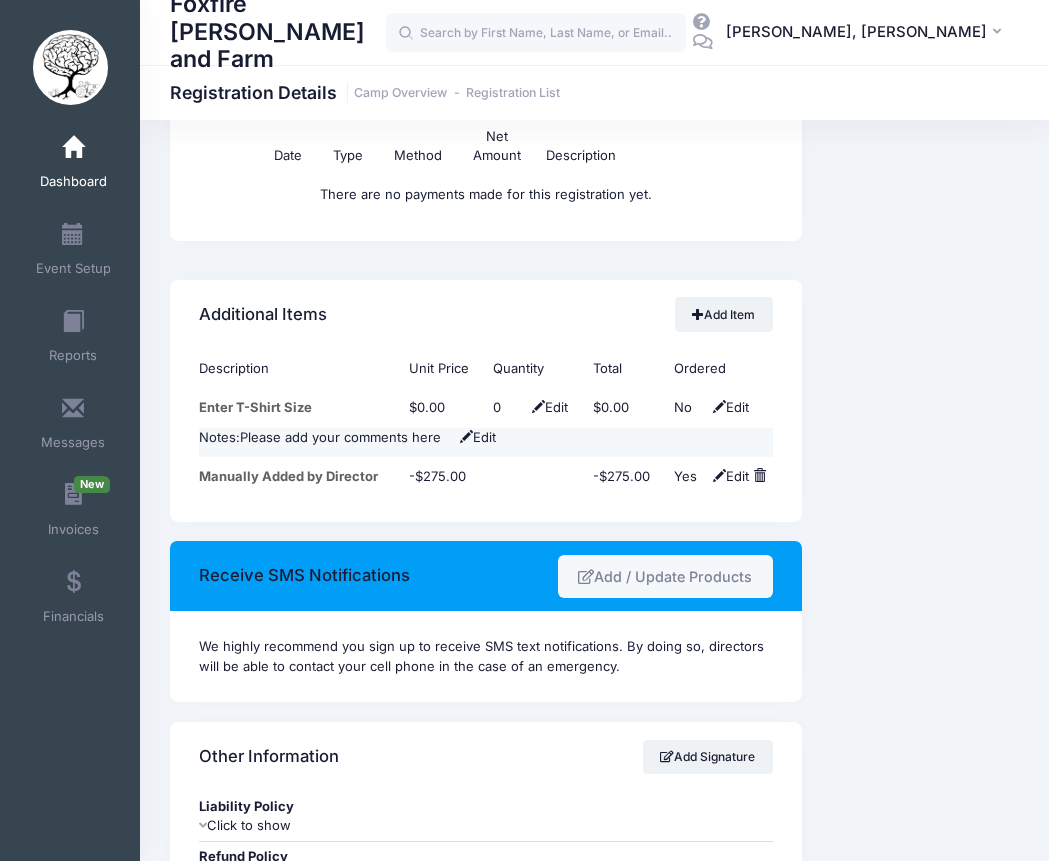 click on "Please add your comments here" at bounding box center (340, 438) 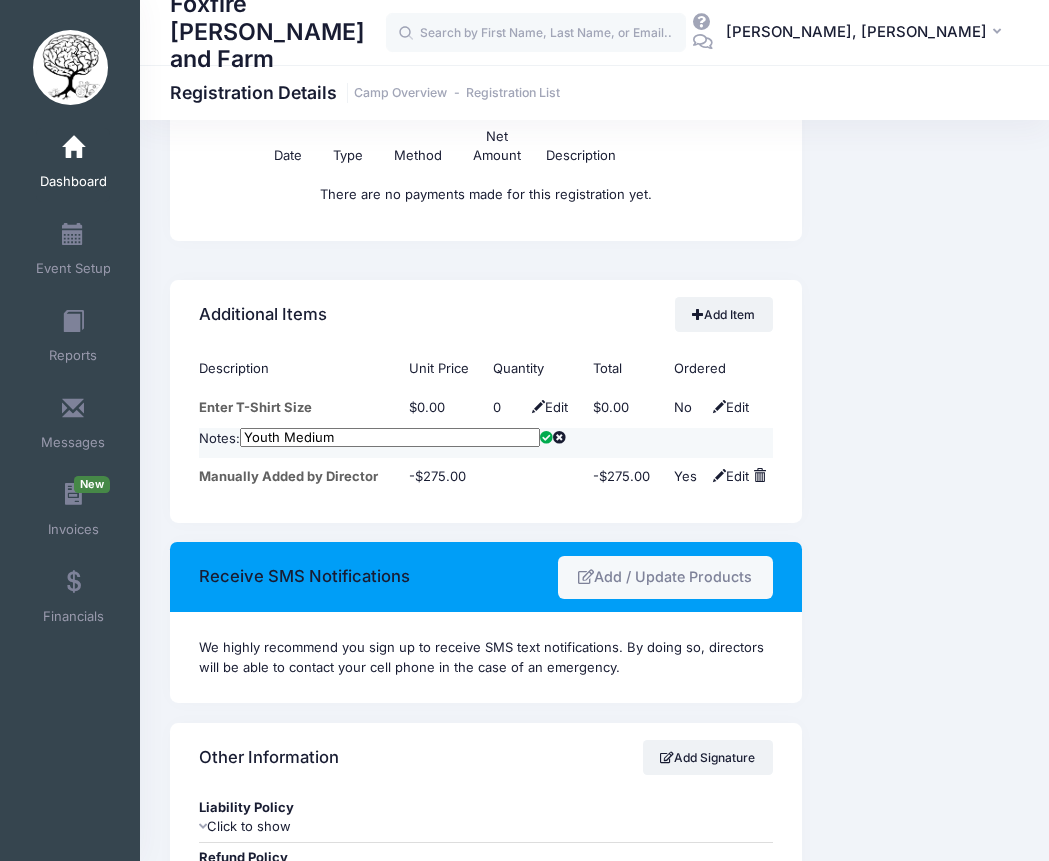 type on "Youth Medium" 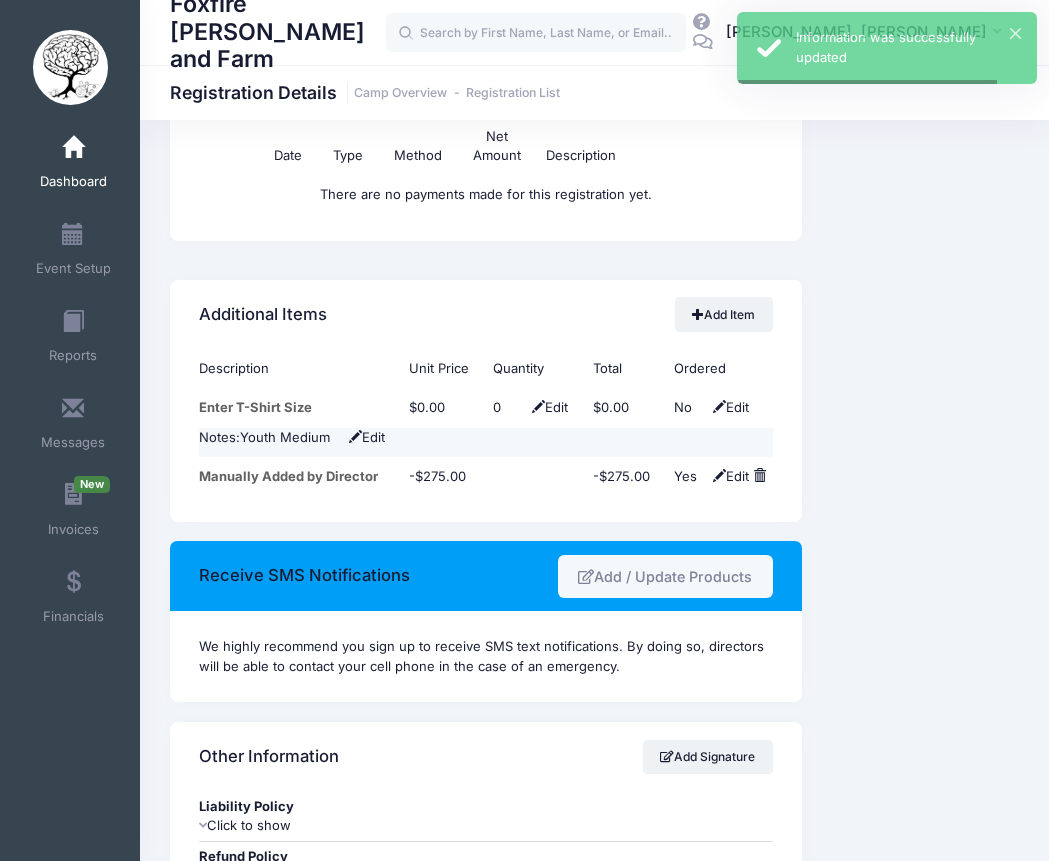 click on "Event Information
Event
Foxfire Woods and Farm
Session
2025: Hooves and Healing July 21-25th
From
Jul 21st
To
Jul 25th
This session has documents for you to download. You can download them from  here" at bounding box center [920, 90] 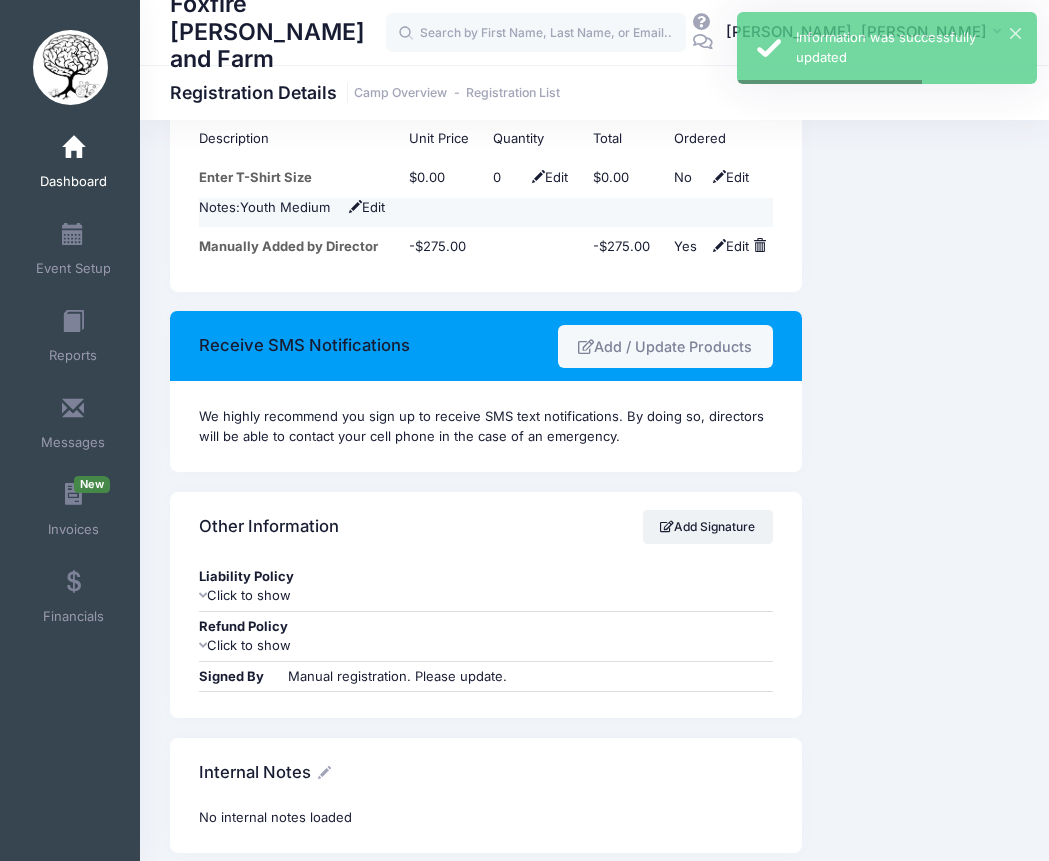 scroll, scrollTop: 2050, scrollLeft: 0, axis: vertical 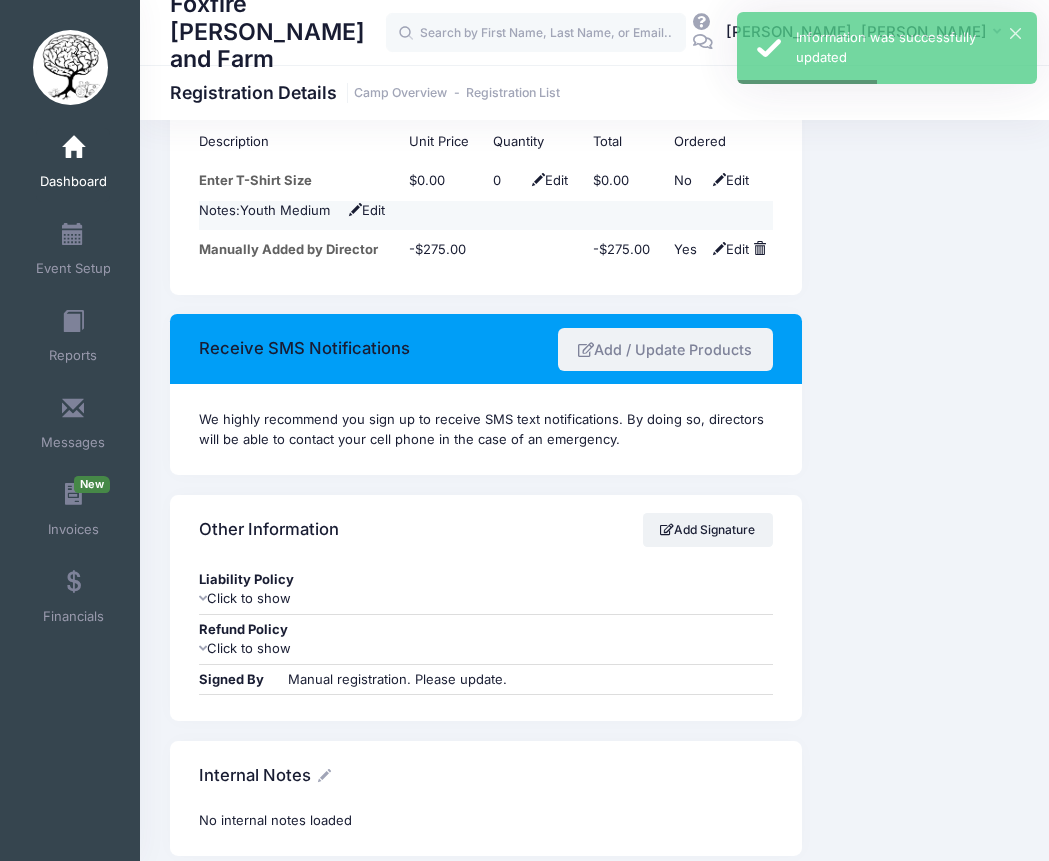 click on "Add / Update Products" at bounding box center [665, 349] 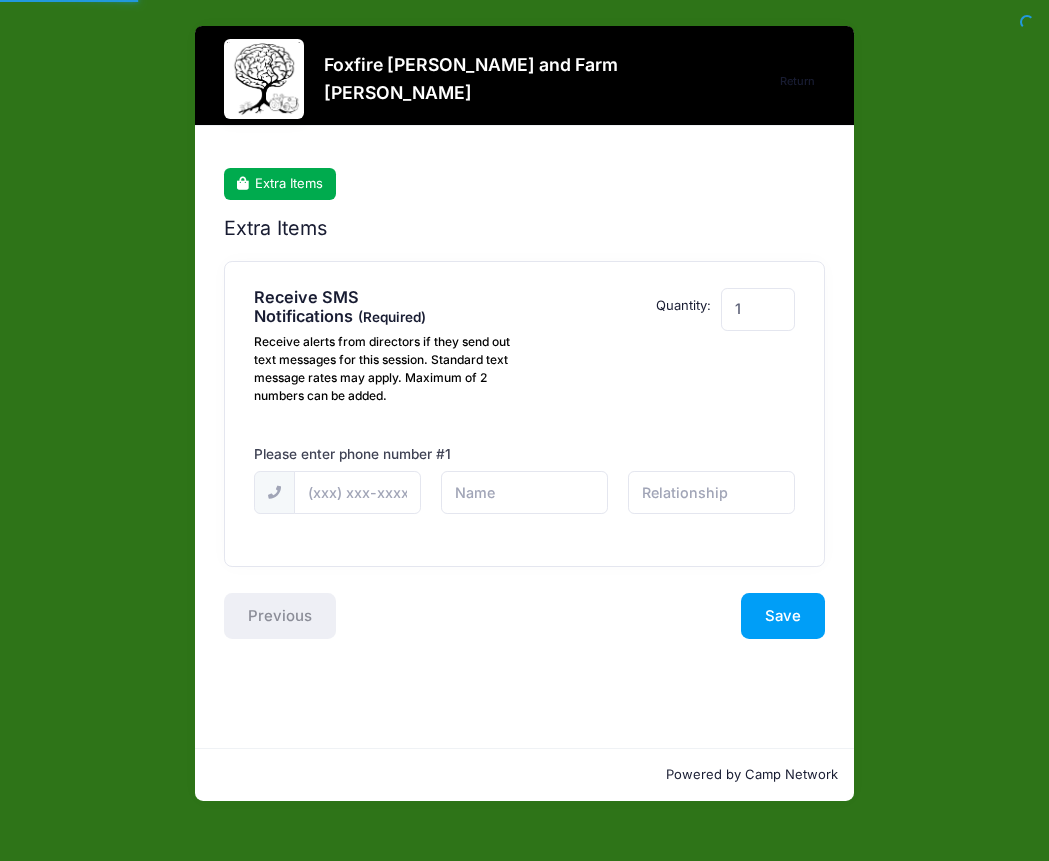 scroll, scrollTop: 0, scrollLeft: 0, axis: both 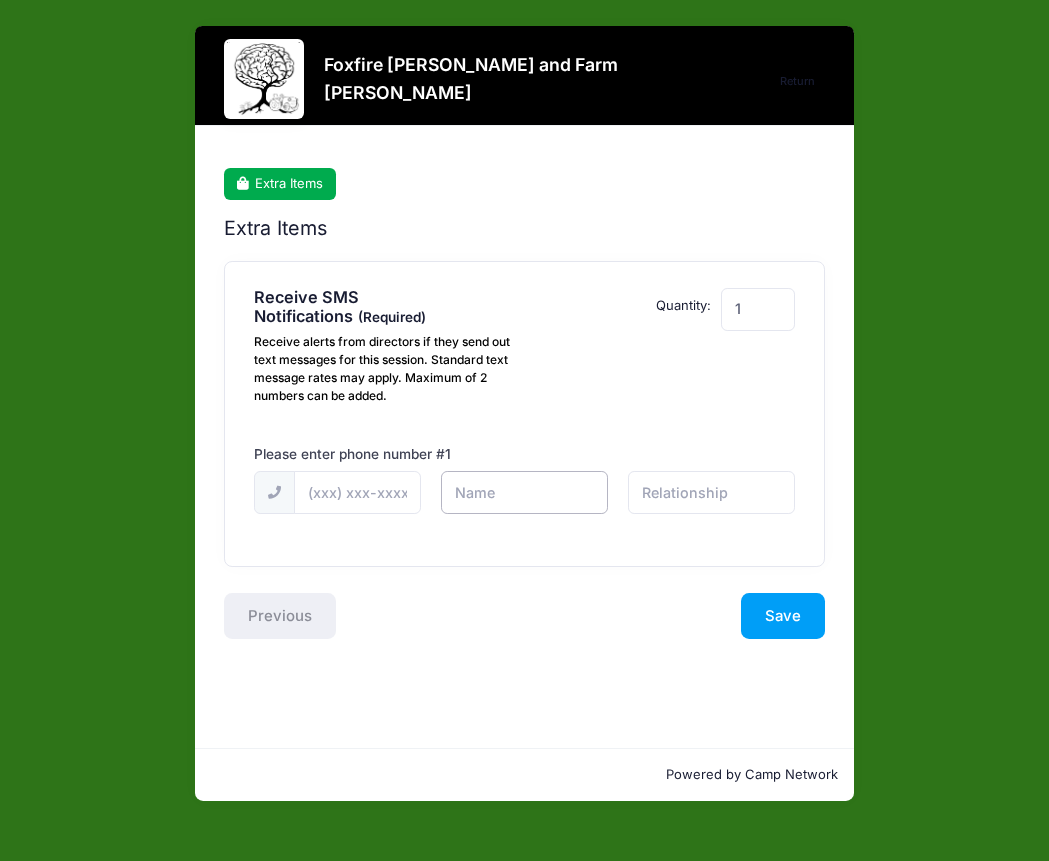 click at bounding box center [0, 0] 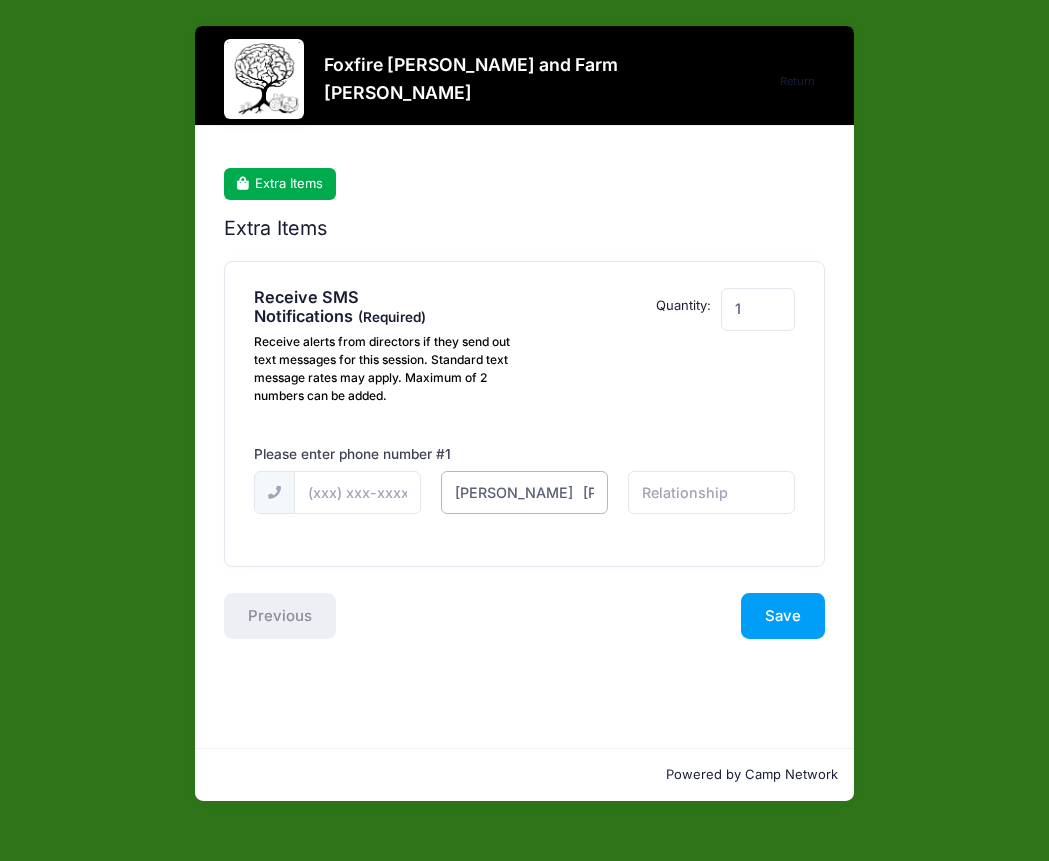 scroll, scrollTop: 0, scrollLeft: 108, axis: horizontal 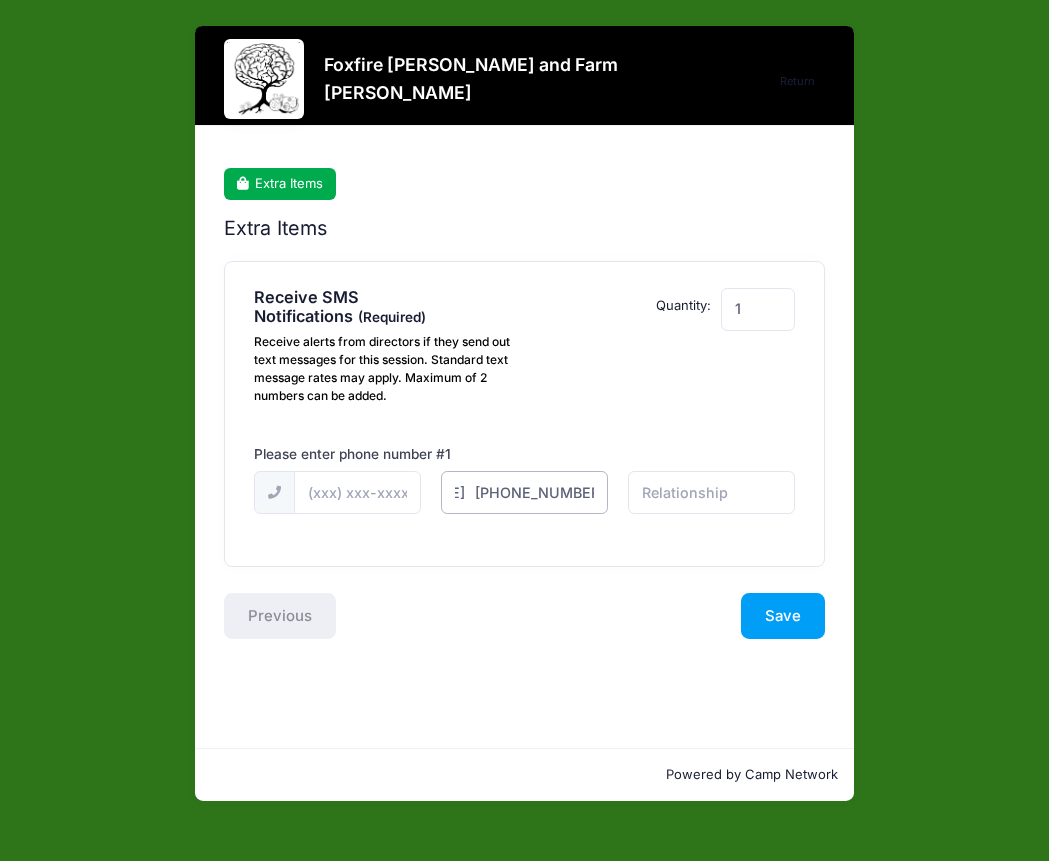 drag, startPoint x: 497, startPoint y: 494, endPoint x: 659, endPoint y: 495, distance: 162.00308 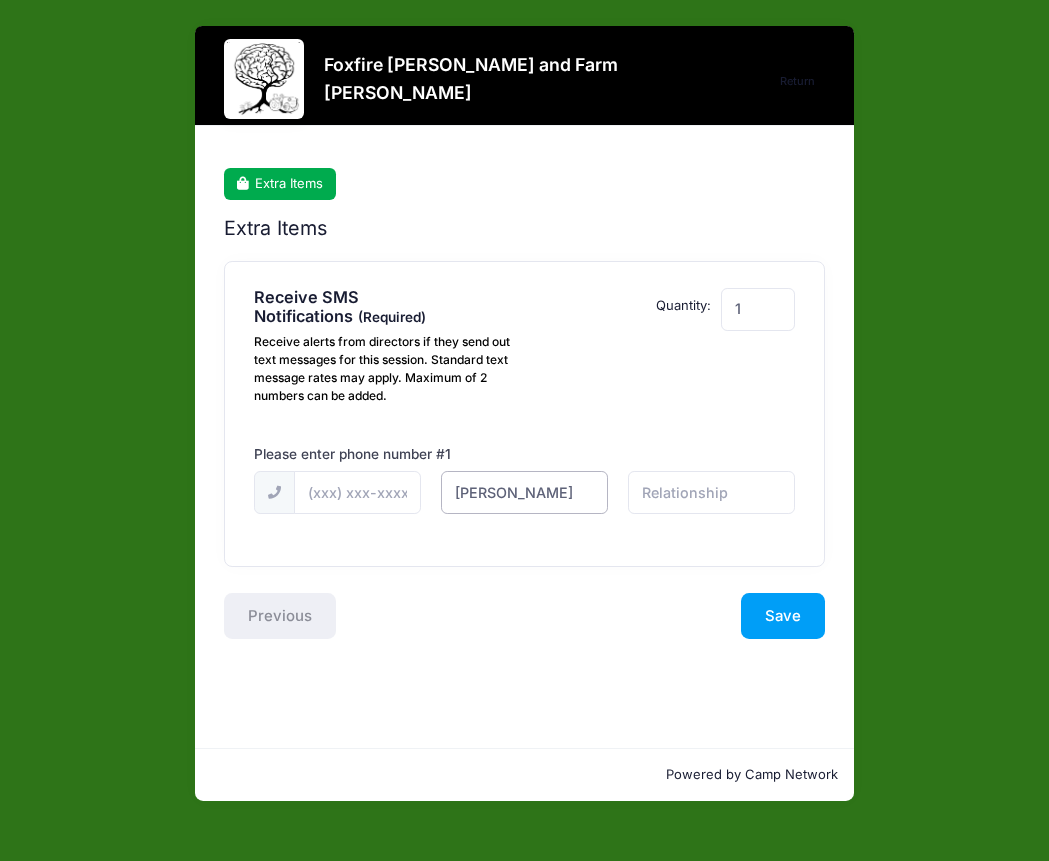 scroll, scrollTop: 0, scrollLeft: 13, axis: horizontal 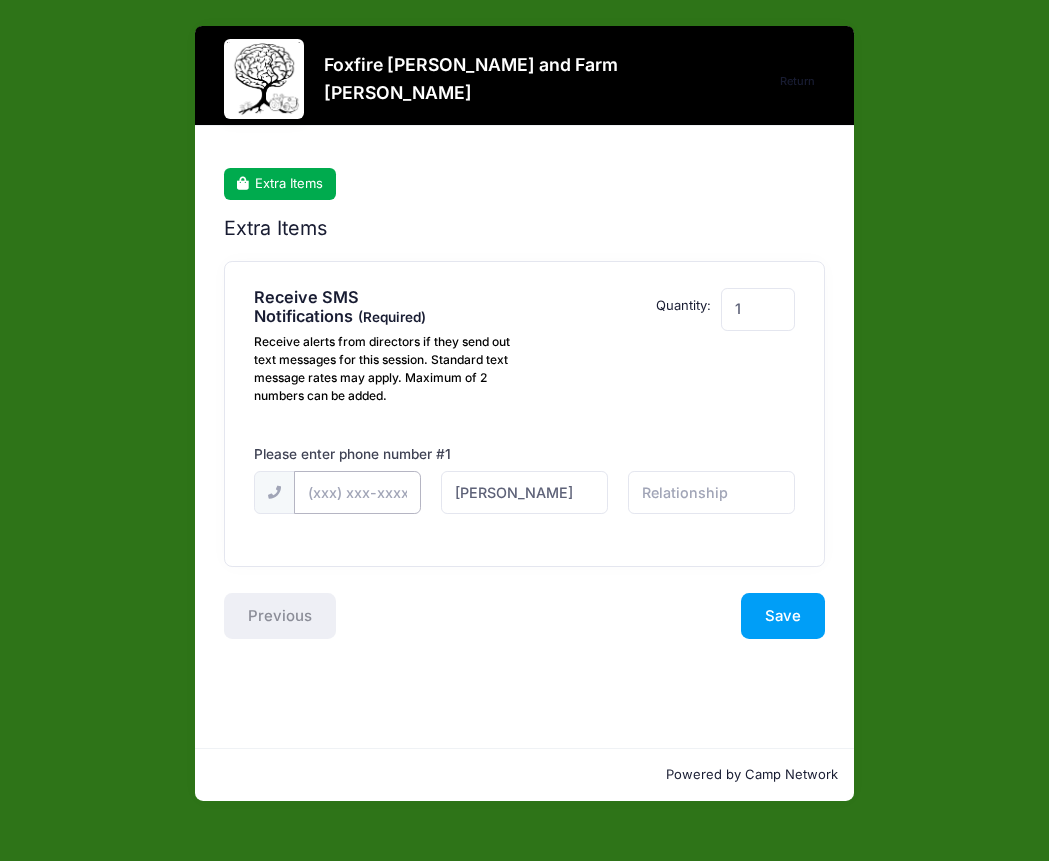 click at bounding box center (0, 0) 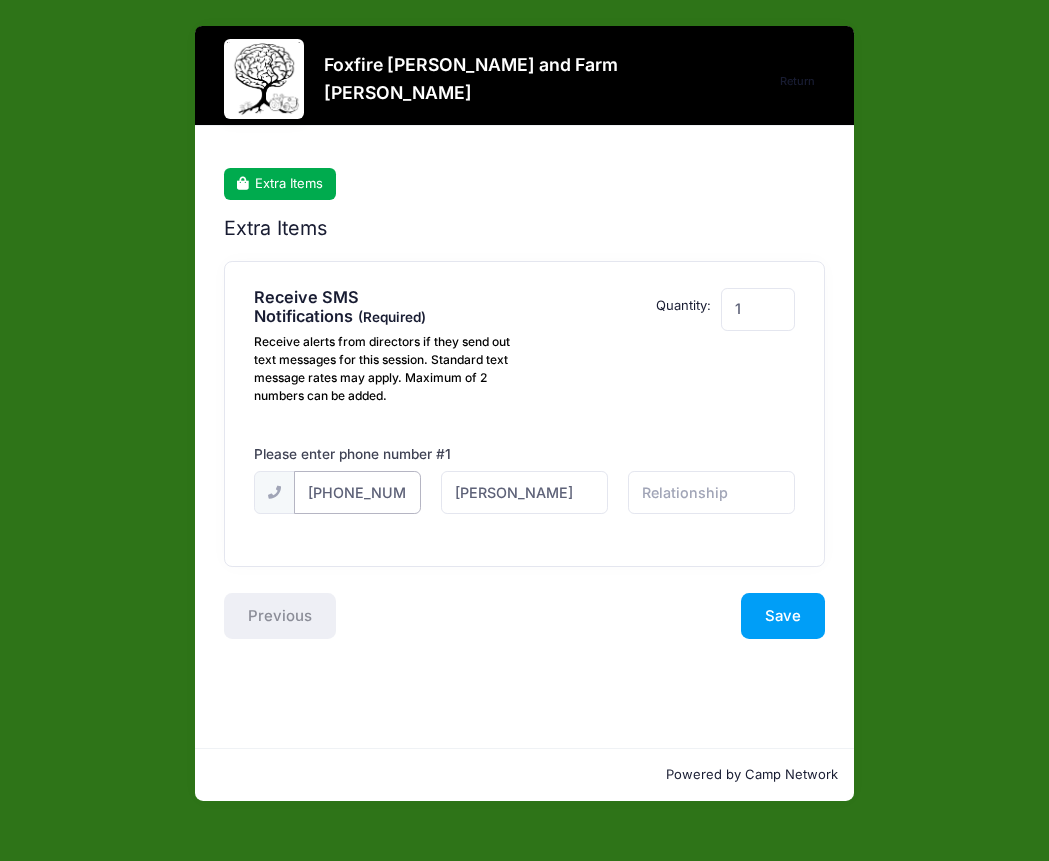 scroll, scrollTop: 0, scrollLeft: 3, axis: horizontal 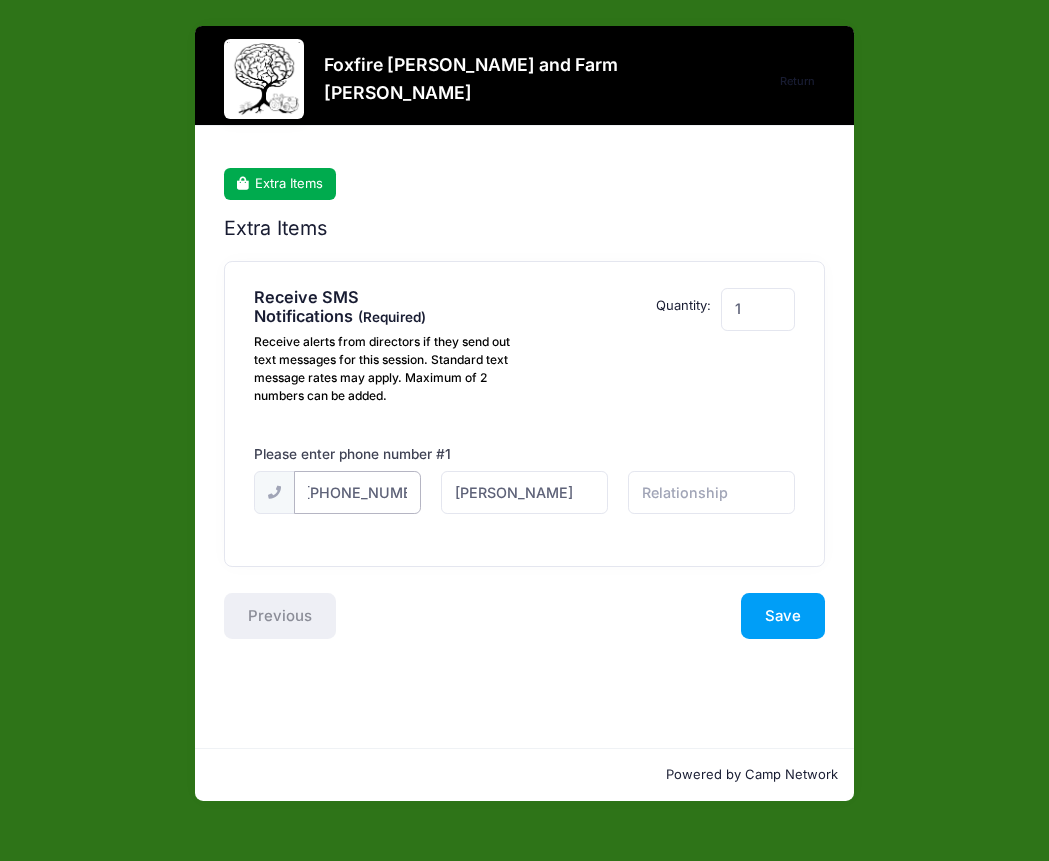 type on "[PHONE_NUMBER]" 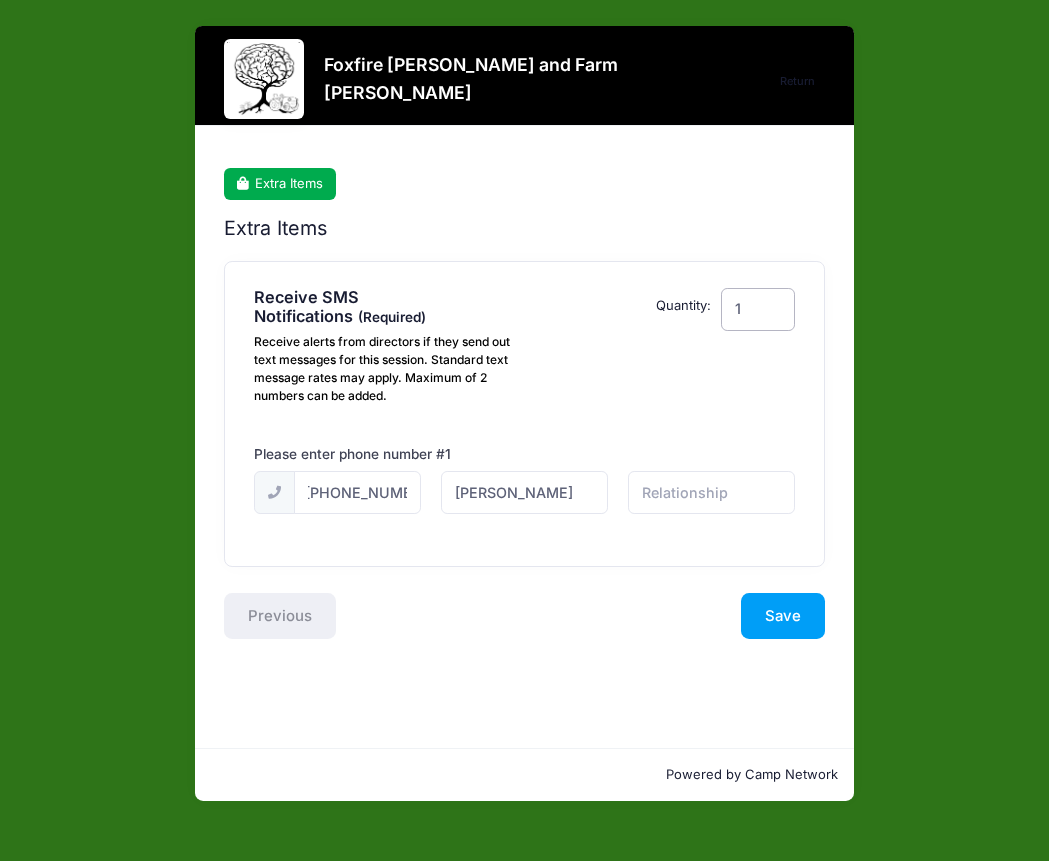 scroll, scrollTop: 0, scrollLeft: 0, axis: both 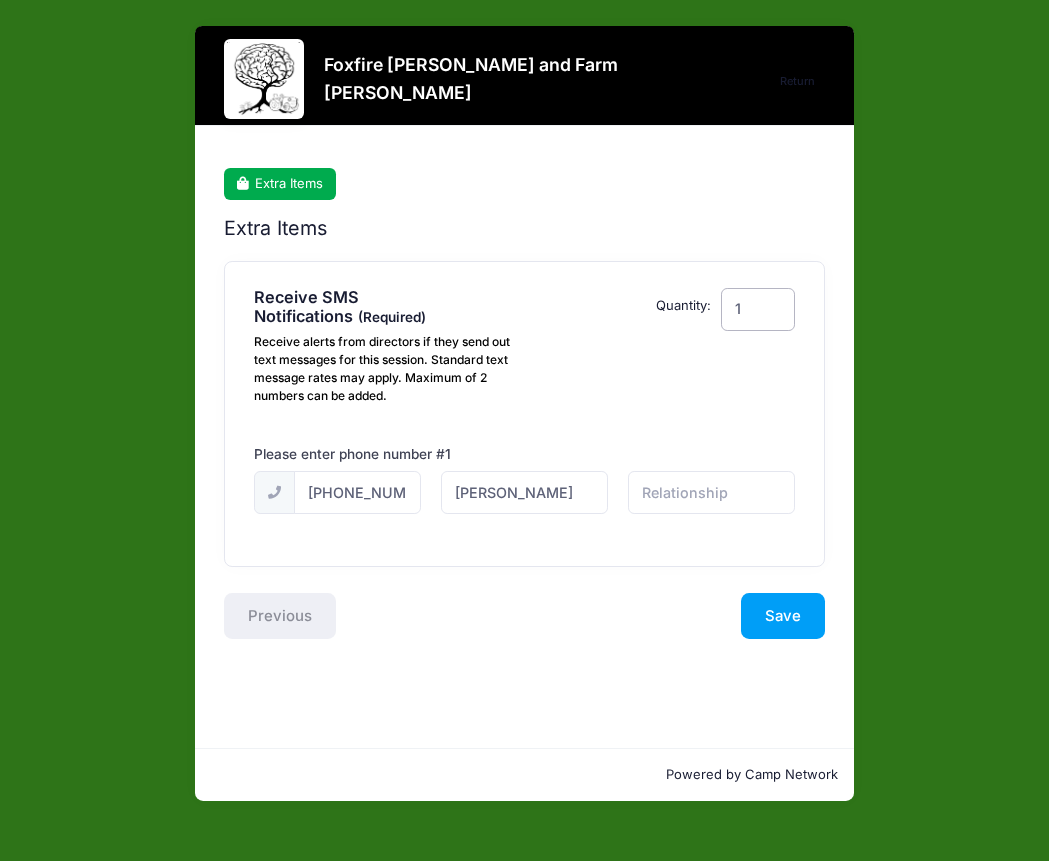 click on "1" at bounding box center (758, 309) 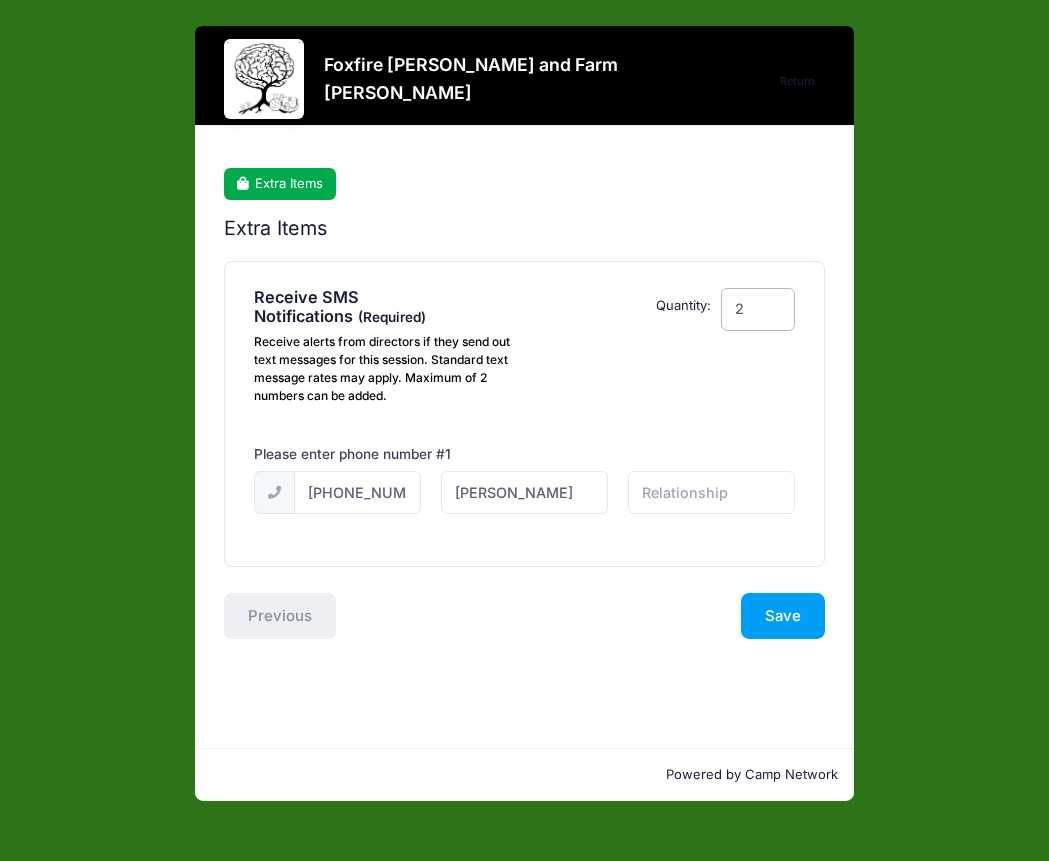 type on "2" 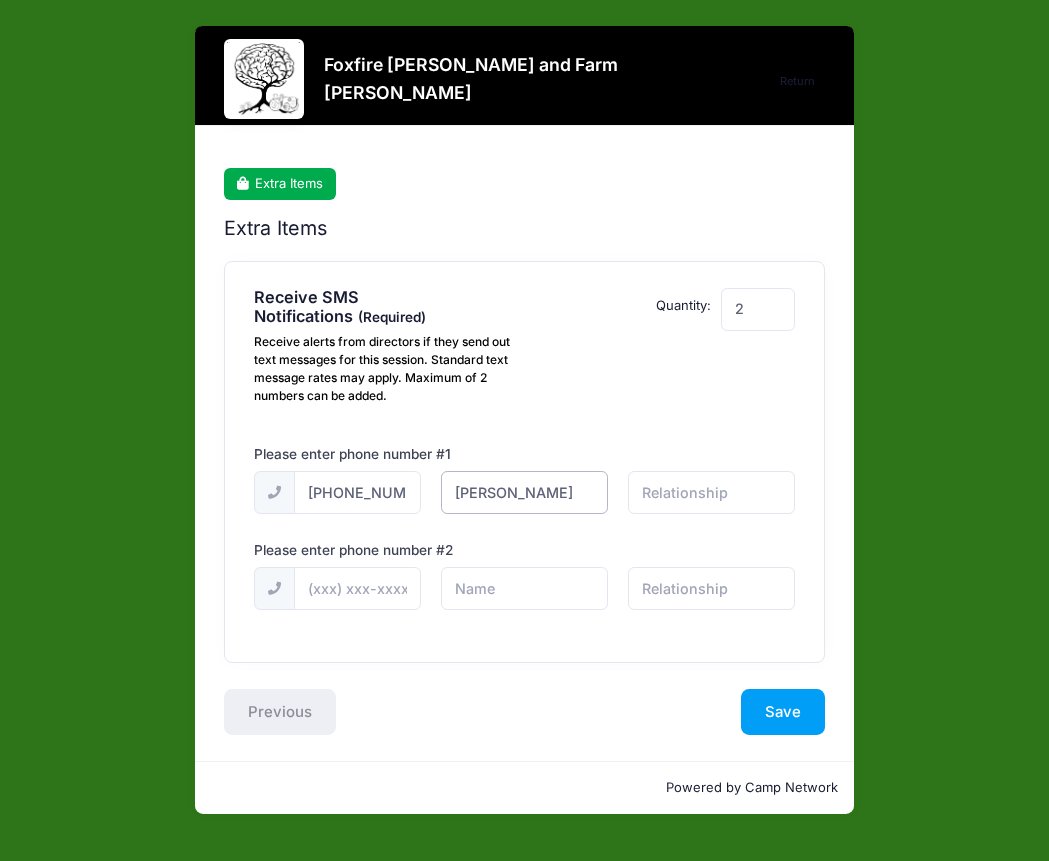 click on "[PERSON_NAME]" at bounding box center (0, 0) 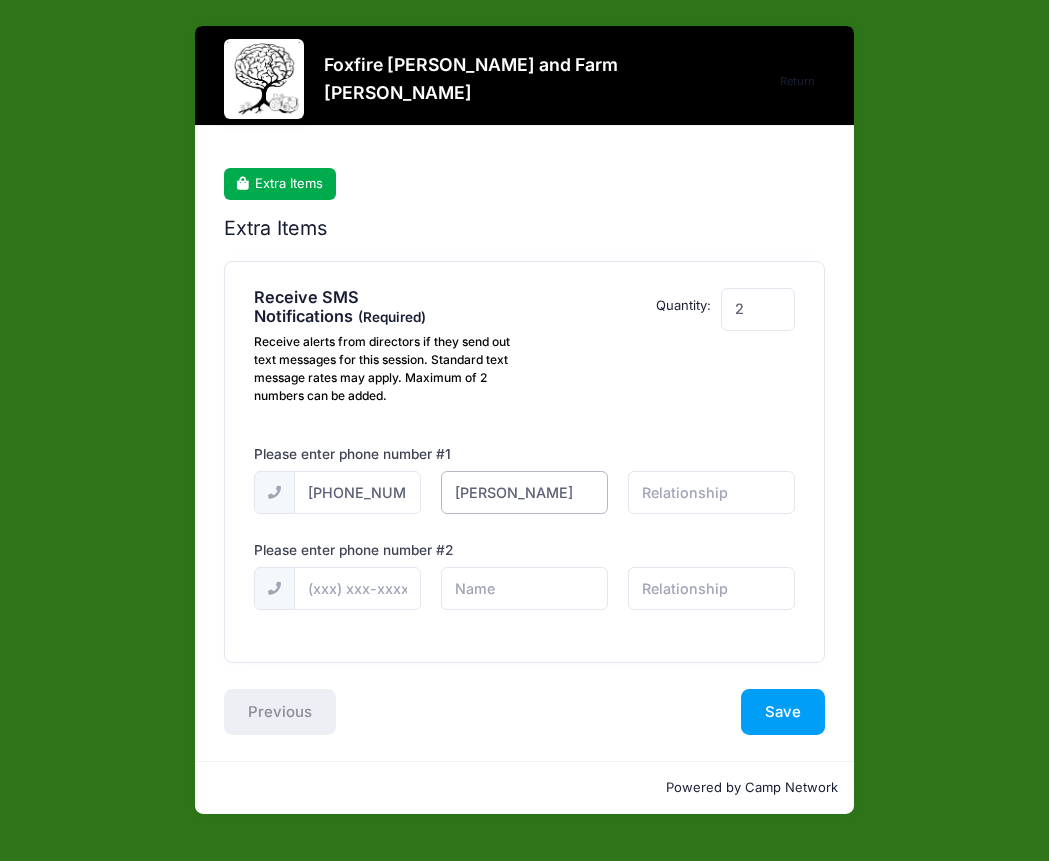 type on "Stephanie" 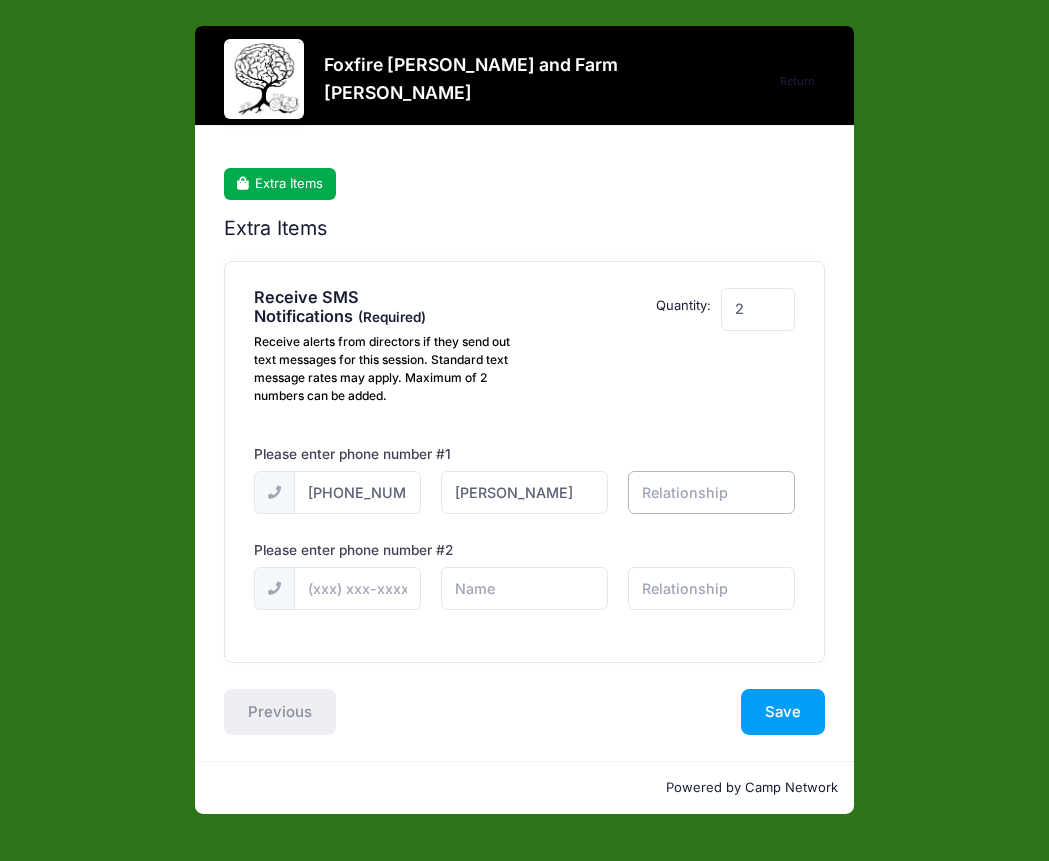 click at bounding box center (0, 0) 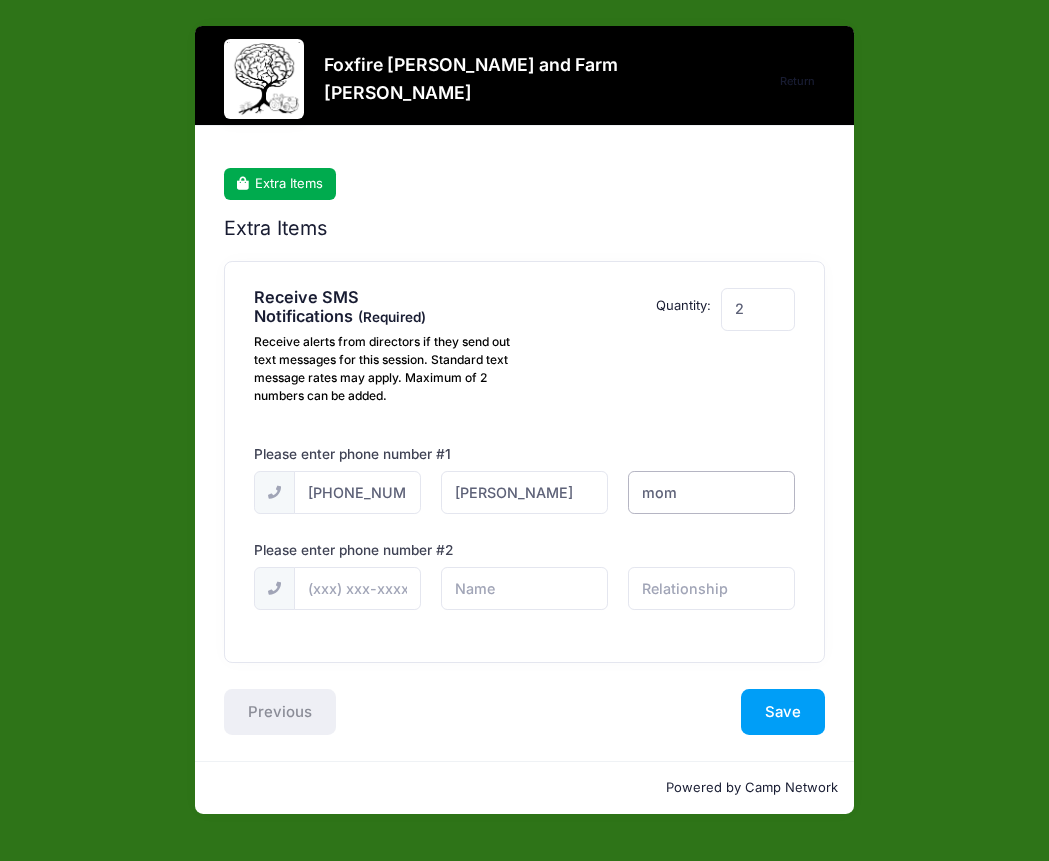 type on "mom" 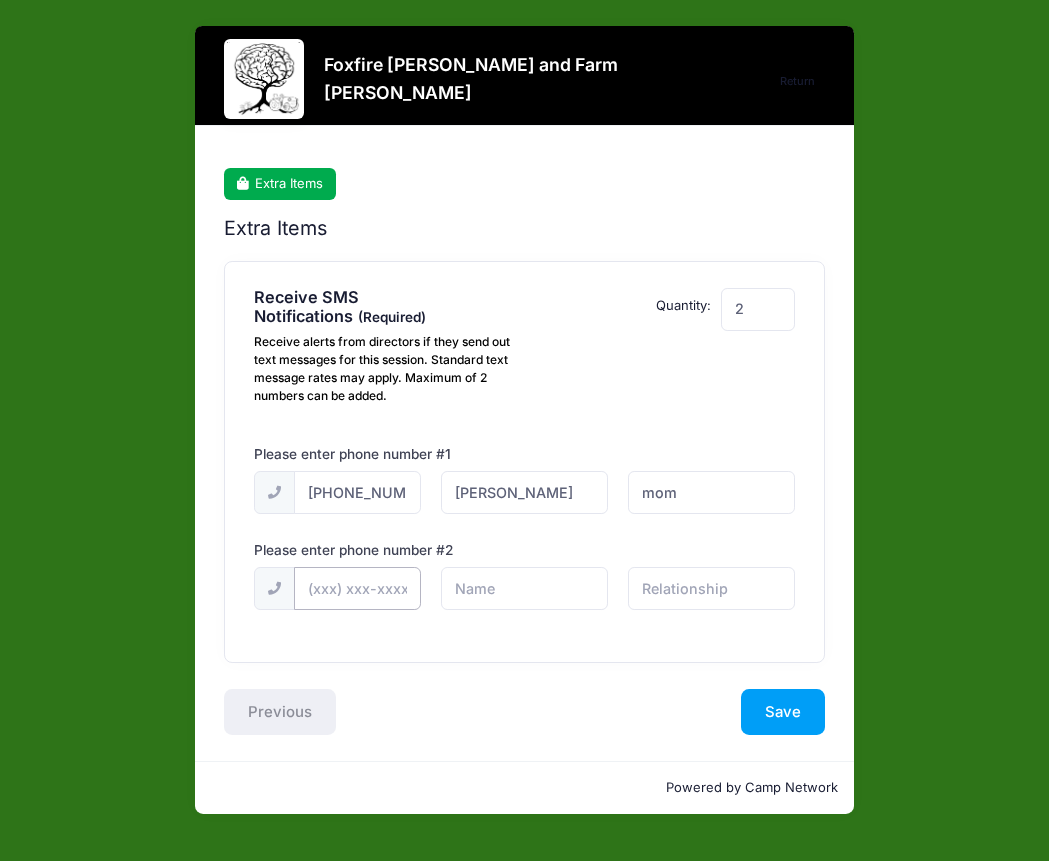 click at bounding box center [0, 0] 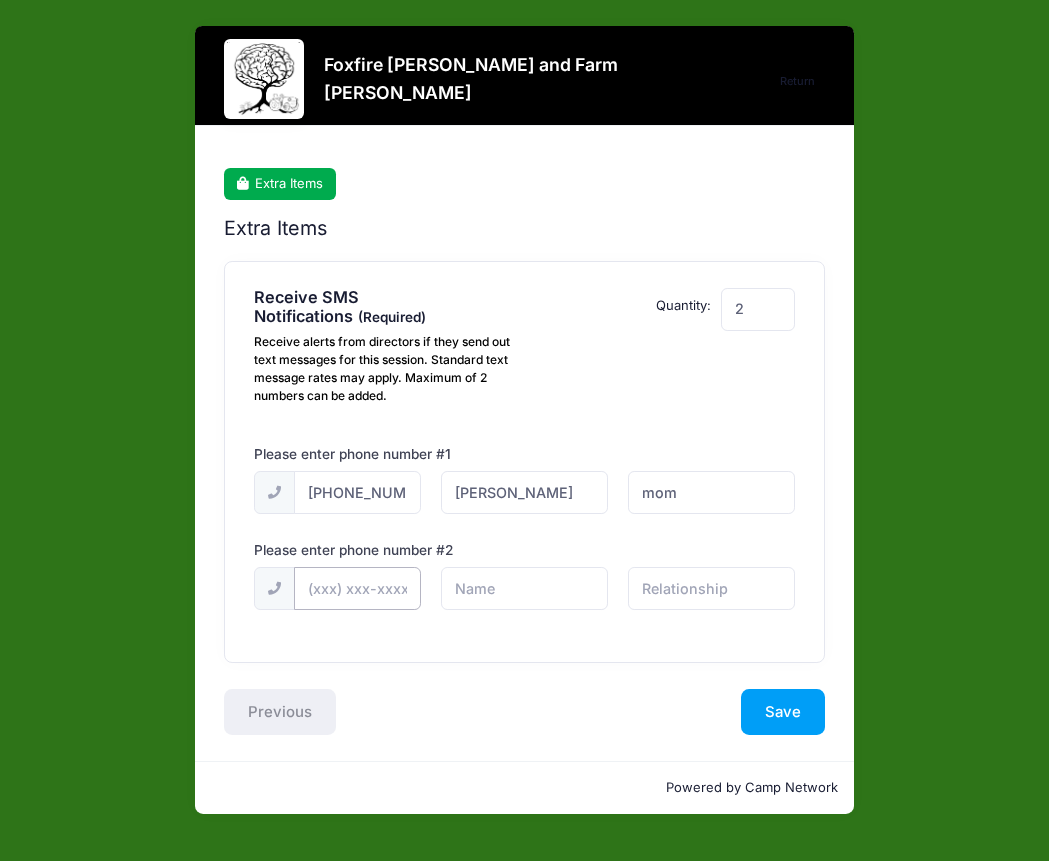 click at bounding box center [0, 0] 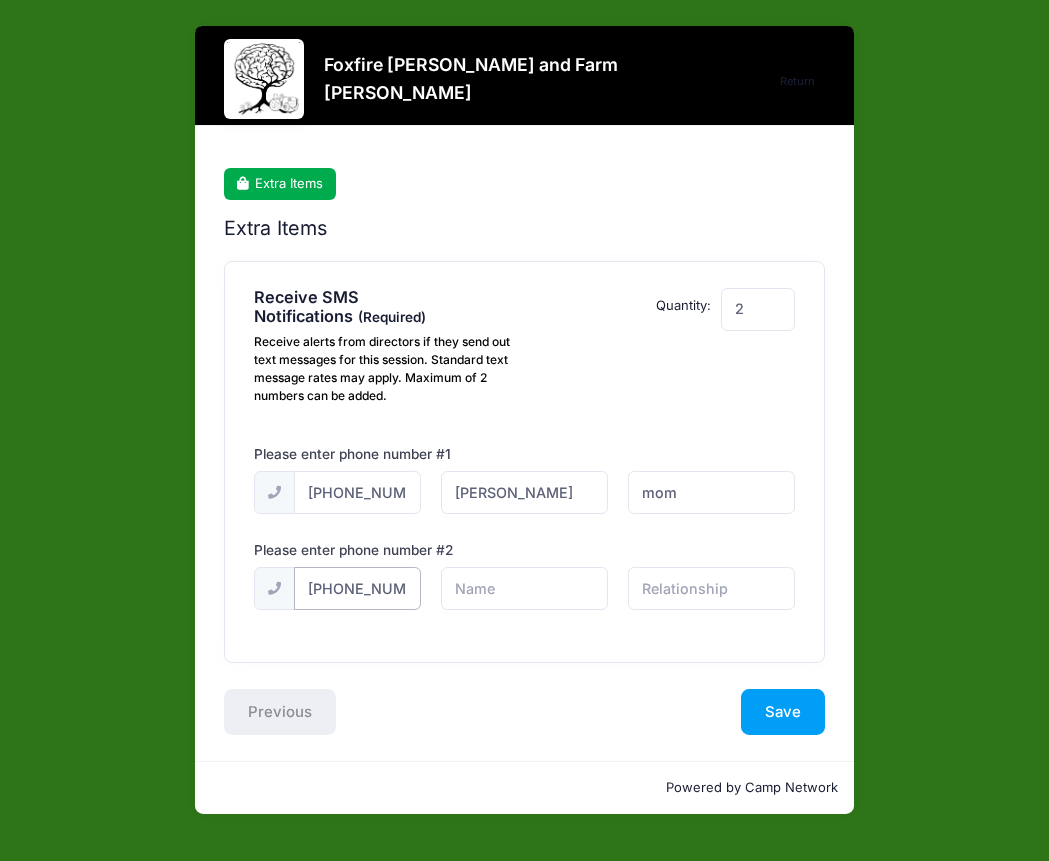 scroll, scrollTop: 0, scrollLeft: 8, axis: horizontal 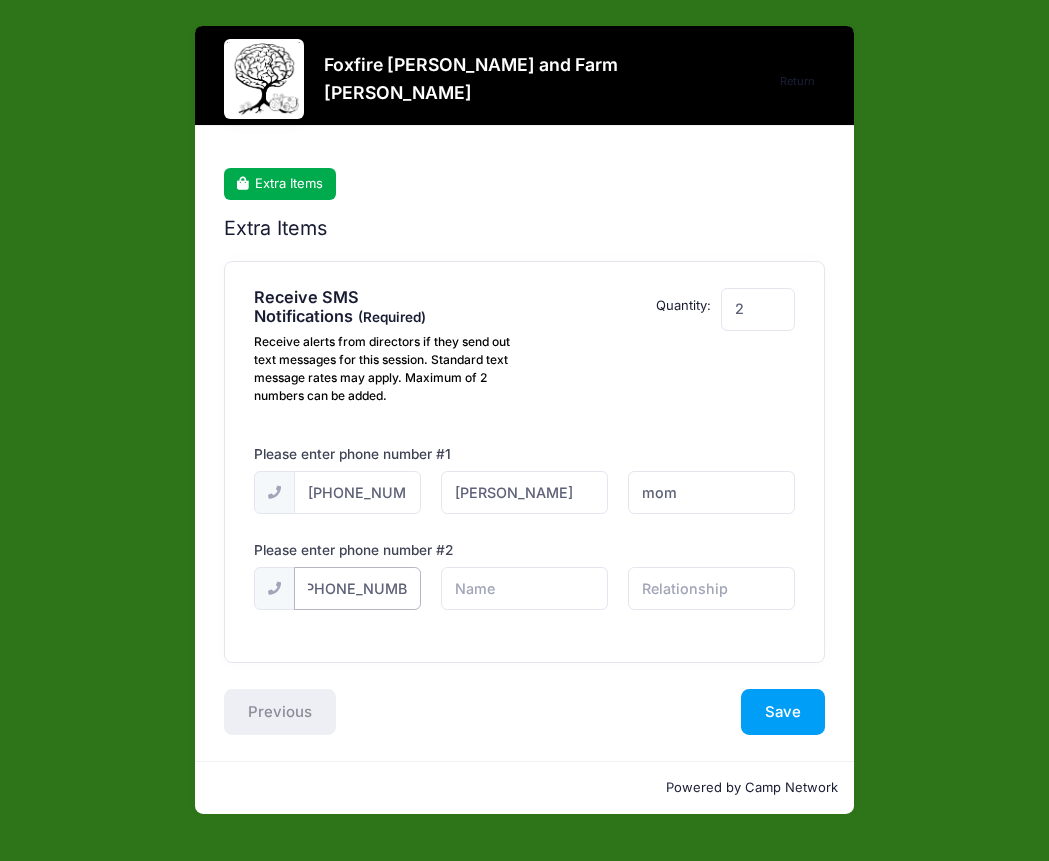 type on "[PHONE_NUMBER]" 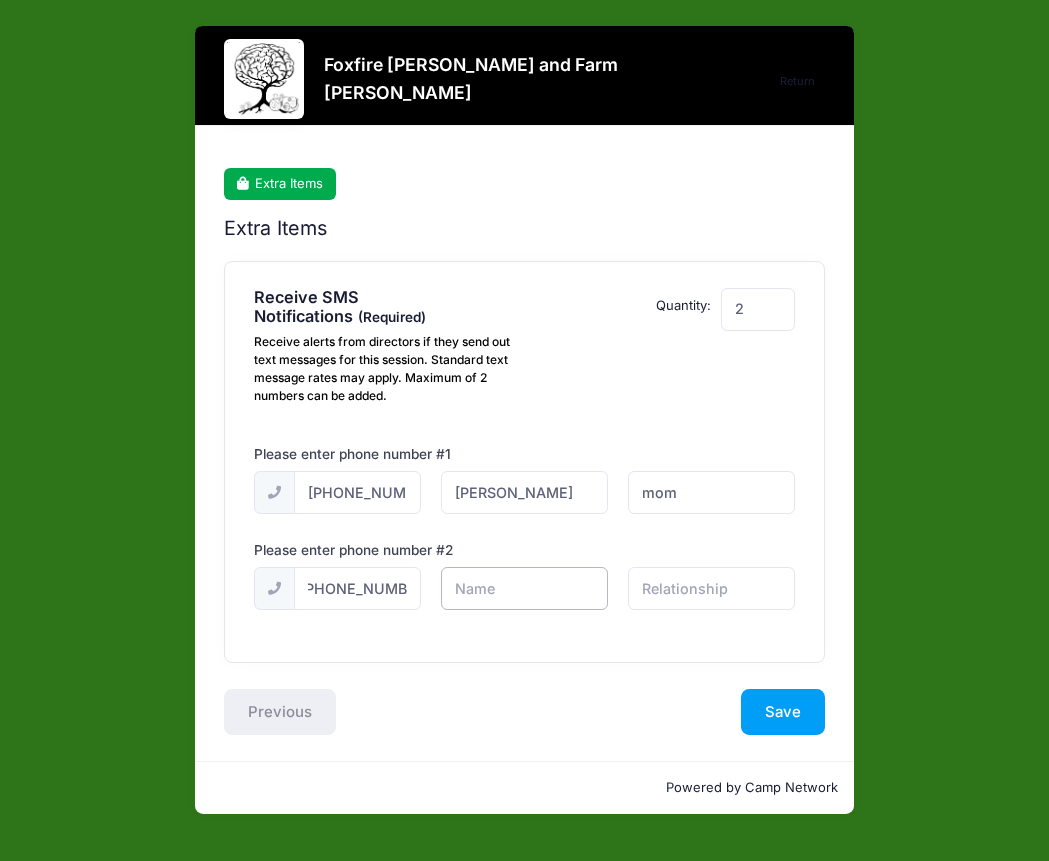scroll, scrollTop: 0, scrollLeft: 0, axis: both 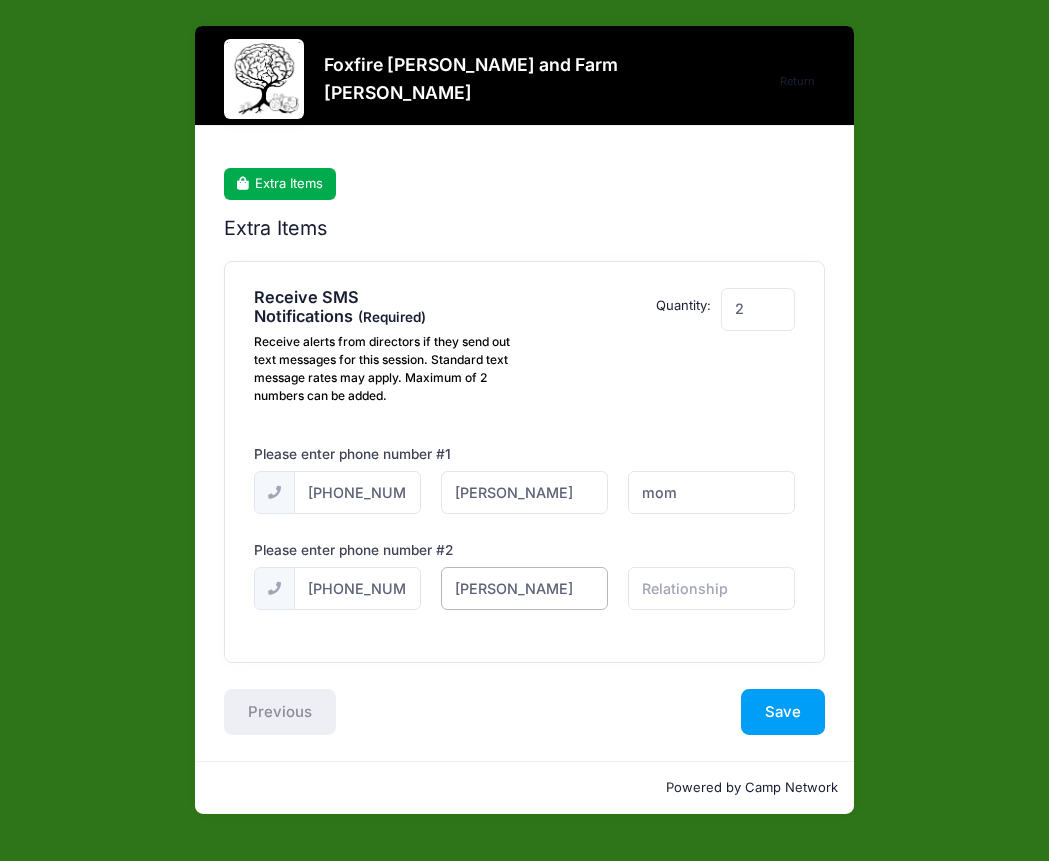 type on "Michael" 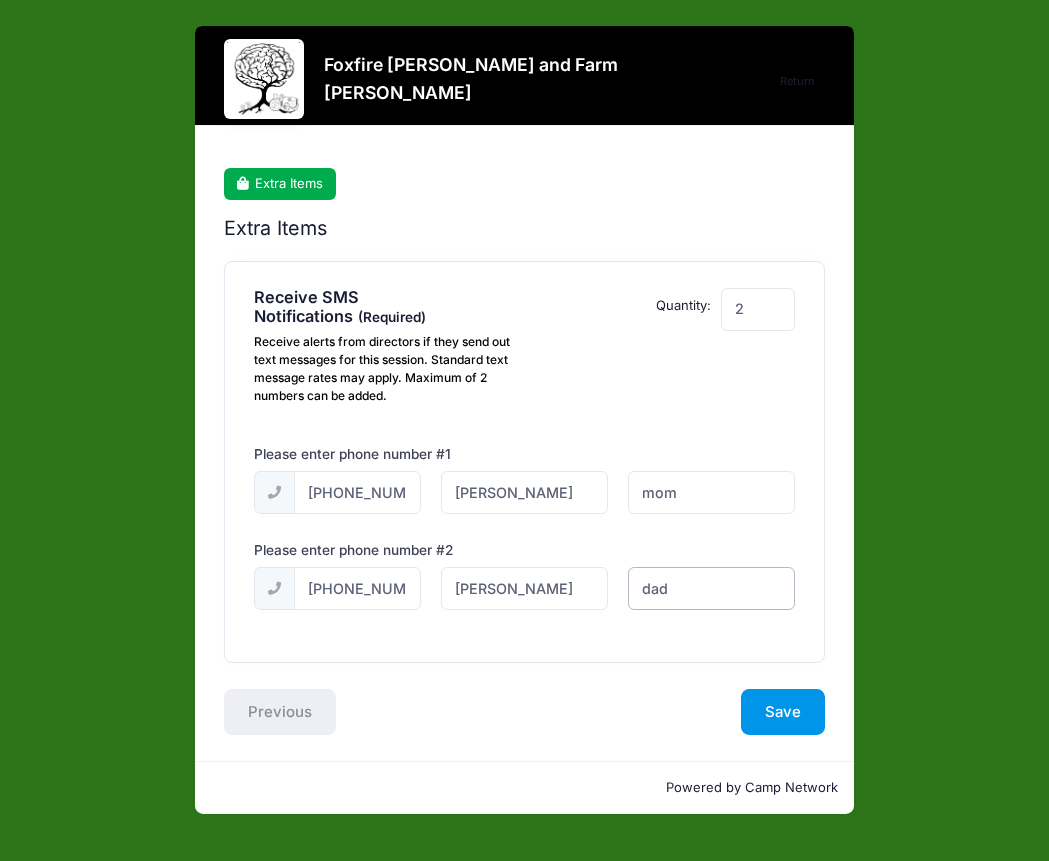 type on "dad" 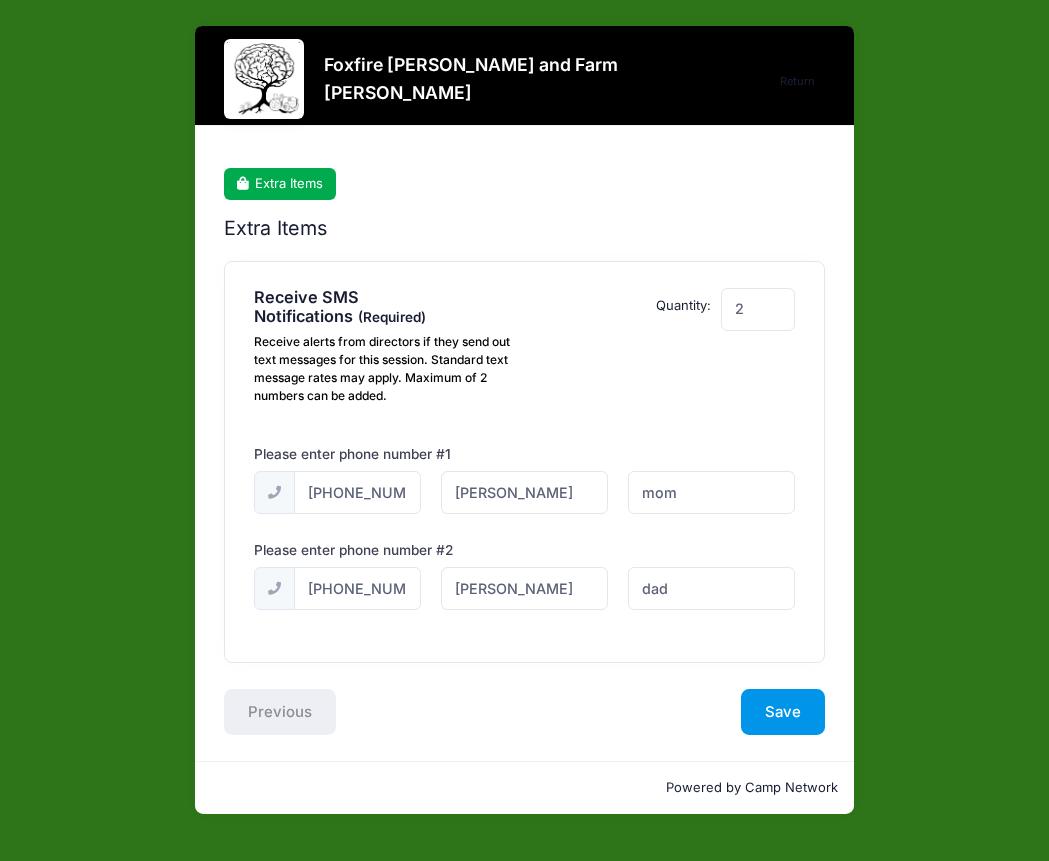 click on "Save" at bounding box center [783, 712] 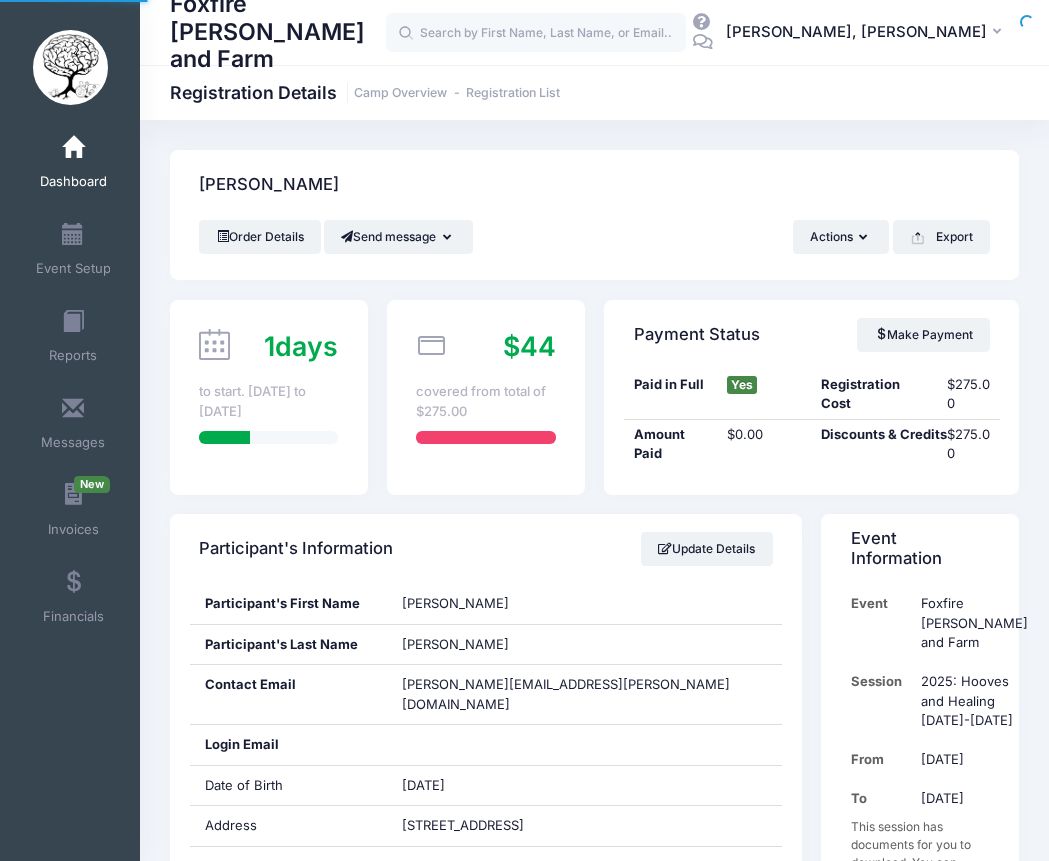 scroll, scrollTop: 0, scrollLeft: 0, axis: both 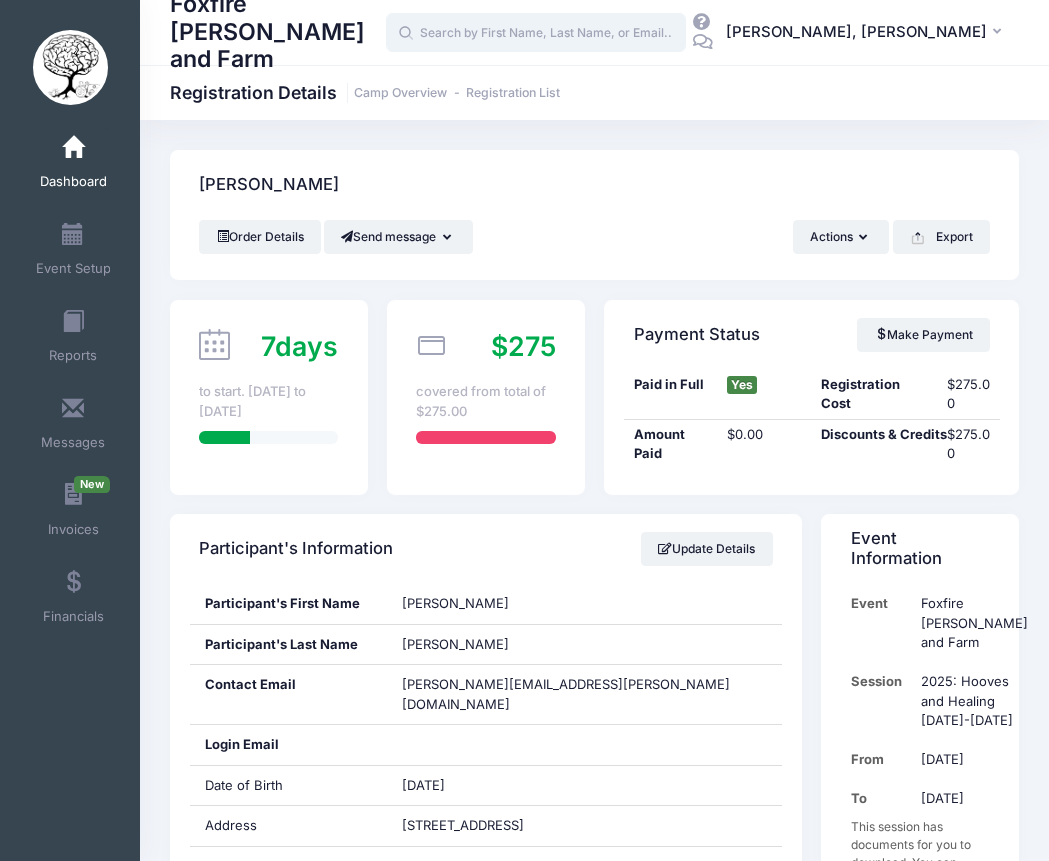 click at bounding box center [536, 33] 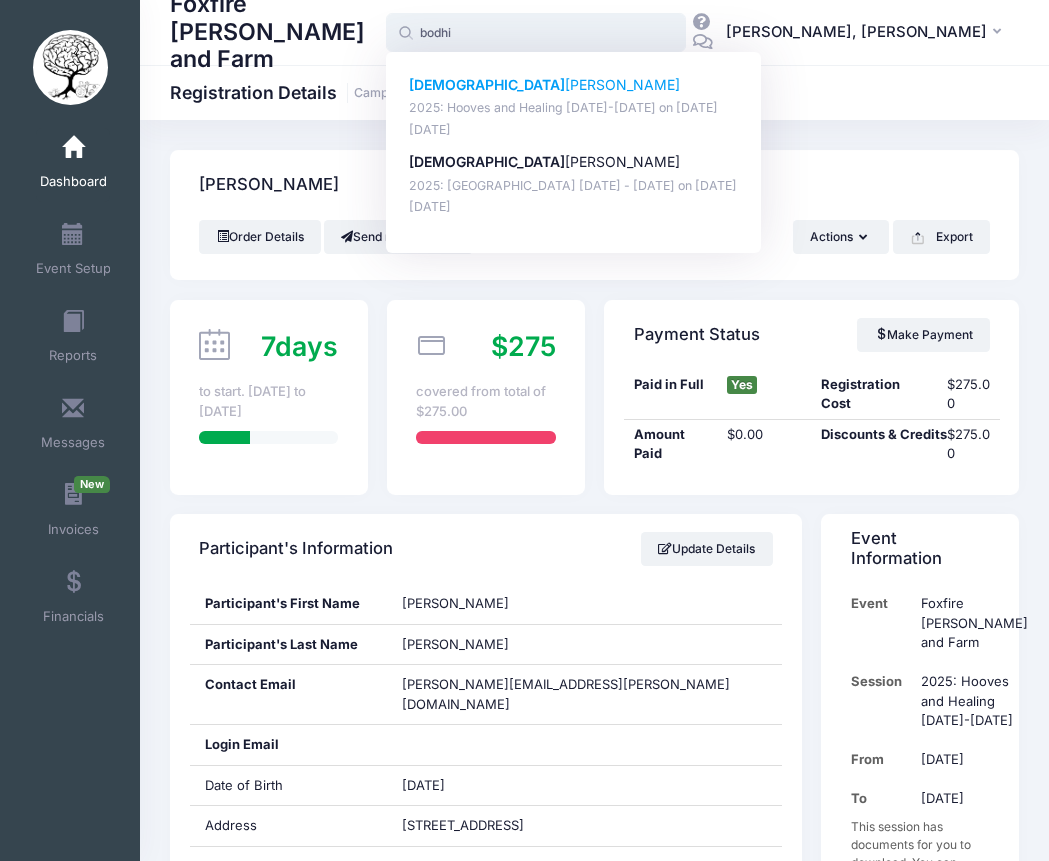 click on "[DEMOGRAPHIC_DATA][PERSON_NAME]" at bounding box center [574, 85] 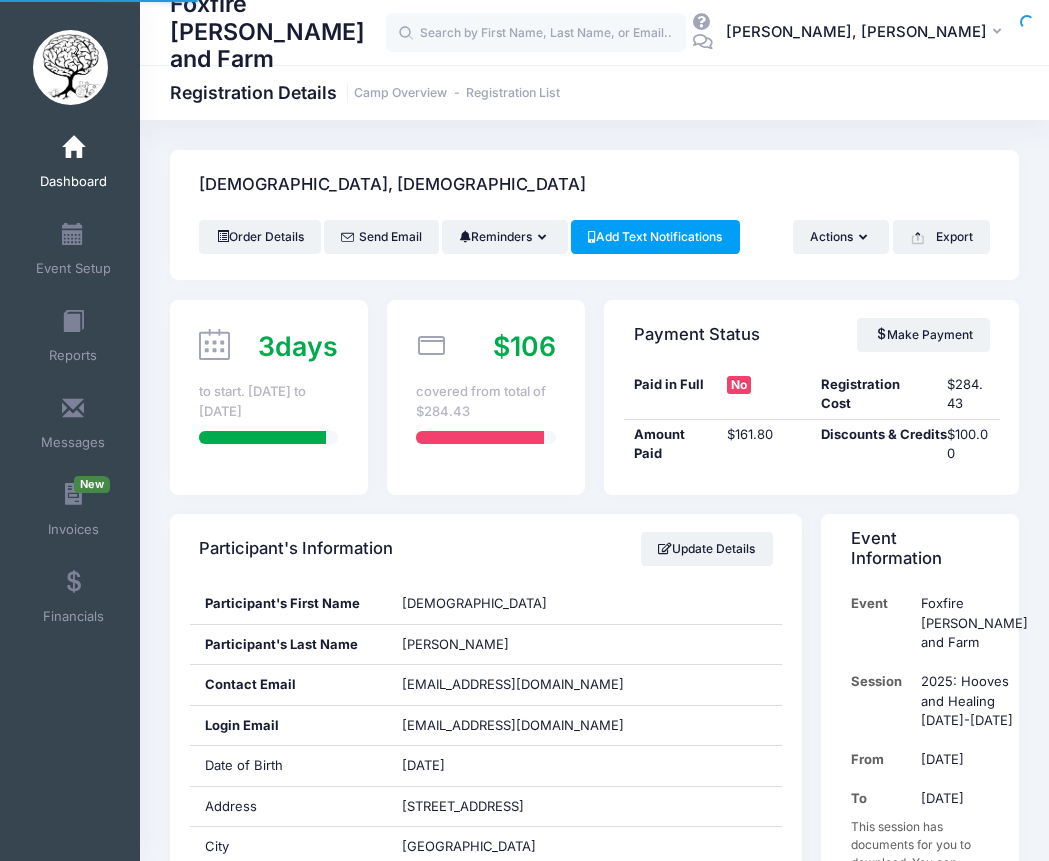scroll, scrollTop: 0, scrollLeft: 0, axis: both 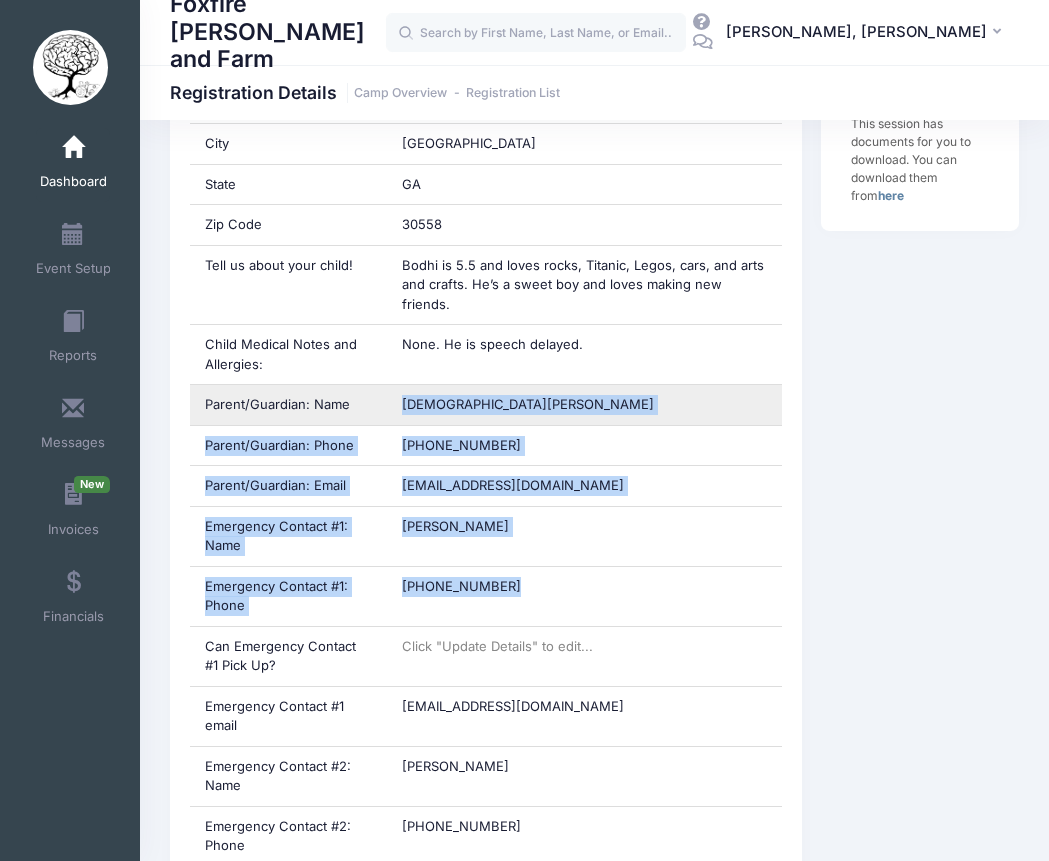 drag, startPoint x: 525, startPoint y: 586, endPoint x: 396, endPoint y: 387, distance: 237.15396 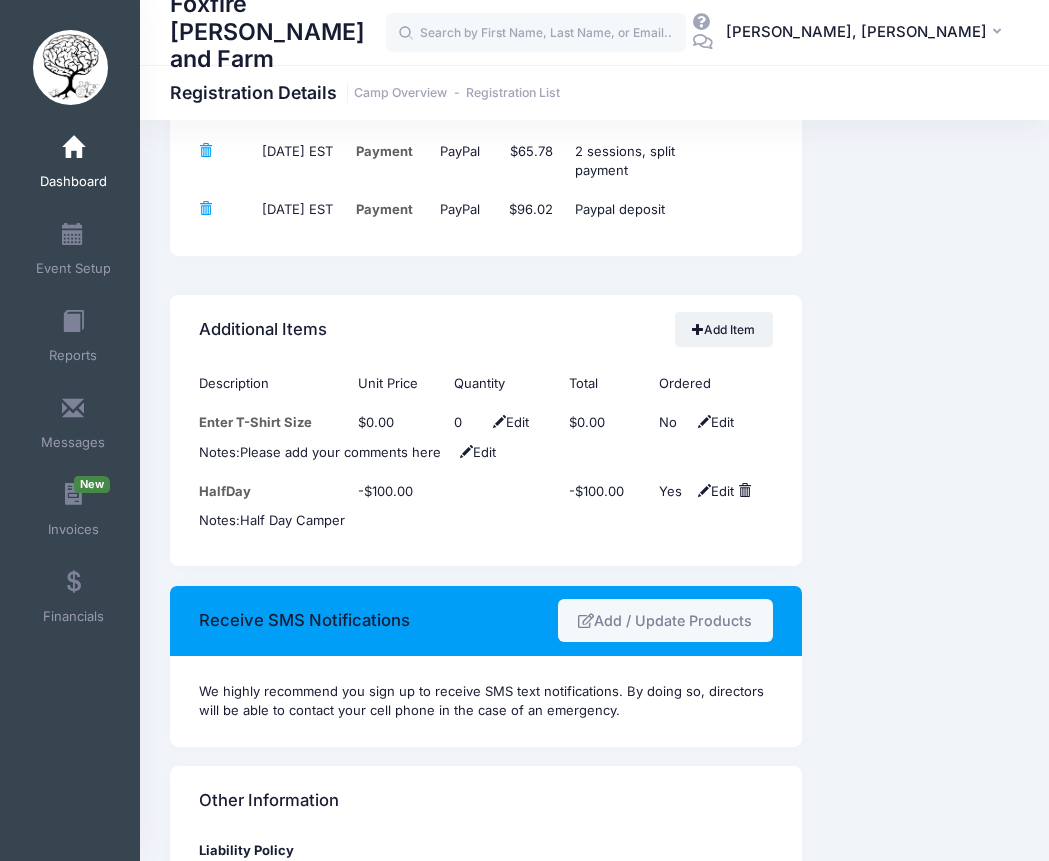 scroll, scrollTop: 1853, scrollLeft: 0, axis: vertical 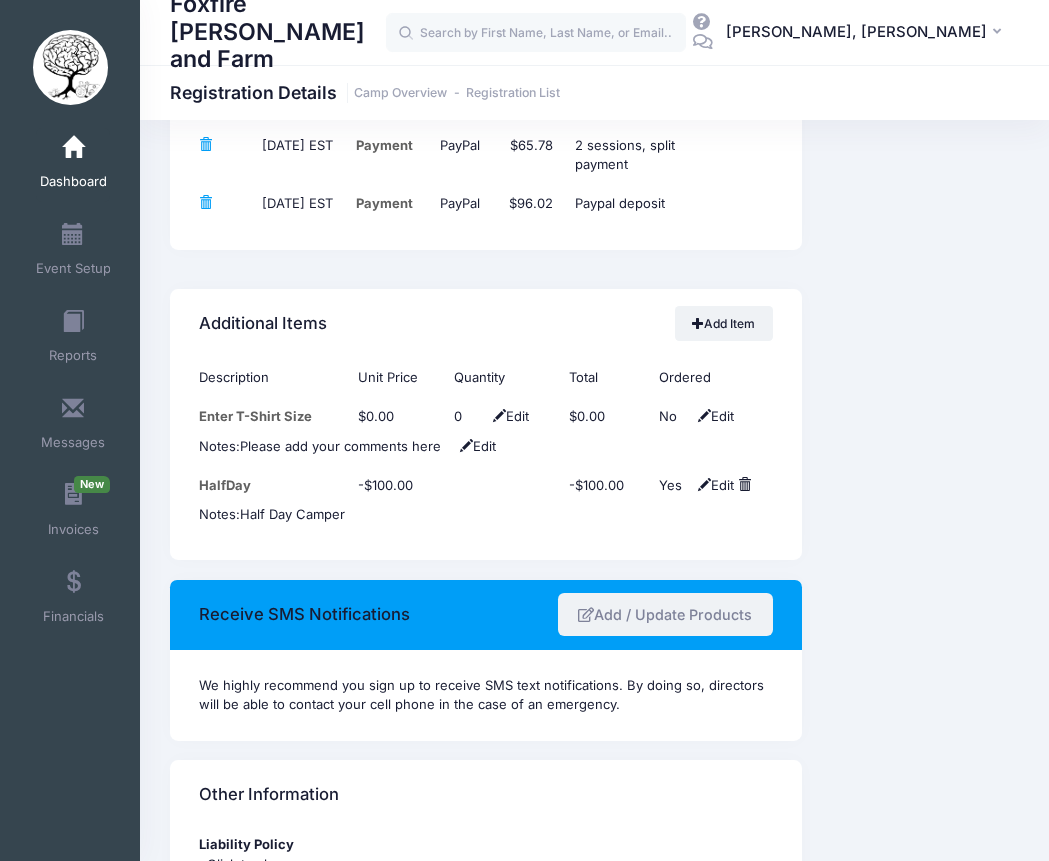 click on "Add / Update Products" at bounding box center [665, 614] 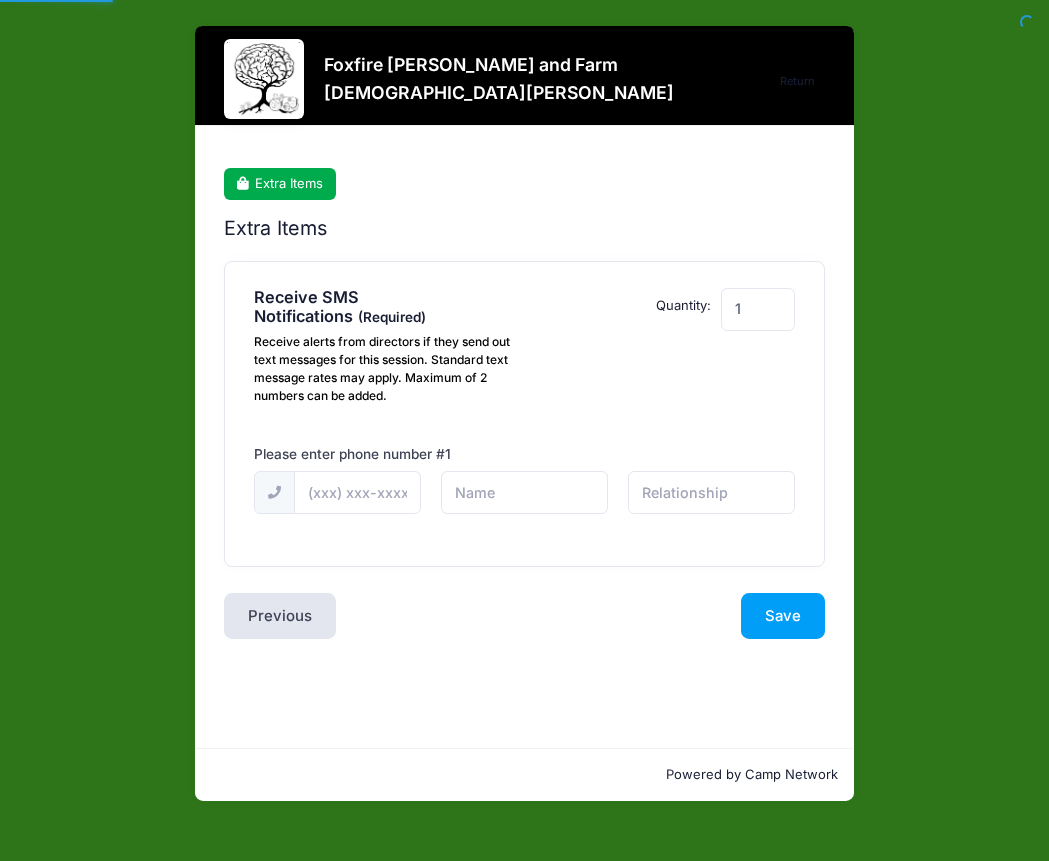 scroll, scrollTop: 0, scrollLeft: 0, axis: both 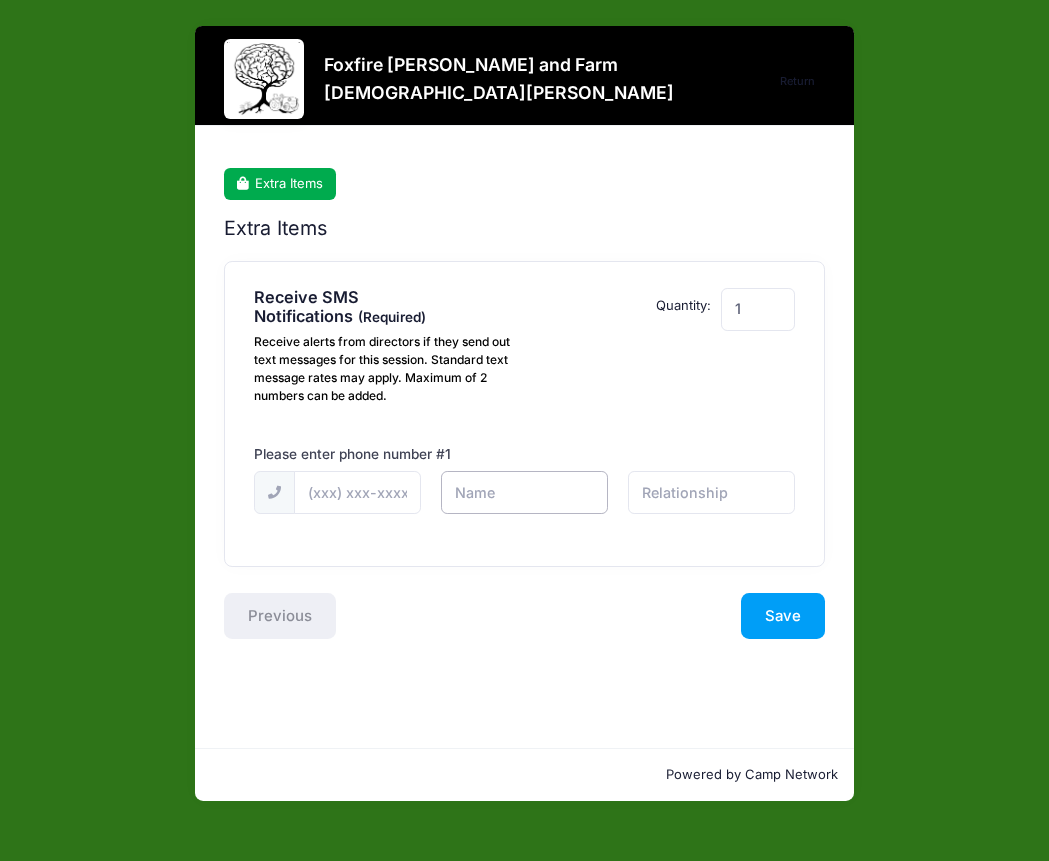 click at bounding box center (0, 0) 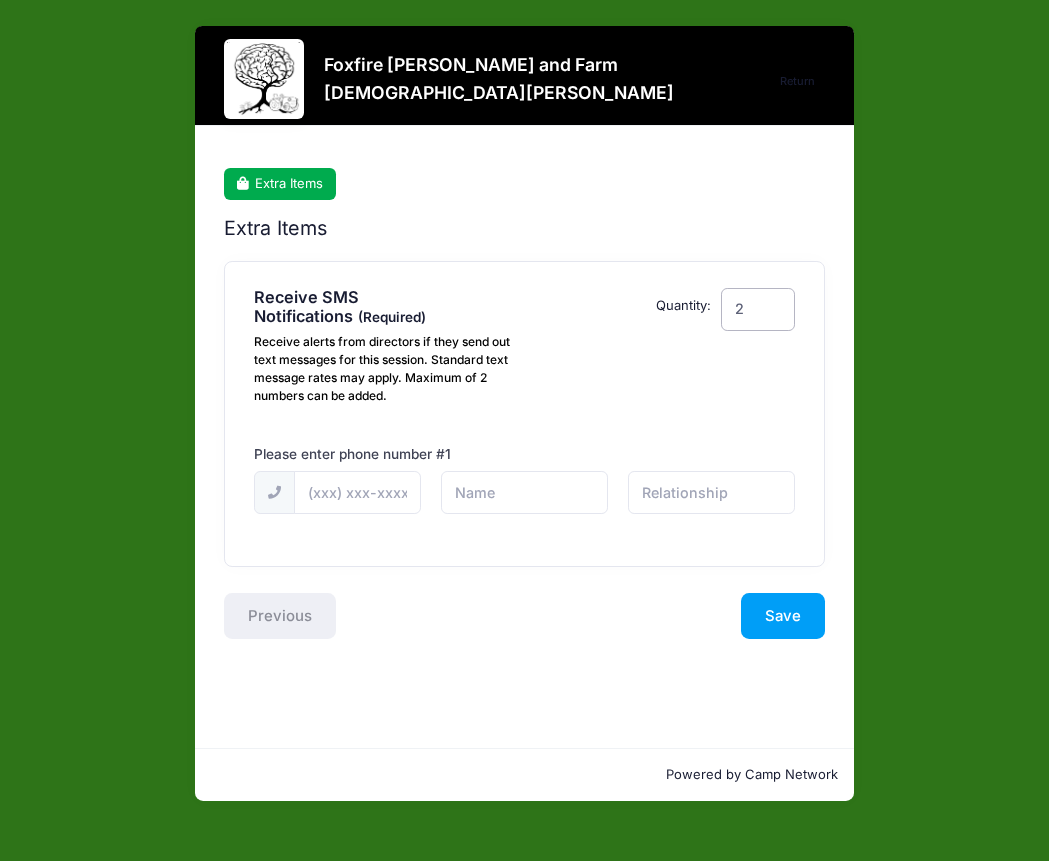 type on "2" 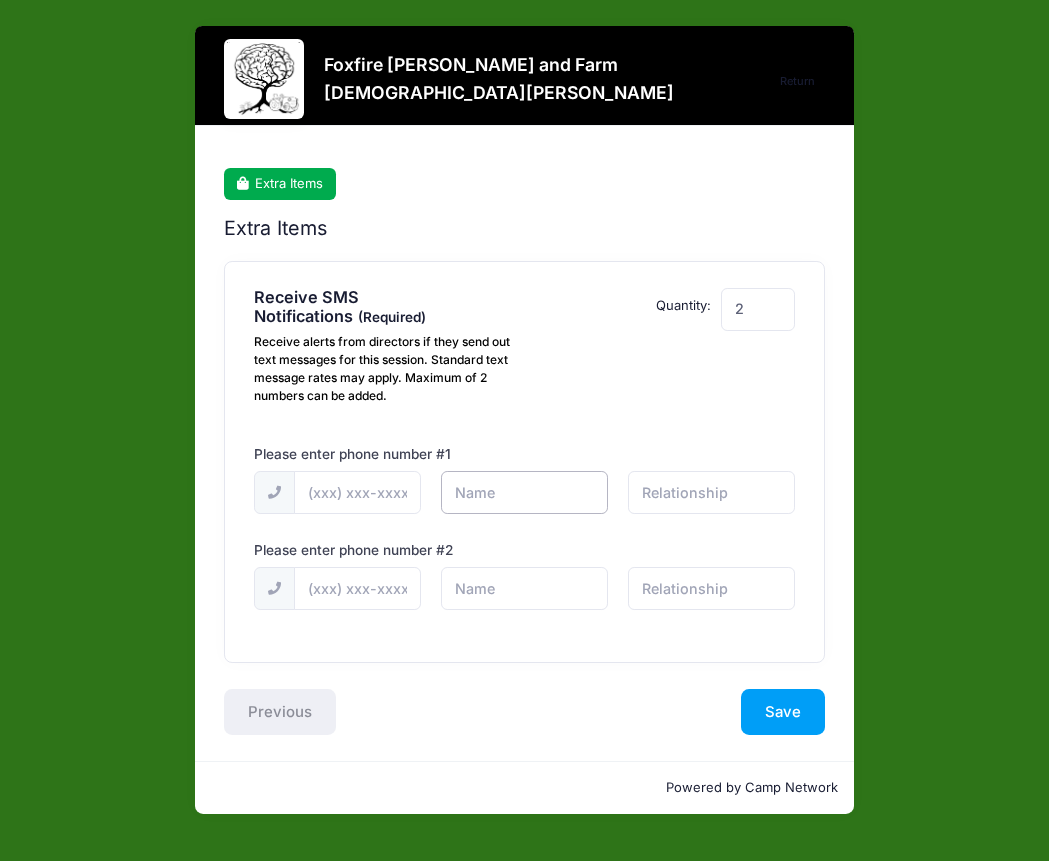 click at bounding box center [0, 0] 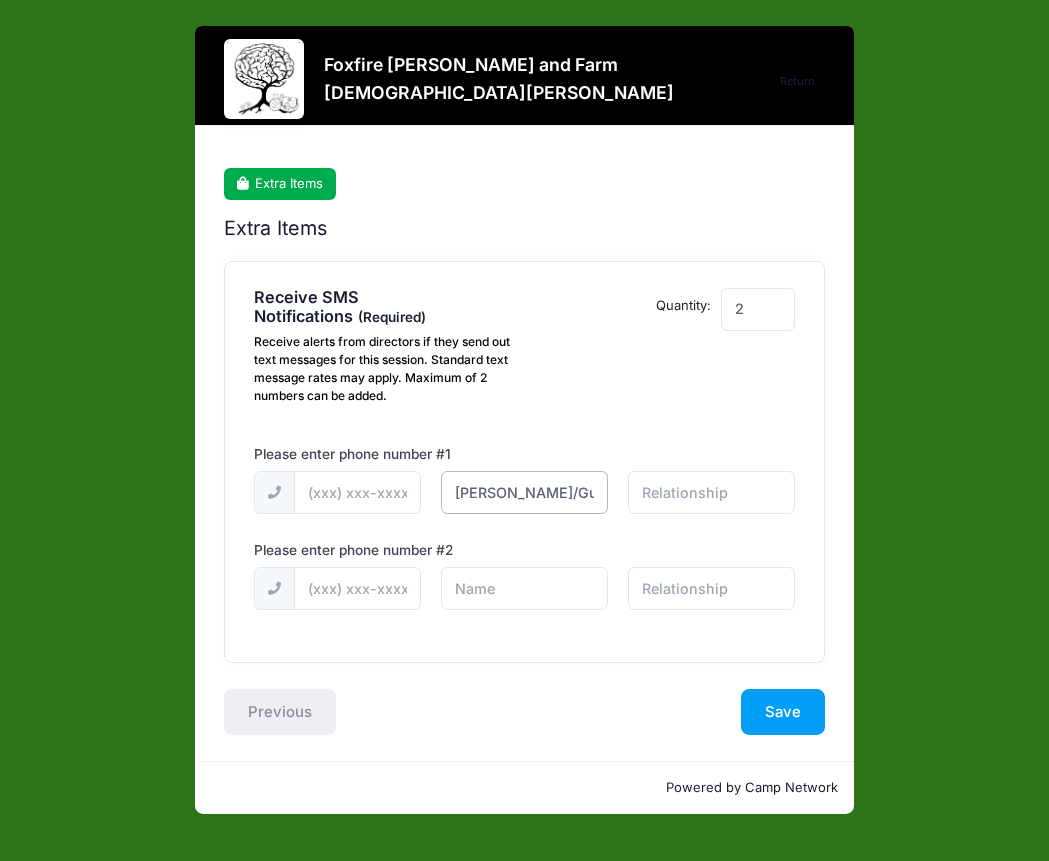 scroll, scrollTop: 0, scrollLeft: 1345, axis: horizontal 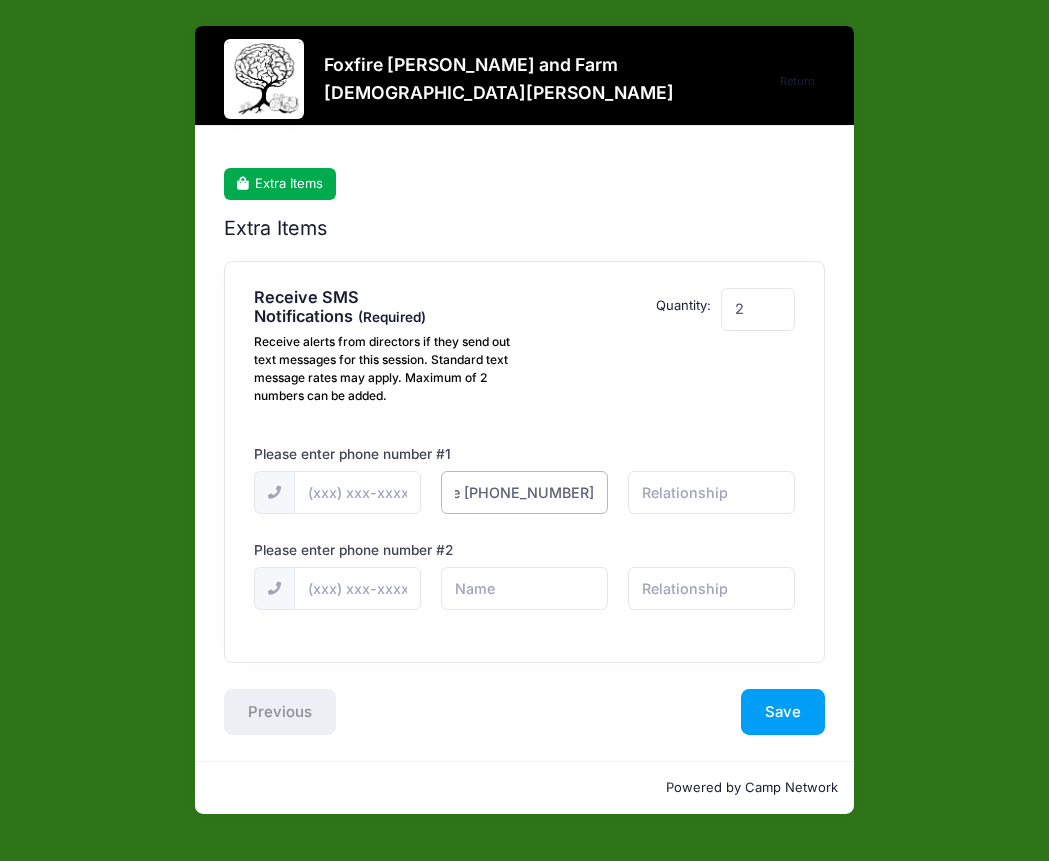 drag, startPoint x: 486, startPoint y: 493, endPoint x: 638, endPoint y: 494, distance: 152.0033 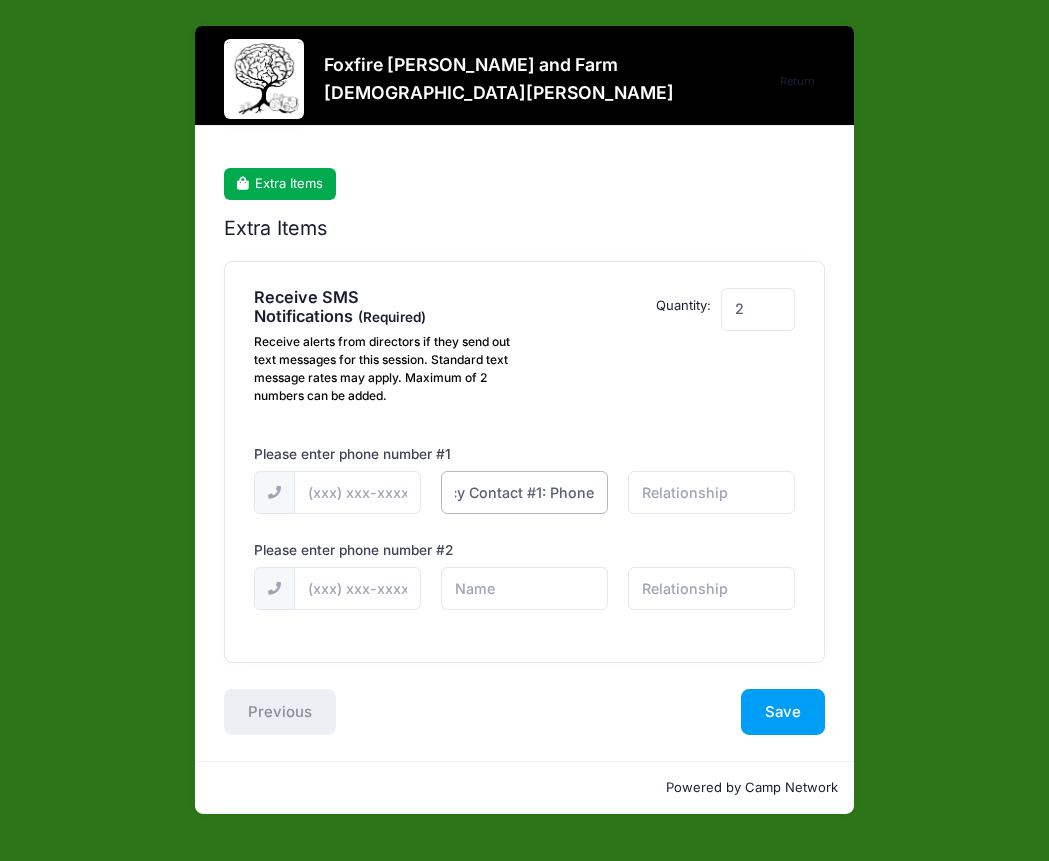scroll, scrollTop: 0, scrollLeft: 1238, axis: horizontal 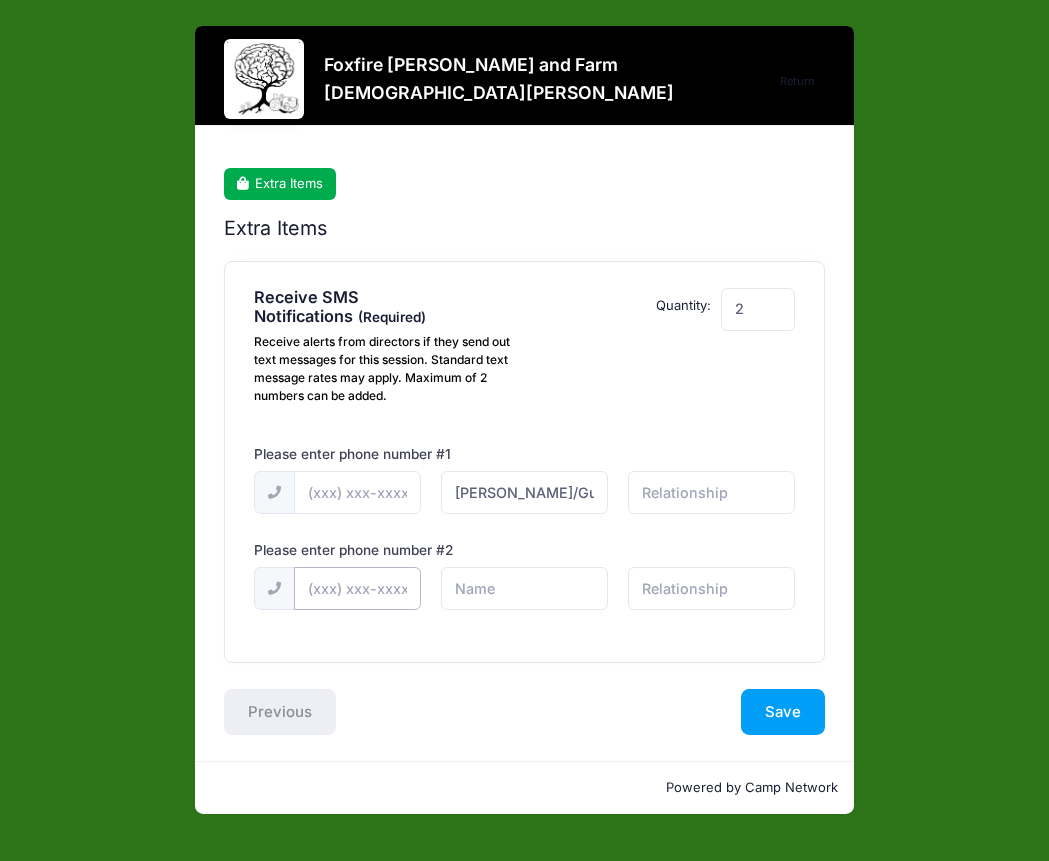 click at bounding box center [0, 0] 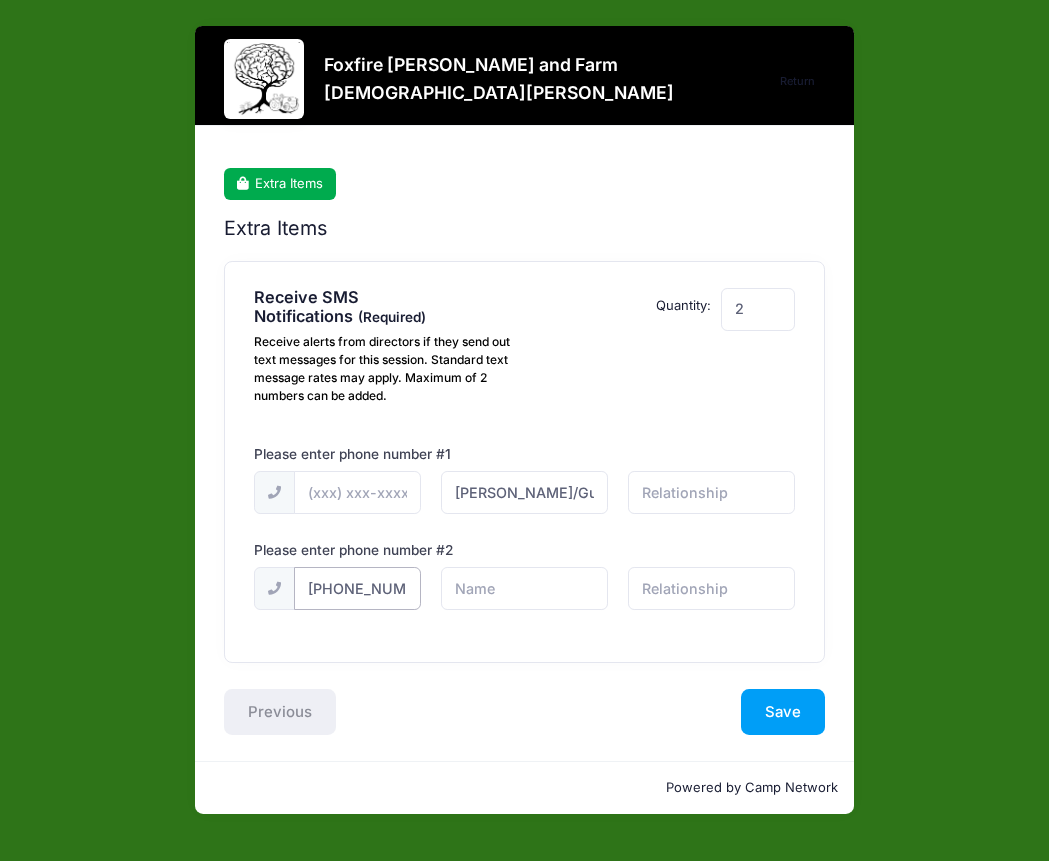 scroll, scrollTop: 0, scrollLeft: 8, axis: horizontal 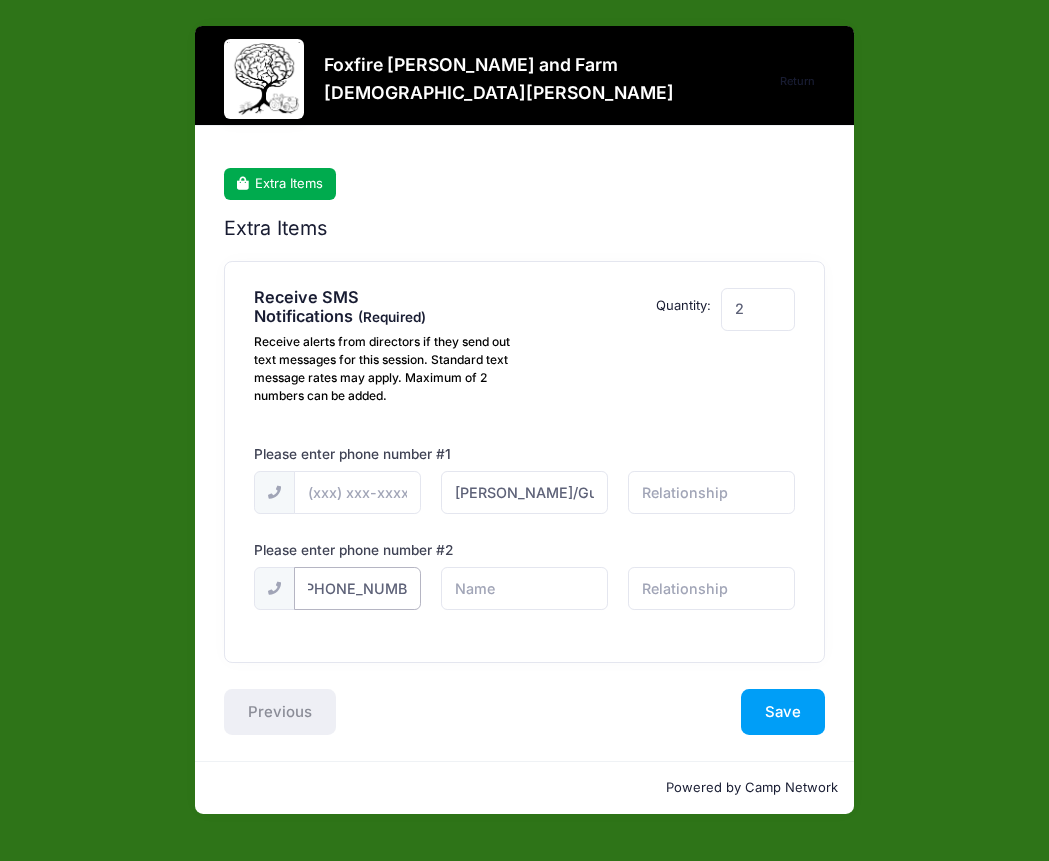 type on "(470) 601-3298" 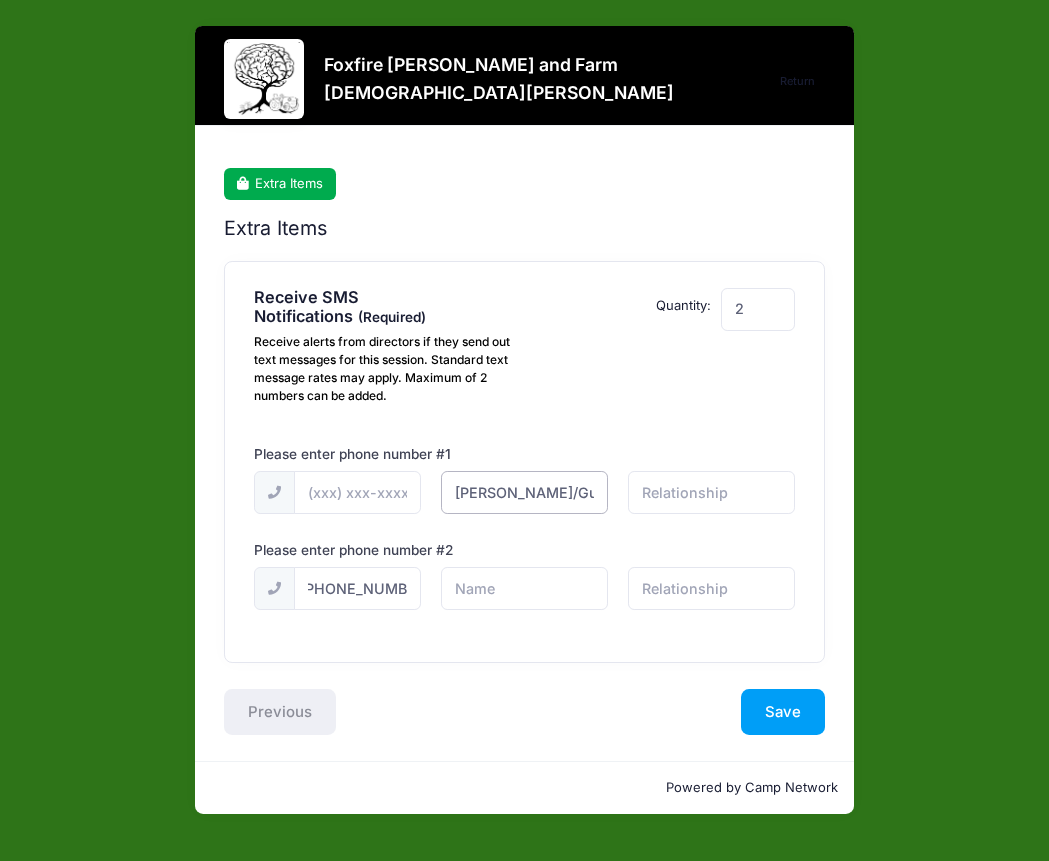 scroll, scrollTop: 0, scrollLeft: 0, axis: both 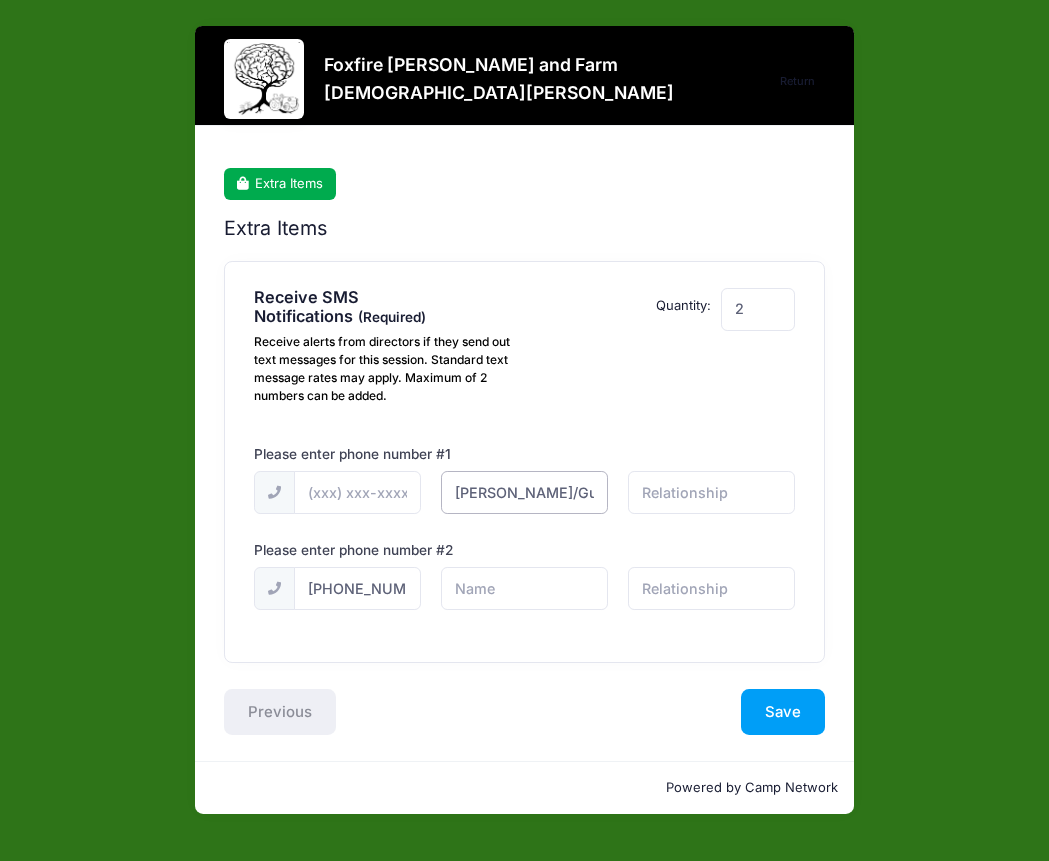 click on "Cori DeAngelis Parent/Guardian: Phone (706) 870-2995 Parent/Guardian: Email branchandburrowphotography@outlook.com Emergency Contact #1: Name Kyle DeAngelis Emergency Contact #1: Phone" at bounding box center [0, 0] 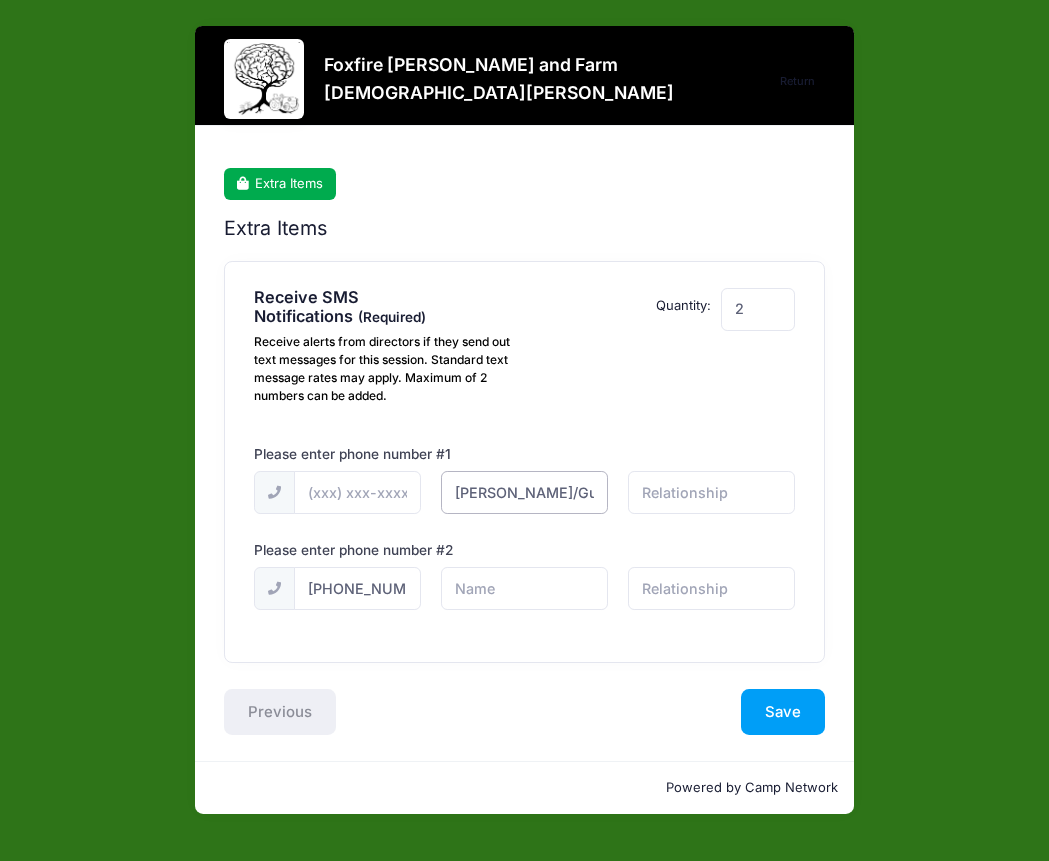 drag, startPoint x: 491, startPoint y: 493, endPoint x: 594, endPoint y: 496, distance: 103.04368 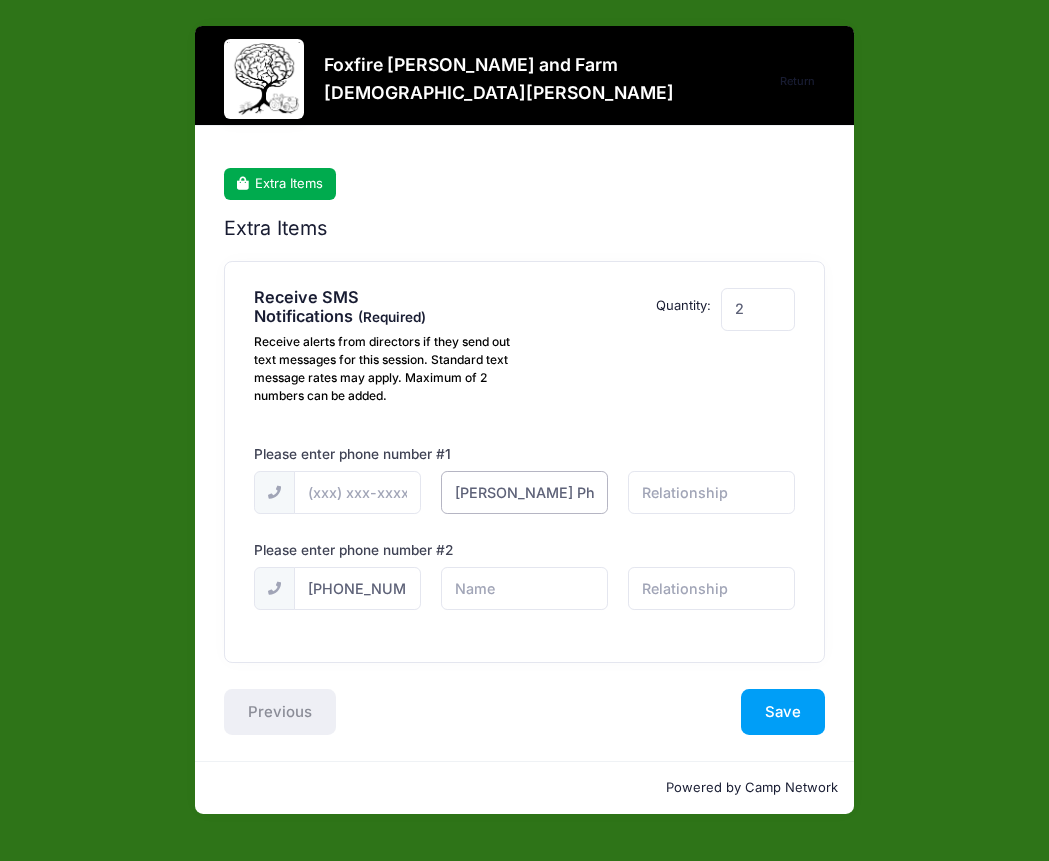 click on "Cori Phone (706) 870-2995 Parent/Guardian: Email branchandburrowphotography@outlook.com Emergency Contact #1: Name Kyle DeAngelis Emergency Contact #1: Phone" at bounding box center [0, 0] 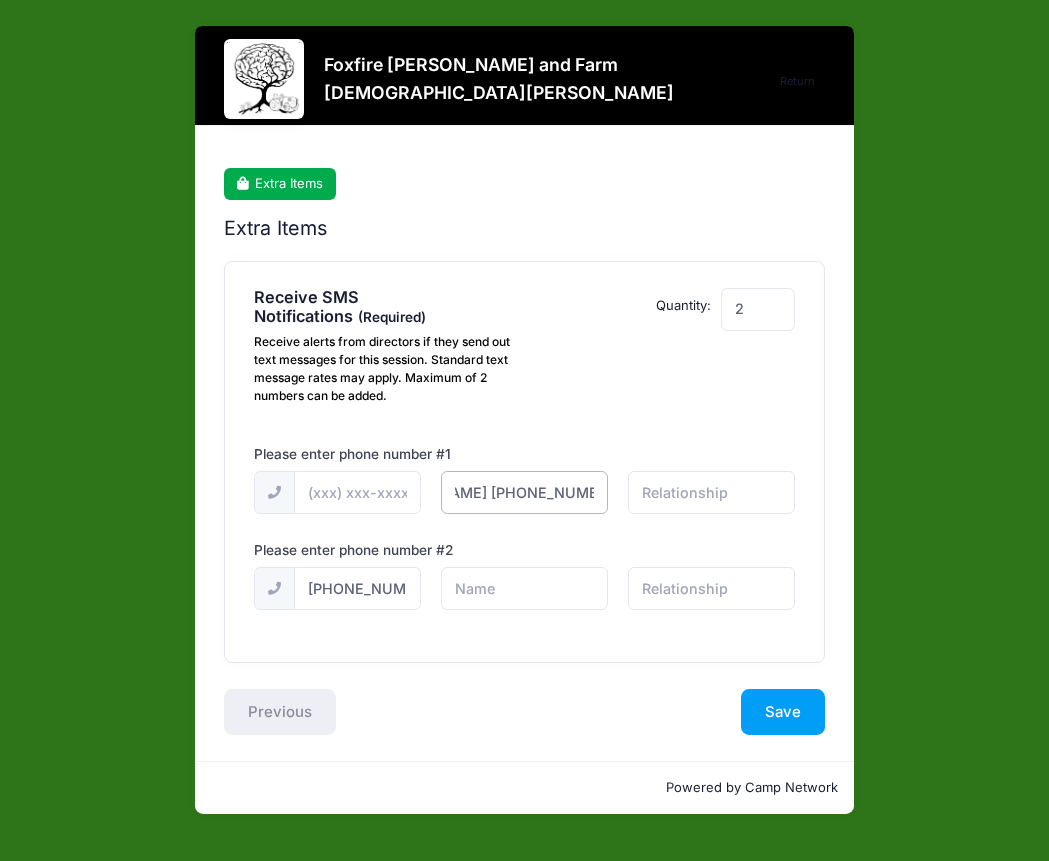 scroll, scrollTop: 0, scrollLeft: 95, axis: horizontal 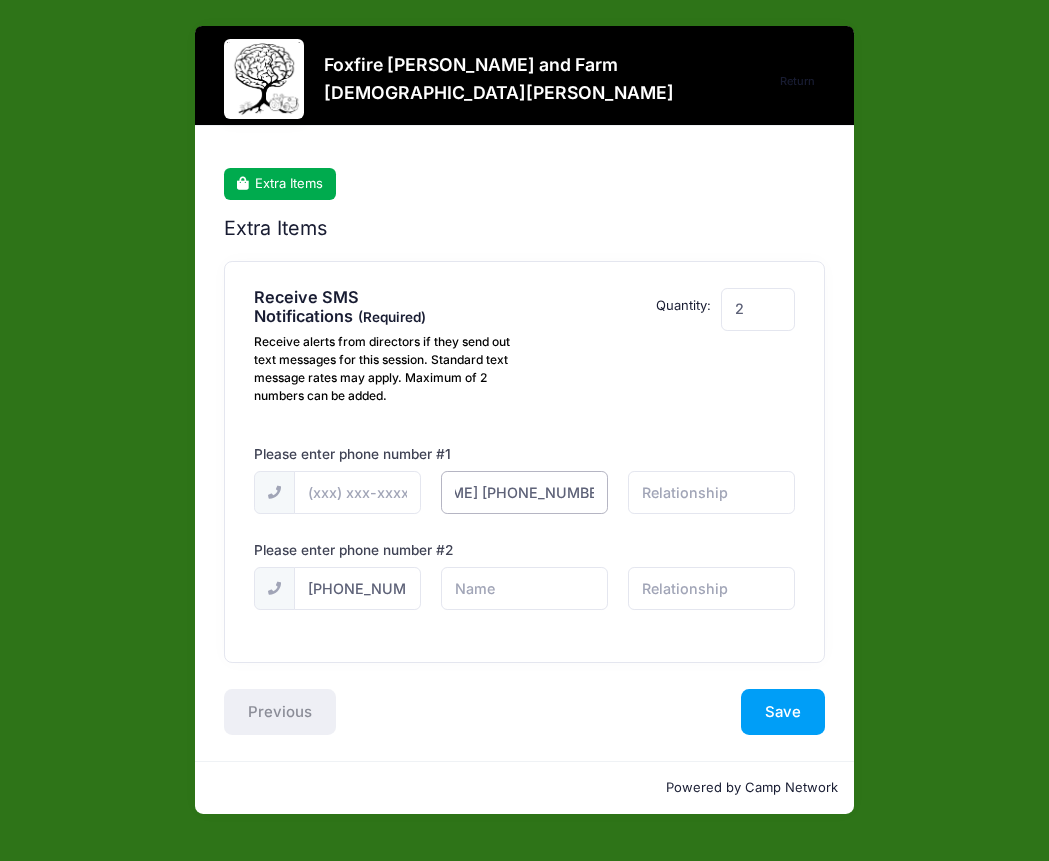 drag, startPoint x: 487, startPoint y: 492, endPoint x: 499, endPoint y: 495, distance: 12.369317 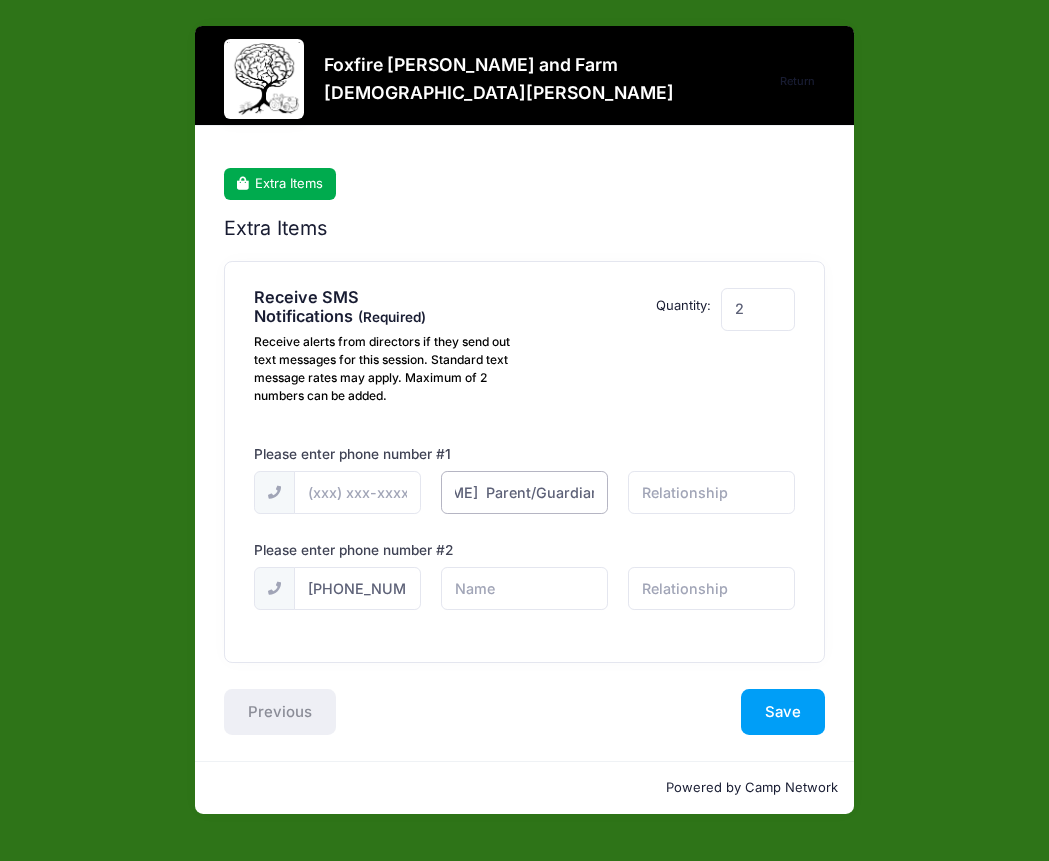 type on "Cori  Parent/Guardian: Email branchandburrowphotography@outlook.com Emergency Contact #1: Name Kyle DeAngelis Emergency Contact #1: Phone" 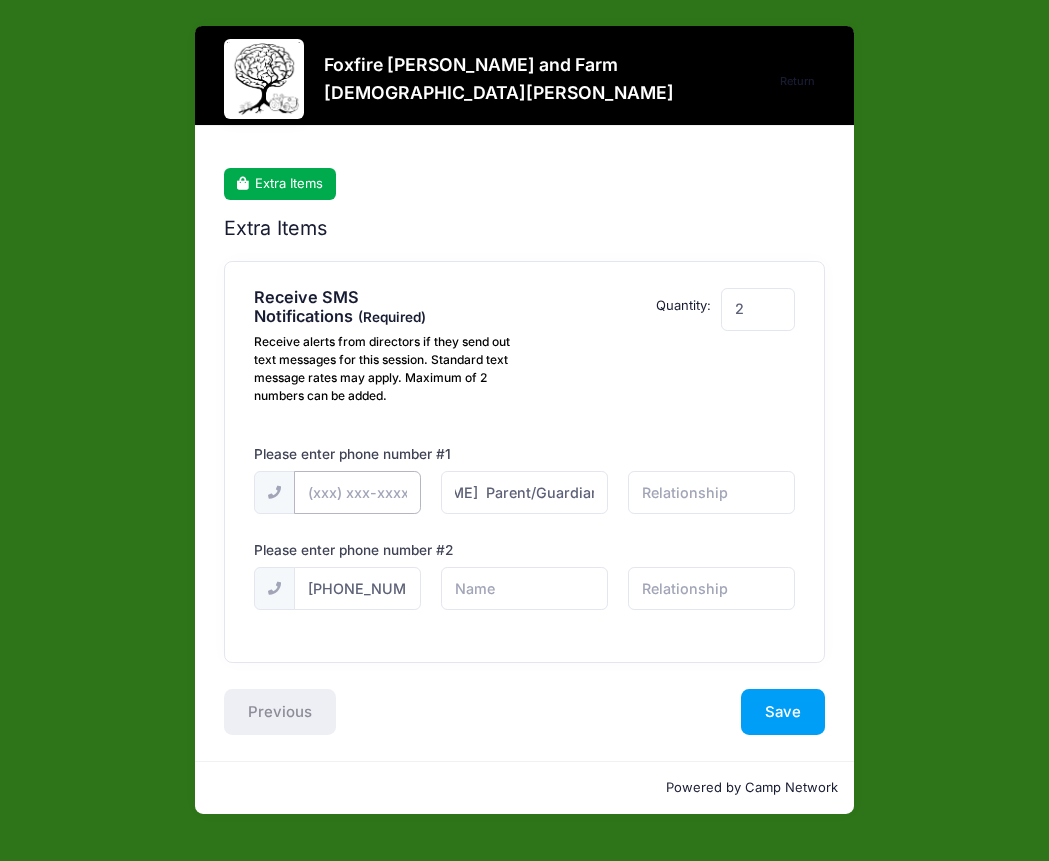 click at bounding box center [0, 0] 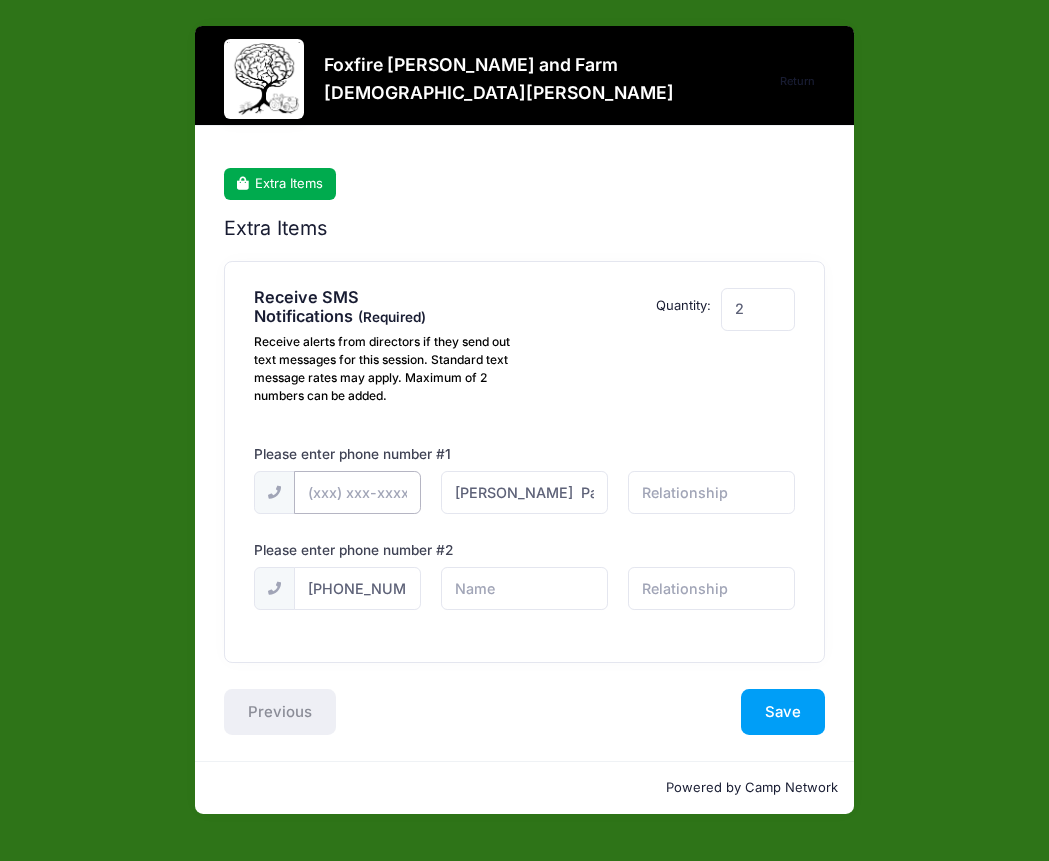 paste on "(706) 870-2995" 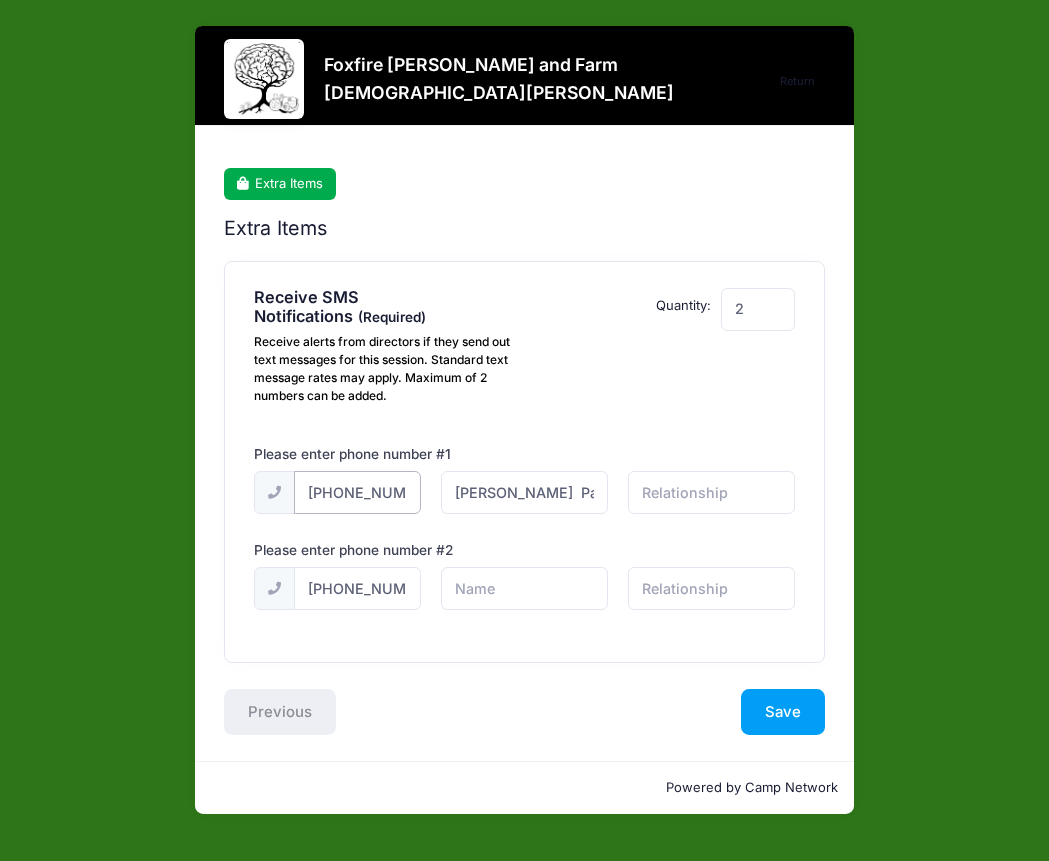 scroll, scrollTop: 0, scrollLeft: 9, axis: horizontal 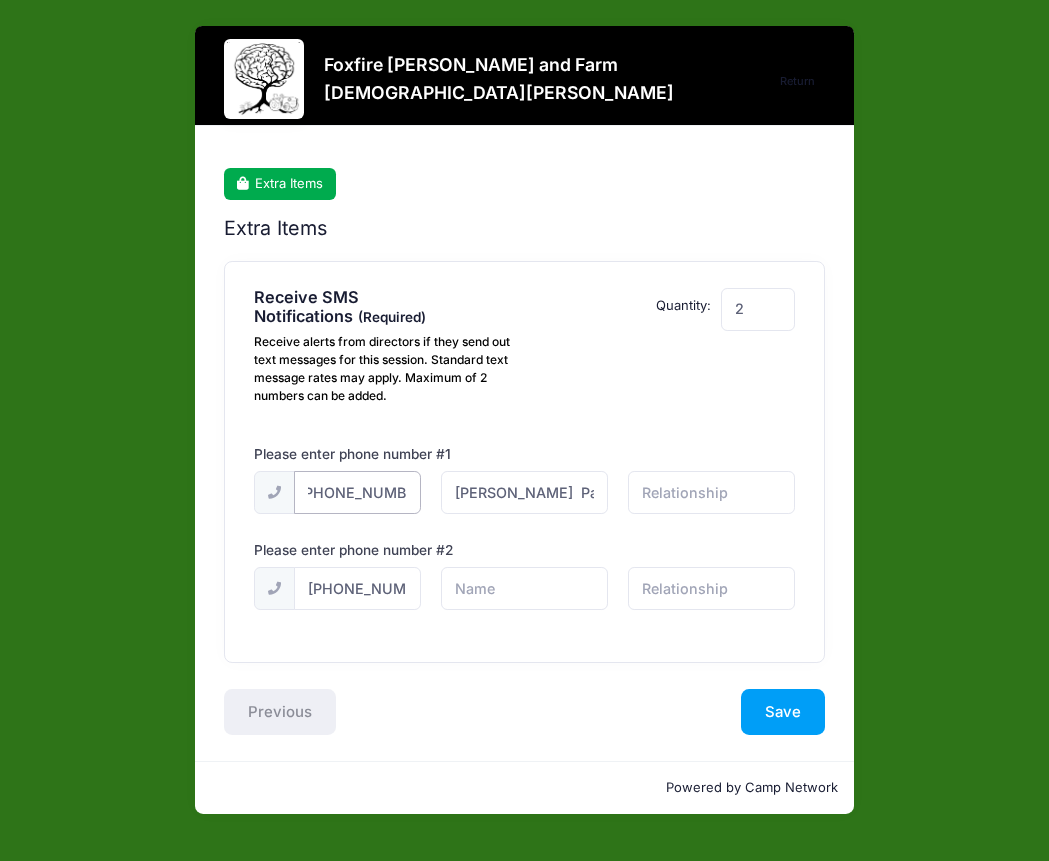 type on "(706) 870-2995" 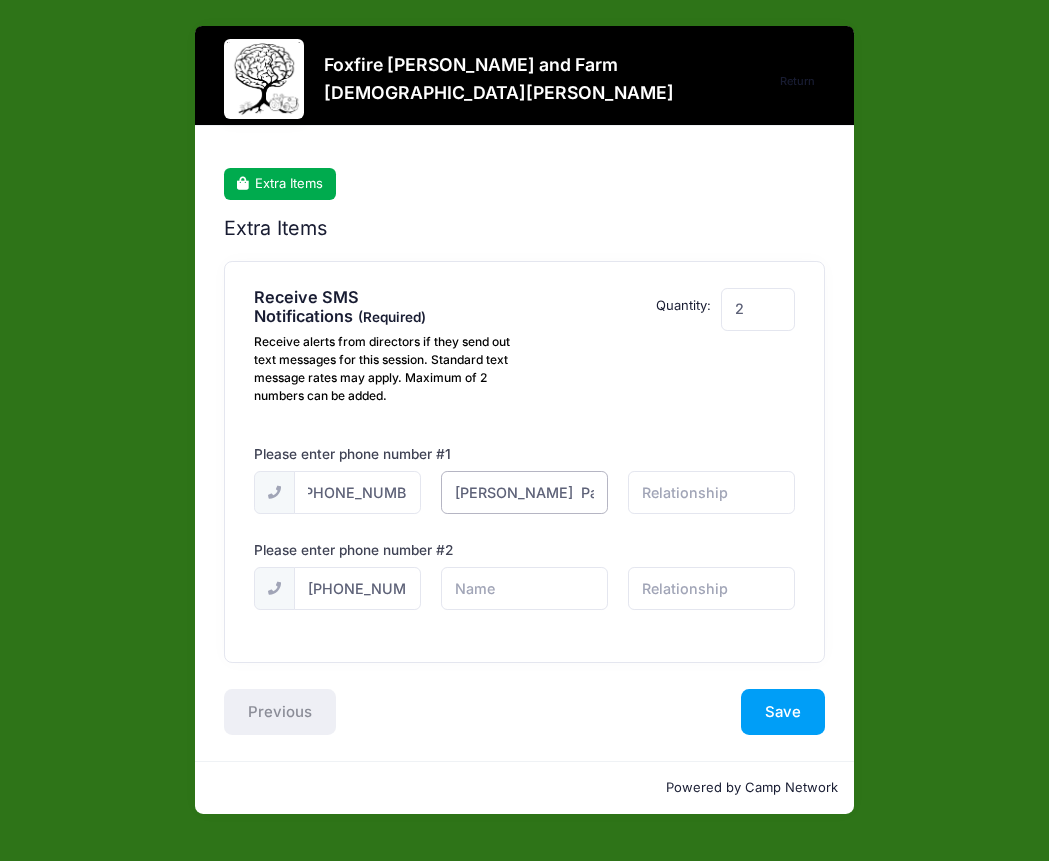 scroll, scrollTop: 0, scrollLeft: 0, axis: both 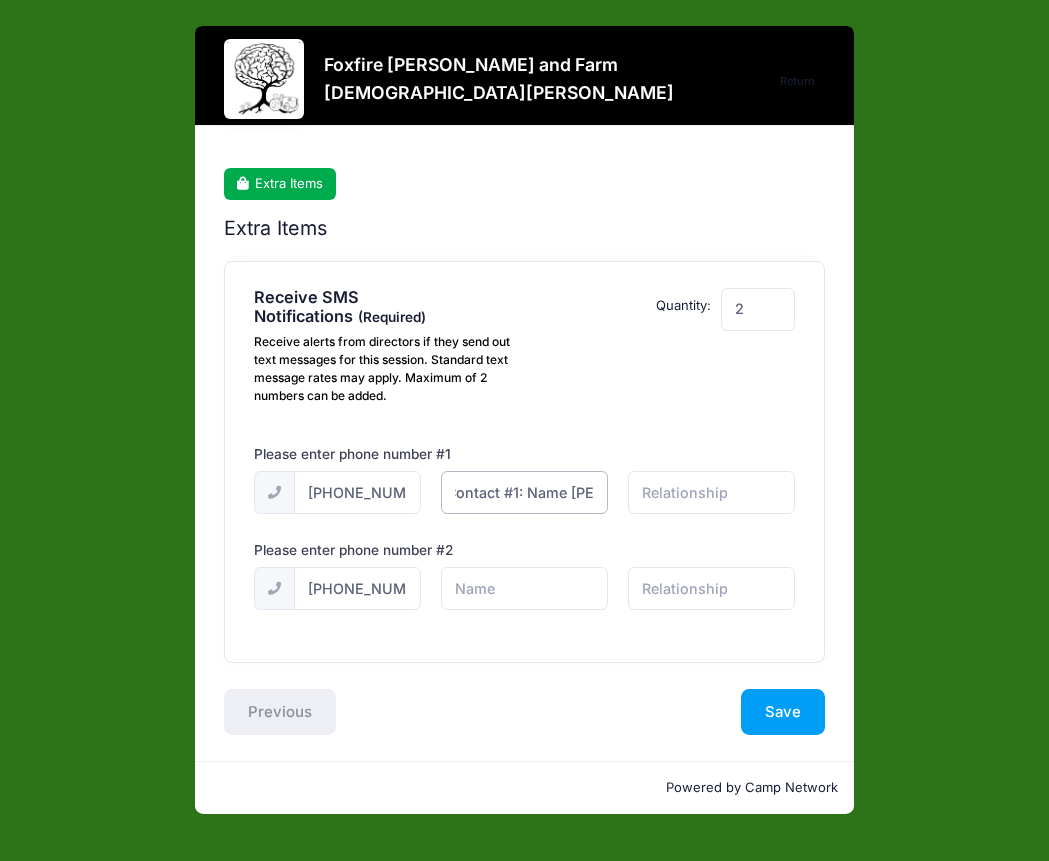 drag, startPoint x: 490, startPoint y: 496, endPoint x: 532, endPoint y: 491, distance: 42.296574 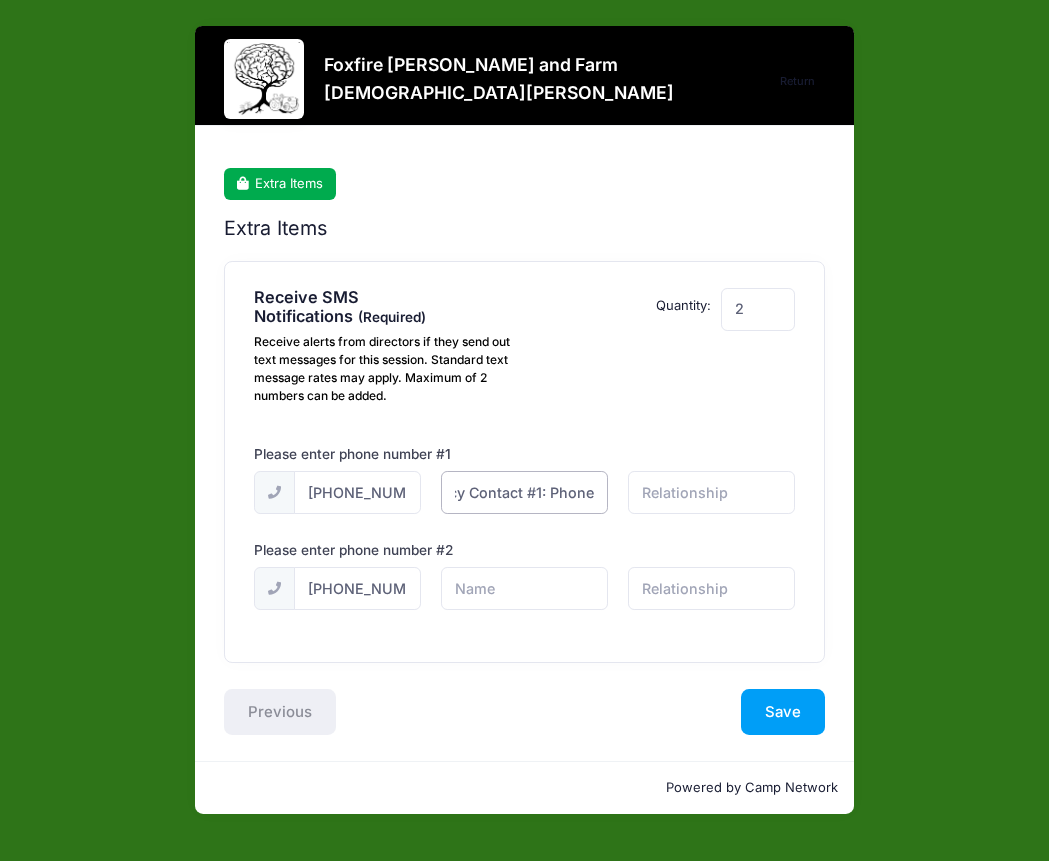 scroll, scrollTop: 0, scrollLeft: 35, axis: horizontal 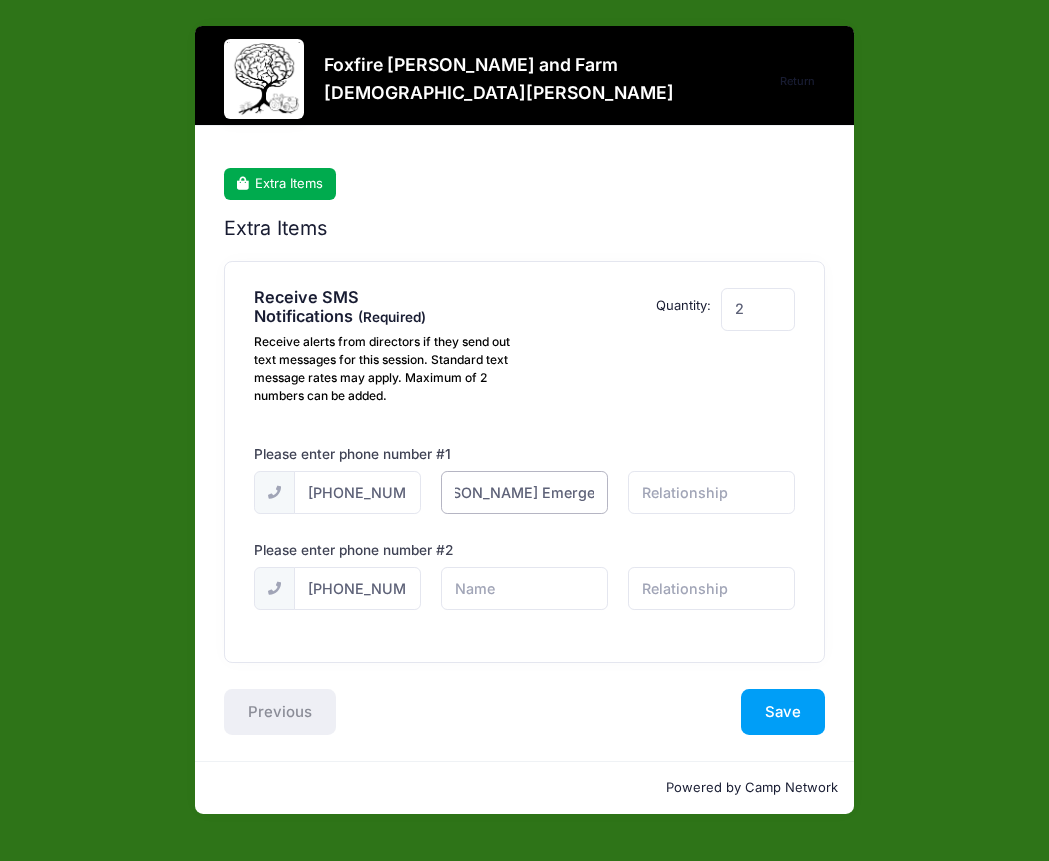 click on "Cori   Kyle DeAngelis Emergency Contact #1: Phone" at bounding box center [0, 0] 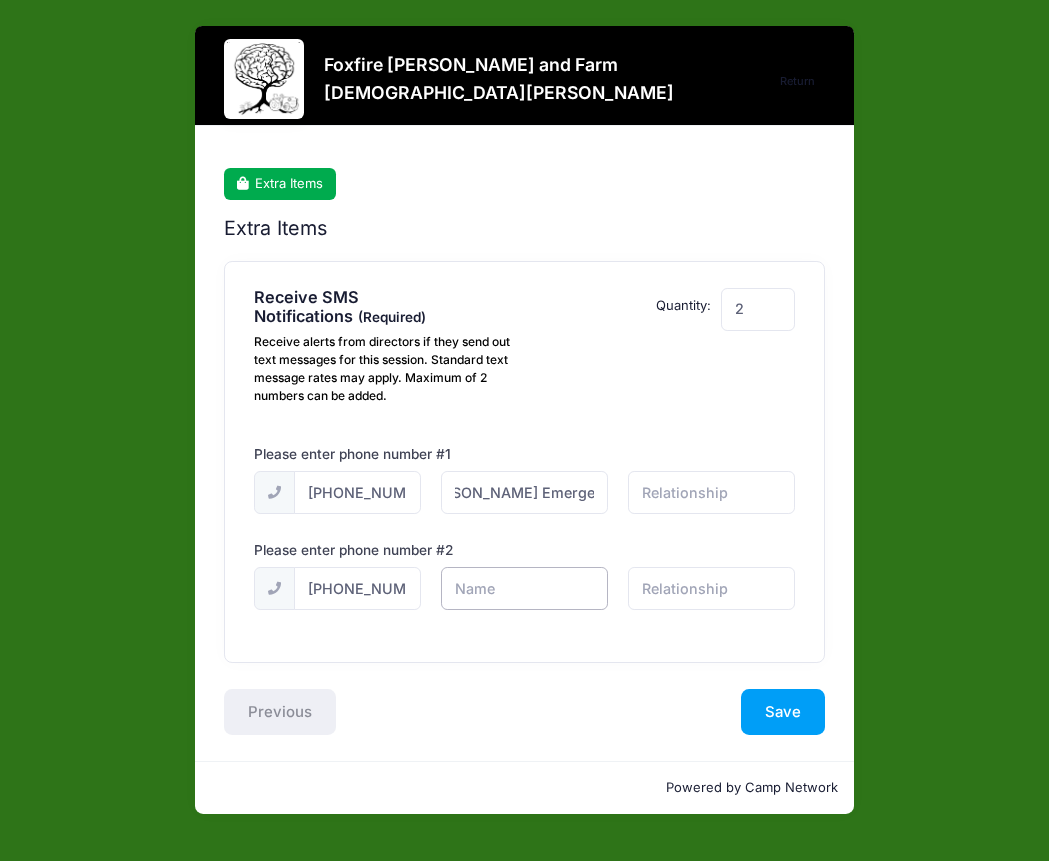 click at bounding box center (0, 0) 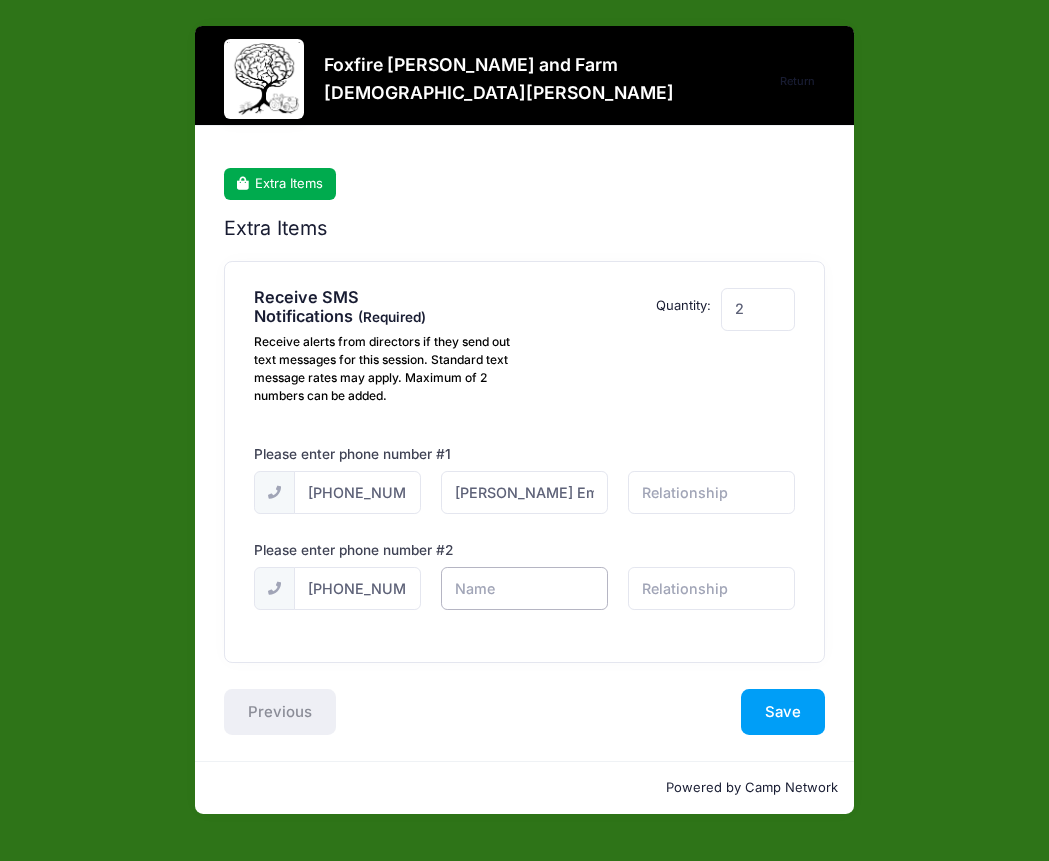 paste on "Kyle" 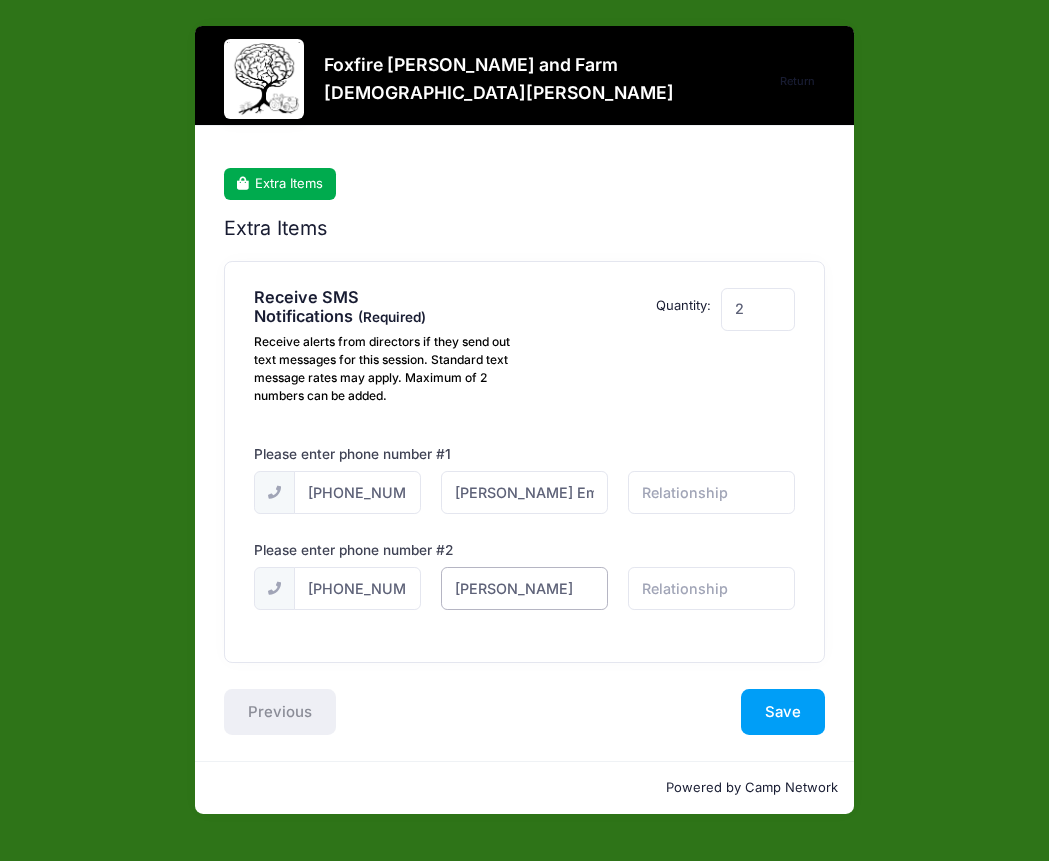 type on "Kyle" 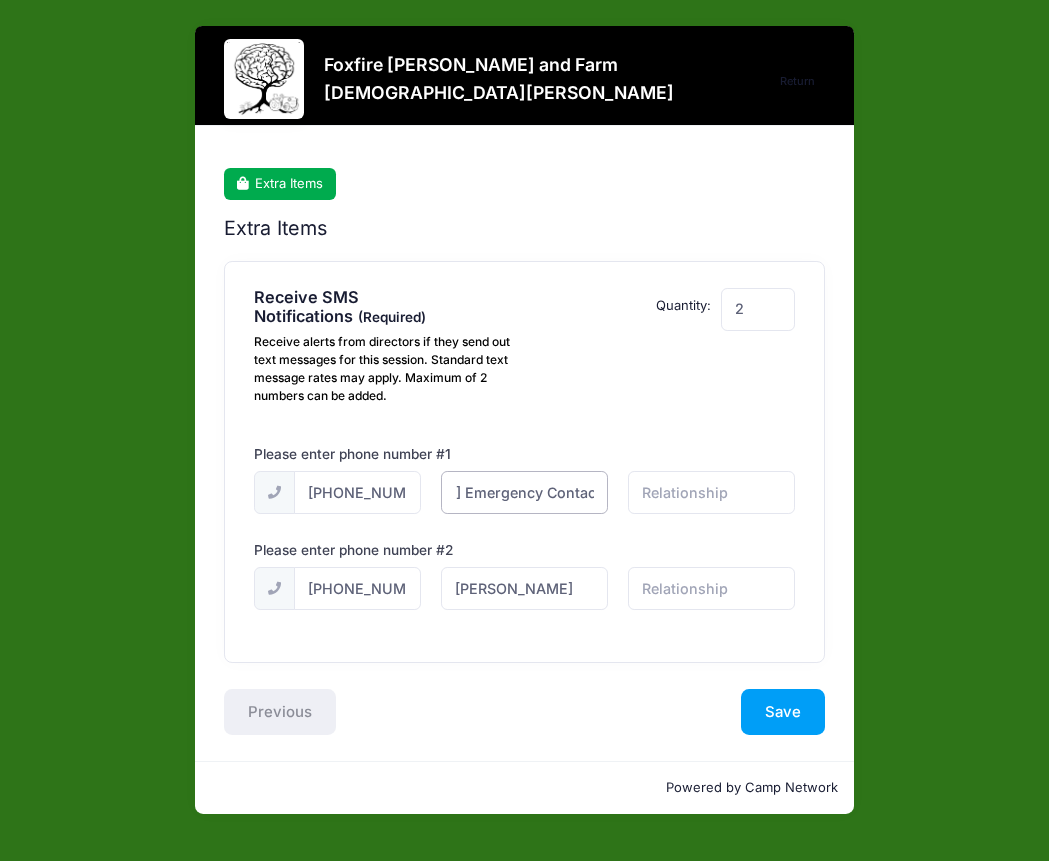 scroll, scrollTop: 0, scrollLeft: 183, axis: horizontal 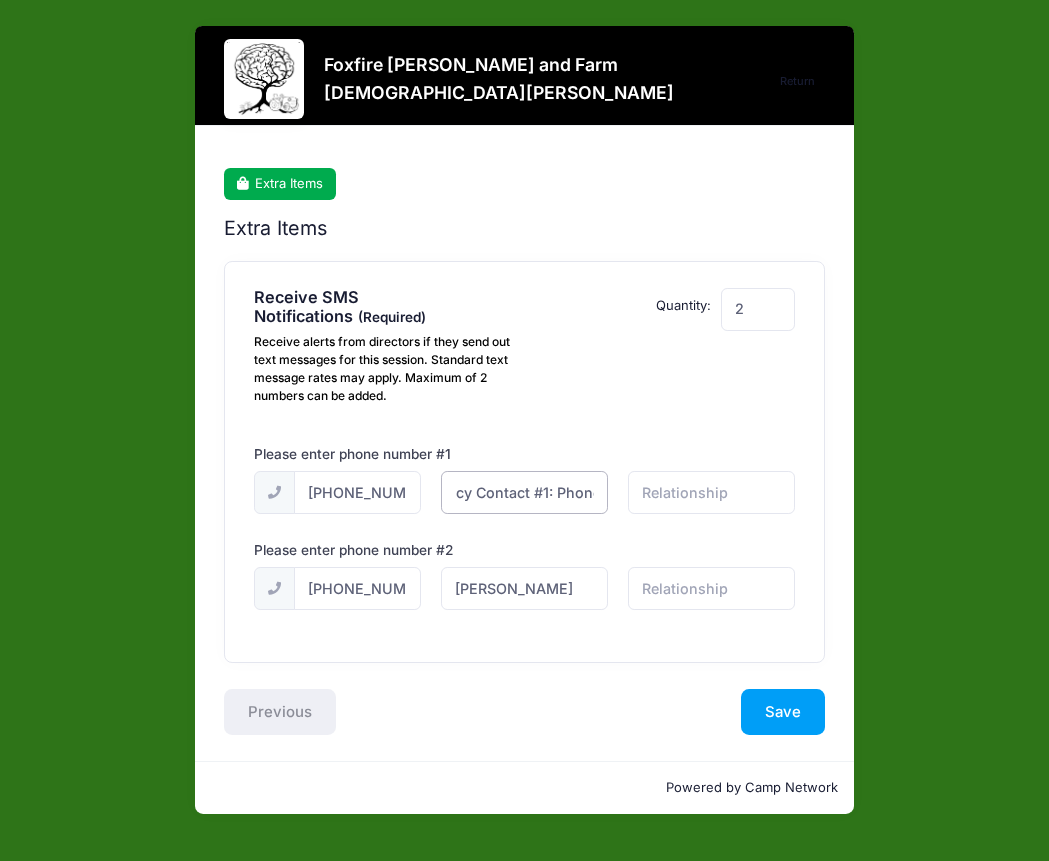 drag, startPoint x: 489, startPoint y: 495, endPoint x: 556, endPoint y: 504, distance: 67.601776 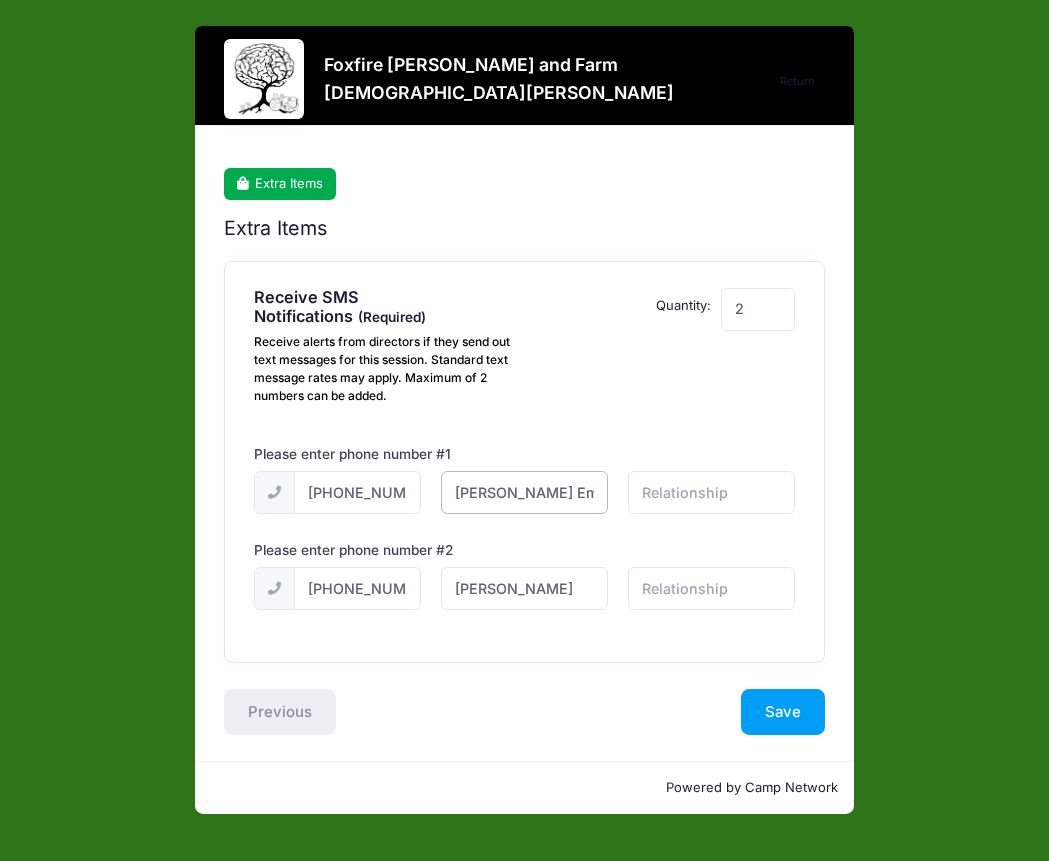 drag, startPoint x: 593, startPoint y: 497, endPoint x: 490, endPoint y: 495, distance: 103.01942 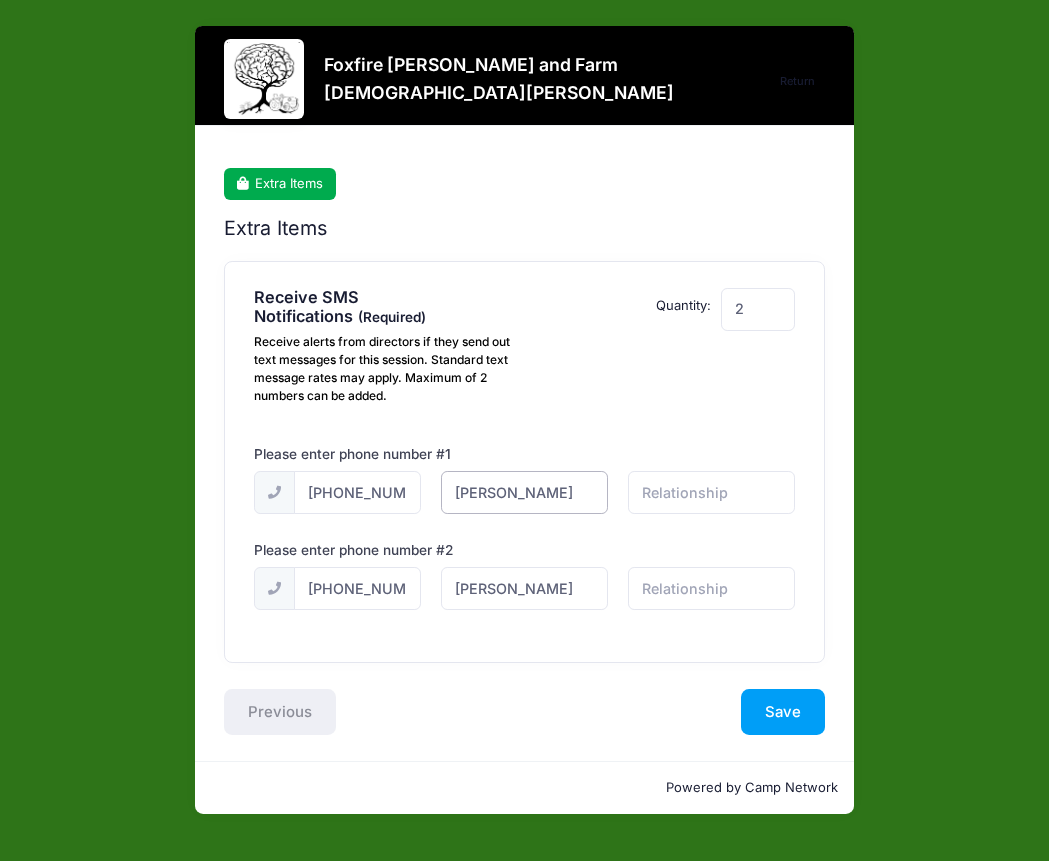 type on "Cori" 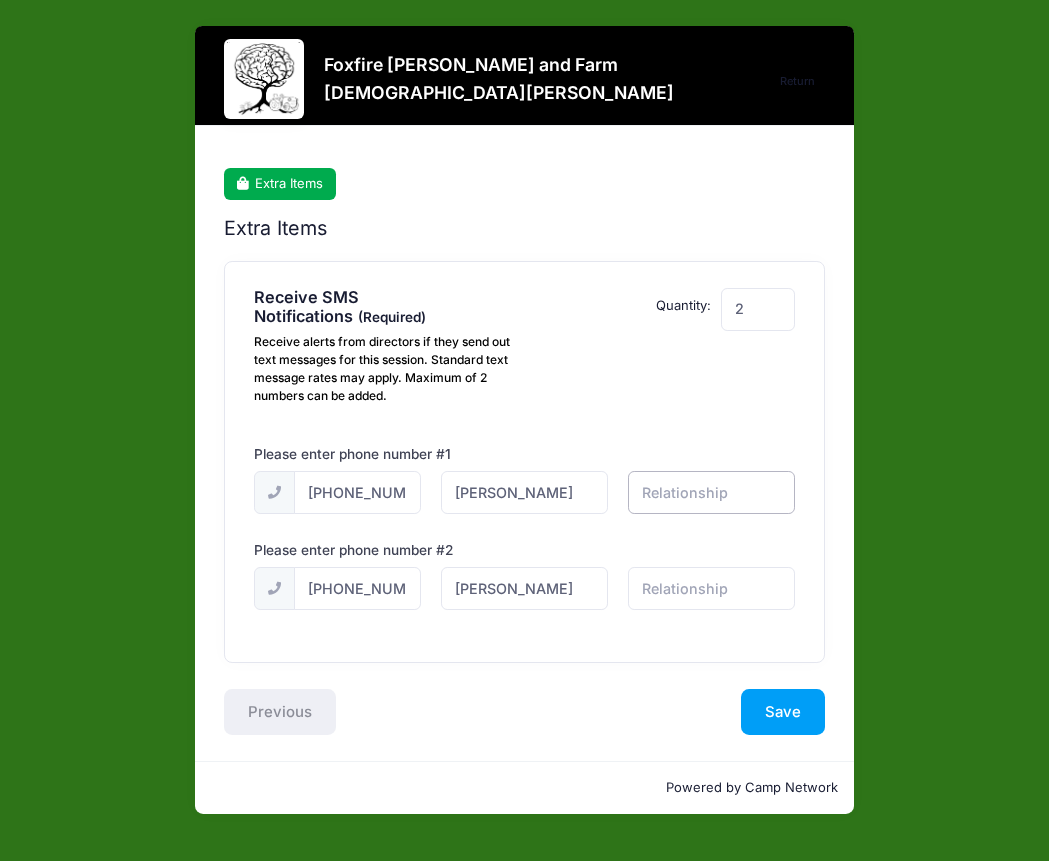 click at bounding box center (0, 0) 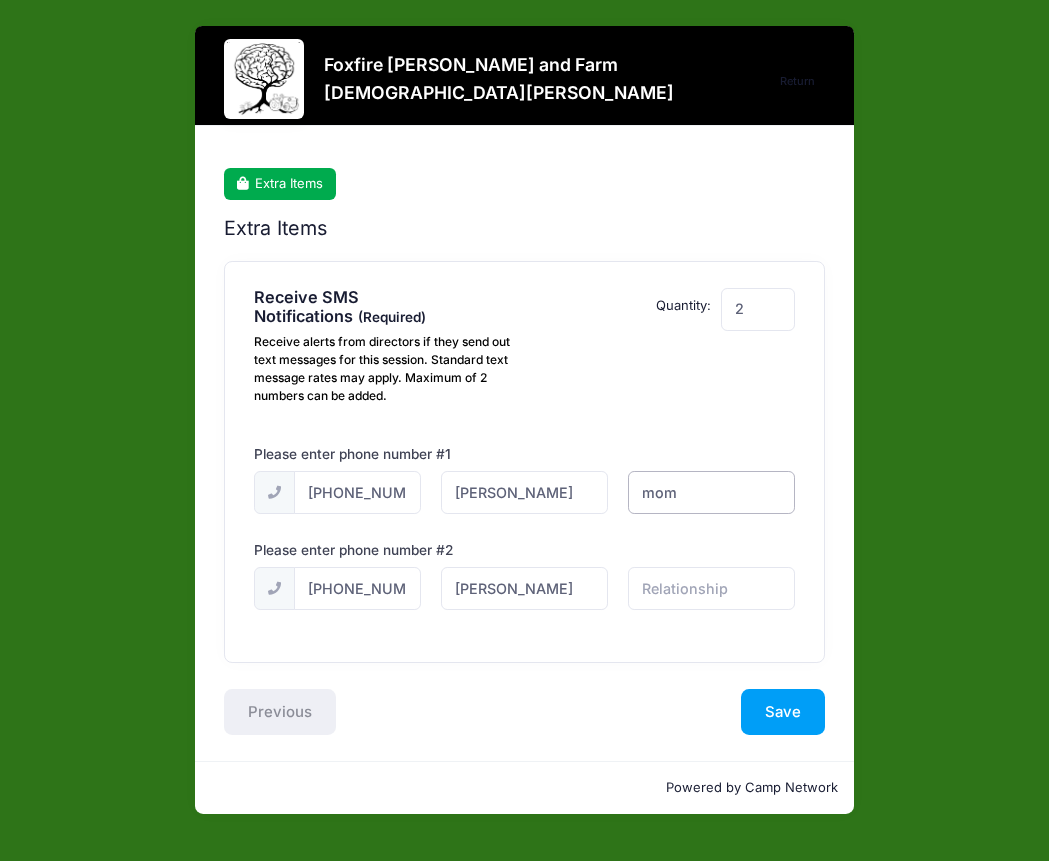 type on "mom" 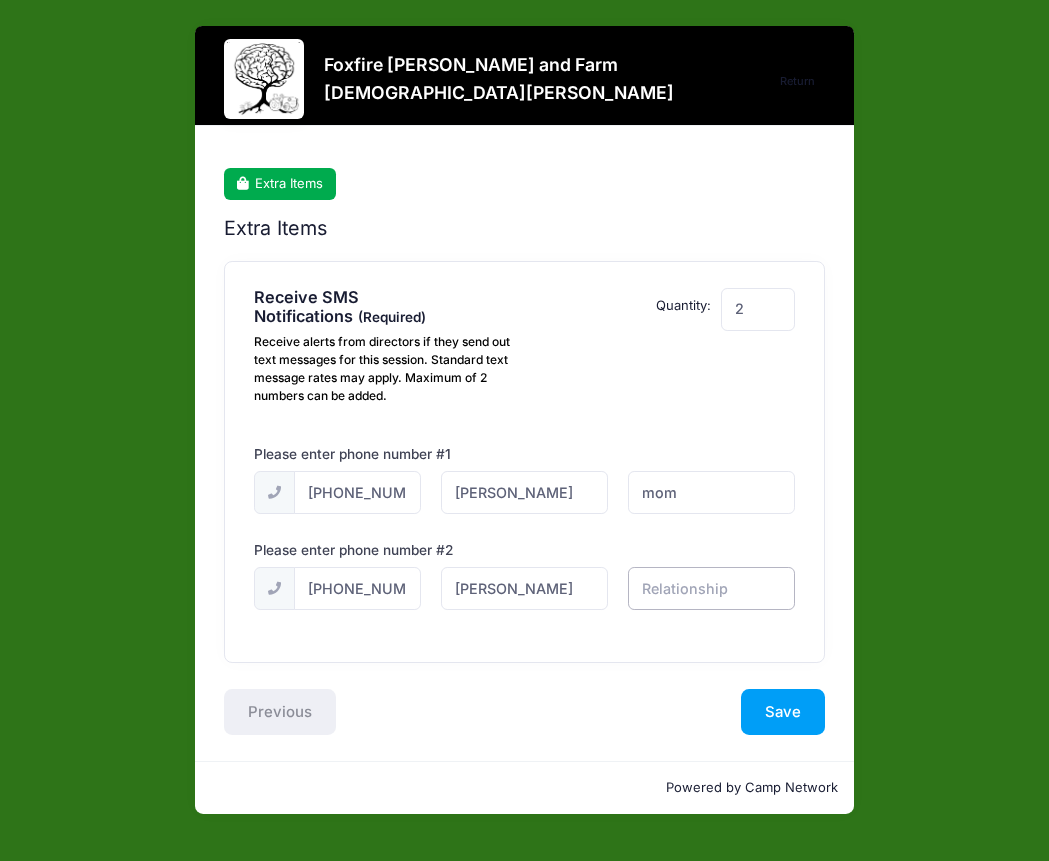 click at bounding box center (0, 0) 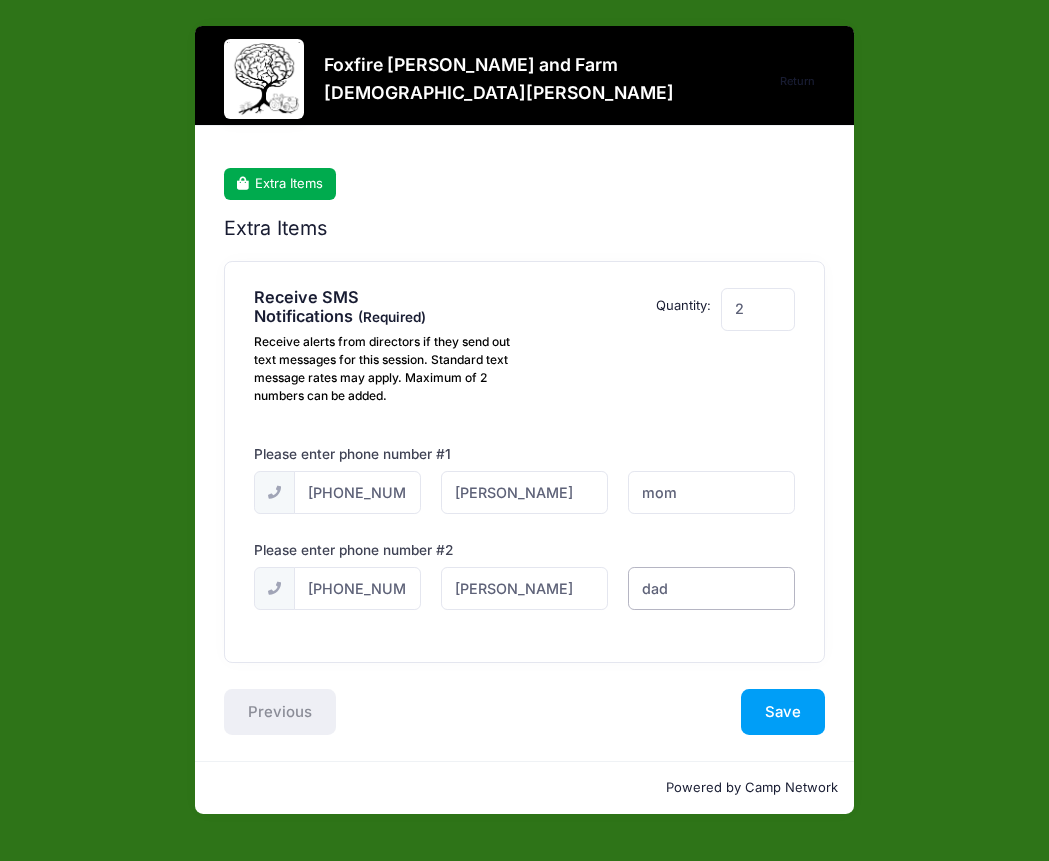 type on "dad" 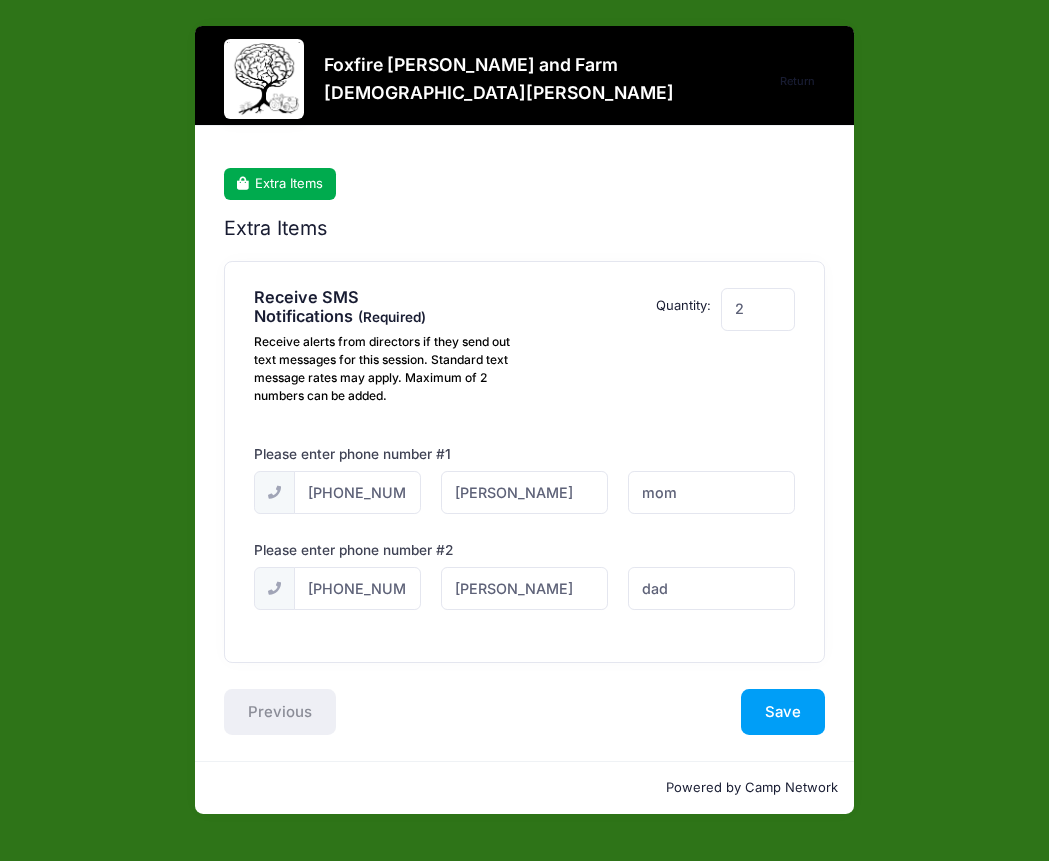 click on "Extra Items
Receive SMS Notifications
Receive alerts from directors if they send out text messages for this session. Standard text message rates may apply. Maximum of 2 numbers can be added.
Please Select Yes ($0.00)
No                              $0.00
2
NN 1 Cori 2" at bounding box center (524, 476) 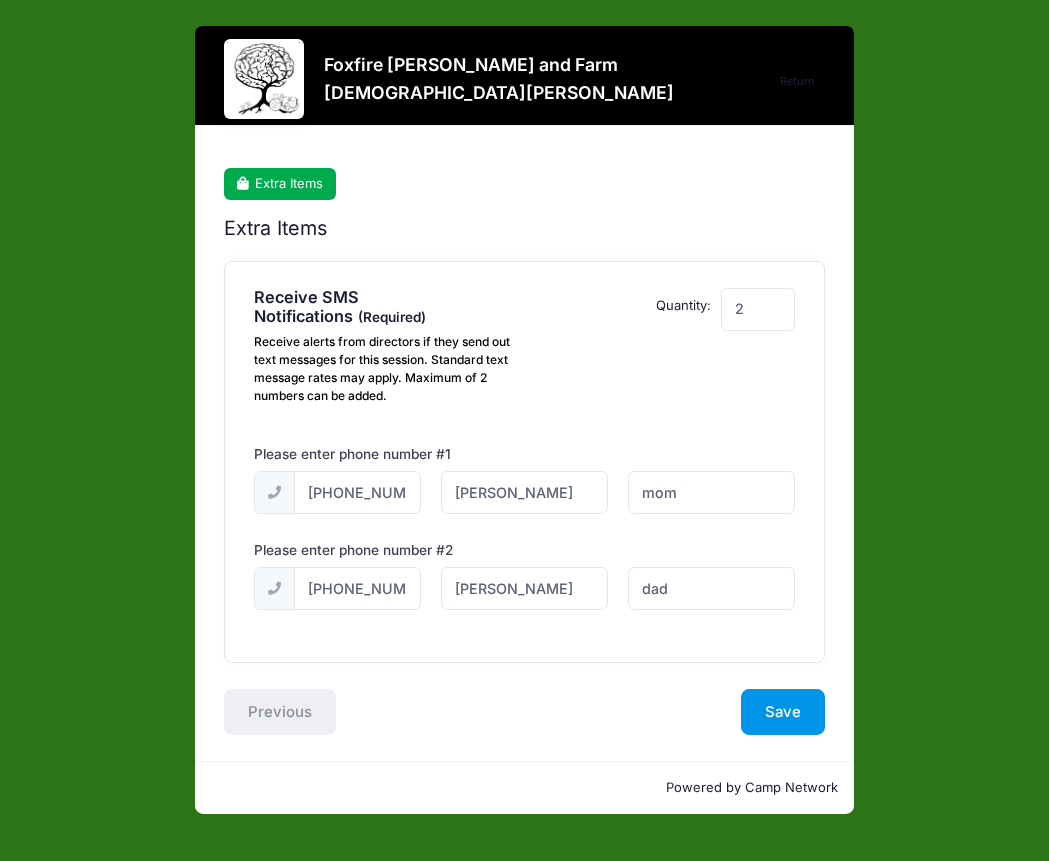 click on "Save" at bounding box center [783, 712] 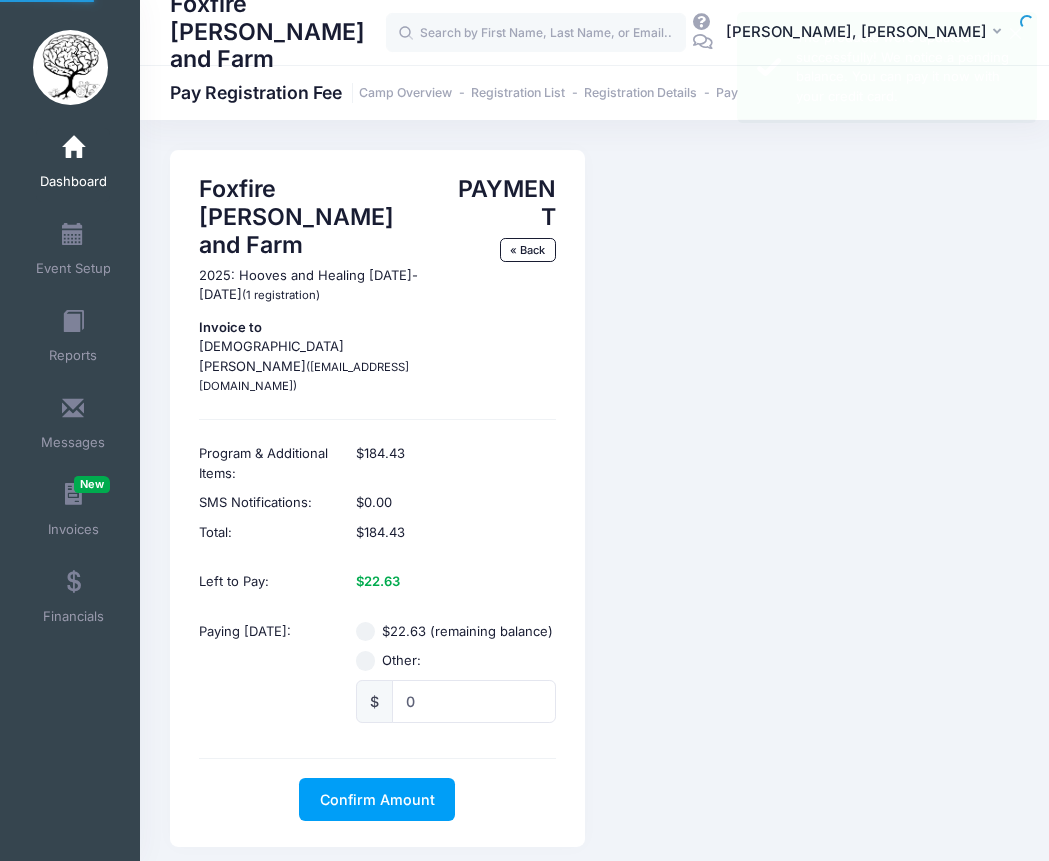 scroll, scrollTop: 0, scrollLeft: 0, axis: both 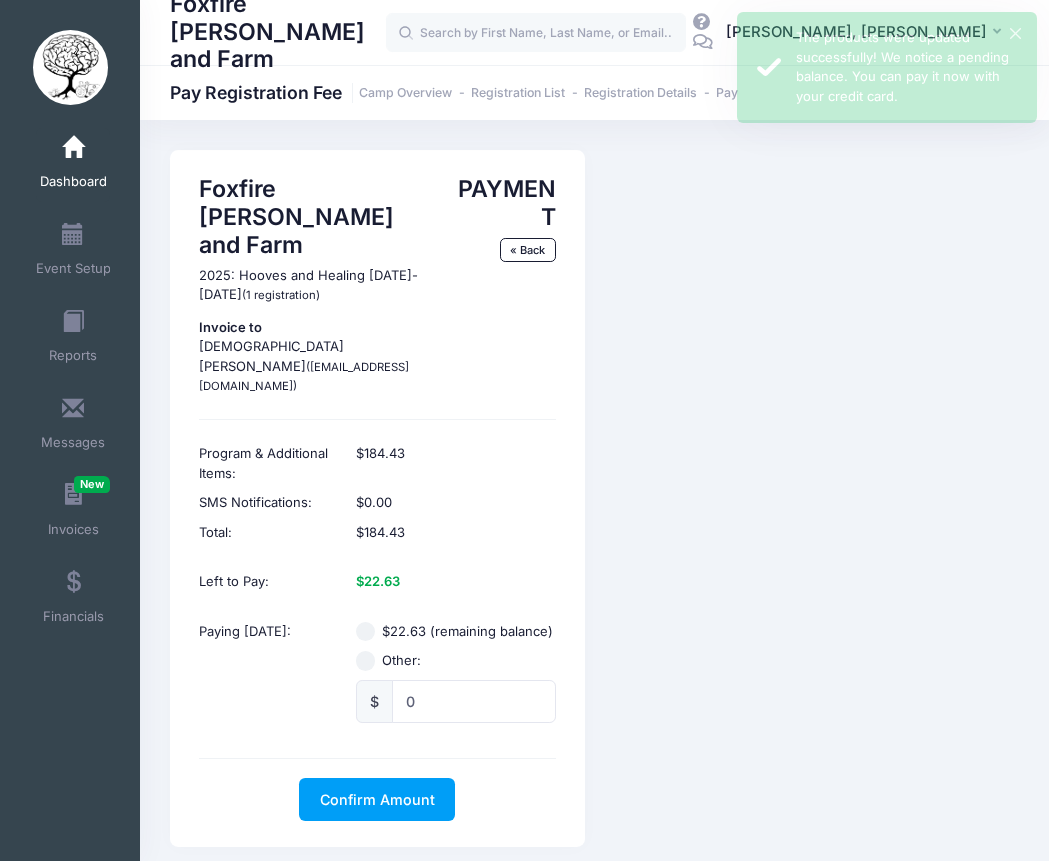 click on "Foxfire [PERSON_NAME] and Farm
2025: Hooves and Healing [DATE]-[DATE]  (1 registration)
Invoice to
[PERSON_NAME]  ([EMAIL_ADDRESS][DOMAIN_NAME])
PAYMENT
« Back
Program & Additional Items:
$184.43
SMS Notifications:
$0.00
Total:
$184.43
Left to Pay:
$22.63
Paying [DATE]:" at bounding box center (594, 498) 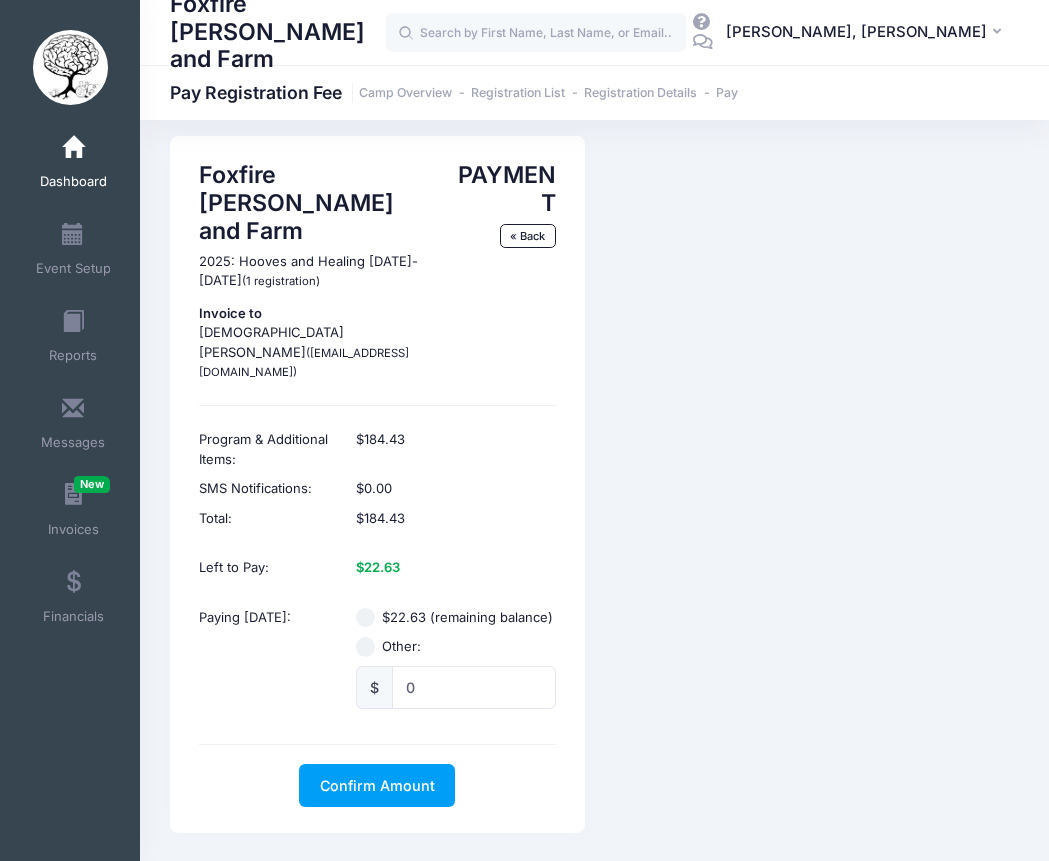 scroll, scrollTop: 0, scrollLeft: 0, axis: both 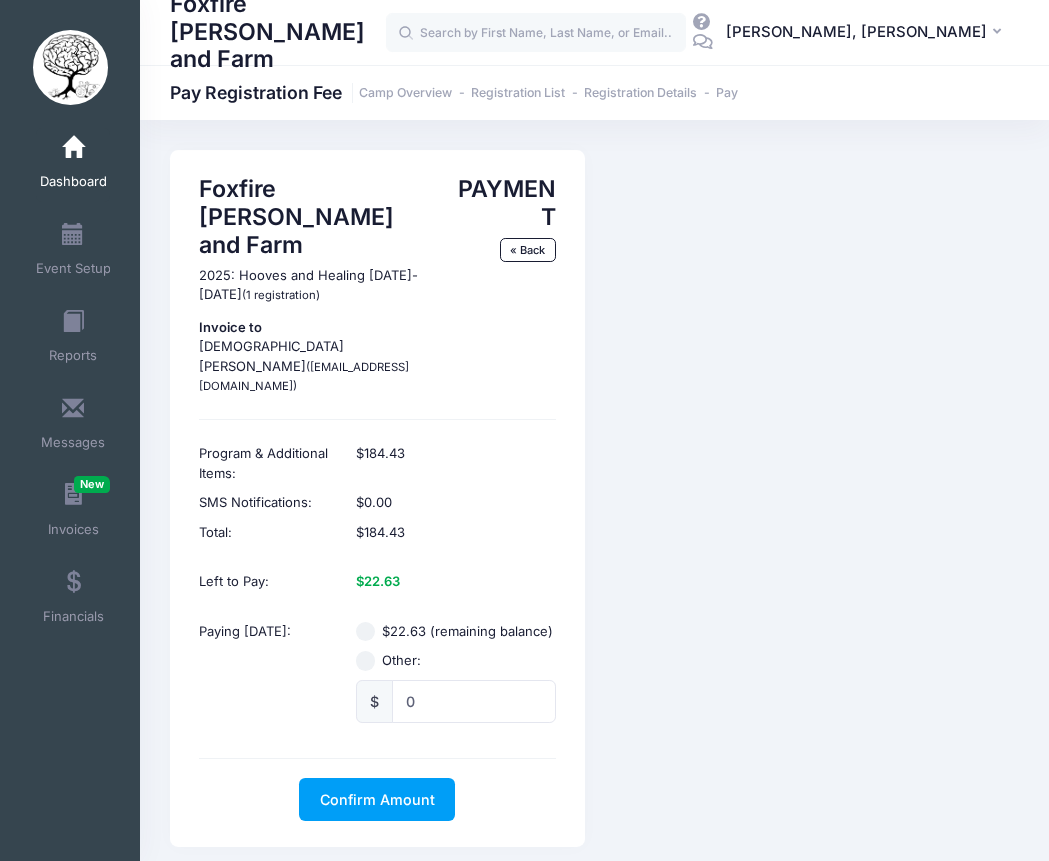 click on "Pay Registration Fee
Camp Overview
Registration List
Registration Details
Pay" at bounding box center (454, 92) 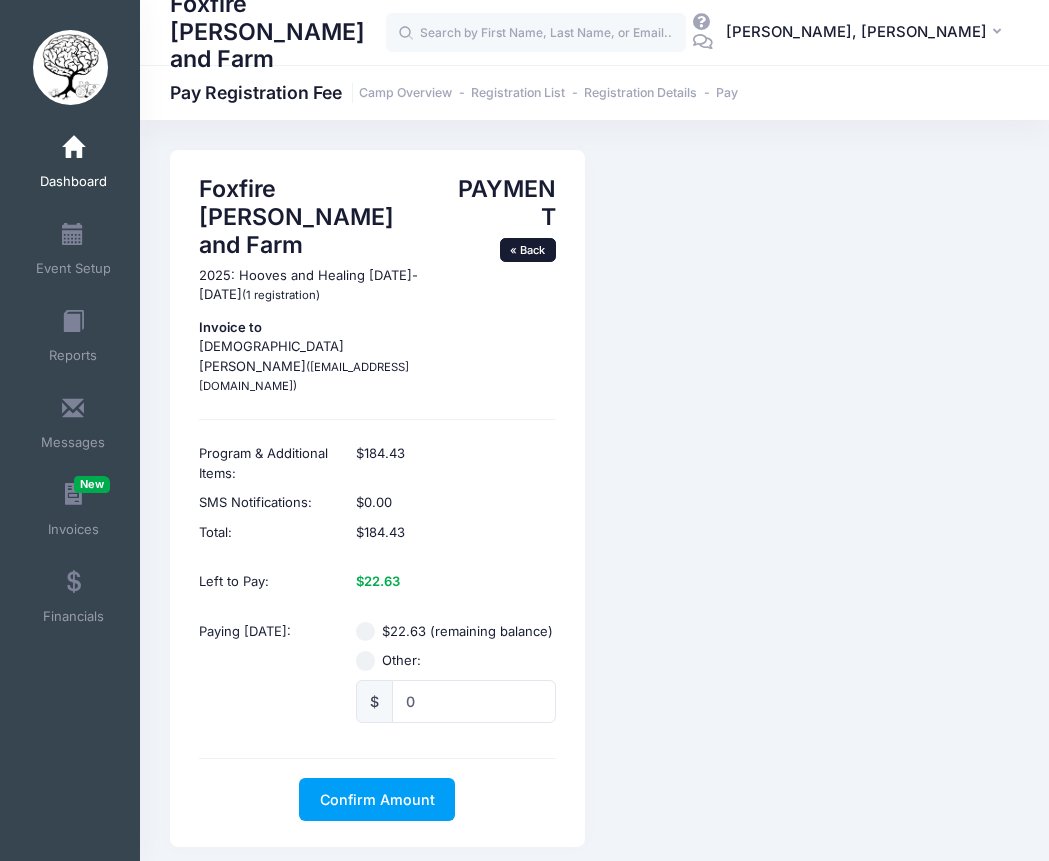 click on "« Back" at bounding box center [528, 250] 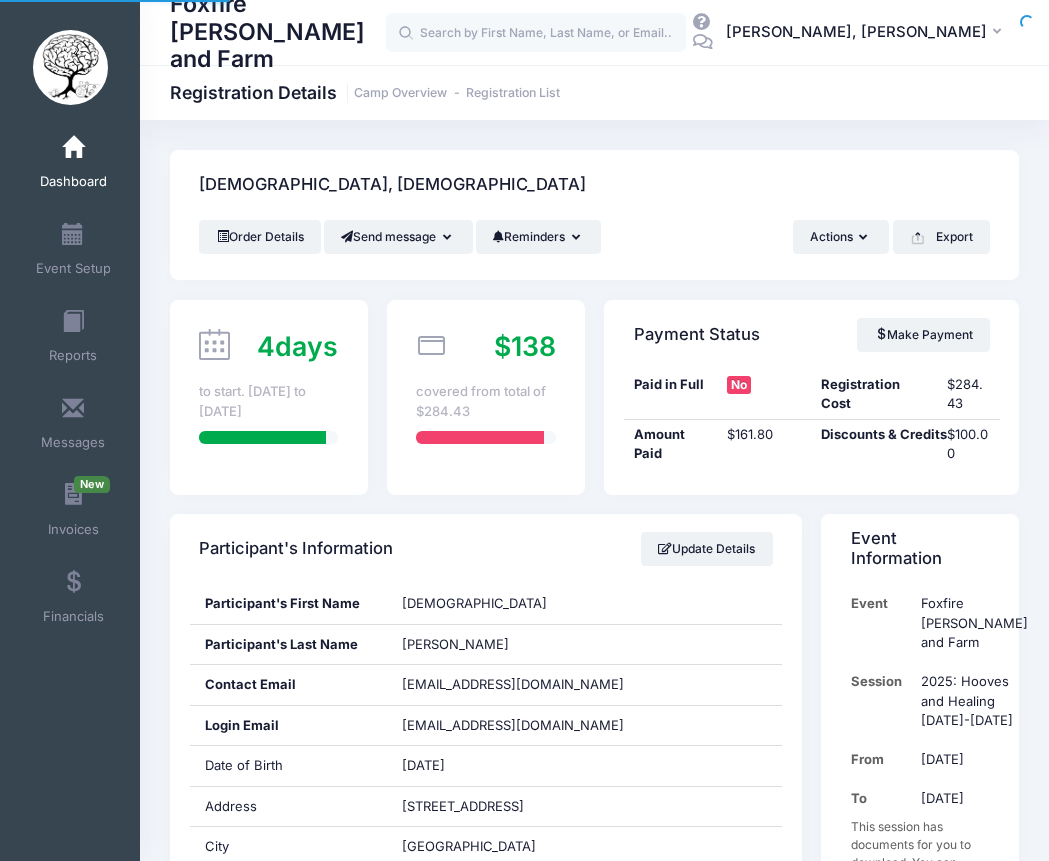 scroll, scrollTop: 0, scrollLeft: 0, axis: both 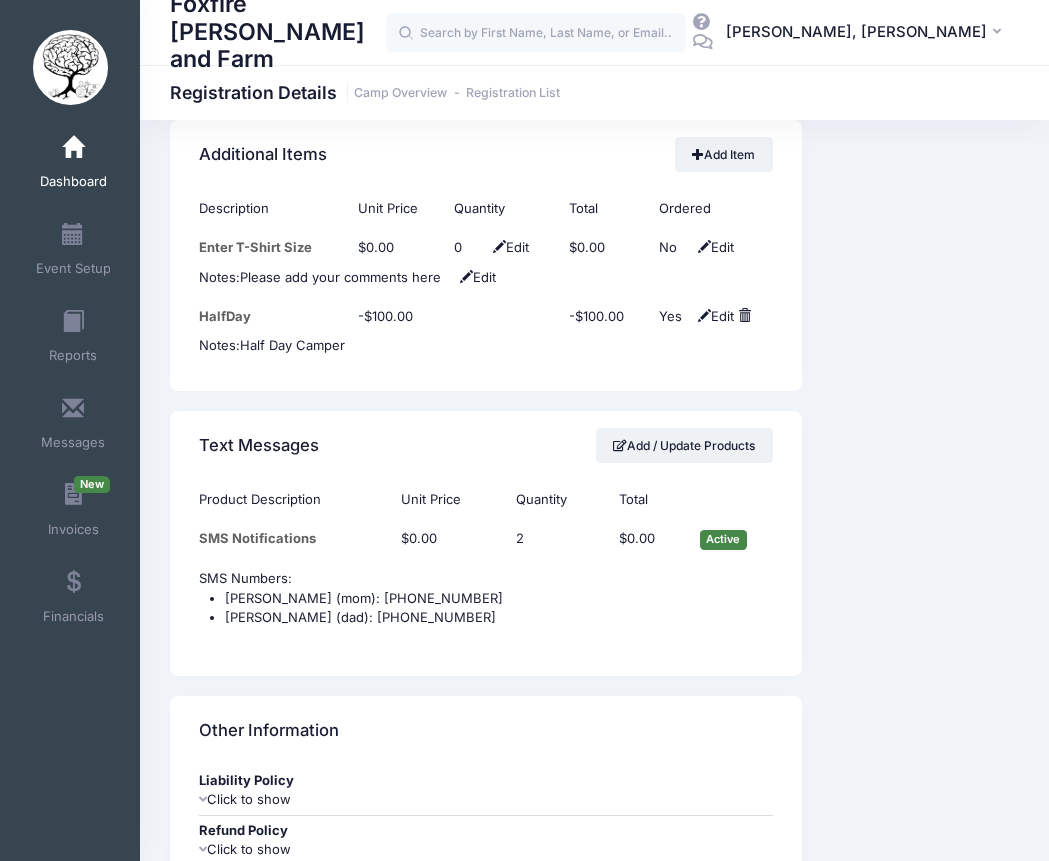 click on "Event Information
Event
Foxfire [PERSON_NAME] and Farm
Session
2025: Hooves and Healing [DATE]-[DATE]
From
[DATE]
To
[DATE]
This session has documents for you to download. You can download them from  here" at bounding box center [920, 5] 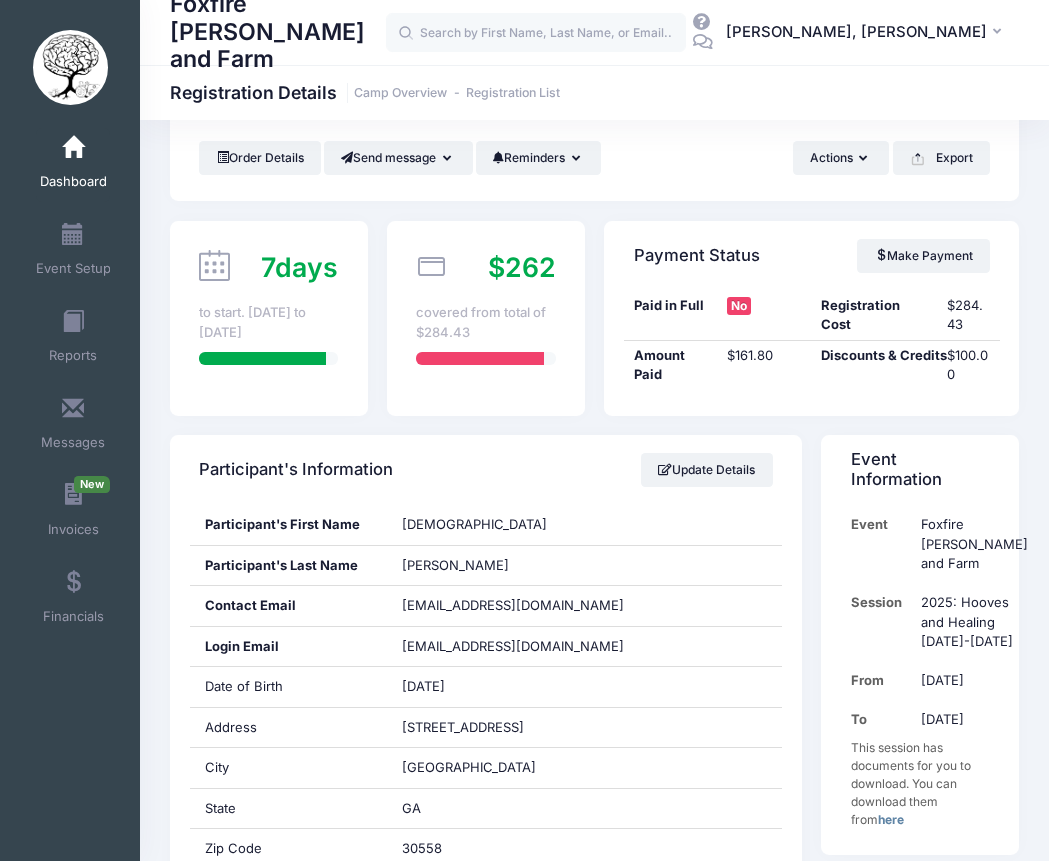 scroll, scrollTop: 0, scrollLeft: 0, axis: both 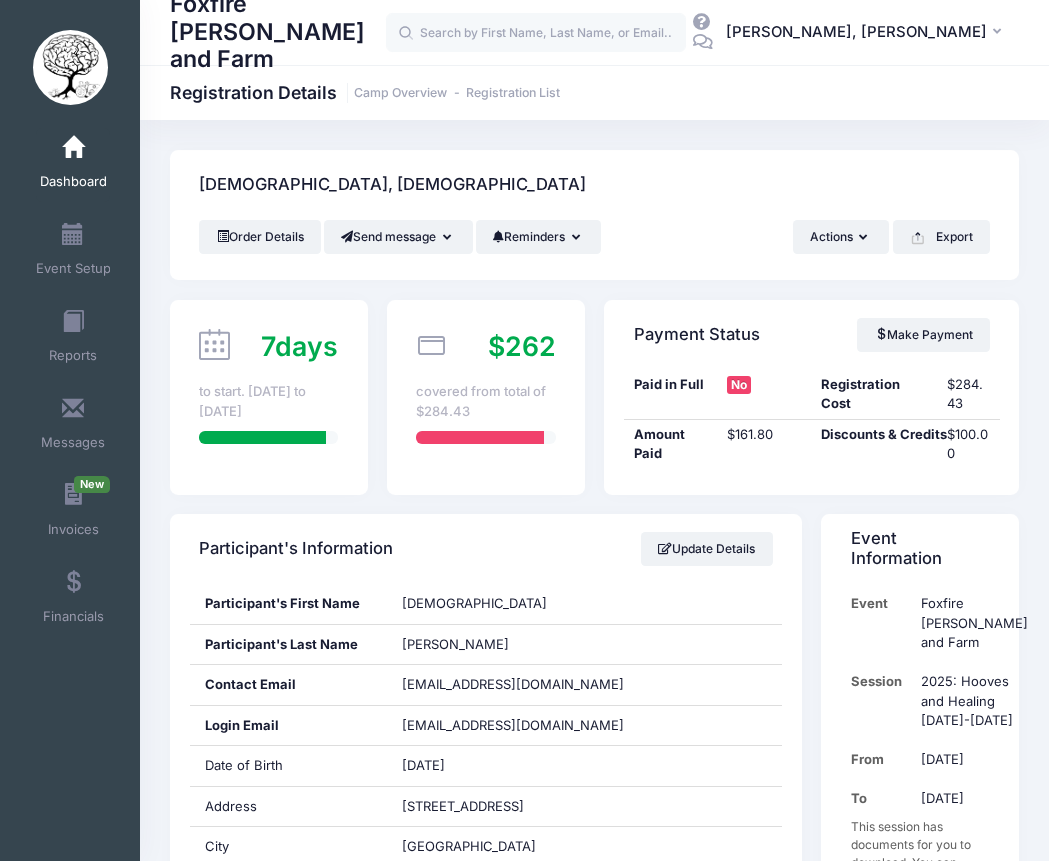 click on "Paid in Full
No
Registration Cost
$284.43
Amount Paid
$161.80
Discounts & Credits
$100.00" at bounding box center [811, 432] 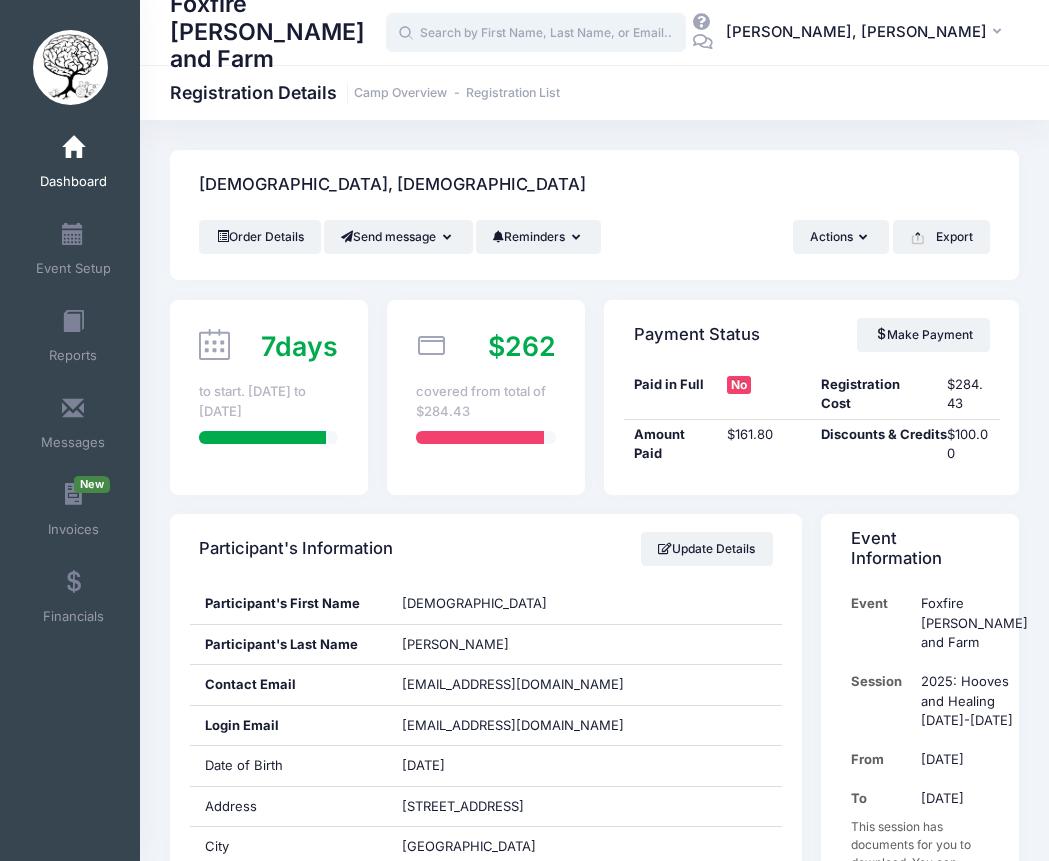 click at bounding box center [536, 33] 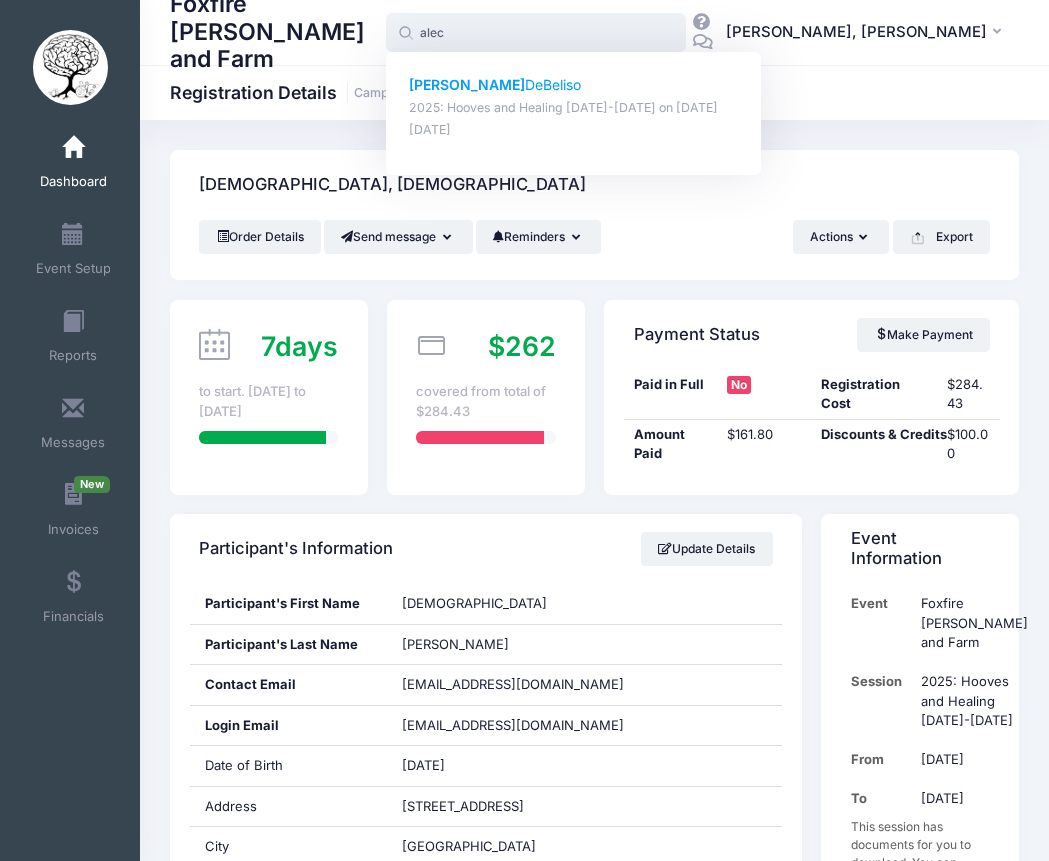 click on "[PERSON_NAME]" at bounding box center (574, 85) 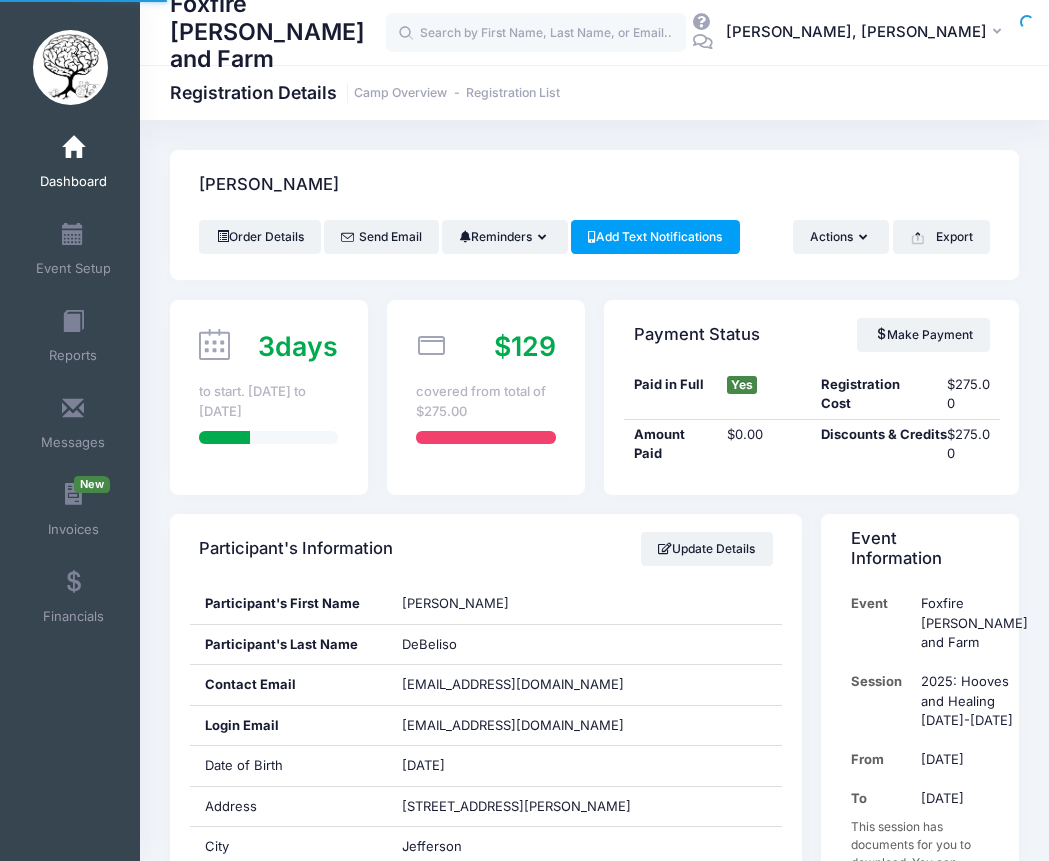 scroll, scrollTop: 0, scrollLeft: 0, axis: both 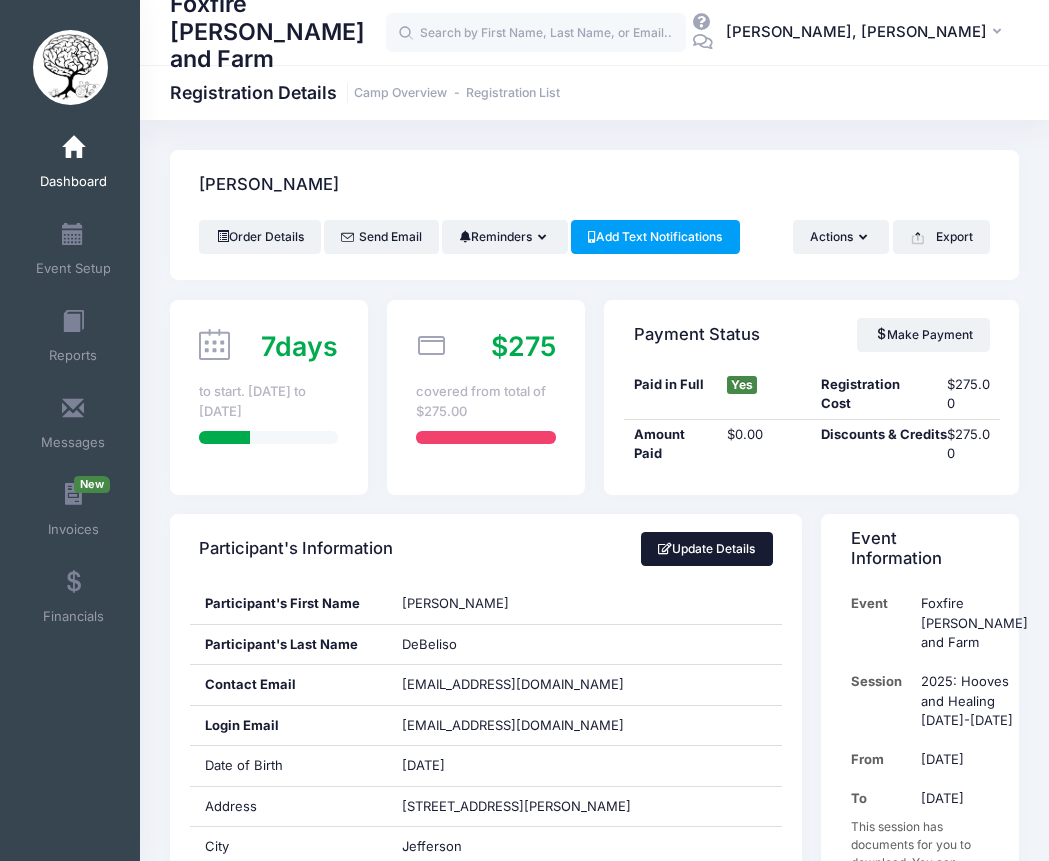 click on "Update Details" at bounding box center (707, 549) 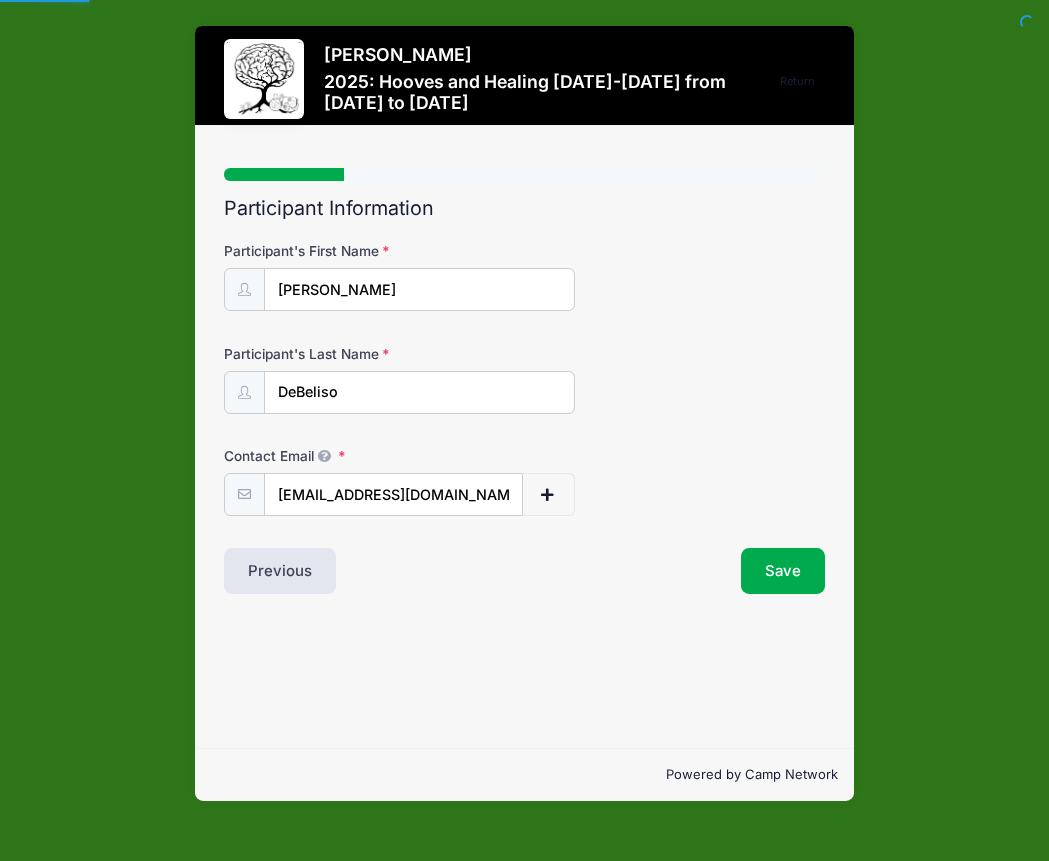 select on "GA" 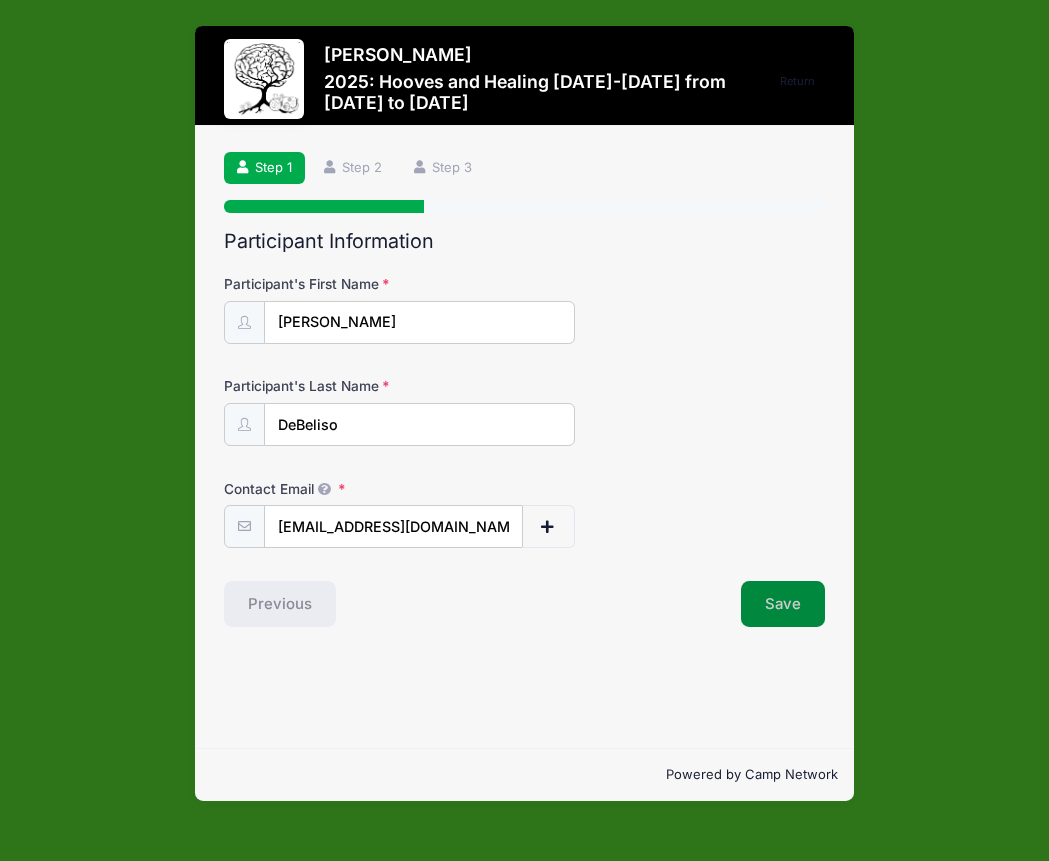 click on "Save" at bounding box center [783, 604] 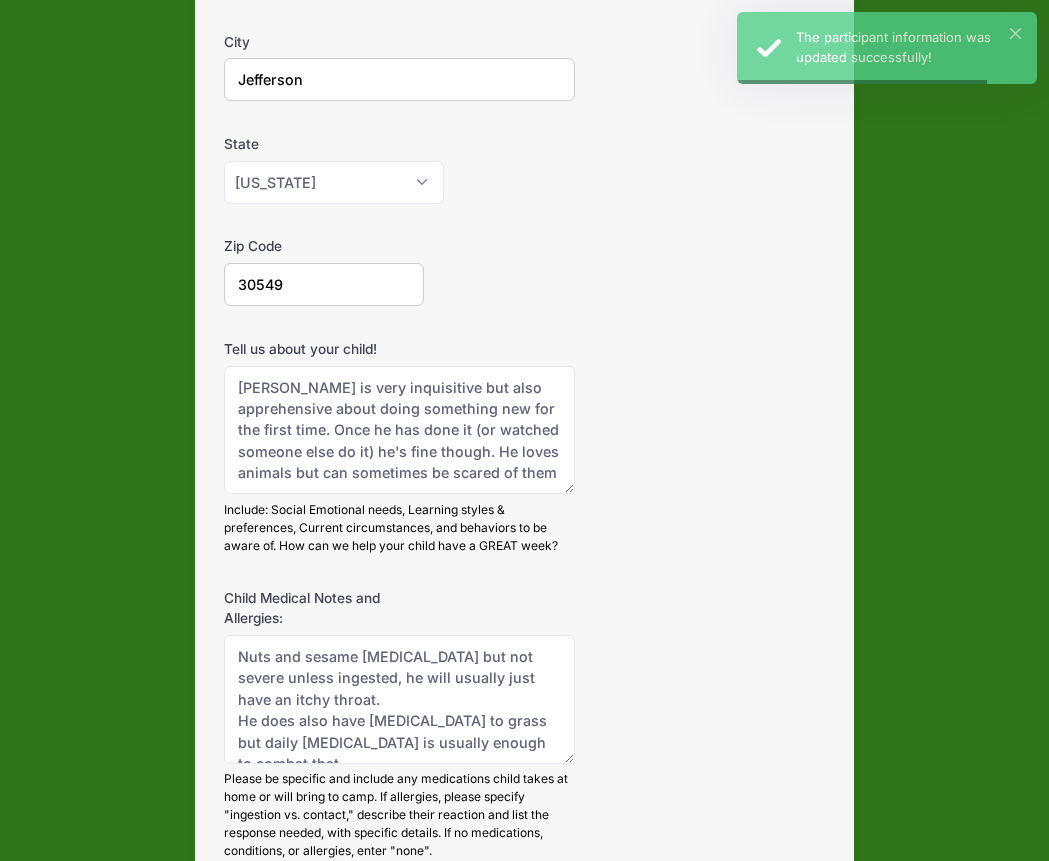 scroll, scrollTop: 452, scrollLeft: 0, axis: vertical 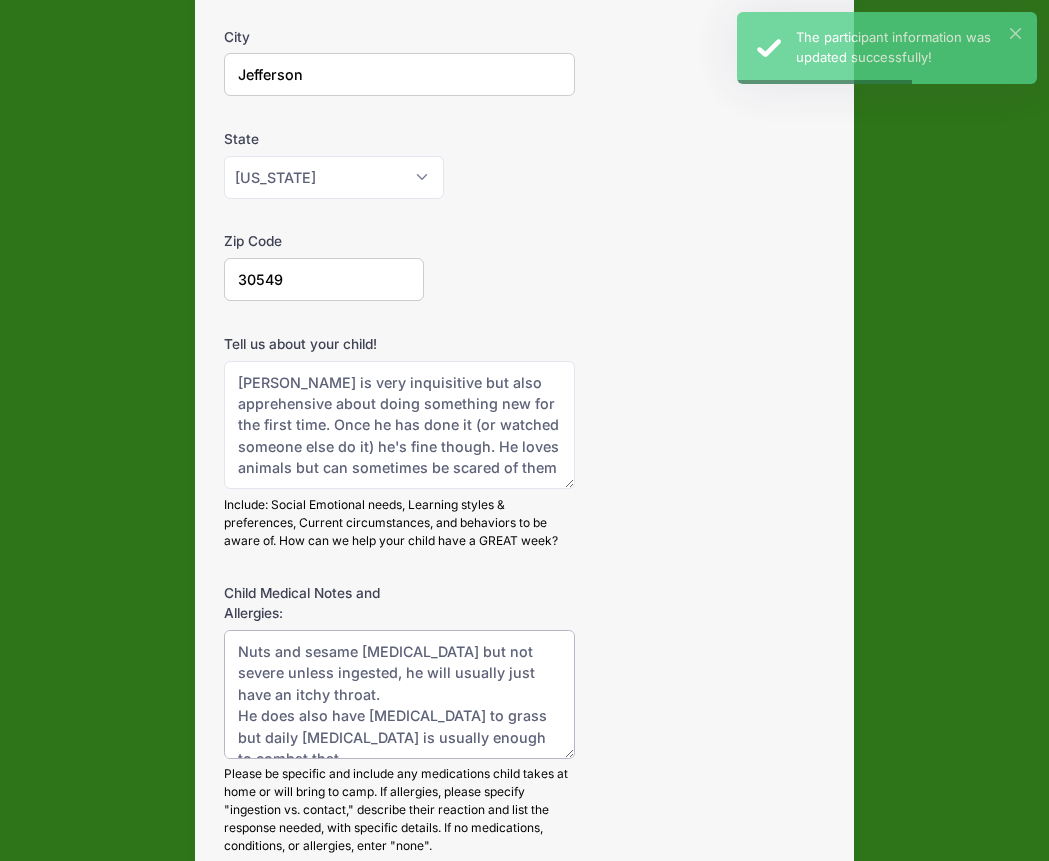click on "Nuts and sesame allergies but not severe unless ingested, he will usually just have an itchy throat.
He does also have allergies to grass but daily claritin is usually enough to combat that" at bounding box center [399, 694] 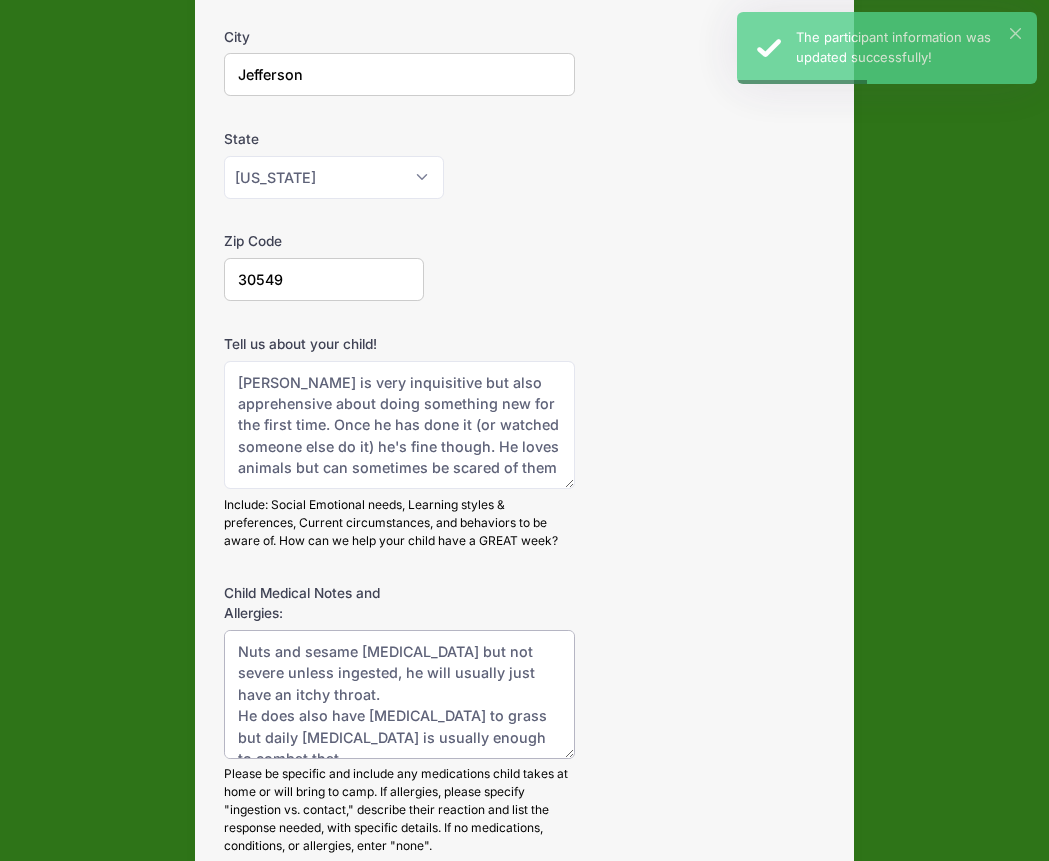 paste on "Tree nuts (almonds, cashews, hazelnut etc), sesame, peanuts. Loves cheeseburgers and pizza. I can send lunch with him (ham/cheese sandwich)" 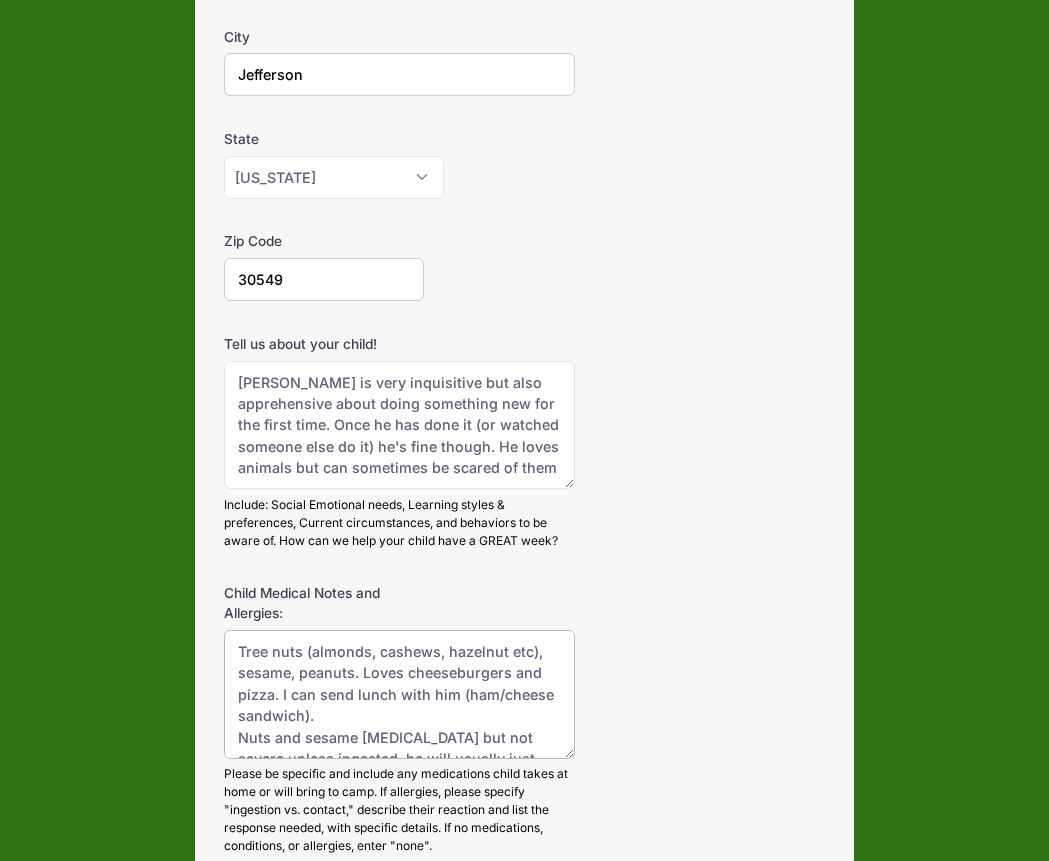 click on "Nuts and sesame allergies but not severe unless ingested, he will usually just have an itchy throat.
He does also have allergies to grass but daily claritin is usually enough to combat that" at bounding box center (399, 694) 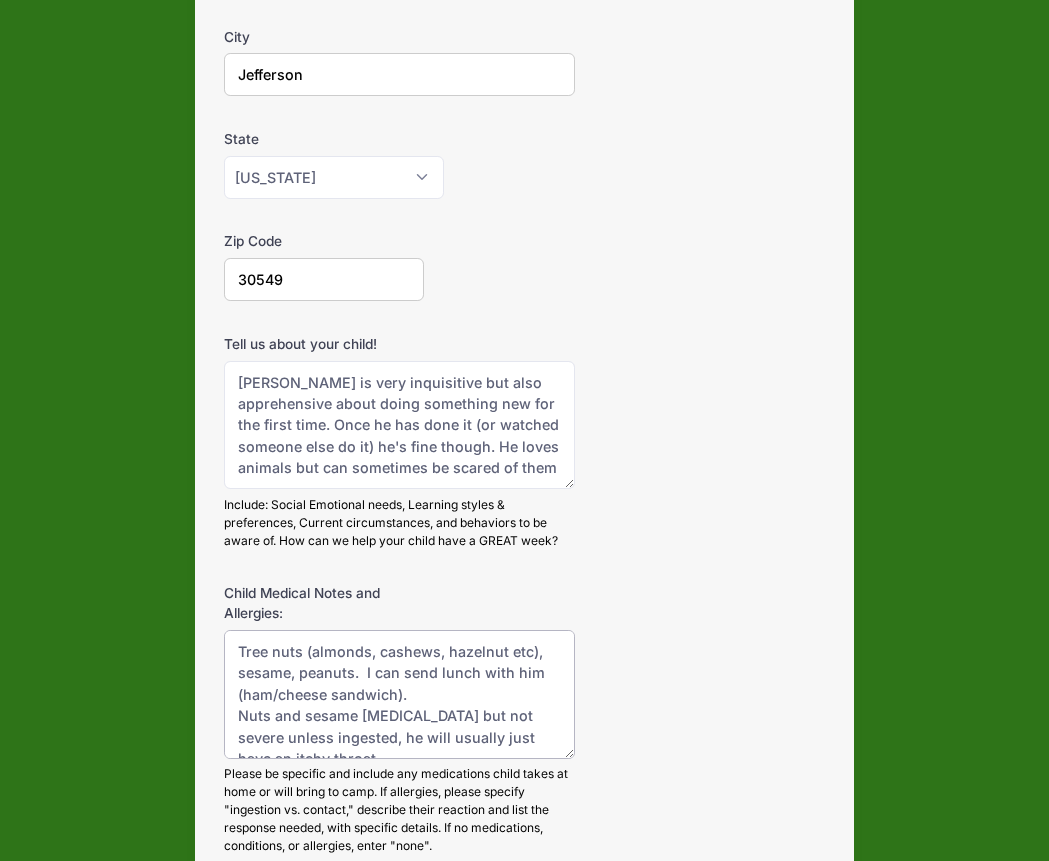 click on "Nuts and sesame allergies but not severe unless ingested, he will usually just have an itchy throat.
He does also have allergies to grass but daily claritin is usually enough to combat that" at bounding box center [399, 694] 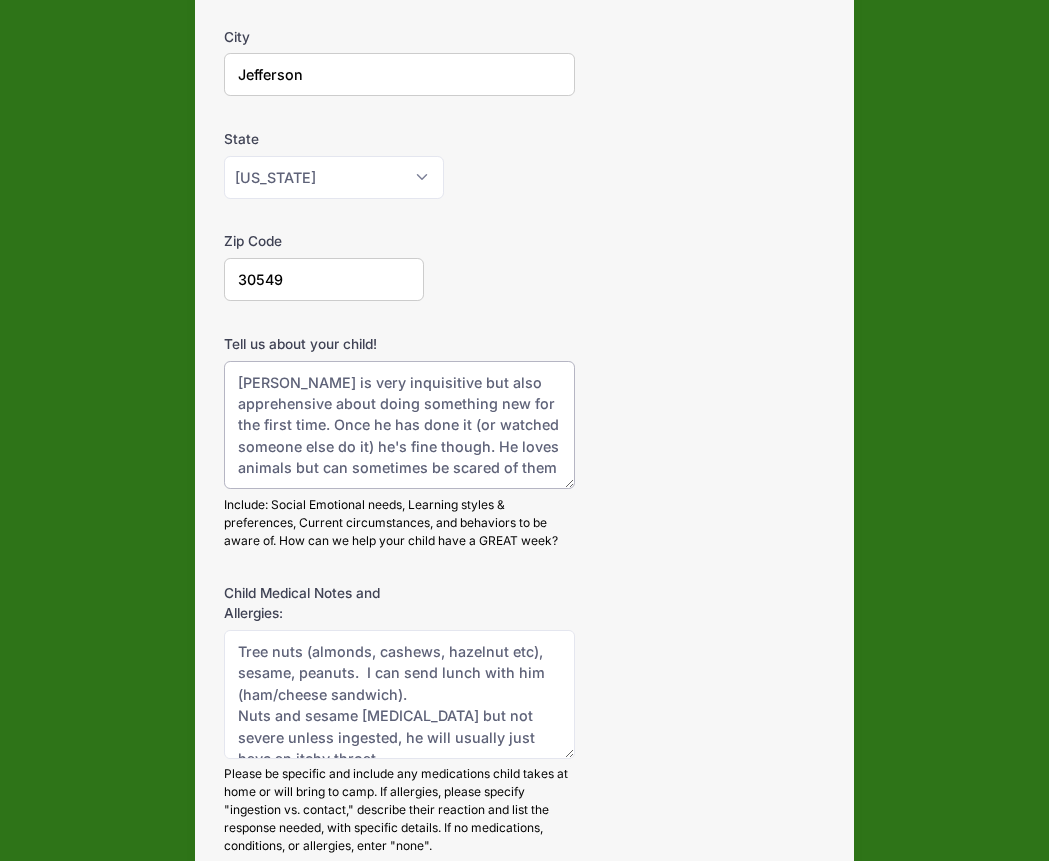 click on "Alec is very inquisitive but also apprehensive about doing something new for the first time. Once he has done it (or watched someone else do it) he's fine though. He loves animals but can sometimes be scared of them" at bounding box center [399, 425] 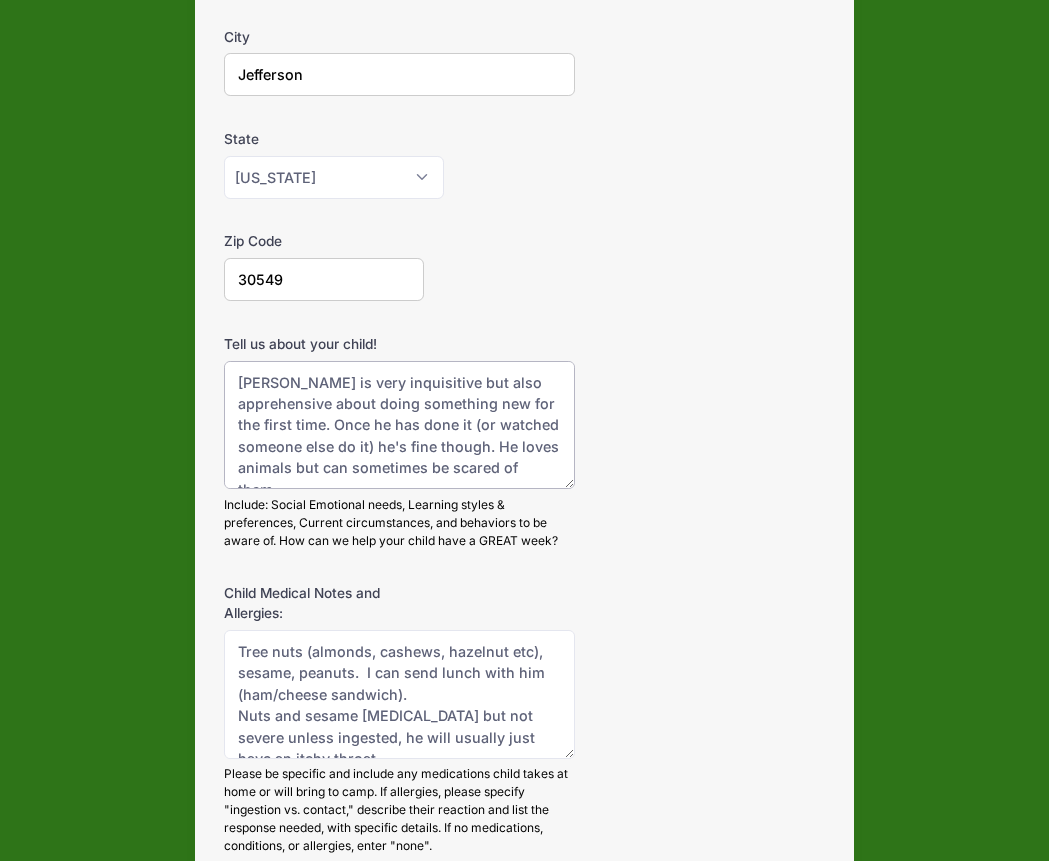 paste on "He likes to be helpful--will do a task if asked and clear expectations are given. He learns best through demonstration and not too much reading. But he does have problems paying attention for long periods" 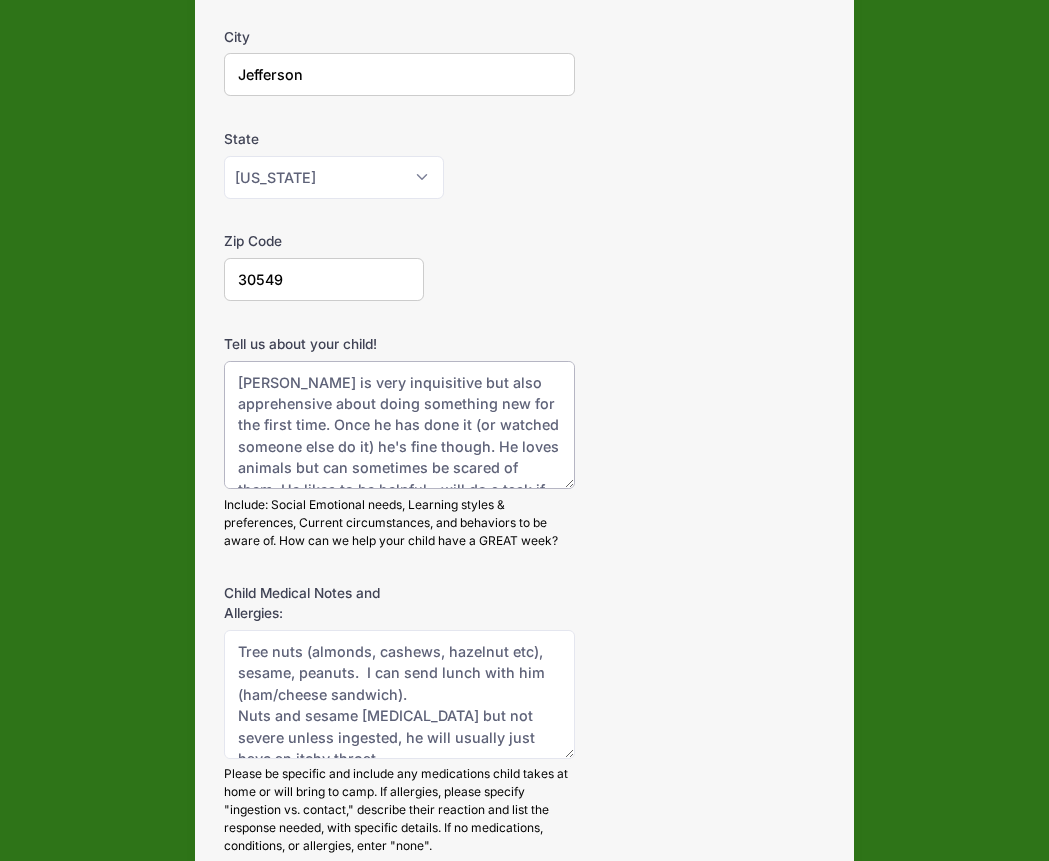 scroll, scrollTop: 95, scrollLeft: 0, axis: vertical 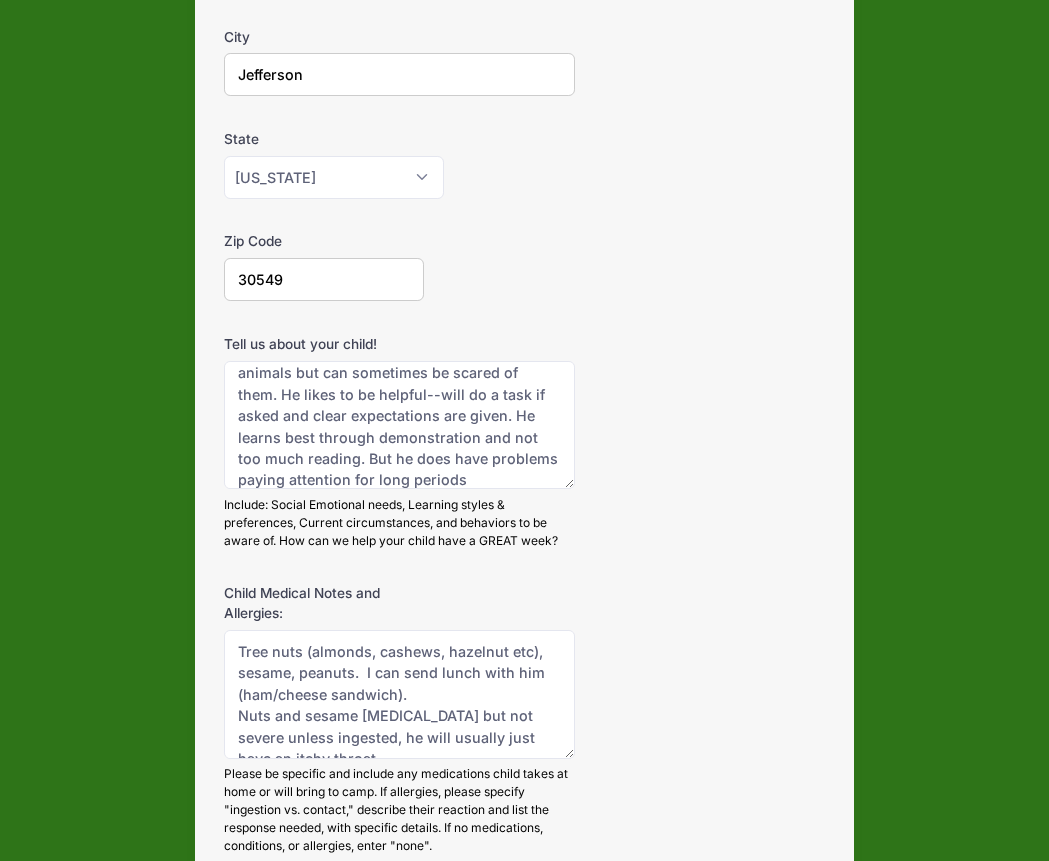 click on "Tell us about your child!
Alec is very inquisitive but also apprehensive about doing something new for the first time. Once he has done it (or watched someone else do it) he's fine though. He loves animals but can sometimes be scared of them
Include: Social Emotional needs, Learning styles & preferences, Current circumstances, and behaviors to be aware of. How can we help your child have a GREAT week?" at bounding box center (524, 442) 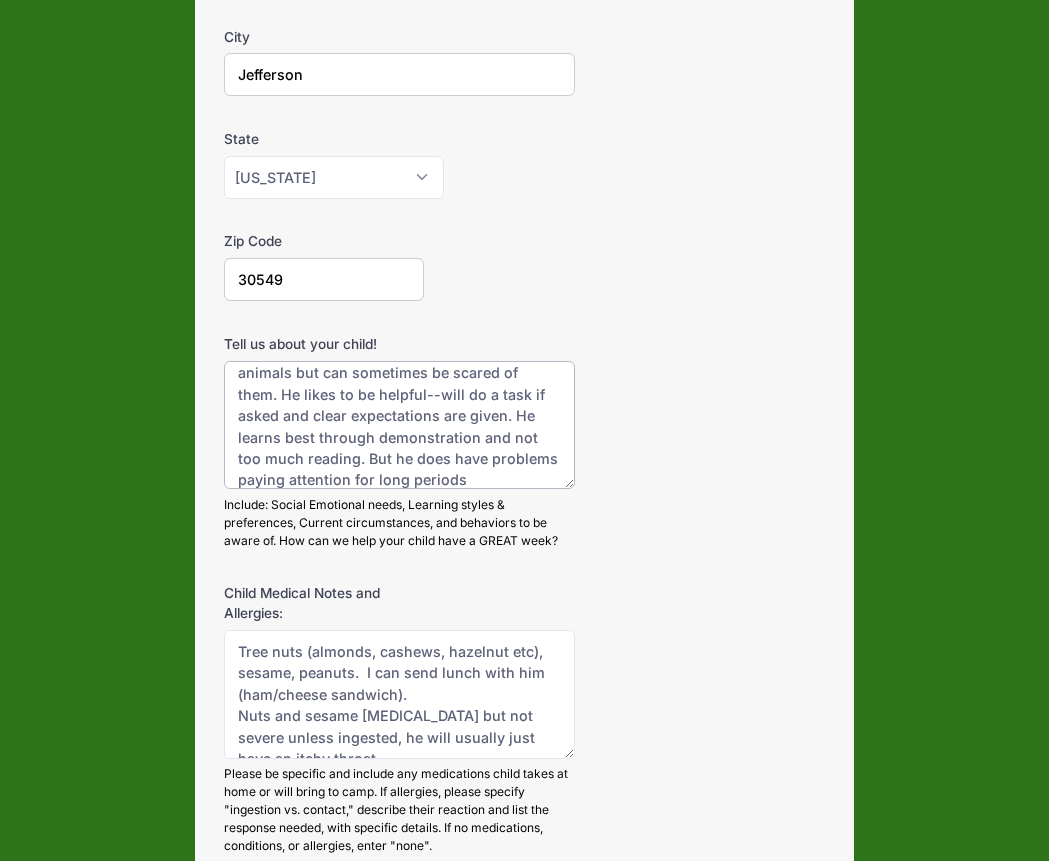 click on "Alec is very inquisitive but also apprehensive about doing something new for the first time. Once he has done it (or watched someone else do it) he's fine though. He loves animals but can sometimes be scared of them" at bounding box center (399, 425) 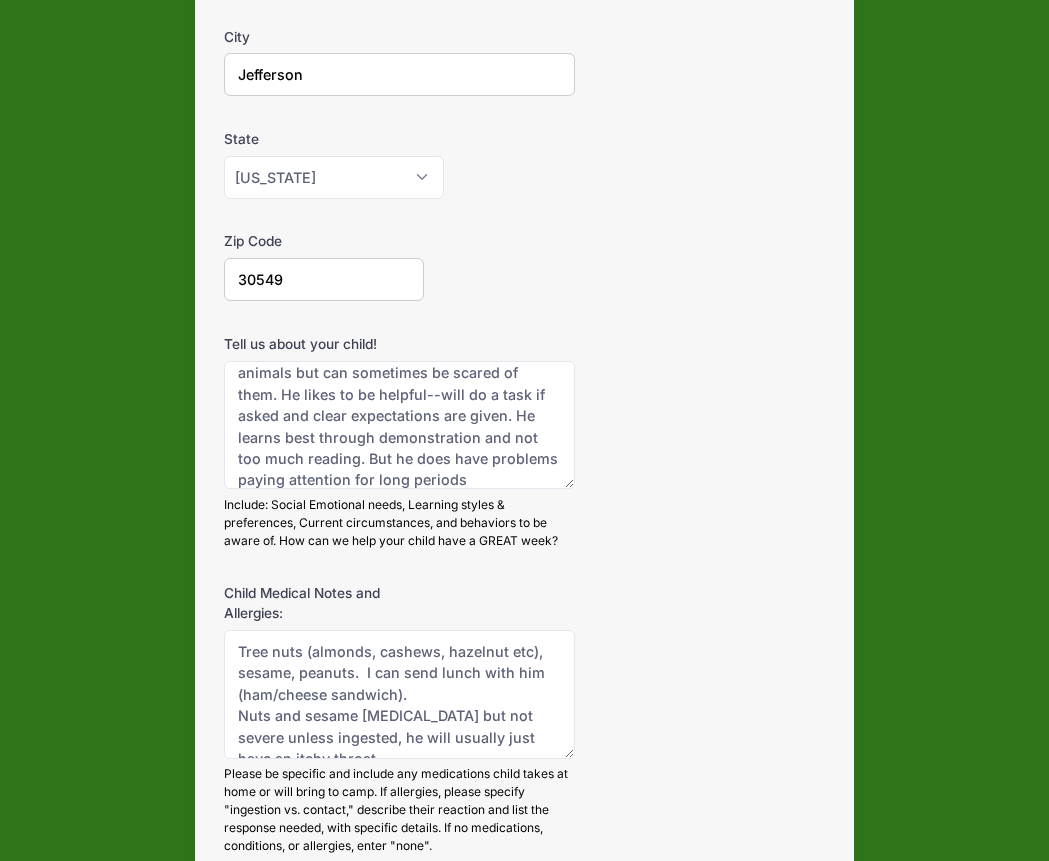 click on "Tell us about your child!
Alec is very inquisitive but also apprehensive about doing something new for the first time. Once he has done it (or watched someone else do it) he's fine though. He loves animals but can sometimes be scared of them
Include: Social Emotional needs, Learning styles & preferences, Current circumstances, and behaviors to be aware of. How can we help your child have a GREAT week?" at bounding box center (524, 442) 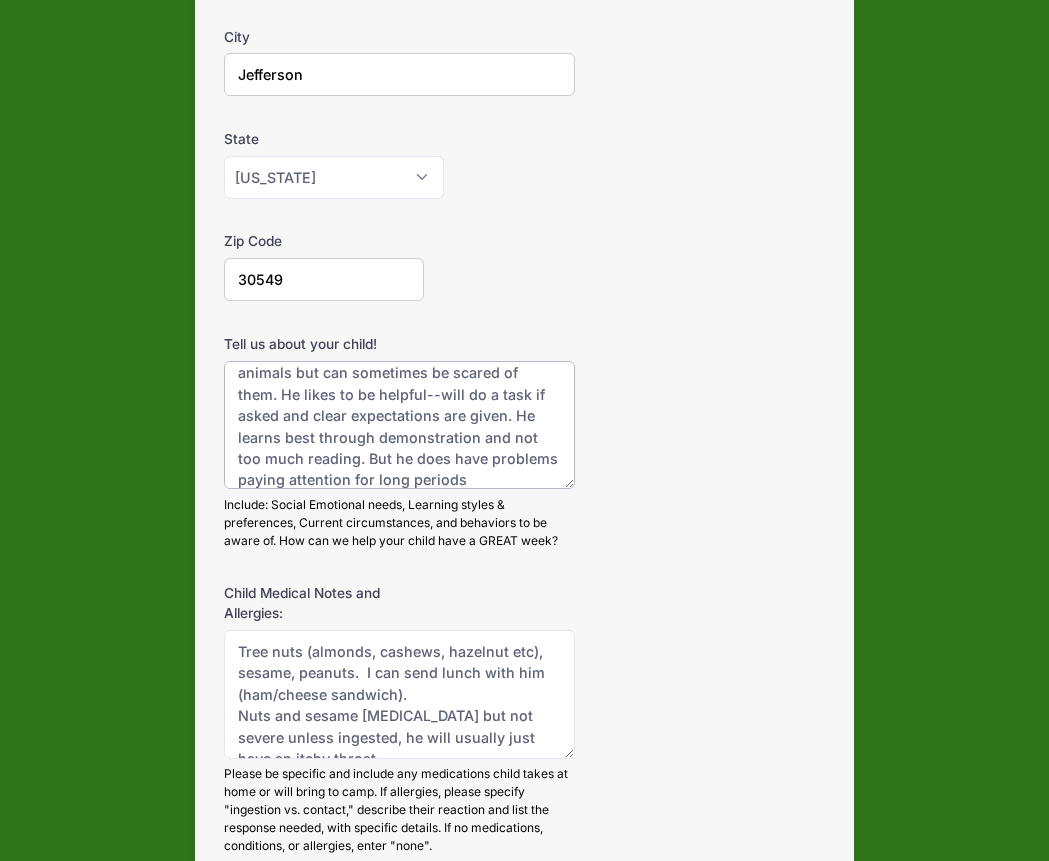 click on "Alec is very inquisitive but also apprehensive about doing something new for the first time. Once he has done it (or watched someone else do it) he's fine though. He loves animals but can sometimes be scared of them" at bounding box center (399, 425) 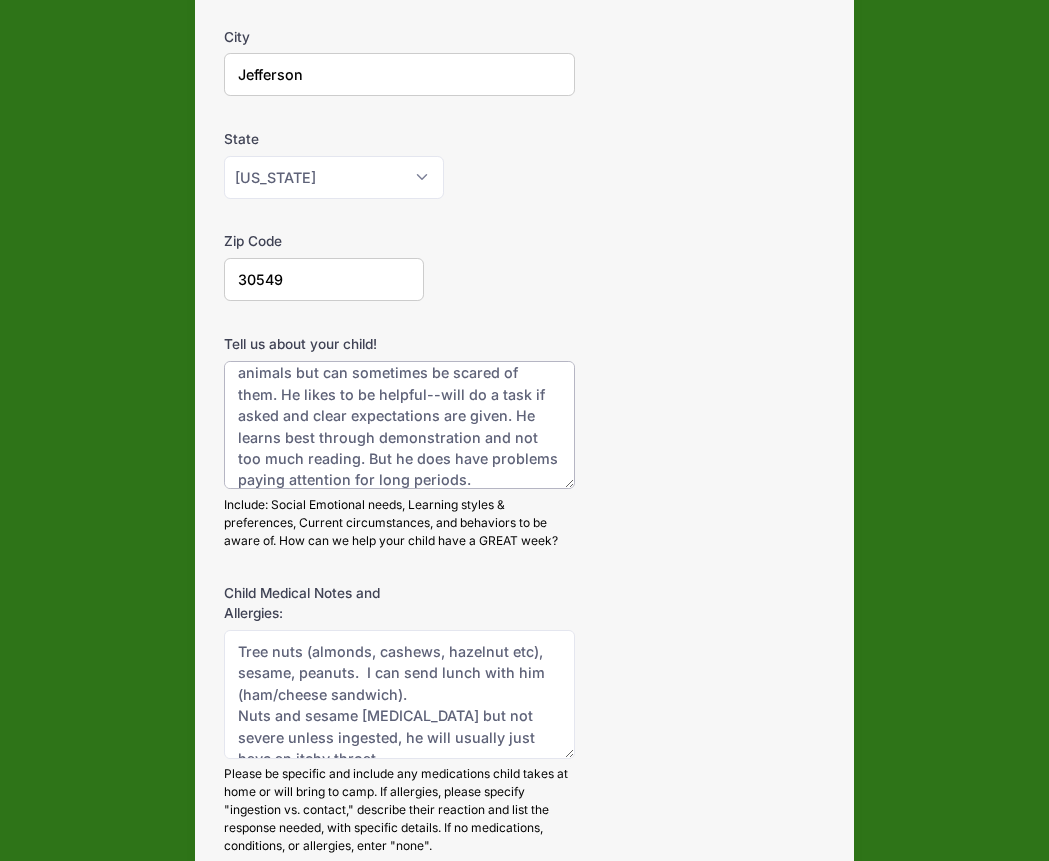 paste on "Third grade currently. He hates reading, much prefers numbers" 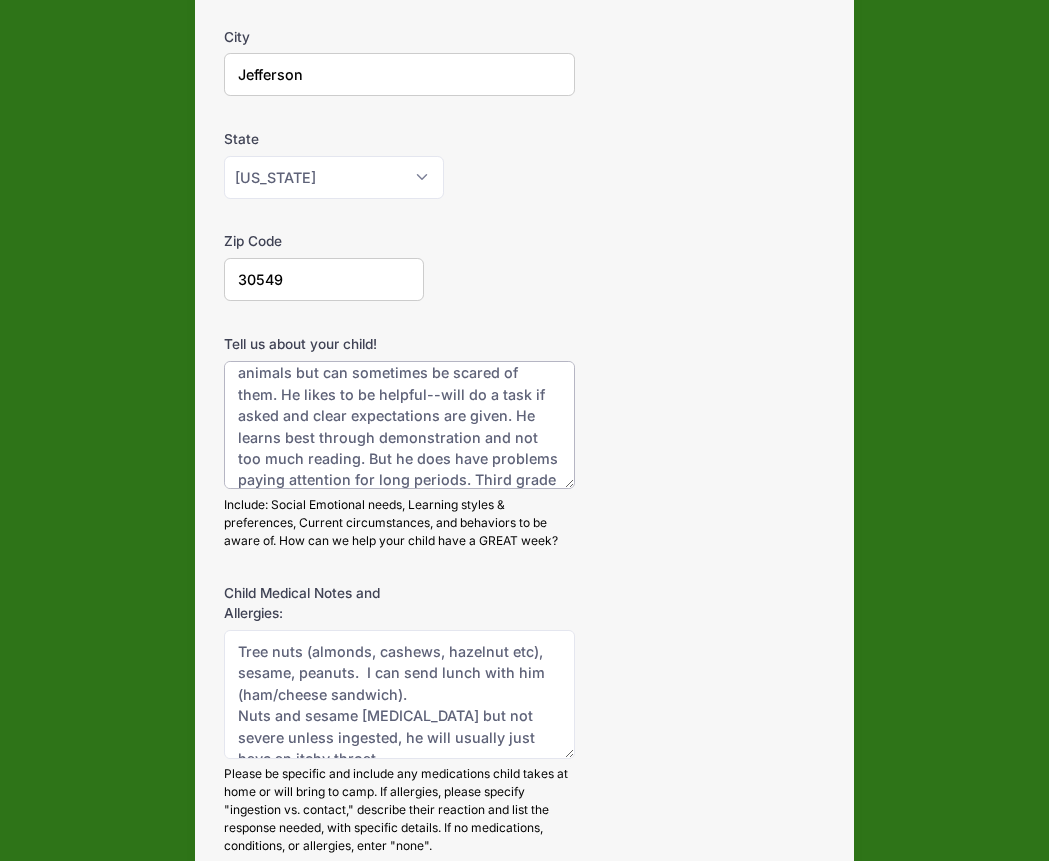 scroll, scrollTop: 116, scrollLeft: 0, axis: vertical 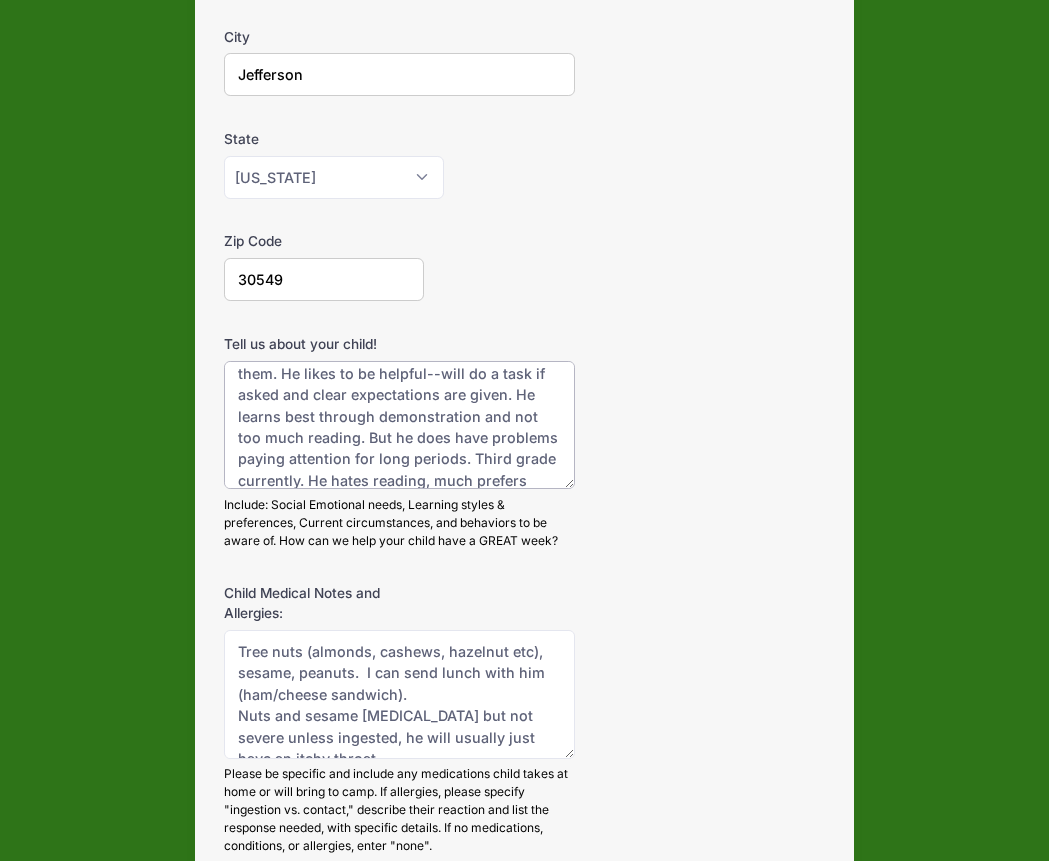 type on "Alec is very inquisitive but also apprehensive about doing something new for the first time. Once he has done it (or watched someone else do it) he's fine though. He loves animals but can sometimes be scared of them. He likes to be helpful--will do a task if asked and clear expectations are given. He learns best through demonstration and not too much reading. But he does have problems paying attention for long periods. Third grade currently. He hates reading, much prefers numbers." 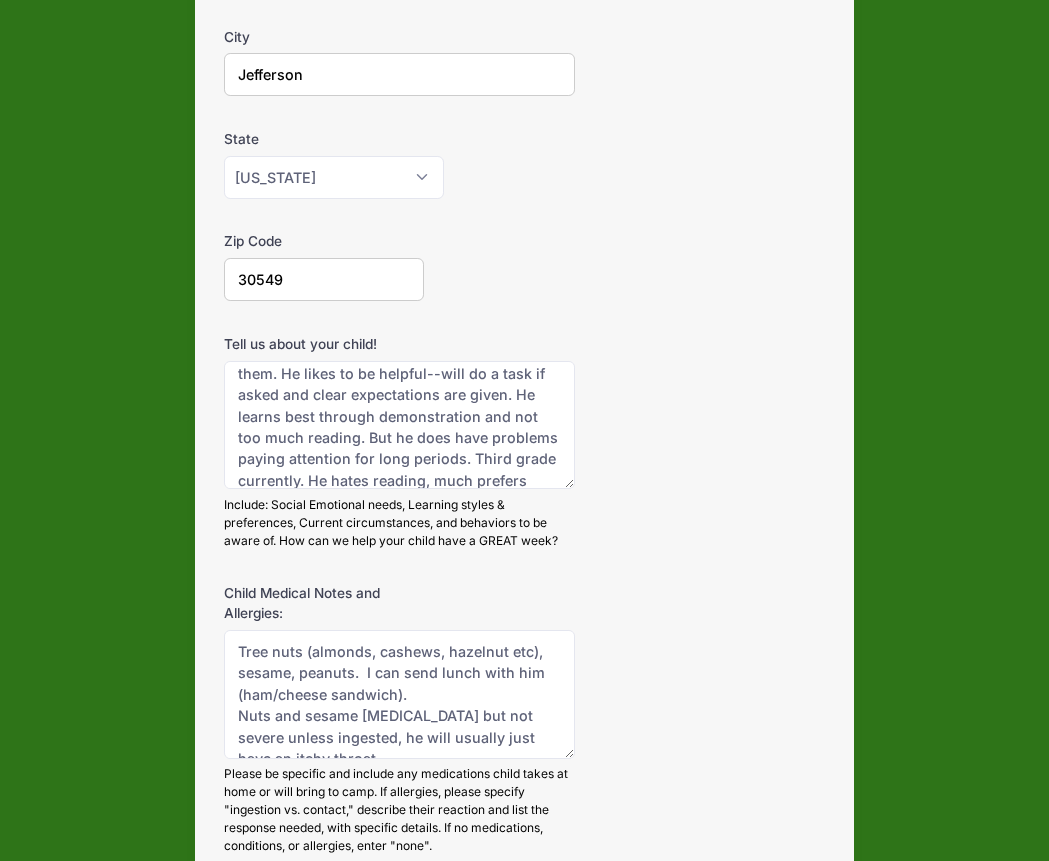 click on "Child Medical Notes and Allergies:
Nuts and sesame allergies but not severe unless ingested, he will usually just have an itchy throat.
He does also have allergies to grass but daily claritin is usually enough to combat that
Please be specific and include any medications child takes at home or will bring to camp. If allergies, please specify "ingestion vs. contact," describe their reaction and list the response needed, with specific details. If no medications, conditions, or allergies, enter "none"." at bounding box center (524, 719) 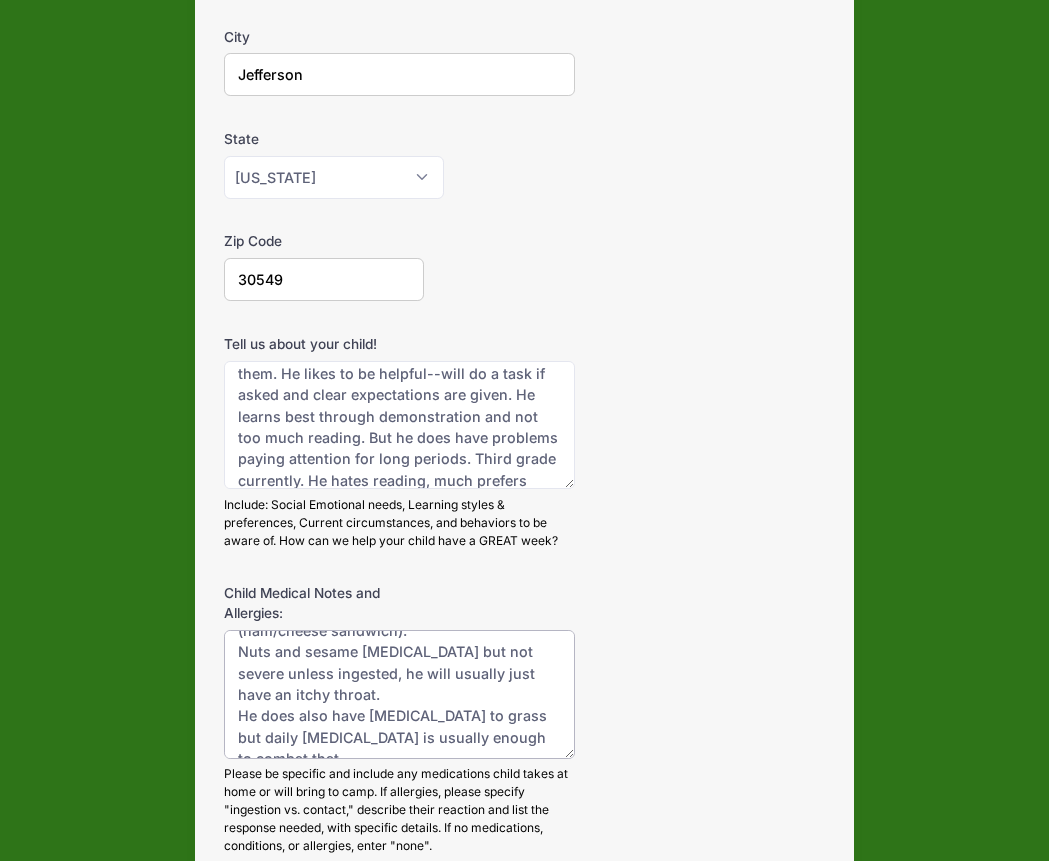 click on "Nuts and sesame allergies but not severe unless ingested, he will usually just have an itchy throat.
He does also have allergies to grass but daily claritin is usually enough to combat that" at bounding box center [399, 694] 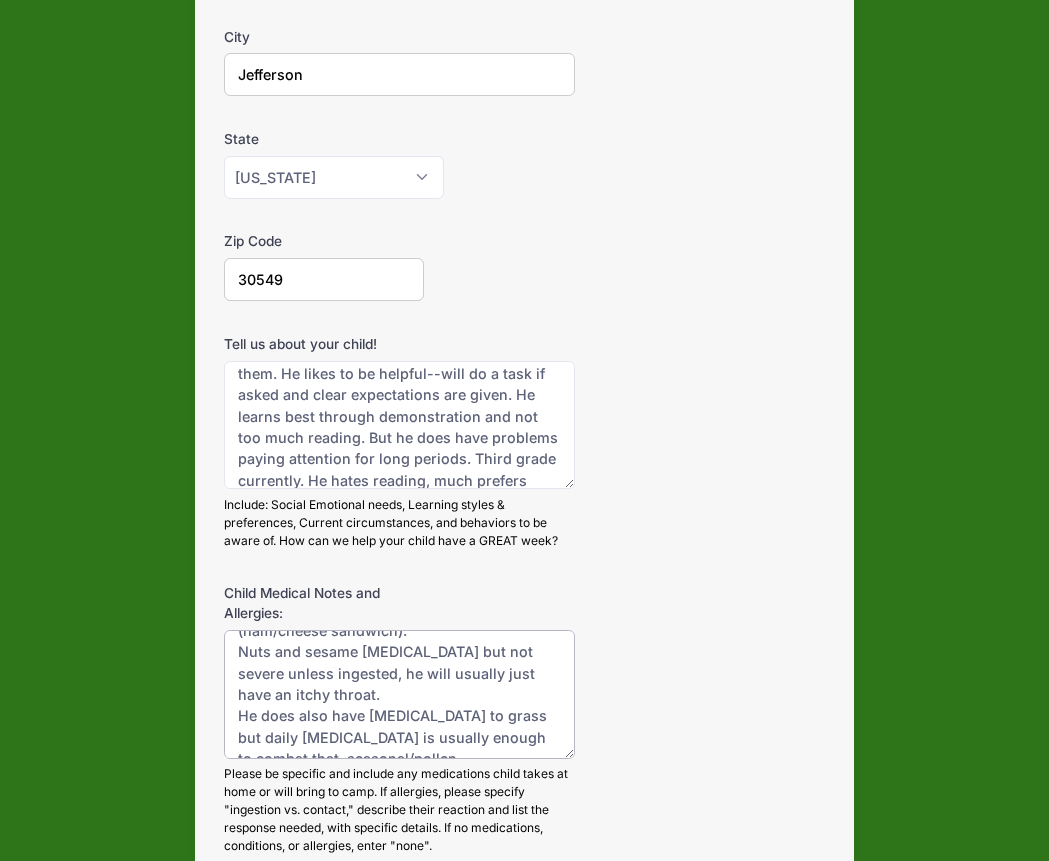 scroll, scrollTop: 74, scrollLeft: 0, axis: vertical 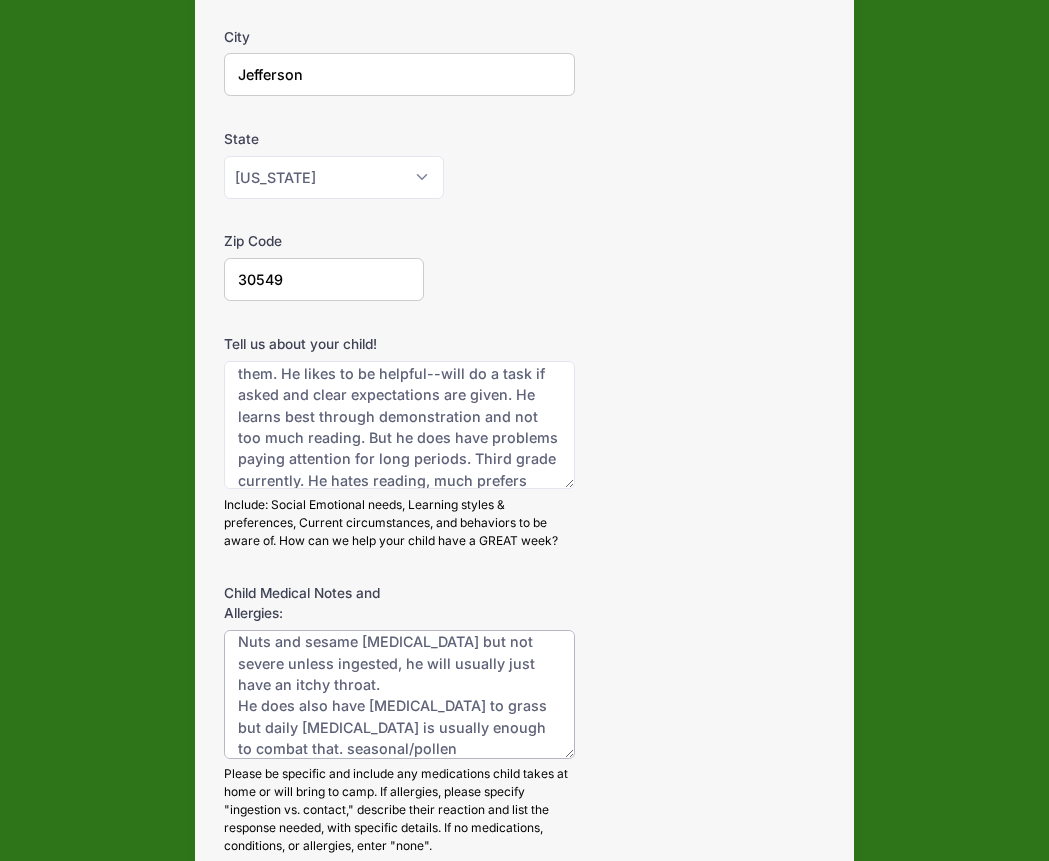 type on "Tree nuts (almonds, cashews, hazelnut etc), sesame, peanuts.  I can send lunch with him (ham/cheese sandwich).
Nuts and sesame allergies but not severe unless ingested, he will usually just have an itchy throat.
He does also have allergies to grass but daily claritin is usually enough to combat that. seasonal/pollen allergies (tree/grass)" 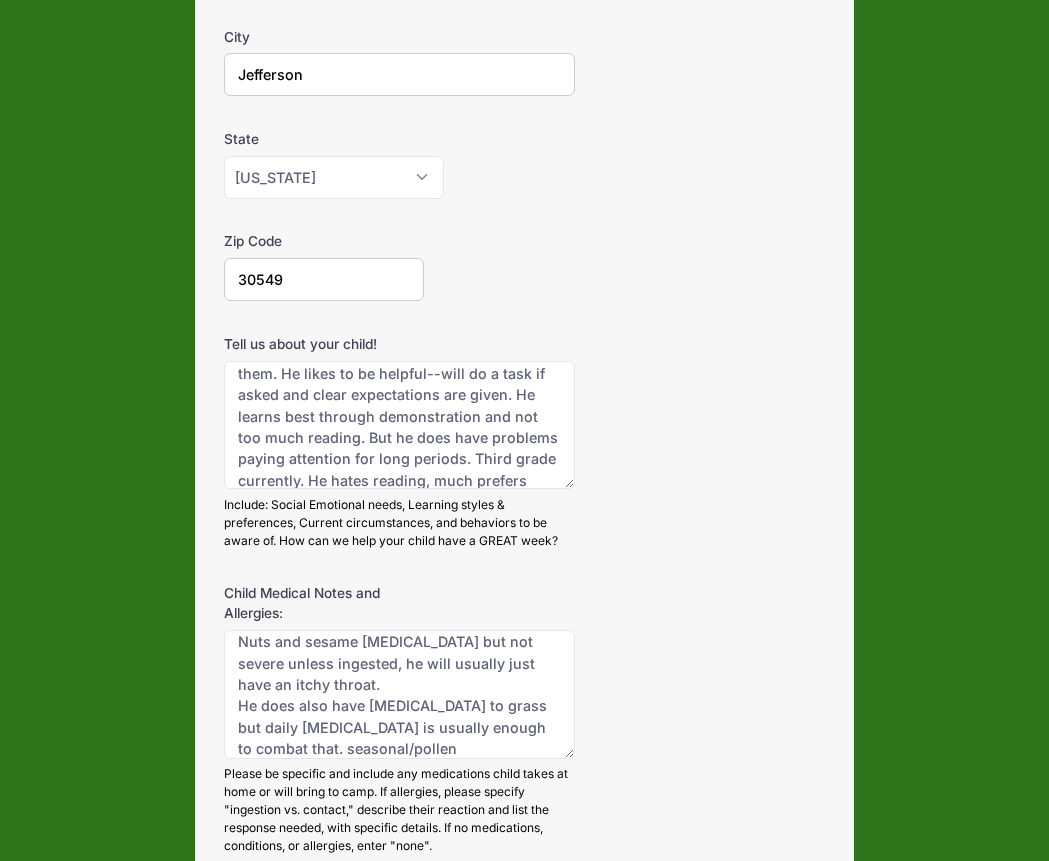 click on "Child Medical Notes and Allergies:
Nuts and sesame allergies but not severe unless ingested, he will usually just have an itchy throat.
He does also have allergies to grass but daily claritin is usually enough to combat that
Please be specific and include any medications child takes at home or will bring to camp. If allergies, please specify "ingestion vs. contact," describe their reaction and list the response needed, with specific details. If no medications, conditions, or allergies, enter "none"." at bounding box center [524, 719] 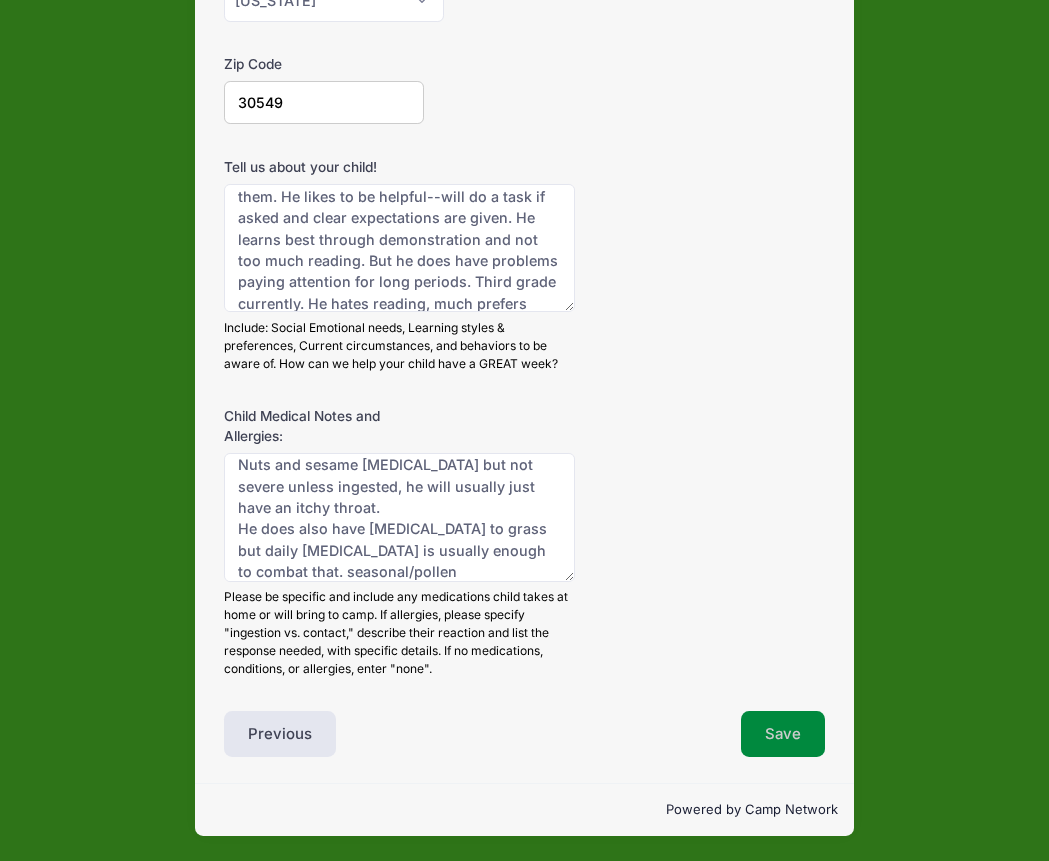 click on "Save" at bounding box center [783, 734] 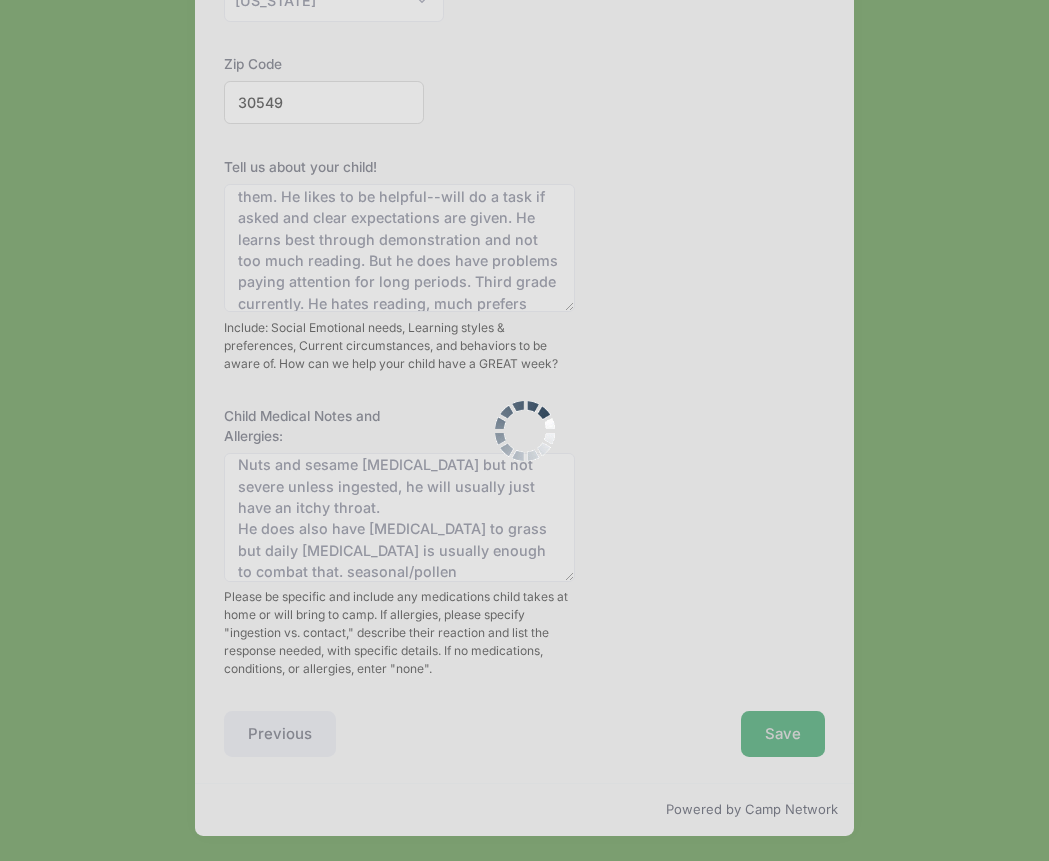 scroll, scrollTop: 0, scrollLeft: 0, axis: both 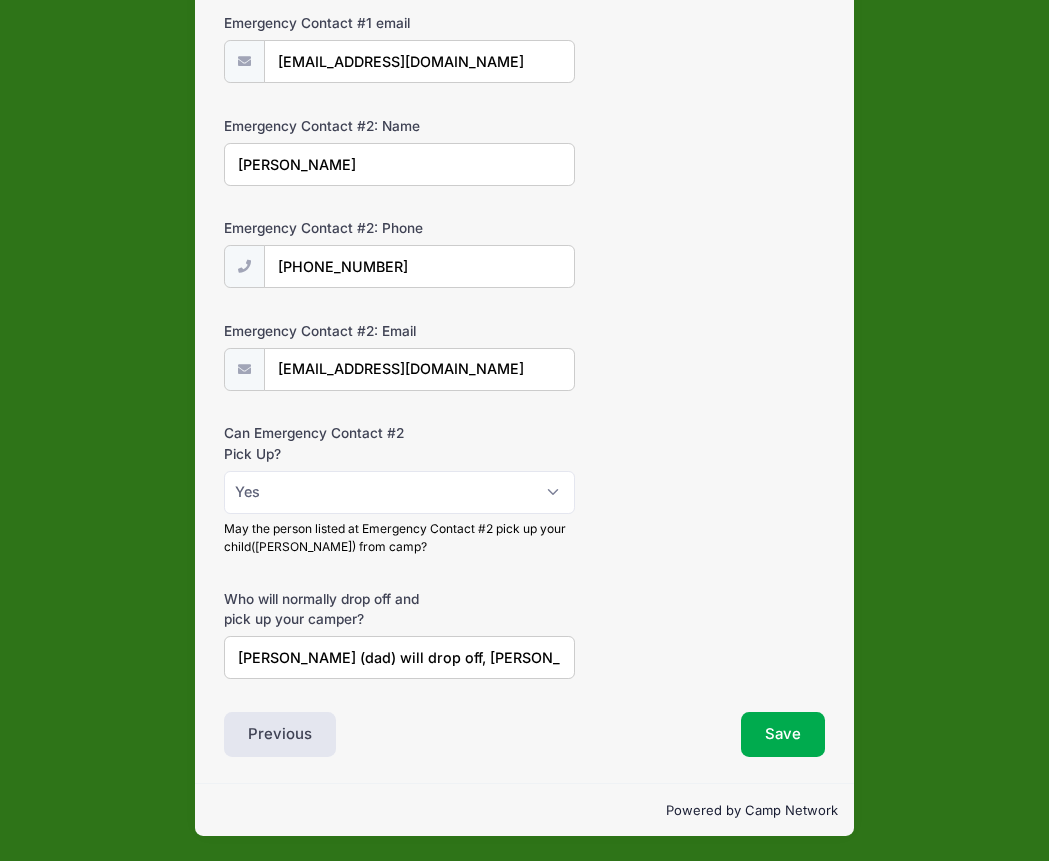 click on "Michael (dad) will drop off, Nicole (mom) will pick up" at bounding box center (399, 657) 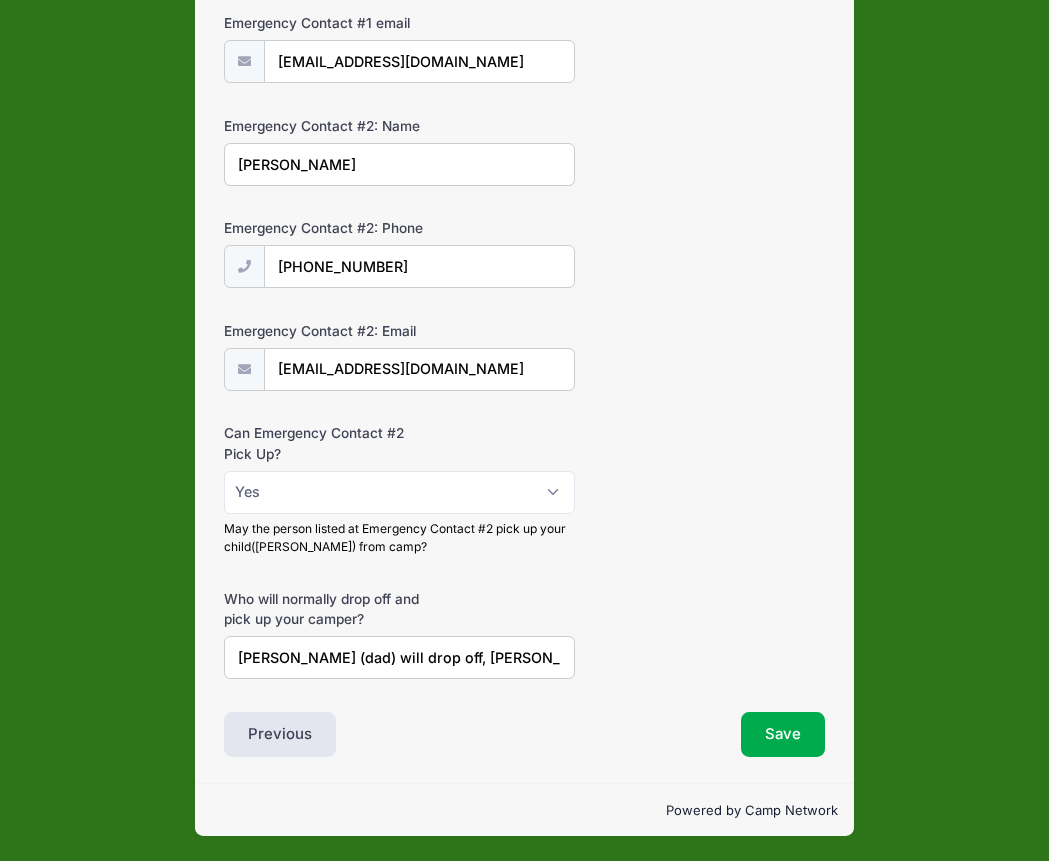 scroll, scrollTop: 0, scrollLeft: 35, axis: horizontal 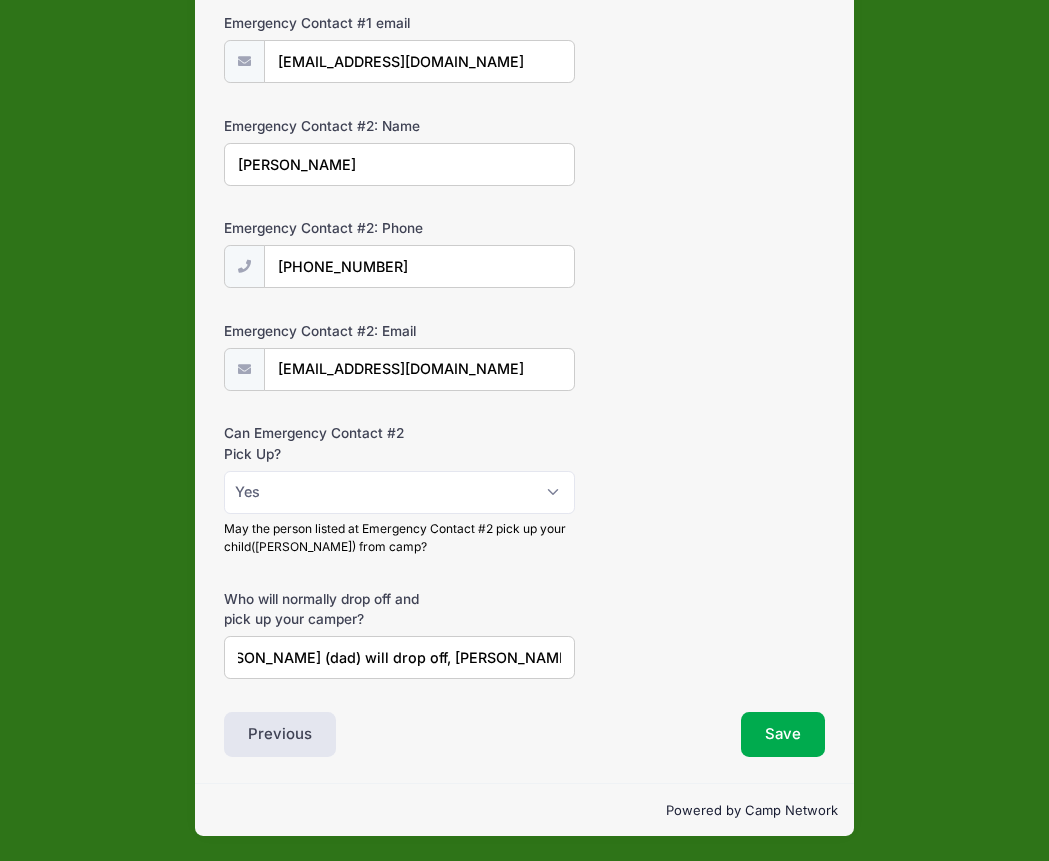drag, startPoint x: 531, startPoint y: 657, endPoint x: 619, endPoint y: 659, distance: 88.02273 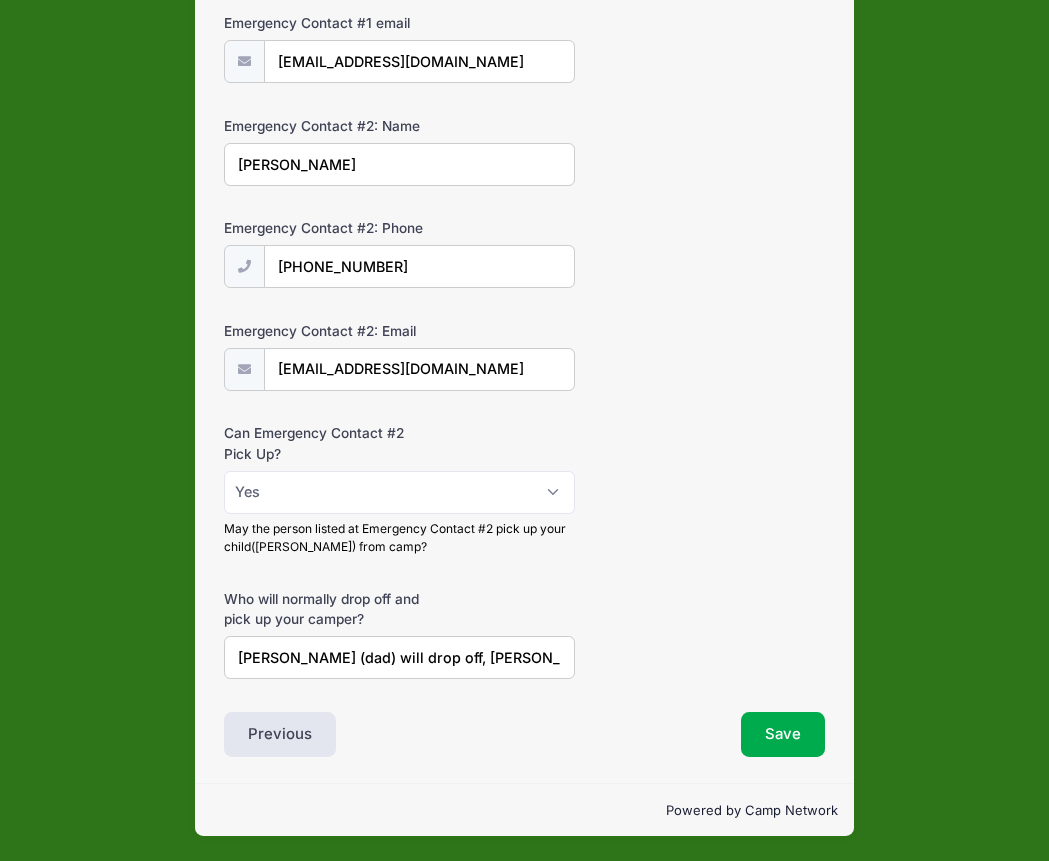 click on "Who will normally drop off and pick up your camper?
Michael (dad) will drop off, Nicole (mom) will pick up" at bounding box center (524, 634) 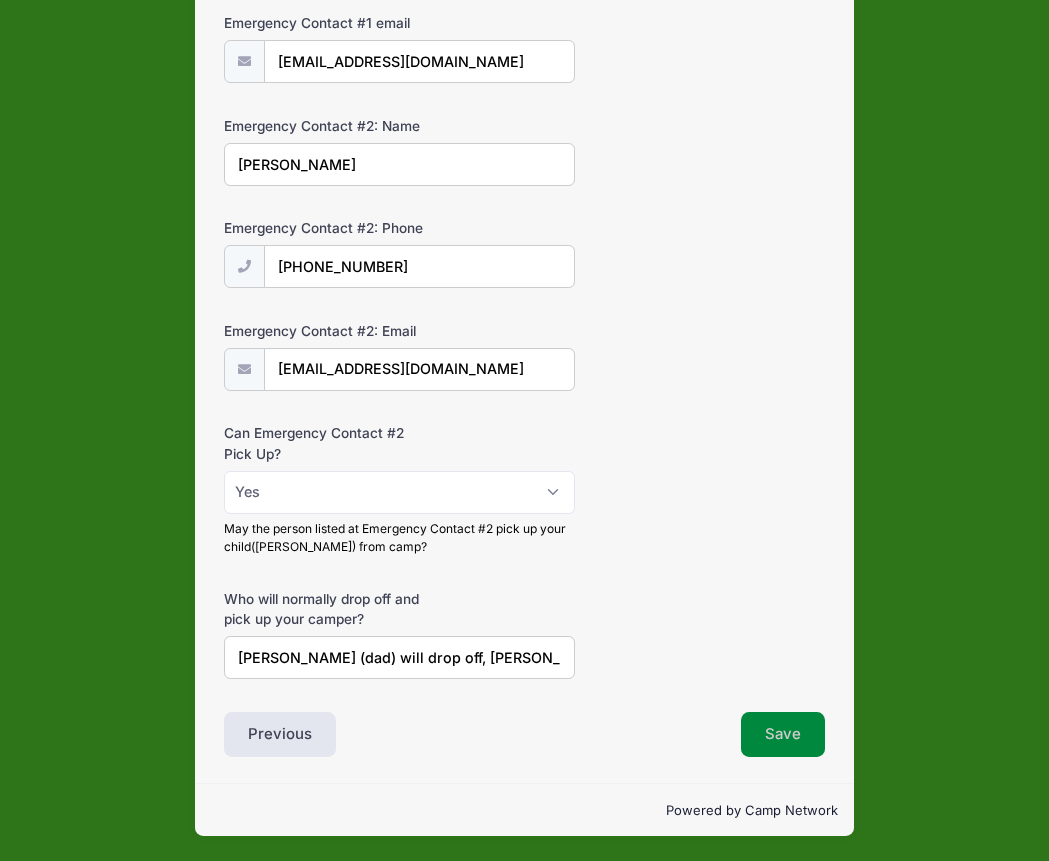 click on "Save" at bounding box center [783, 735] 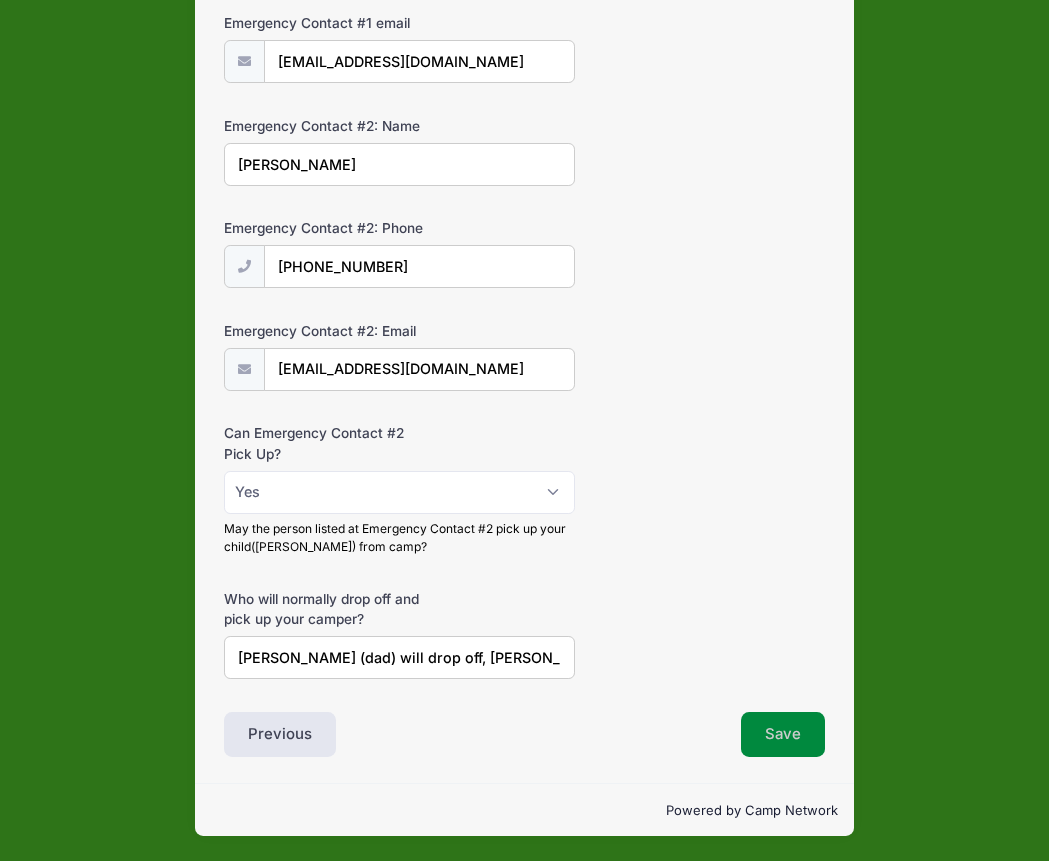 scroll, scrollTop: 0, scrollLeft: 0, axis: both 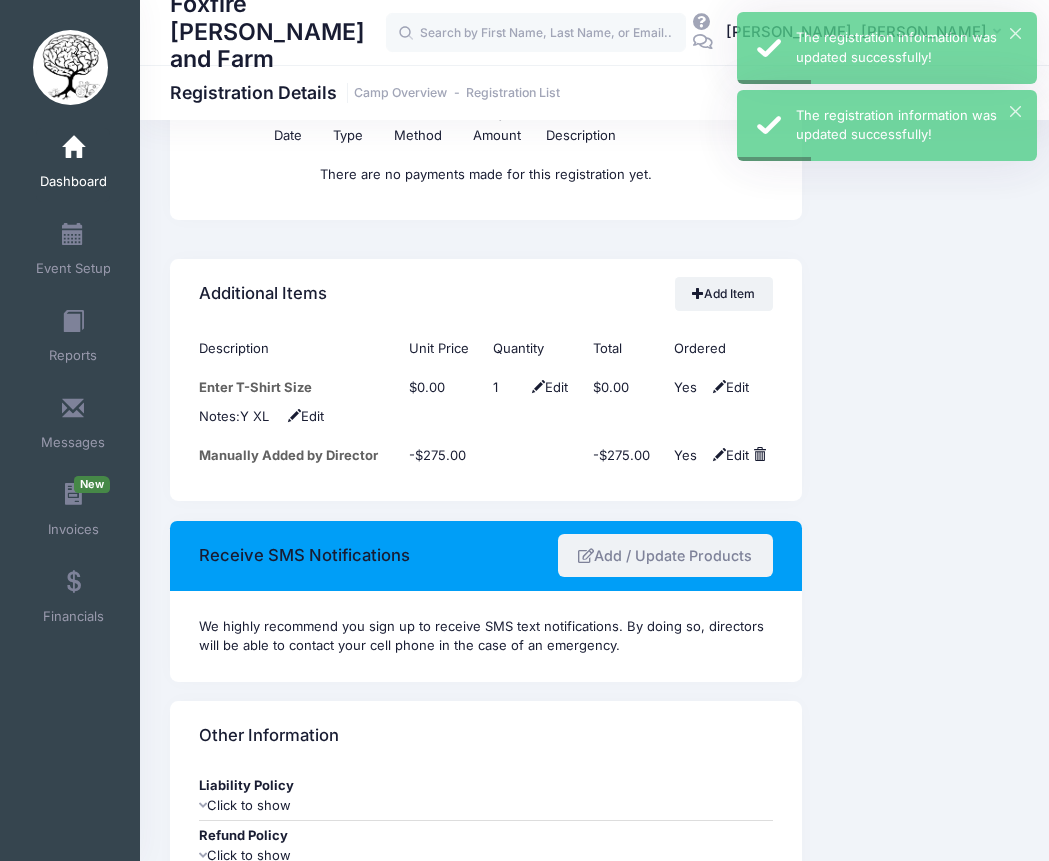 click on "Add / Update Products" at bounding box center [665, 555] 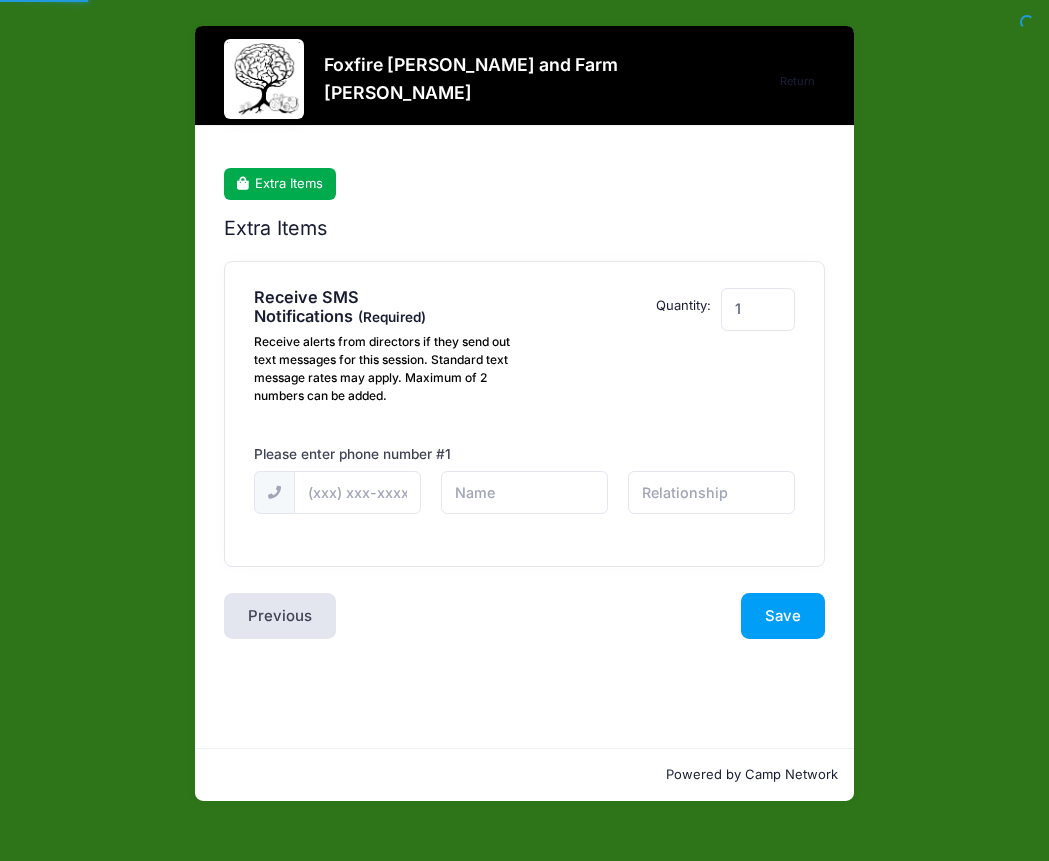 scroll, scrollTop: 0, scrollLeft: 0, axis: both 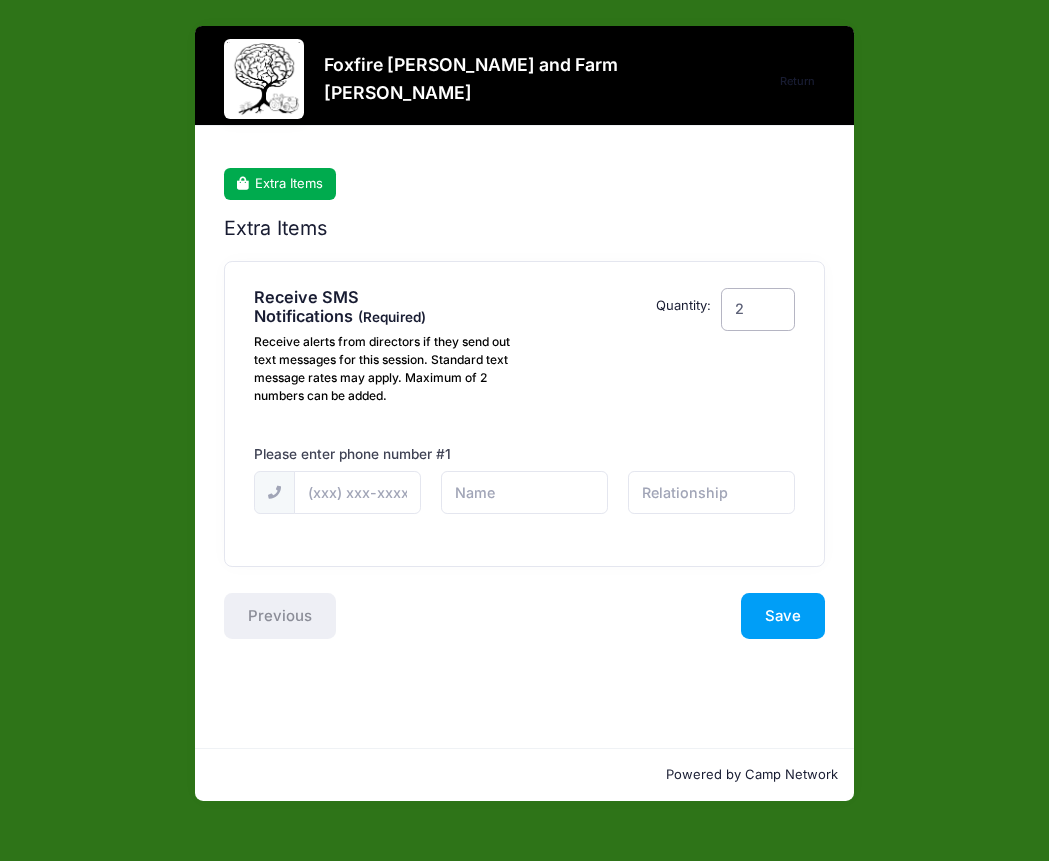 type on "2" 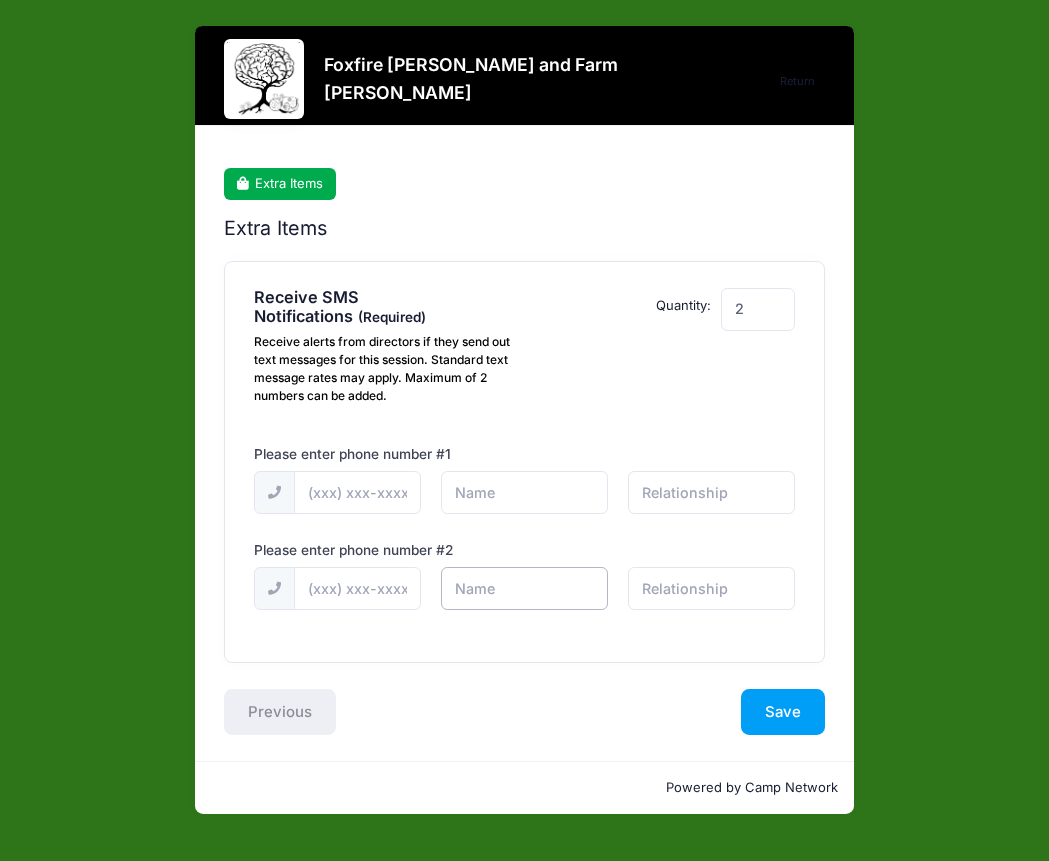click at bounding box center (0, 0) 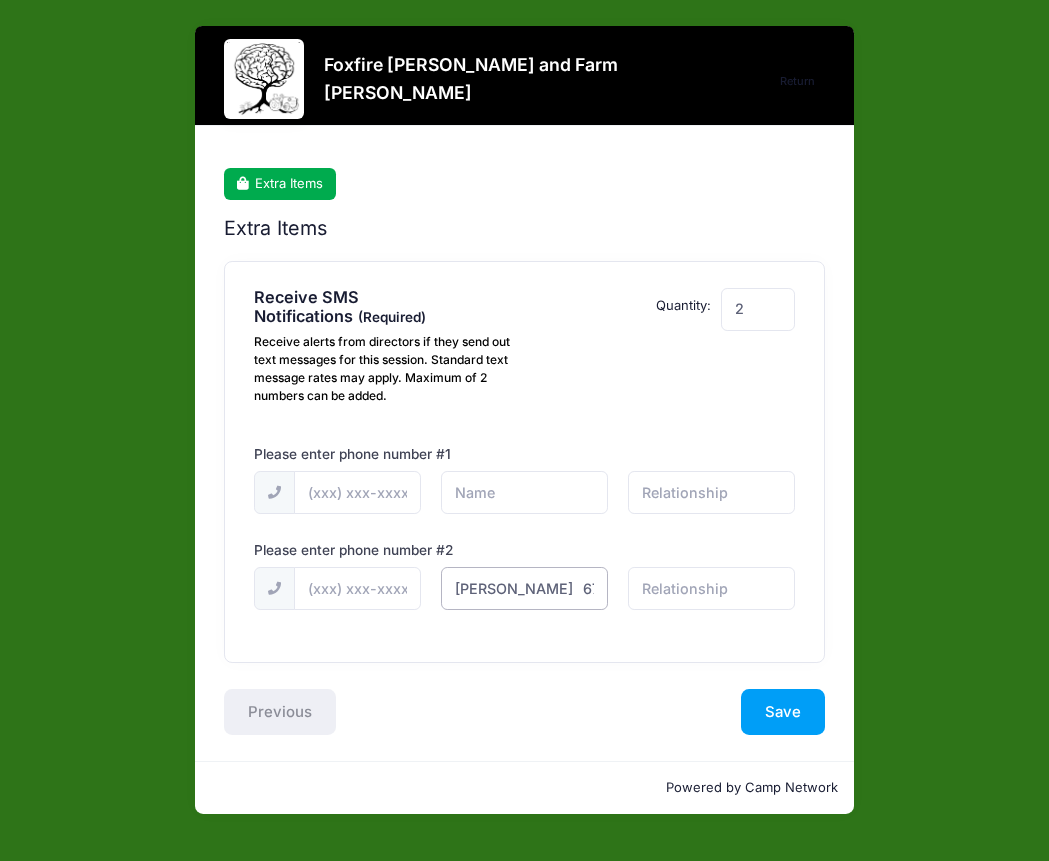 scroll, scrollTop: 0, scrollLeft: 101, axis: horizontal 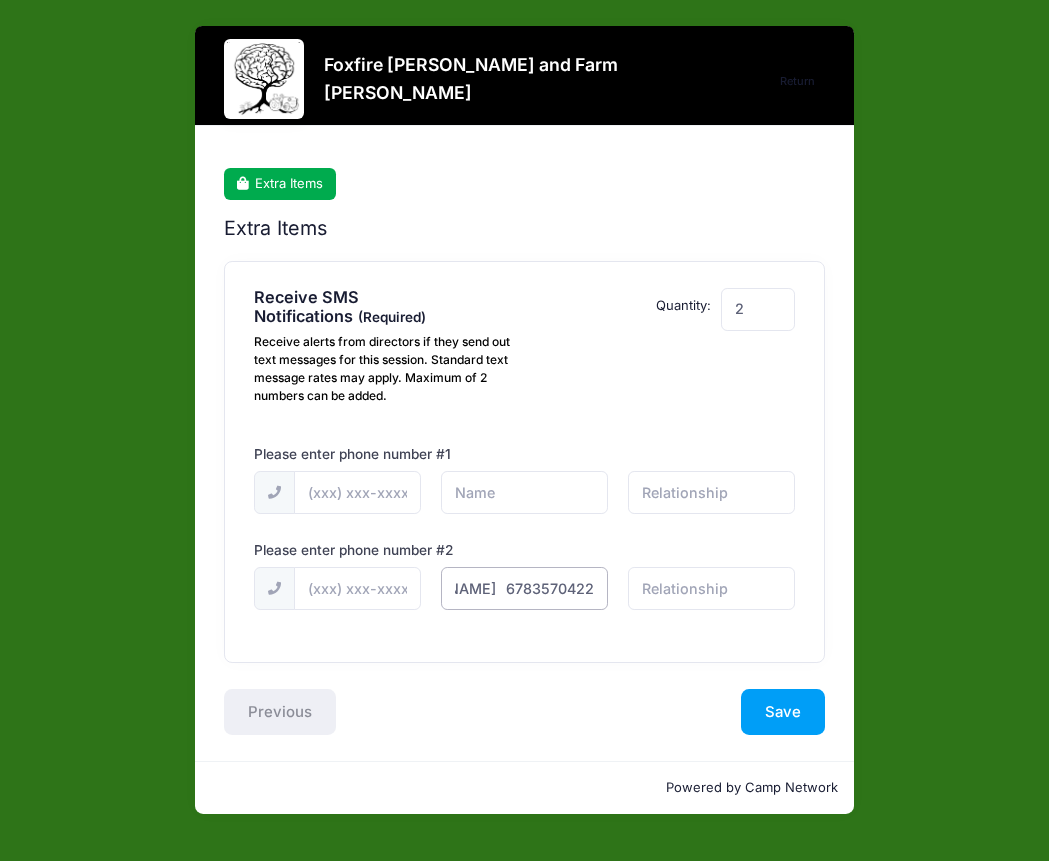 click on "Michael 	DeBeliso	6783570422" at bounding box center [0, 0] 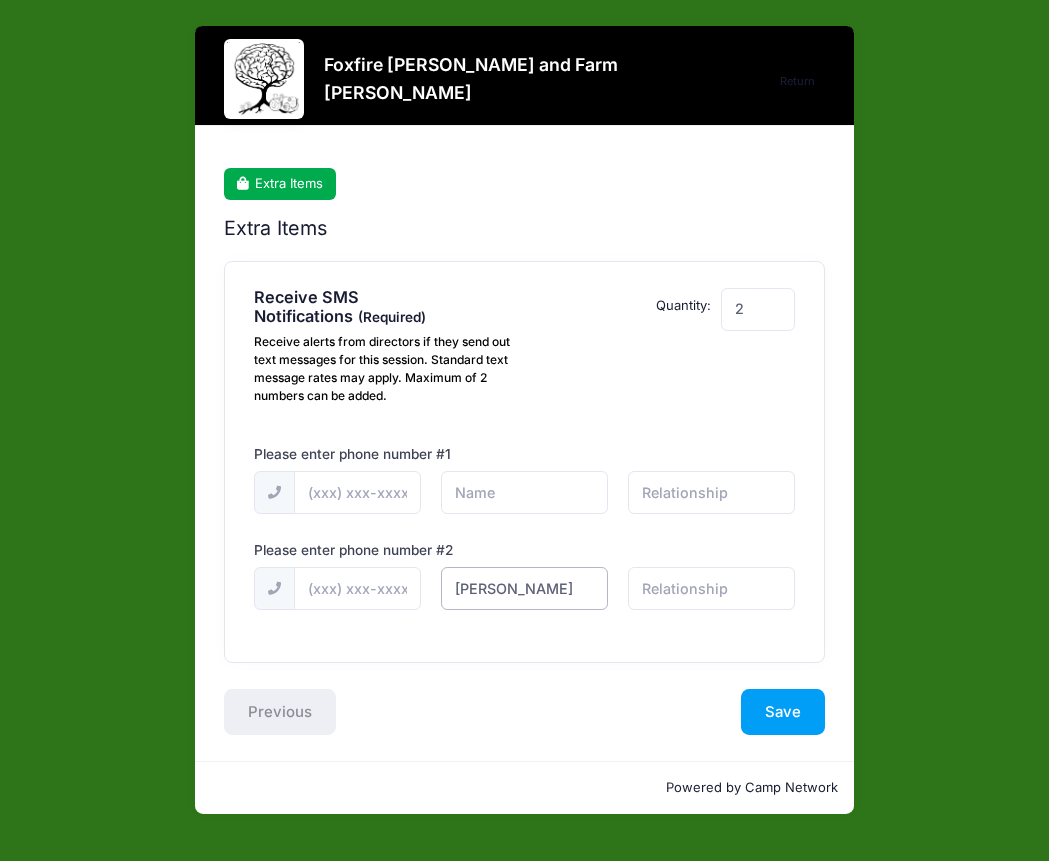 scroll, scrollTop: 0, scrollLeft: 0, axis: both 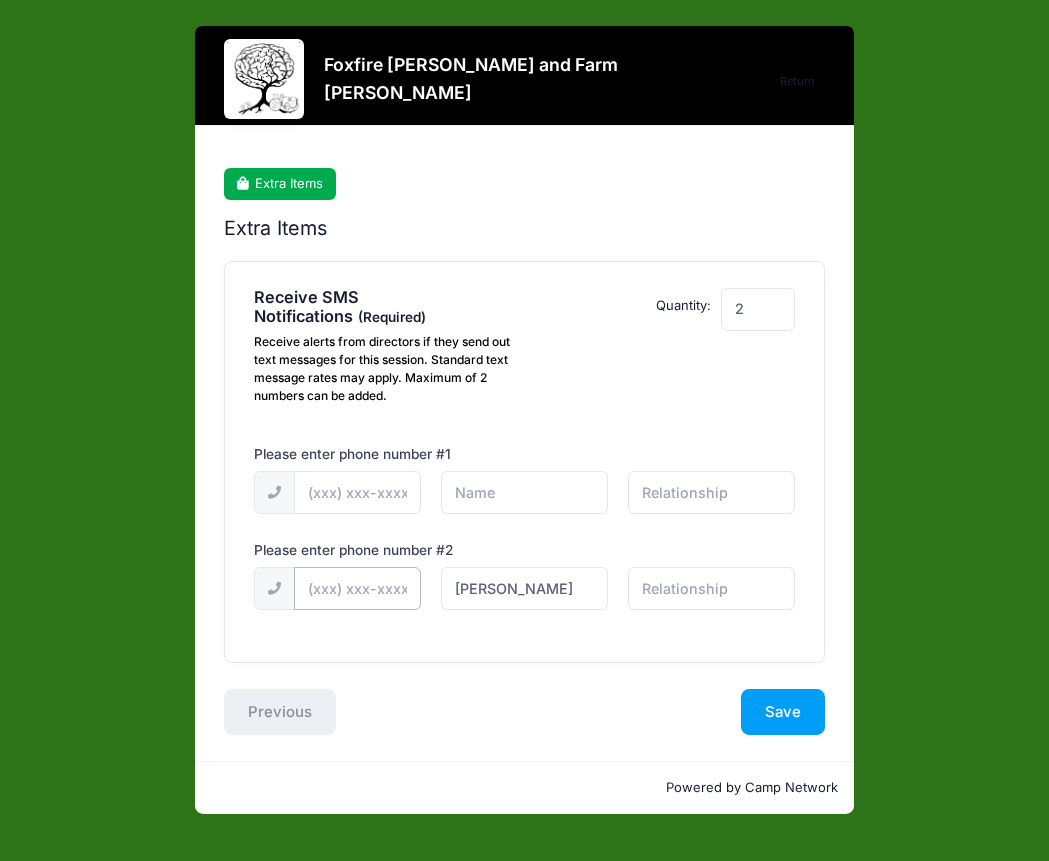 click at bounding box center (0, 0) 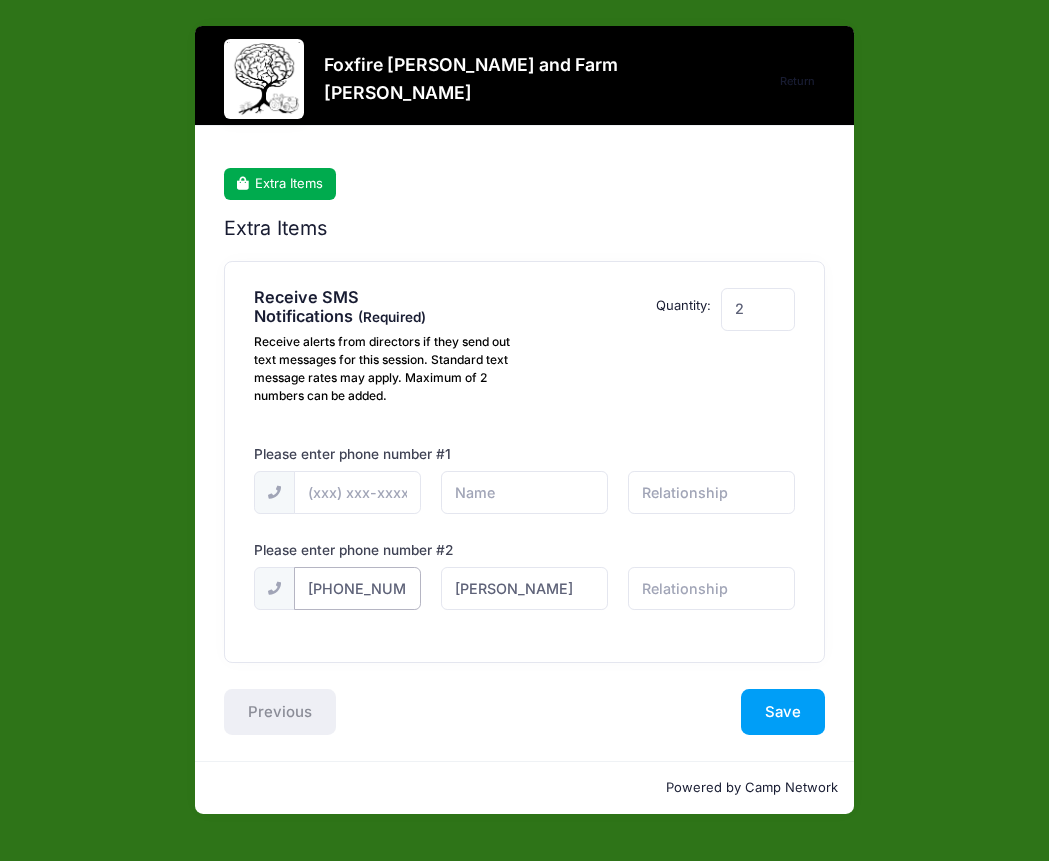 scroll, scrollTop: 0, scrollLeft: 9, axis: horizontal 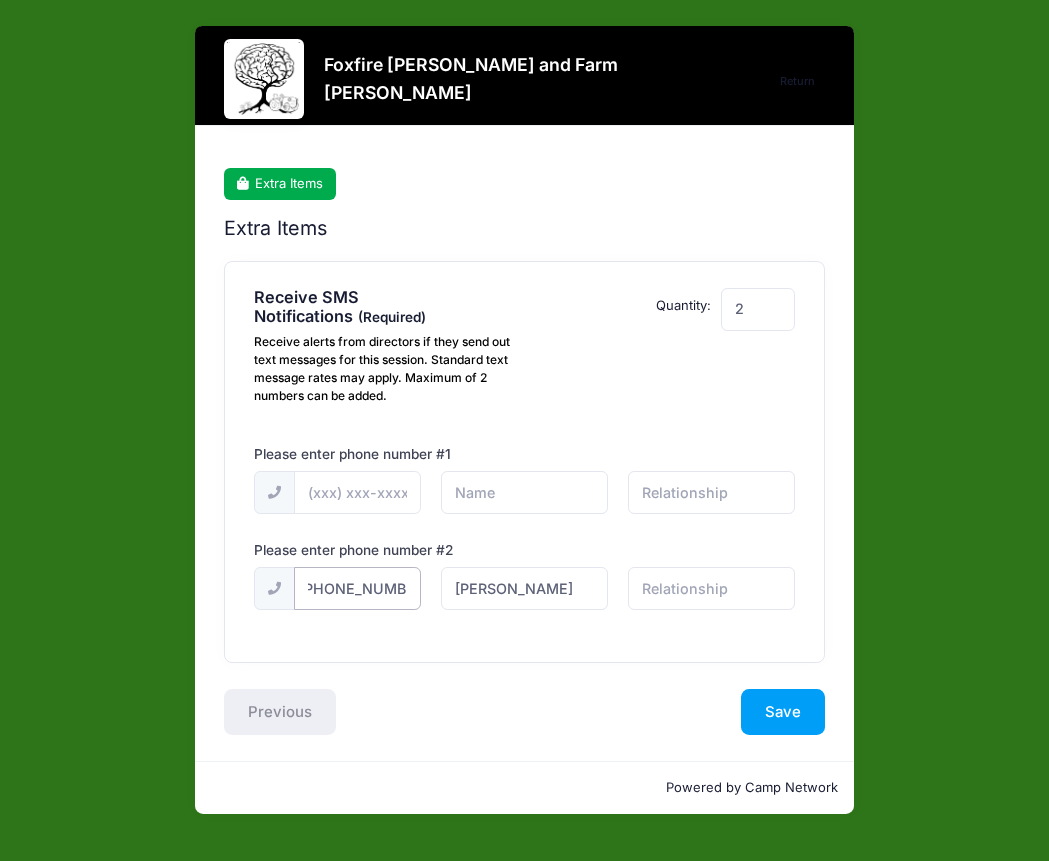 type on "(678) 357-0422" 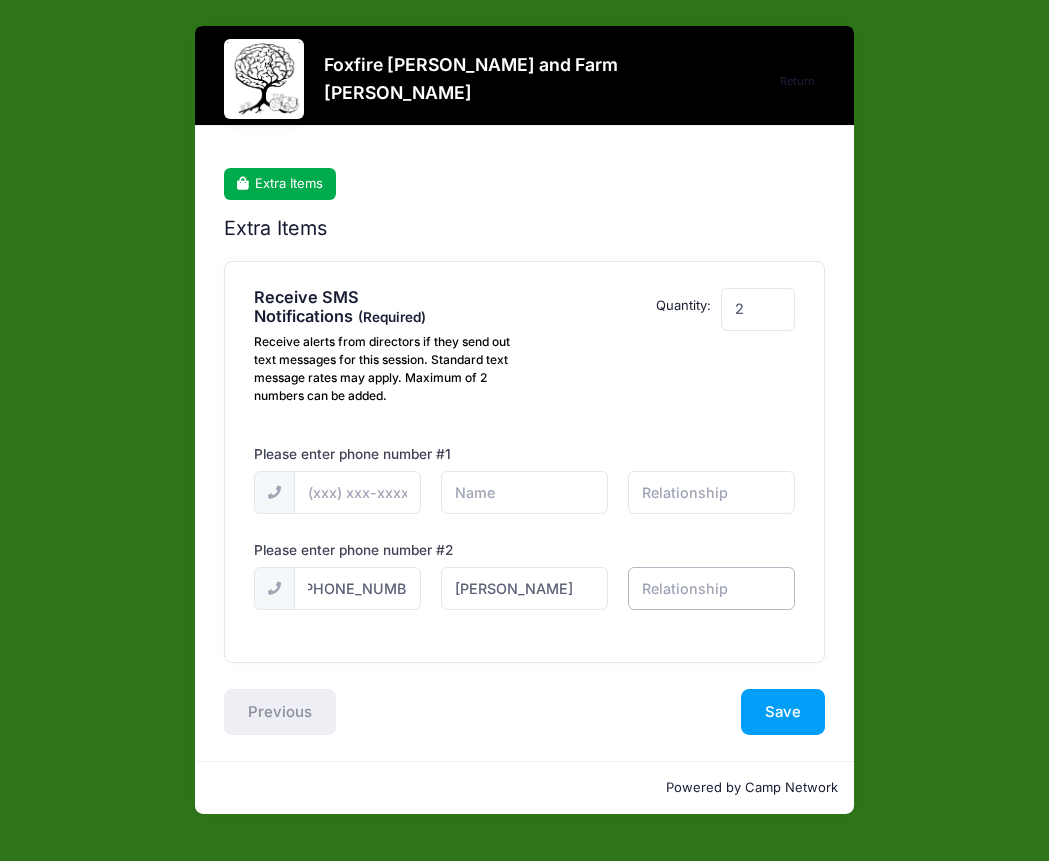 click at bounding box center (0, 0) 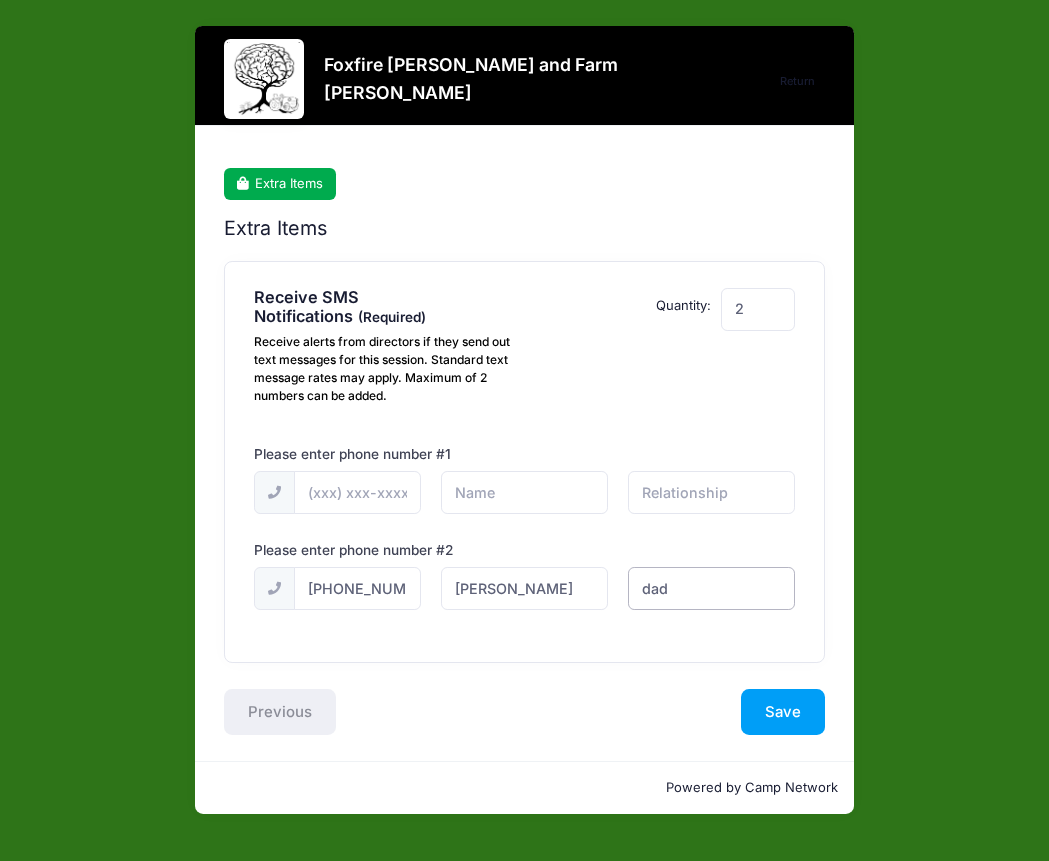 type on "dad" 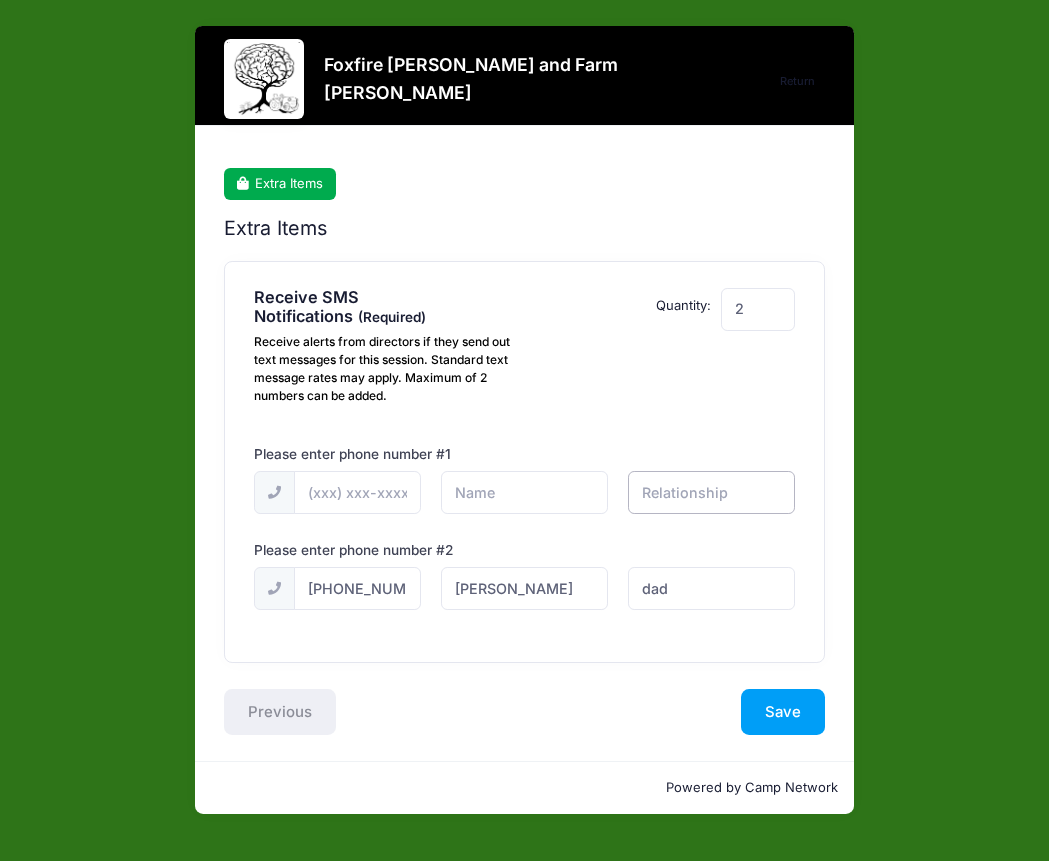 click at bounding box center (0, 0) 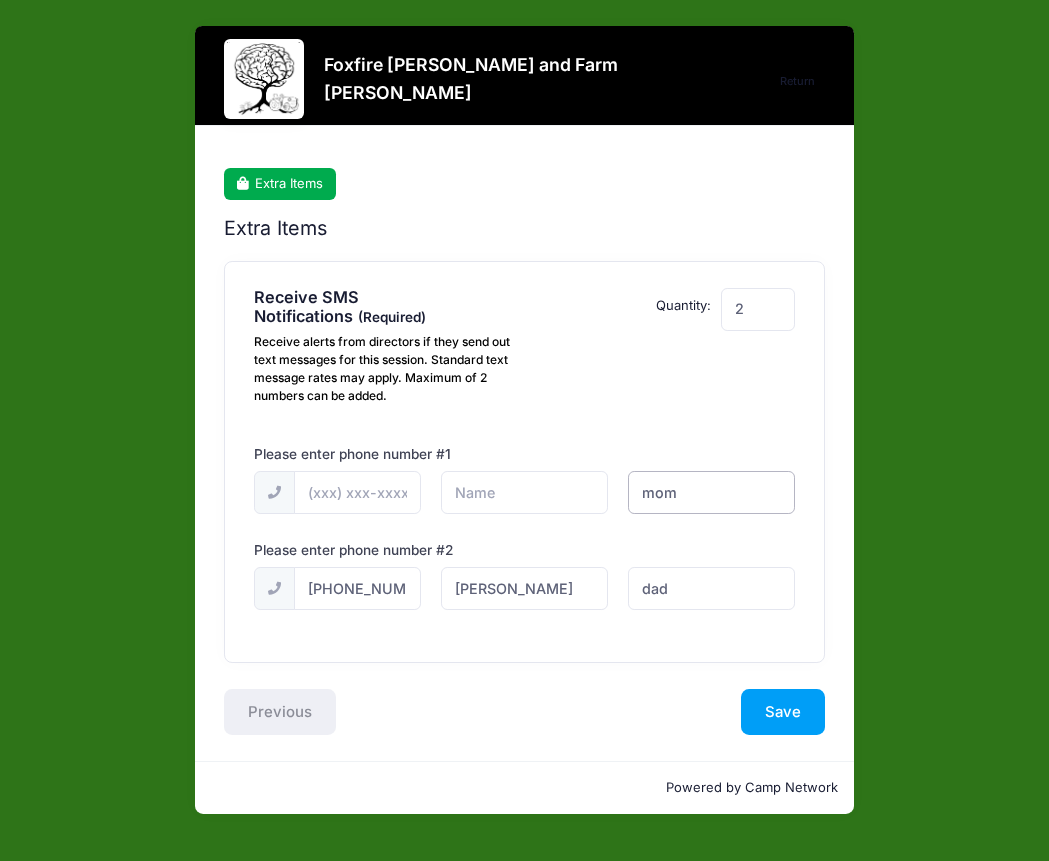 type on "mom" 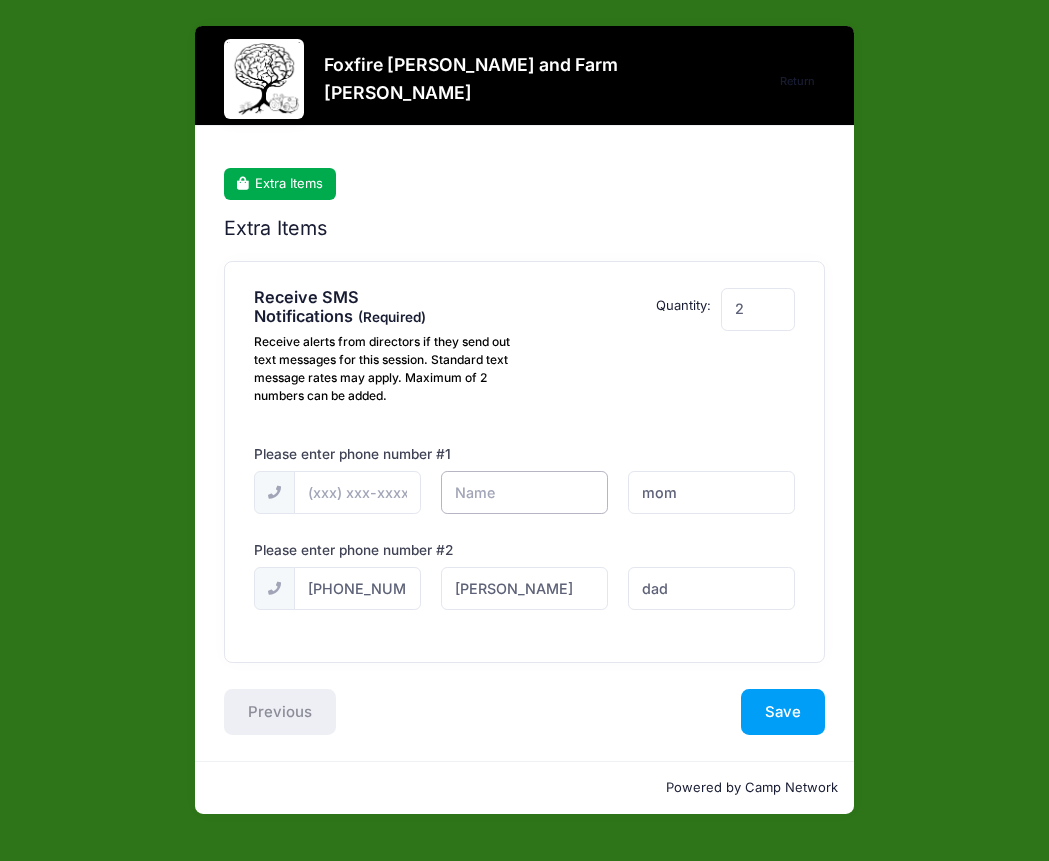click at bounding box center (0, 0) 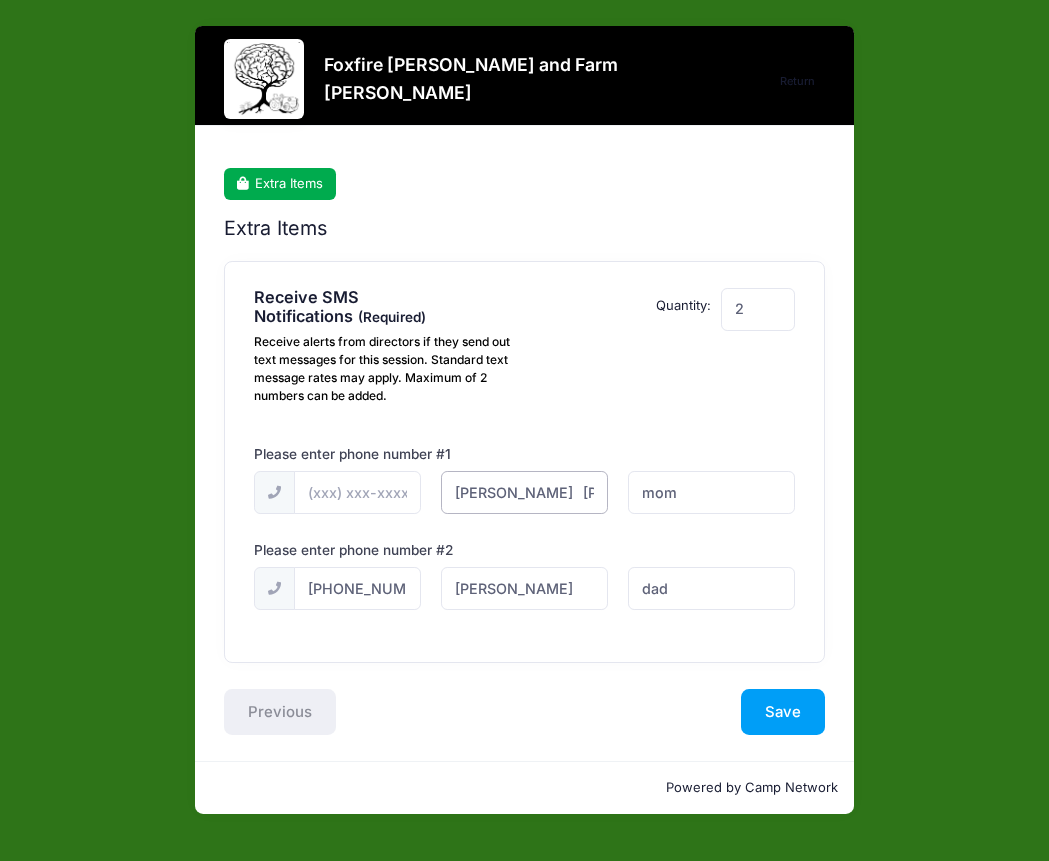 scroll, scrollTop: 0, scrollLeft: 114, axis: horizontal 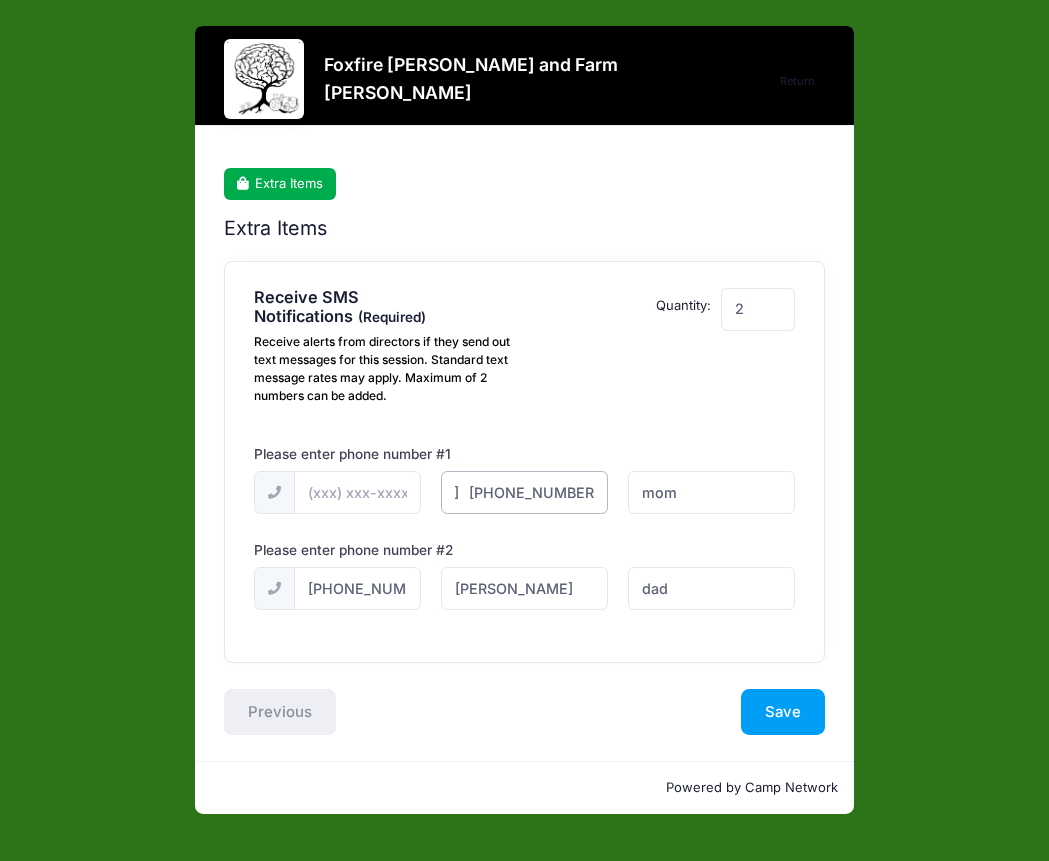 click on "Nicole	DeBeliso	678-923-0097" at bounding box center (0, 0) 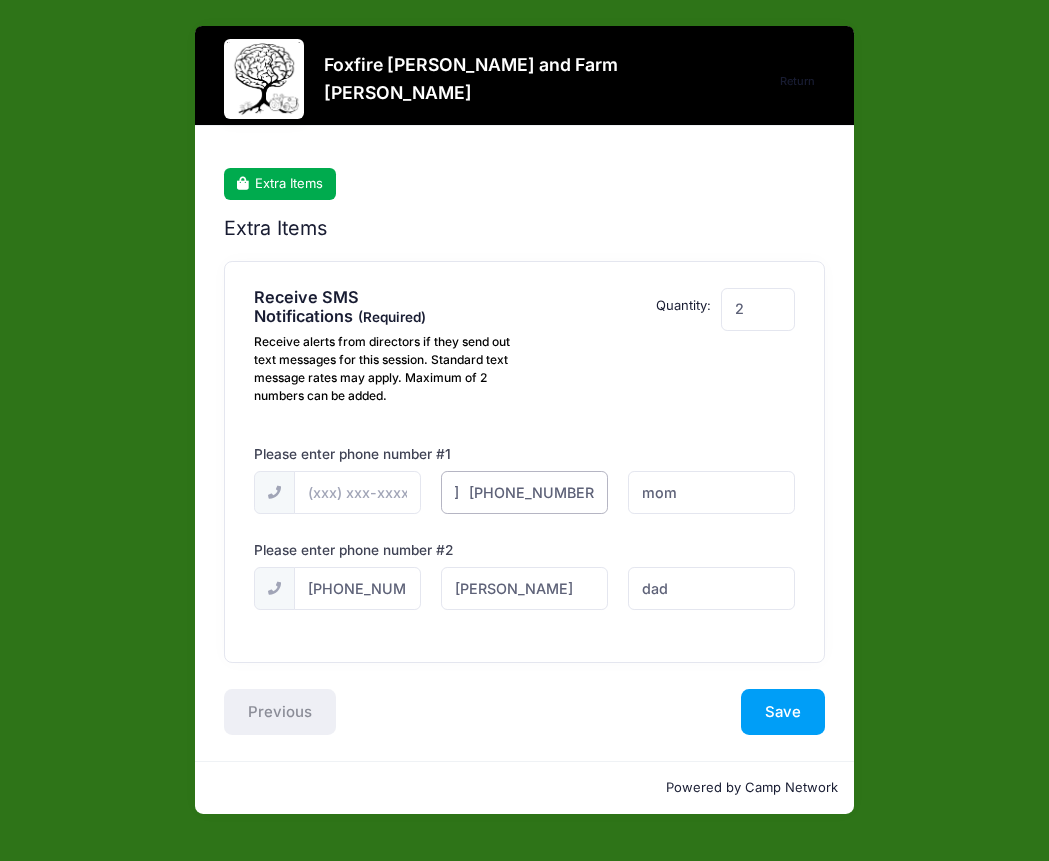scroll, scrollTop: 0, scrollLeft: 115, axis: horizontal 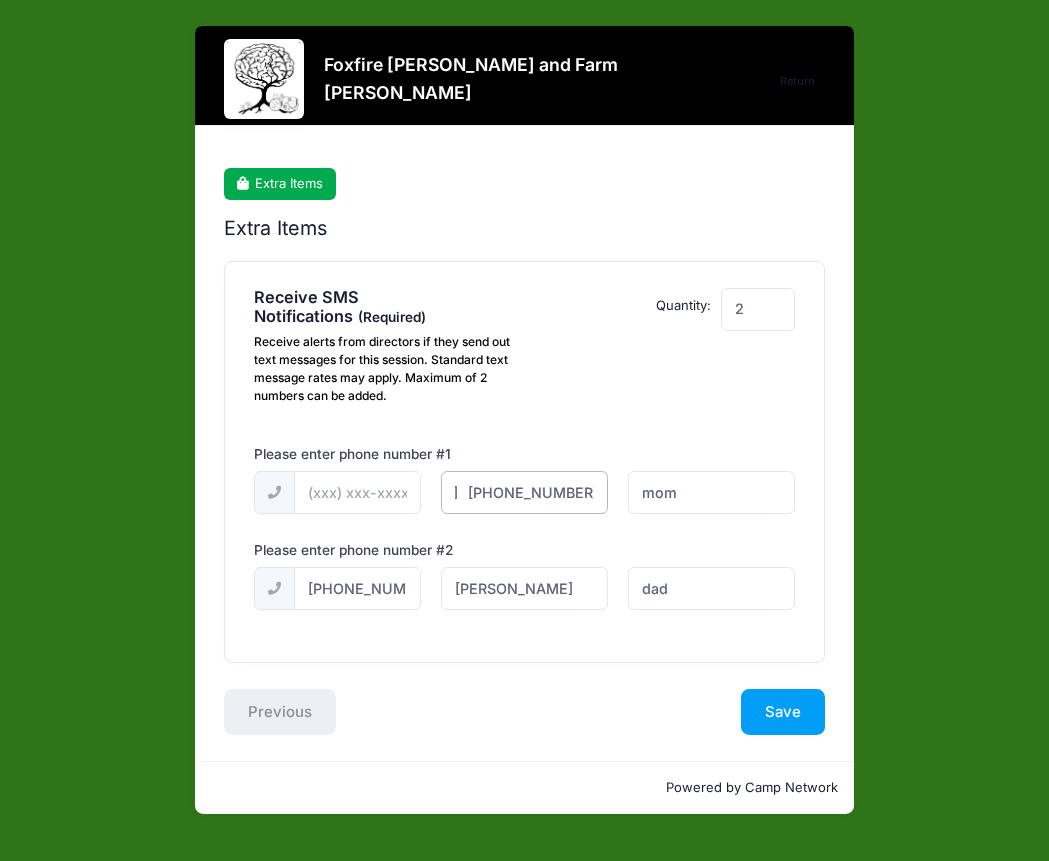 drag, startPoint x: 491, startPoint y: 492, endPoint x: 618, endPoint y: 495, distance: 127.03543 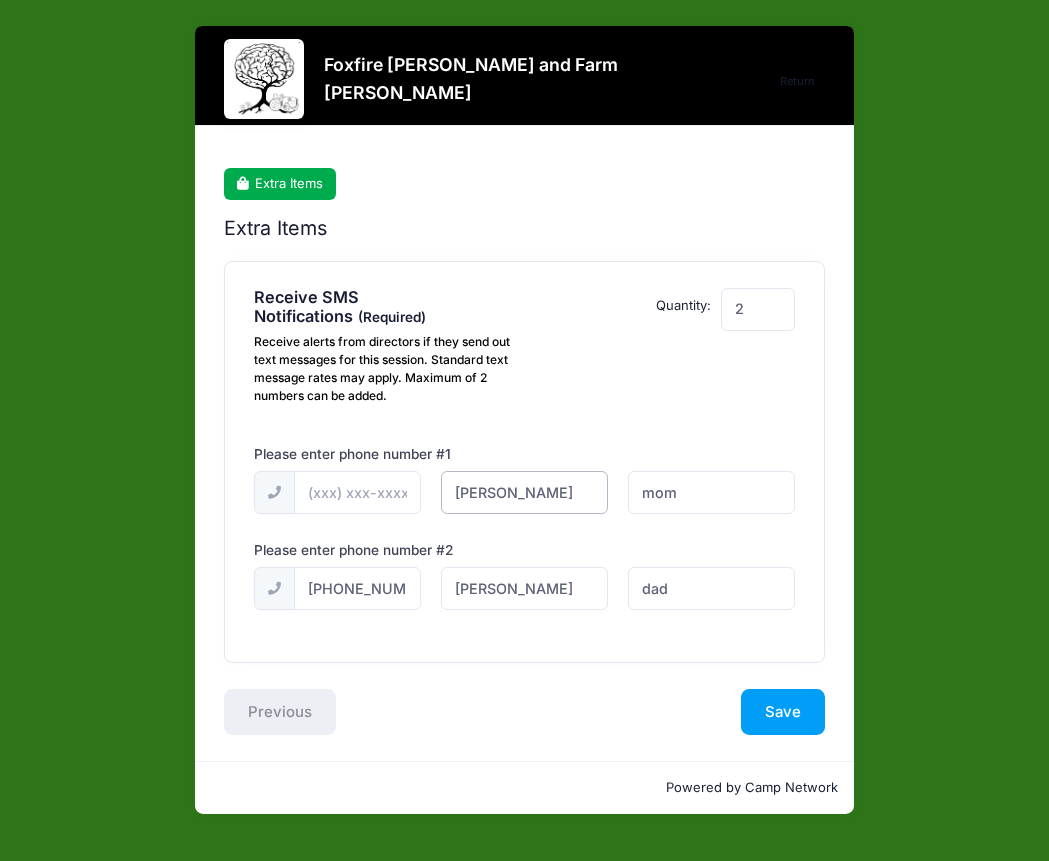 scroll, scrollTop: 0, scrollLeft: 13, axis: horizontal 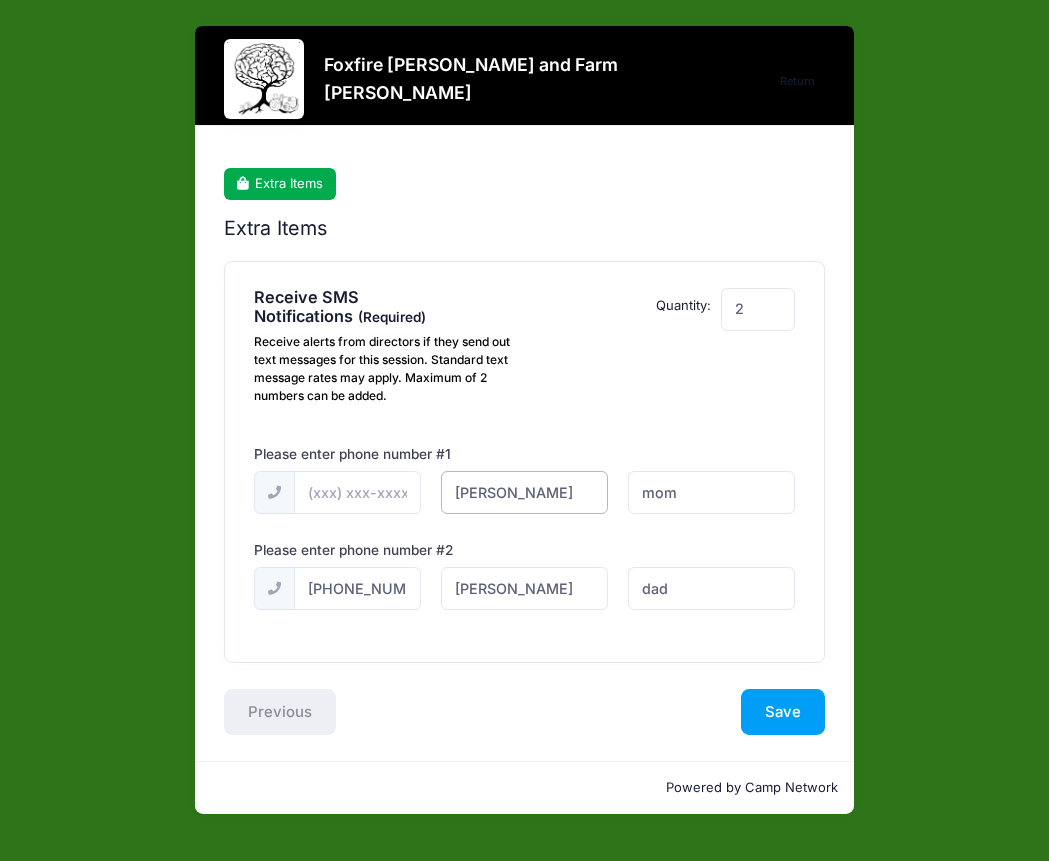 type on "Nicole	DeBeliso" 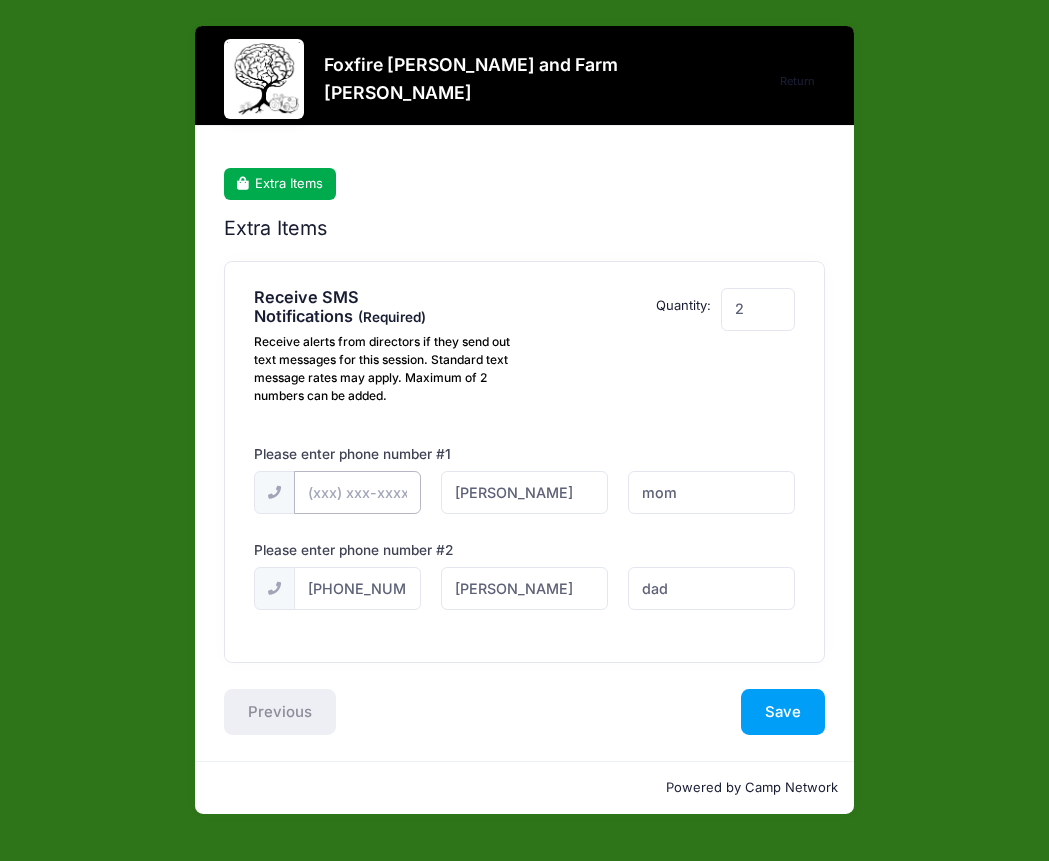 click at bounding box center (0, 0) 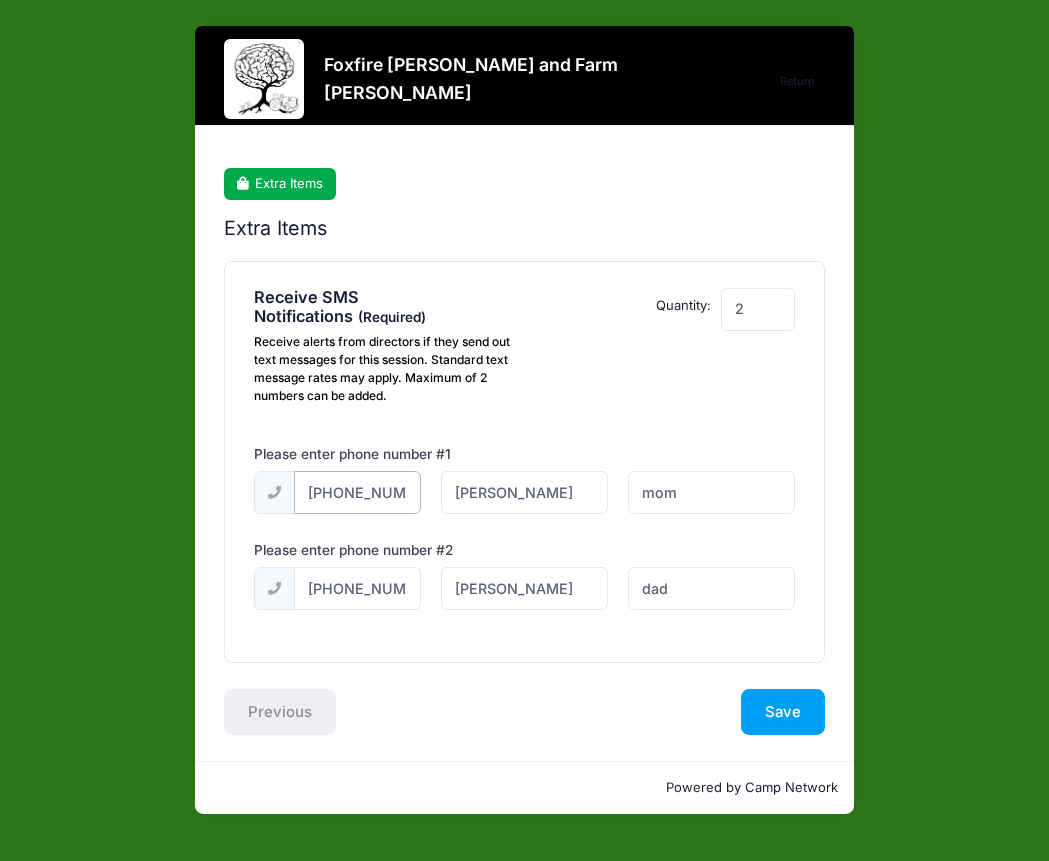 scroll, scrollTop: 0, scrollLeft: 10, axis: horizontal 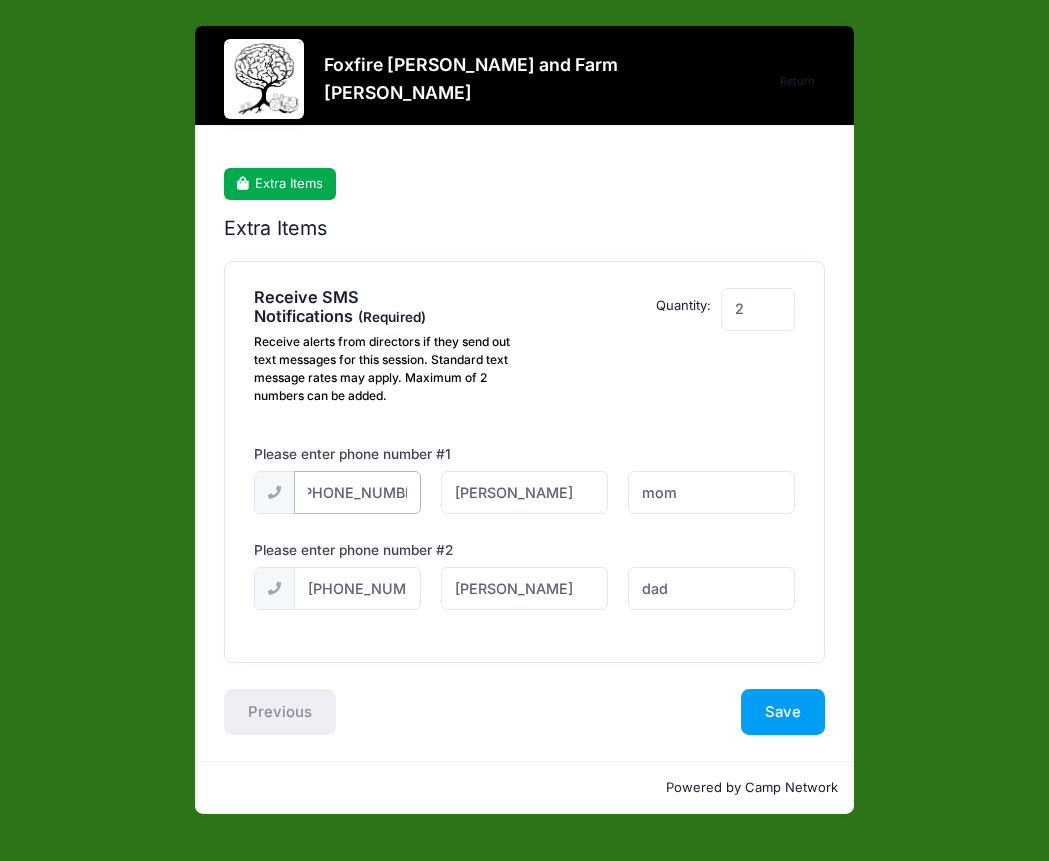 type on "(678) 923-0097" 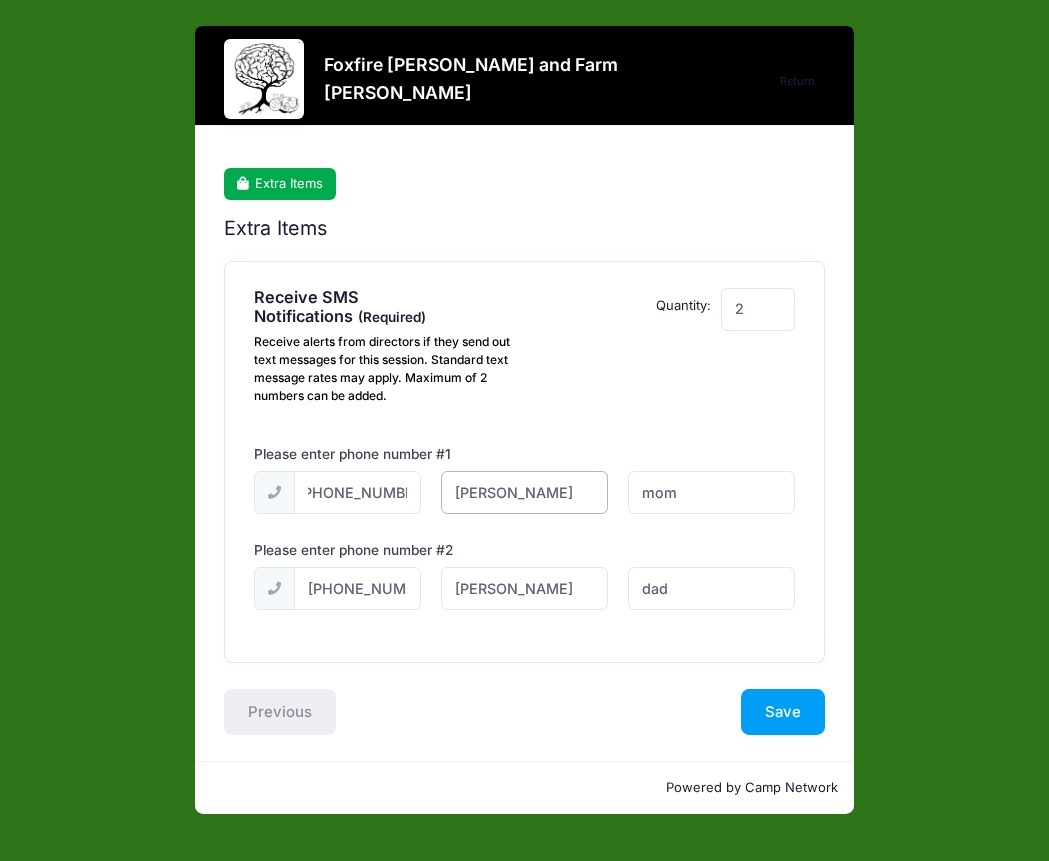 scroll, scrollTop: 0, scrollLeft: 0, axis: both 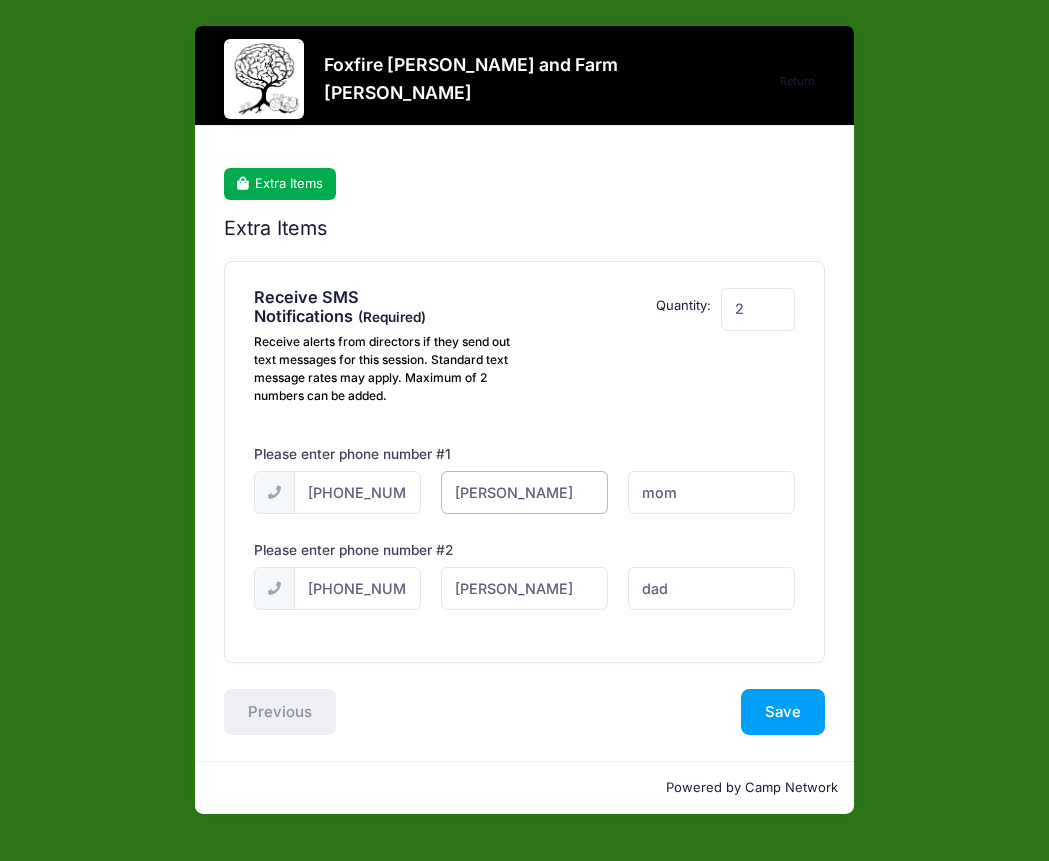 click on "Nicole	DeBeliso" at bounding box center [0, 0] 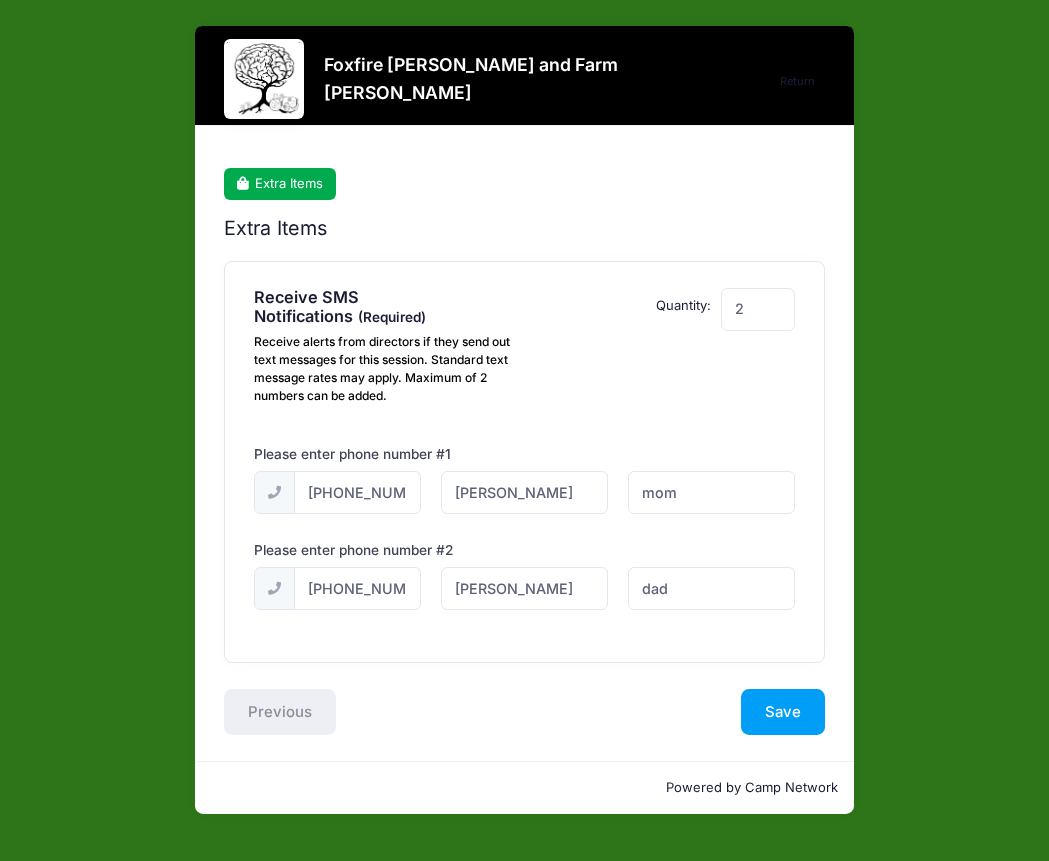 click on "Please enter phone number # 2" at bounding box center (525, 553) 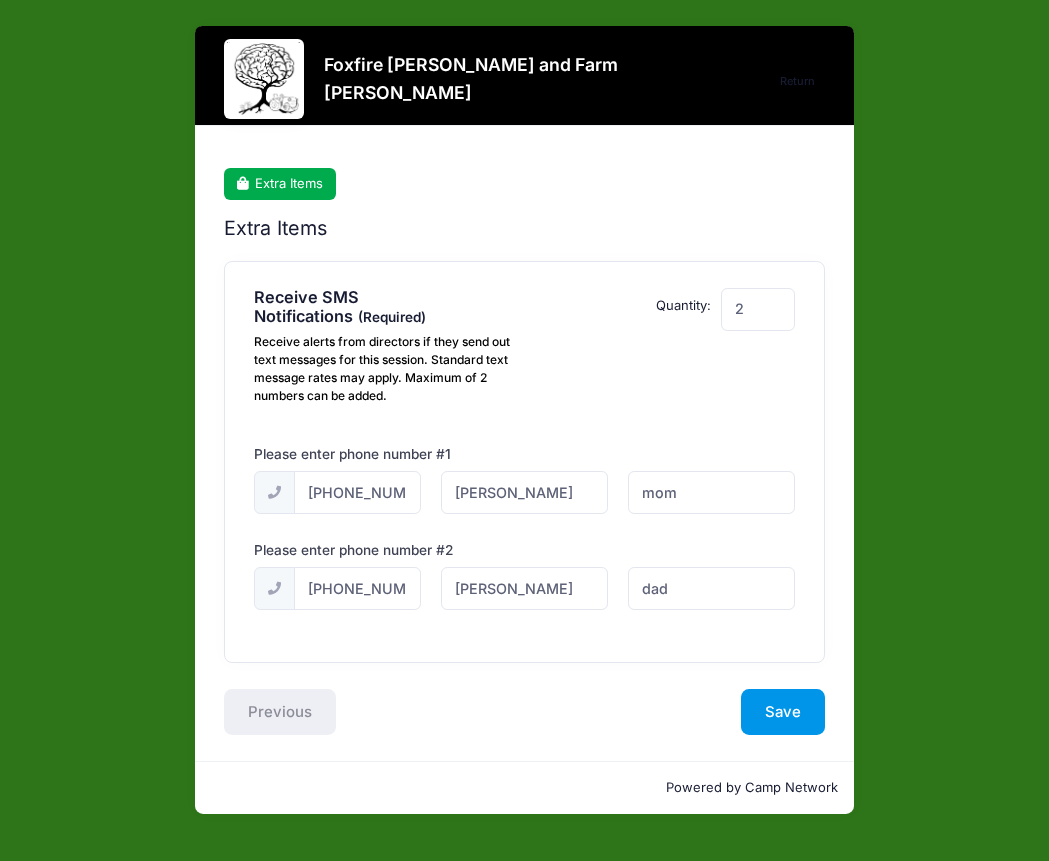 click on "Save" at bounding box center (783, 712) 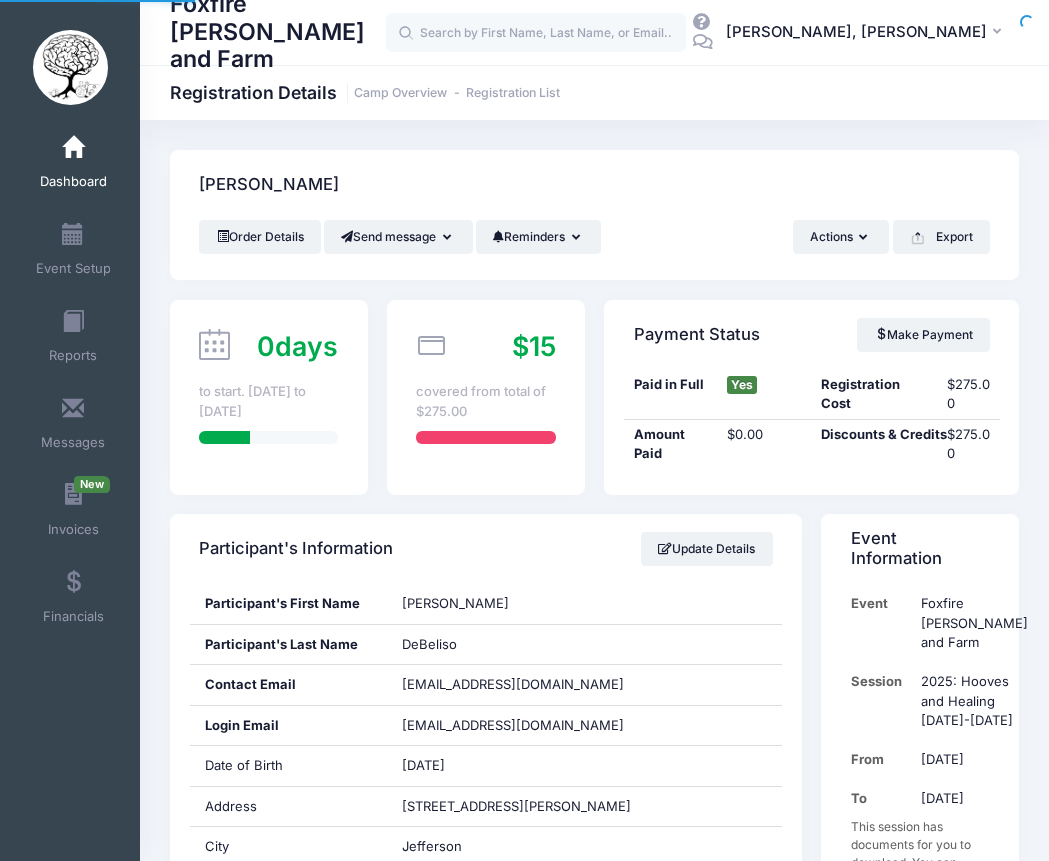 scroll, scrollTop: 0, scrollLeft: 0, axis: both 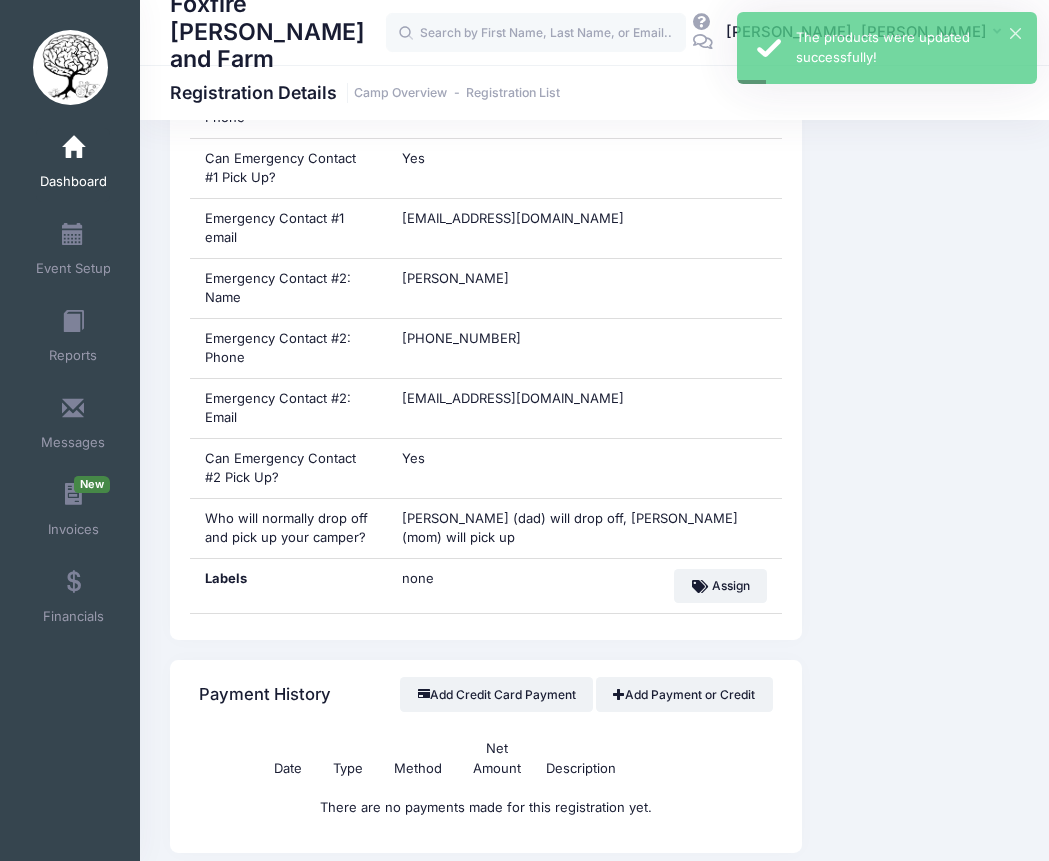 click on "Event Information
Event
Foxfire [PERSON_NAME] and Farm
Session
2025: Hooves and Healing [DATE]-[DATE]
From
[DATE]
To
[DATE]
This session has documents for you to download. You can download them from  here" at bounding box center (920, 657) 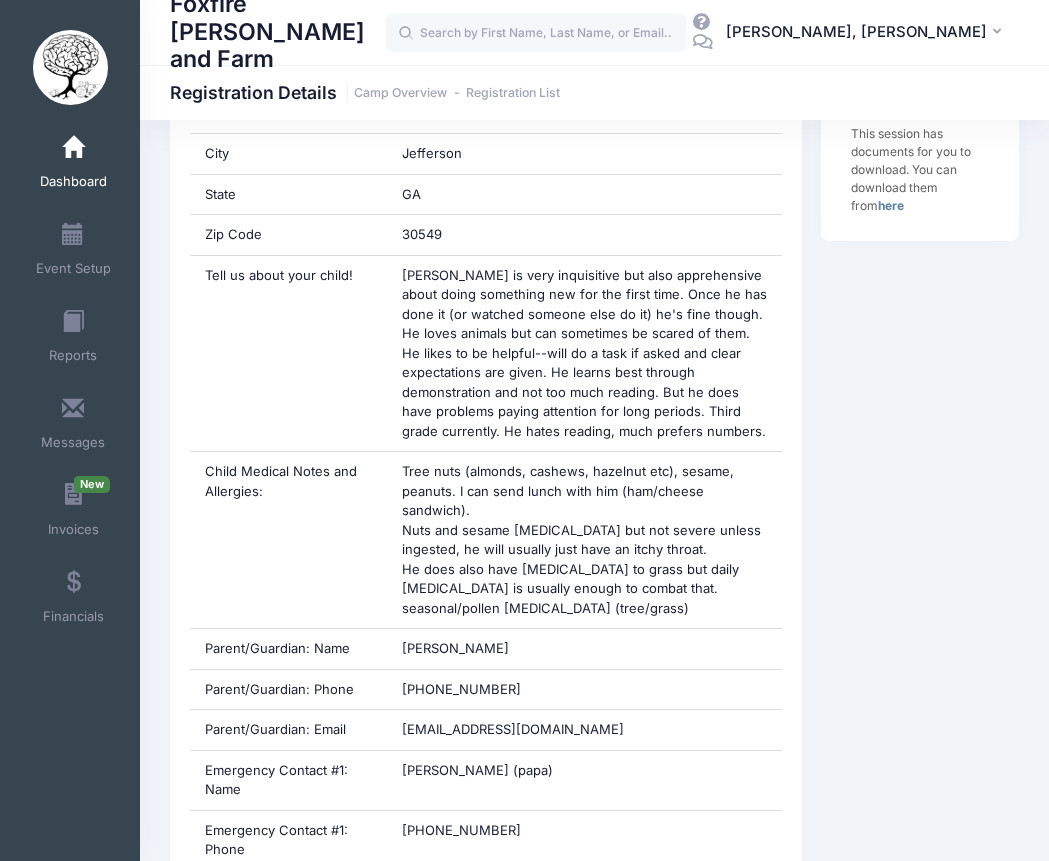 scroll, scrollTop: 0, scrollLeft: 0, axis: both 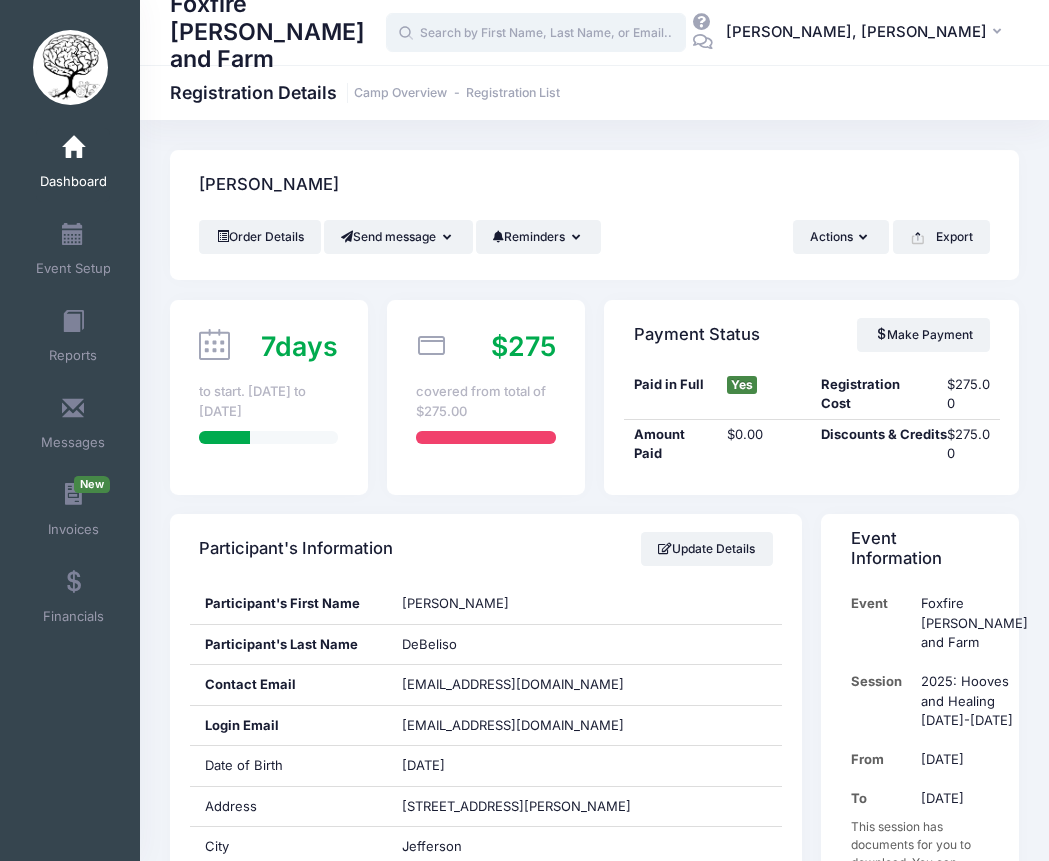 click at bounding box center (536, 33) 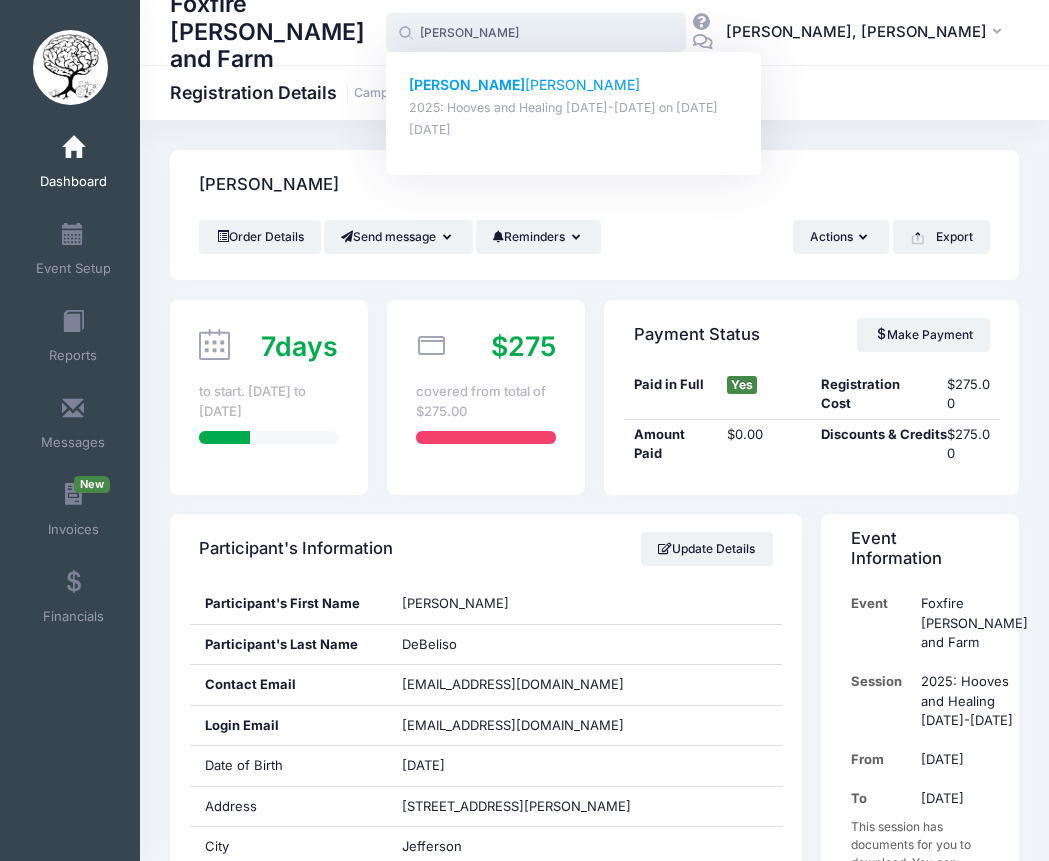 click on "Cady  Dehnel" at bounding box center [574, 85] 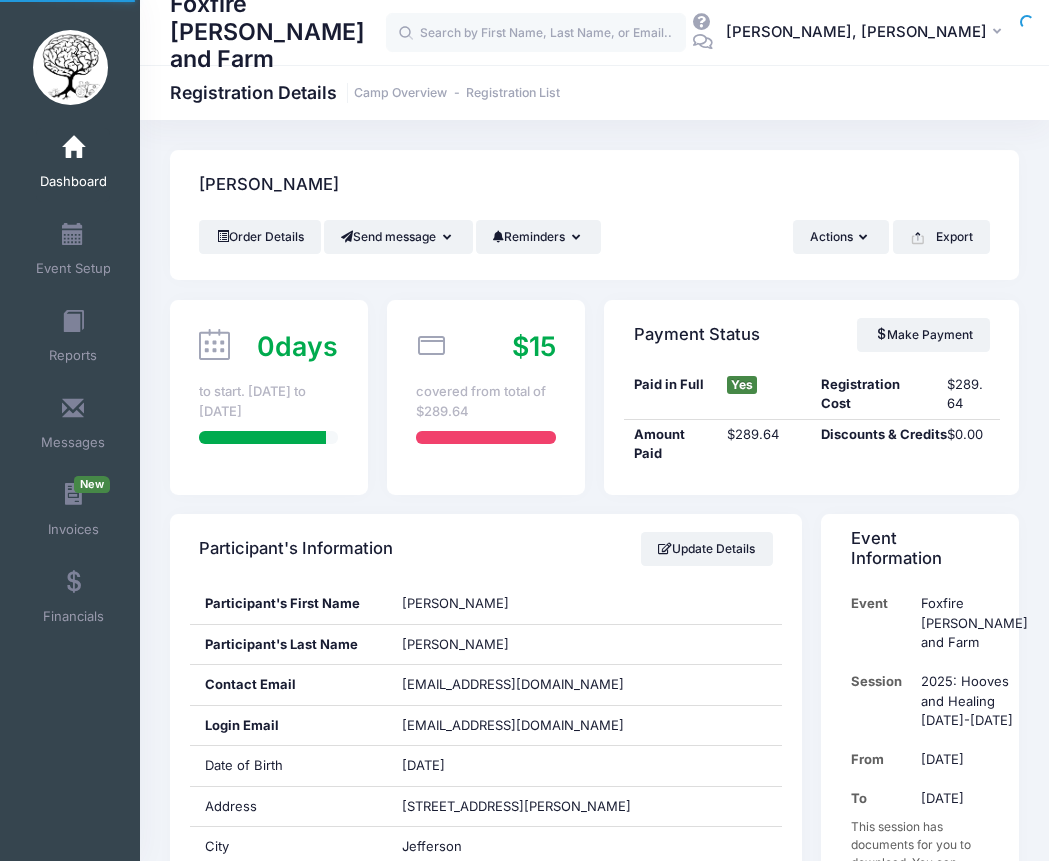 scroll, scrollTop: 0, scrollLeft: 0, axis: both 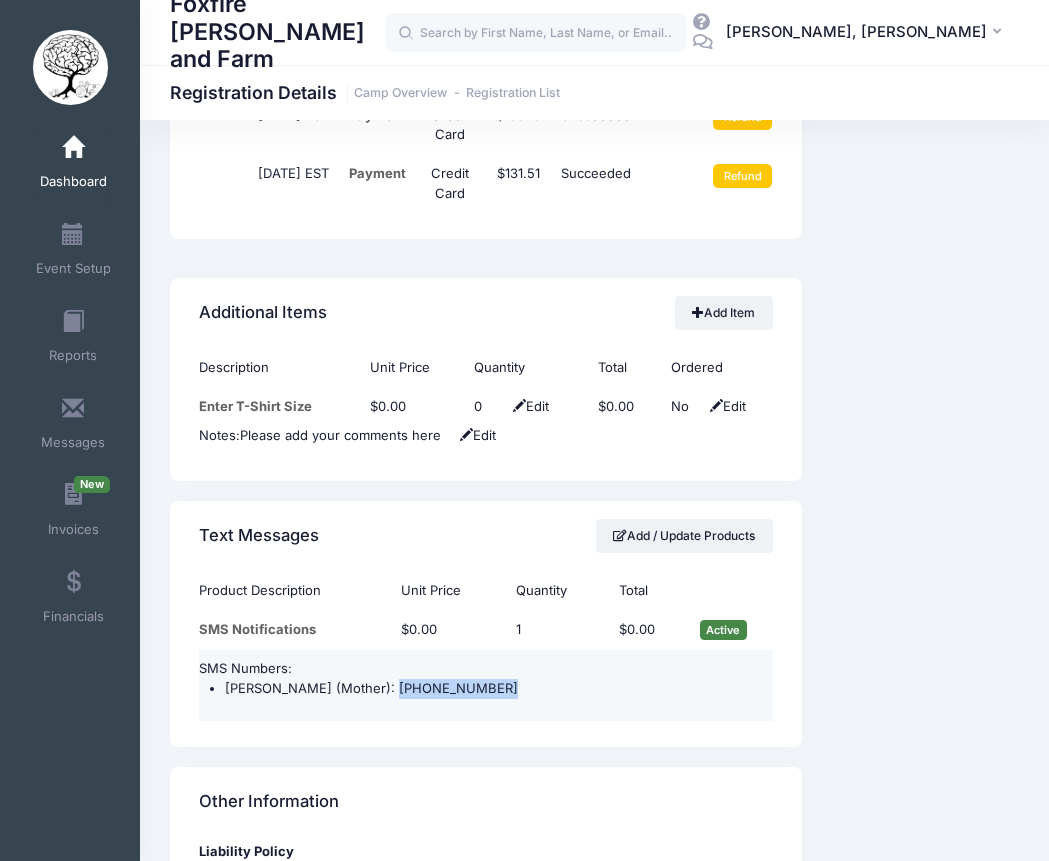 drag, startPoint x: 479, startPoint y: 689, endPoint x: 379, endPoint y: 693, distance: 100.07997 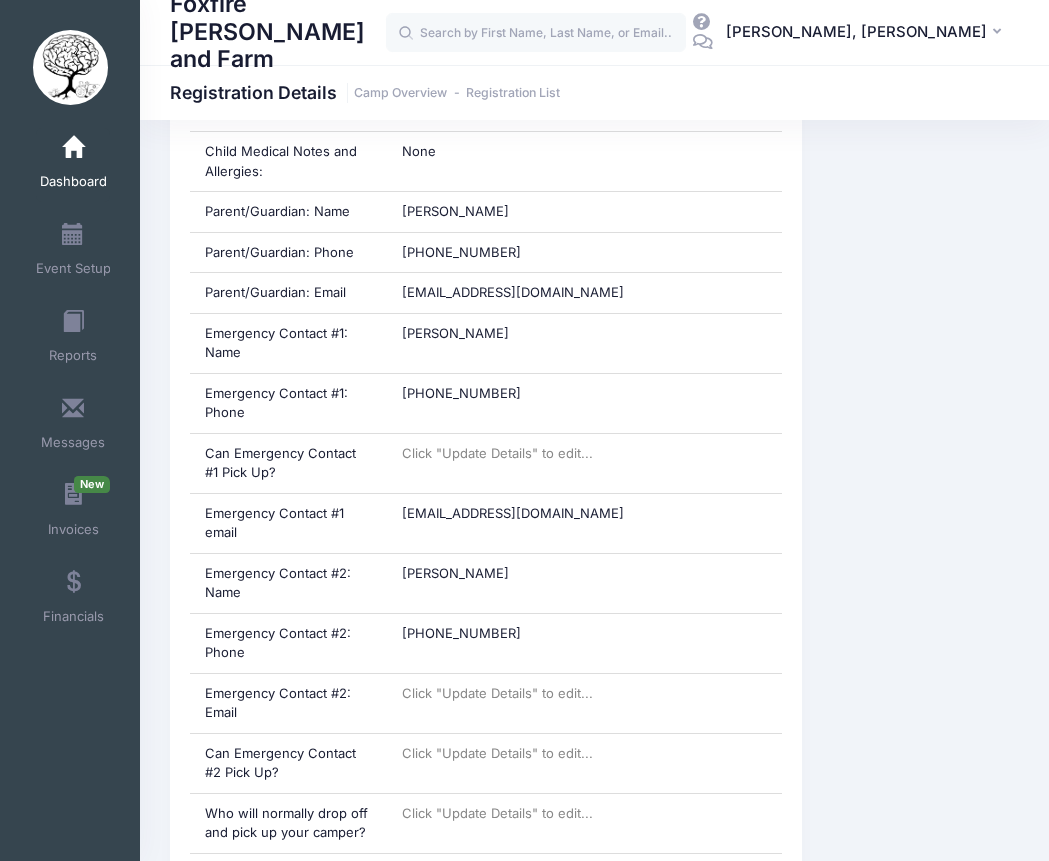 scroll, scrollTop: 930, scrollLeft: 0, axis: vertical 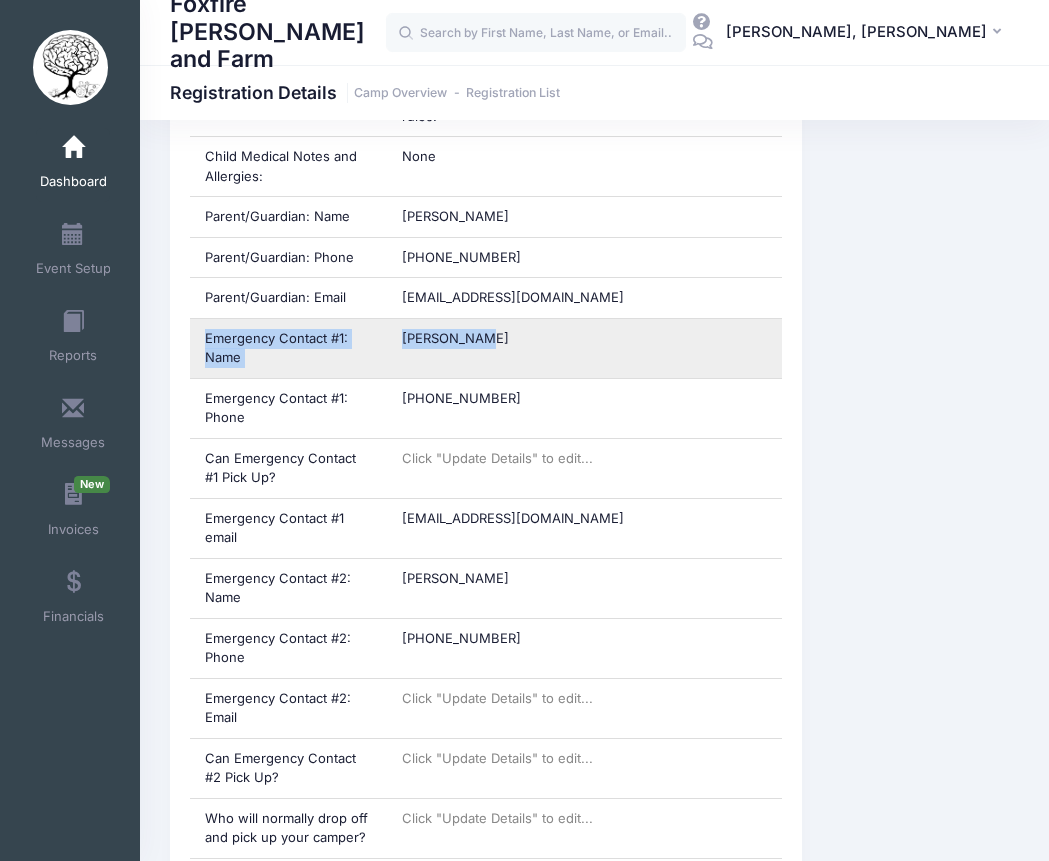 drag, startPoint x: 512, startPoint y: 347, endPoint x: 207, endPoint y: 341, distance: 305.05902 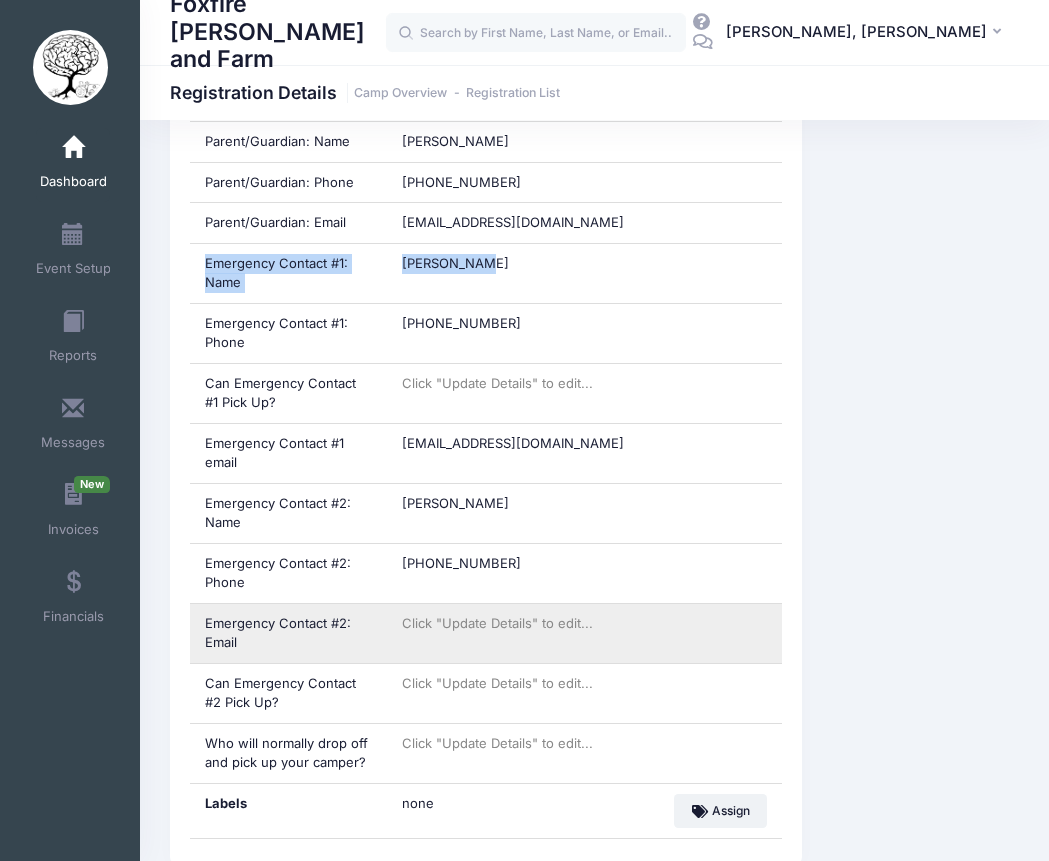 scroll, scrollTop: 1019, scrollLeft: 0, axis: vertical 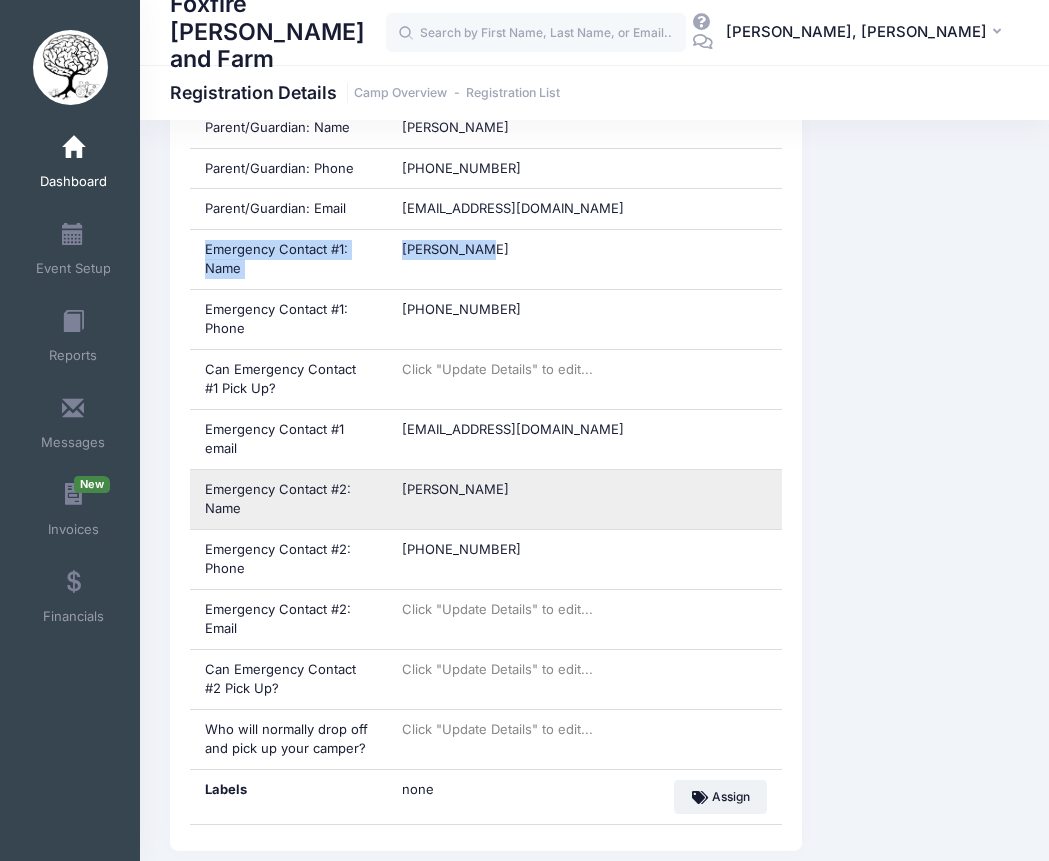 drag, startPoint x: 512, startPoint y: 491, endPoint x: 405, endPoint y: 491, distance: 107 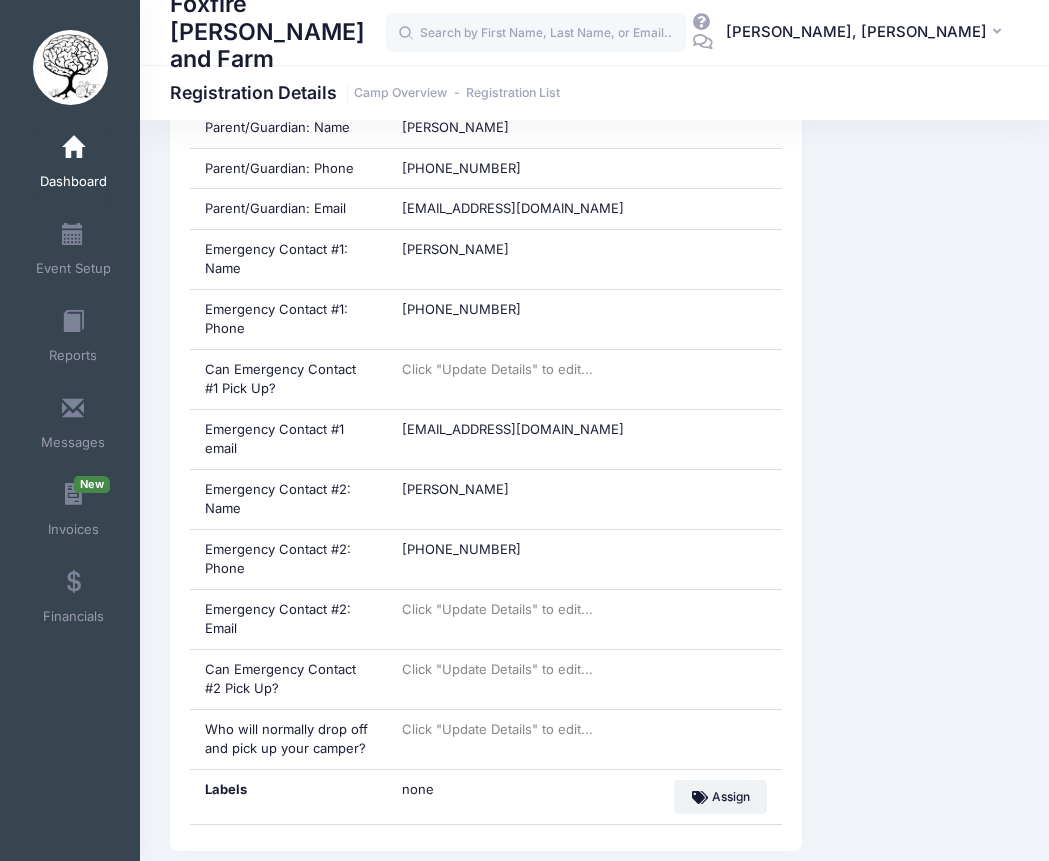 click on "Event Information
Event
Foxfire Woods and Farm
Session
2025: Hooves and Healing July 21-25th
From
Jul 21st
To
Jul 25th
This session has documents for you to download. You can download them from  here" at bounding box center [920, 903] 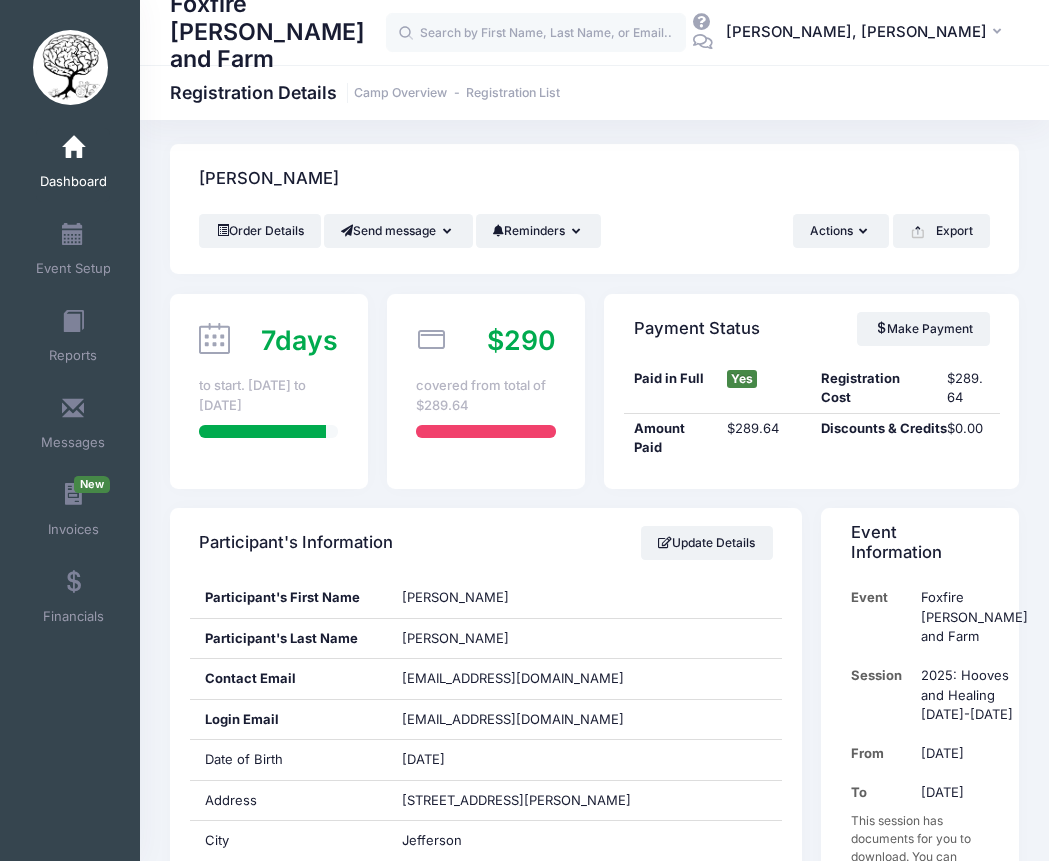 scroll, scrollTop: 0, scrollLeft: 0, axis: both 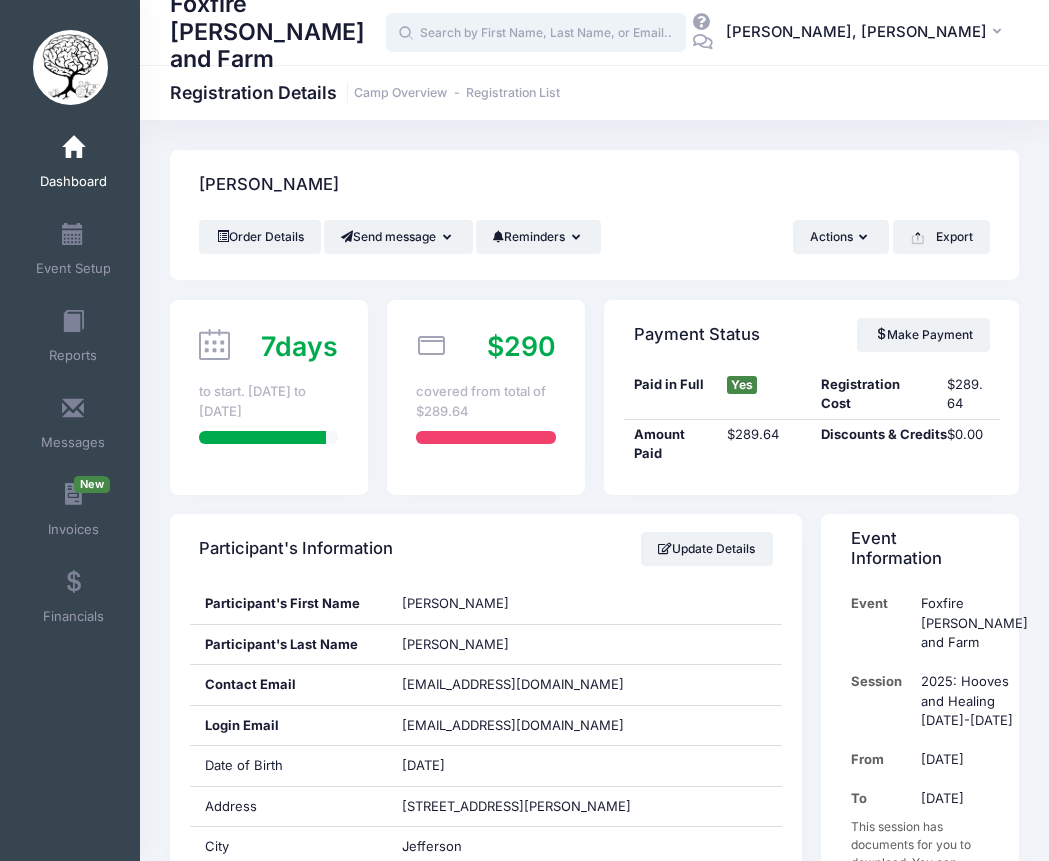 click at bounding box center [536, 33] 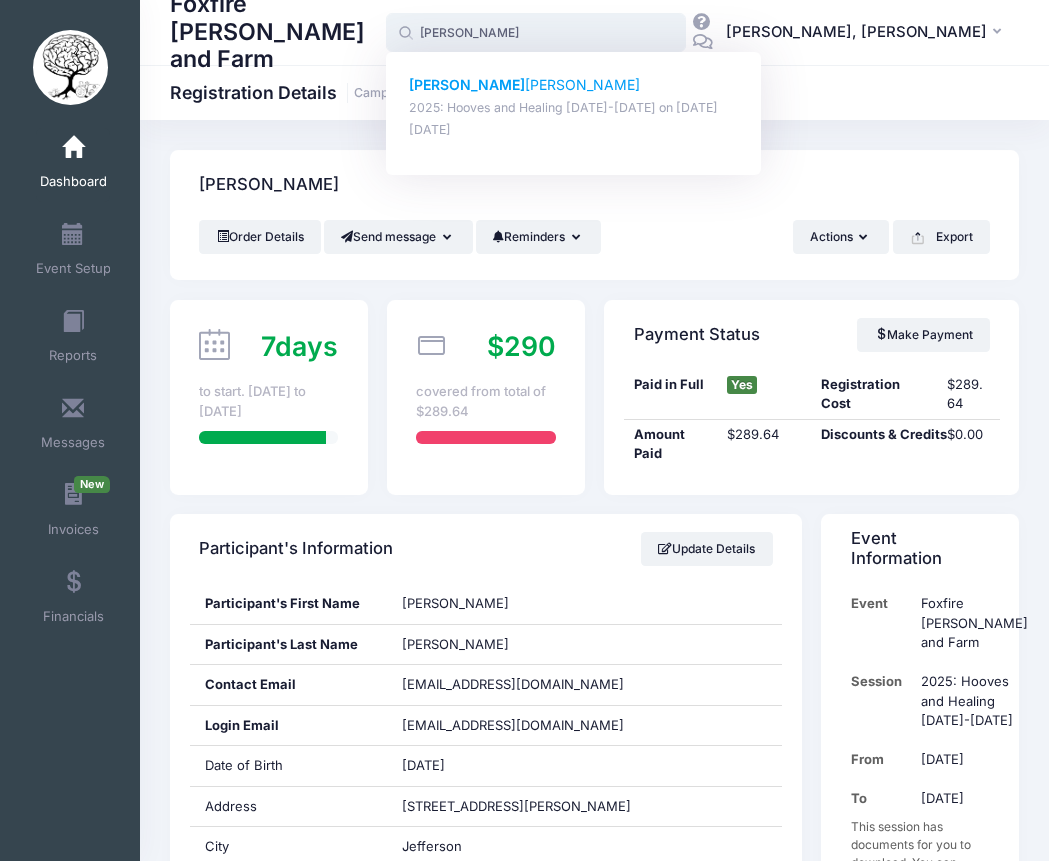 click on "Everly  Dehnel" at bounding box center (574, 85) 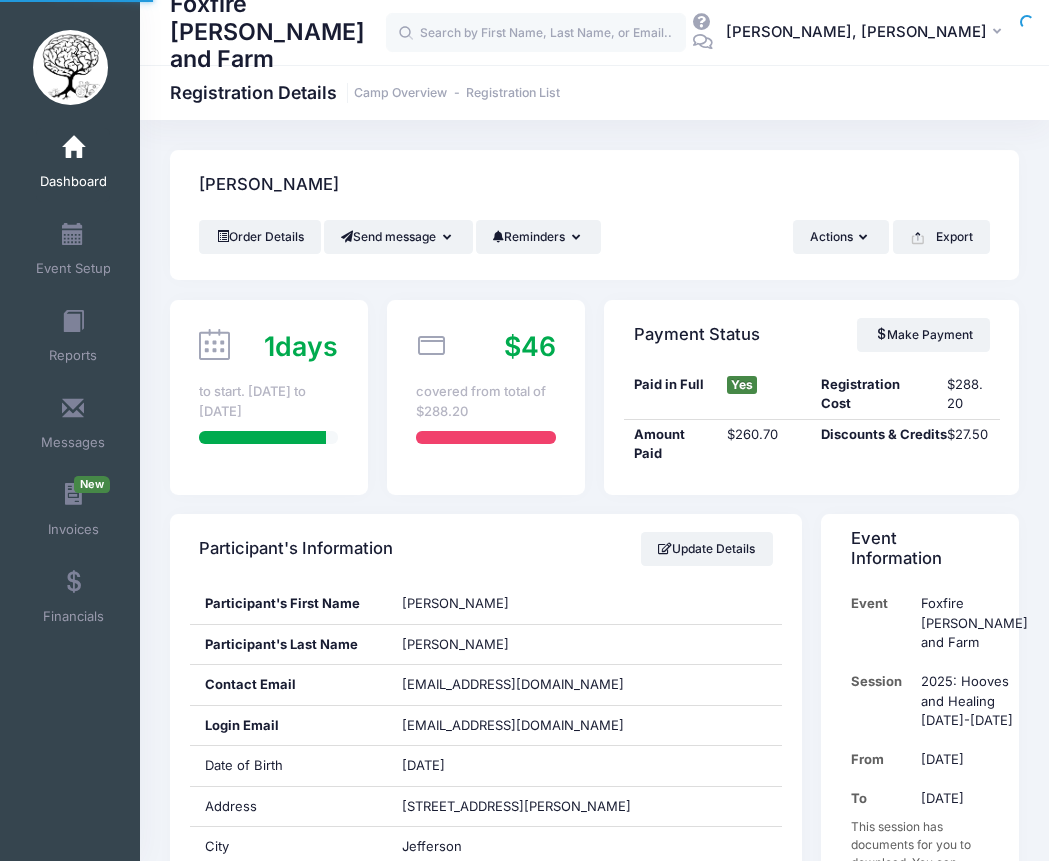scroll, scrollTop: 0, scrollLeft: 0, axis: both 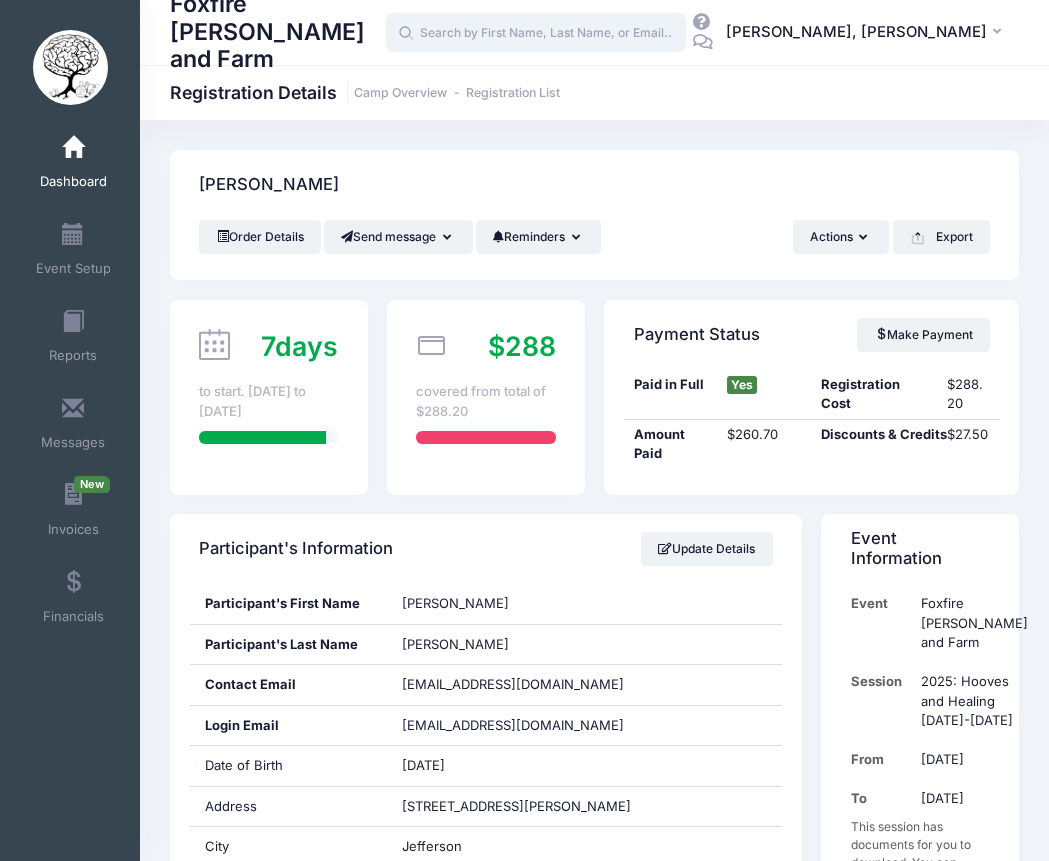 click at bounding box center [536, 33] 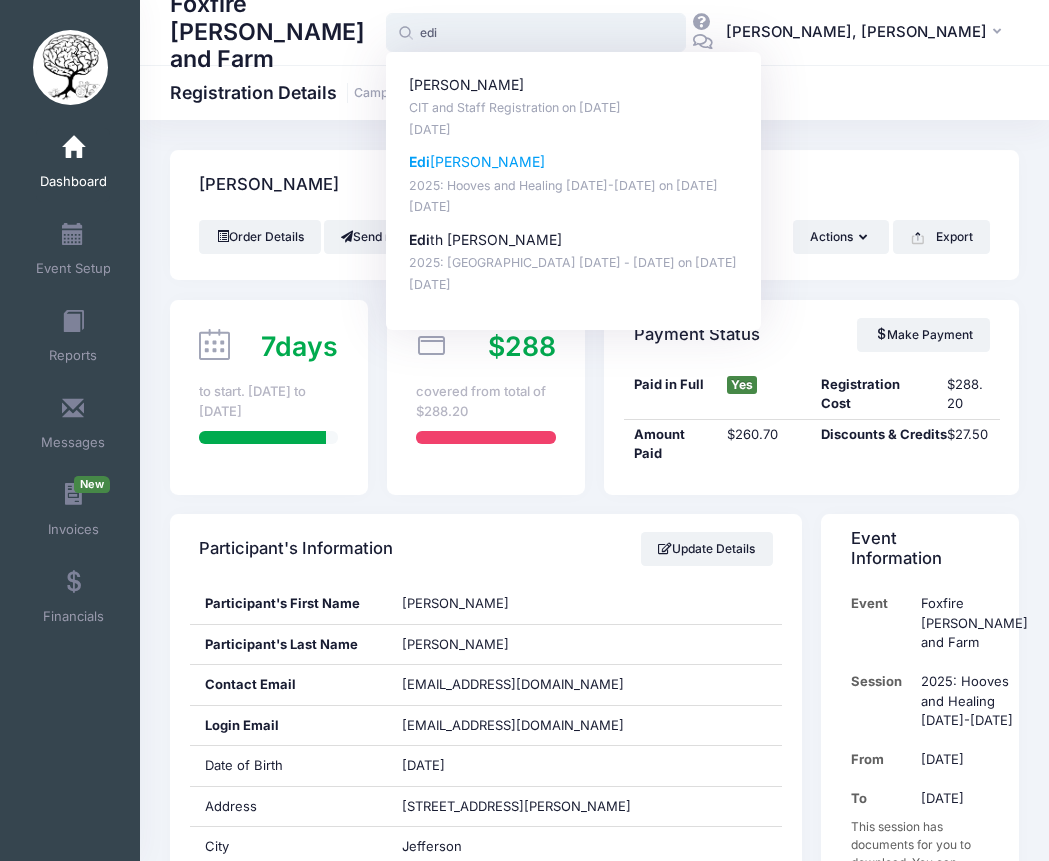 click on "[PERSON_NAME]" at bounding box center [574, 162] 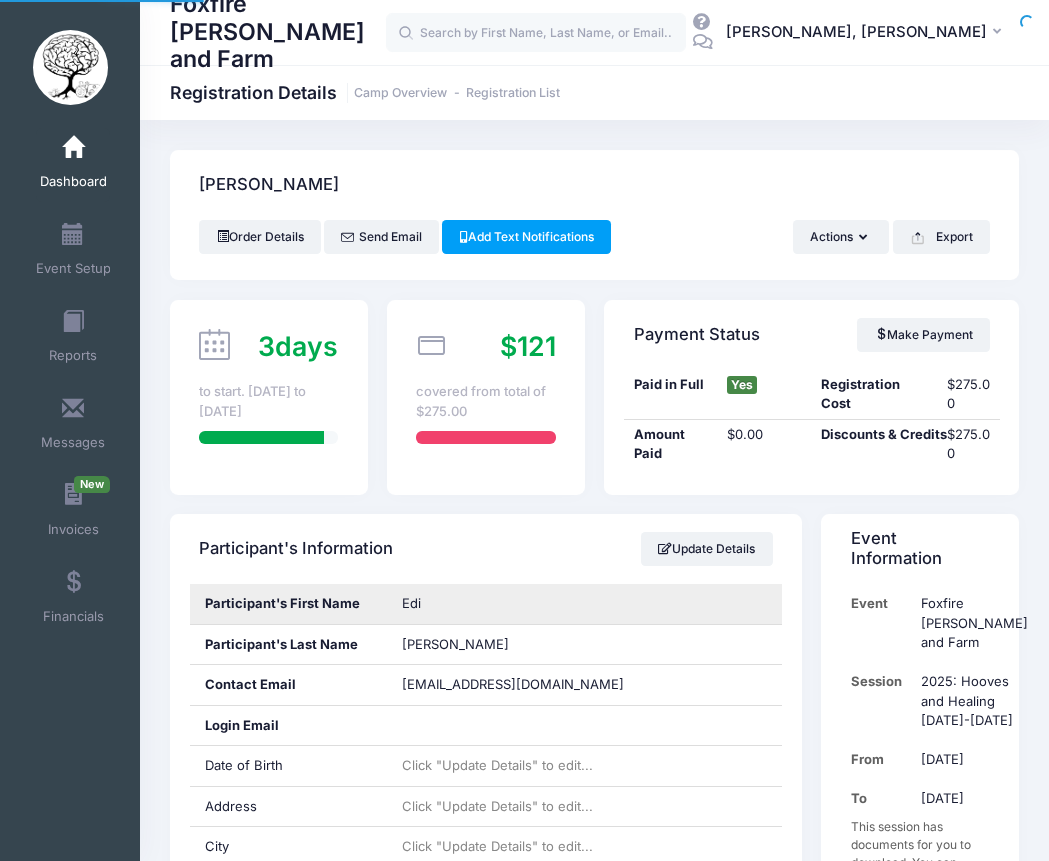 scroll, scrollTop: 0, scrollLeft: 0, axis: both 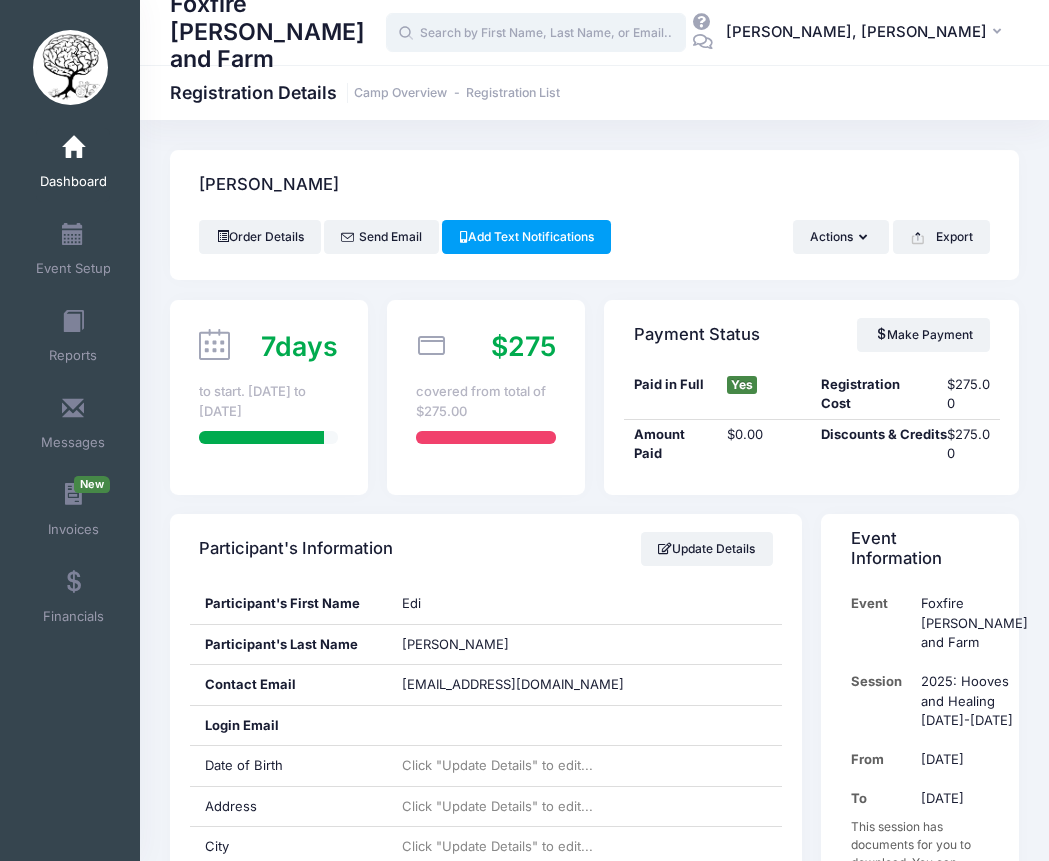 click at bounding box center (536, 33) 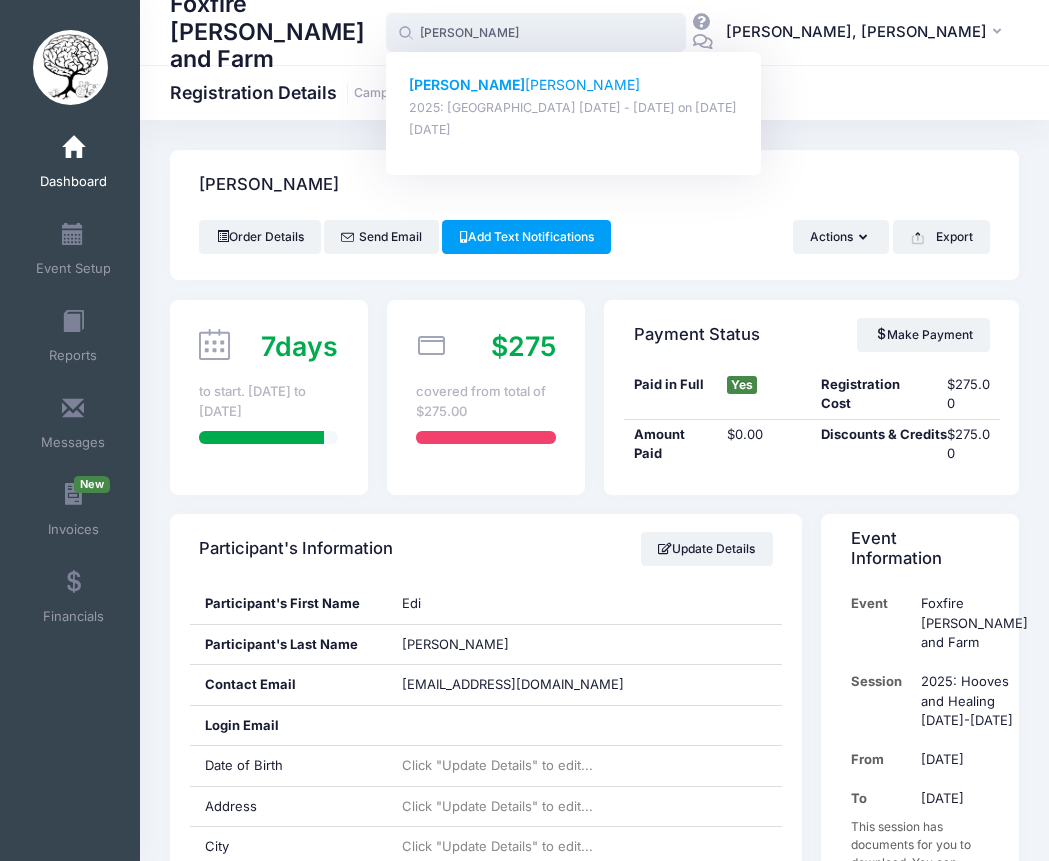 click on "[PERSON_NAME]" 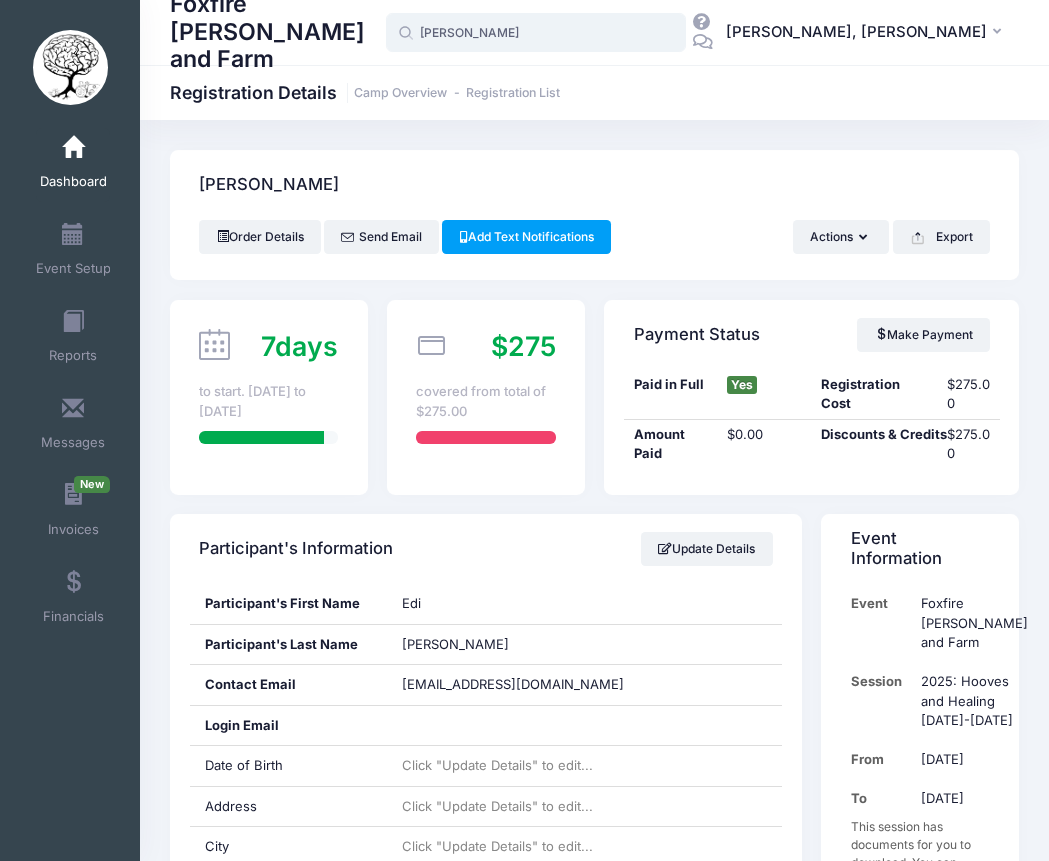 type on "Edith Dixon (2025: Woodland Playhouse June 9 - 13th, Jun-09, 2025)" 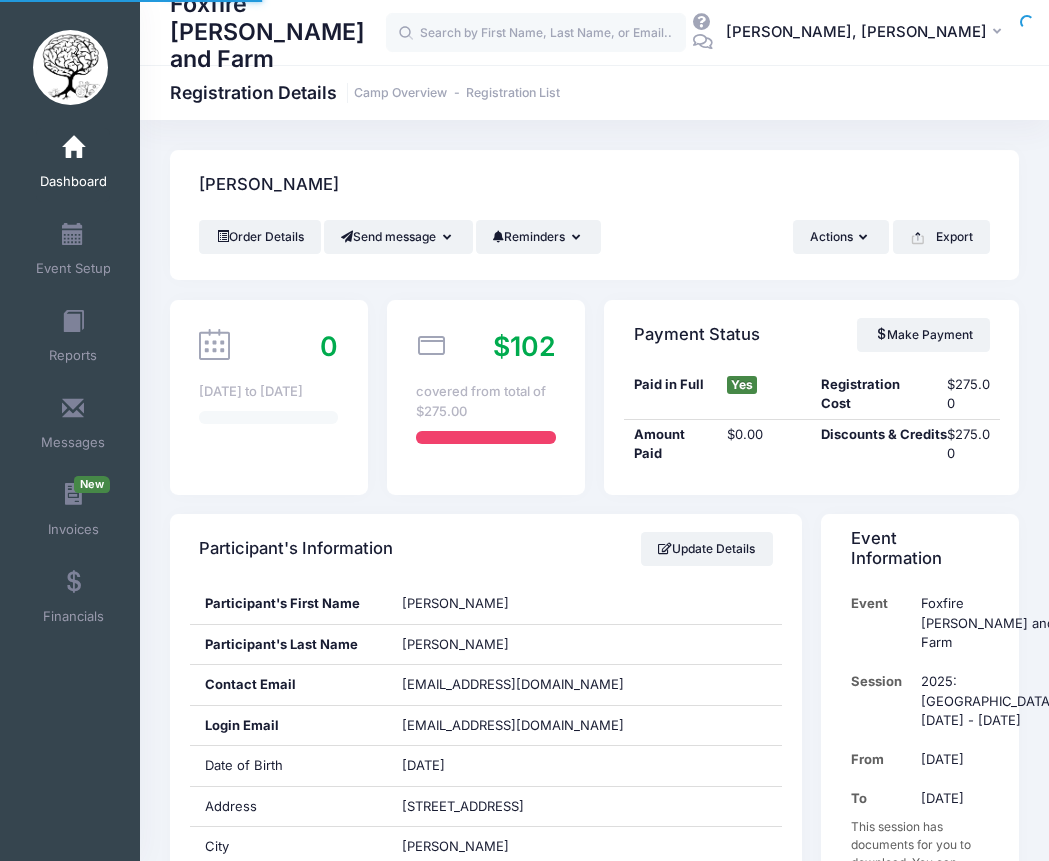 scroll, scrollTop: 0, scrollLeft: 0, axis: both 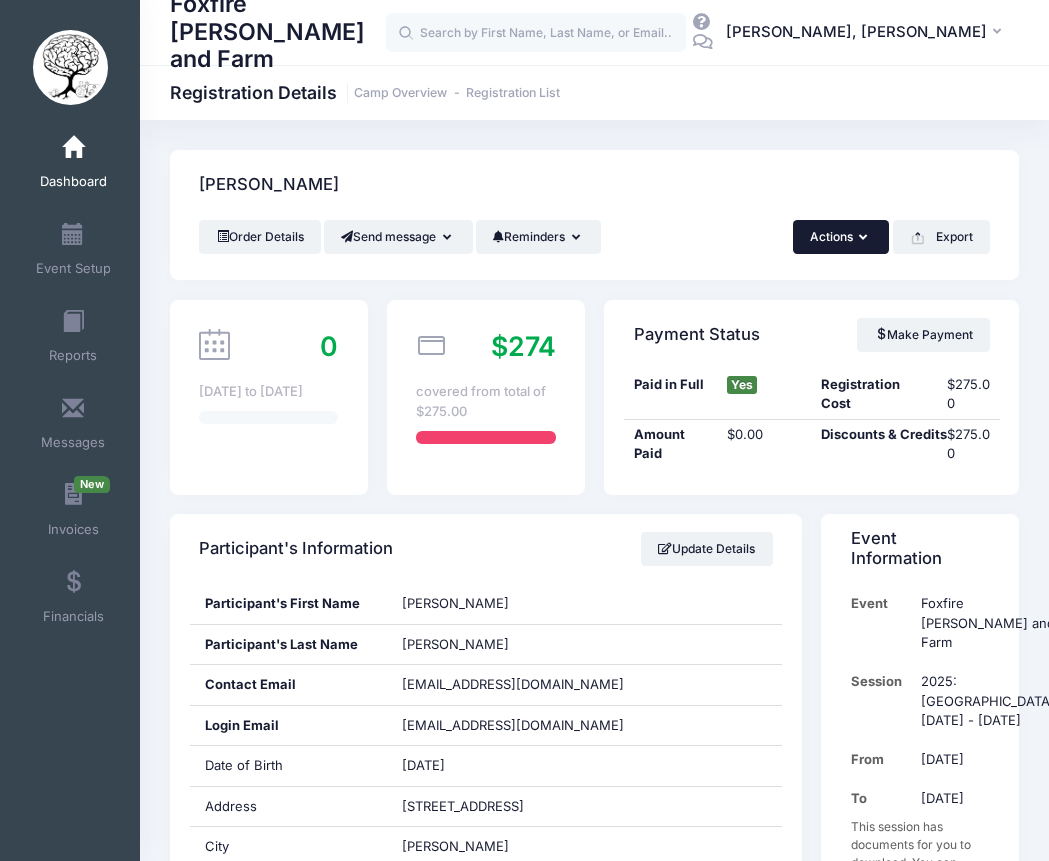 click on "Actions" at bounding box center (841, 237) 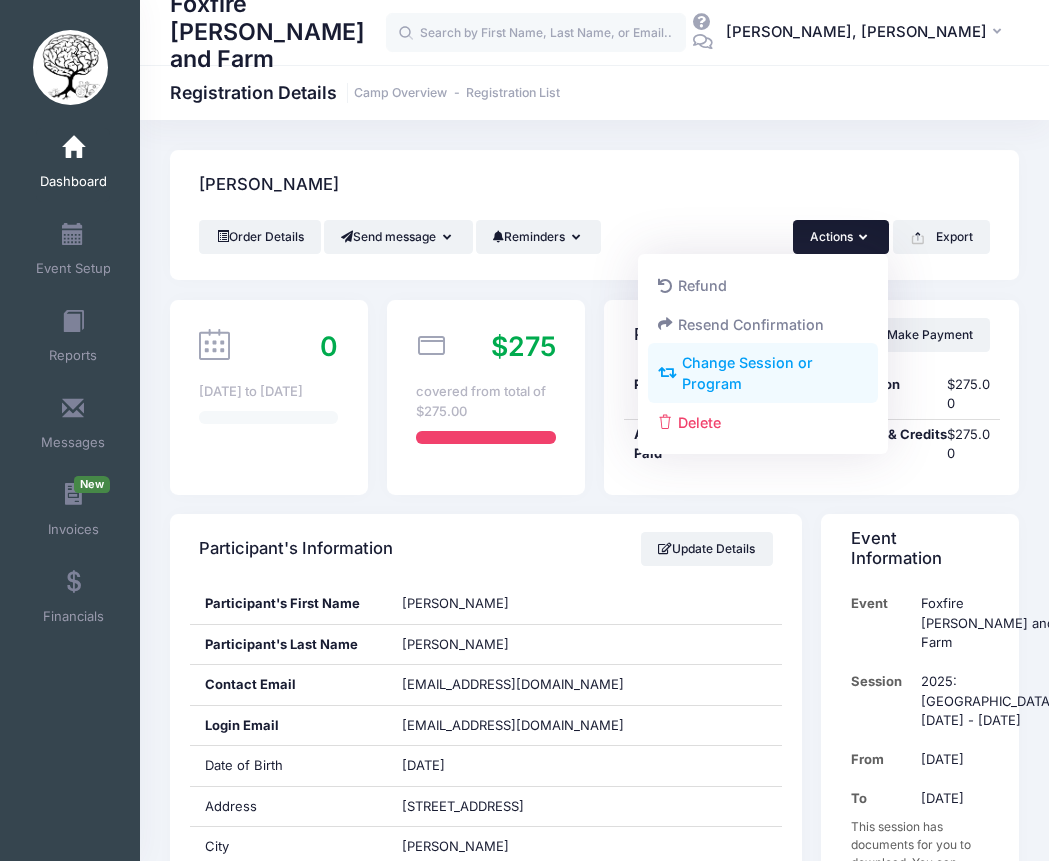 click on "Change Session or Program" at bounding box center (763, 374) 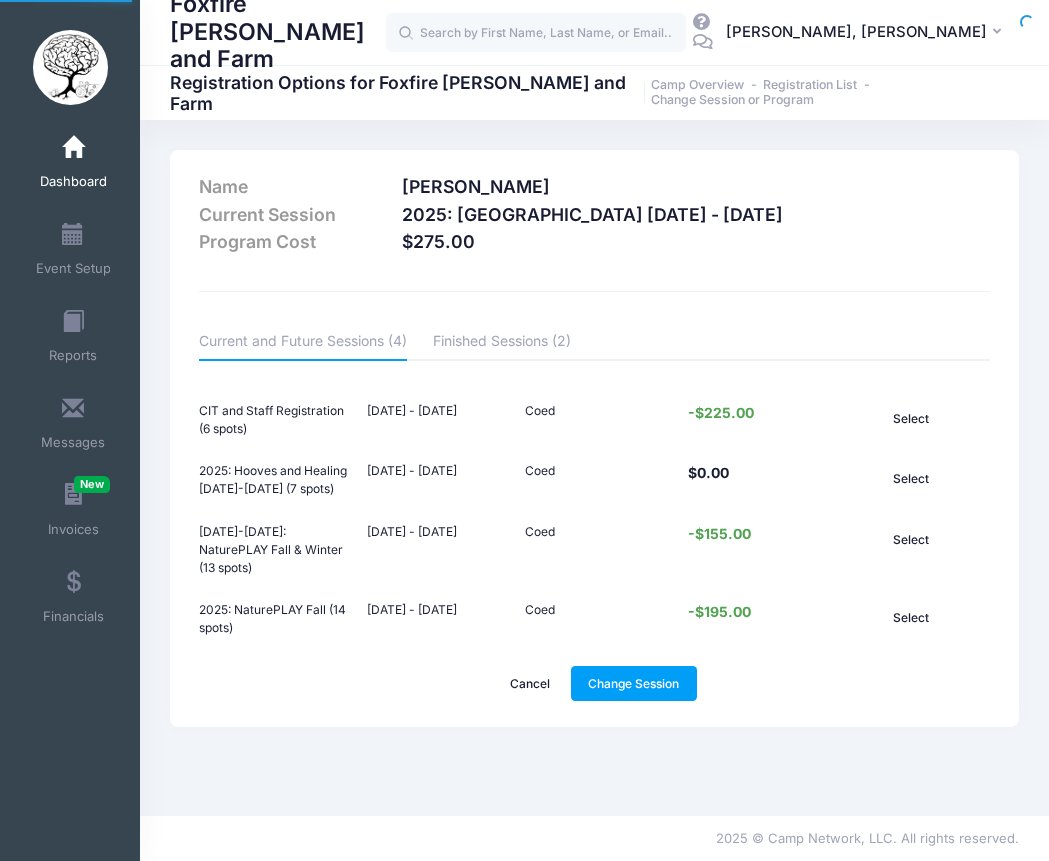 scroll, scrollTop: 0, scrollLeft: 0, axis: both 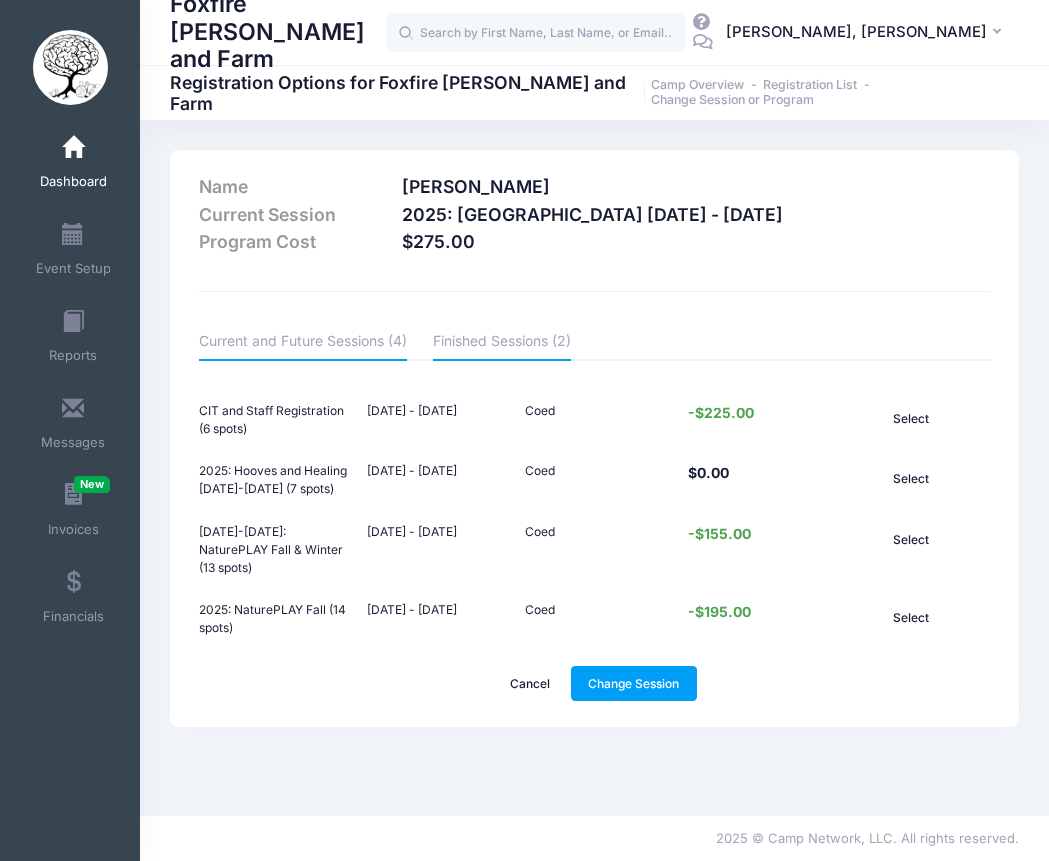 click on "Finished Sessions (2)" at bounding box center (502, 343) 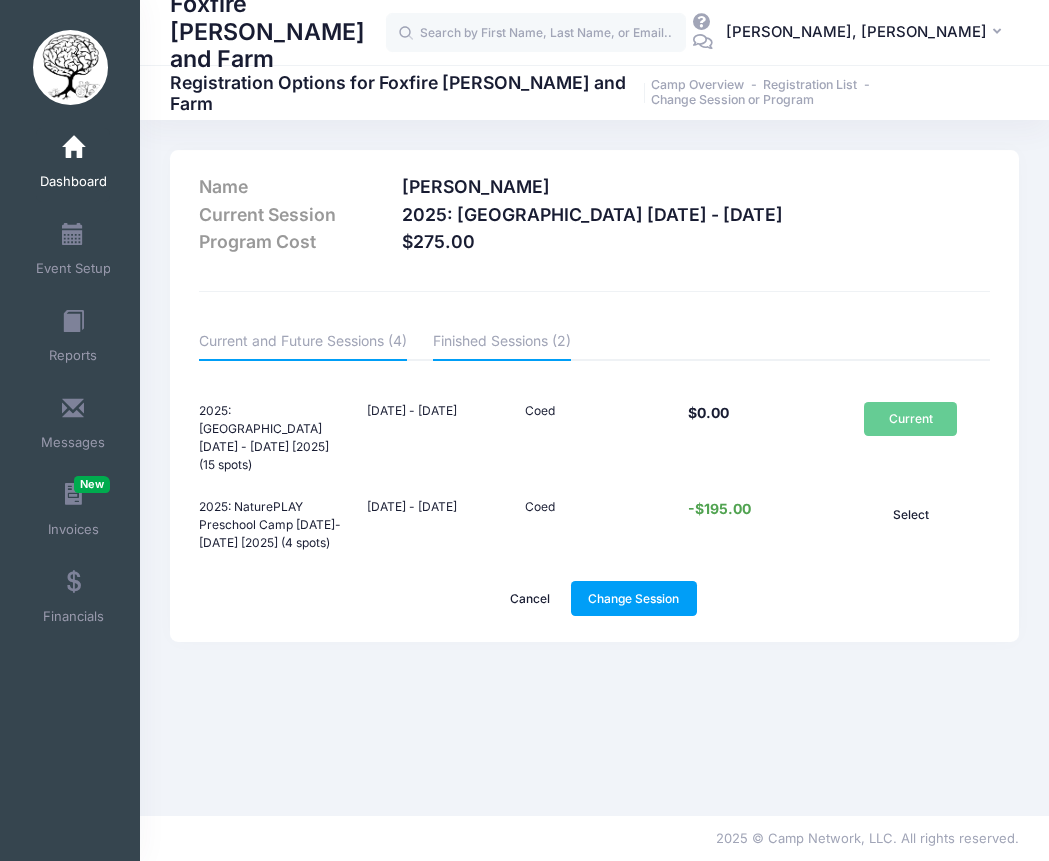 click on "Current and Future Sessions (4)" at bounding box center [303, 343] 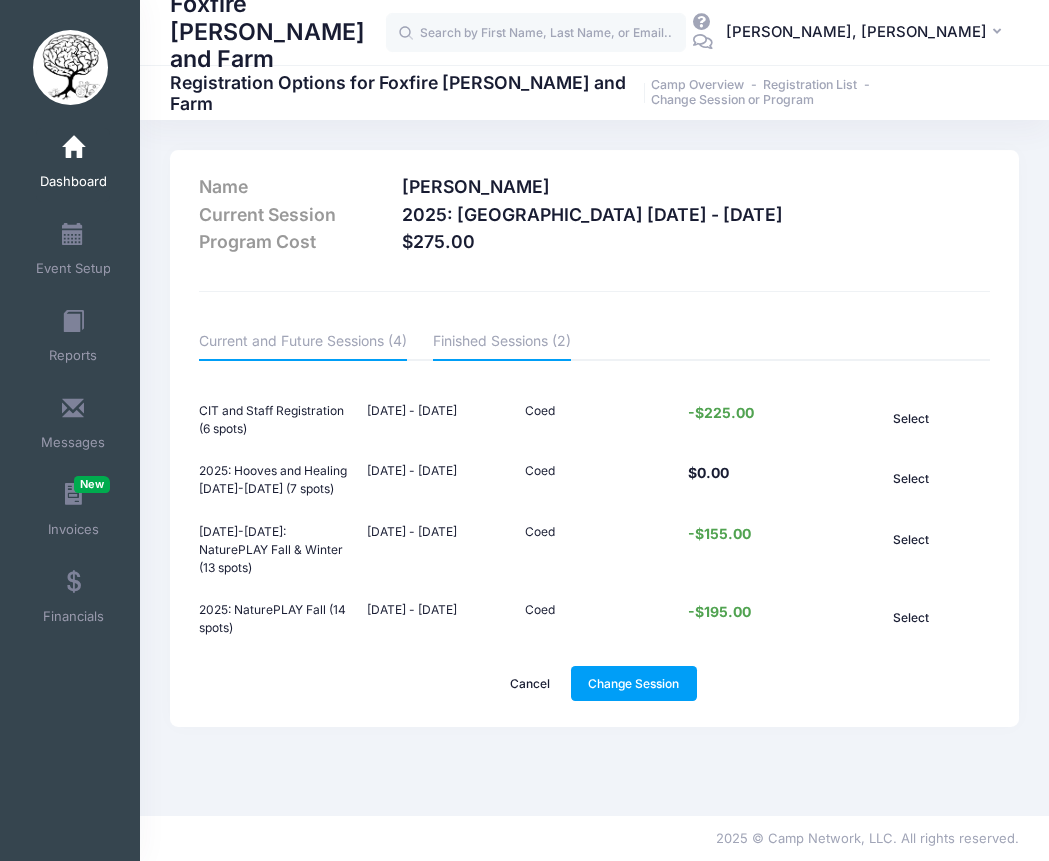 click on "Finished Sessions (2)" at bounding box center (502, 343) 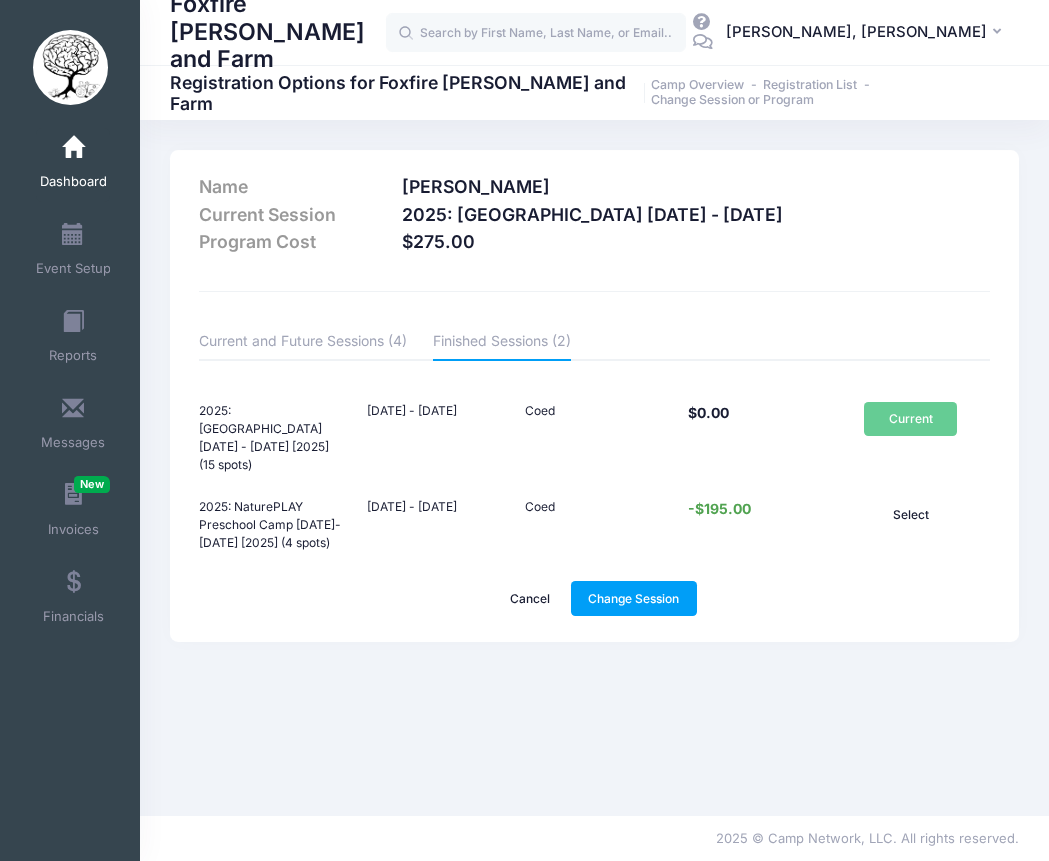 click on "Cancel" at bounding box center (530, 598) 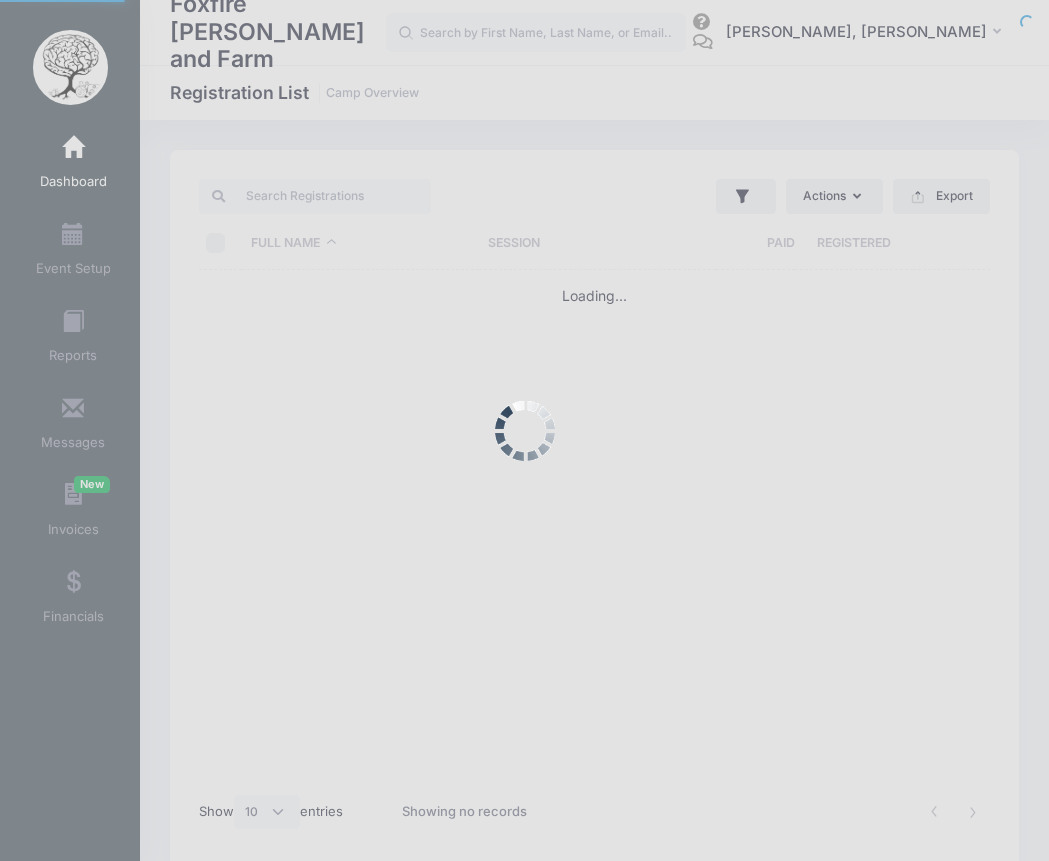 select on "10" 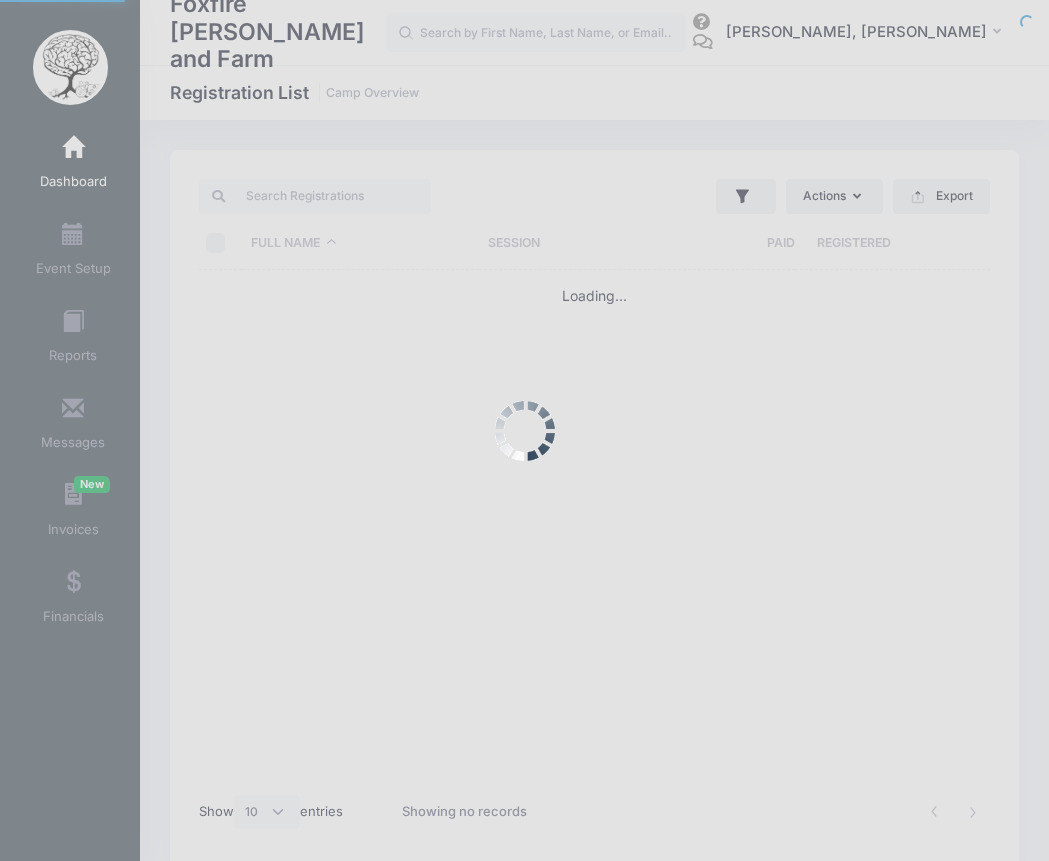 scroll, scrollTop: 0, scrollLeft: 0, axis: both 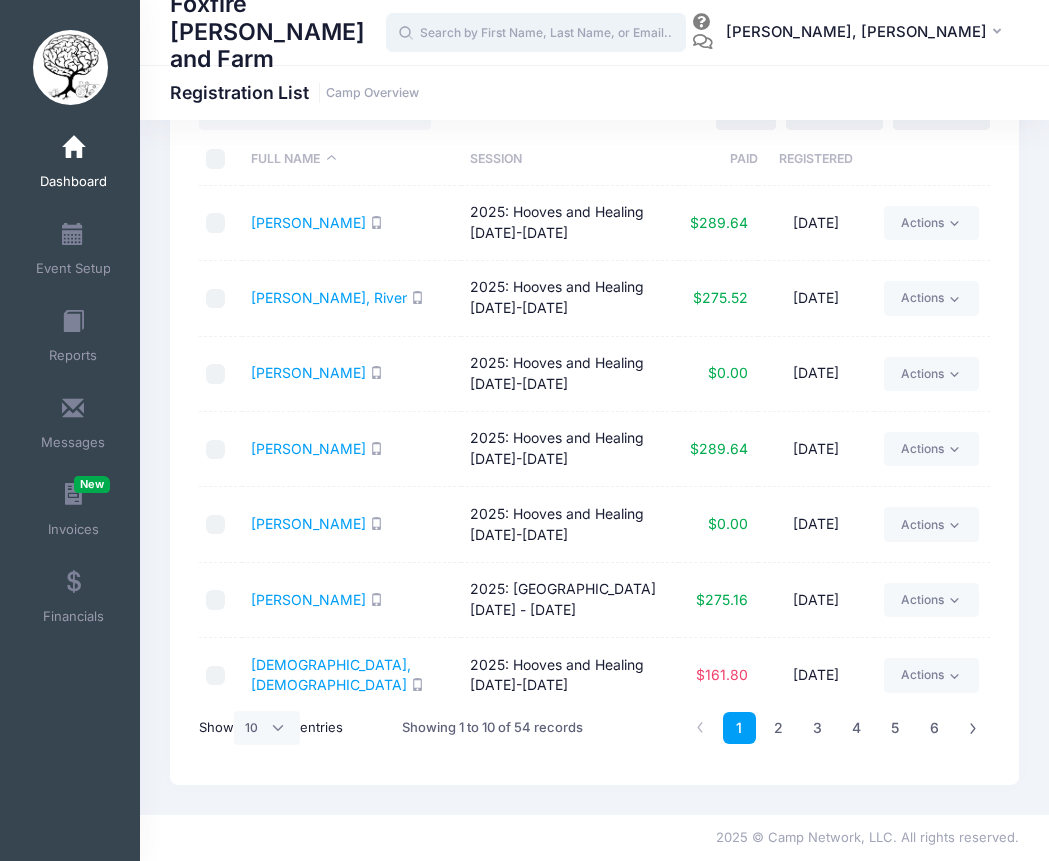 click at bounding box center [536, 33] 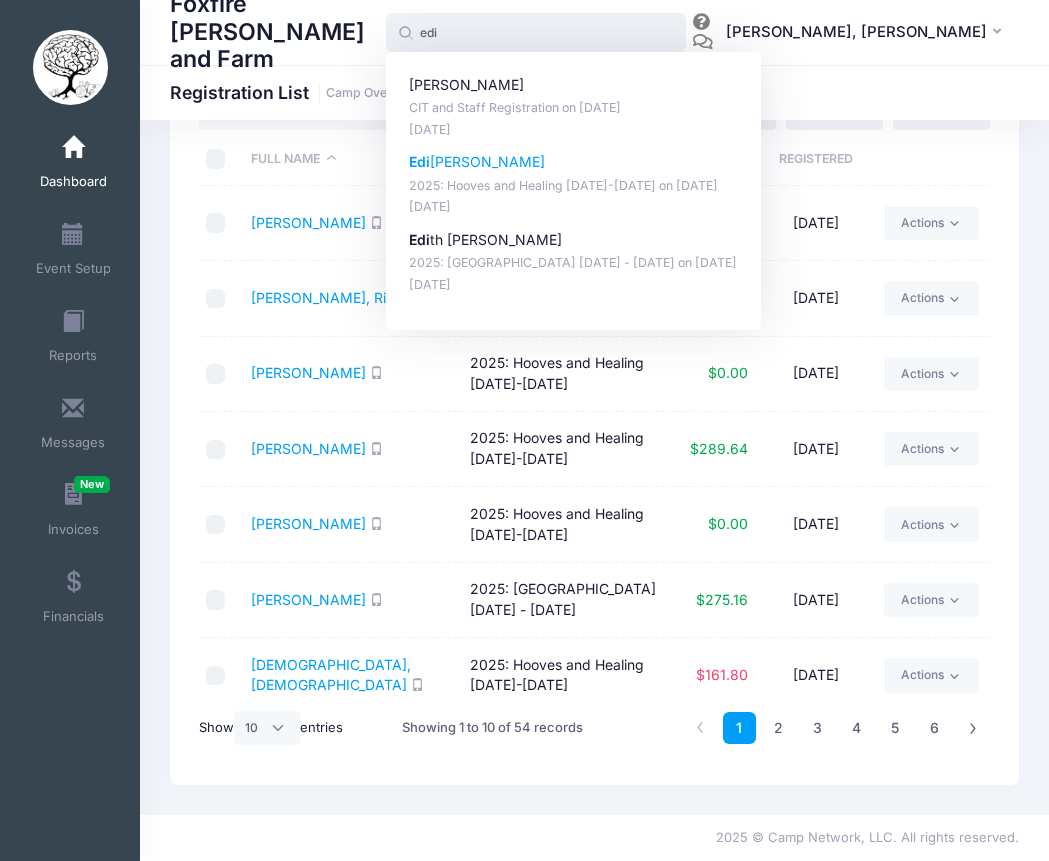 click on "Edi  Dixon" at bounding box center (574, 162) 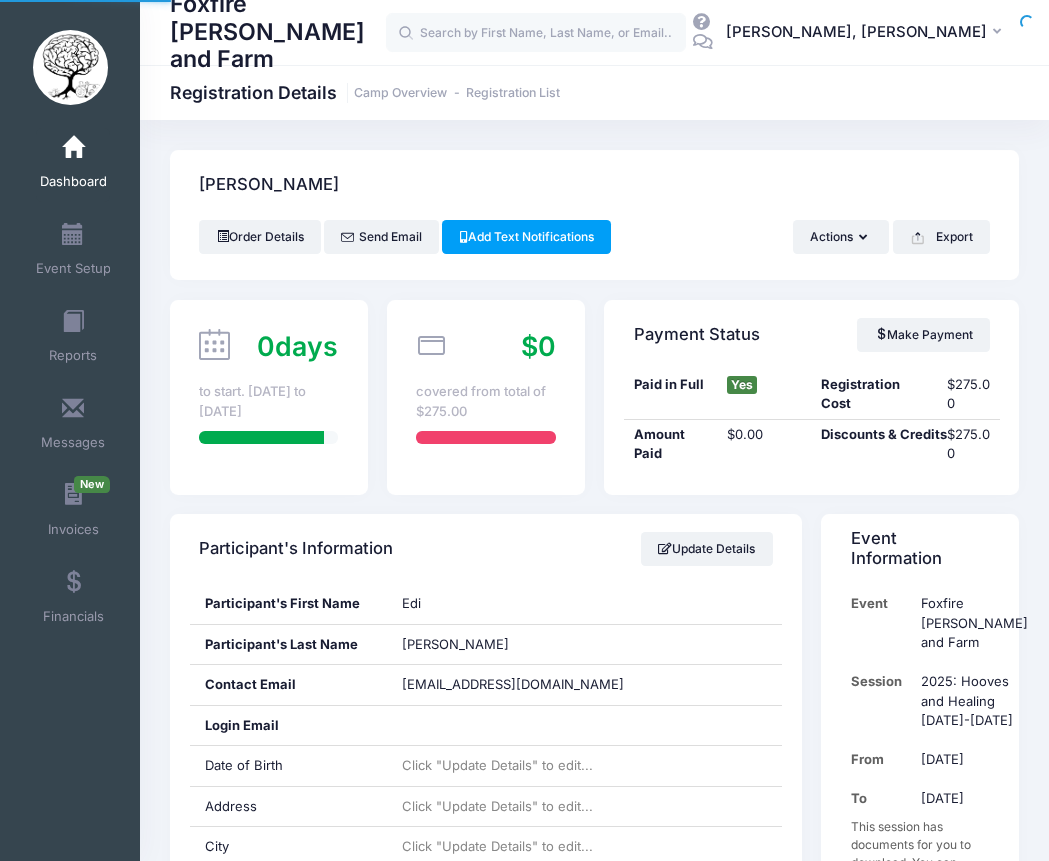 scroll, scrollTop: 0, scrollLeft: 0, axis: both 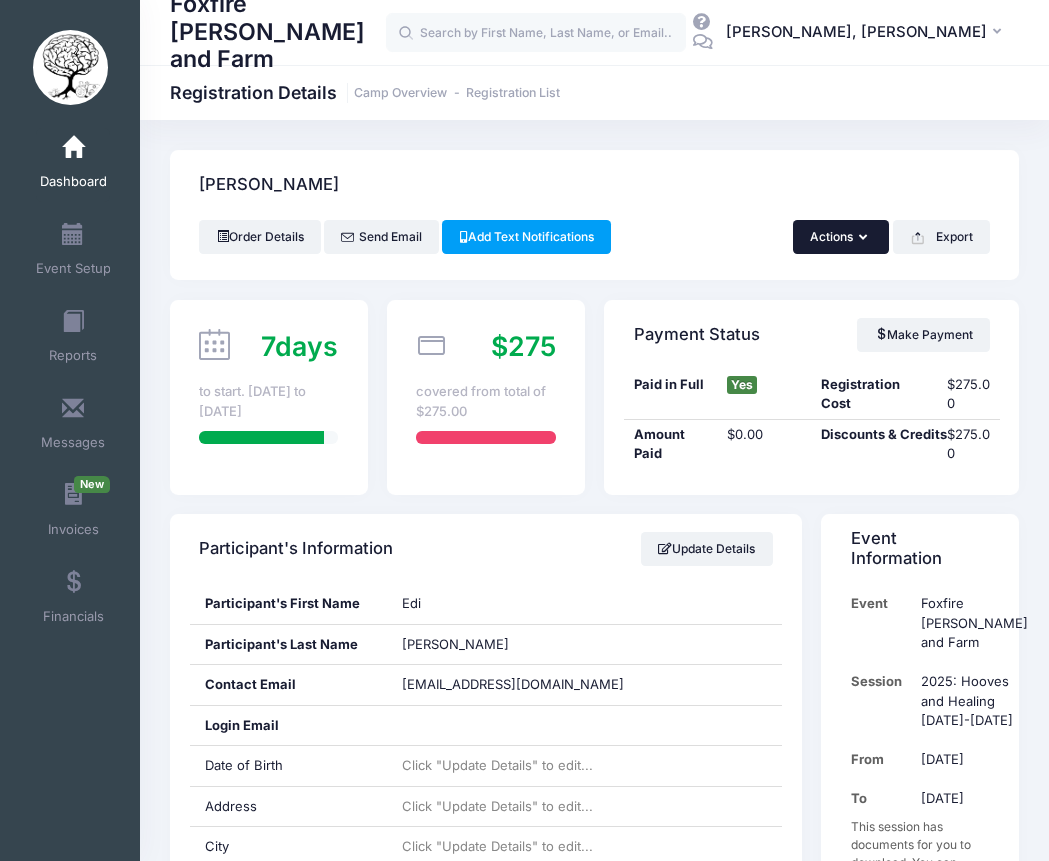 click on "Actions" at bounding box center [841, 237] 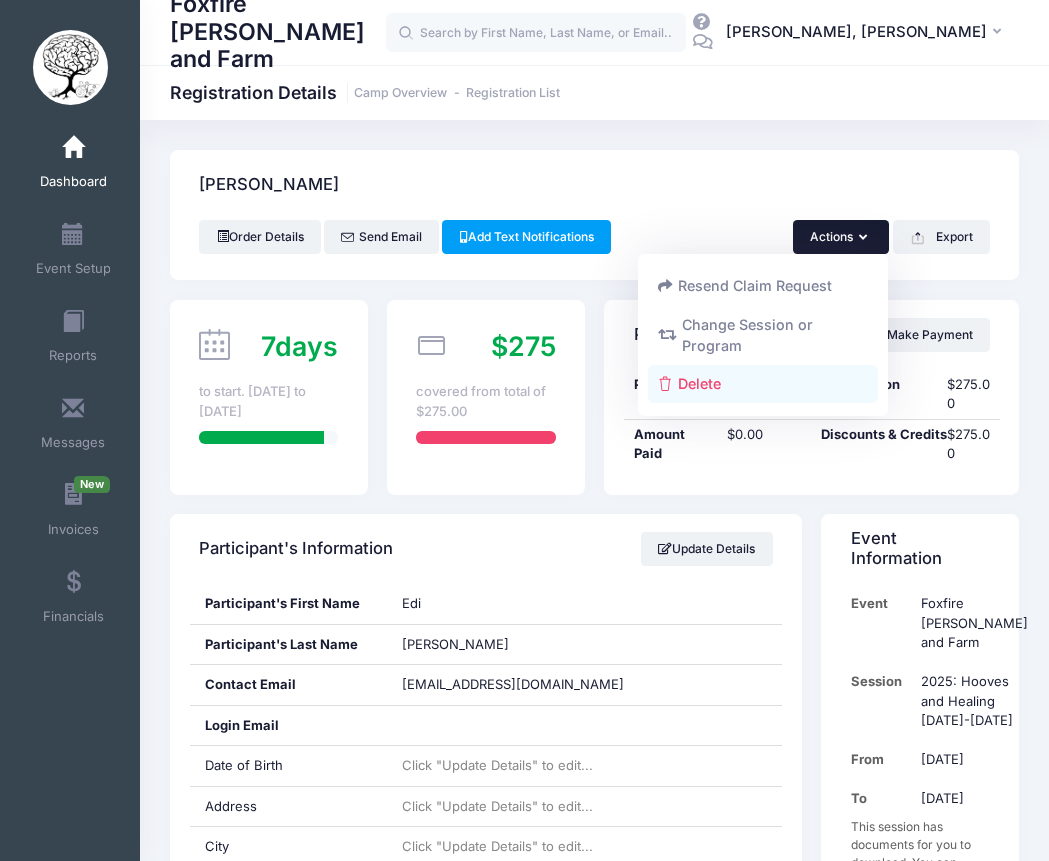 click on "Delete" at bounding box center [763, 384] 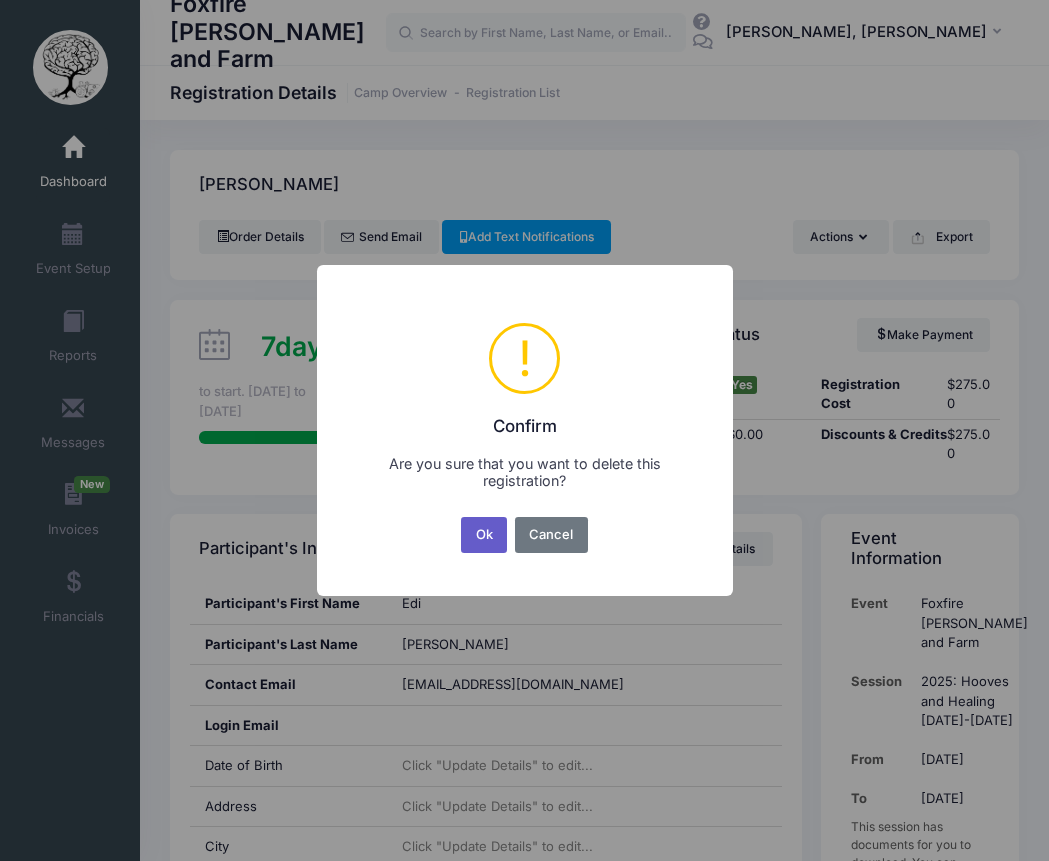 click on "Ok" at bounding box center (484, 535) 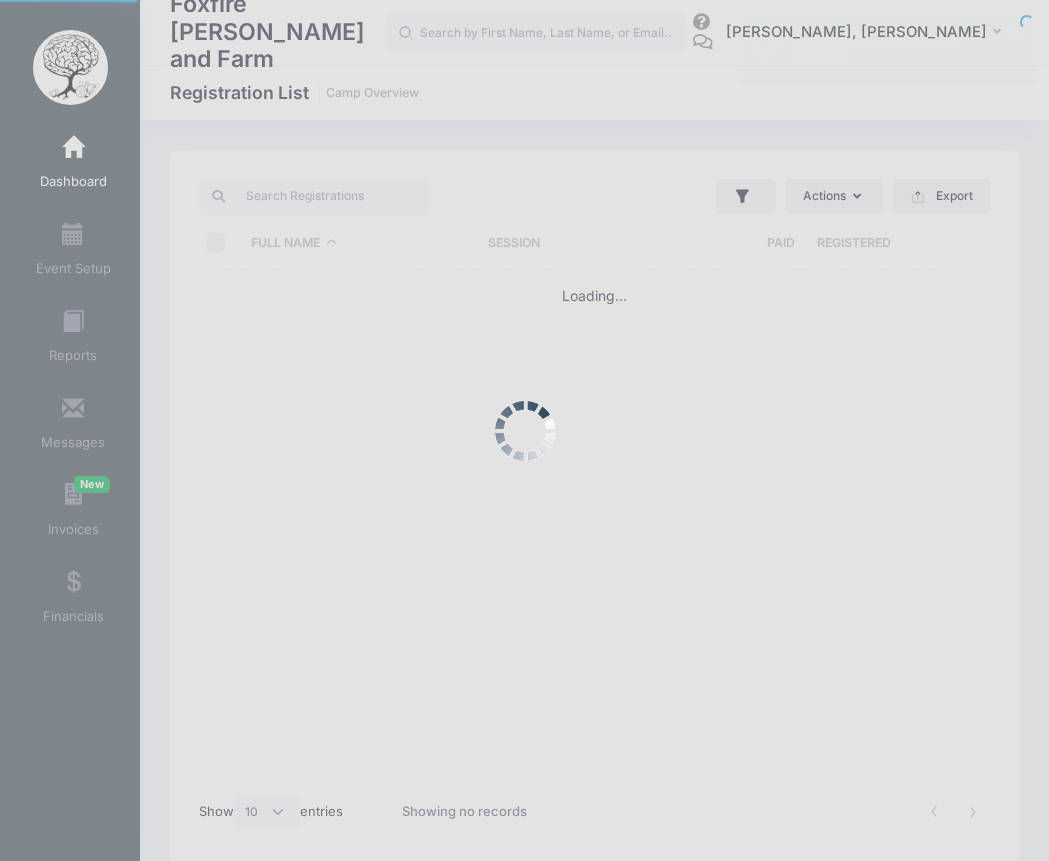 select on "10" 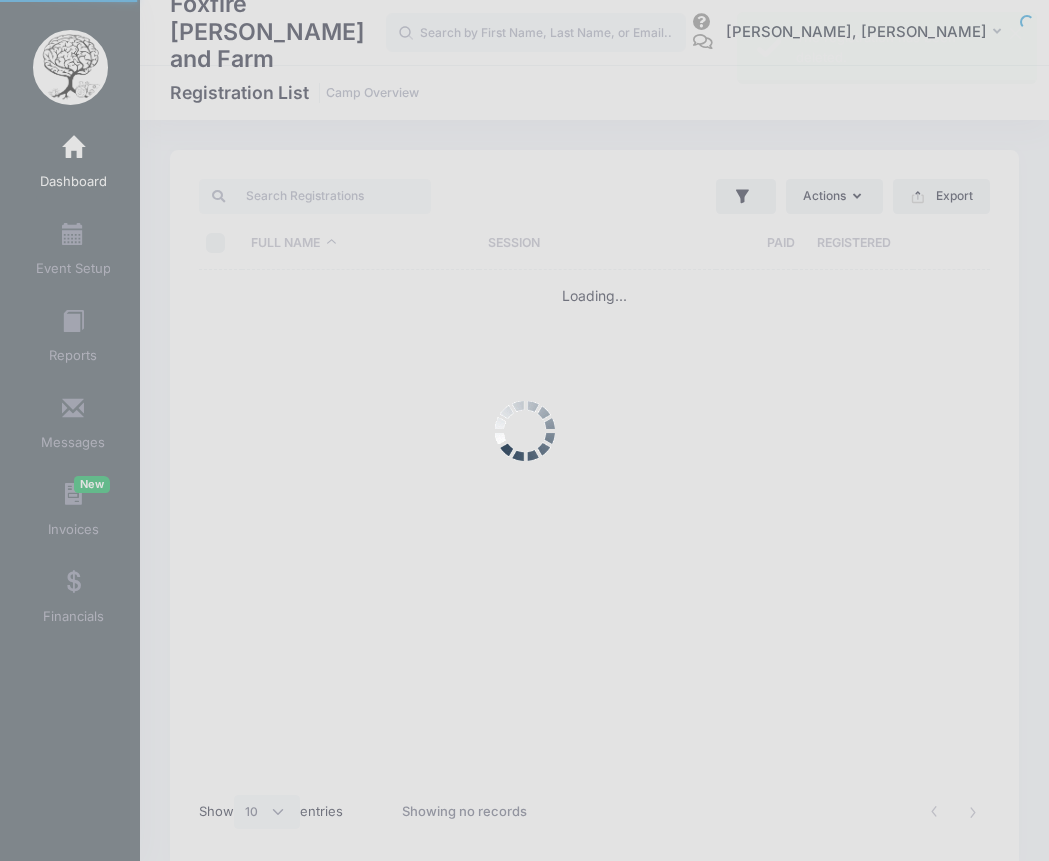 scroll, scrollTop: 0, scrollLeft: 0, axis: both 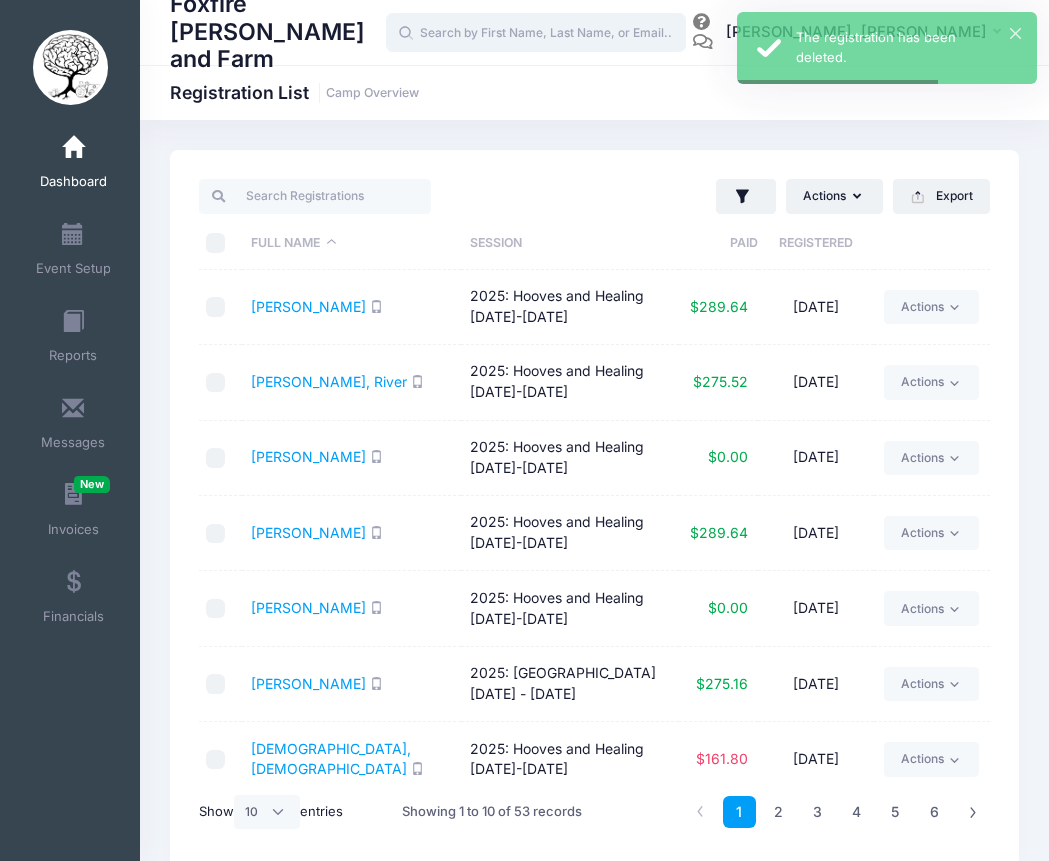 click at bounding box center (536, 33) 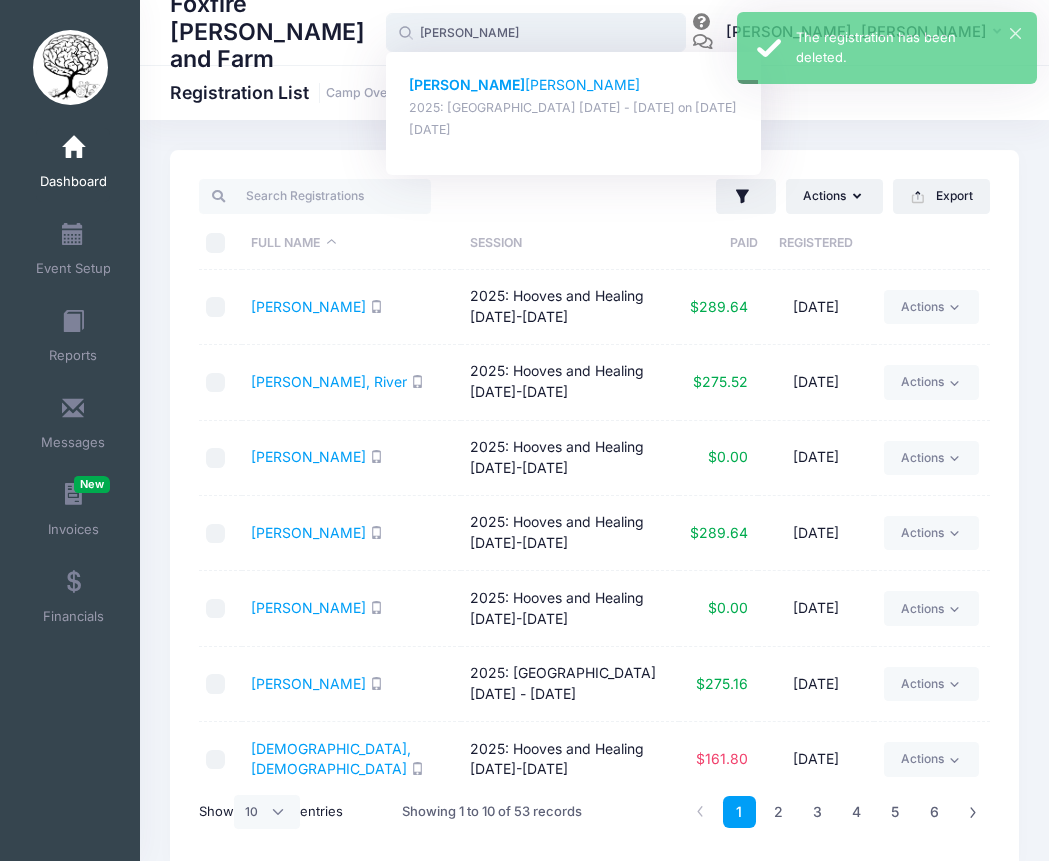 click on "Edith  Dixon" at bounding box center [574, 85] 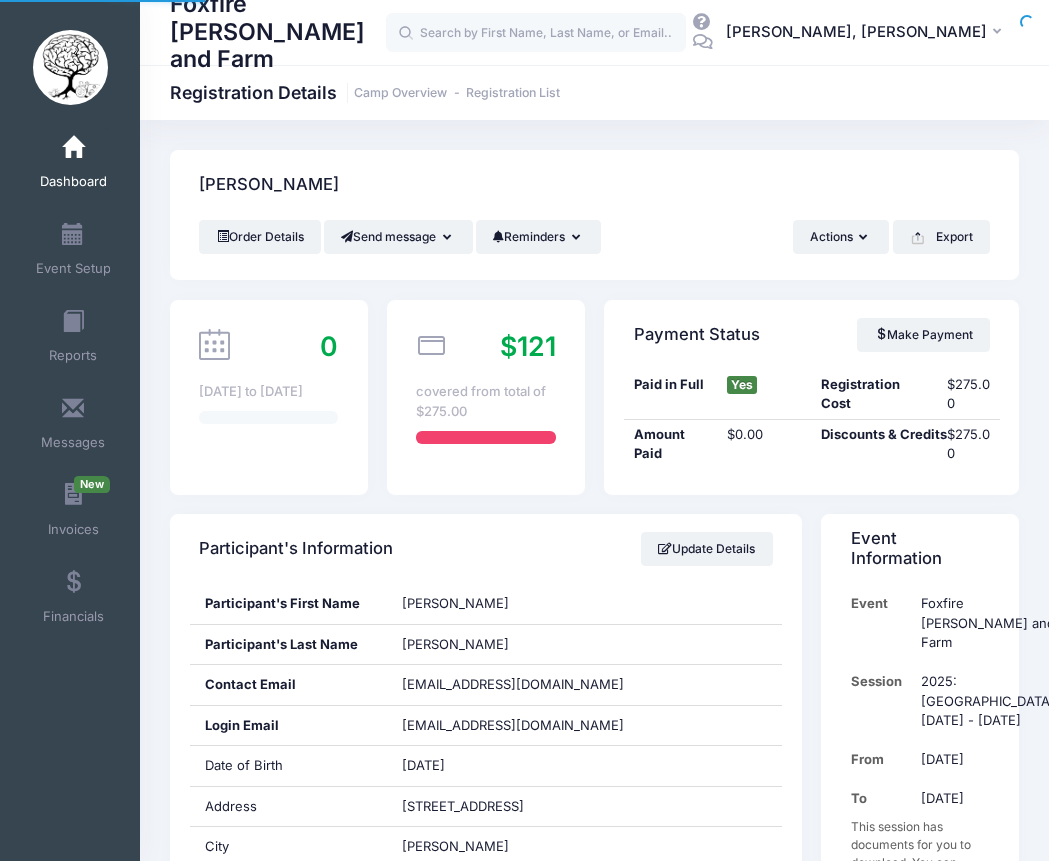 scroll, scrollTop: 0, scrollLeft: 0, axis: both 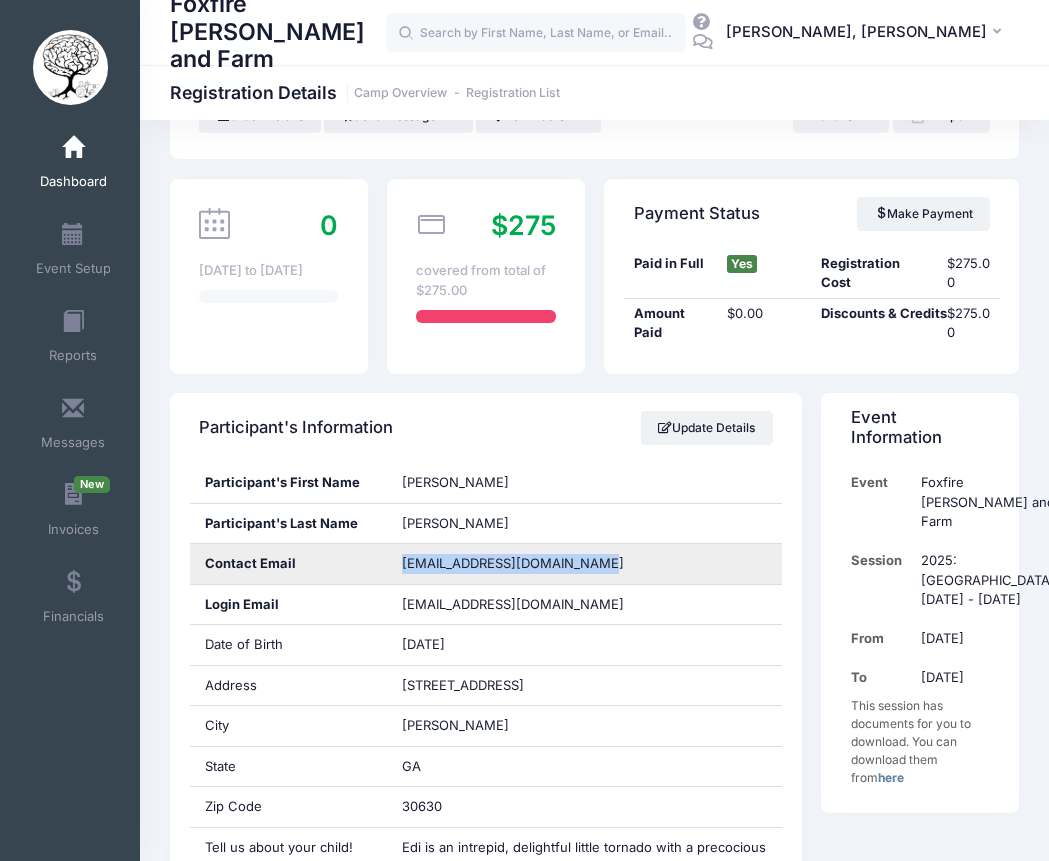 drag, startPoint x: 626, startPoint y: 570, endPoint x: 394, endPoint y: 571, distance: 232.00215 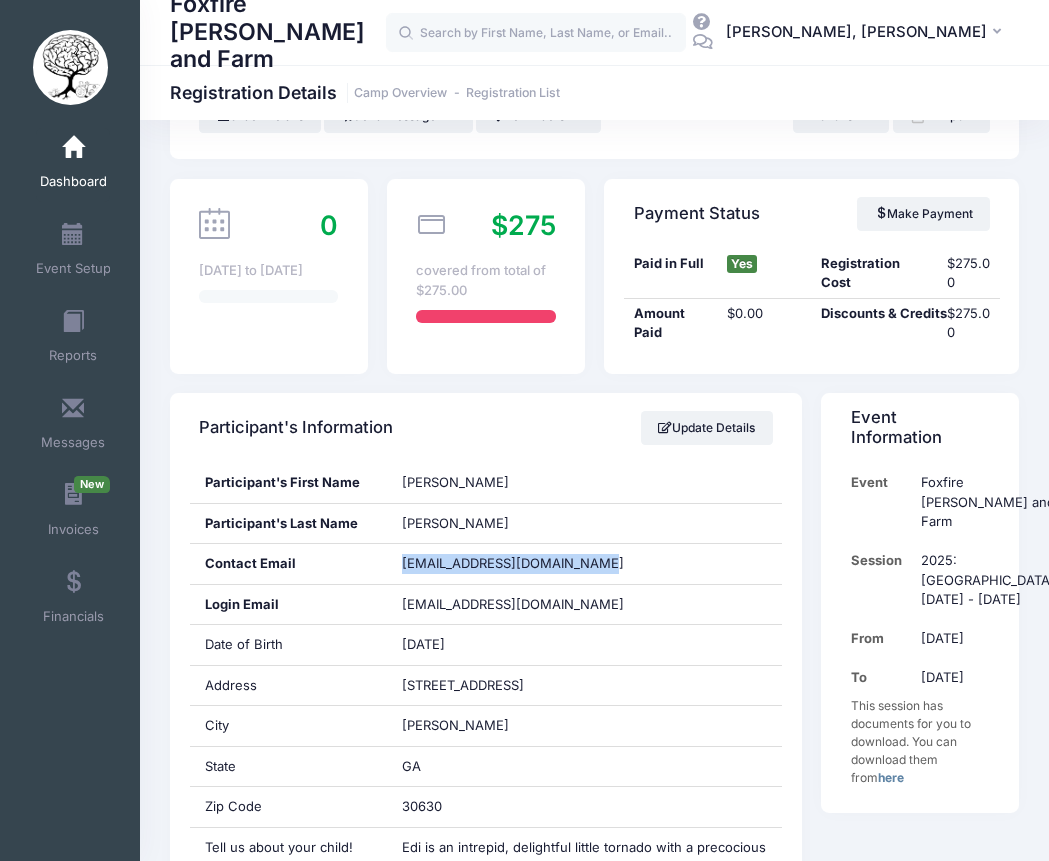 scroll, scrollTop: 0, scrollLeft: 0, axis: both 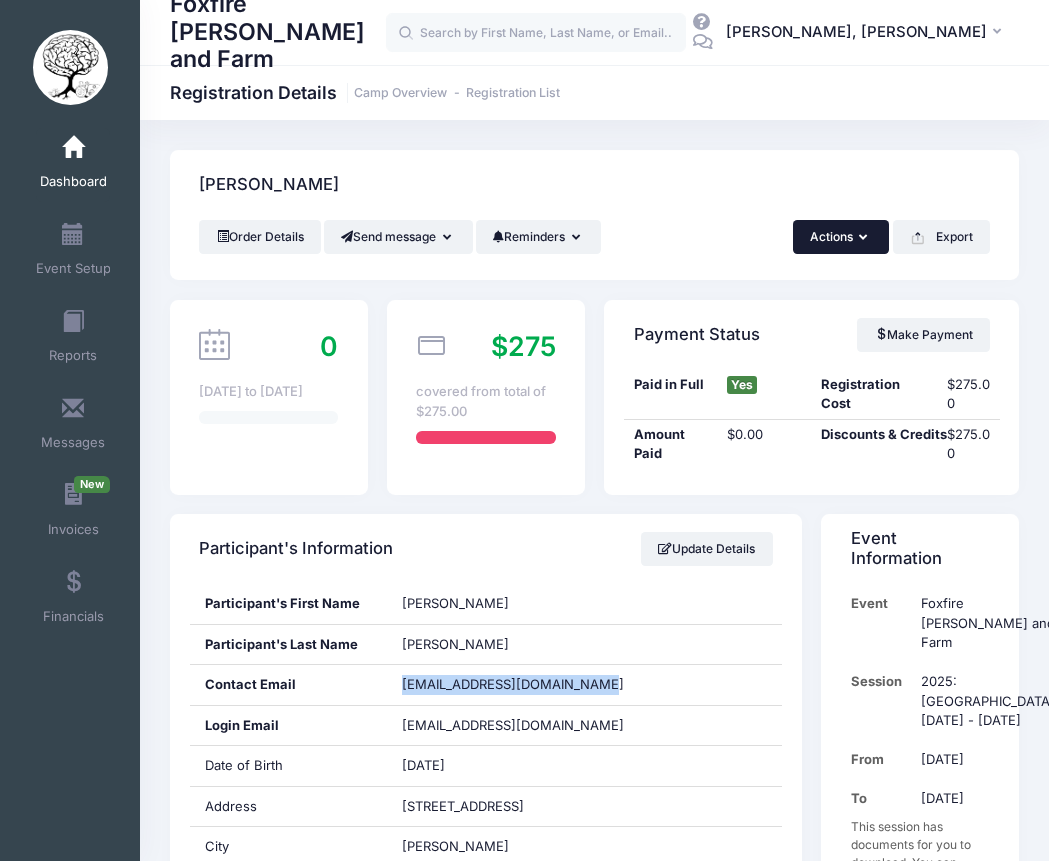 click on "Actions" at bounding box center (841, 237) 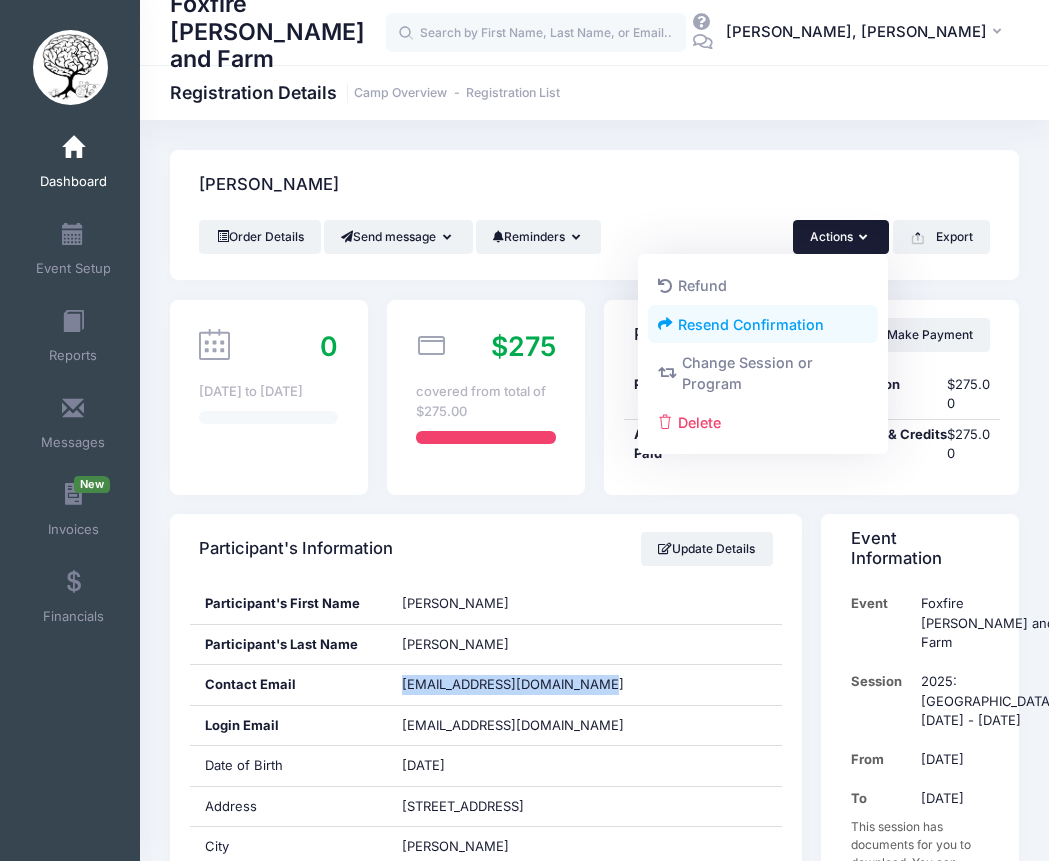 click on "Resend Confirmation" at bounding box center (763, 324) 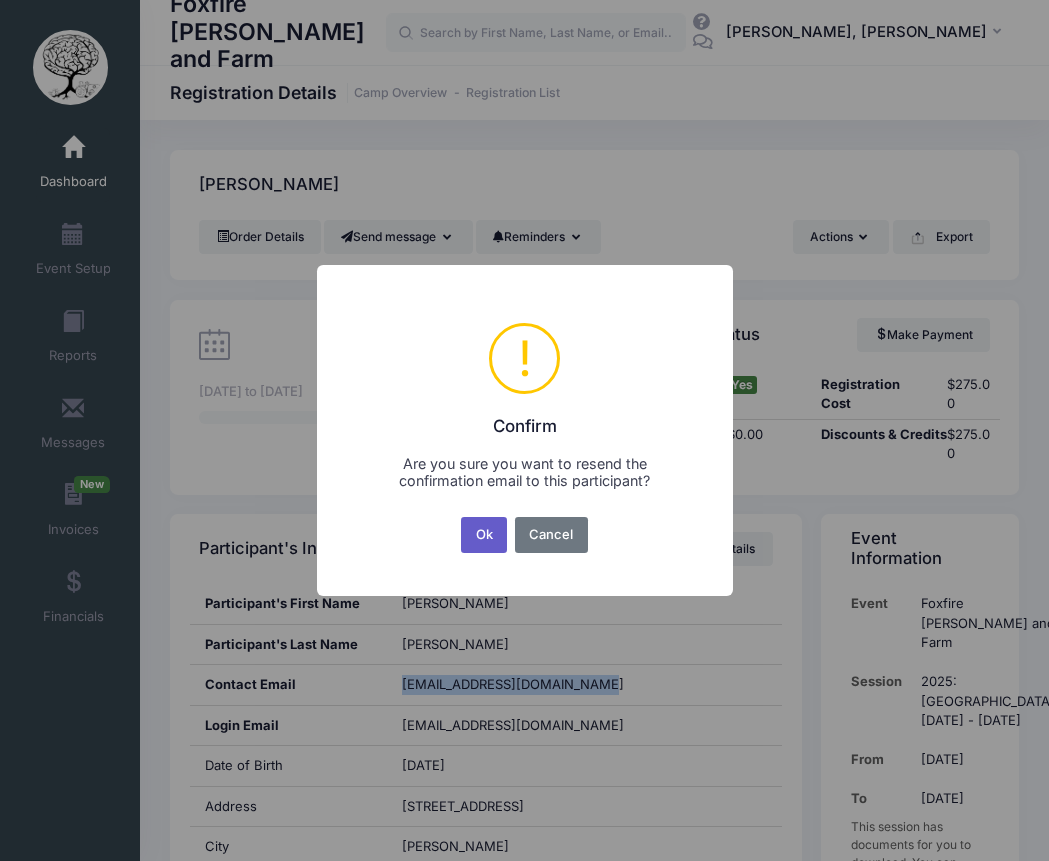 click on "Ok" at bounding box center (484, 535) 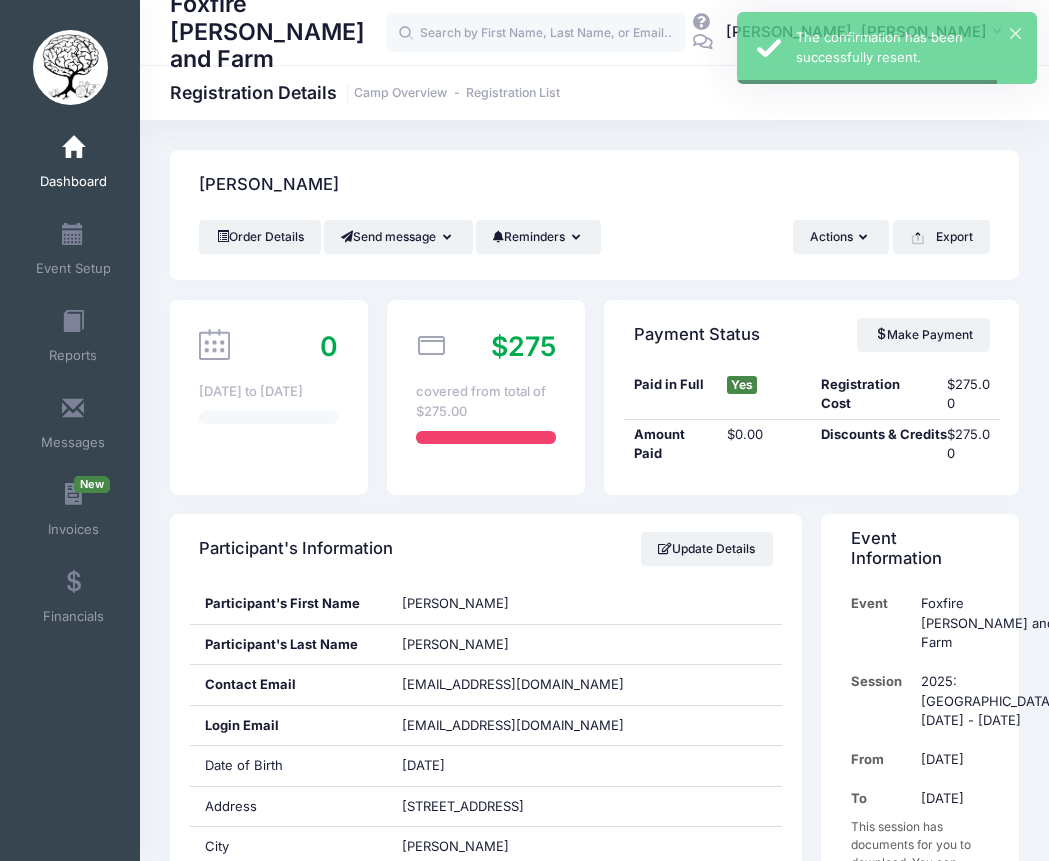 click on "Foxfire Woods and Farm
Registration Details
Camp Overview
Registration List" at bounding box center [594, 93] 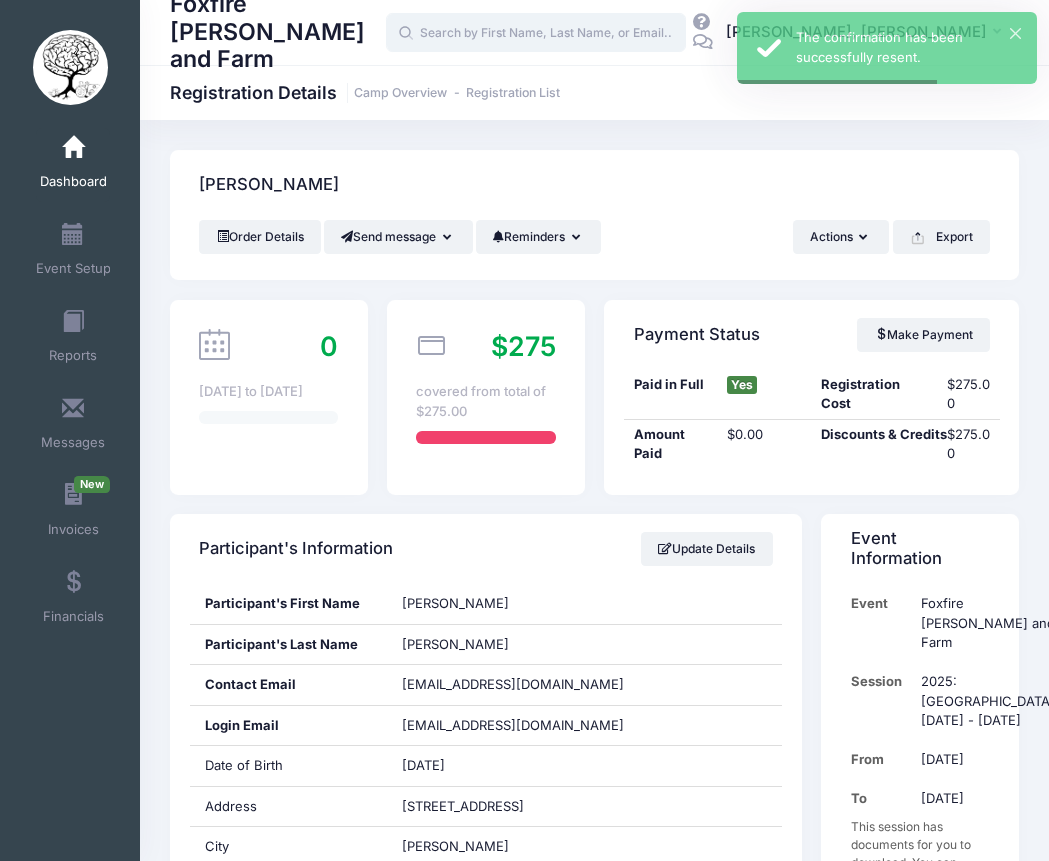 click at bounding box center [536, 33] 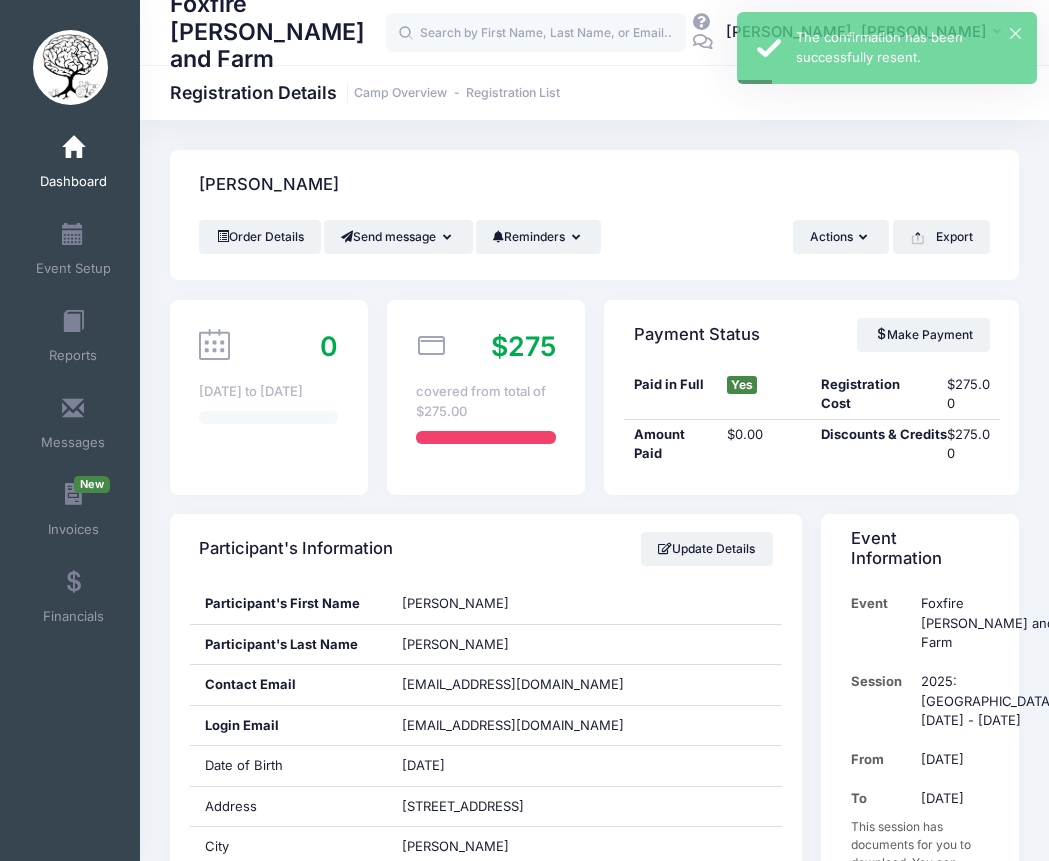 click on "Foxfire [PERSON_NAME] and Farm" at bounding box center (278, 33) 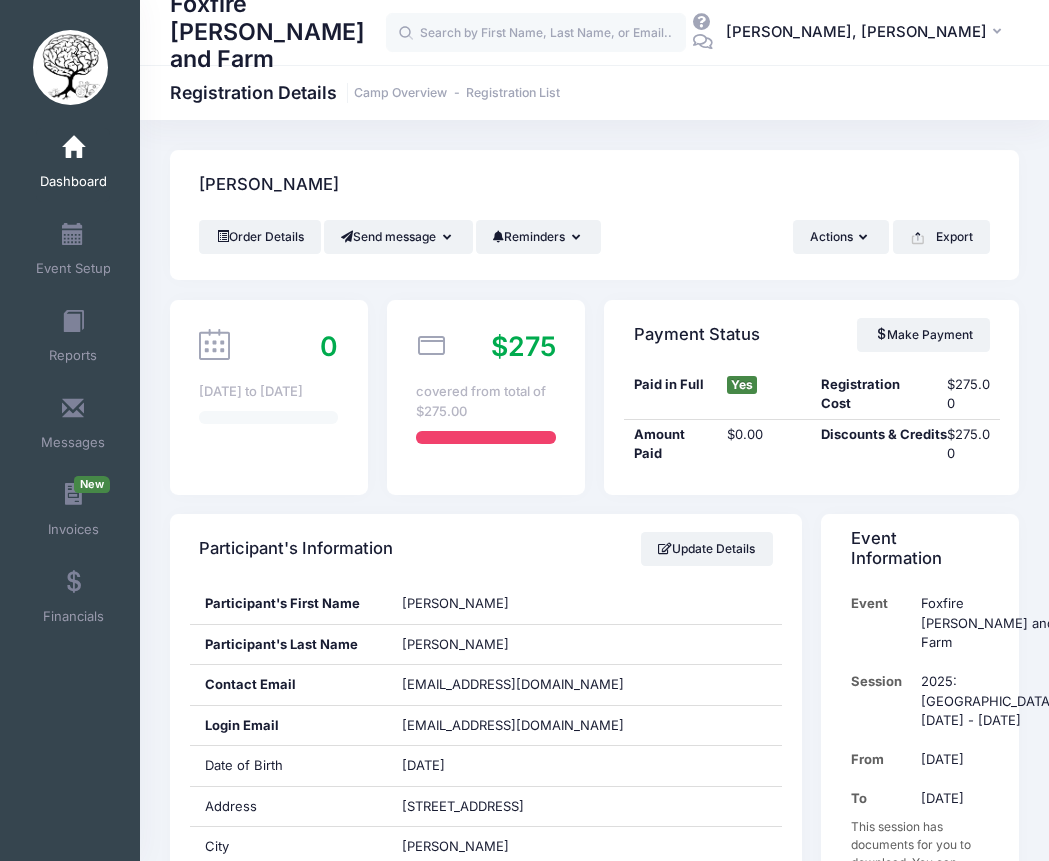 click on "Dashboard" at bounding box center (73, 165) 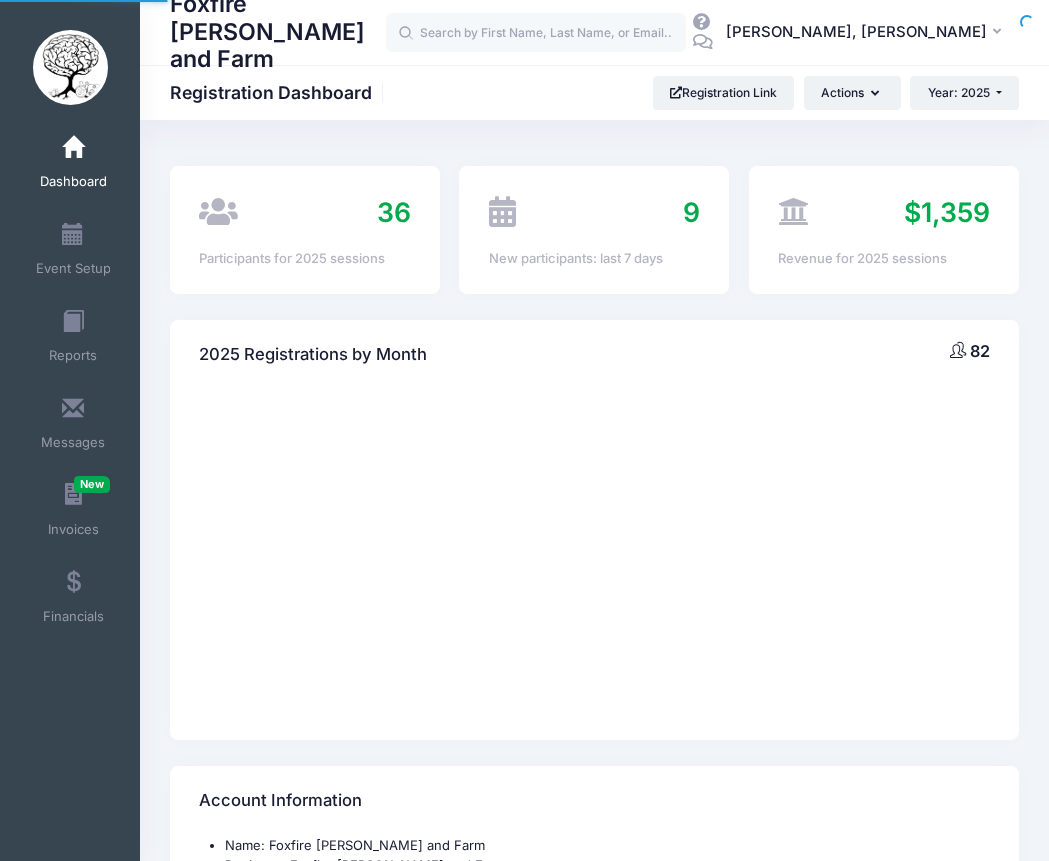 scroll, scrollTop: 0, scrollLeft: 0, axis: both 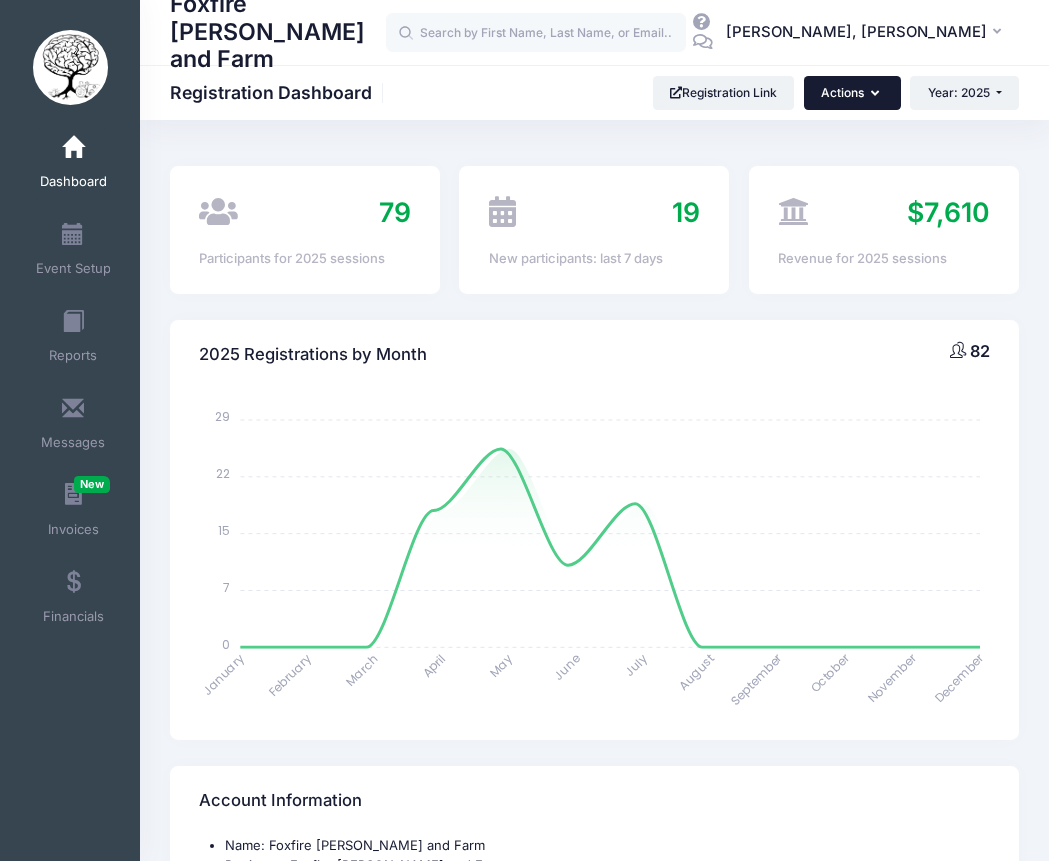 click on "Actions" at bounding box center (852, 93) 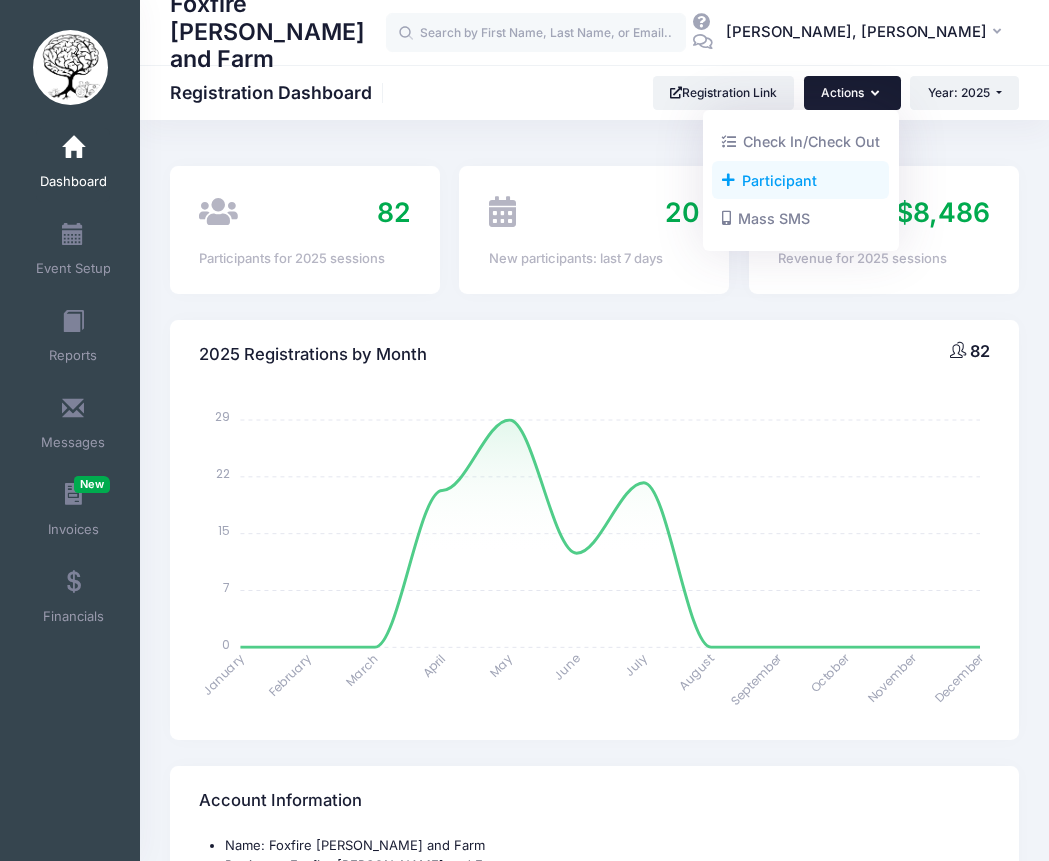 click on "Participant" at bounding box center [800, 180] 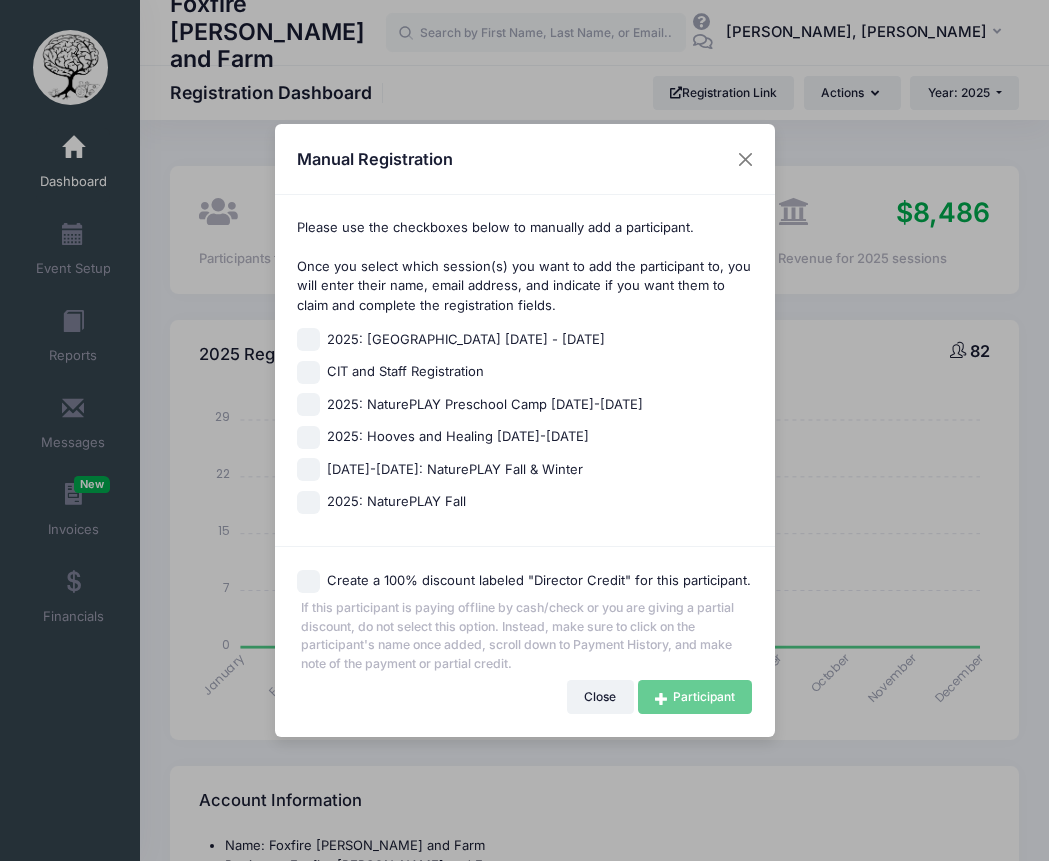 click on "2025: Hooves and Healing July 21-25th" at bounding box center (308, 437) 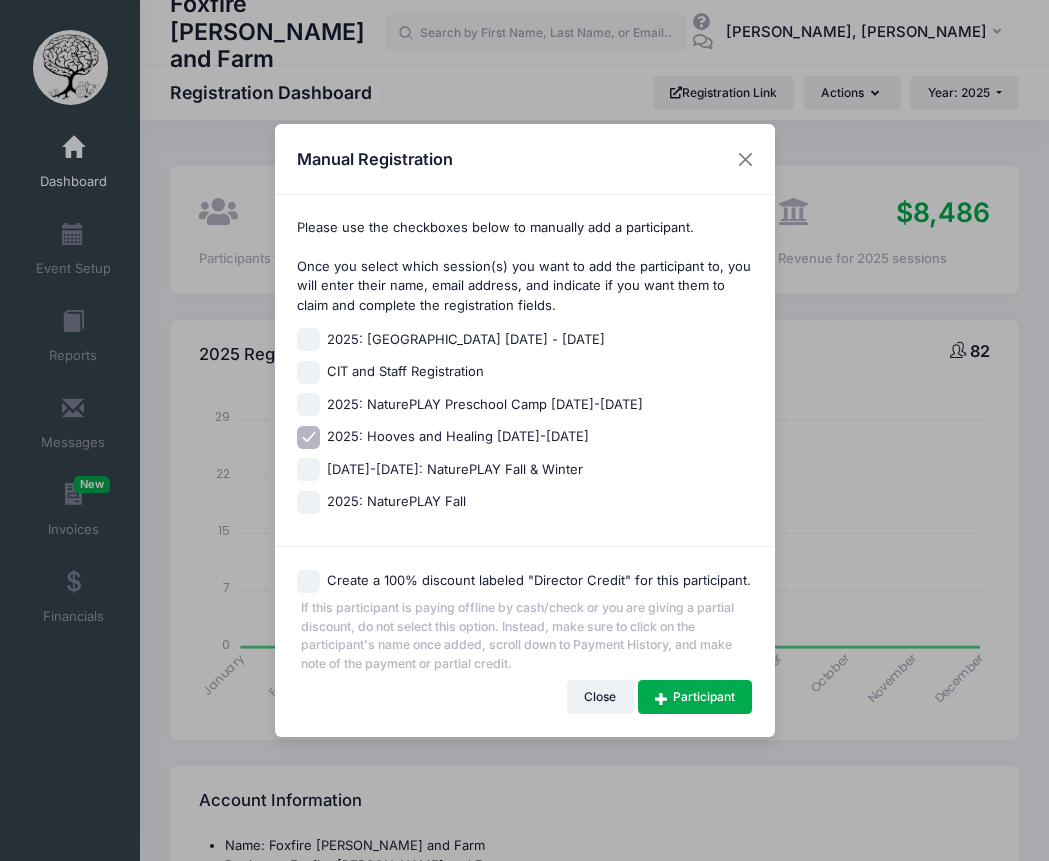 click on "Create a 100% discount labeled "Director Credit" for this participant." at bounding box center (308, 581) 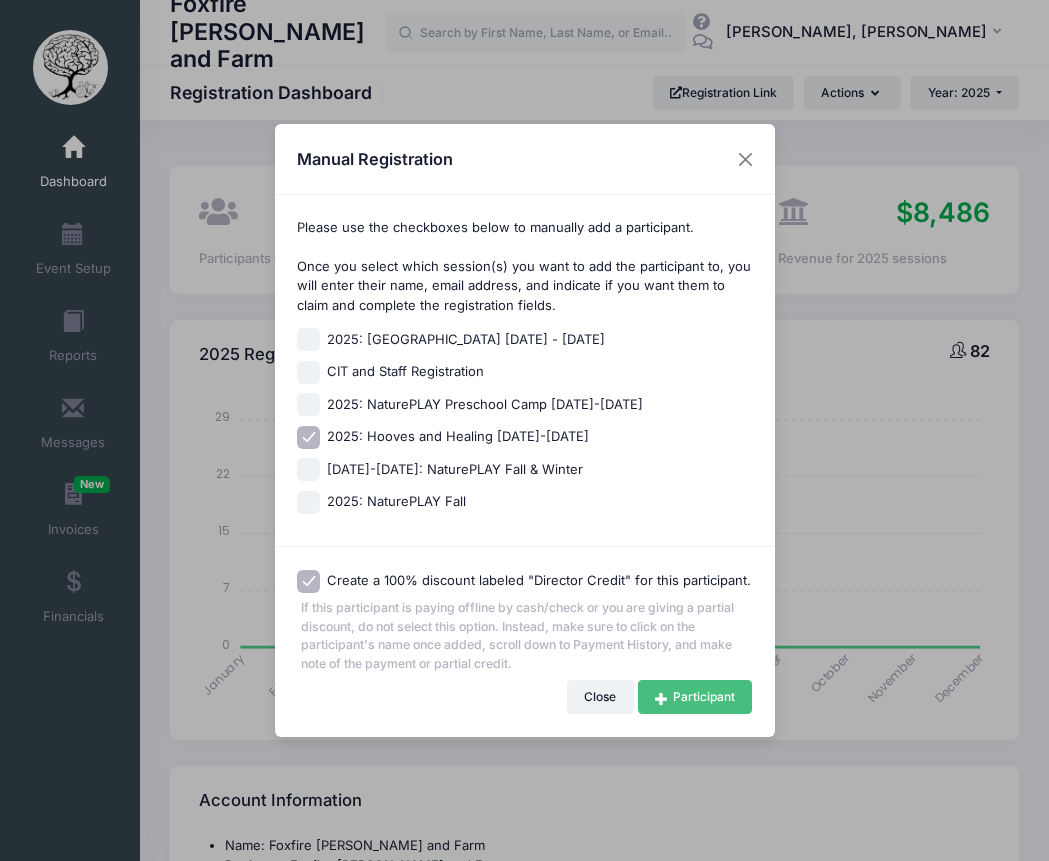 click on "Participant" at bounding box center [695, 697] 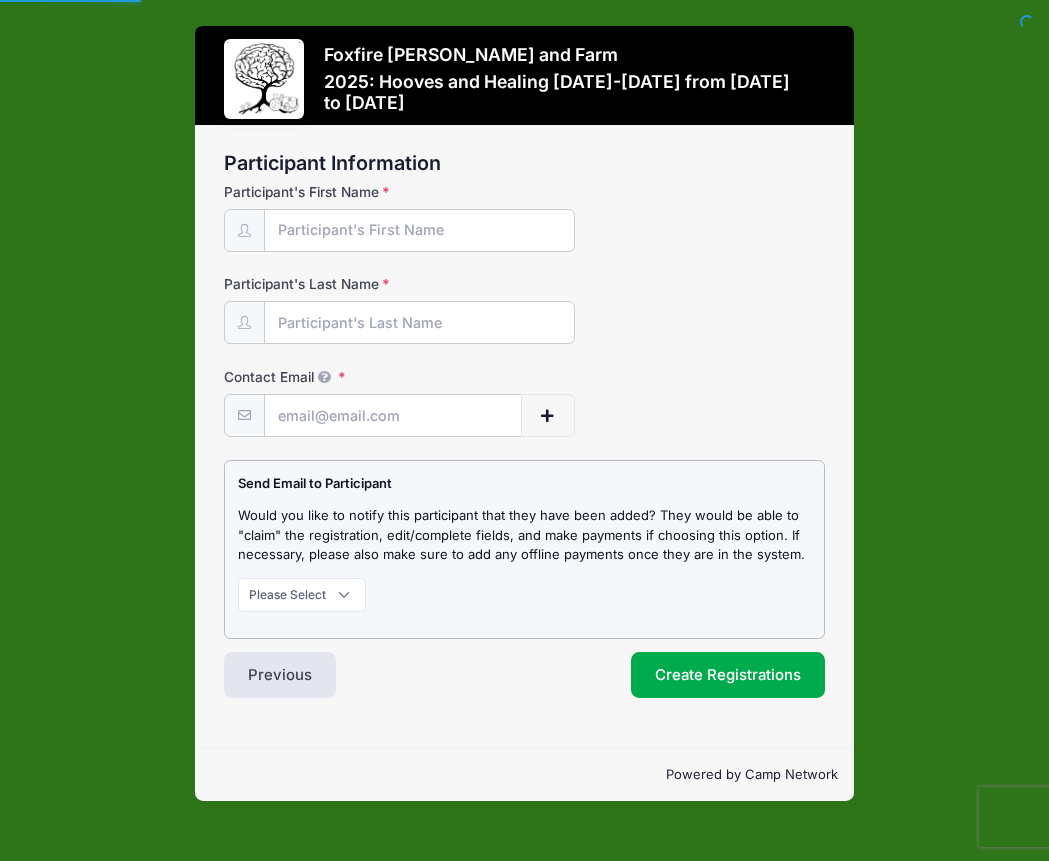 scroll, scrollTop: 0, scrollLeft: 0, axis: both 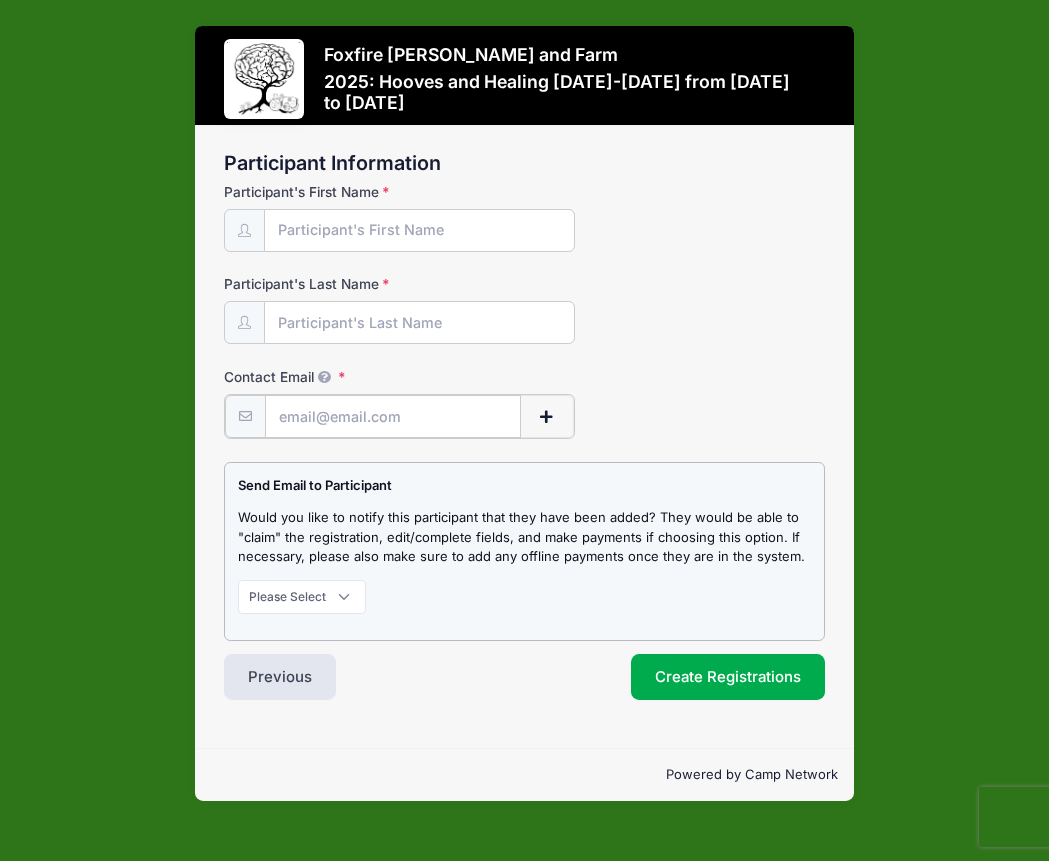 click on "Contact Email" at bounding box center [392, 416] 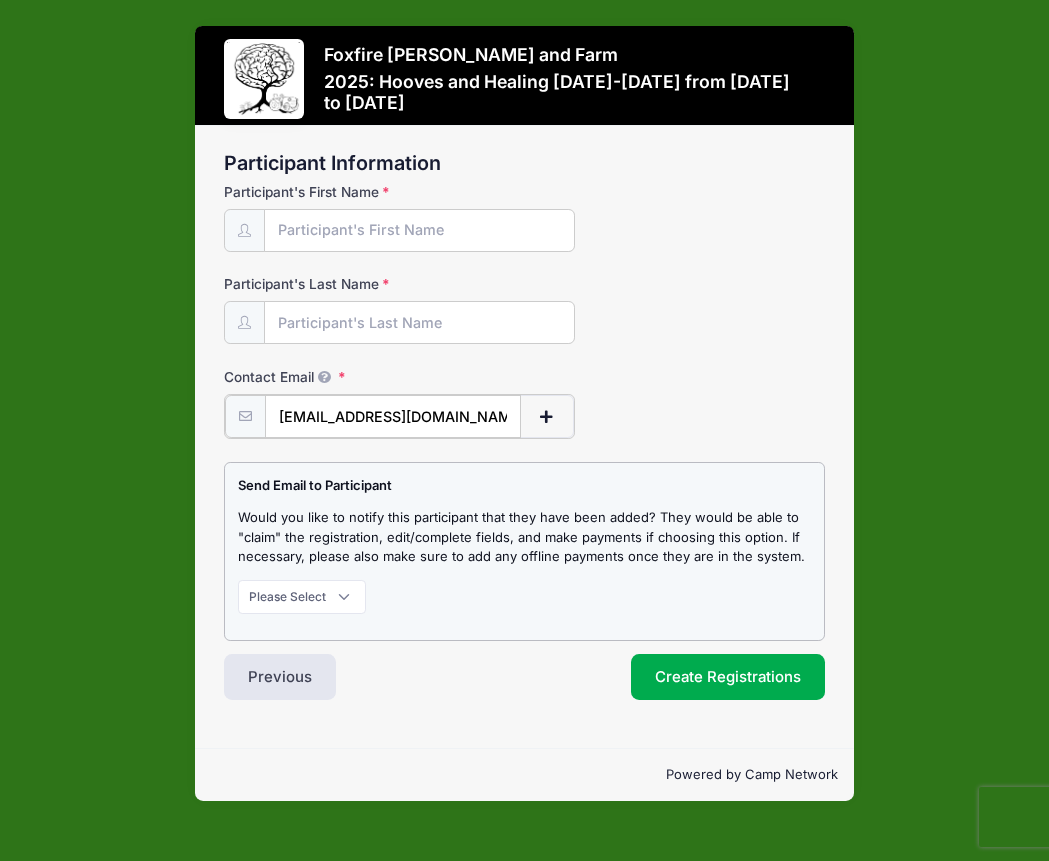 type on "[EMAIL_ADDRESS][DOMAIN_NAME]" 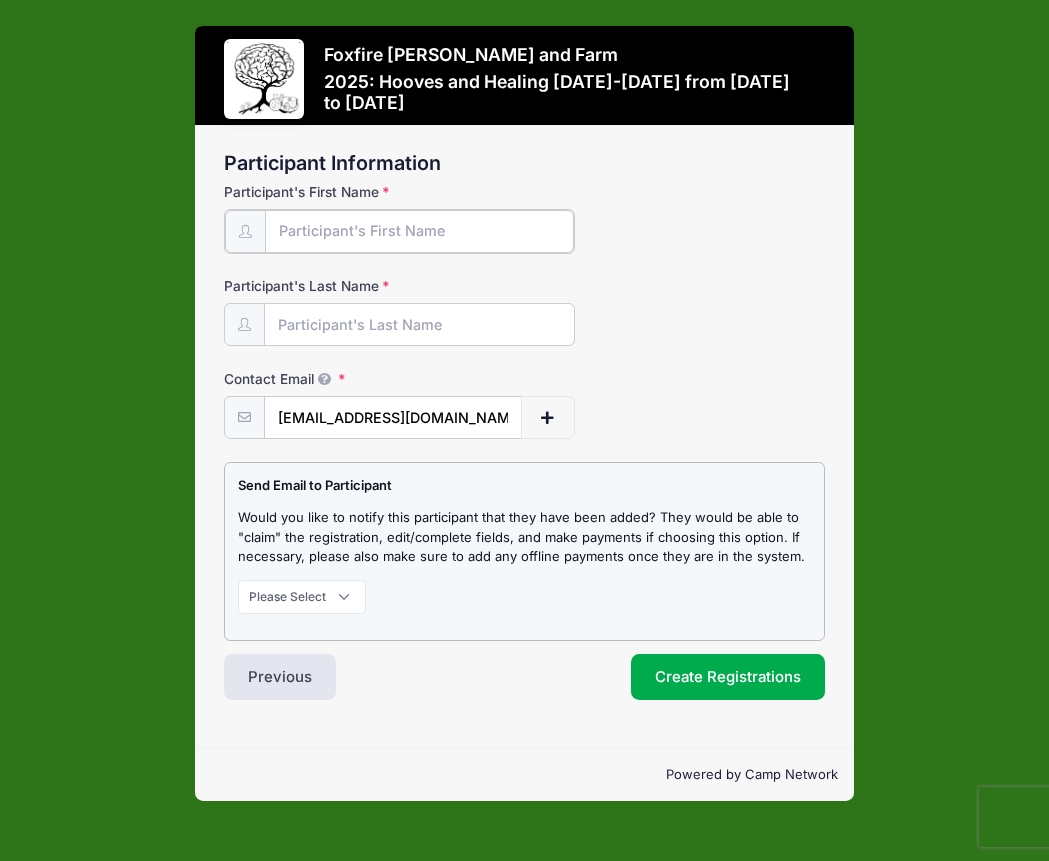 click on "Participant's First Name" at bounding box center [419, 231] 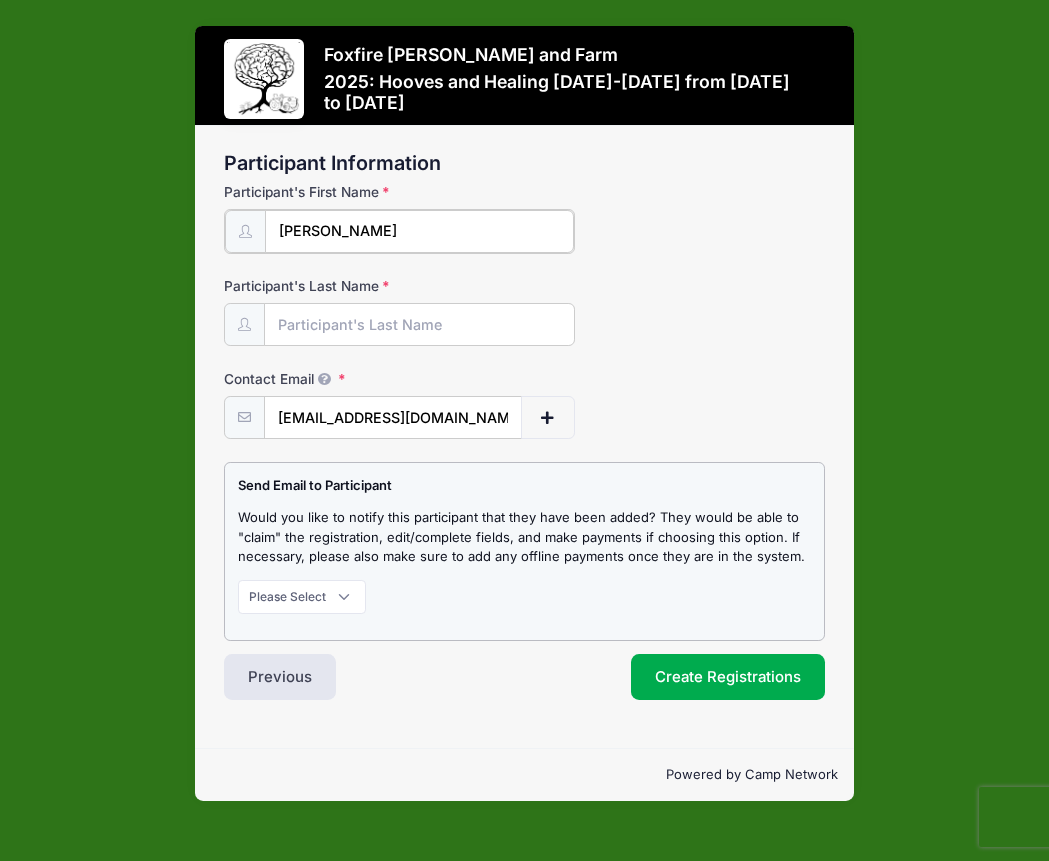 type on "[PERSON_NAME]" 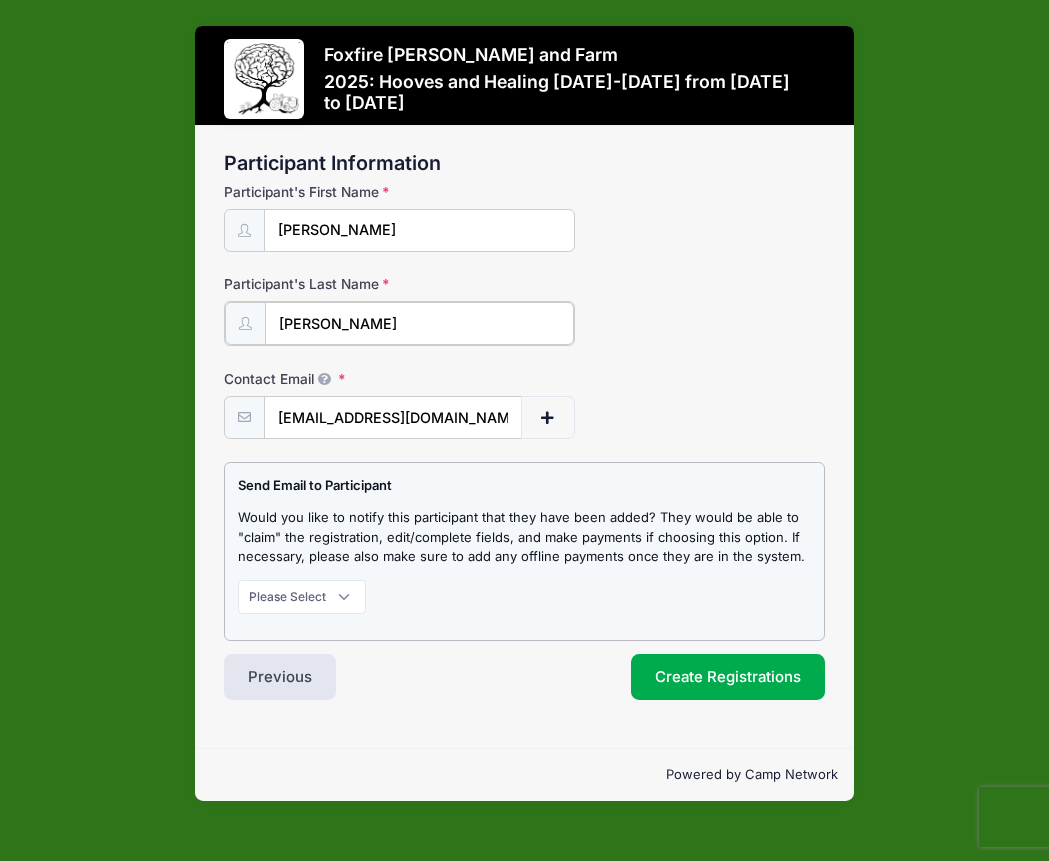 type on "[PERSON_NAME]" 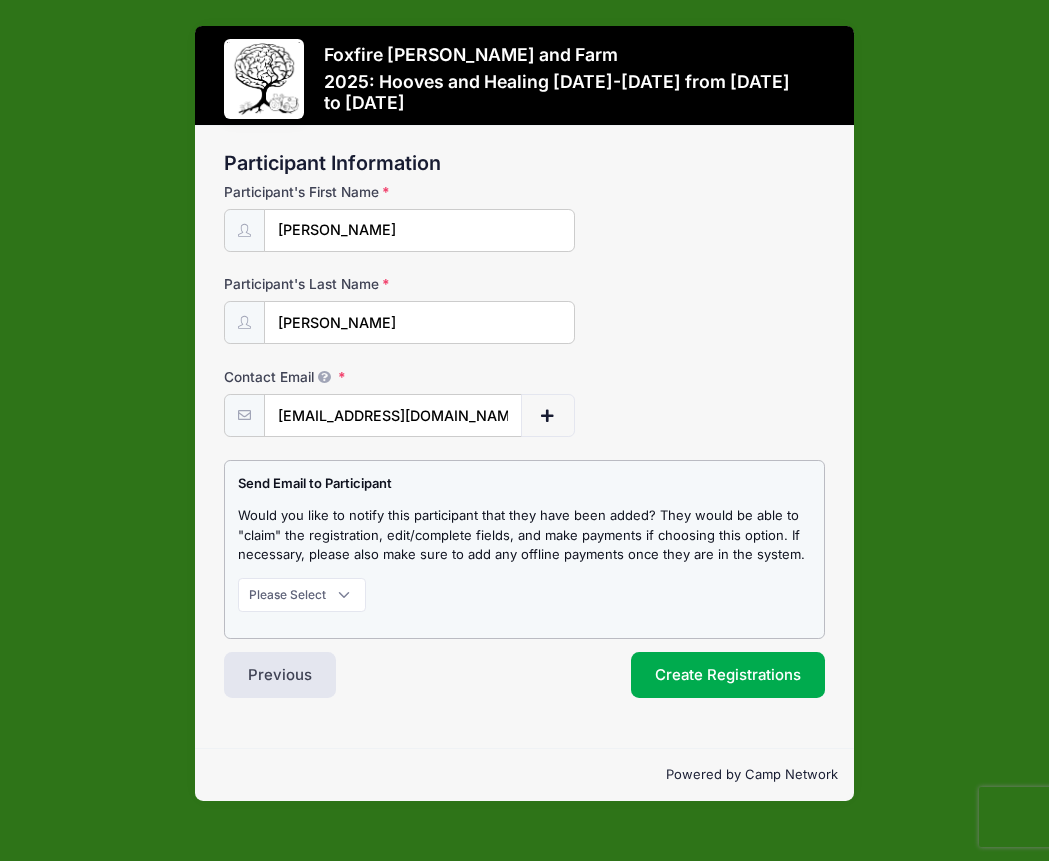 click on "Contact Email
[EMAIL_ADDRESS][DOMAIN_NAME]" at bounding box center (524, 402) 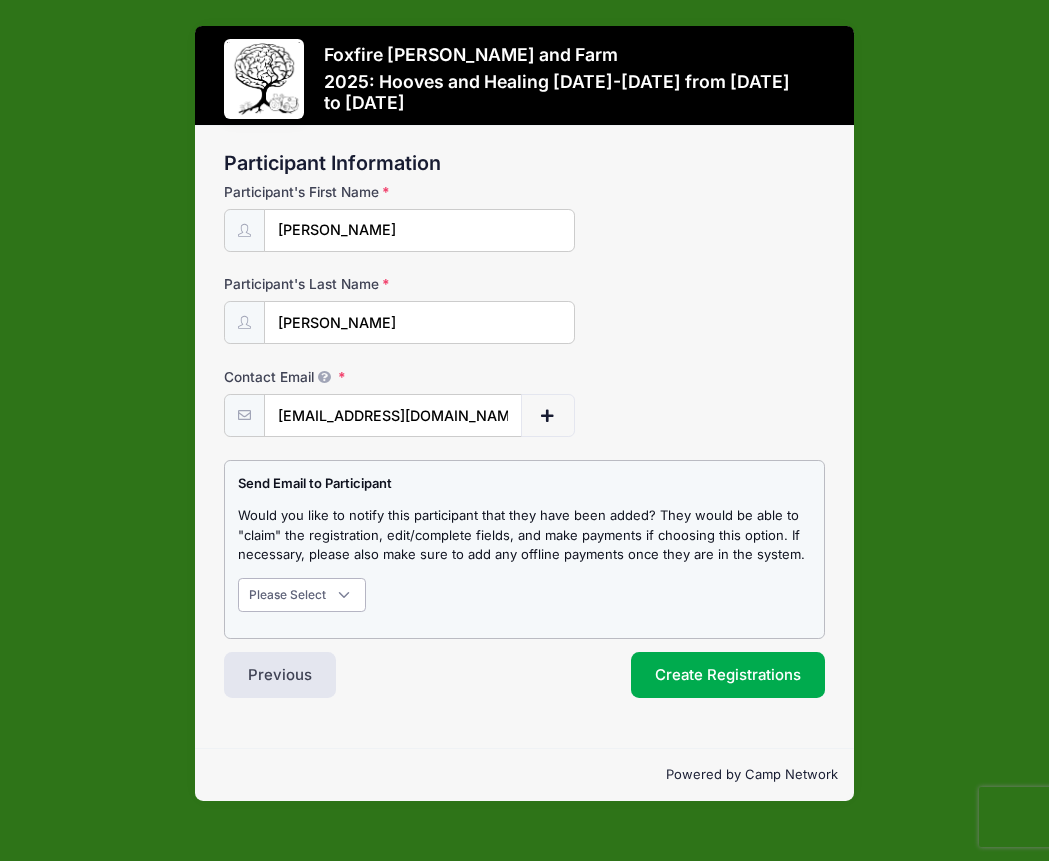 click on "Please Select Don't Notify
Notify" at bounding box center (302, 595) 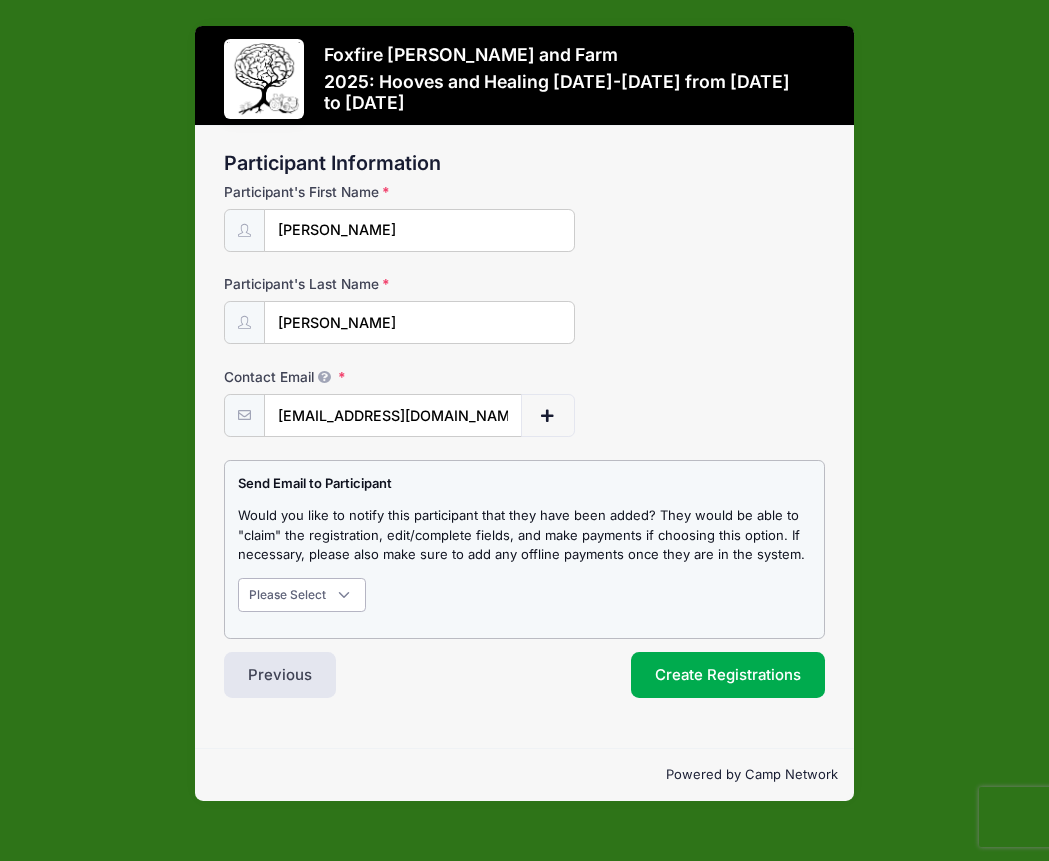 select on "1" 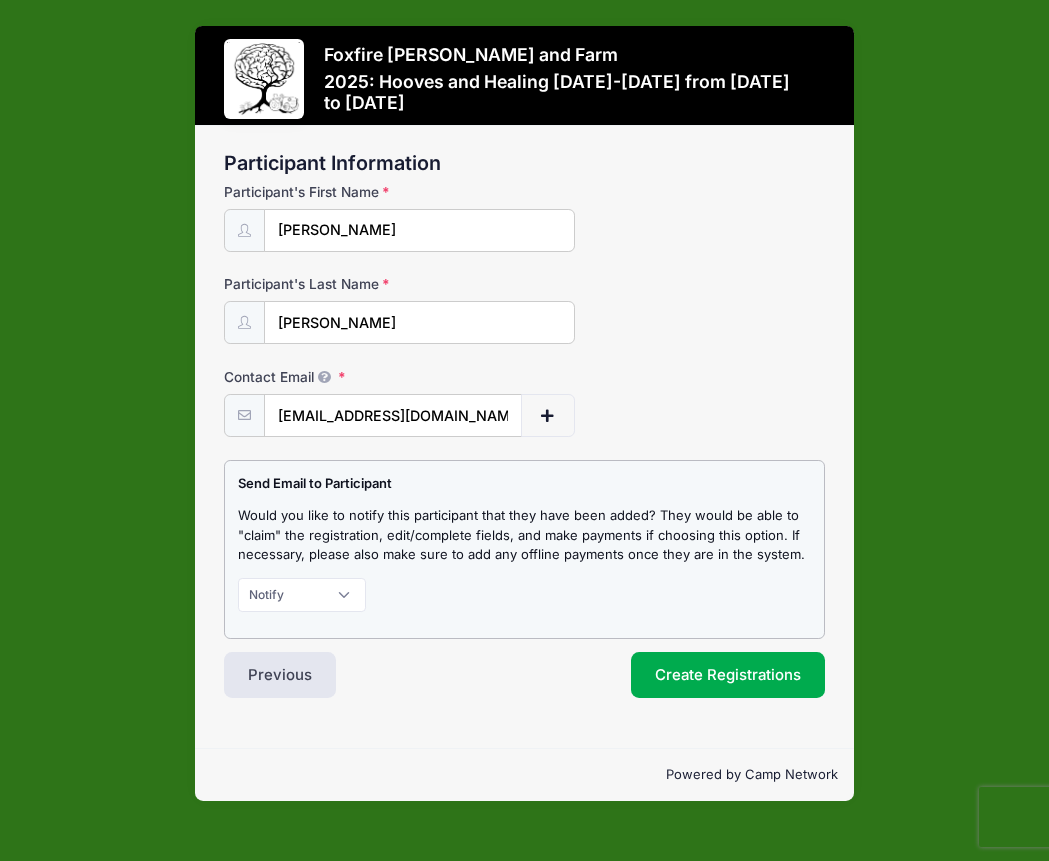 click on "Participant Information
Participant's First Name
[PERSON_NAME]
Participant's Last Name
[PERSON_NAME]
Contact Email
[EMAIL_ADDRESS][DOMAIN_NAME]
Contact Email # NN" at bounding box center (524, 437) 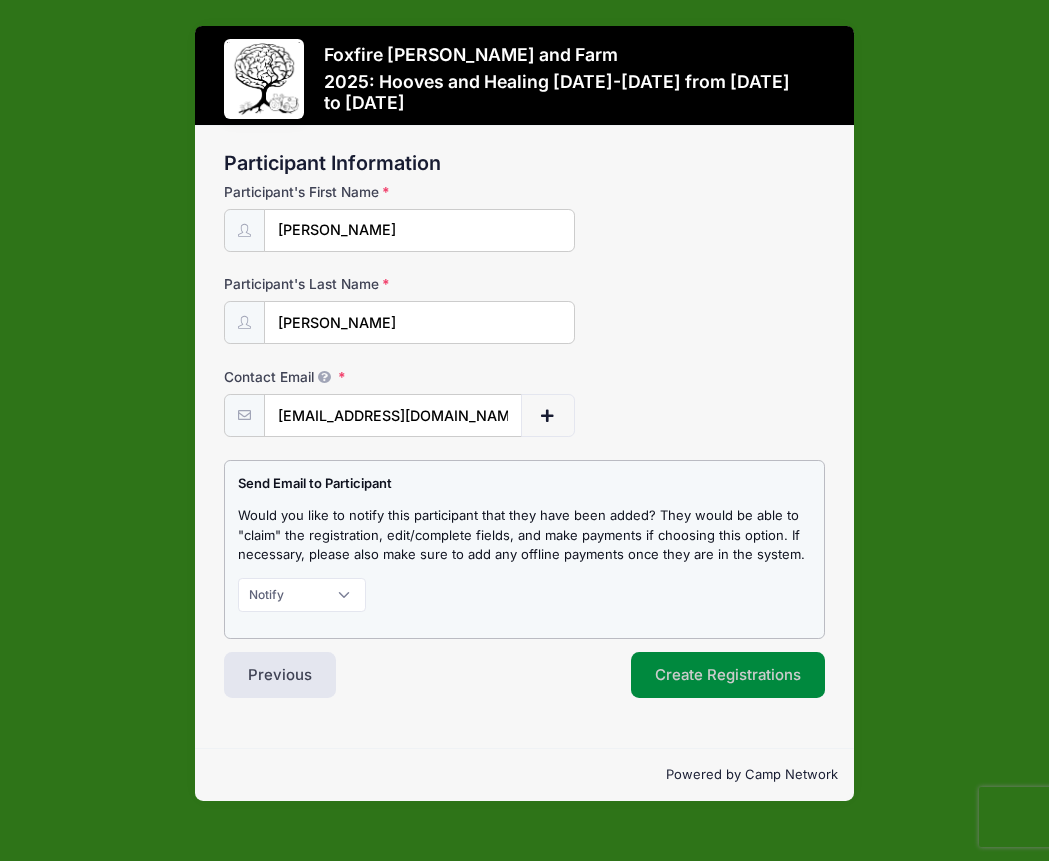 click on "Create Registrations" at bounding box center [728, 675] 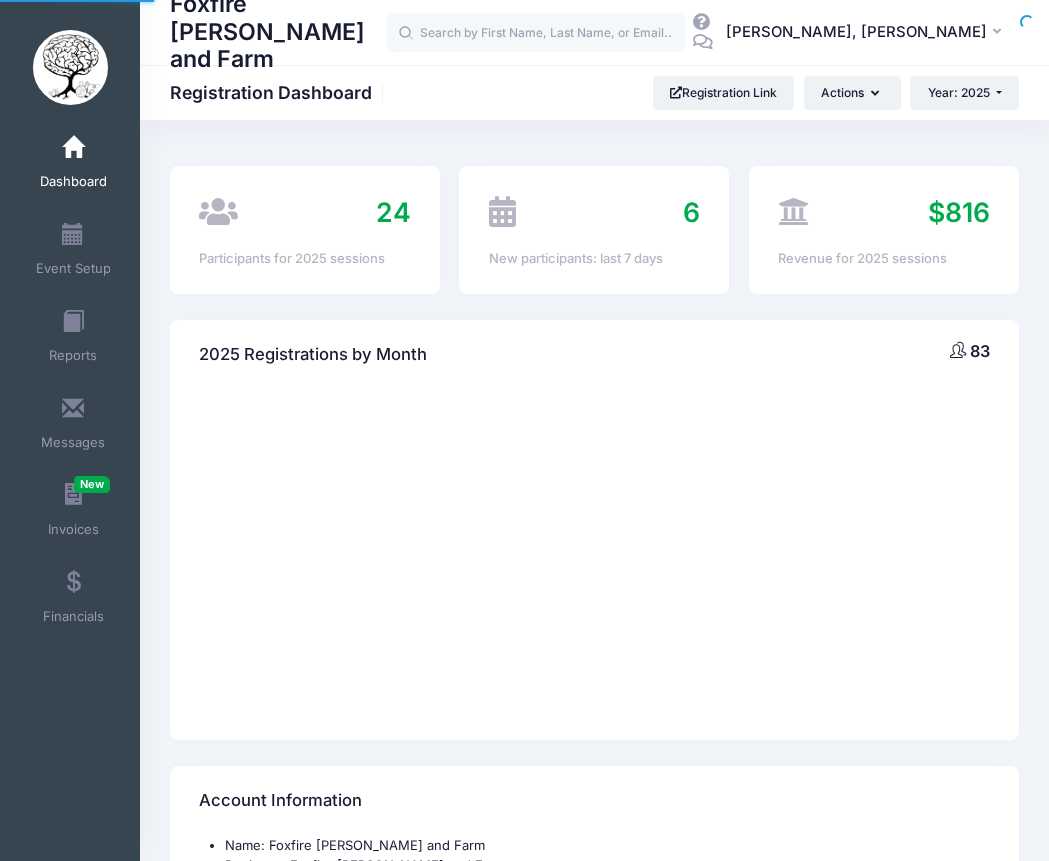 scroll, scrollTop: 0, scrollLeft: 0, axis: both 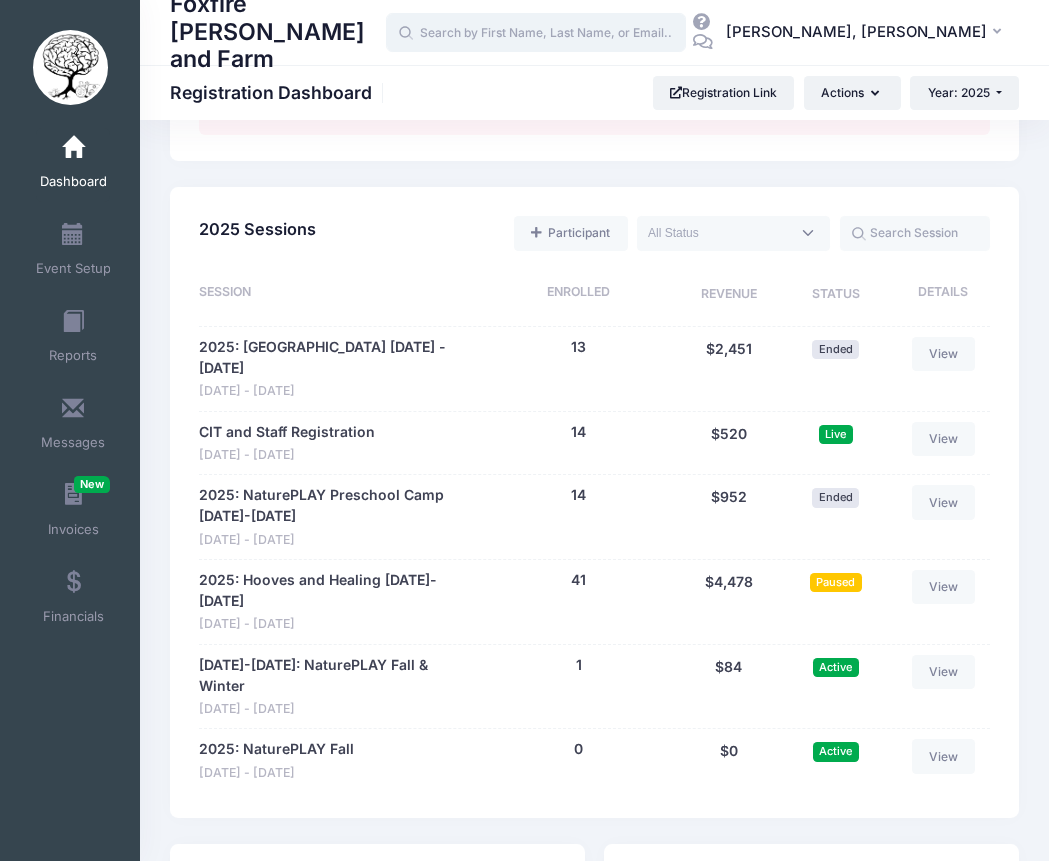 click at bounding box center (536, 33) 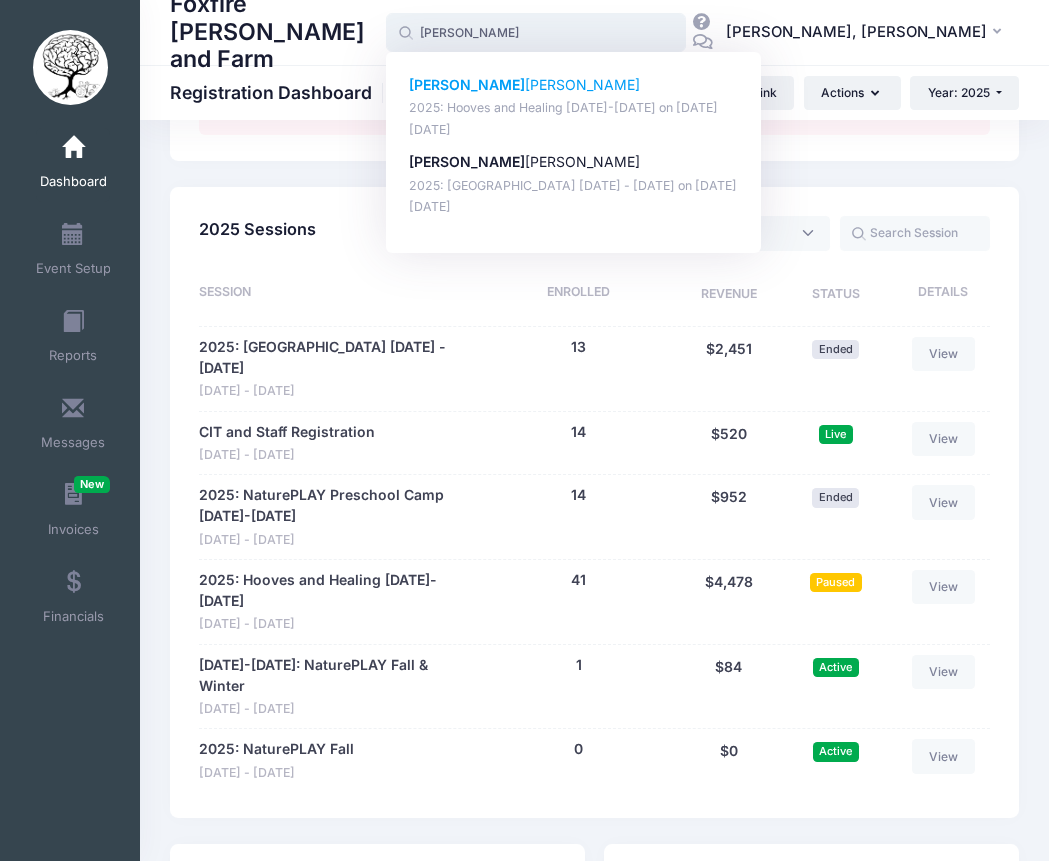 click on "[PERSON_NAME]" 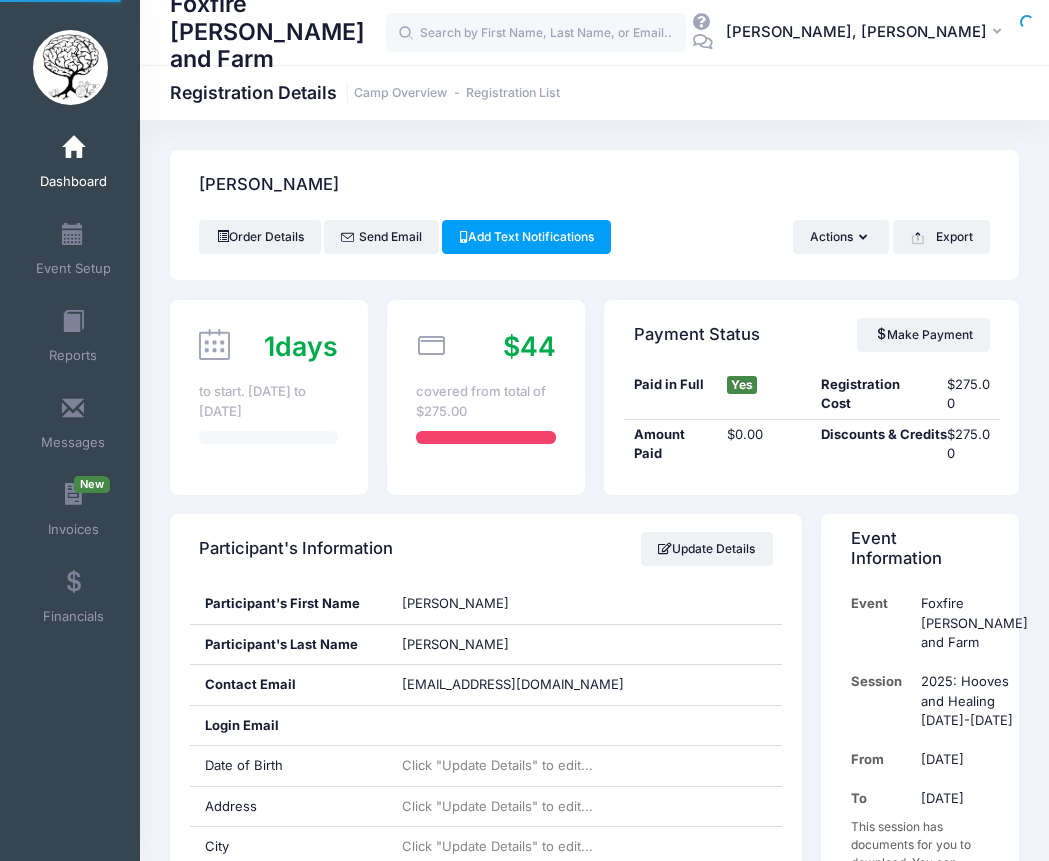 scroll, scrollTop: 0, scrollLeft: 0, axis: both 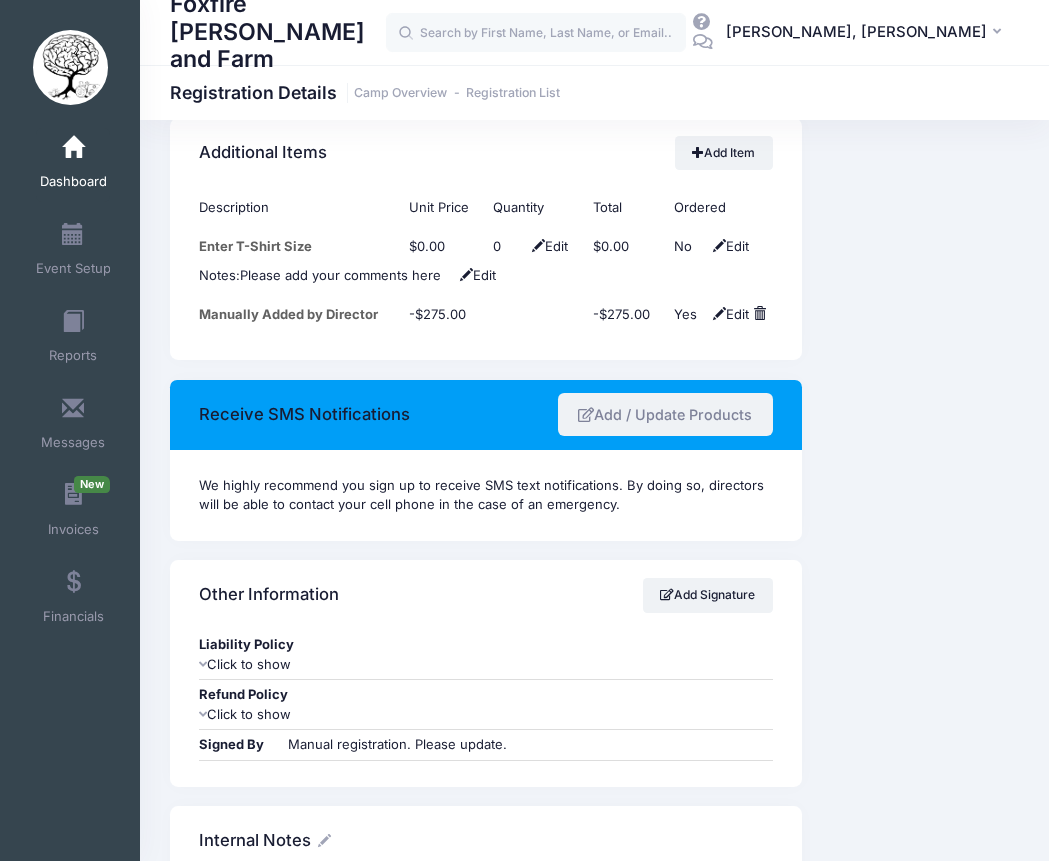 click on "Add / Update Products" at bounding box center [665, 414] 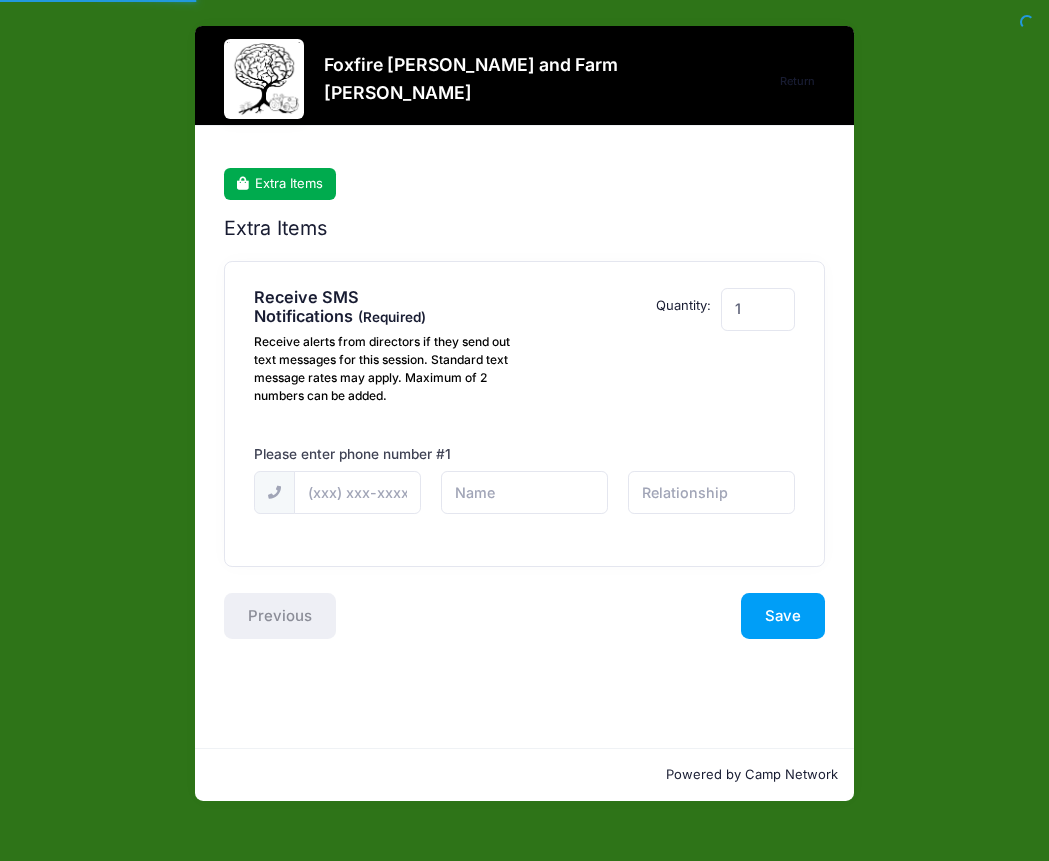 scroll, scrollTop: 0, scrollLeft: 0, axis: both 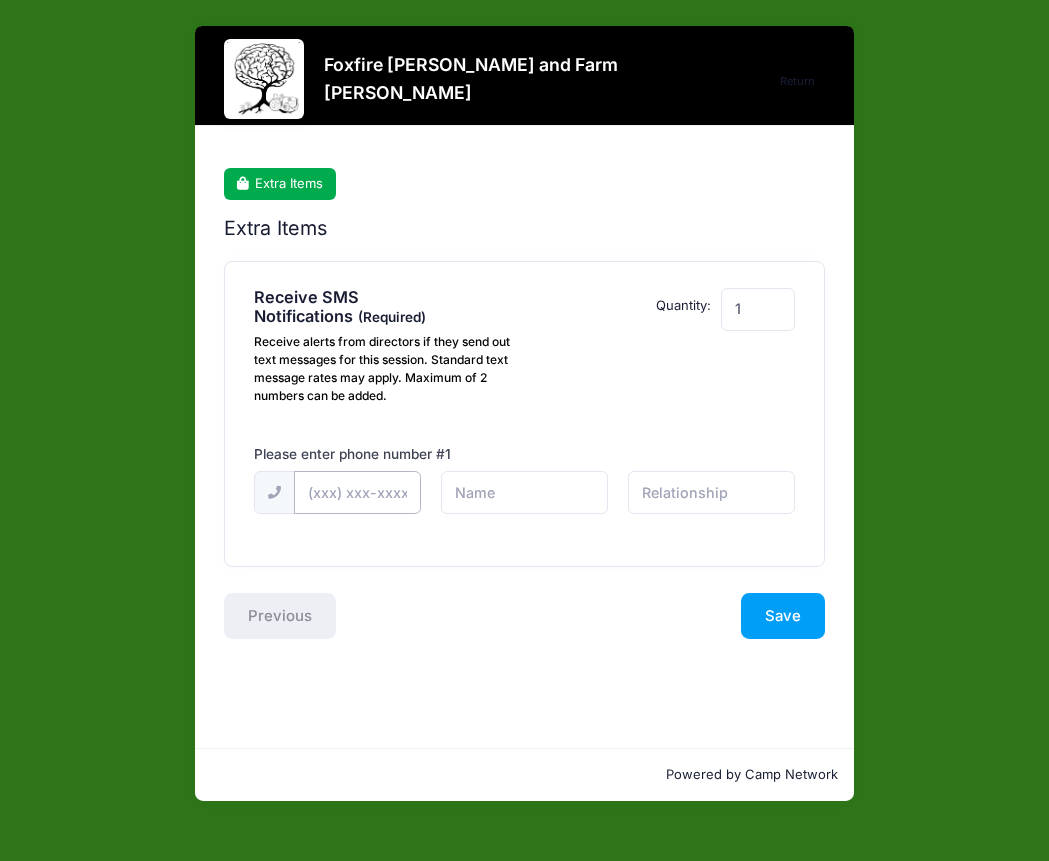 click at bounding box center [0, 0] 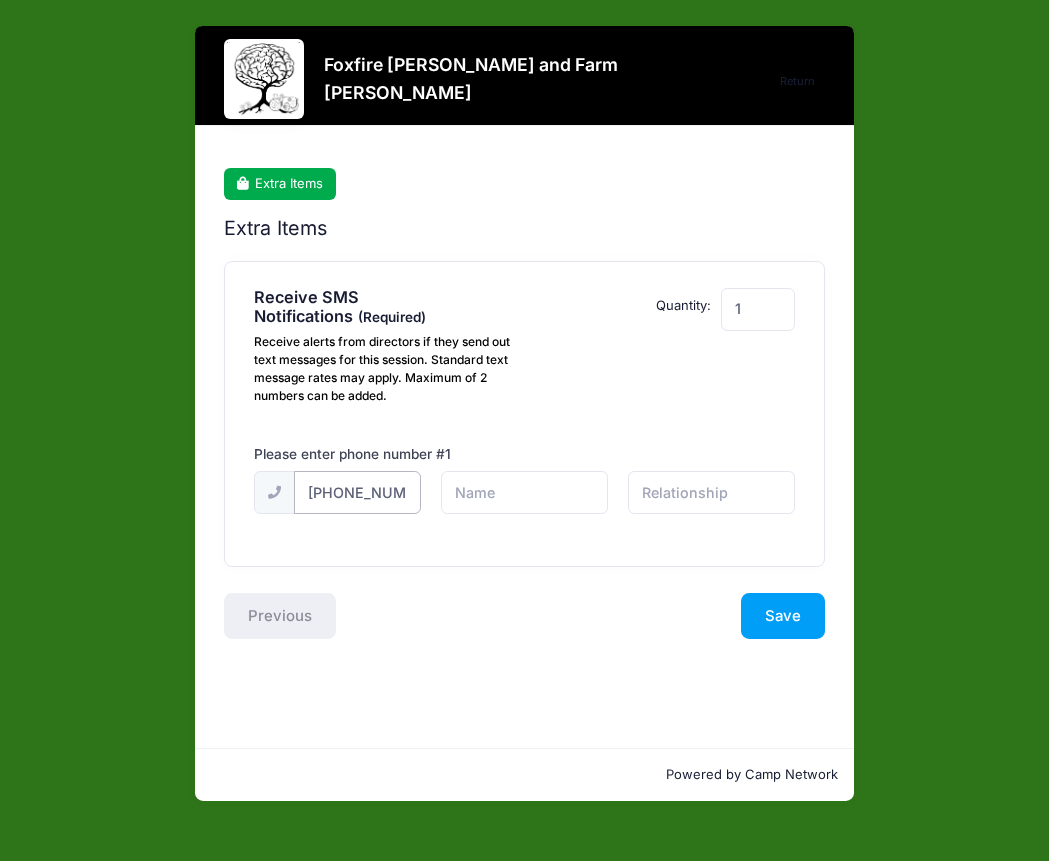 scroll, scrollTop: 0, scrollLeft: 8, axis: horizontal 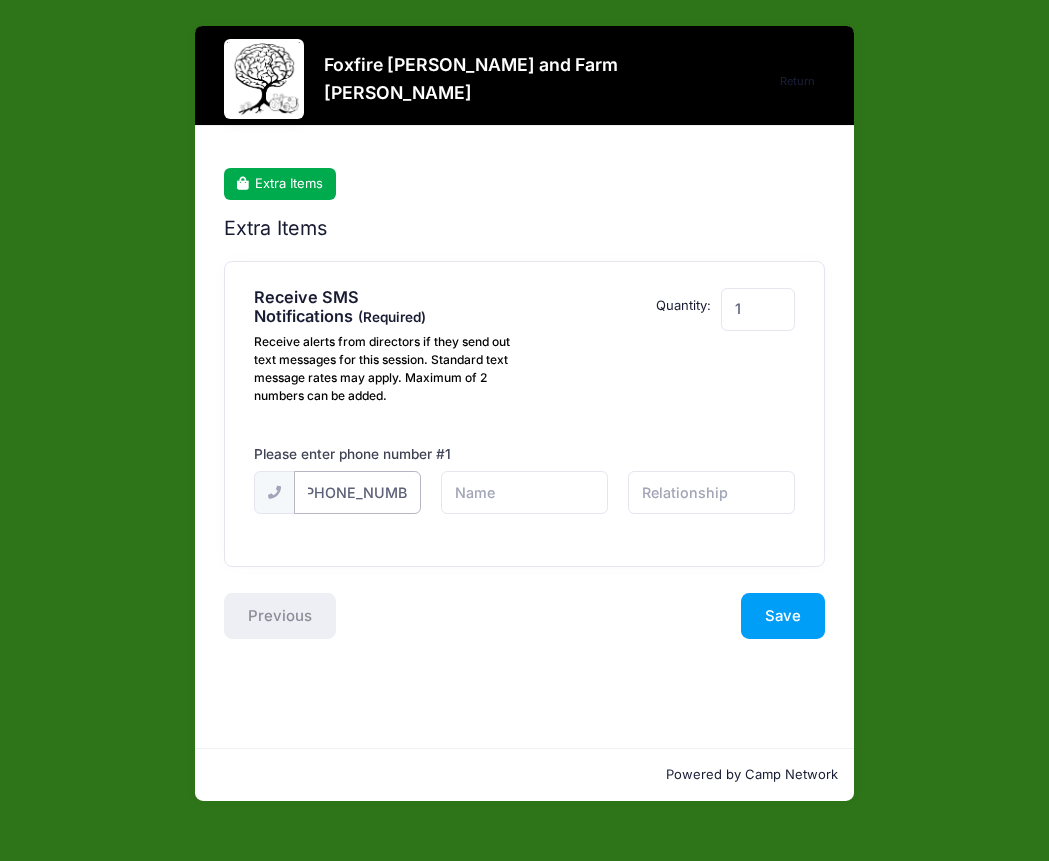 type on "(706) 340-2601" 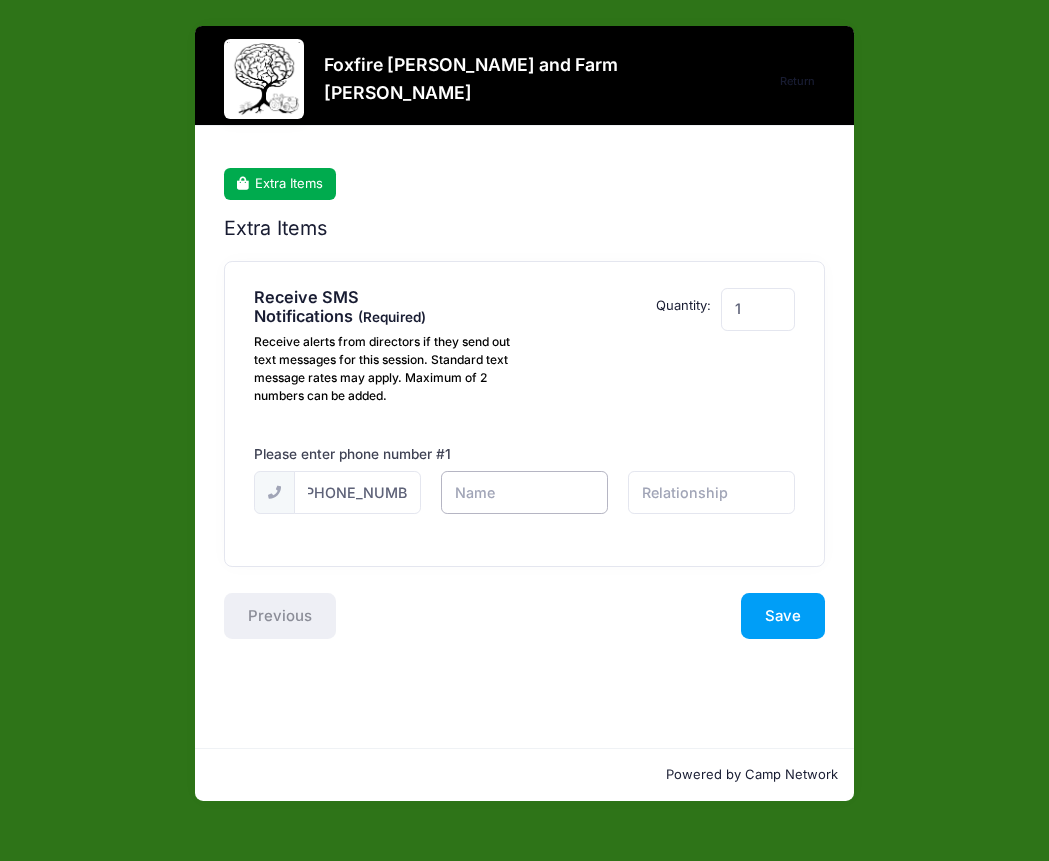 scroll, scrollTop: 0, scrollLeft: 0, axis: both 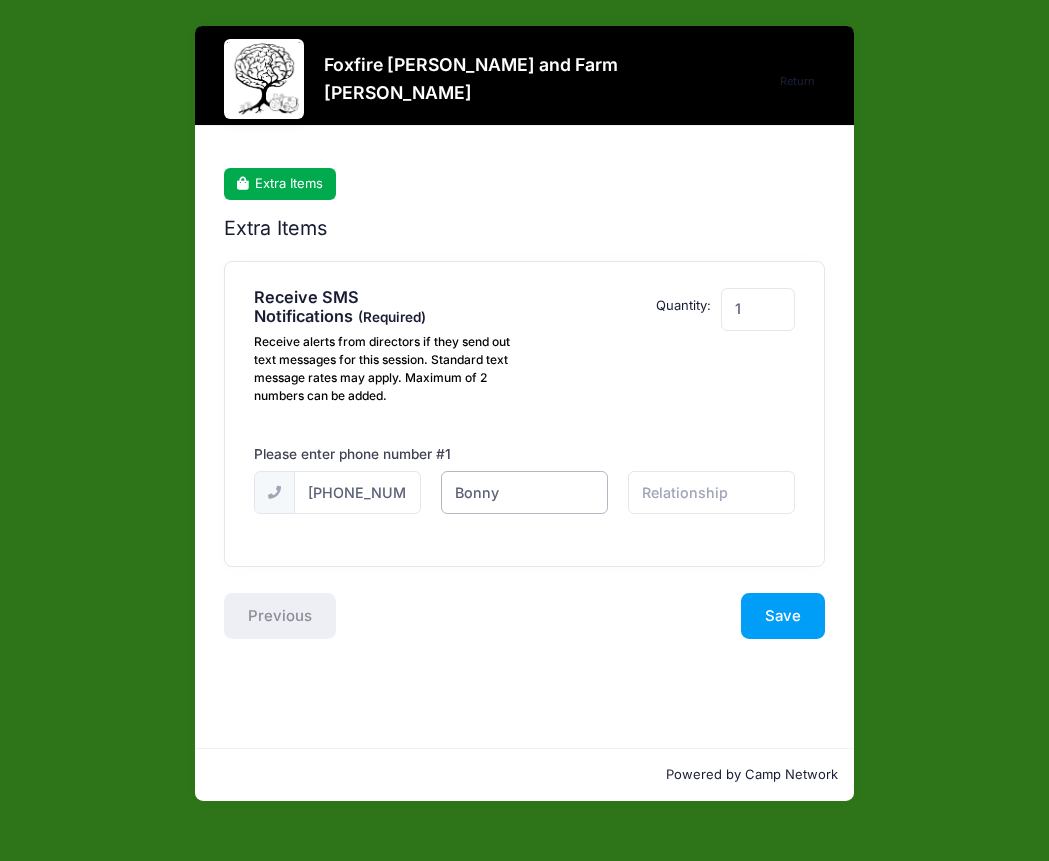 type on "Bonny" 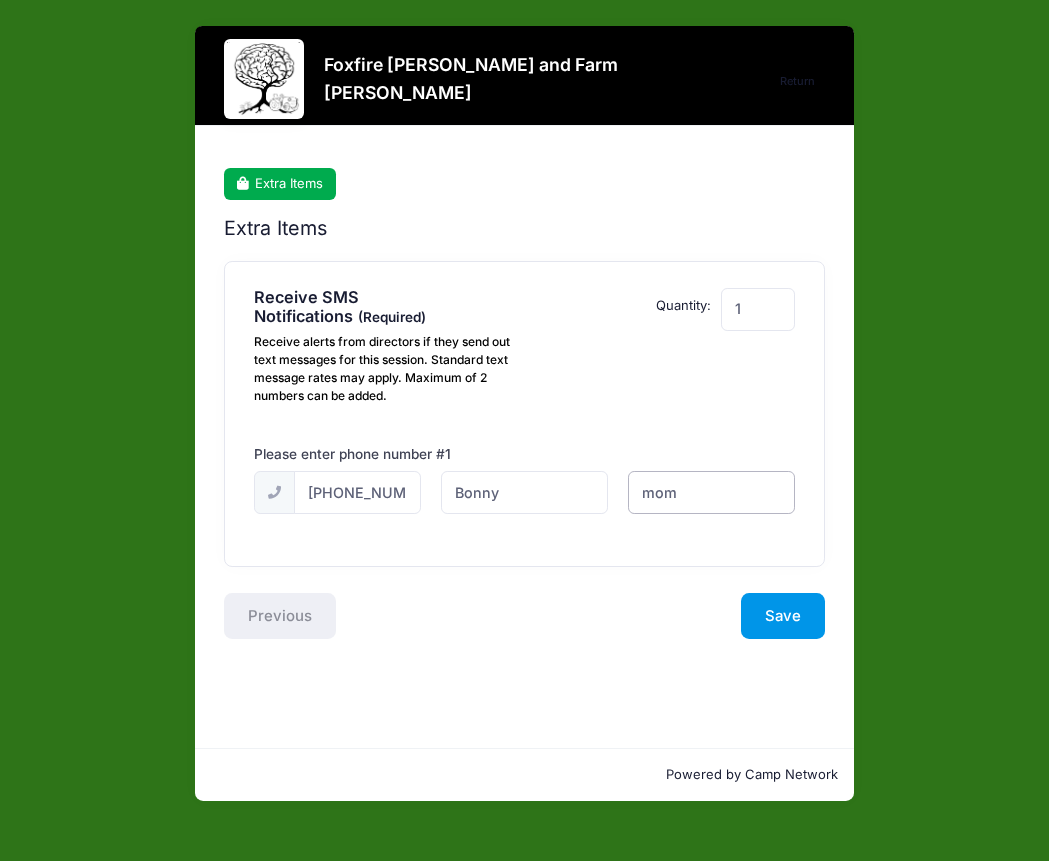 type on "mom" 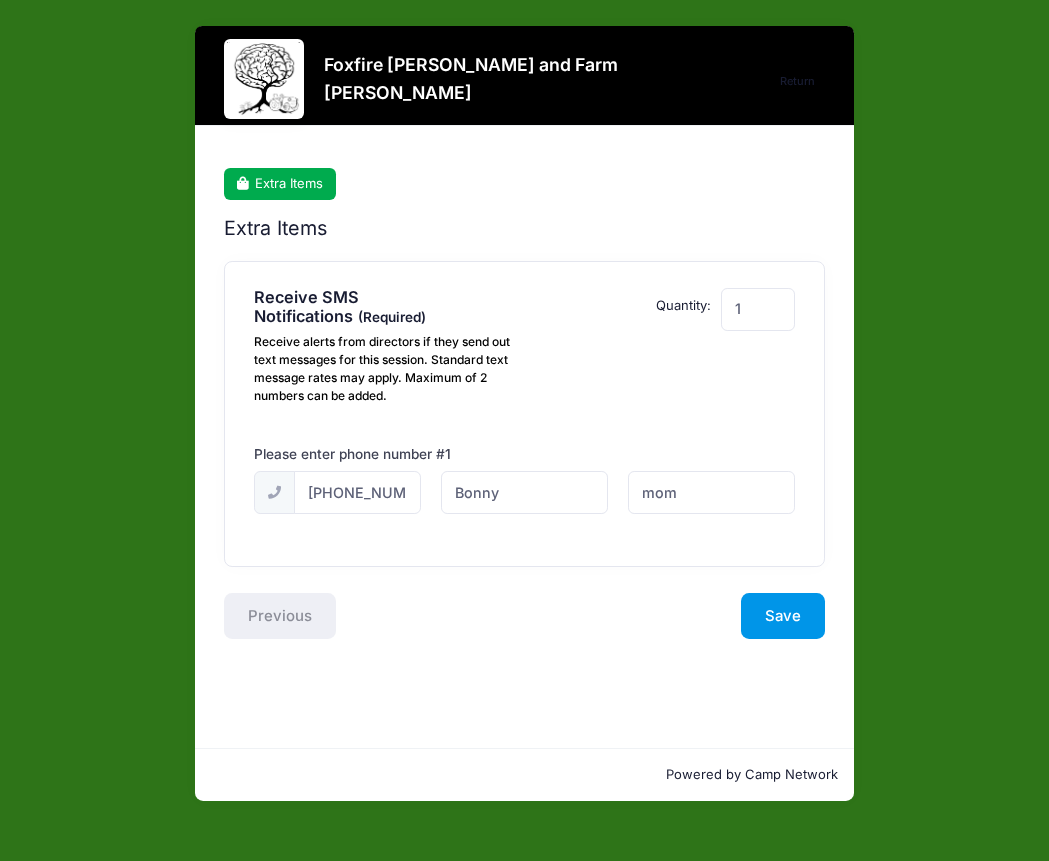 click on "Save" at bounding box center [783, 616] 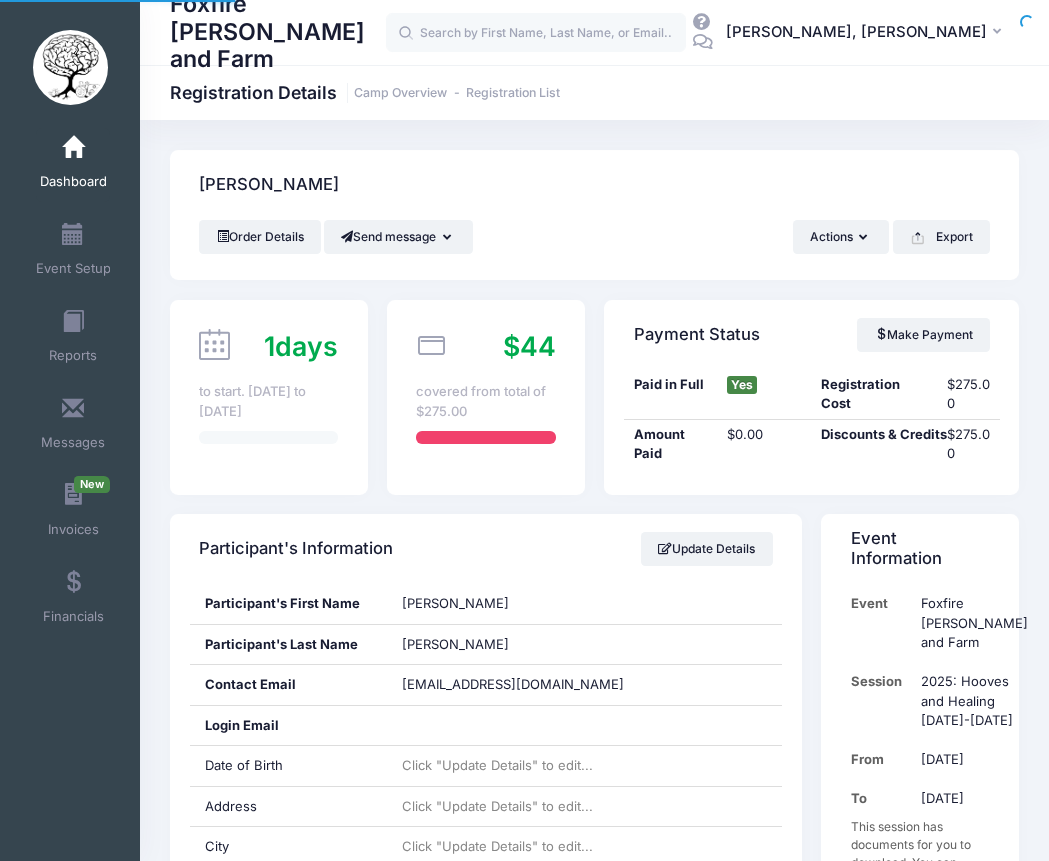 scroll, scrollTop: 0, scrollLeft: 0, axis: both 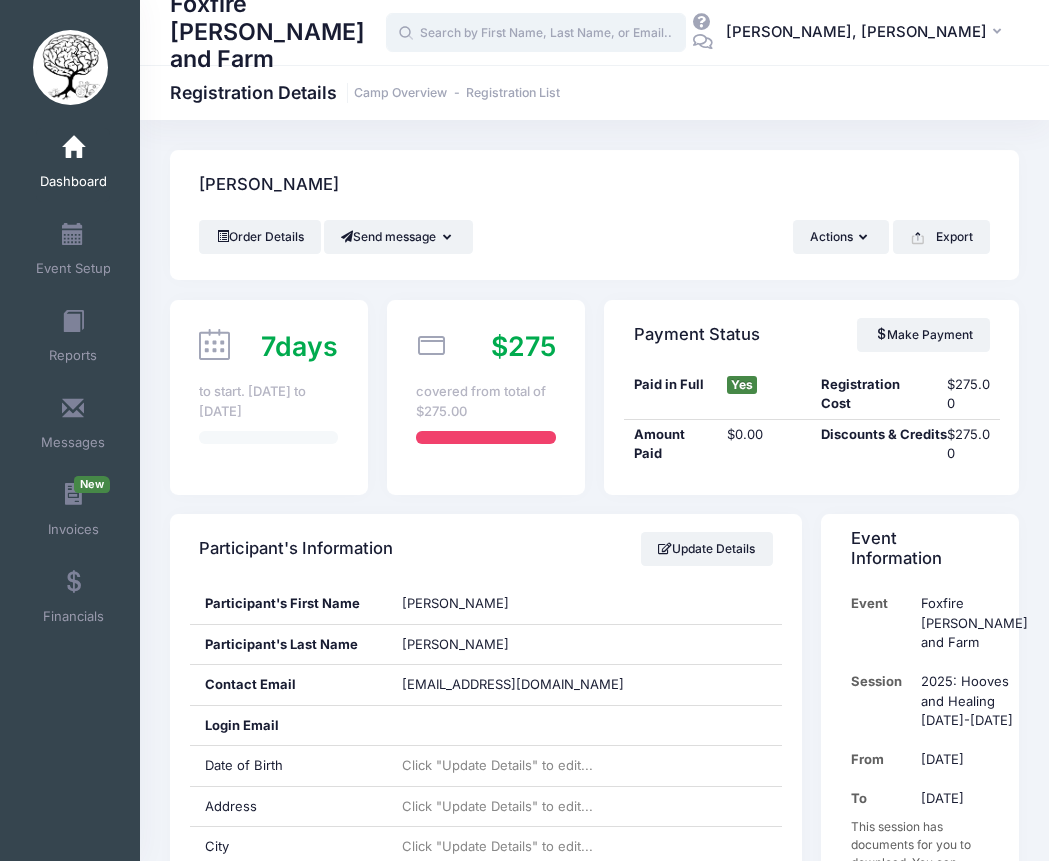 click at bounding box center [536, 33] 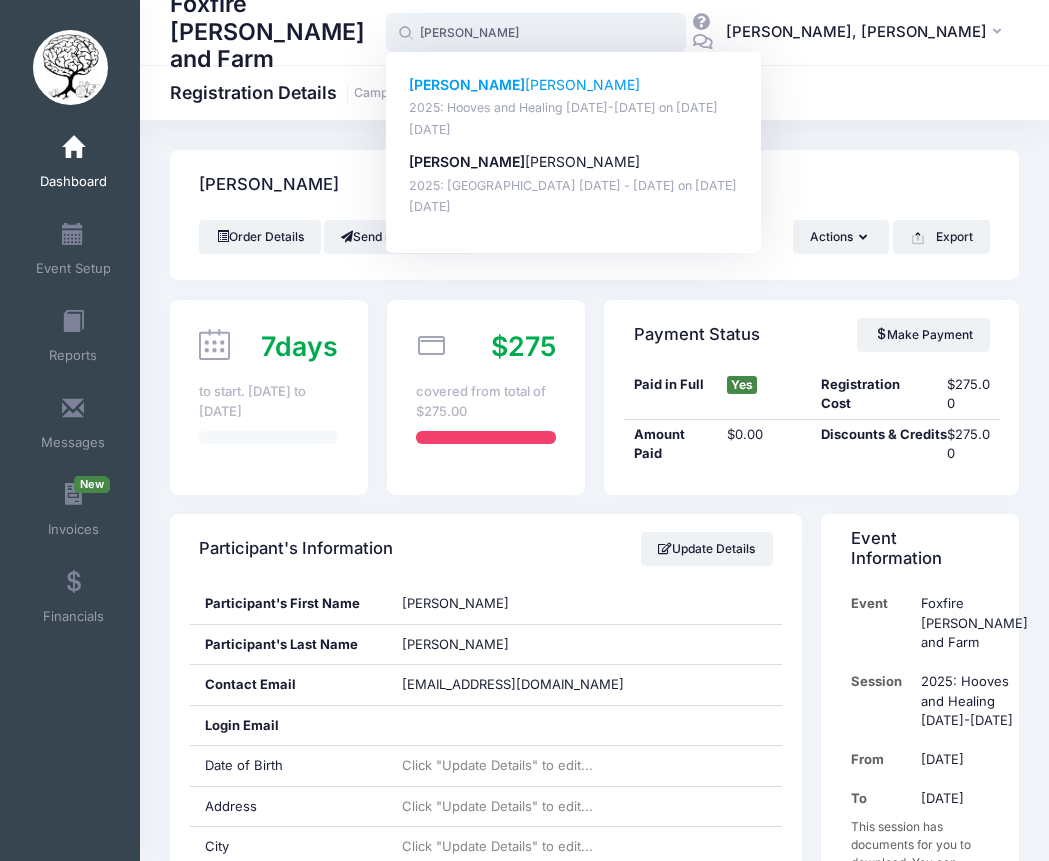 click on "Ella  Garrison" at bounding box center (574, 85) 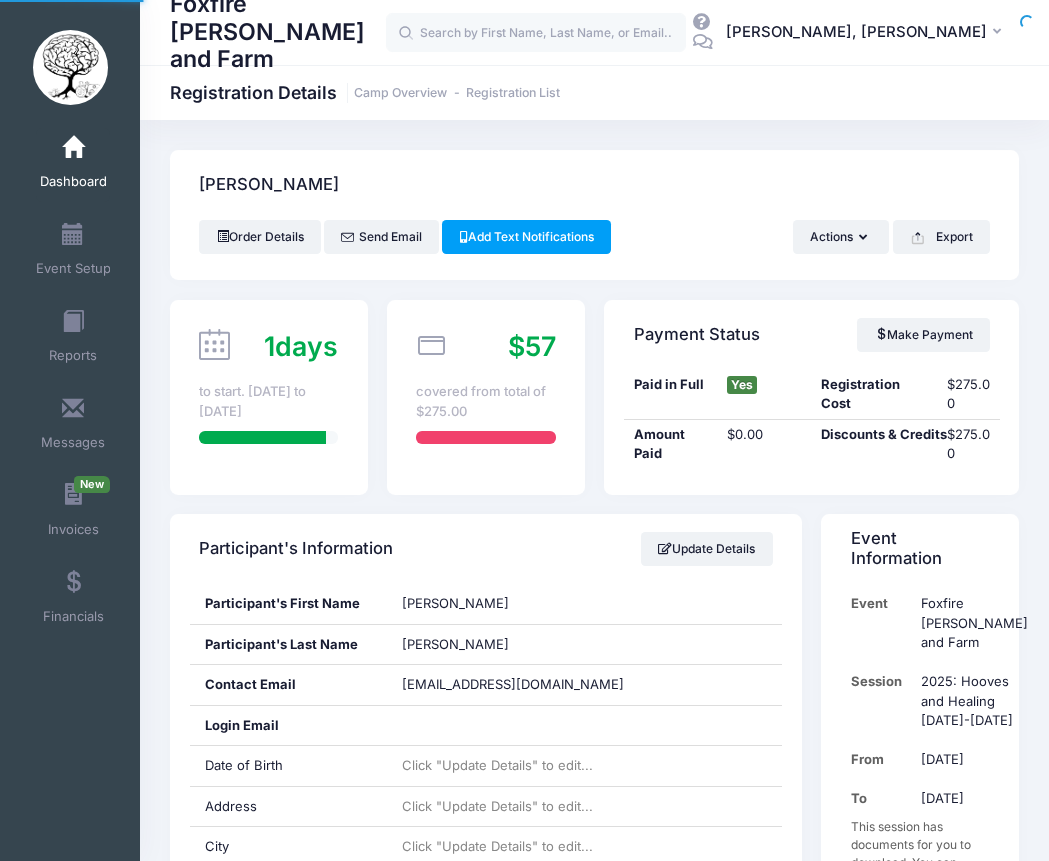 scroll, scrollTop: 0, scrollLeft: 0, axis: both 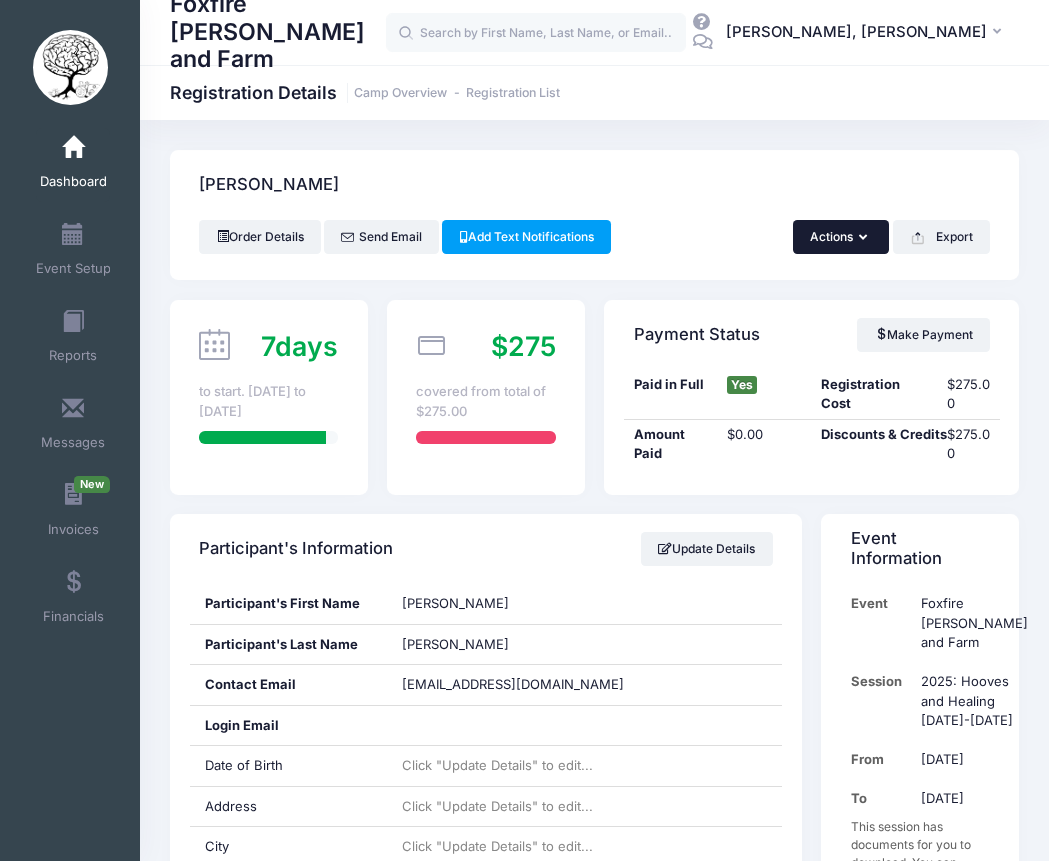 click on "Actions" at bounding box center (841, 237) 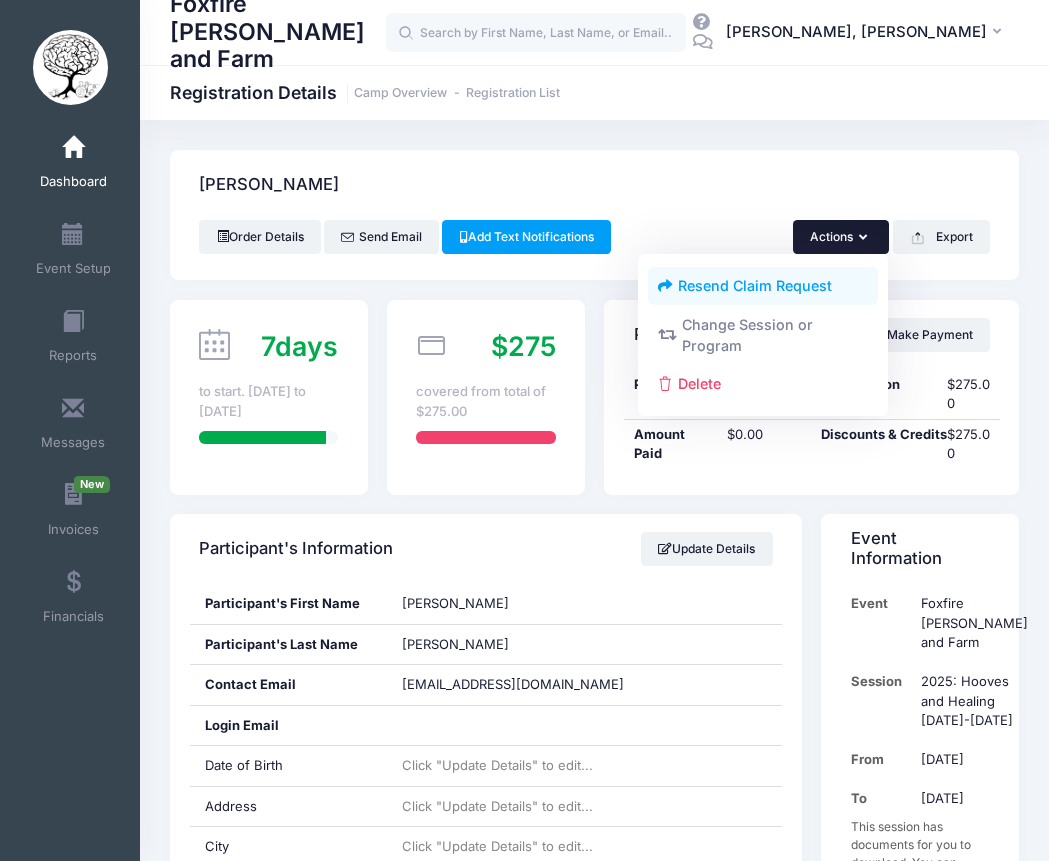 click on "Resend Claim Request" at bounding box center [763, 286] 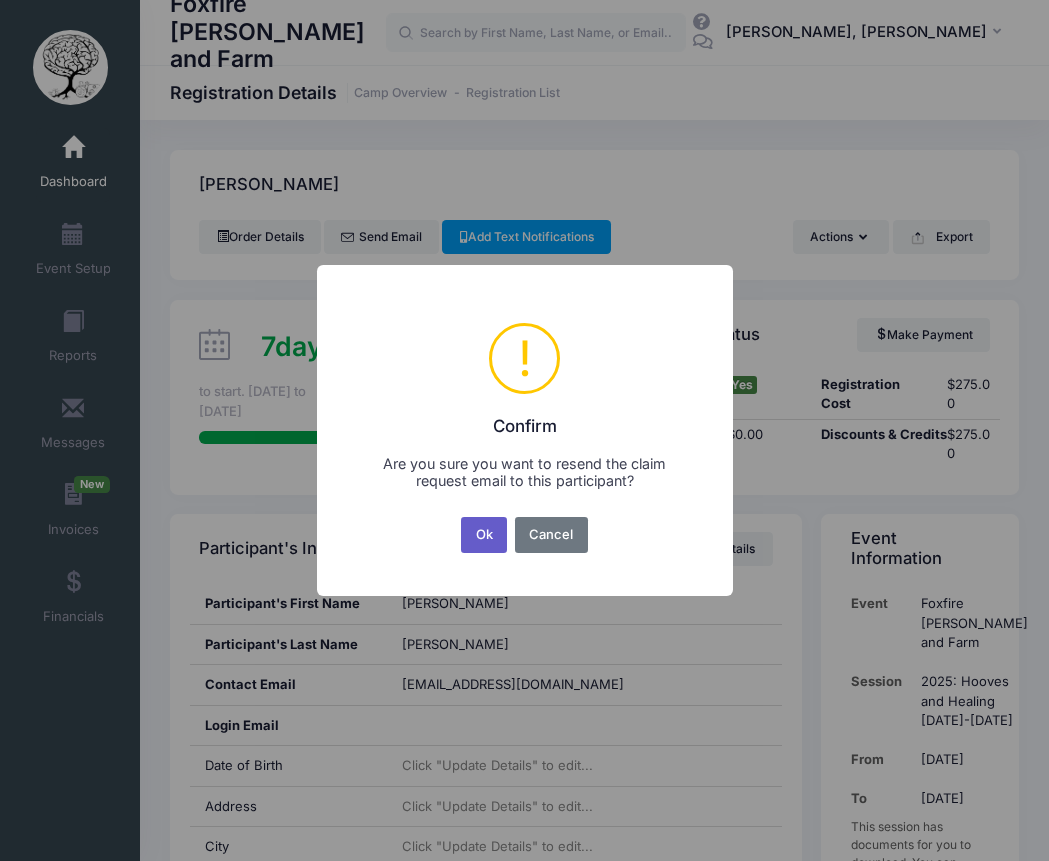 click on "Ok" at bounding box center (484, 535) 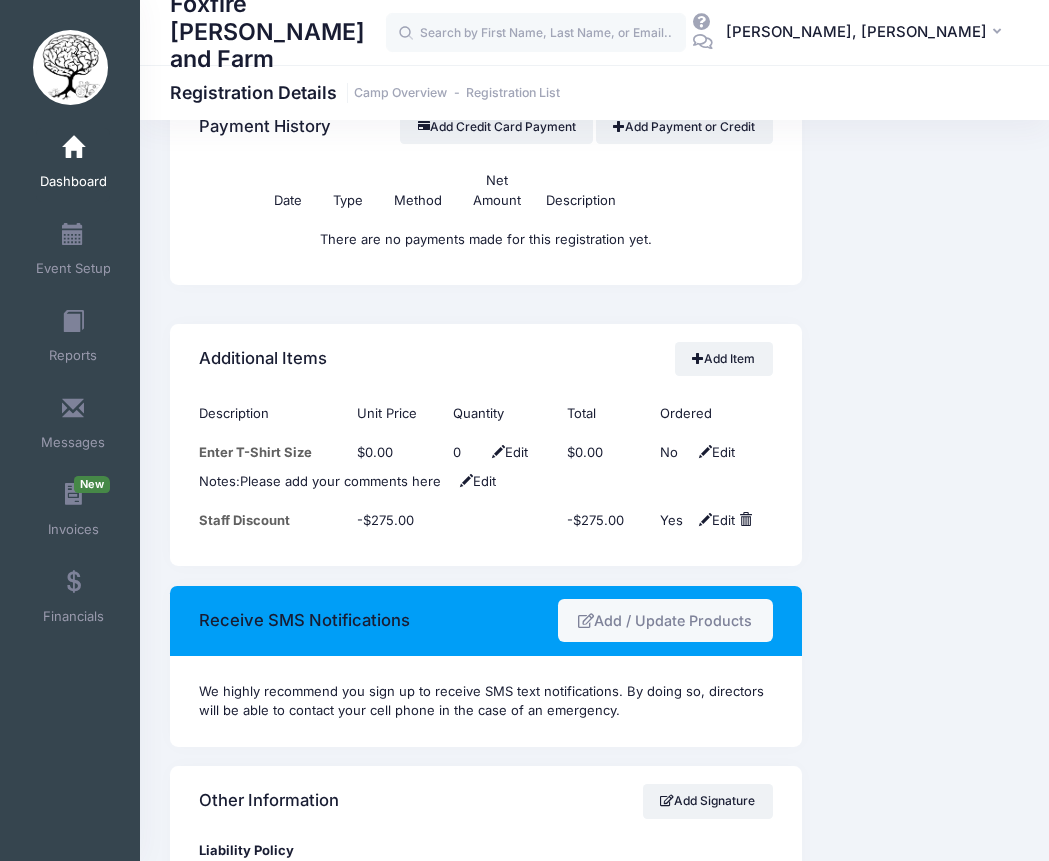 scroll, scrollTop: 1721, scrollLeft: 0, axis: vertical 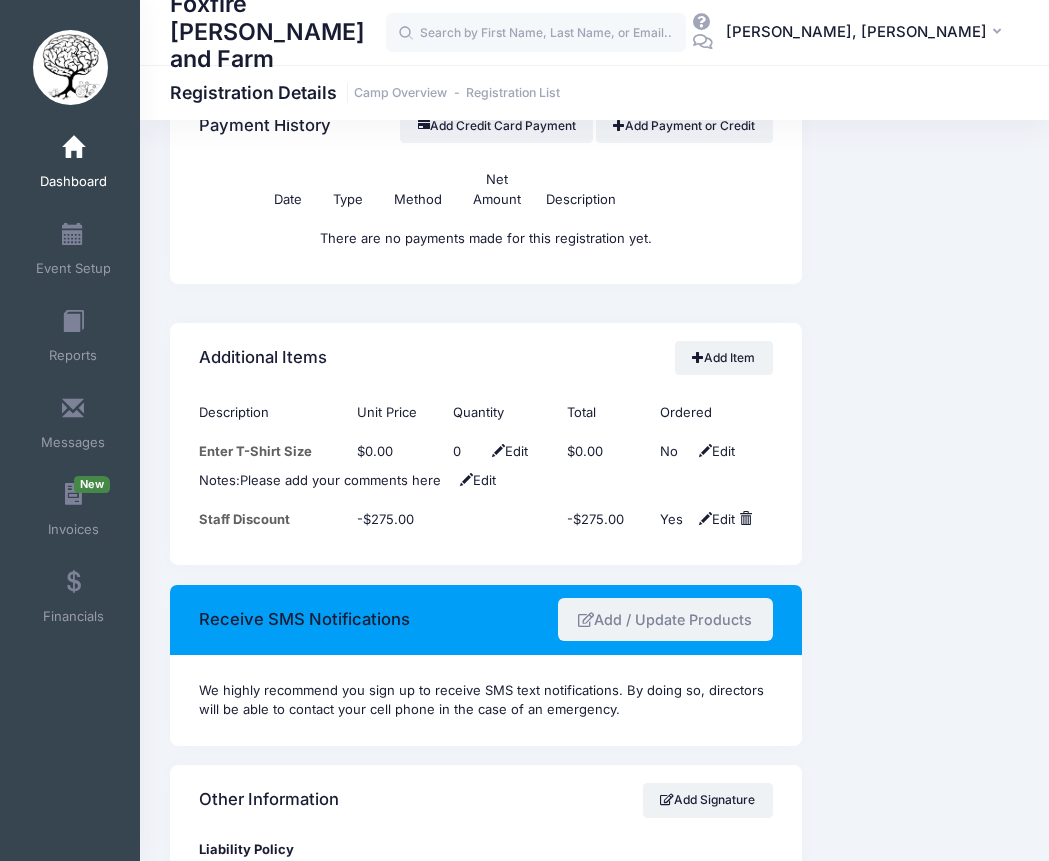click on "Add / Update Products" at bounding box center [665, 619] 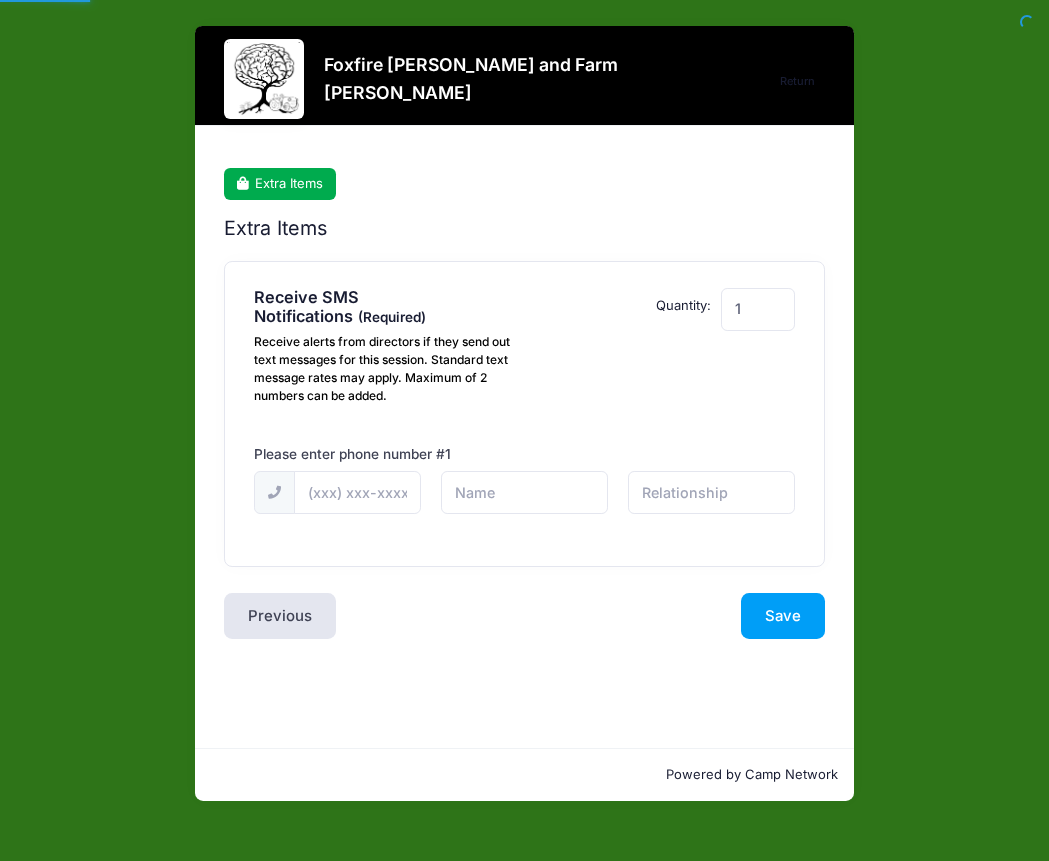 scroll, scrollTop: 0, scrollLeft: 0, axis: both 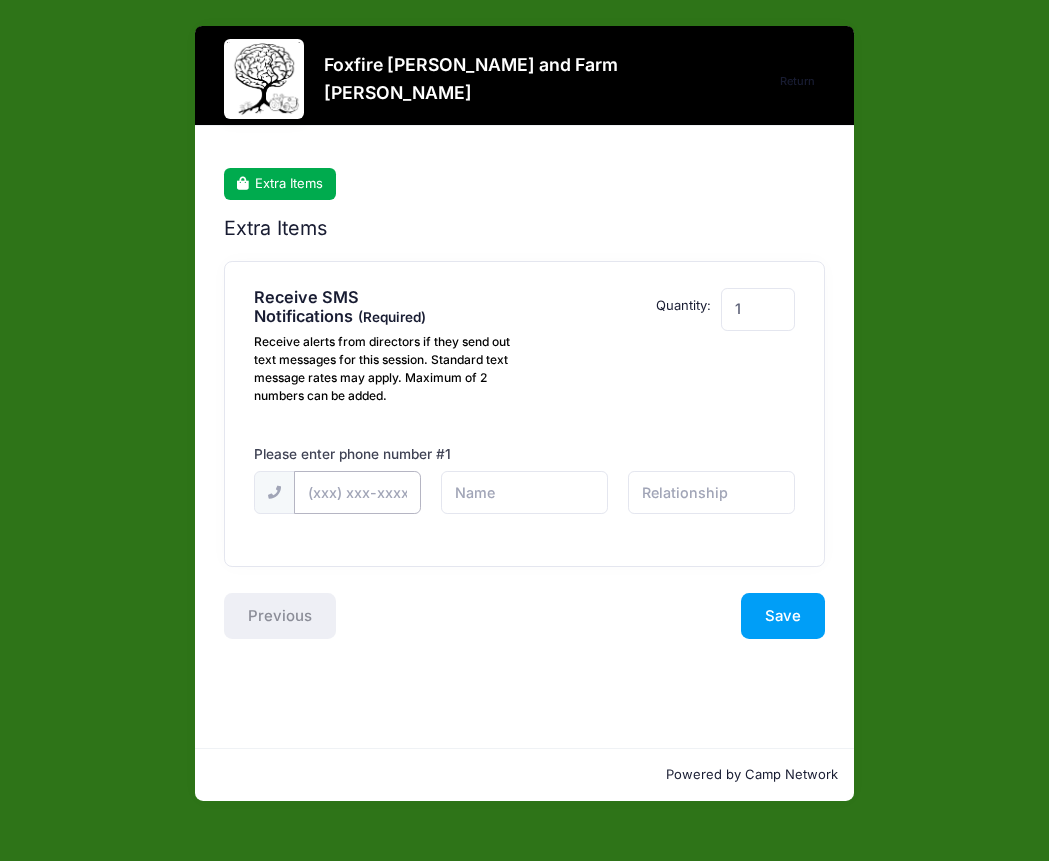 click at bounding box center (0, 0) 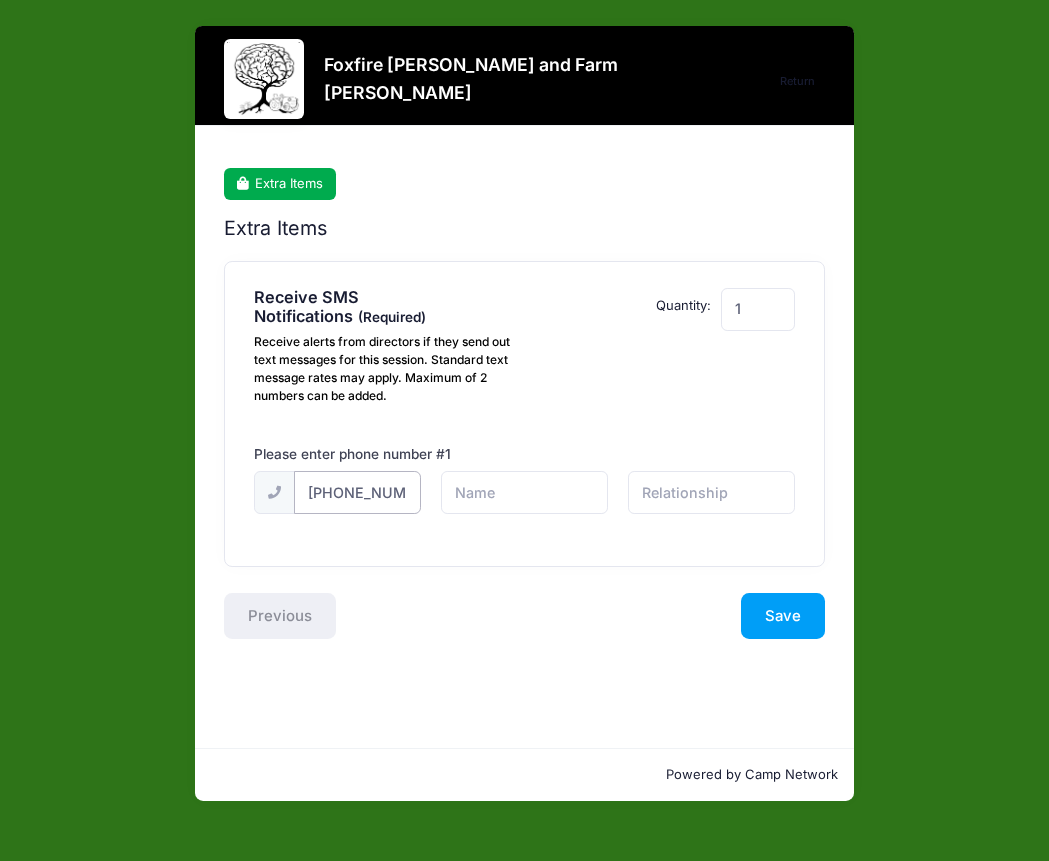 scroll, scrollTop: 0, scrollLeft: 8, axis: horizontal 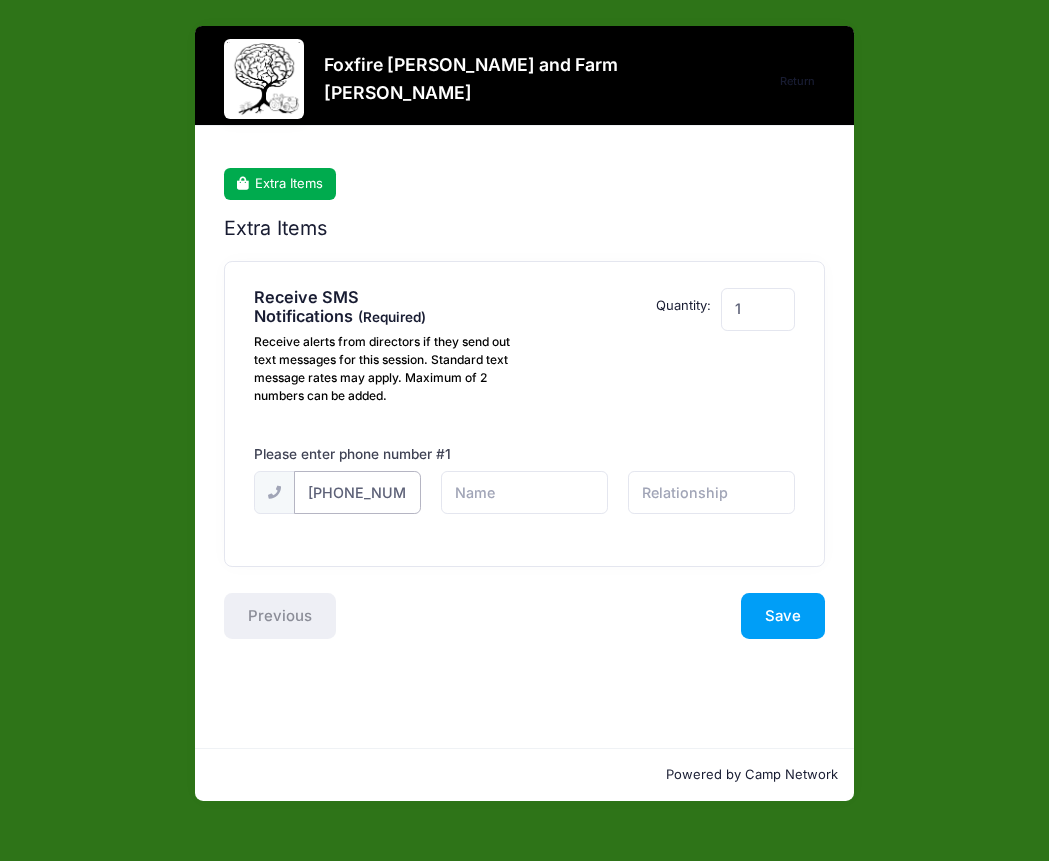 drag, startPoint x: 307, startPoint y: 497, endPoint x: 275, endPoint y: 496, distance: 32.01562 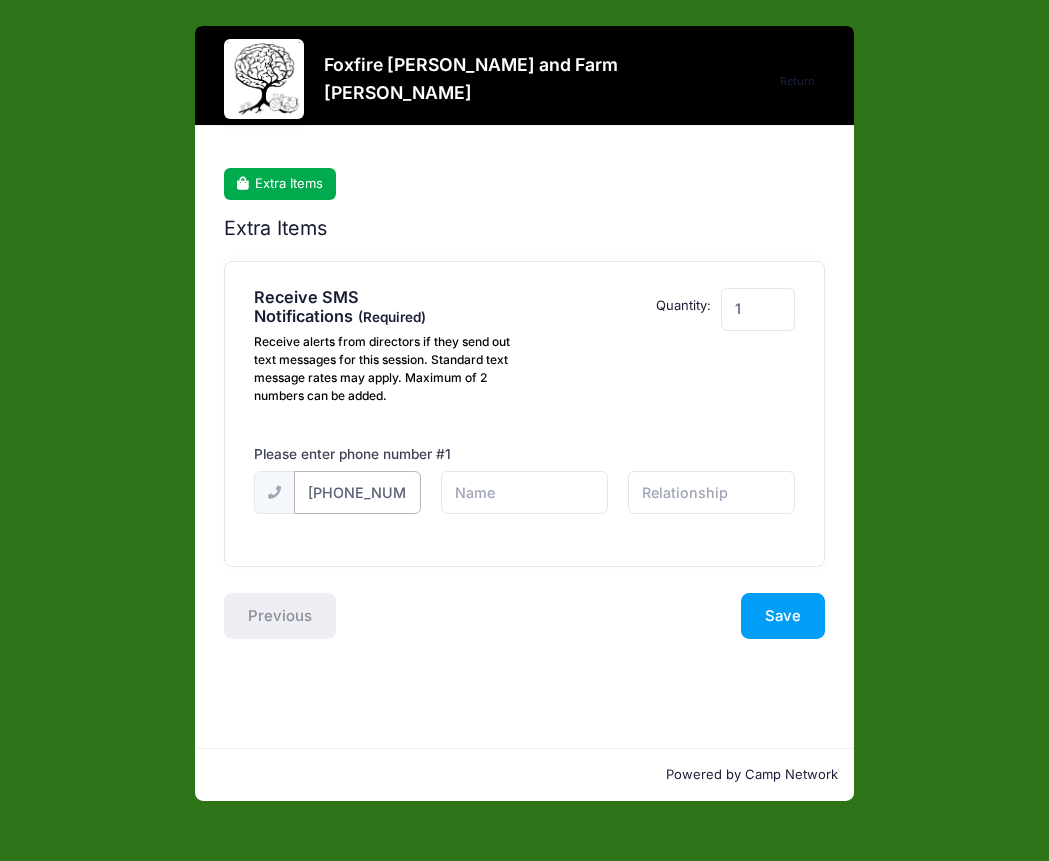 type on "[PHONE_NUMBER]" 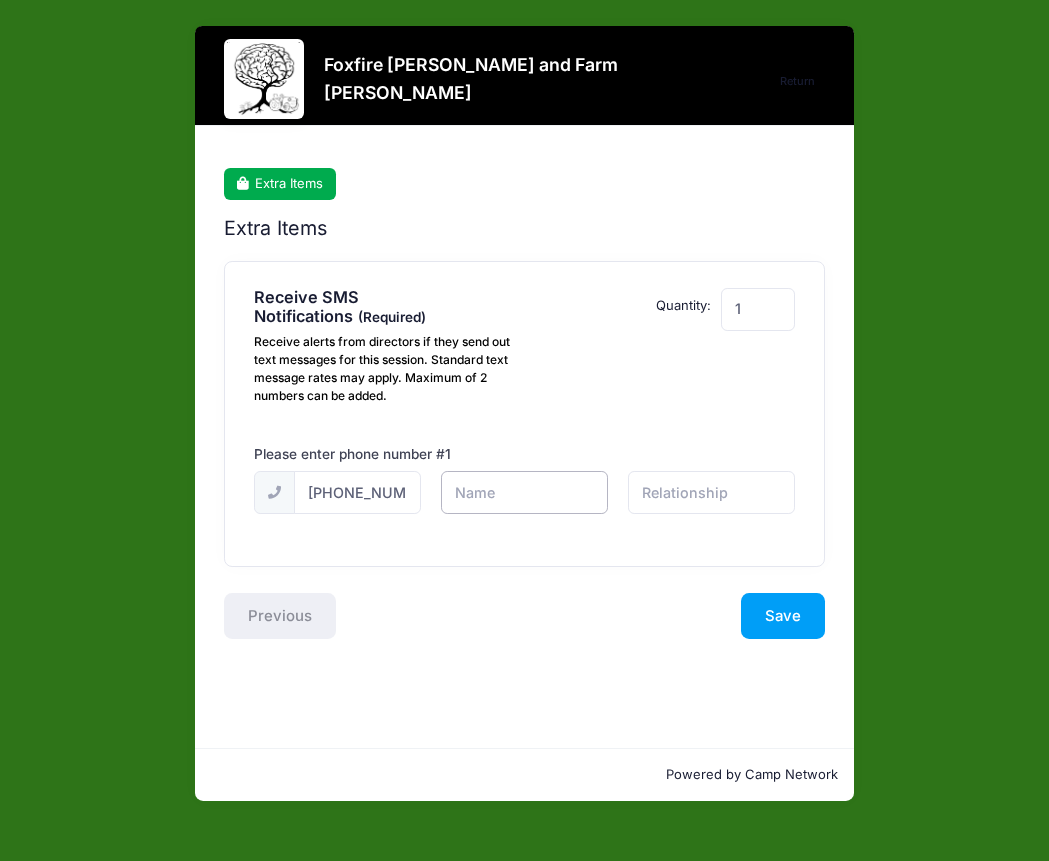 click at bounding box center (0, 0) 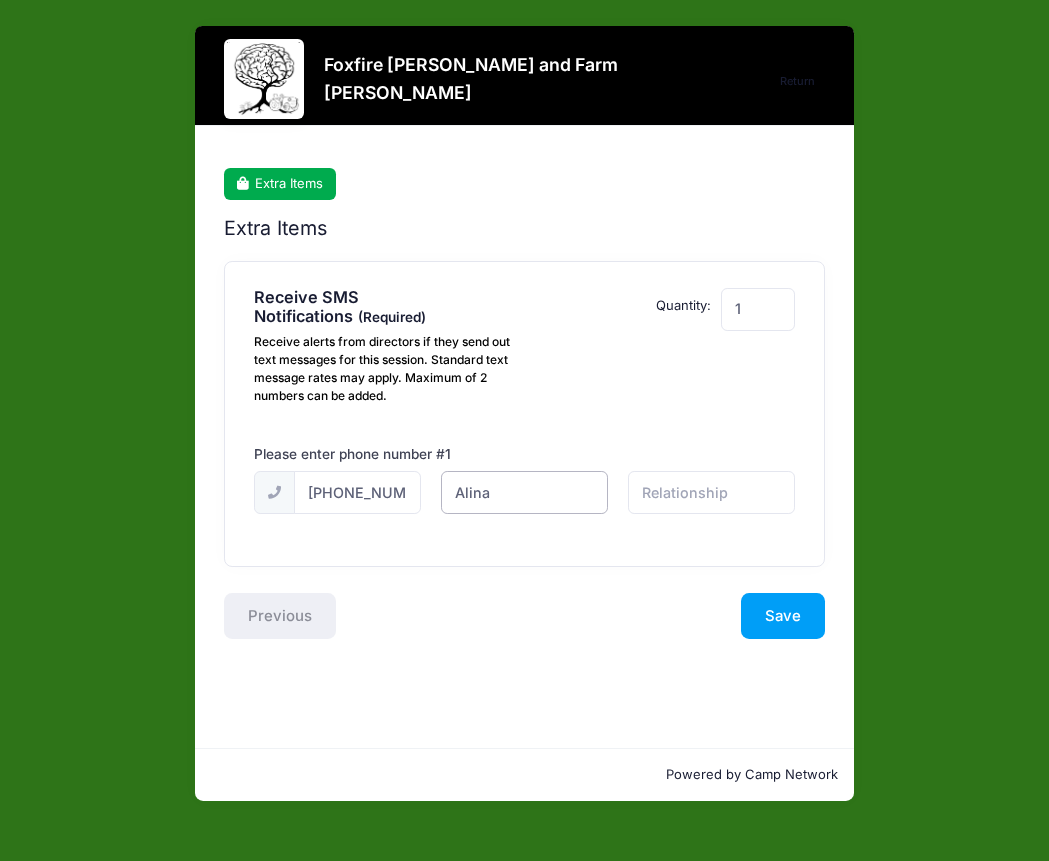 type on "Alina" 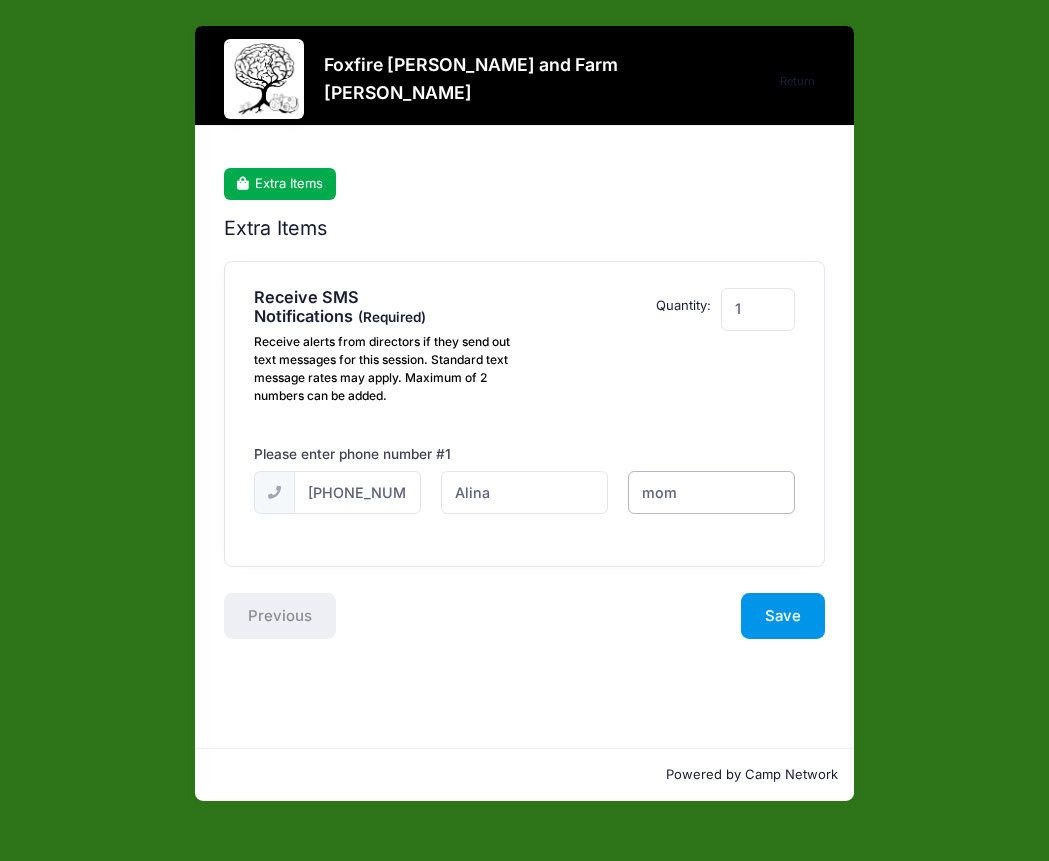 type on "mom" 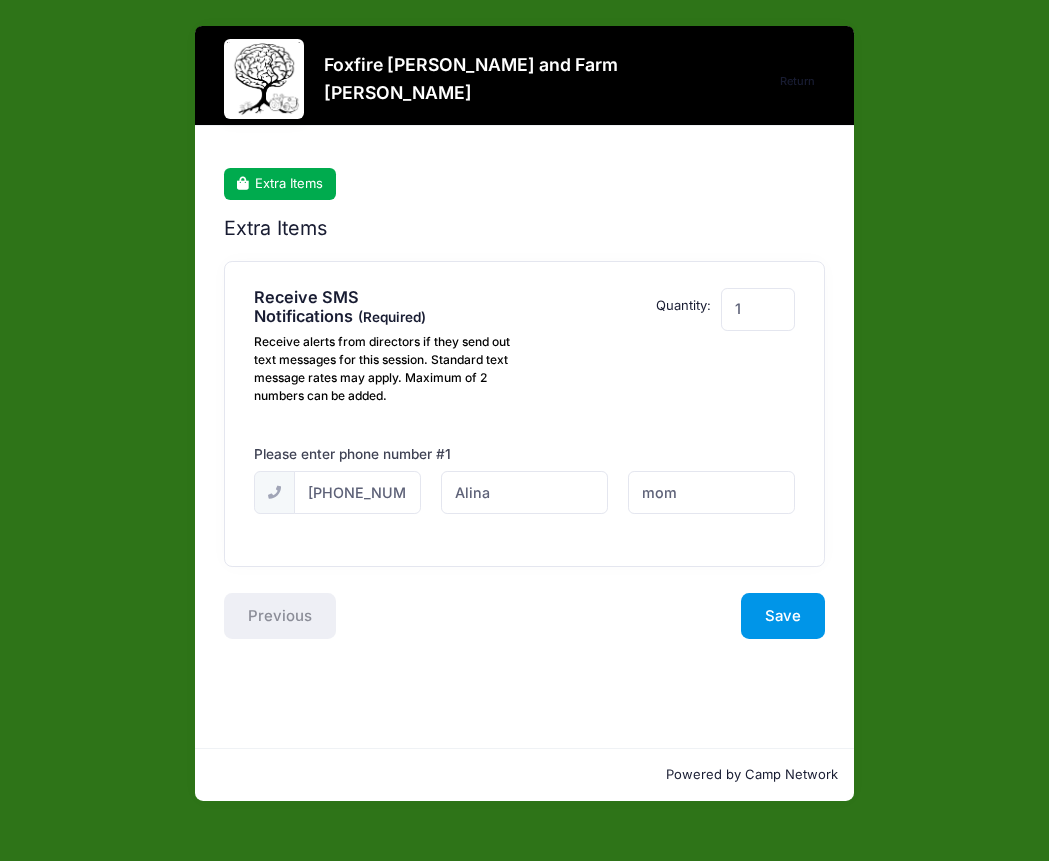 click on "Save" at bounding box center [783, 616] 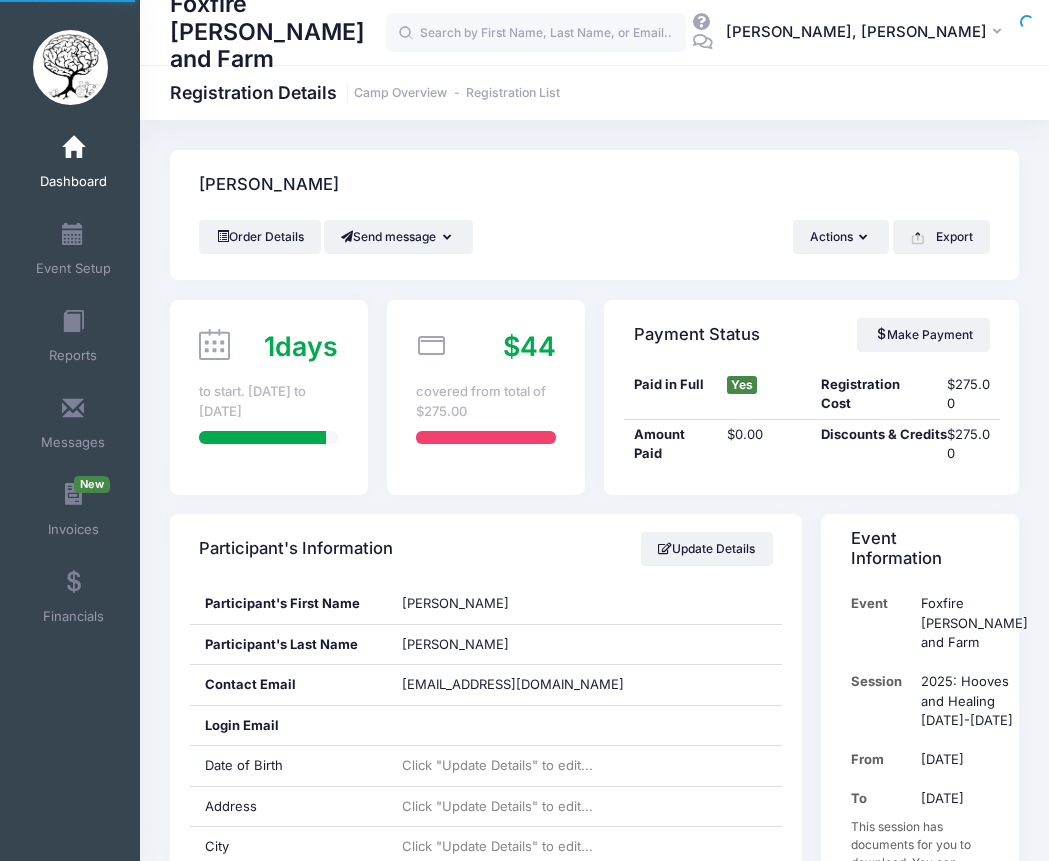 scroll, scrollTop: 0, scrollLeft: 0, axis: both 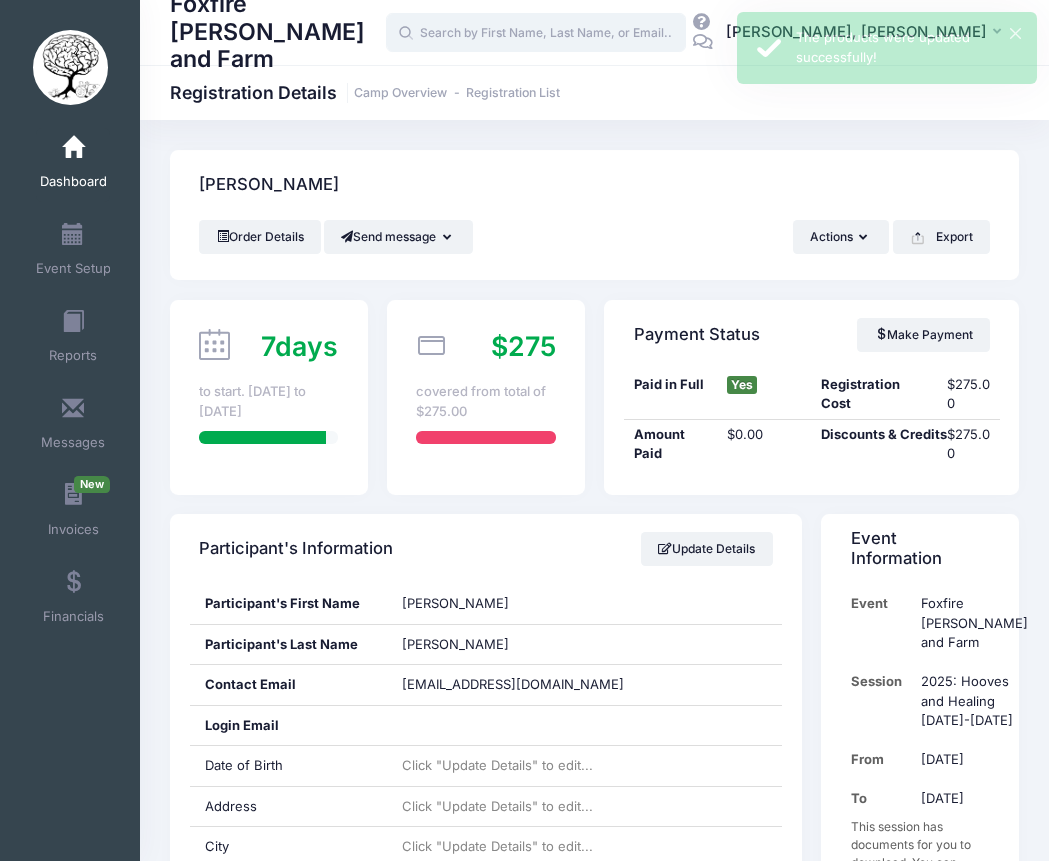click at bounding box center (536, 33) 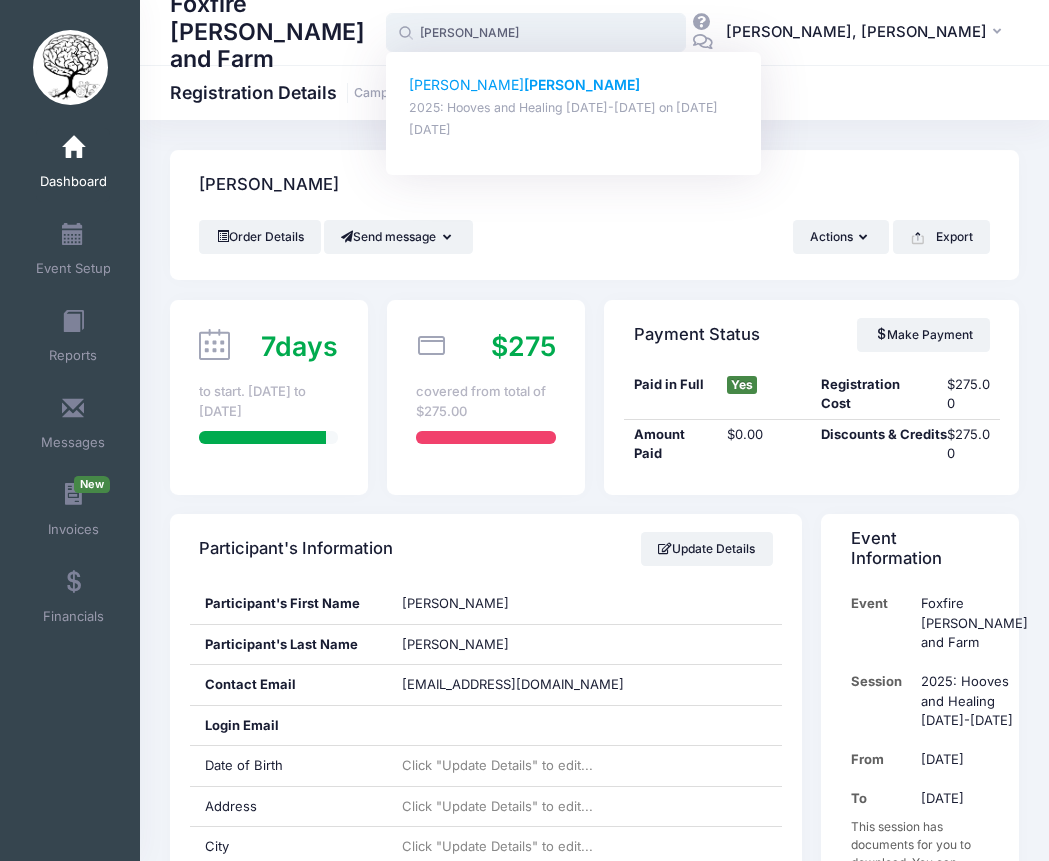 click on "[PERSON_NAME]" at bounding box center (582, 84) 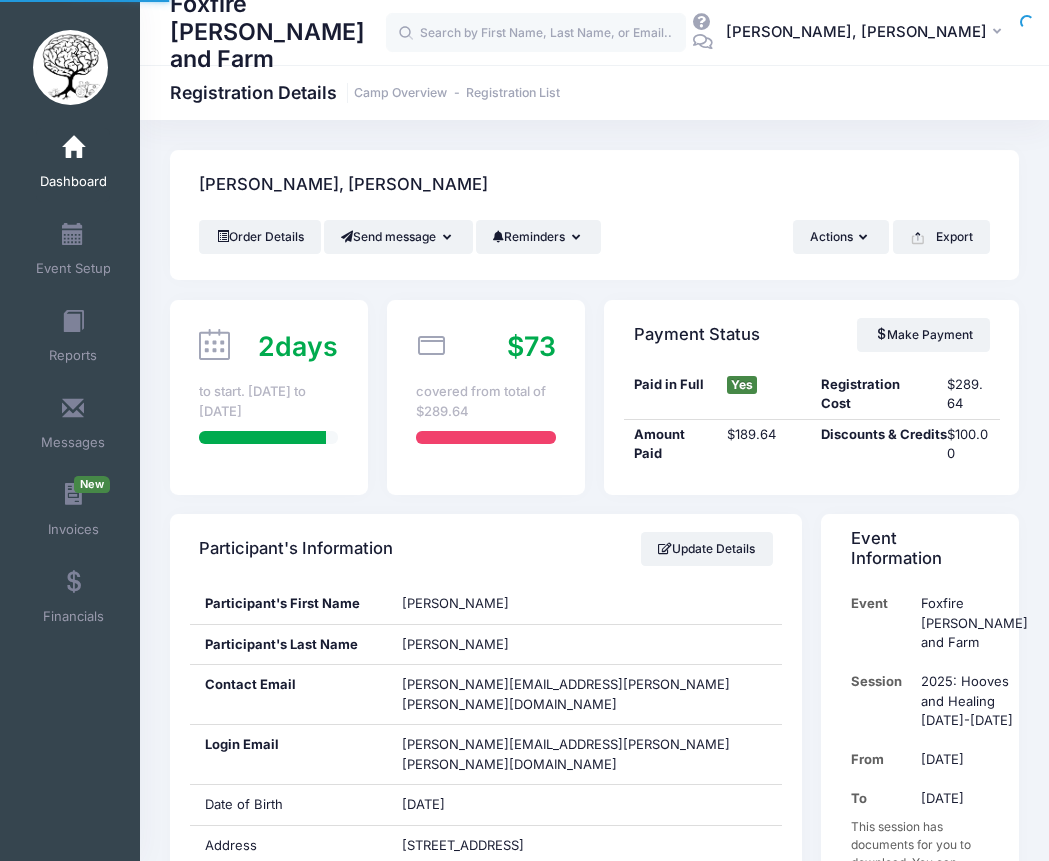 scroll, scrollTop: 0, scrollLeft: 0, axis: both 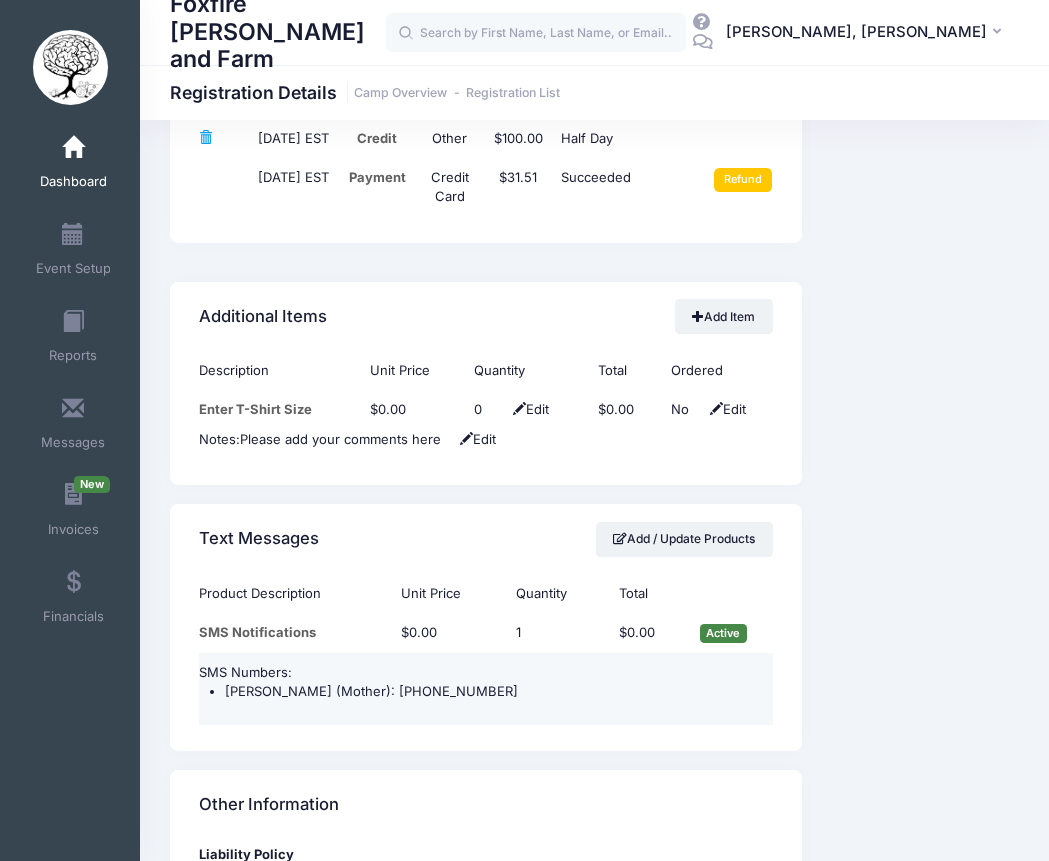 drag, startPoint x: 547, startPoint y: 637, endPoint x: 436, endPoint y: 635, distance: 111.01801 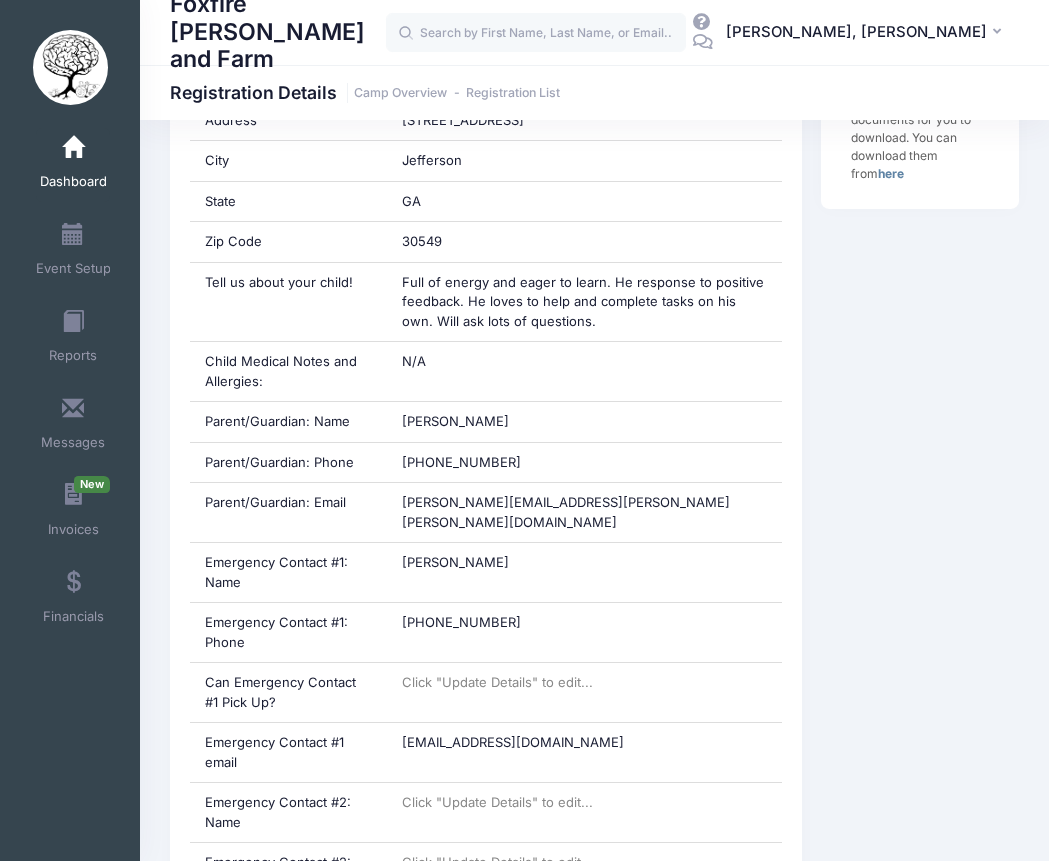 scroll, scrollTop: 719, scrollLeft: 0, axis: vertical 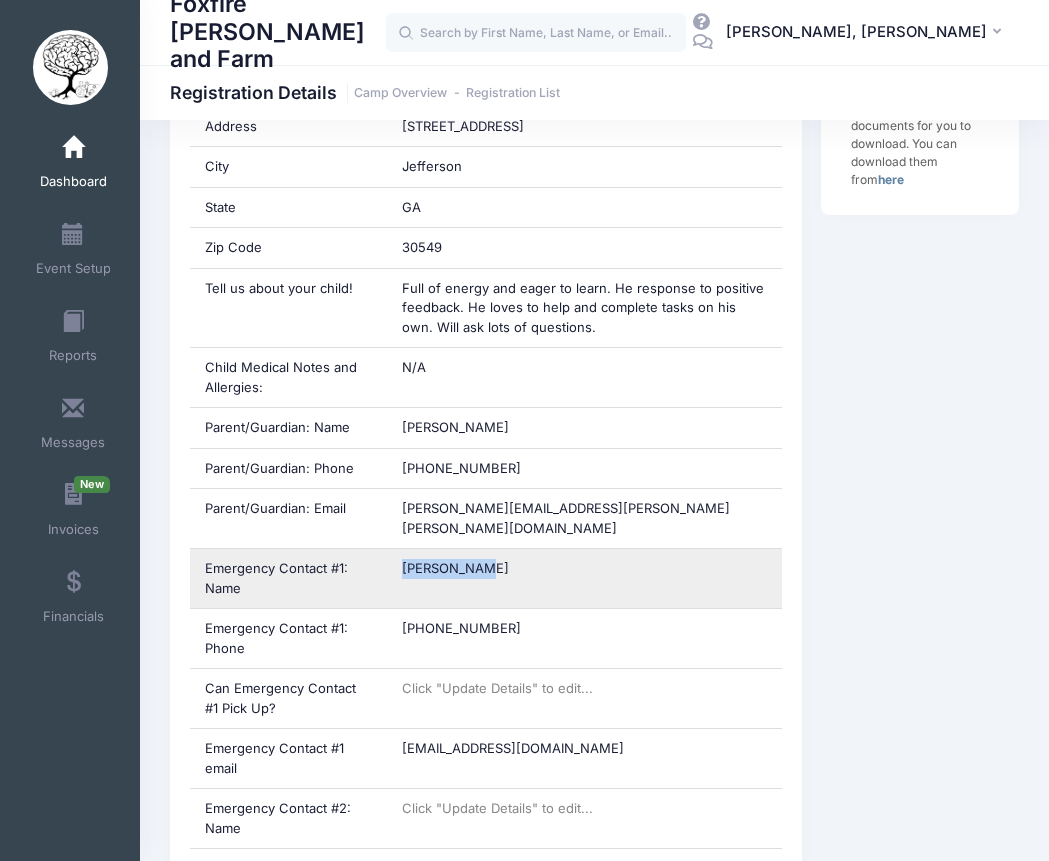 drag, startPoint x: 495, startPoint y: 522, endPoint x: 401, endPoint y: 503, distance: 95.90099 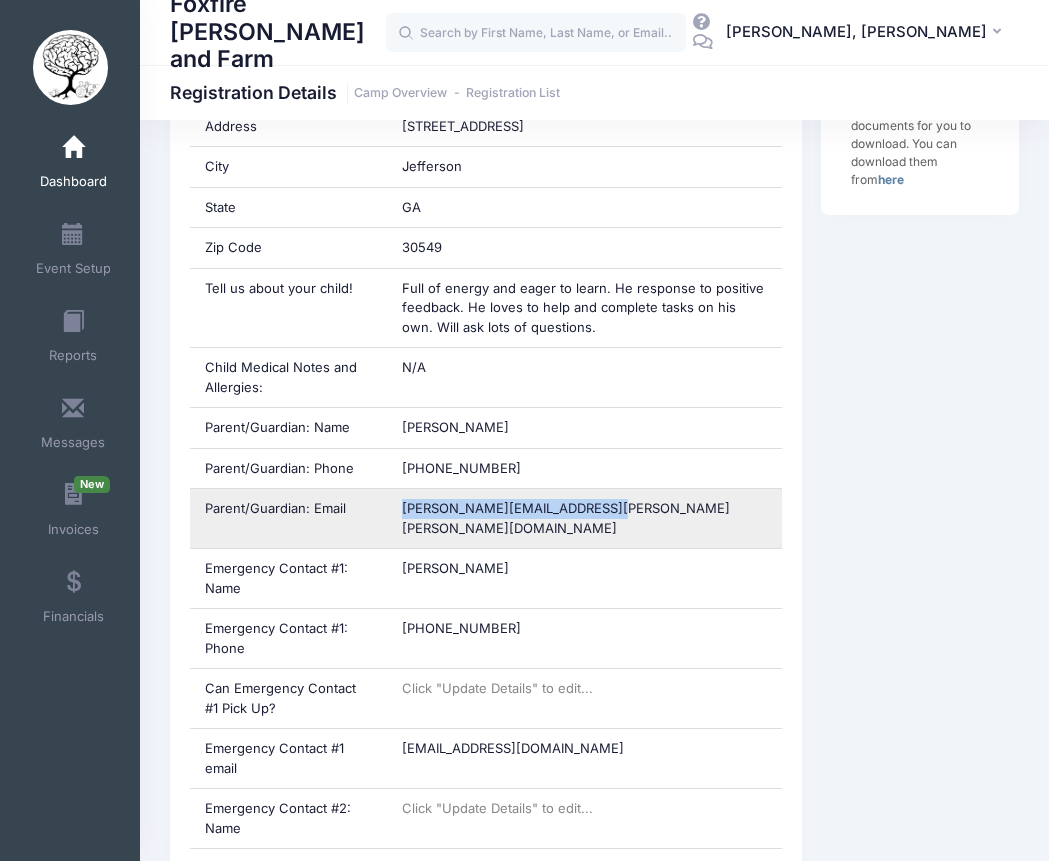 drag, startPoint x: 631, startPoint y: 475, endPoint x: 403, endPoint y: 475, distance: 228 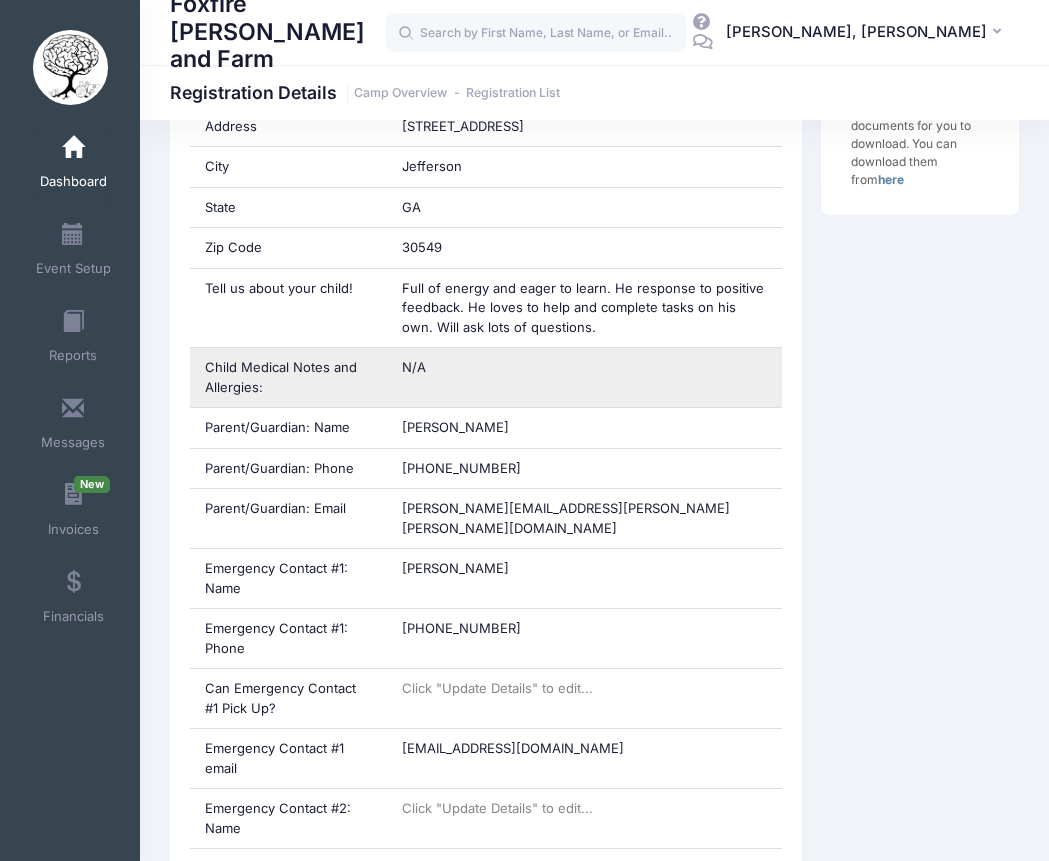 click on "N/A" at bounding box center (584, 377) 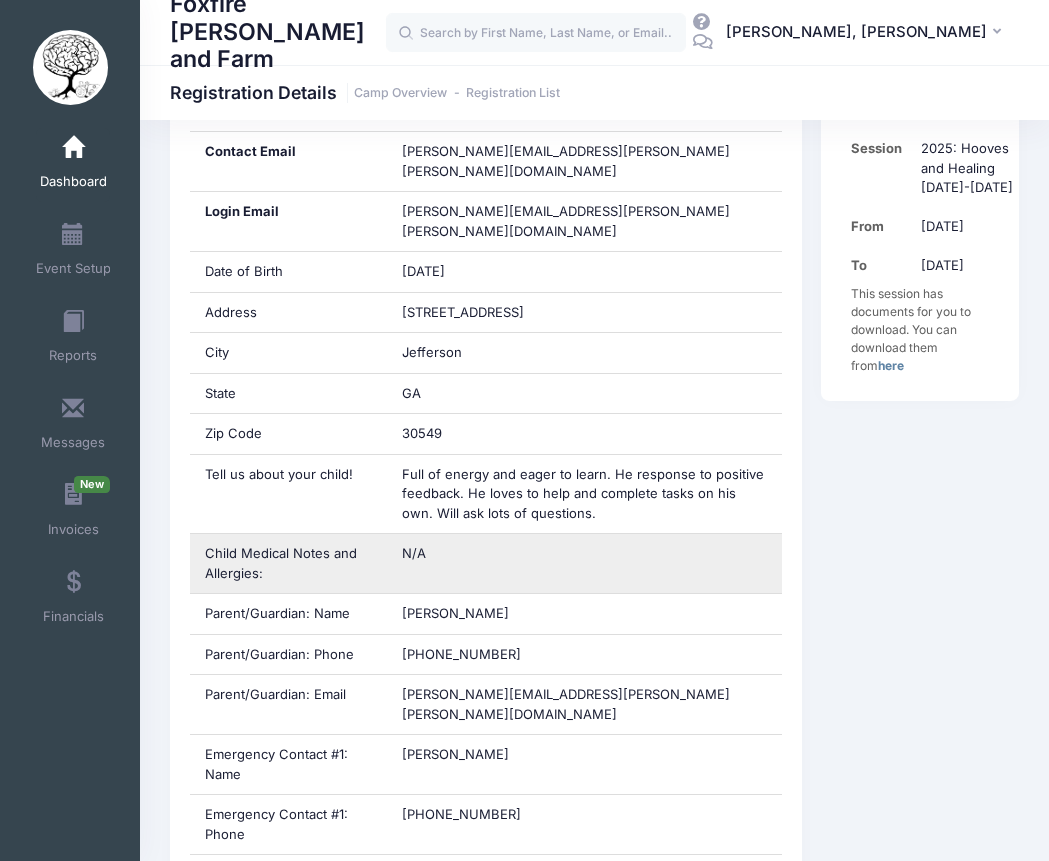 scroll, scrollTop: 0, scrollLeft: 0, axis: both 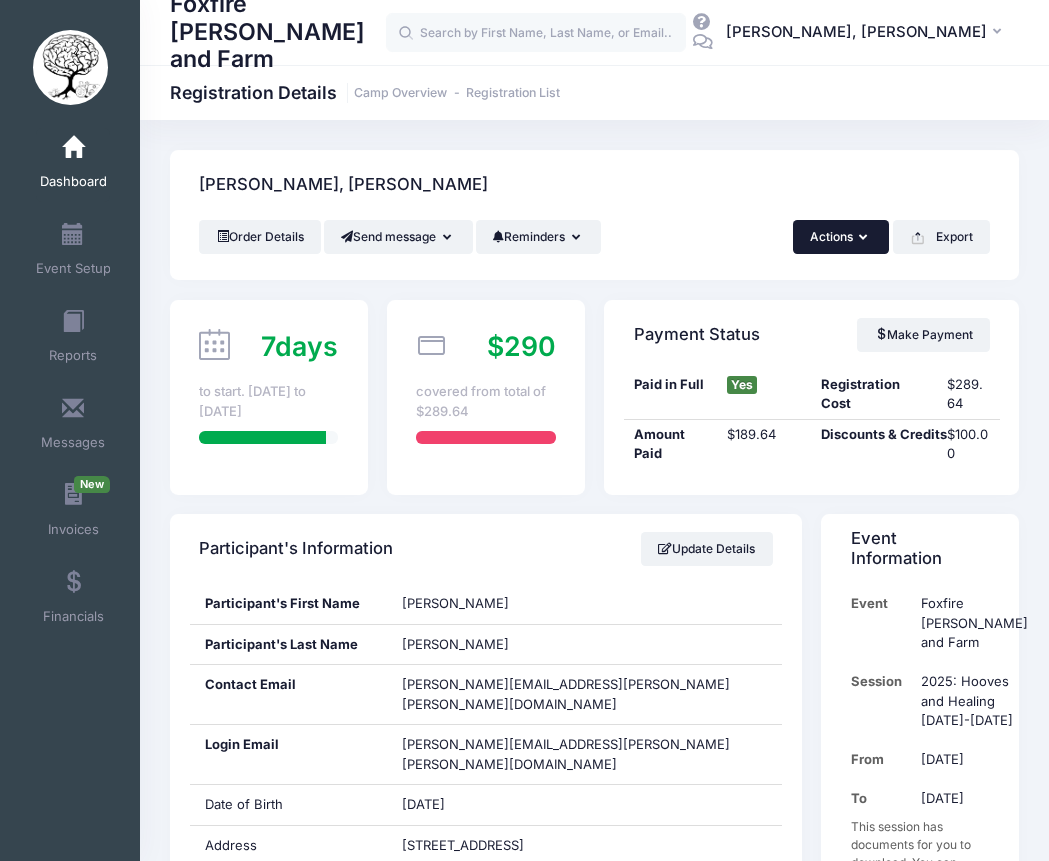 click on "Actions" at bounding box center [841, 237] 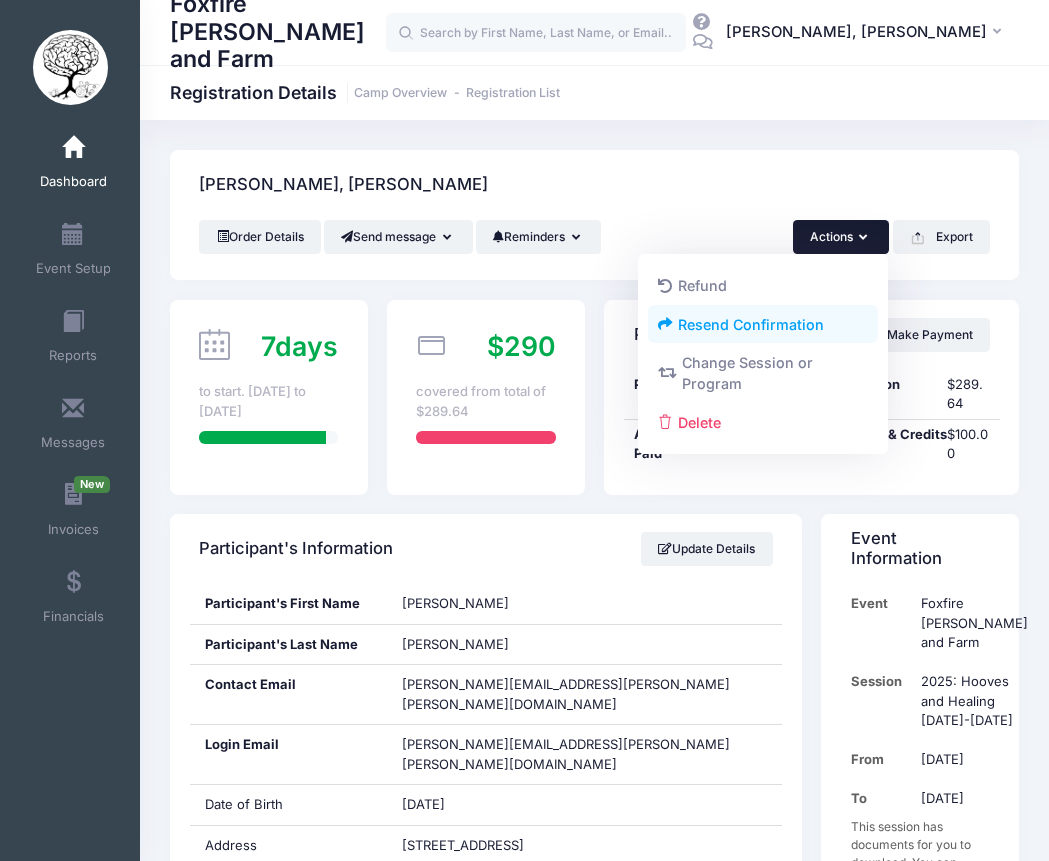 click on "Resend Confirmation" at bounding box center (763, 324) 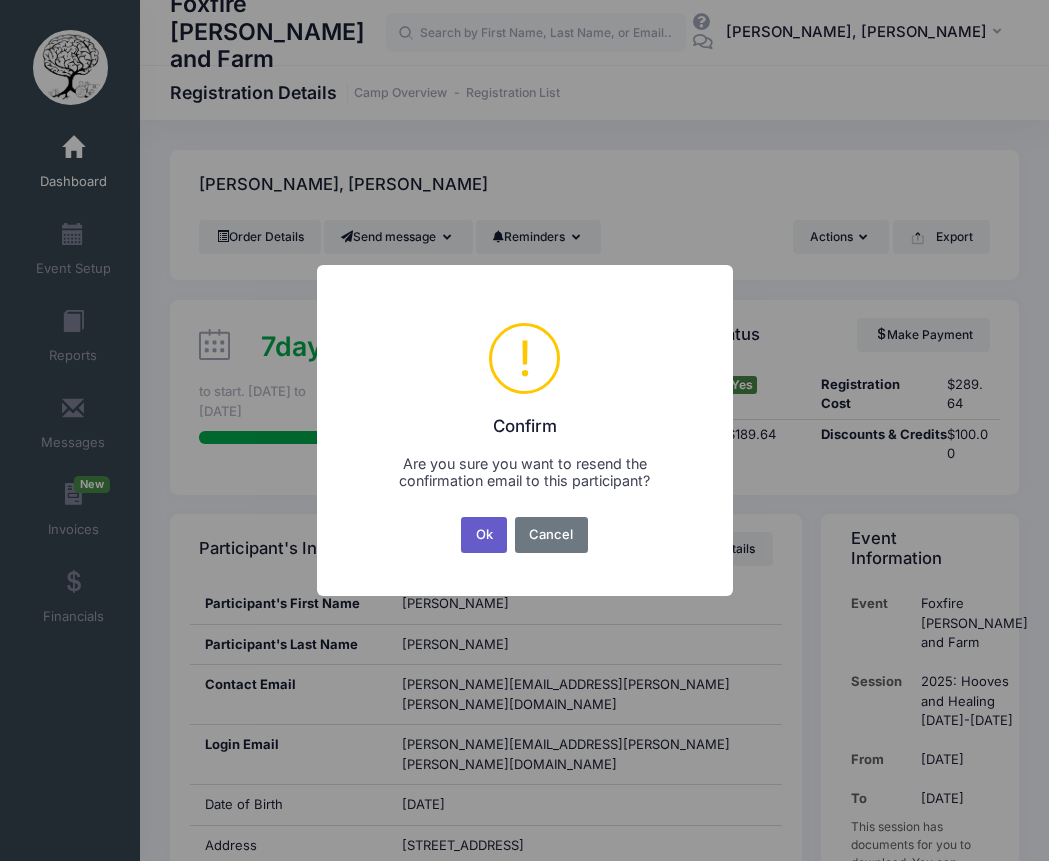 click on "Ok" at bounding box center (484, 535) 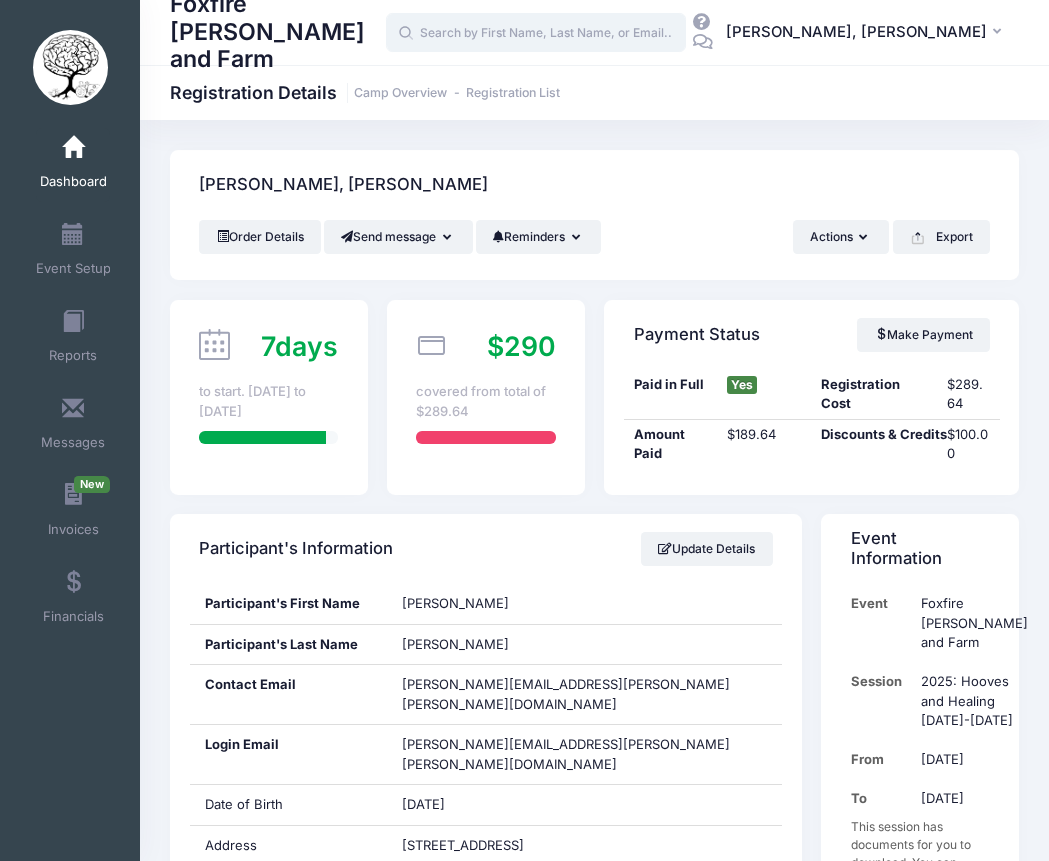 click at bounding box center (536, 33) 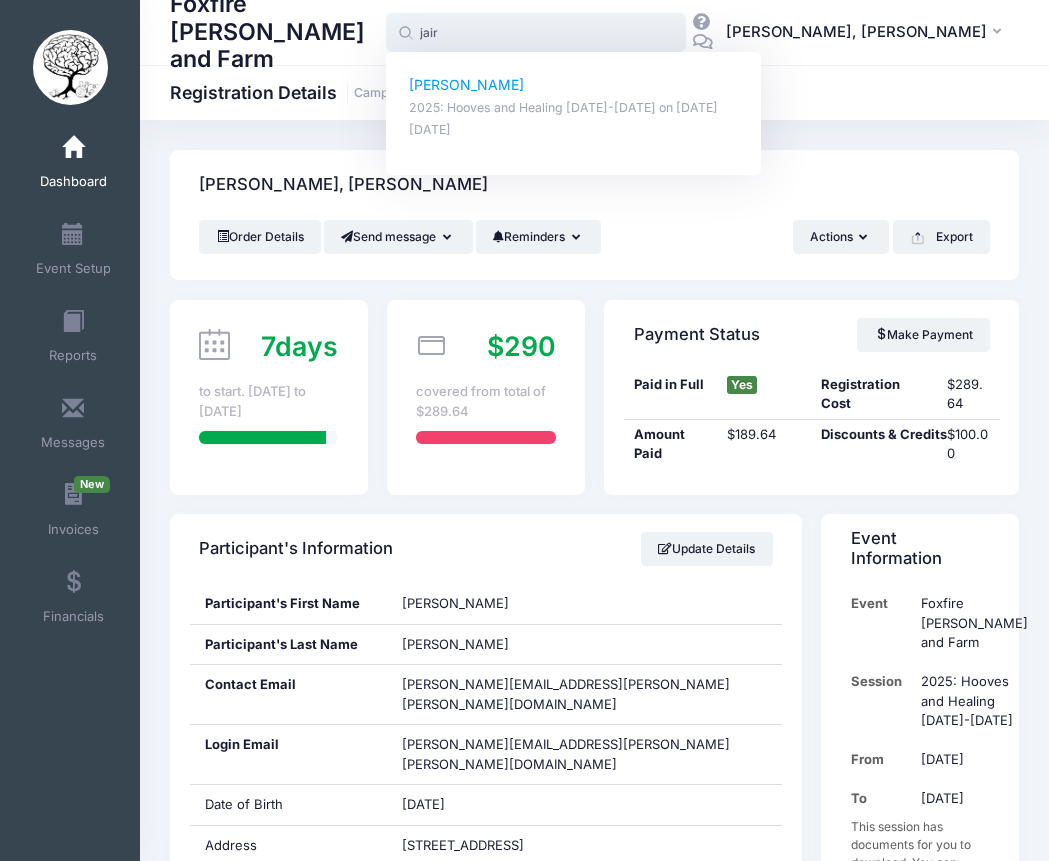 click on "Jaír Hernández" at bounding box center (574, 85) 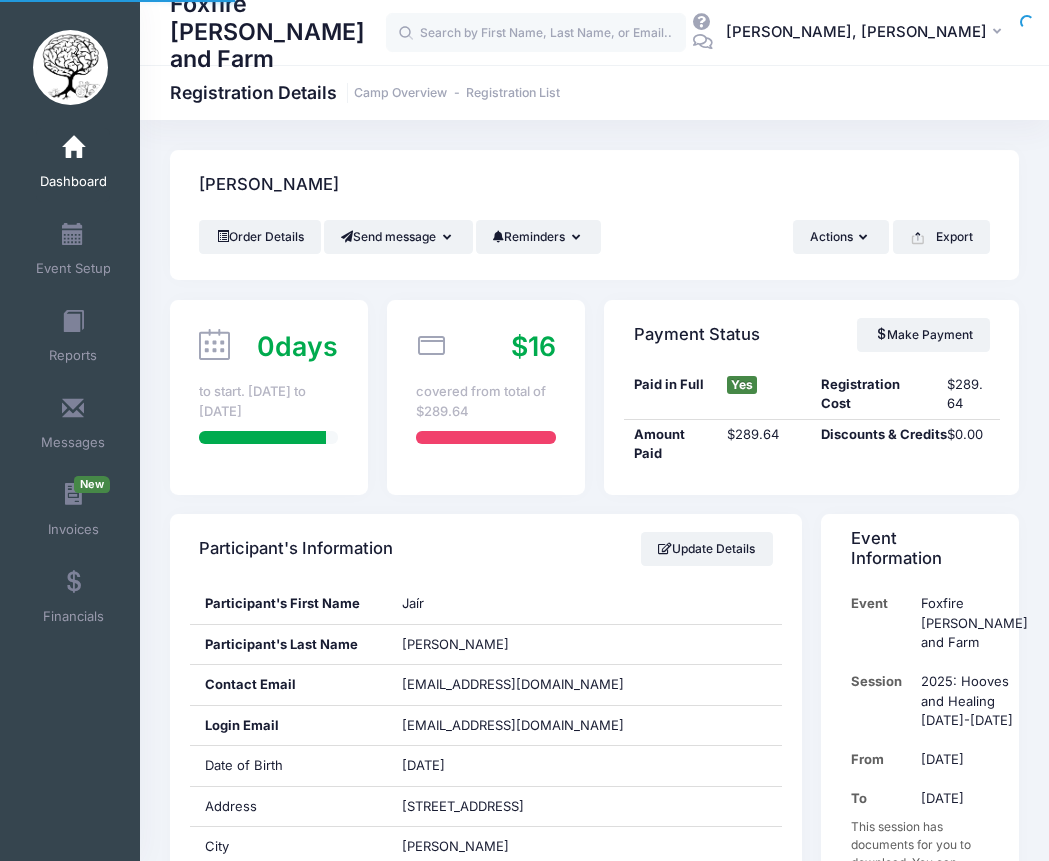 scroll, scrollTop: 0, scrollLeft: 0, axis: both 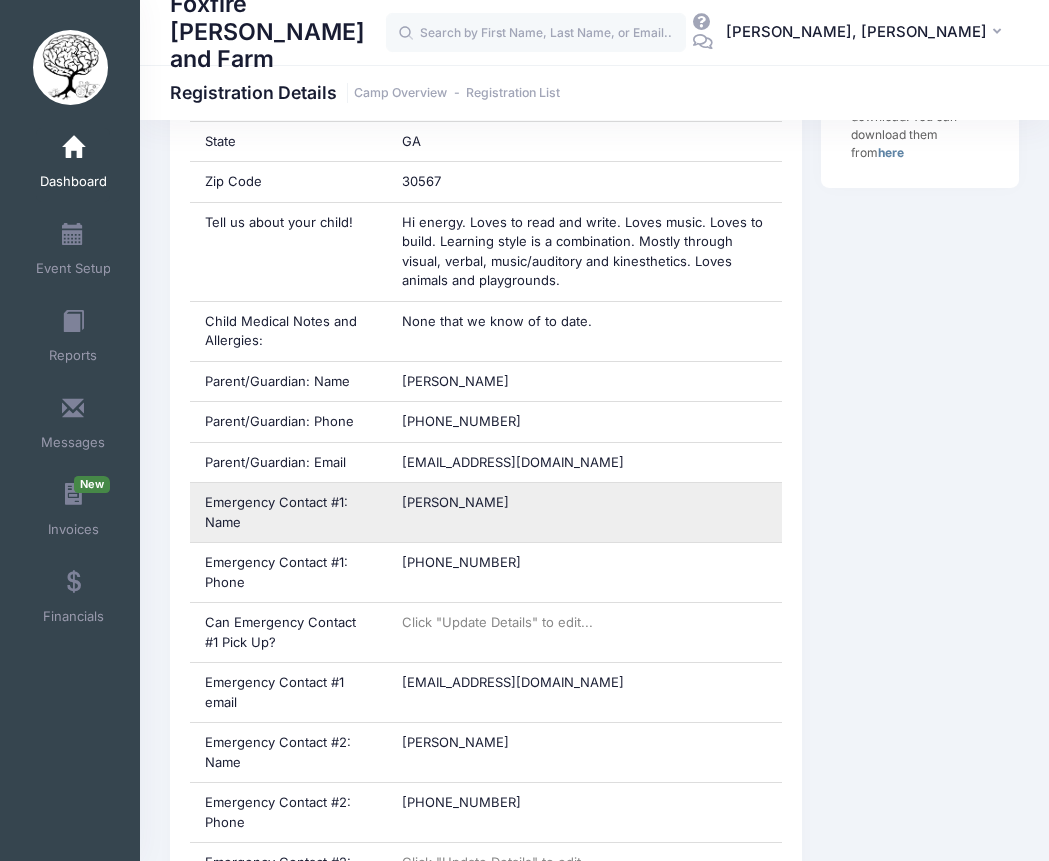 drag, startPoint x: 563, startPoint y: 511, endPoint x: 401, endPoint y: 500, distance: 162.37303 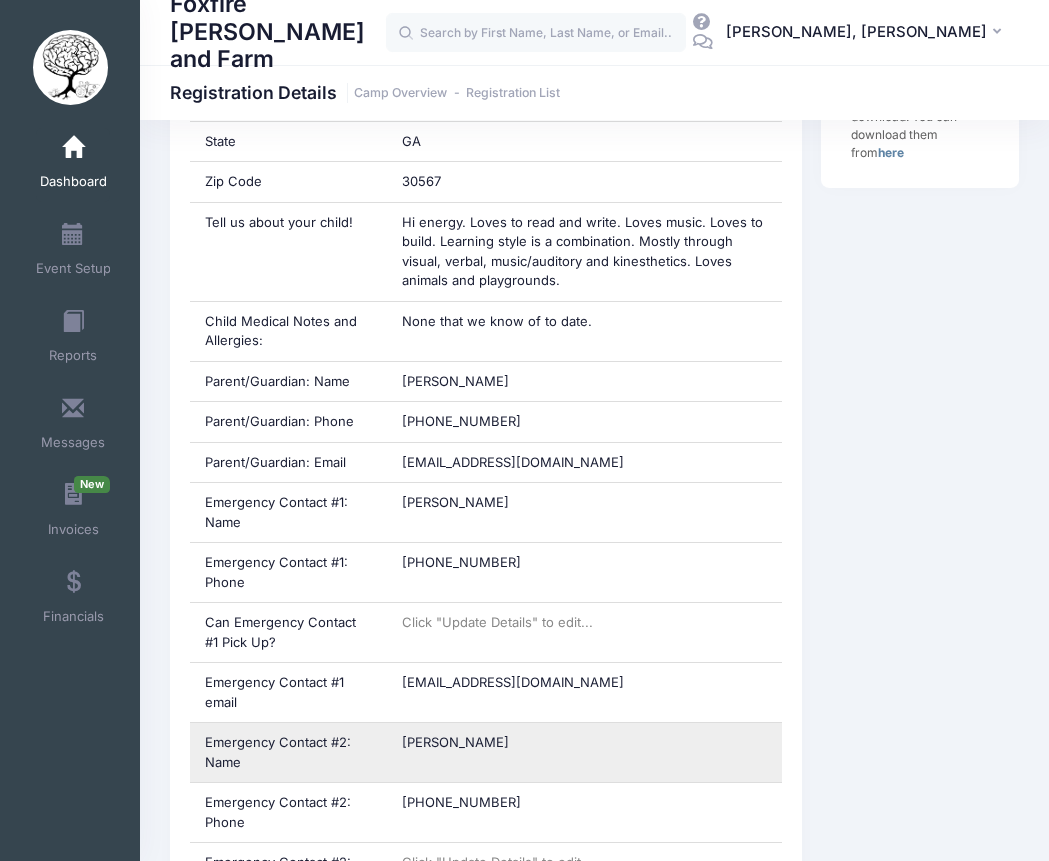 drag, startPoint x: 540, startPoint y: 747, endPoint x: 398, endPoint y: 741, distance: 142.12671 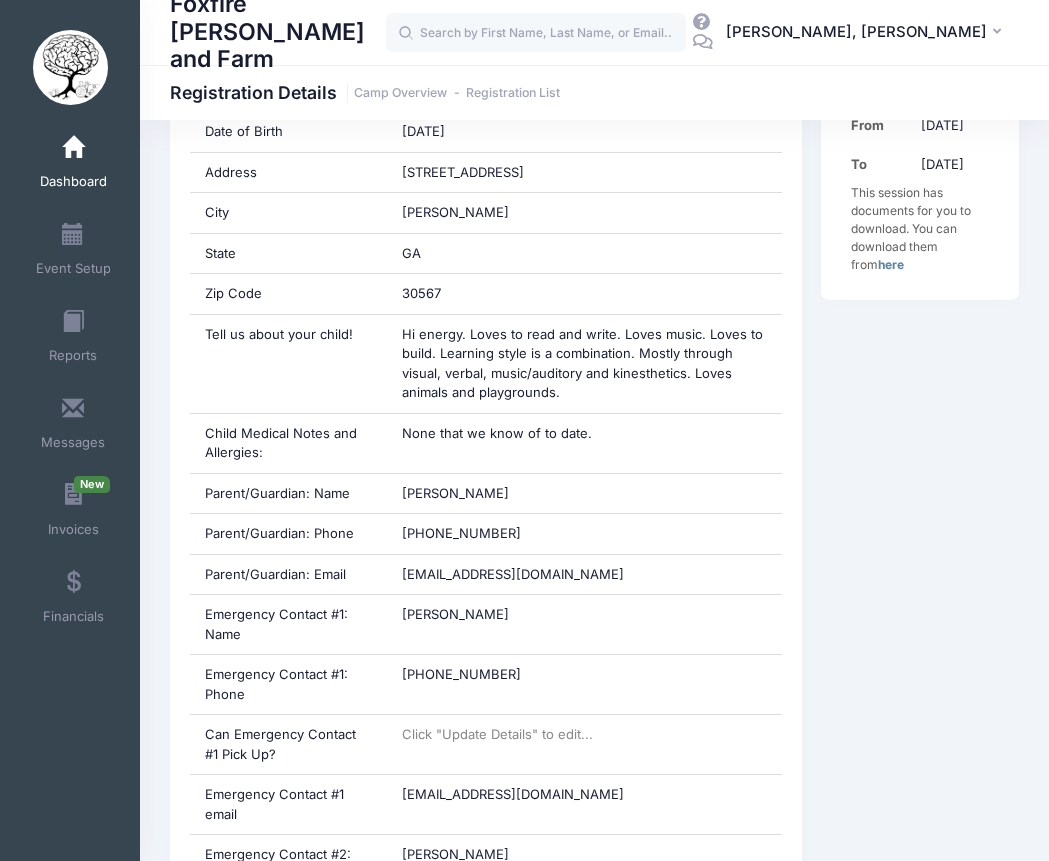 scroll, scrollTop: 625, scrollLeft: 0, axis: vertical 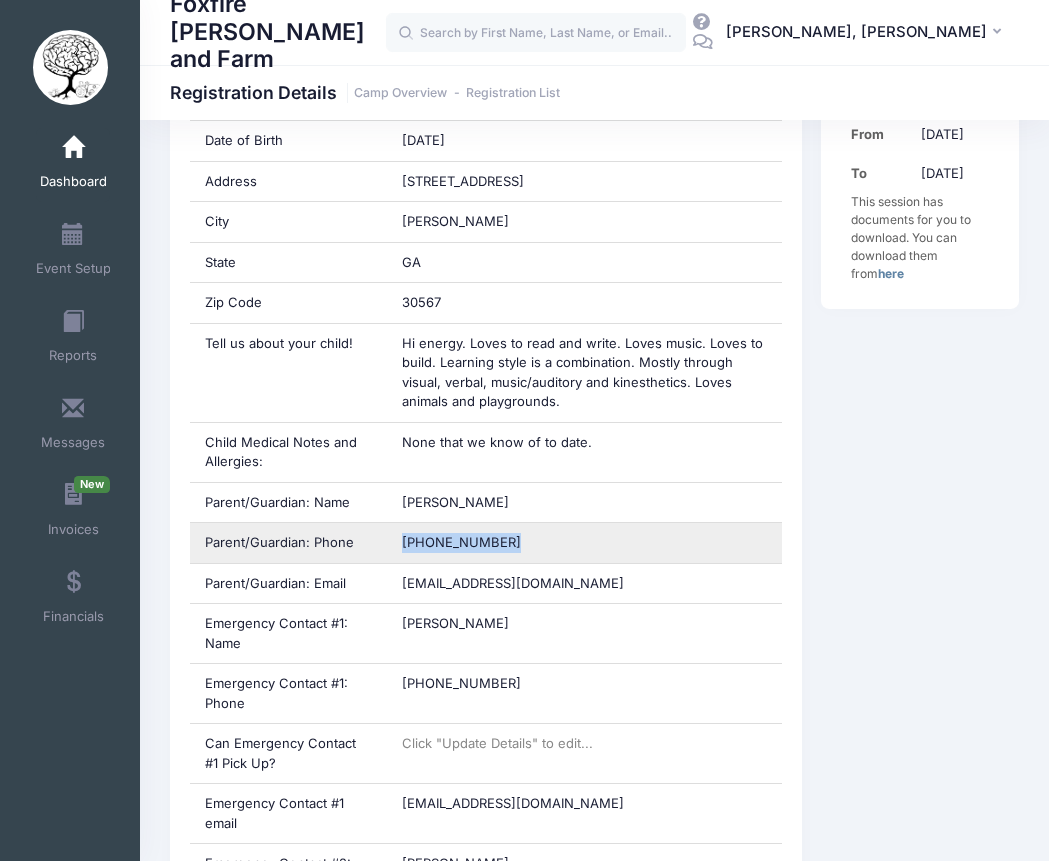 drag, startPoint x: 545, startPoint y: 548, endPoint x: 381, endPoint y: 542, distance: 164.10973 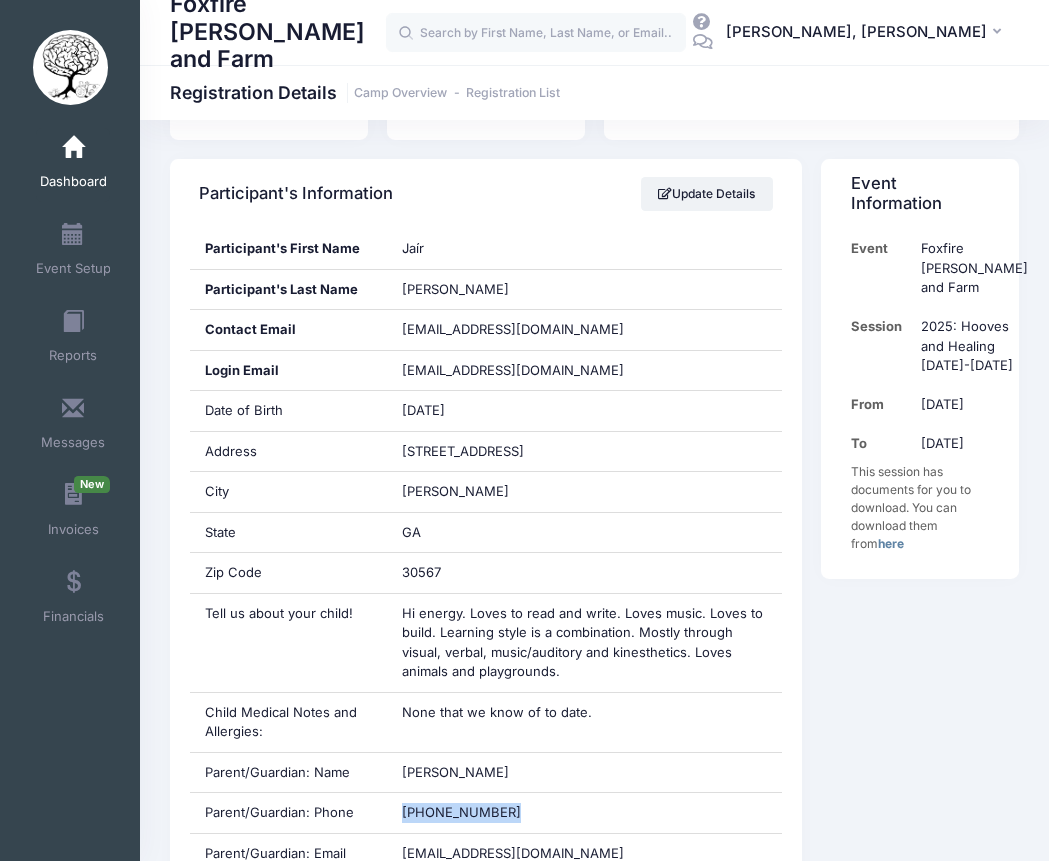 scroll, scrollTop: 0, scrollLeft: 0, axis: both 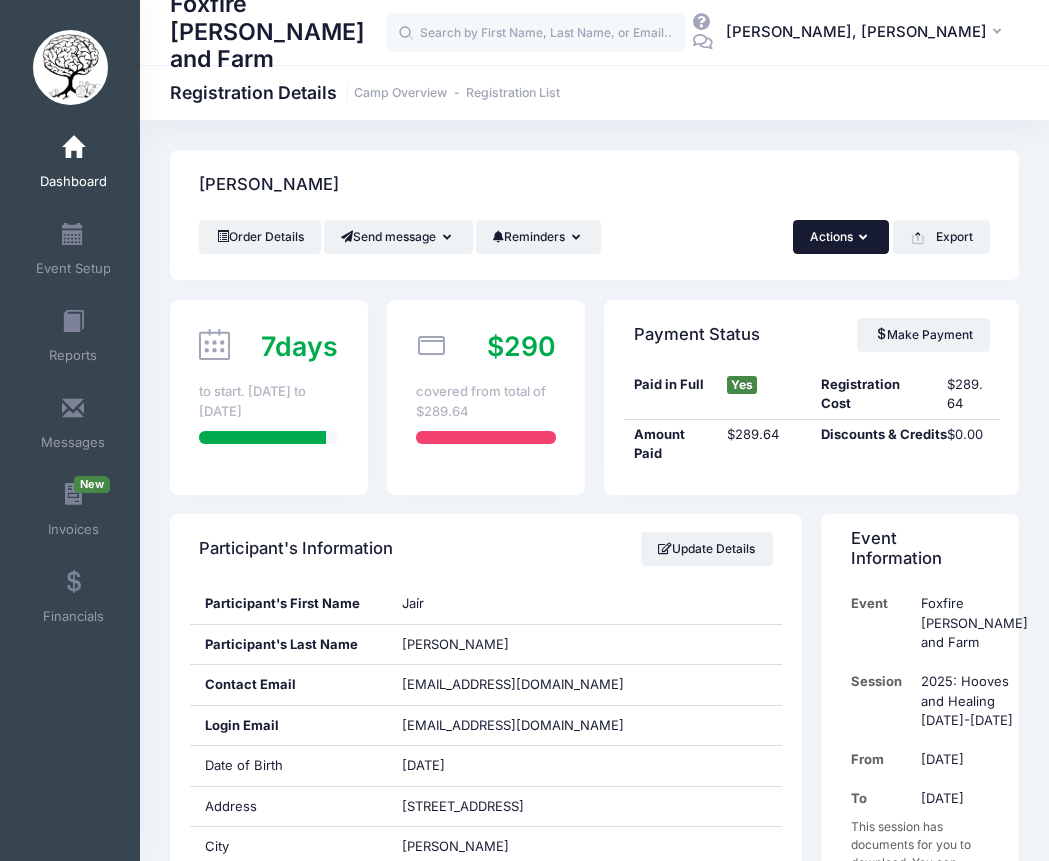 click on "Actions" at bounding box center [841, 237] 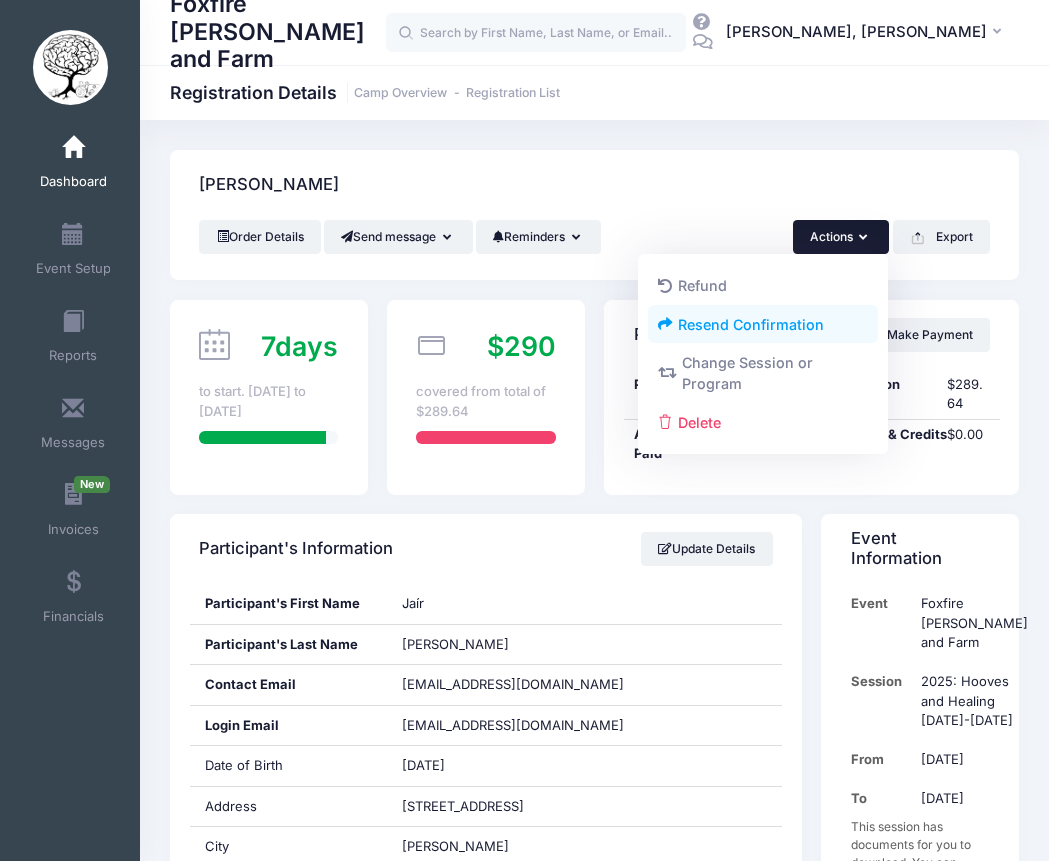 click on "Resend Confirmation" at bounding box center (763, 324) 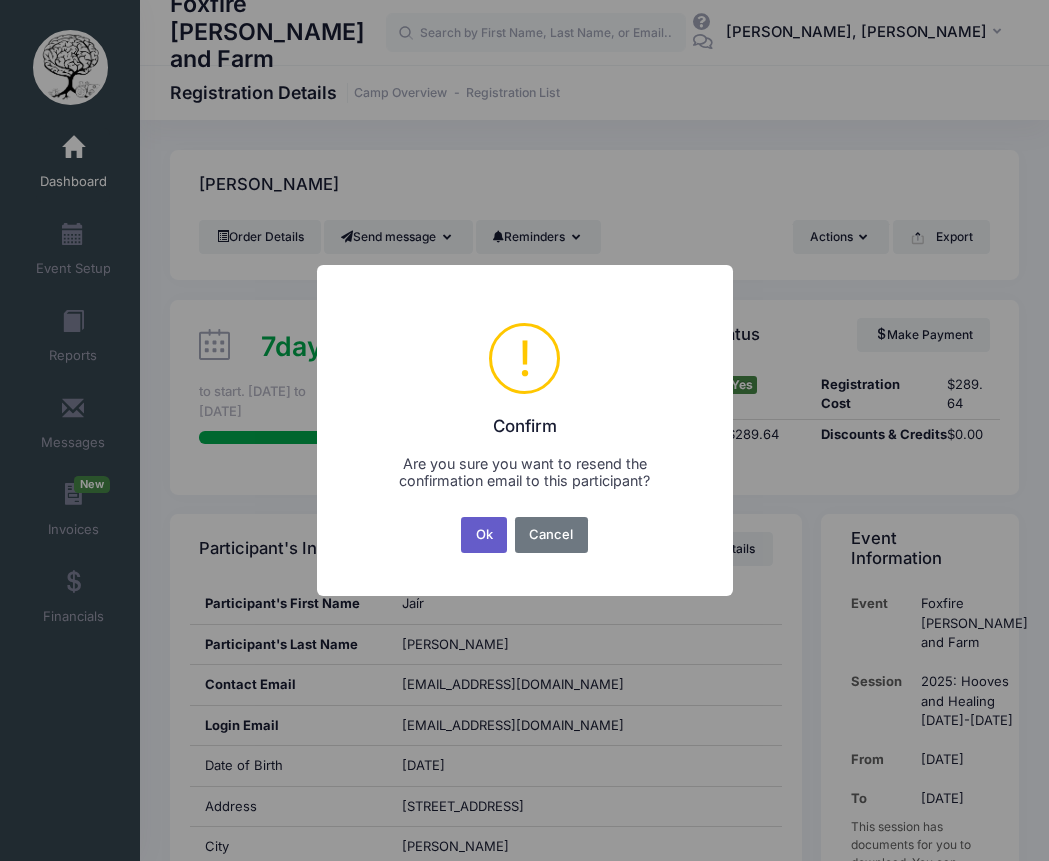 click on "Ok" at bounding box center [484, 535] 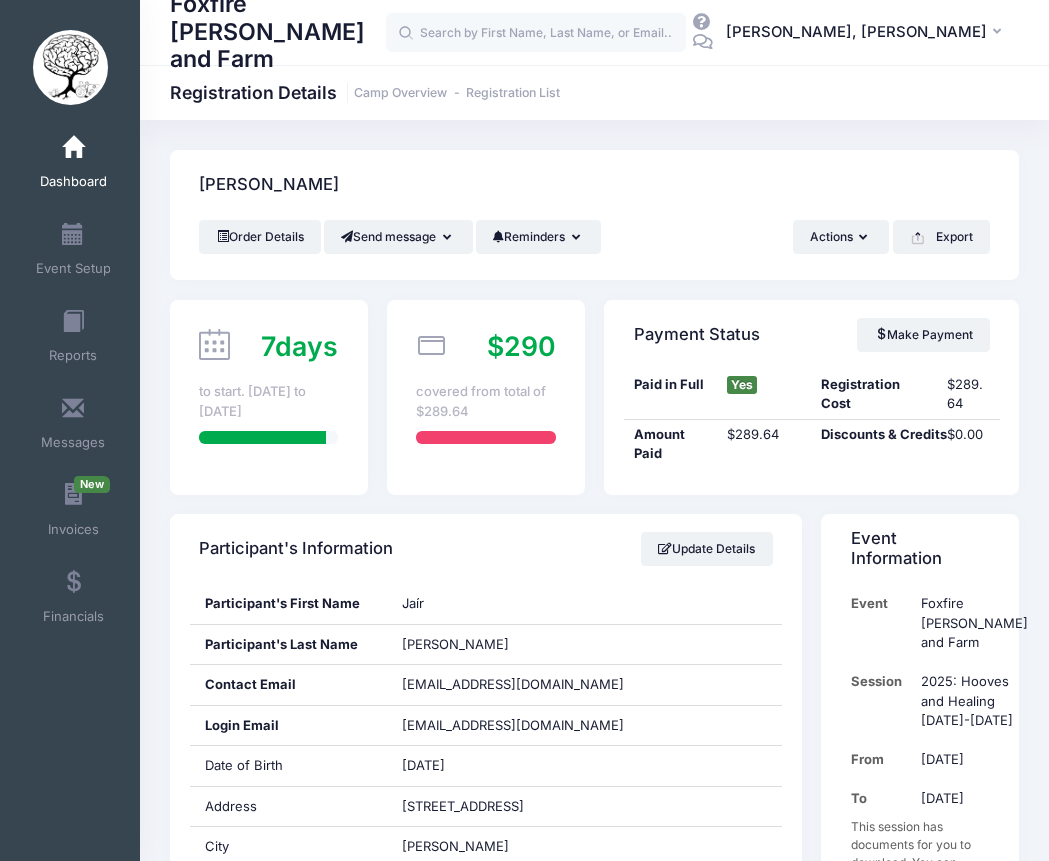 click on "Hernández, Jaír" at bounding box center [594, 185] 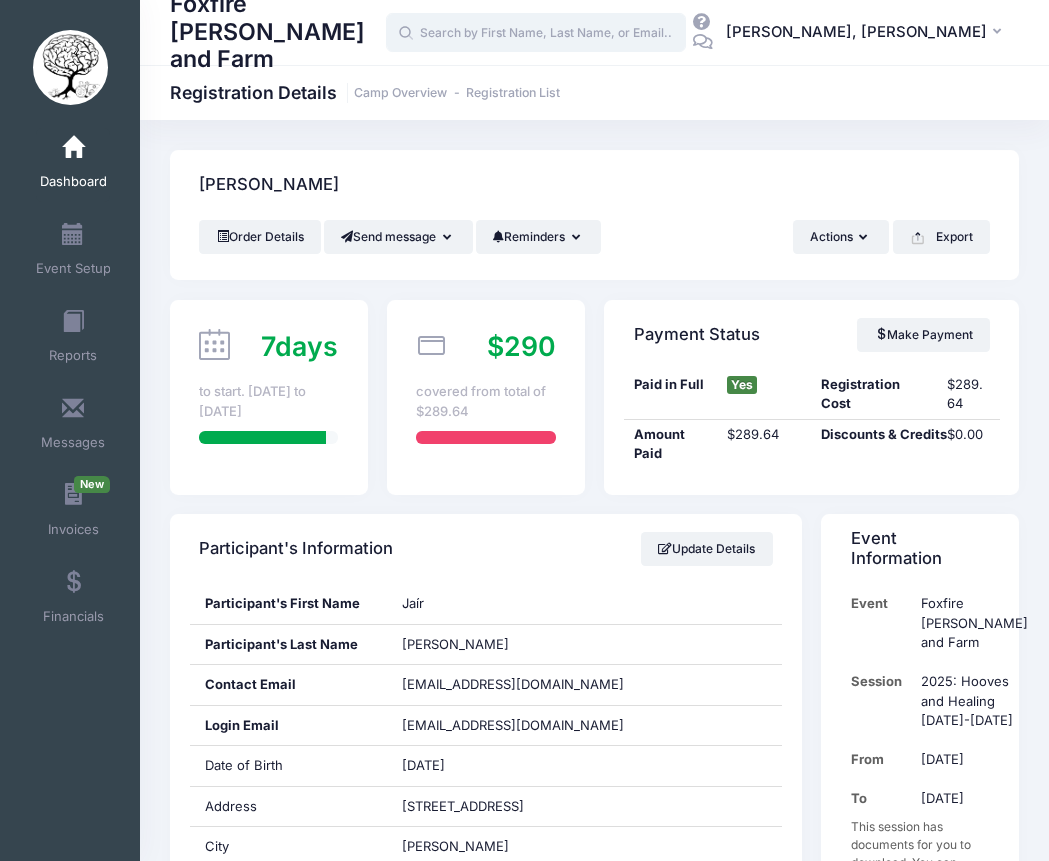 click at bounding box center (536, 33) 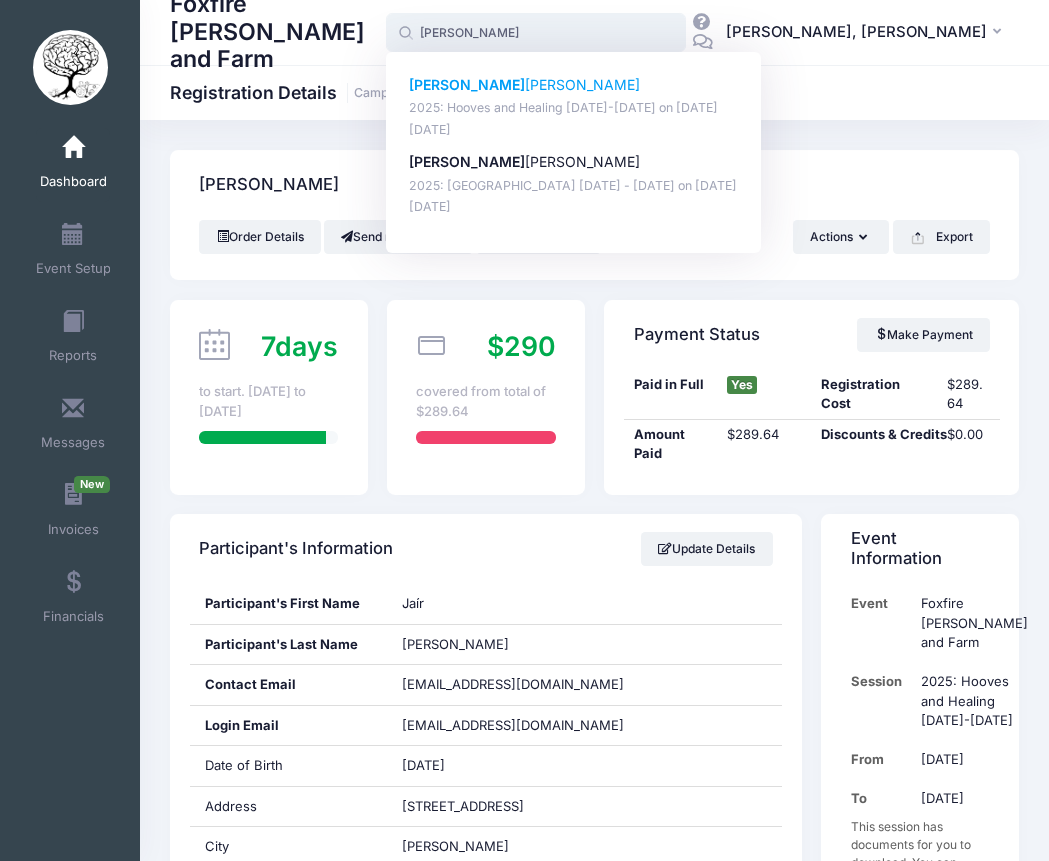 click on "Thomas" 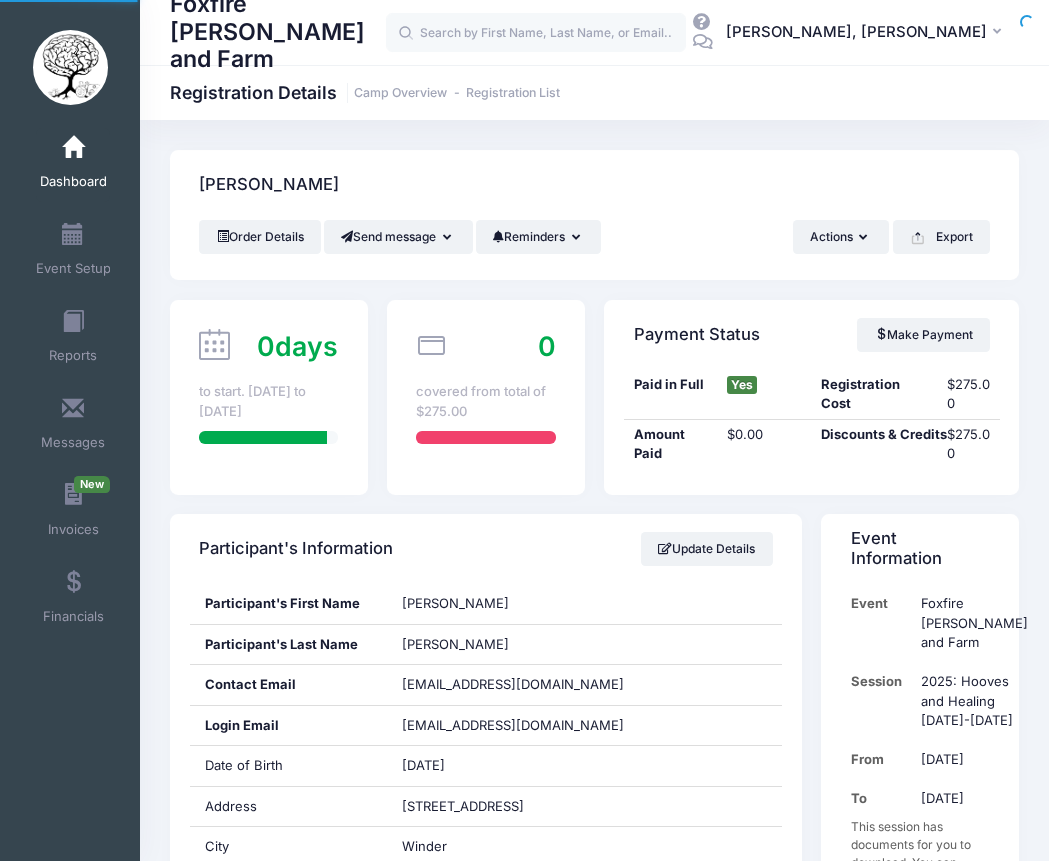 scroll, scrollTop: 0, scrollLeft: 0, axis: both 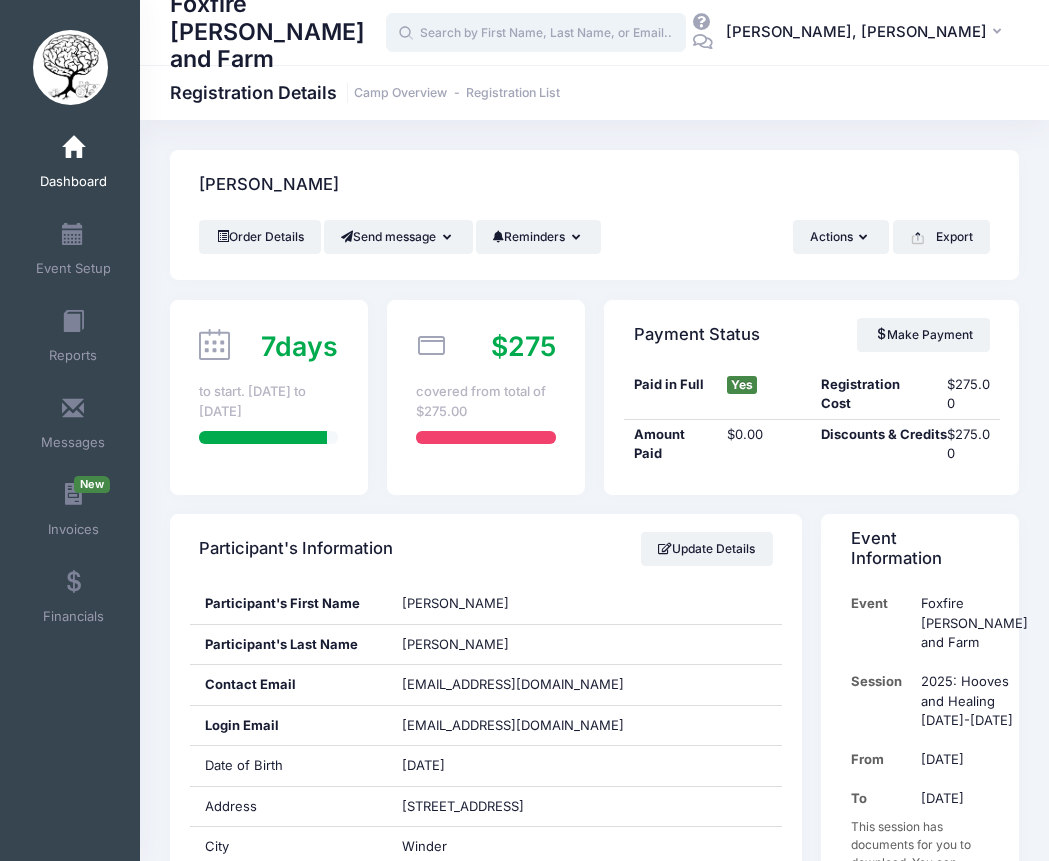 click at bounding box center (536, 33) 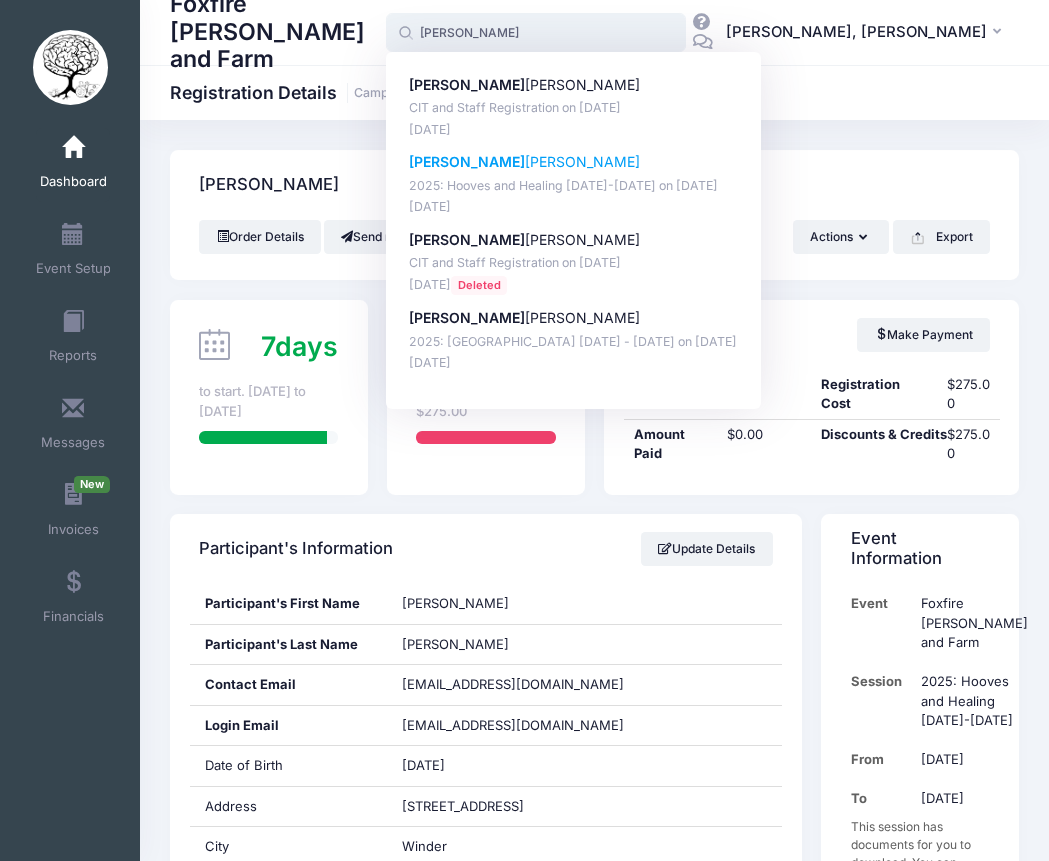 click on "Avery  Hux 2025: Hooves and Healing July 21-25th on Jul-21, 2025 Apr-29, 2025" at bounding box center (574, 184) 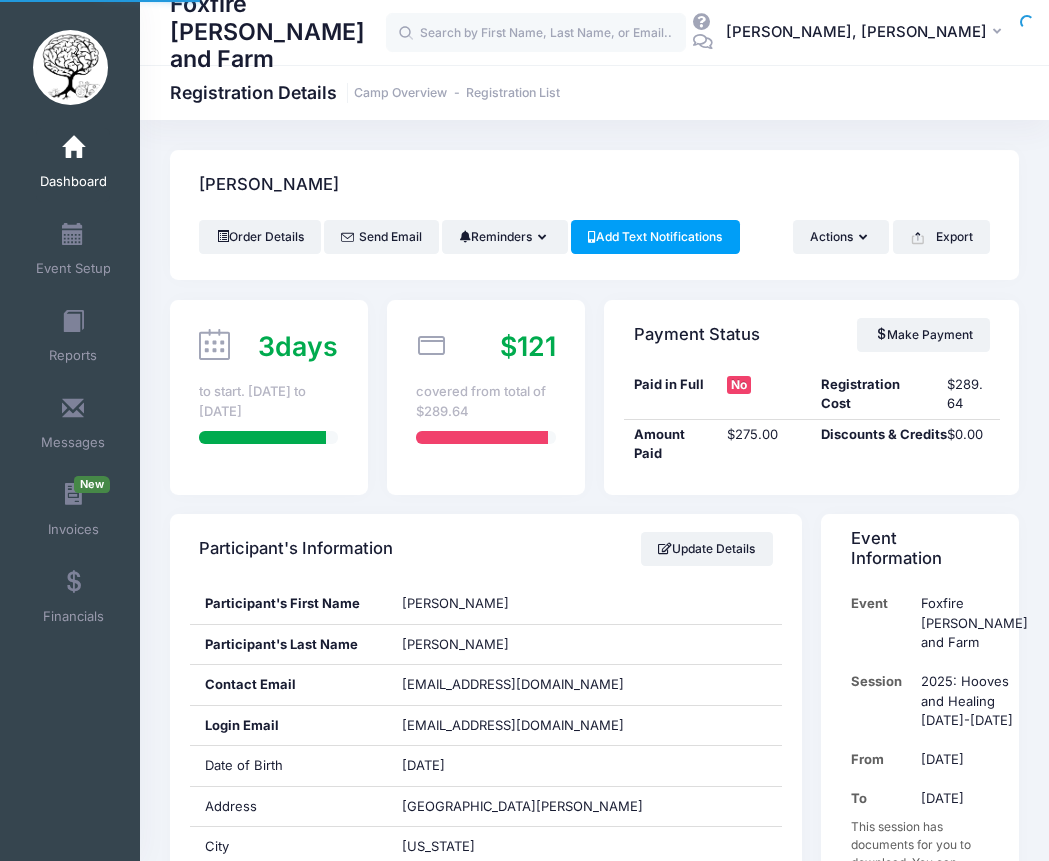 scroll, scrollTop: 0, scrollLeft: 0, axis: both 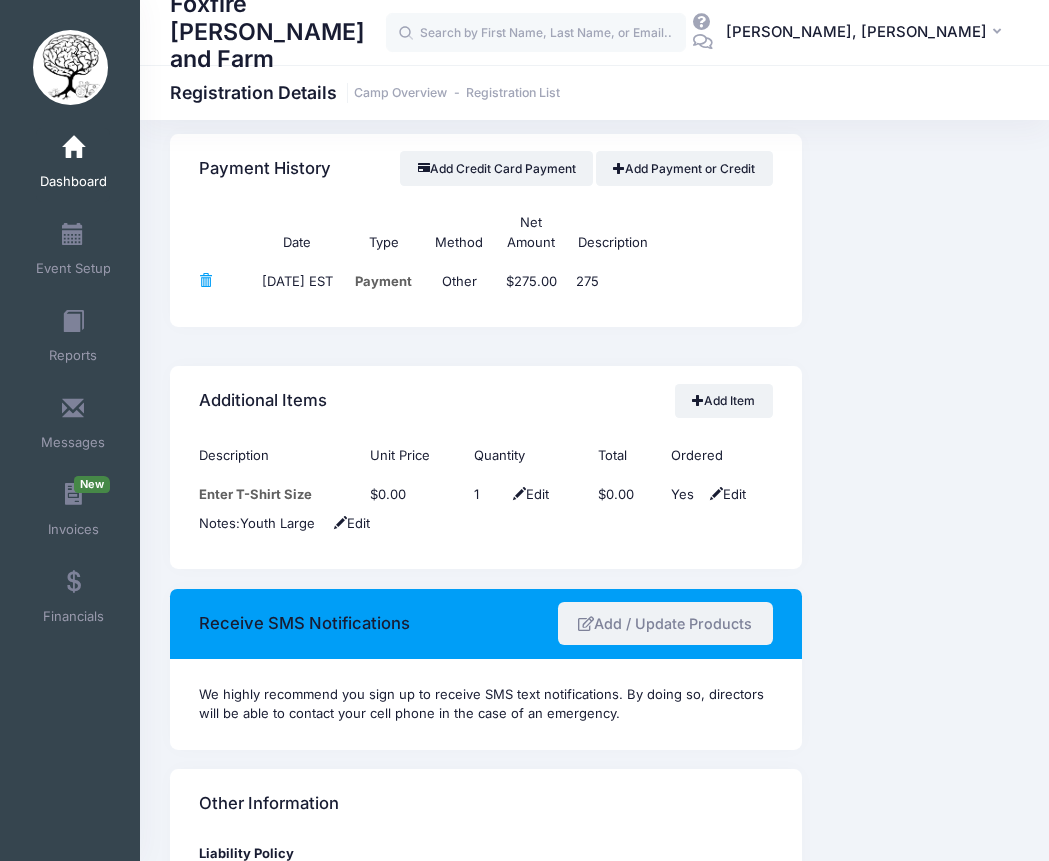 click on "Add / Update Products" at bounding box center [665, 623] 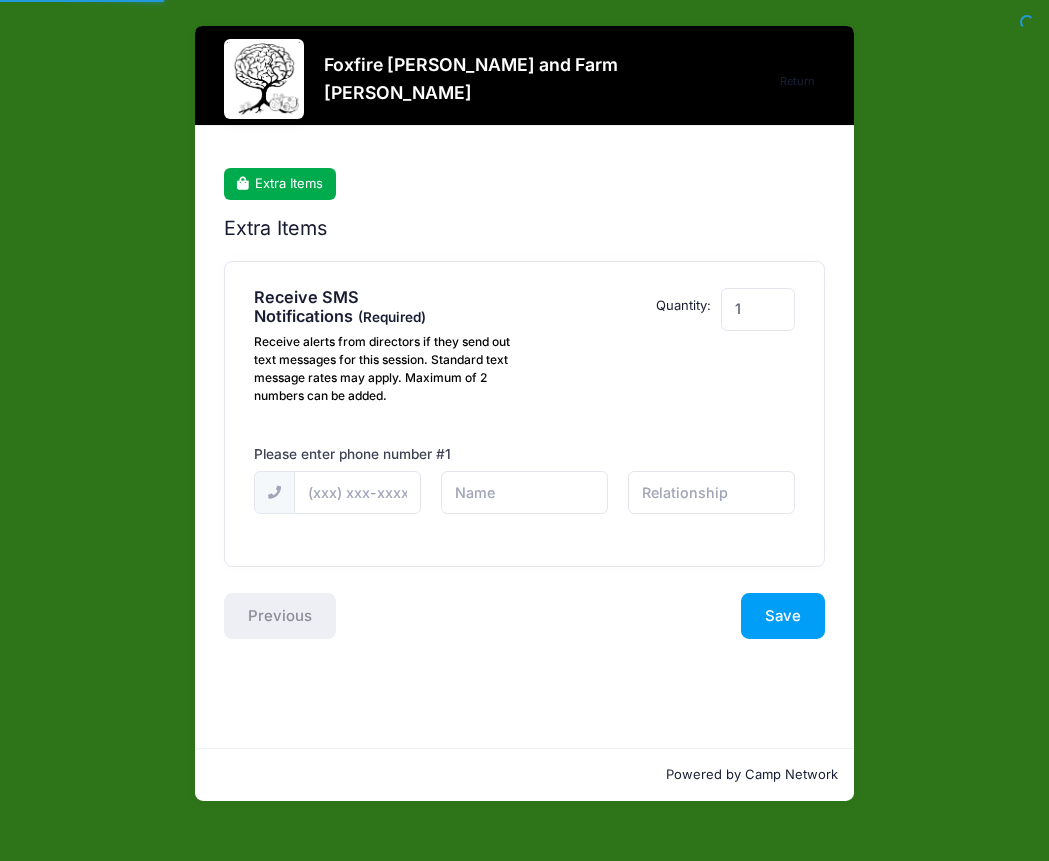 scroll, scrollTop: 0, scrollLeft: 0, axis: both 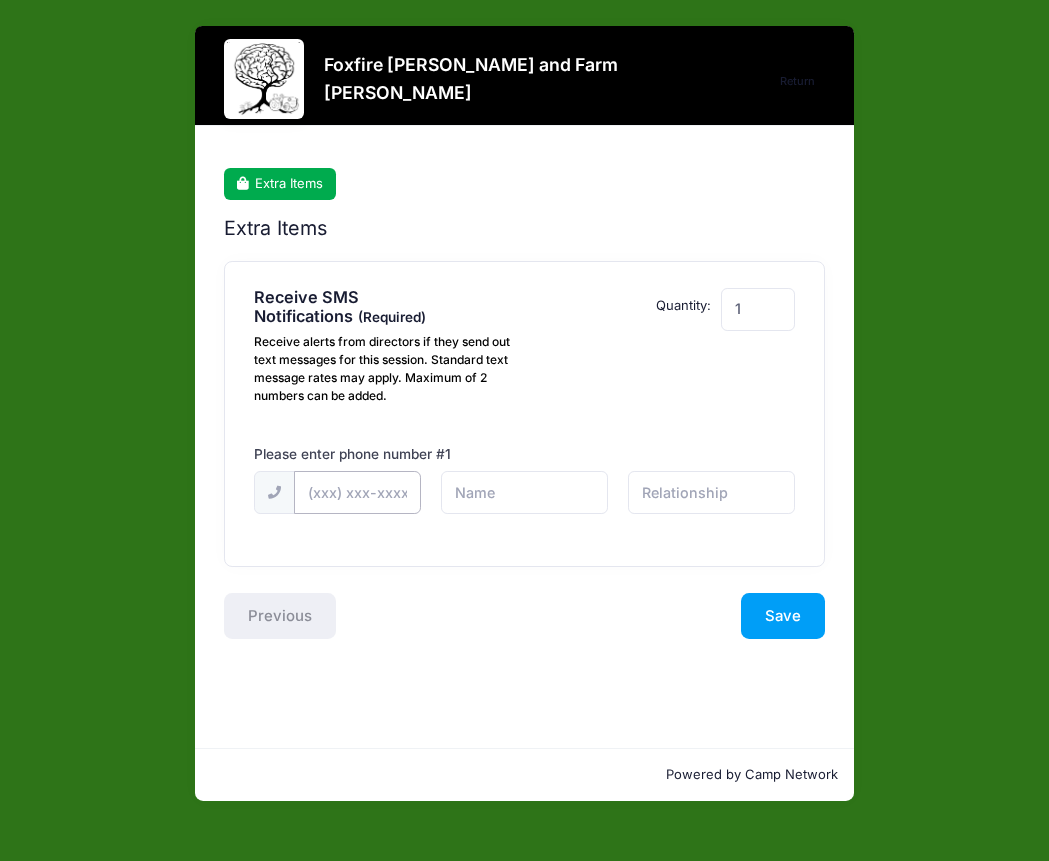 click at bounding box center (0, 0) 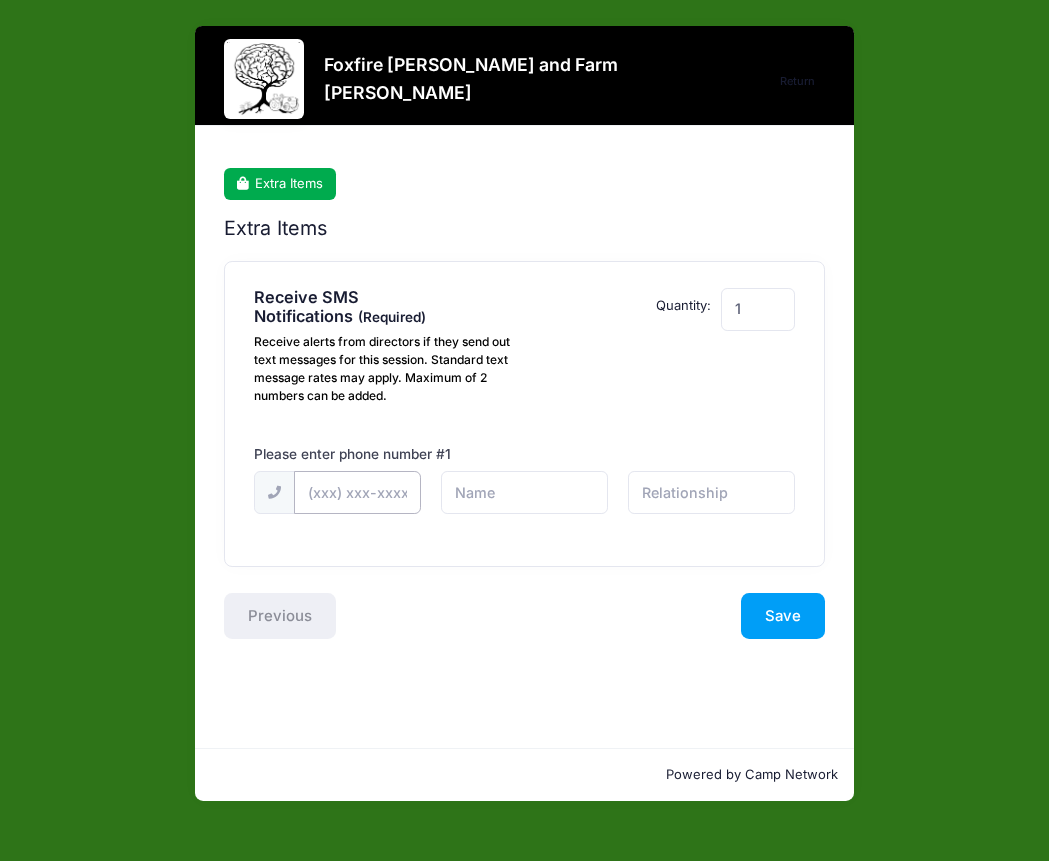 type on "[PHONE_NUMBER]" 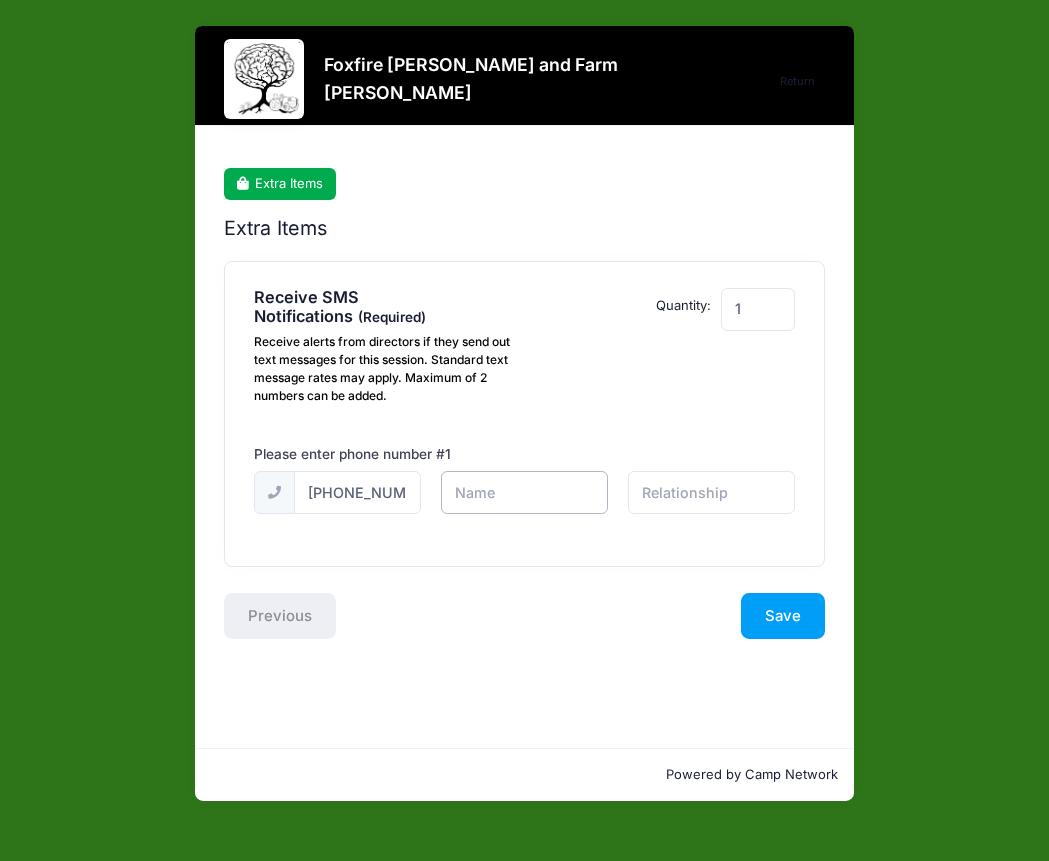 type on "[PERSON_NAME]" 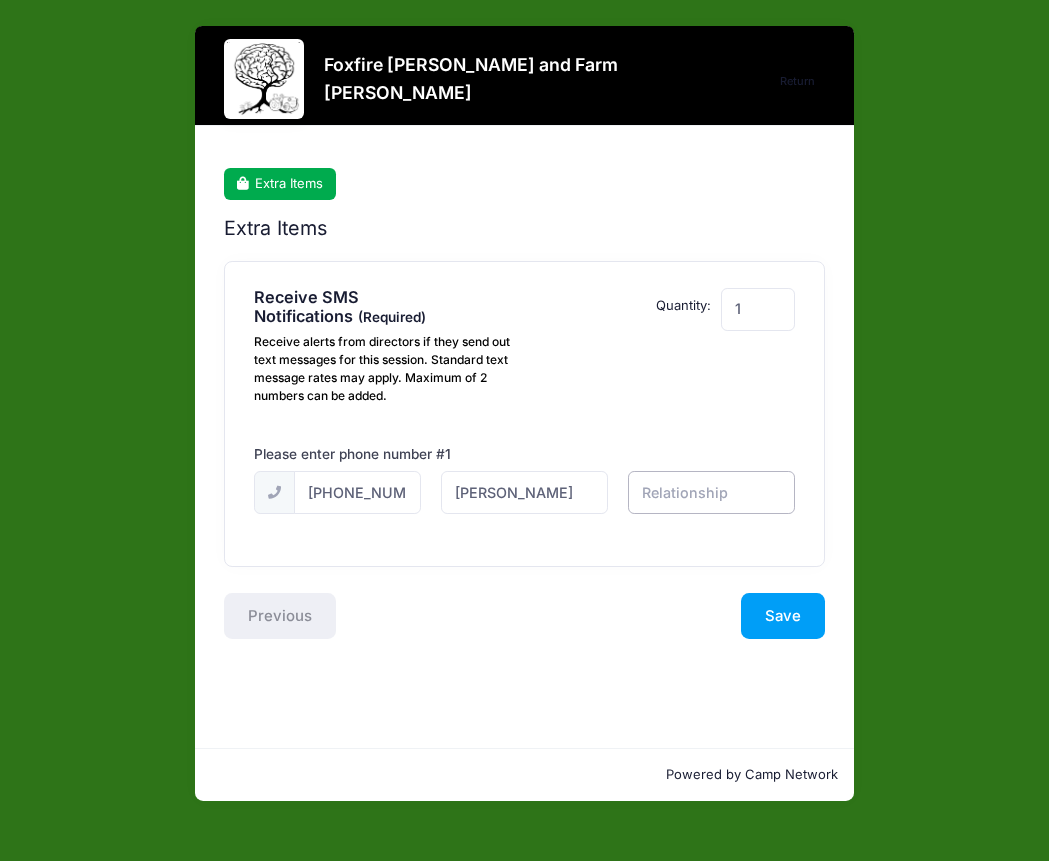 click at bounding box center [0, 0] 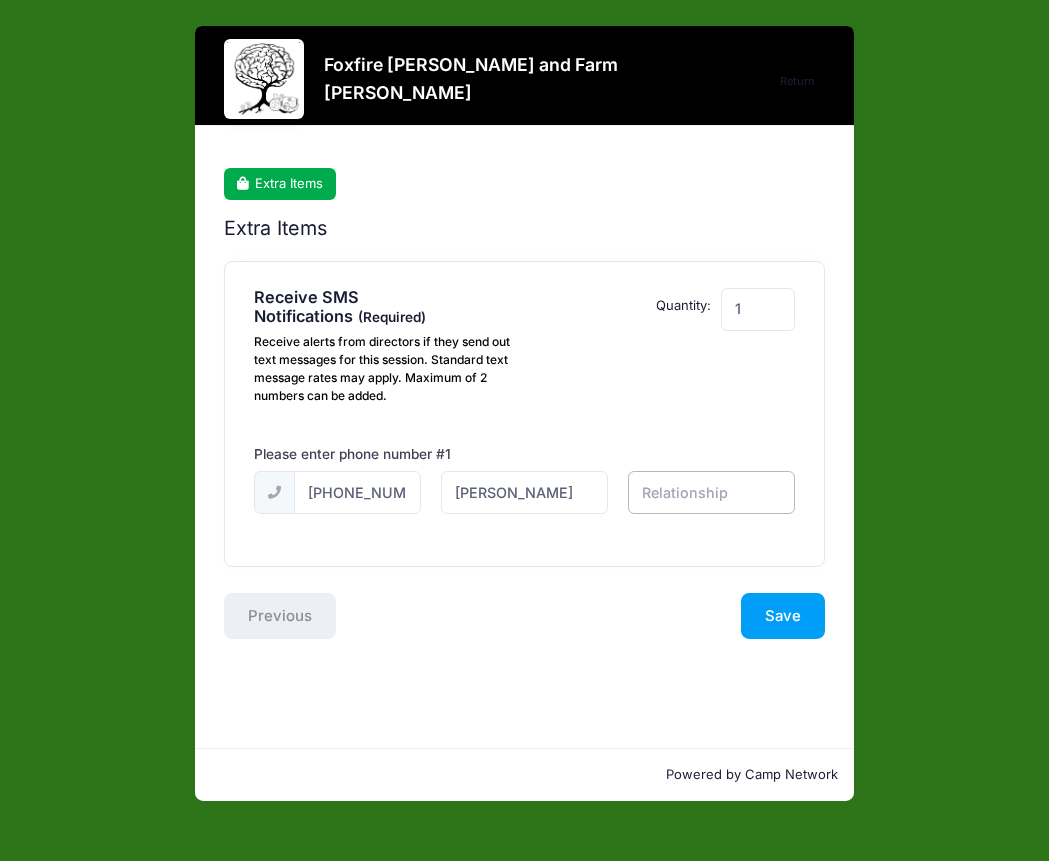 type on "mom" 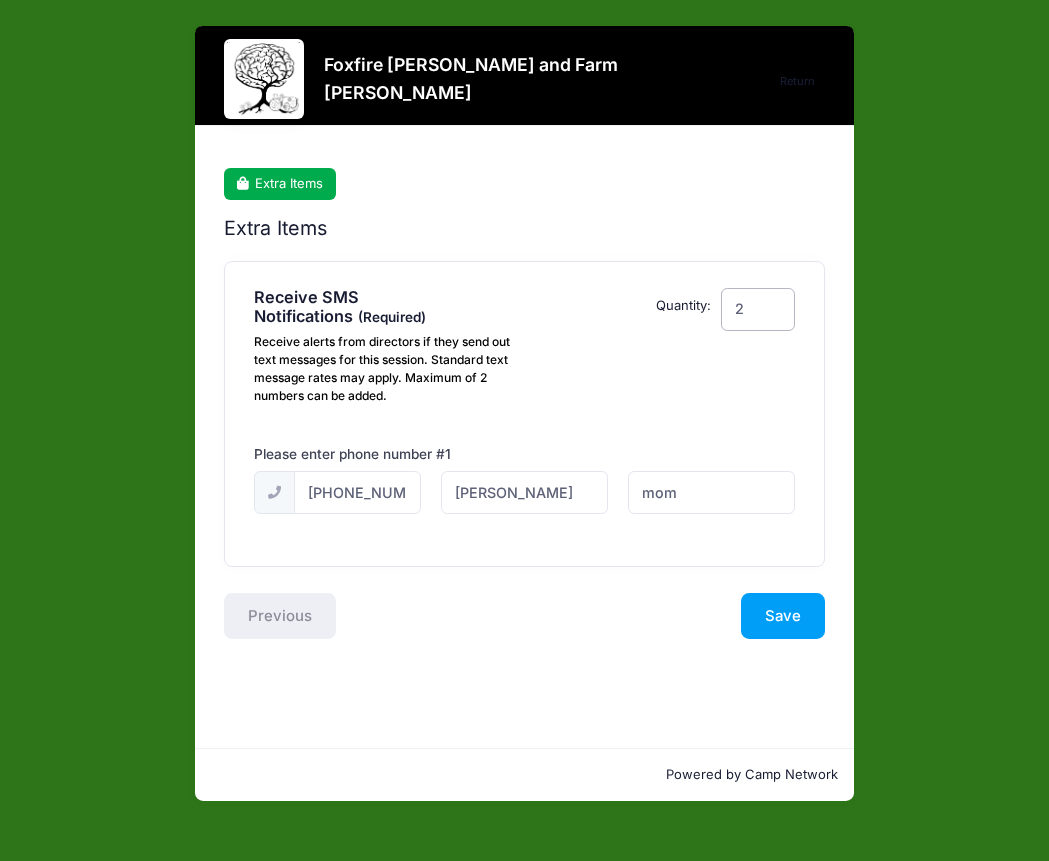 type on "2" 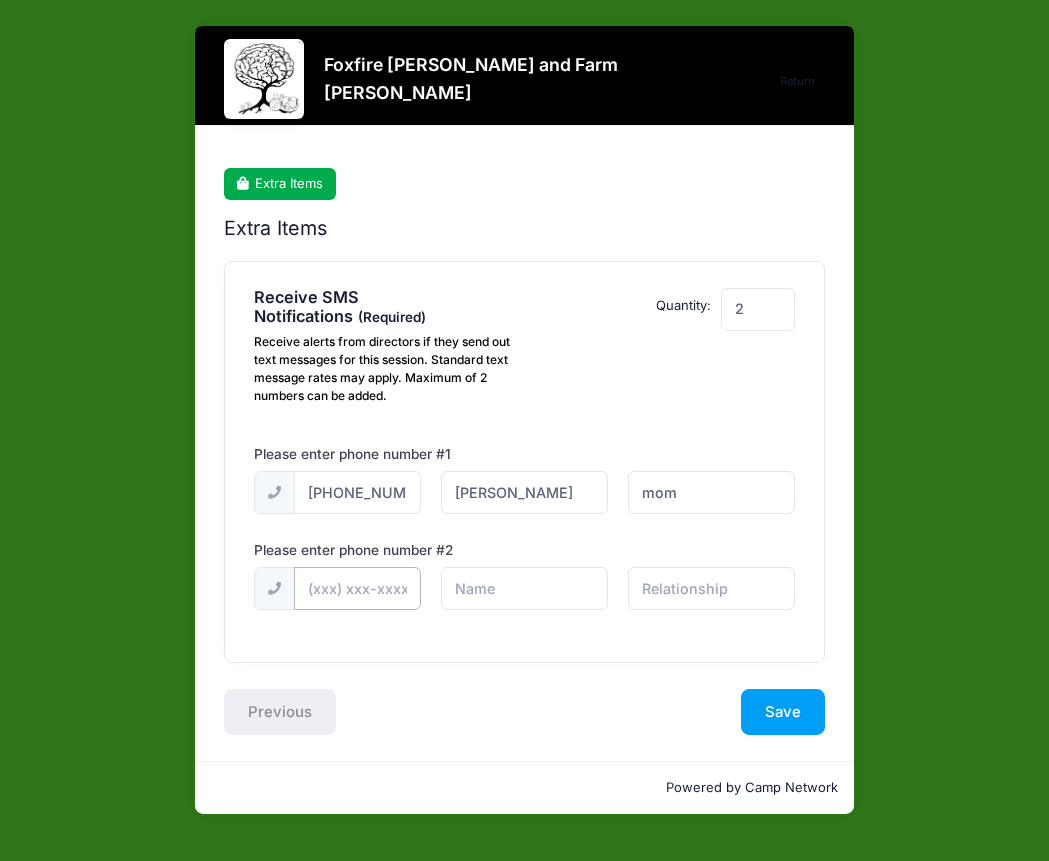 click at bounding box center [0, 0] 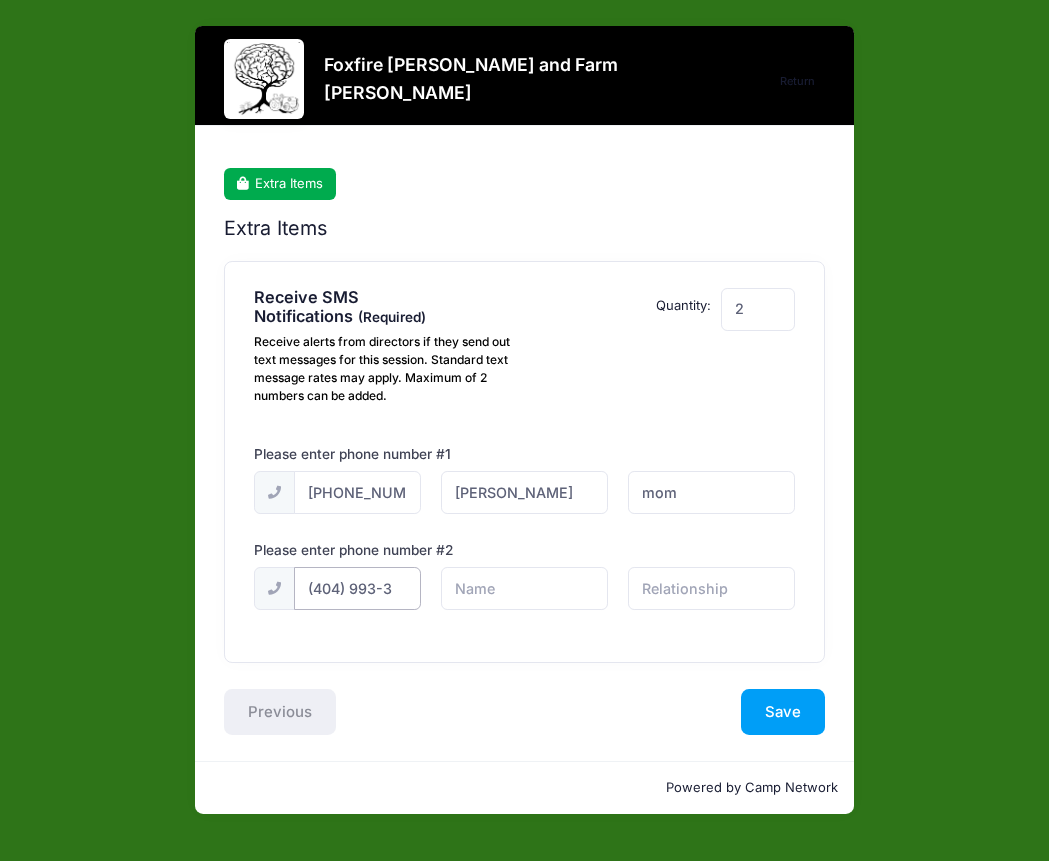 scroll, scrollTop: 0, scrollLeft: 0, axis: both 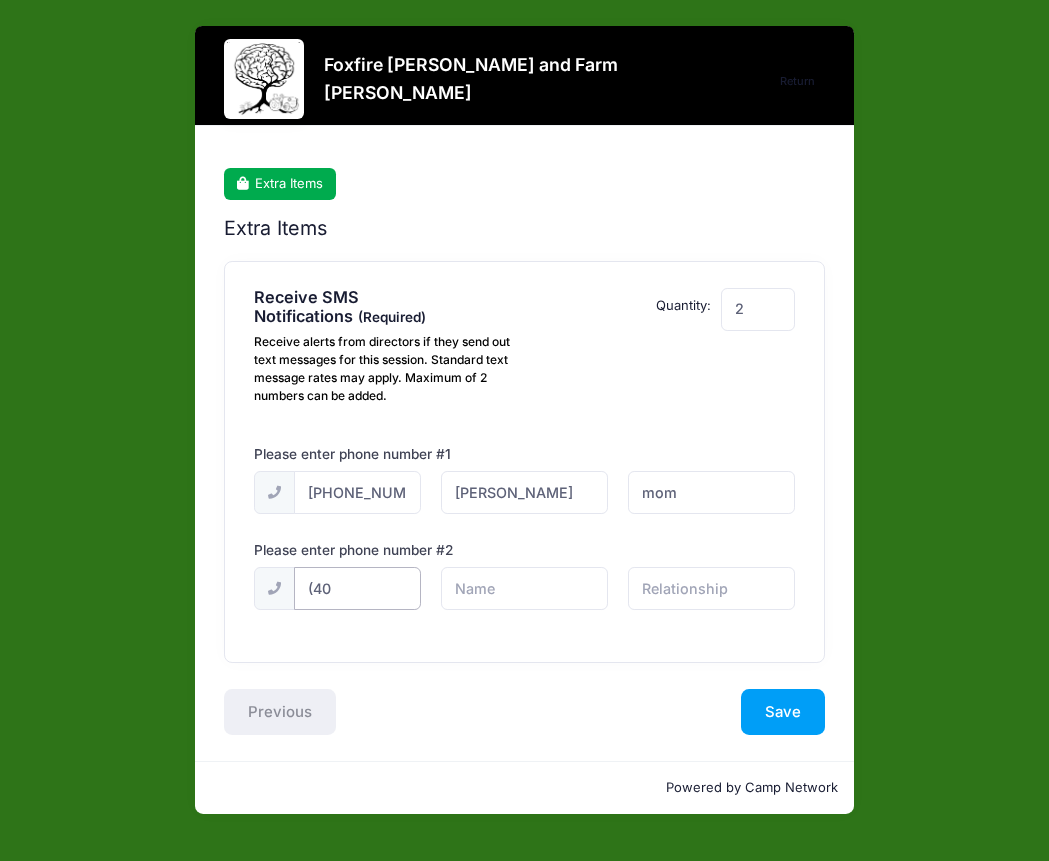 type on "(4" 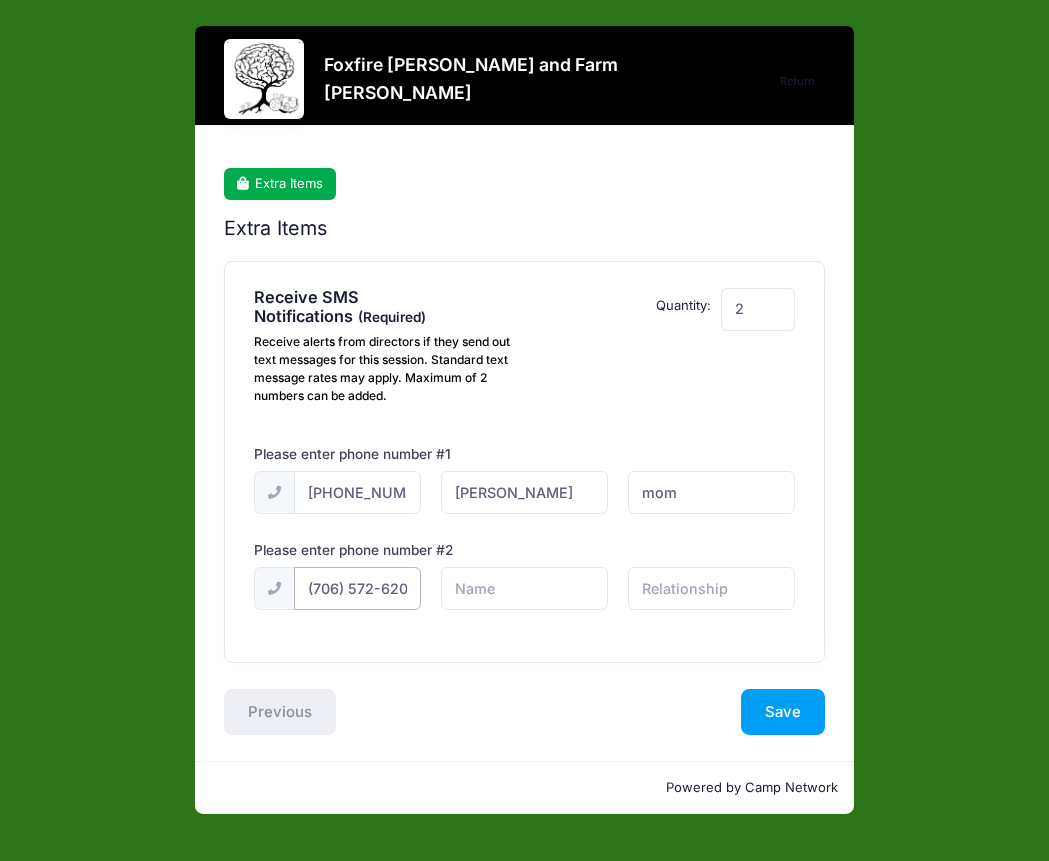 scroll, scrollTop: 0, scrollLeft: 10, axis: horizontal 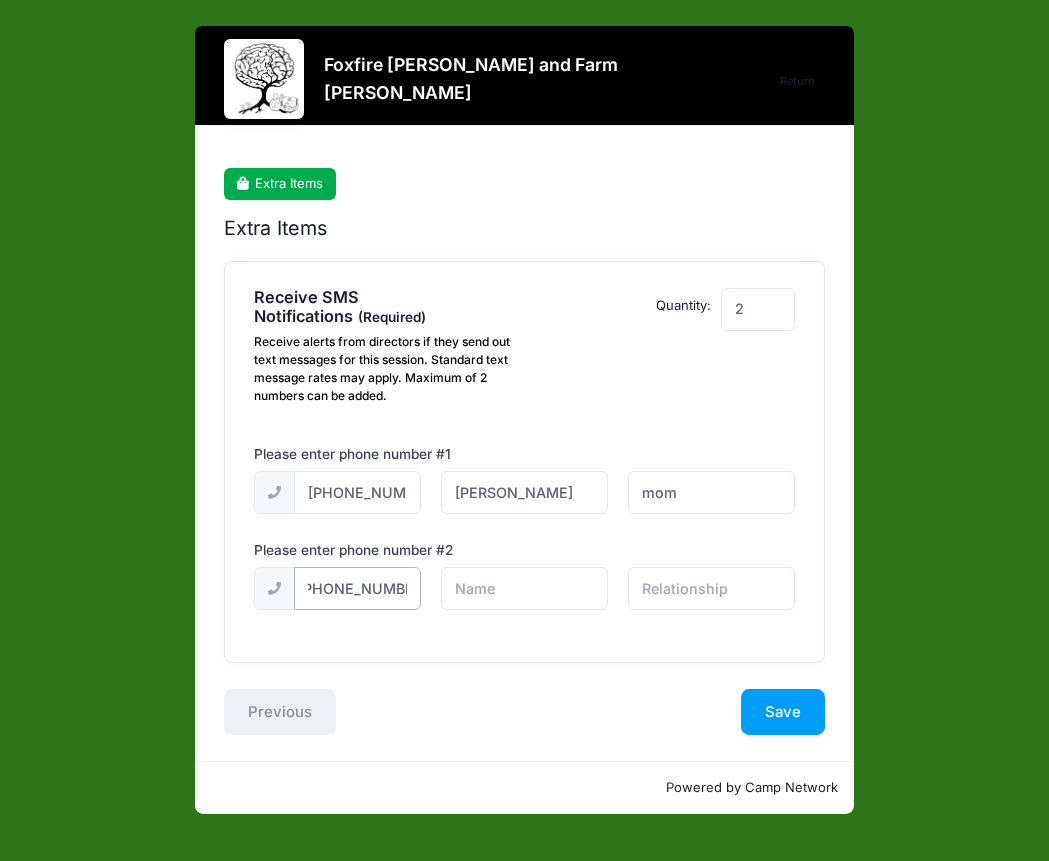 type on "[PHONE_NUMBER]" 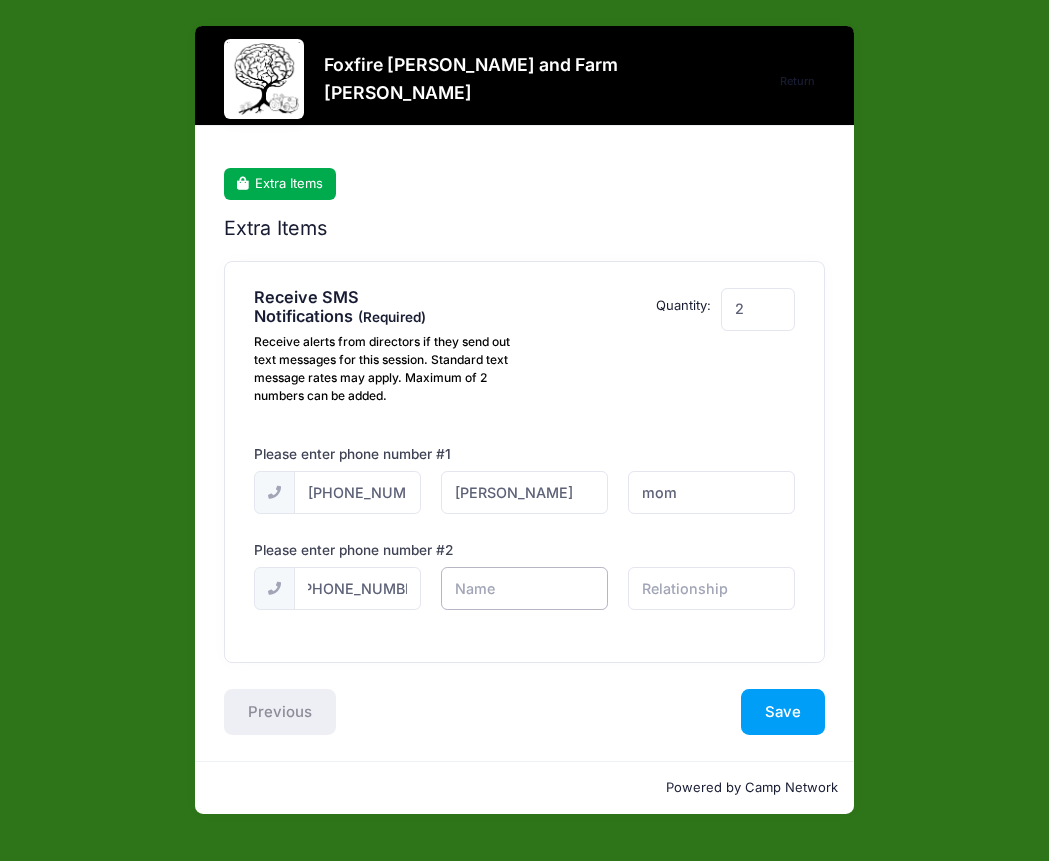 scroll, scrollTop: 0, scrollLeft: 0, axis: both 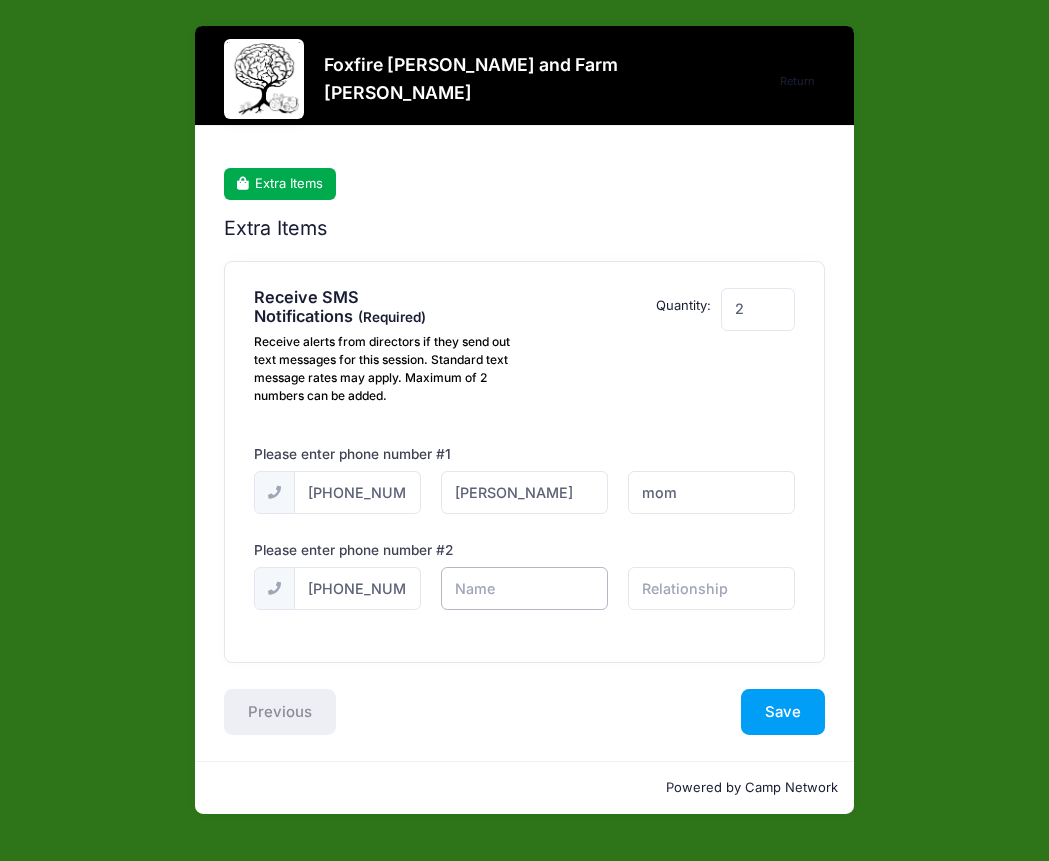 click at bounding box center (0, 0) 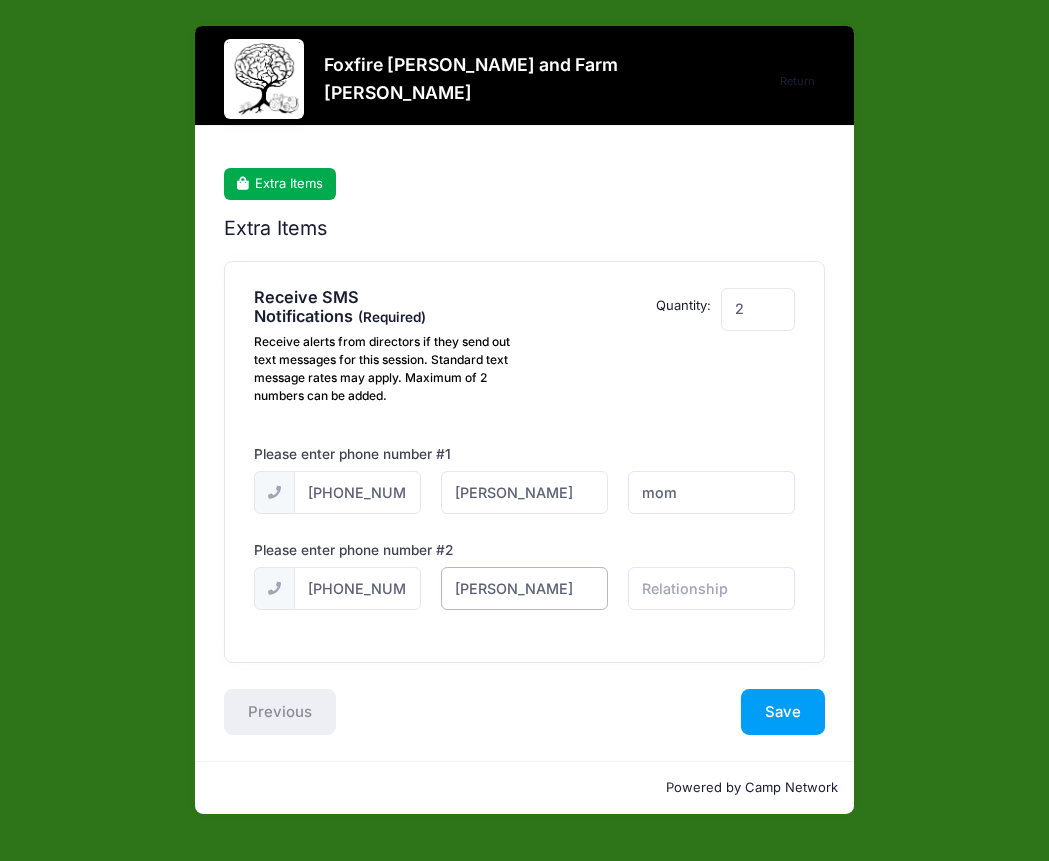 type on "[PERSON_NAME]" 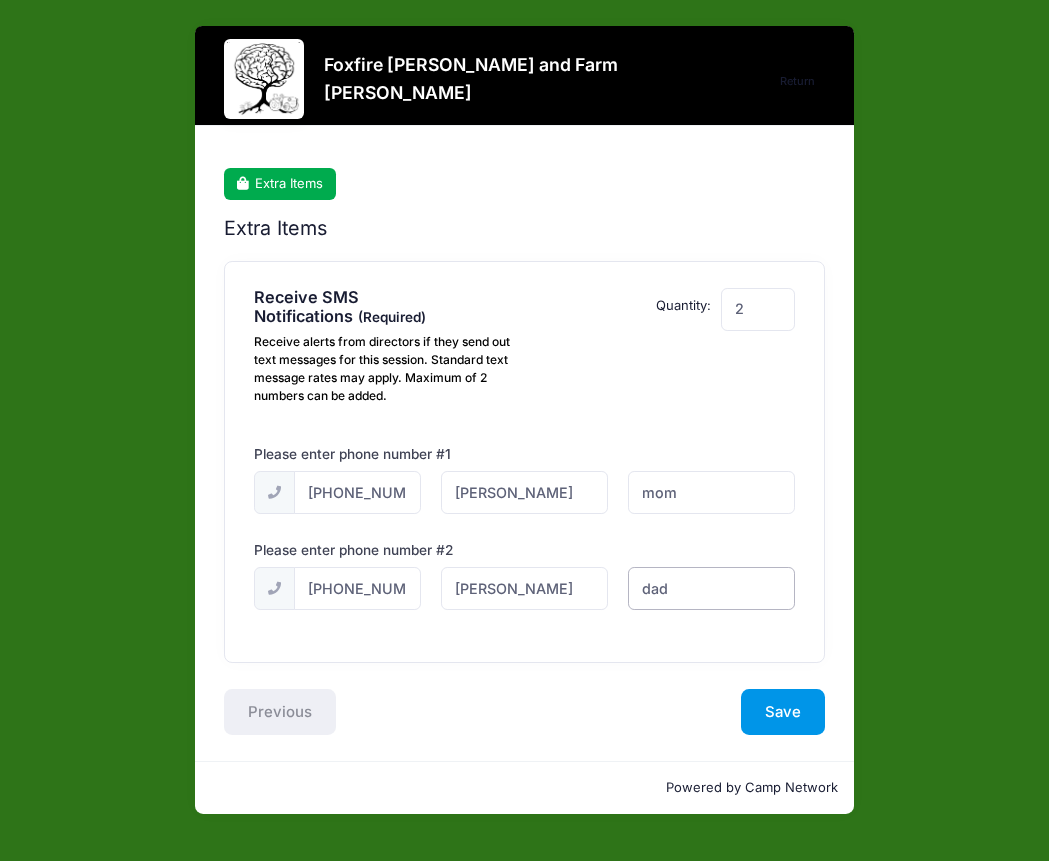 type on "dad" 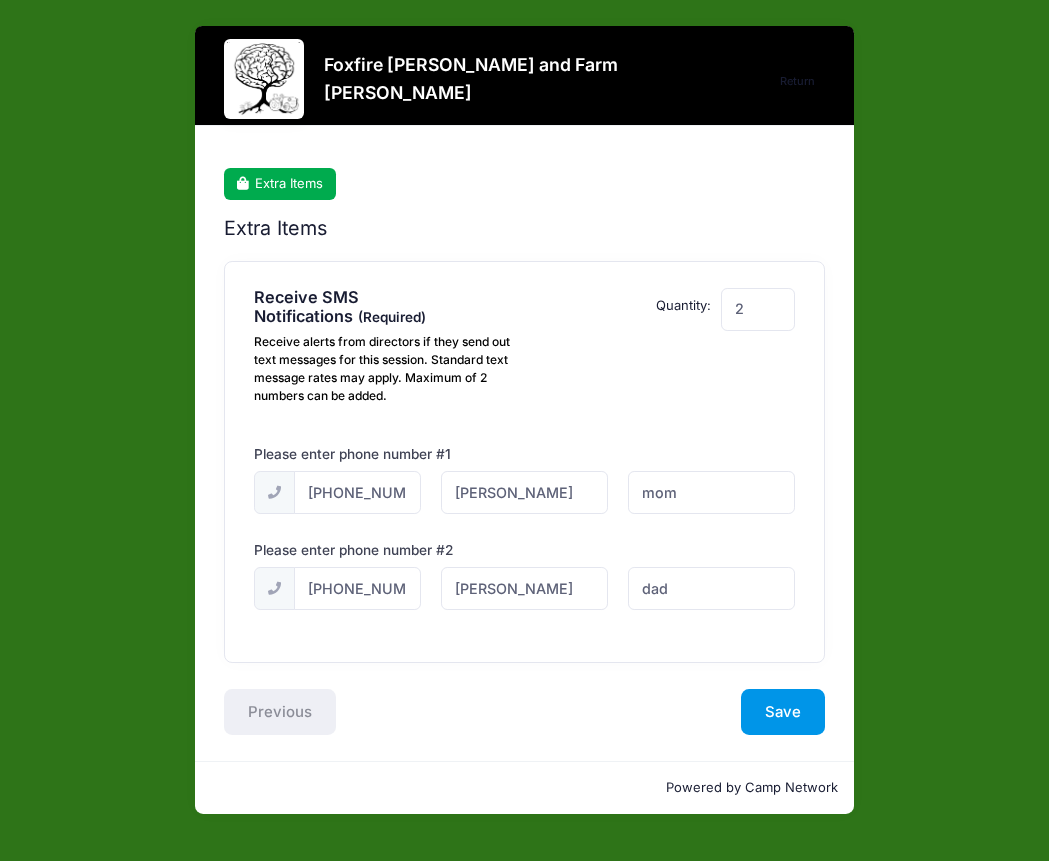 click on "Save" at bounding box center (783, 712) 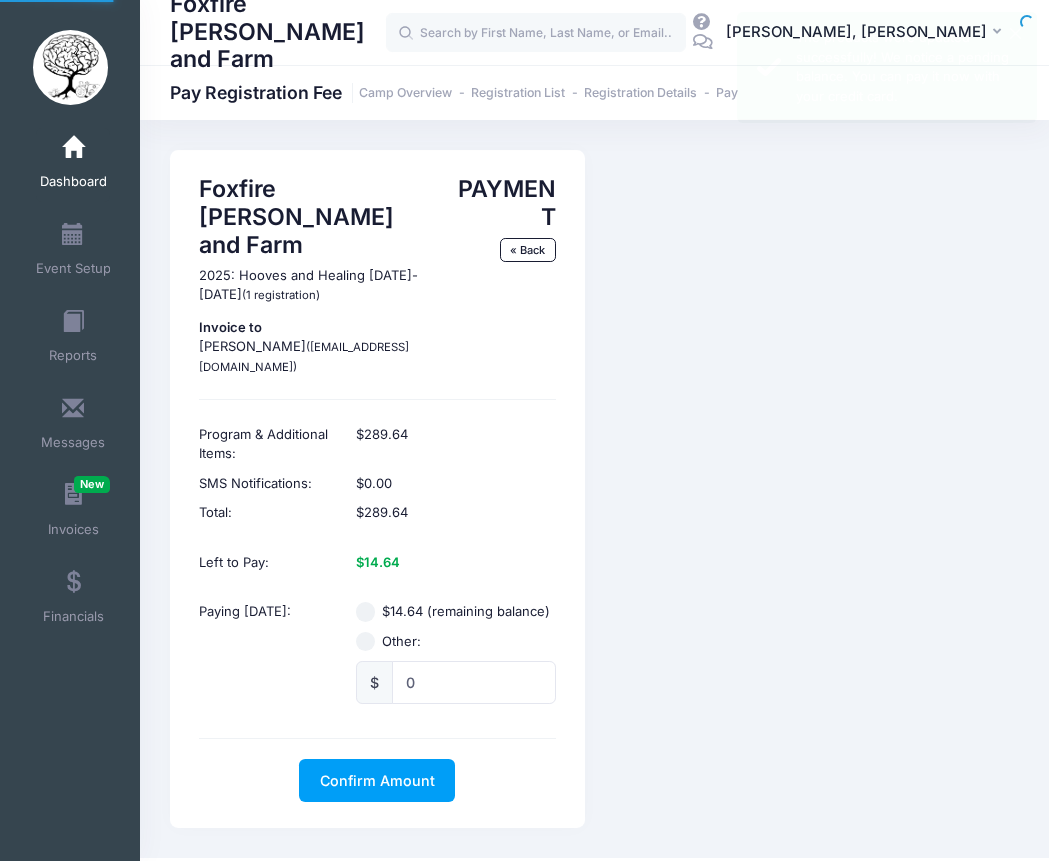 scroll, scrollTop: 0, scrollLeft: 0, axis: both 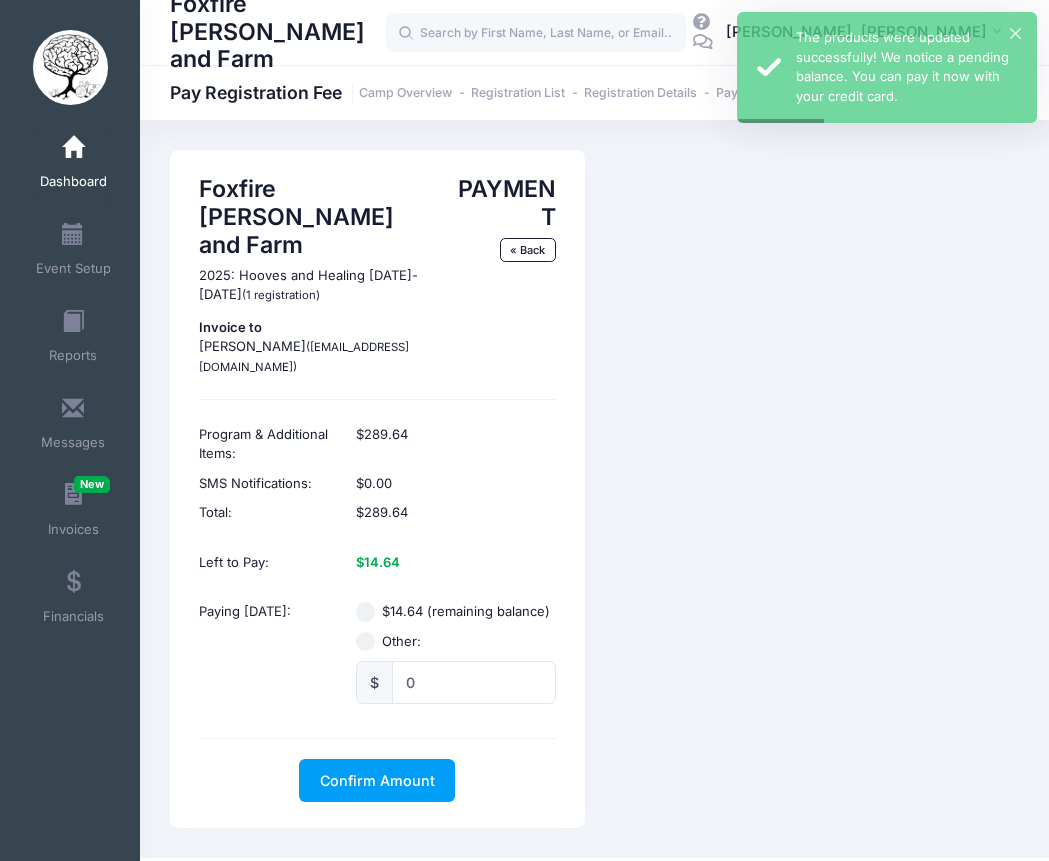 click on "Foxfire Woods and Farm
2025: Hooves and Healing July 21-25th  (1 registration)
Invoice to
Avery Hux  (toobluedaisy@gmail.com)
PAYMENT
« Back
Program & Additional Items:
$289.64
SMS Notifications:
$0.00
Total:
$289.64
Left to Pay:
$14.64
Paying Today:
$ 0" at bounding box center [594, 489] 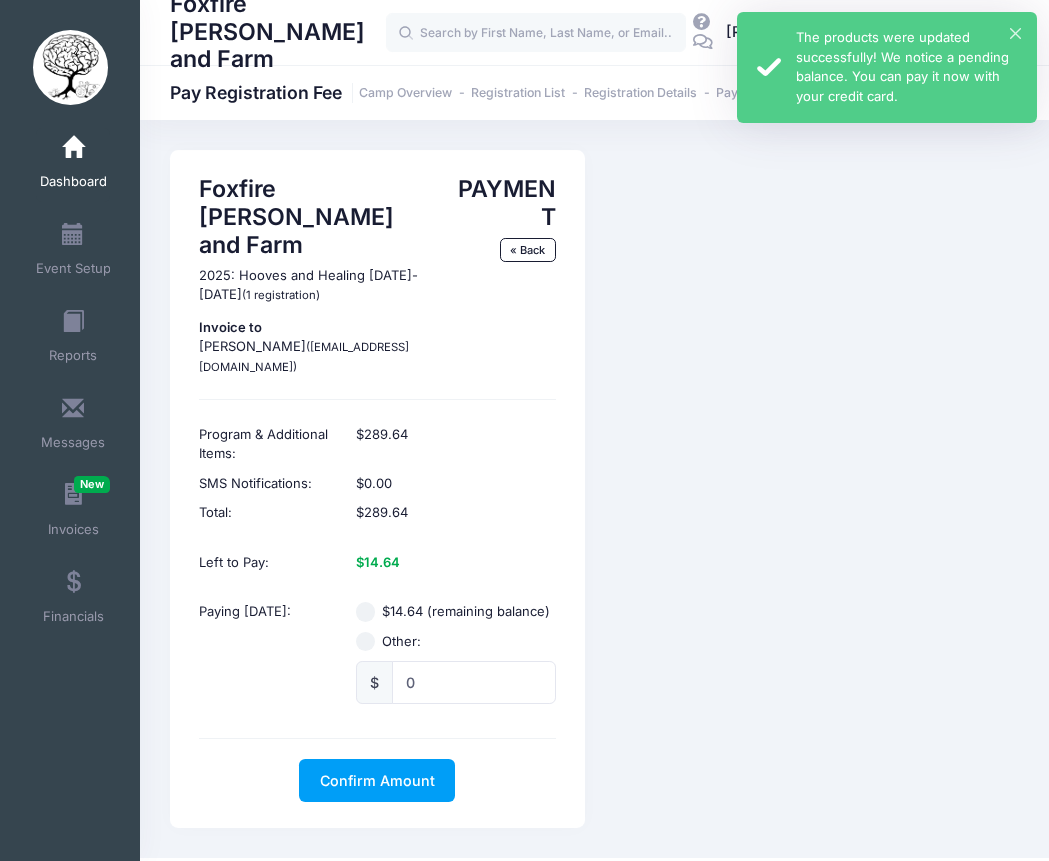 click on "× The products were updated successfully! We notice a pending balance. You can pay it now with your credit card." at bounding box center [887, 67] 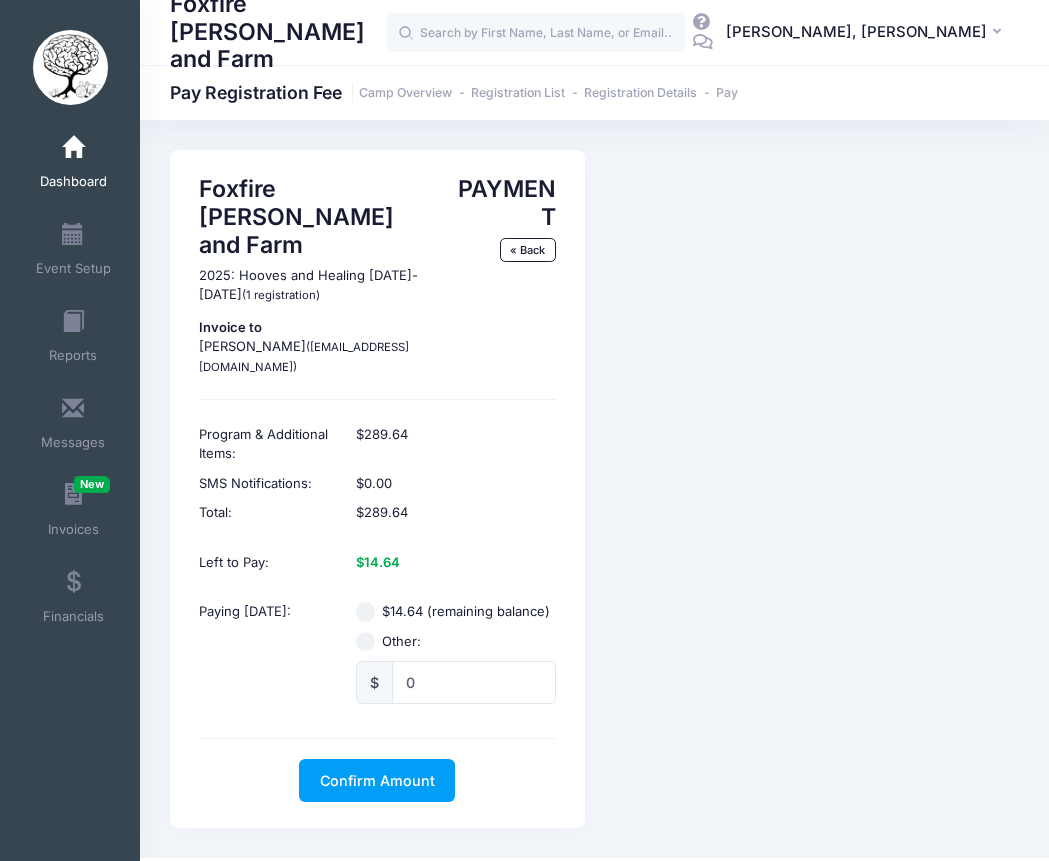click on "Foxfire Woods and Farm
2025: Hooves and Healing July 21-25th  (1 registration)
Invoice to
Avery Hux  (toobluedaisy@gmail.com)
PAYMENT
« Back
Program & Additional Items:
$289.64
SMS Notifications:
$0.00
Total:
$289.64
Left to Pay:
$14.64
Paying Today:
$ 0" at bounding box center (594, 489) 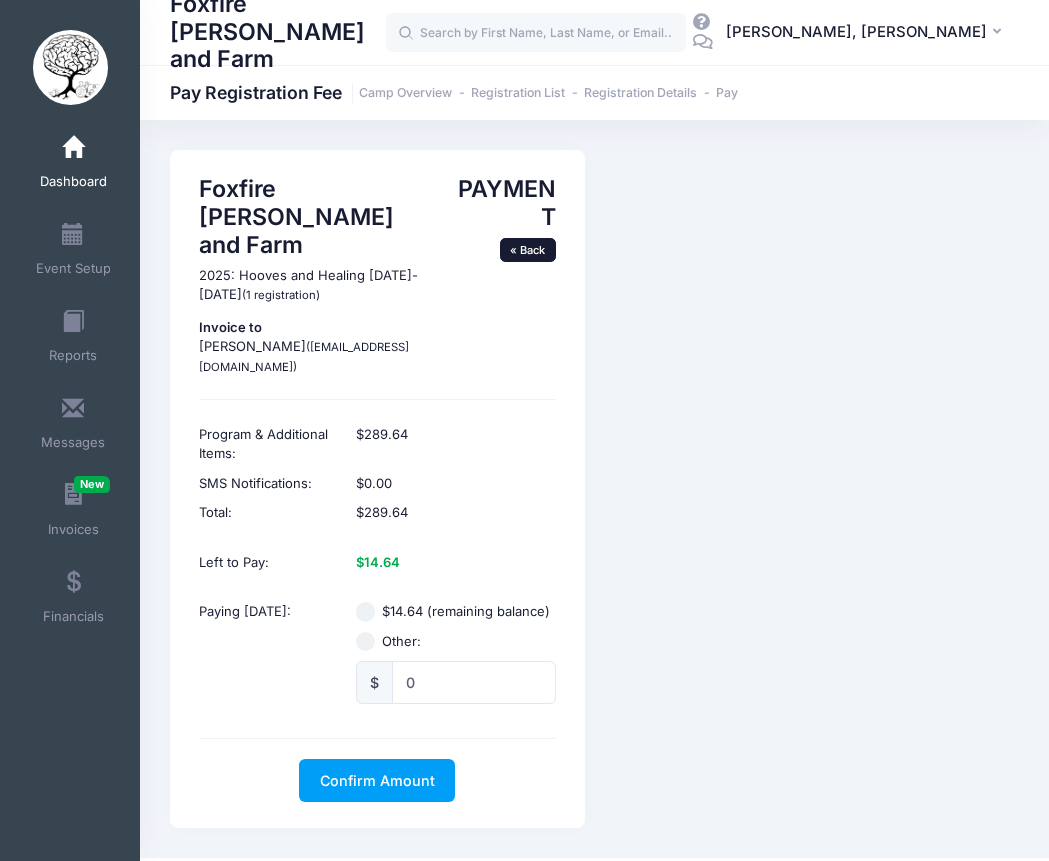 click on "« Back" at bounding box center (528, 250) 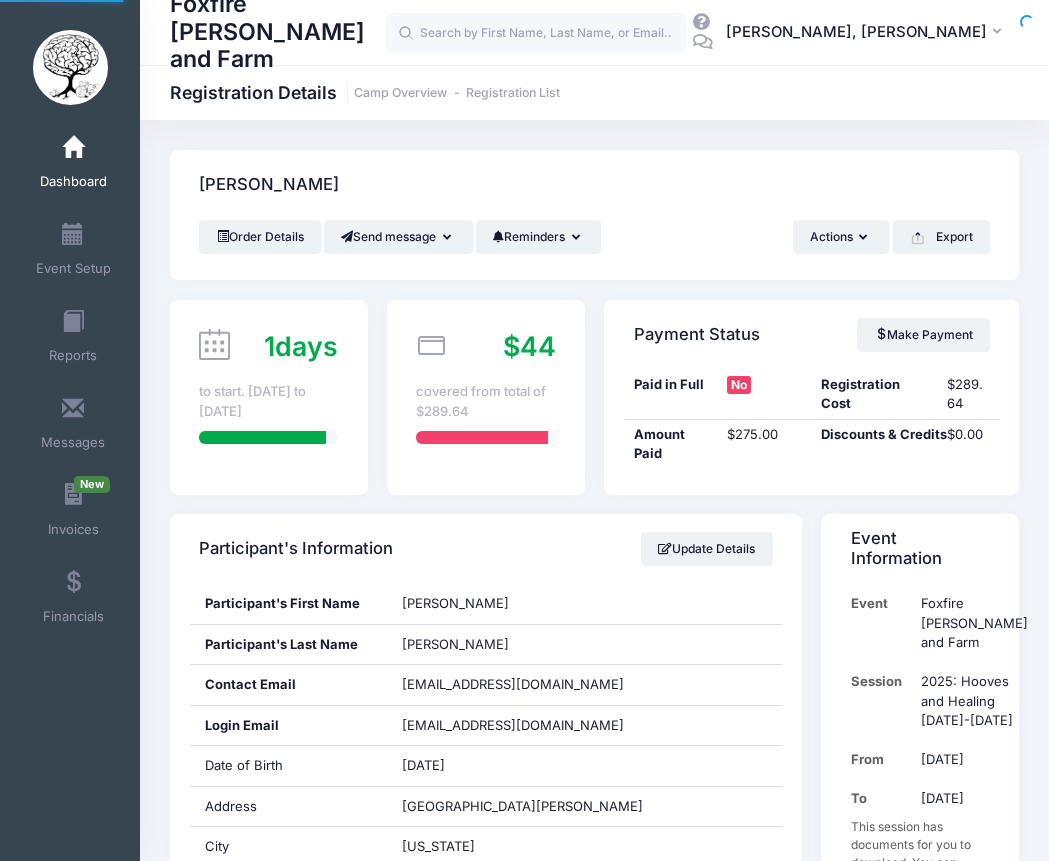 scroll, scrollTop: 0, scrollLeft: 0, axis: both 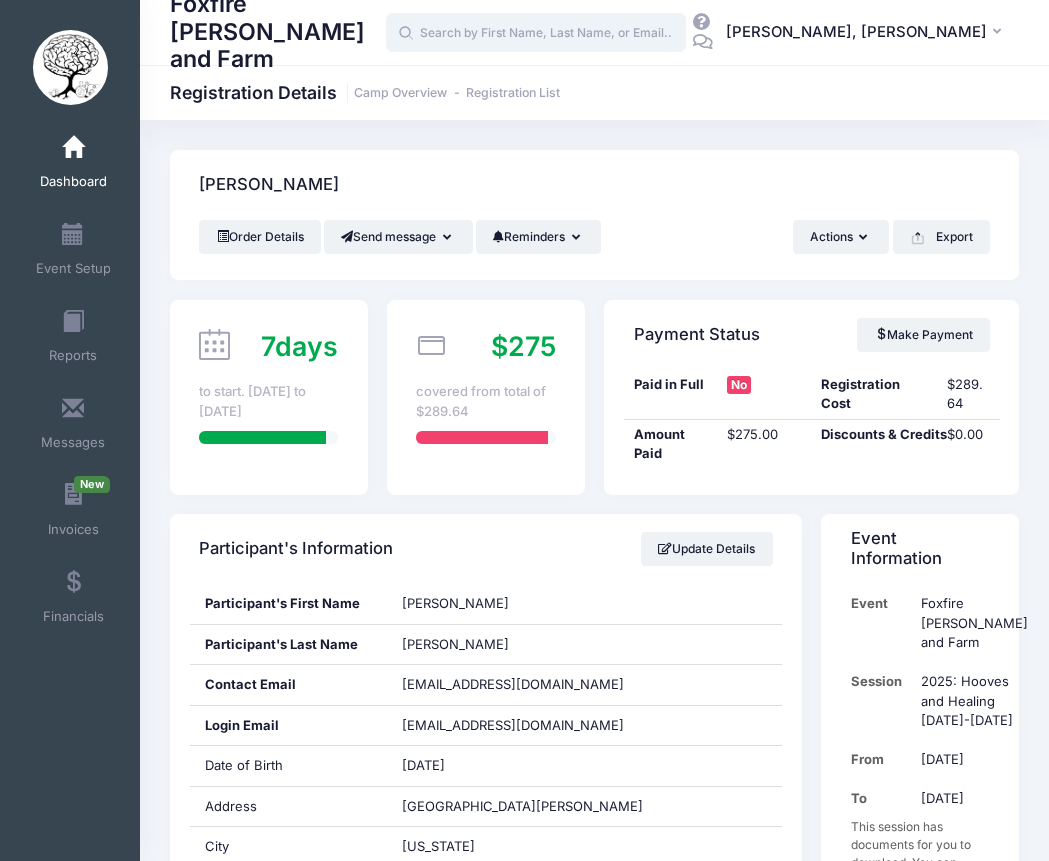 click at bounding box center [536, 33] 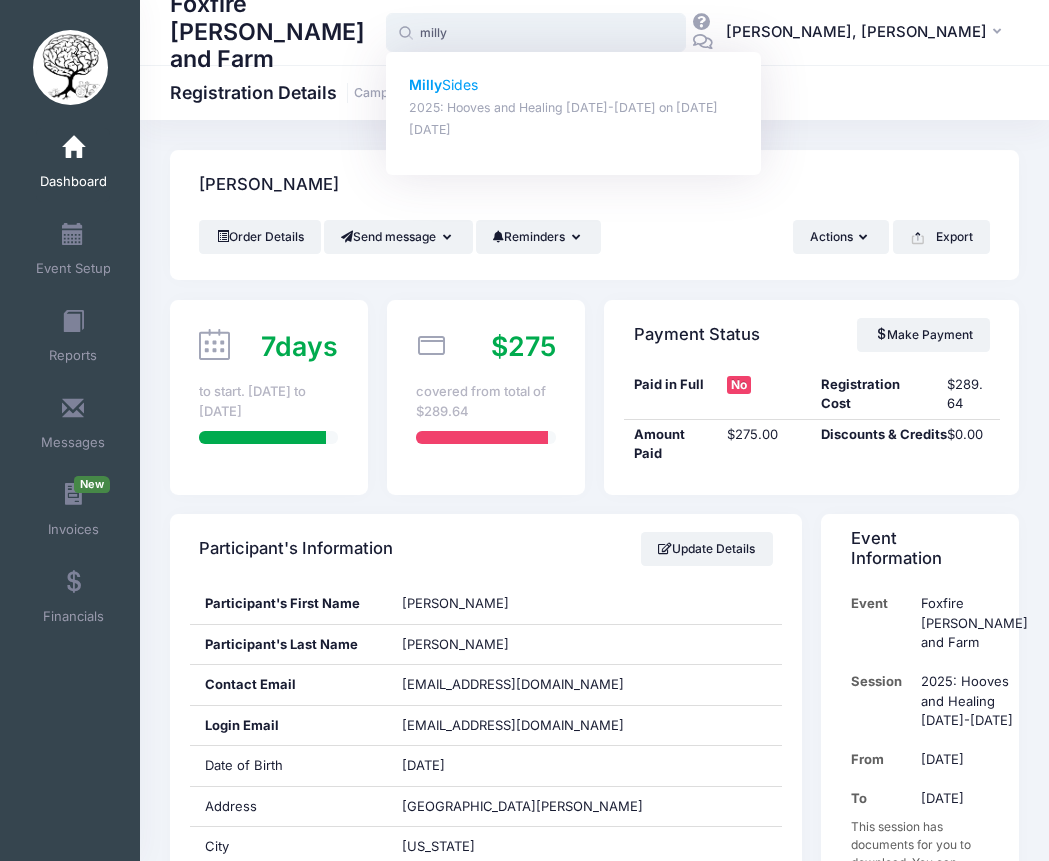 click on "Milly  Sides" at bounding box center [574, 85] 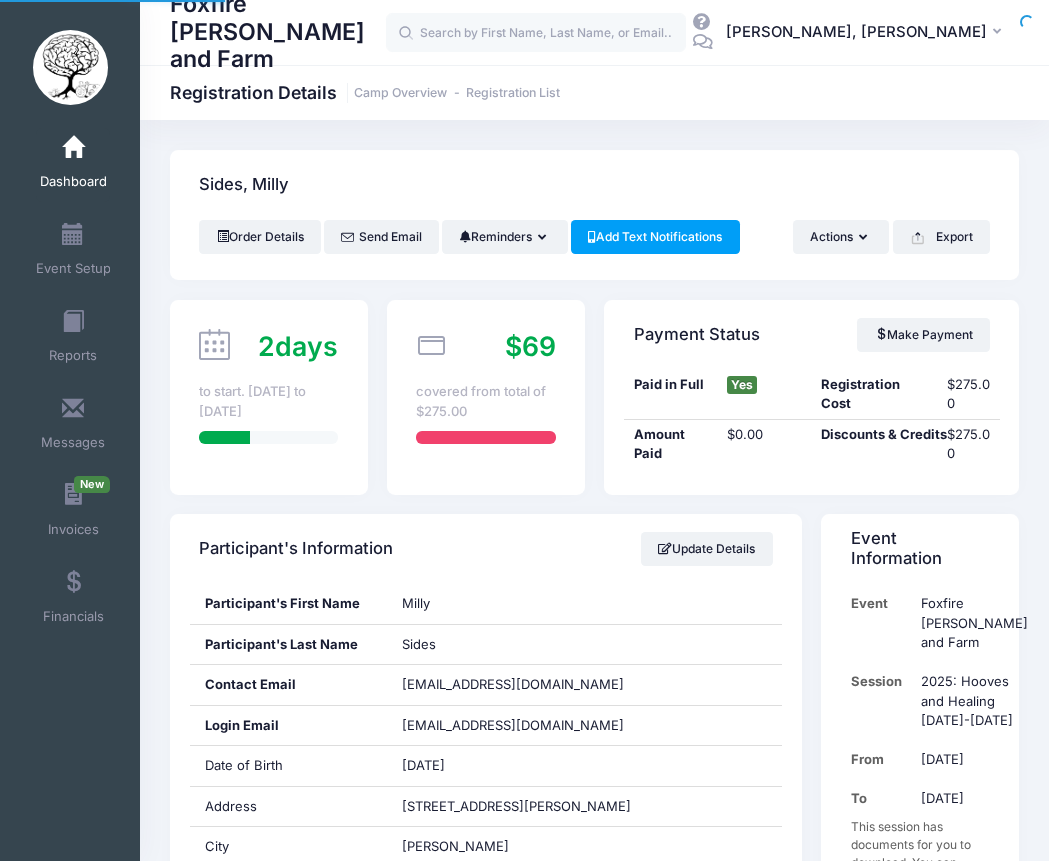 scroll, scrollTop: 0, scrollLeft: 0, axis: both 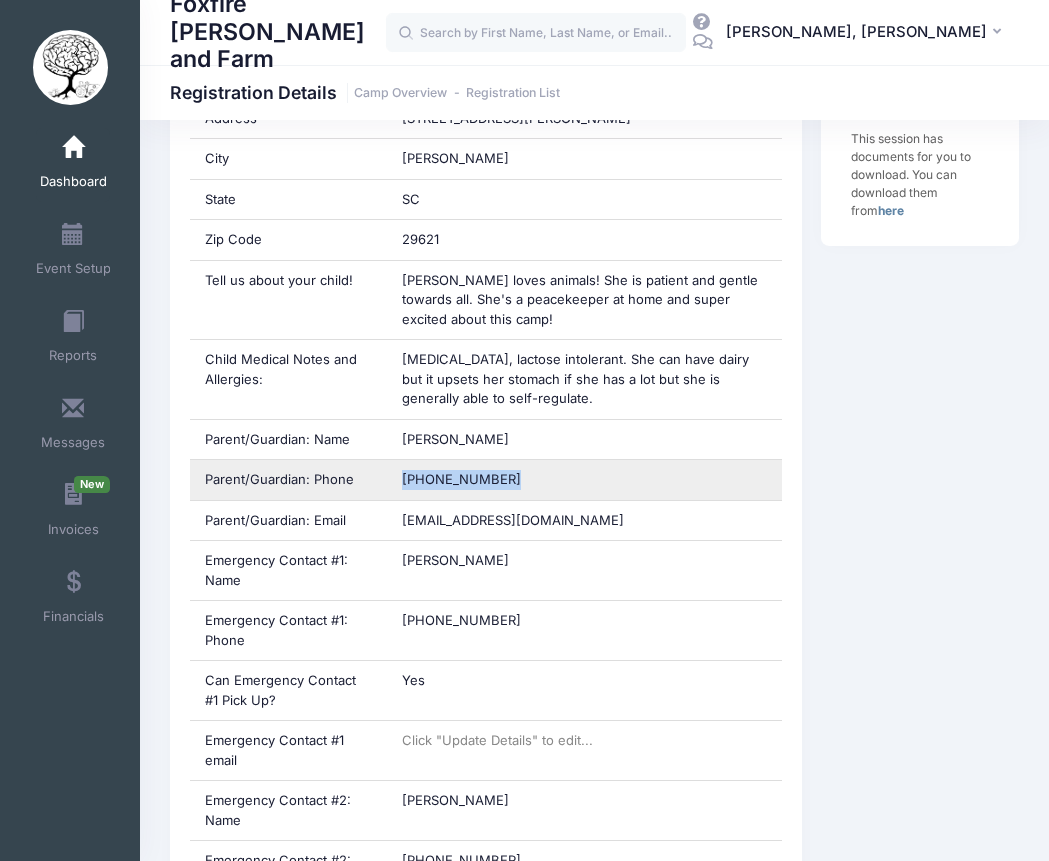 drag, startPoint x: 545, startPoint y: 481, endPoint x: 398, endPoint y: 478, distance: 147.03061 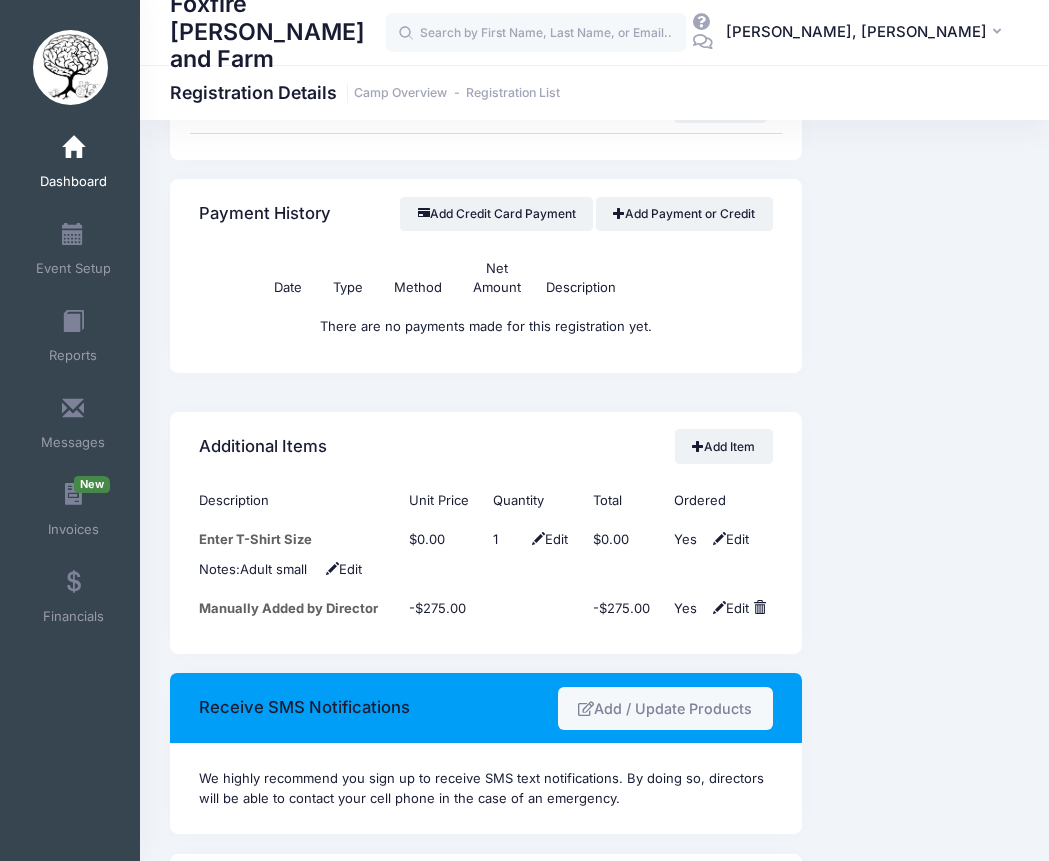 scroll, scrollTop: 1782, scrollLeft: 0, axis: vertical 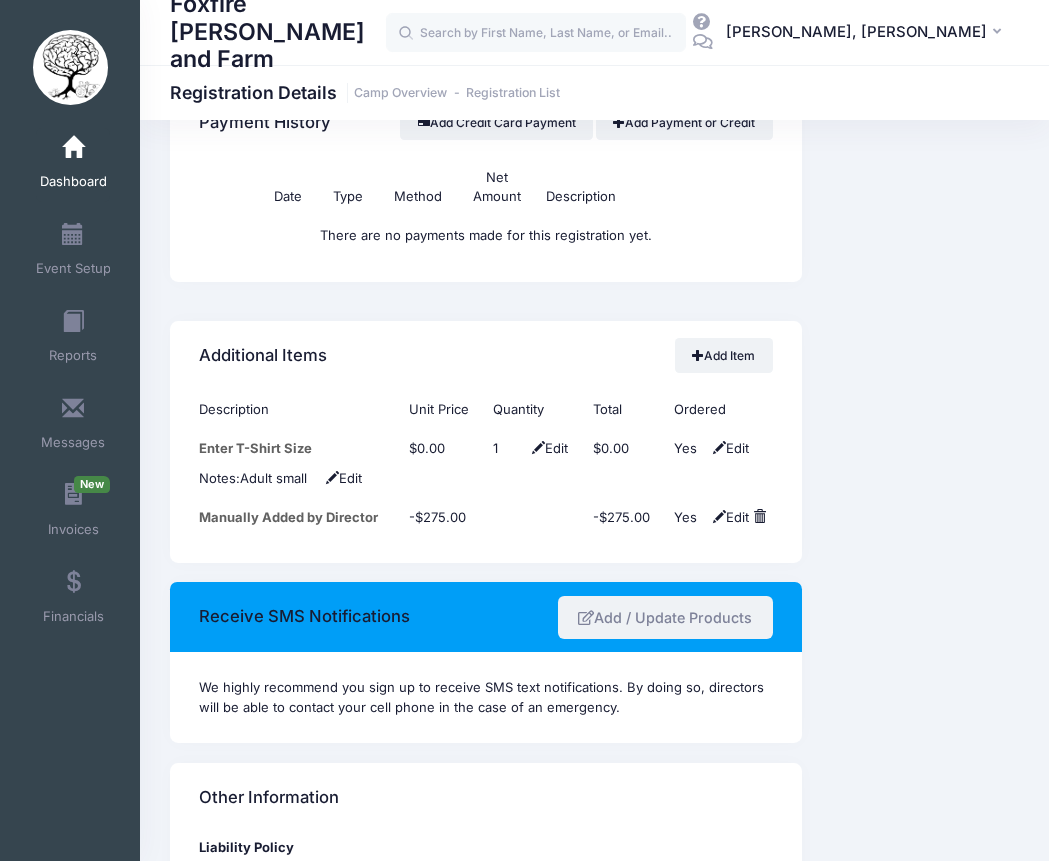 click on "Add / Update Products" at bounding box center (665, 617) 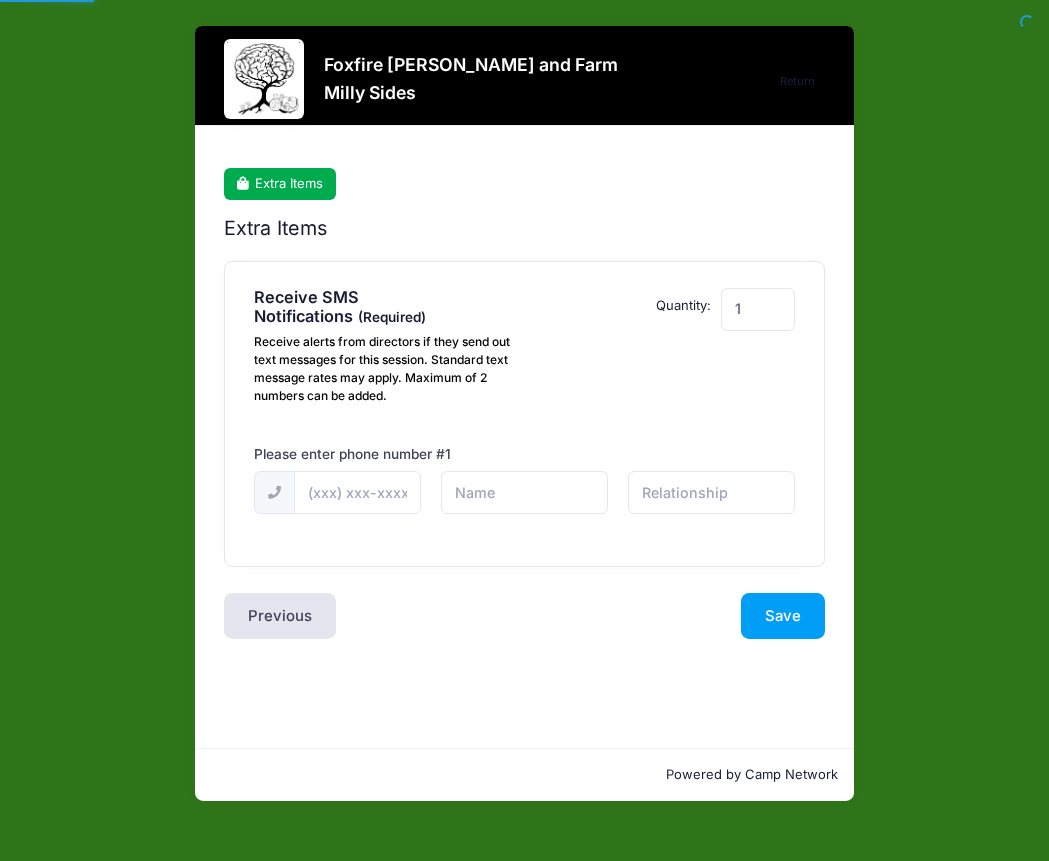 scroll, scrollTop: 0, scrollLeft: 0, axis: both 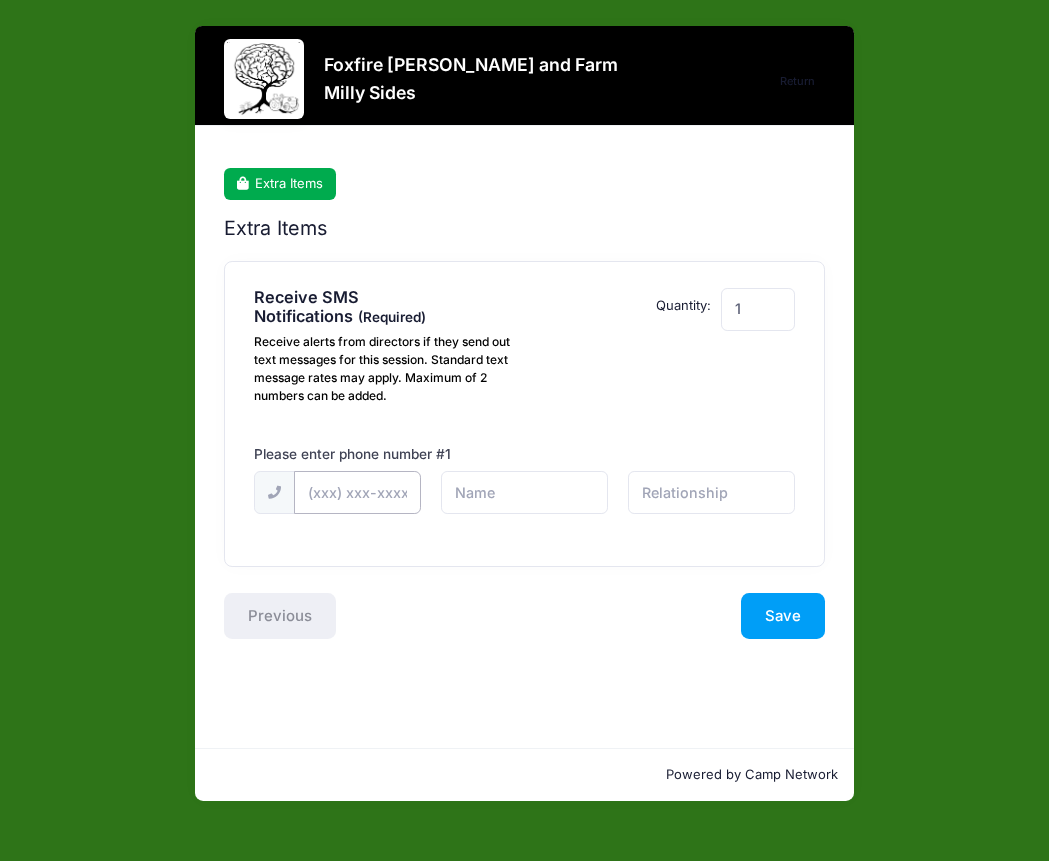 click at bounding box center (0, 0) 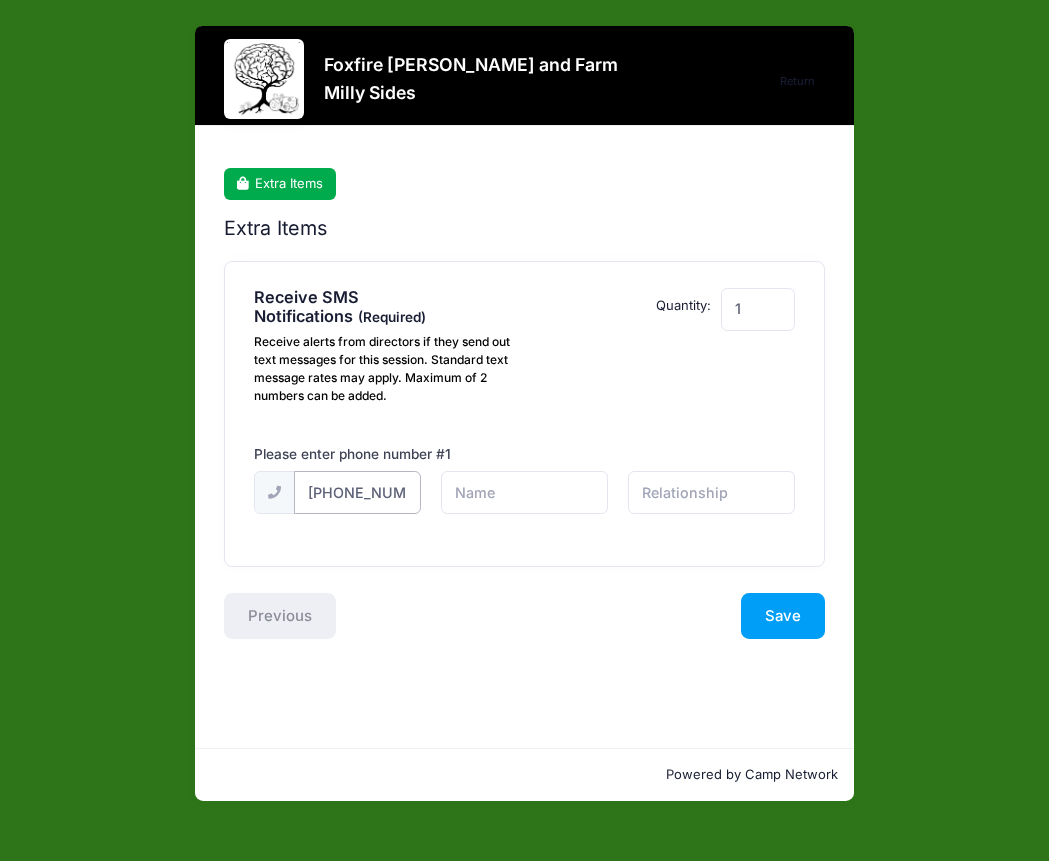 scroll, scrollTop: 0, scrollLeft: 10, axis: horizontal 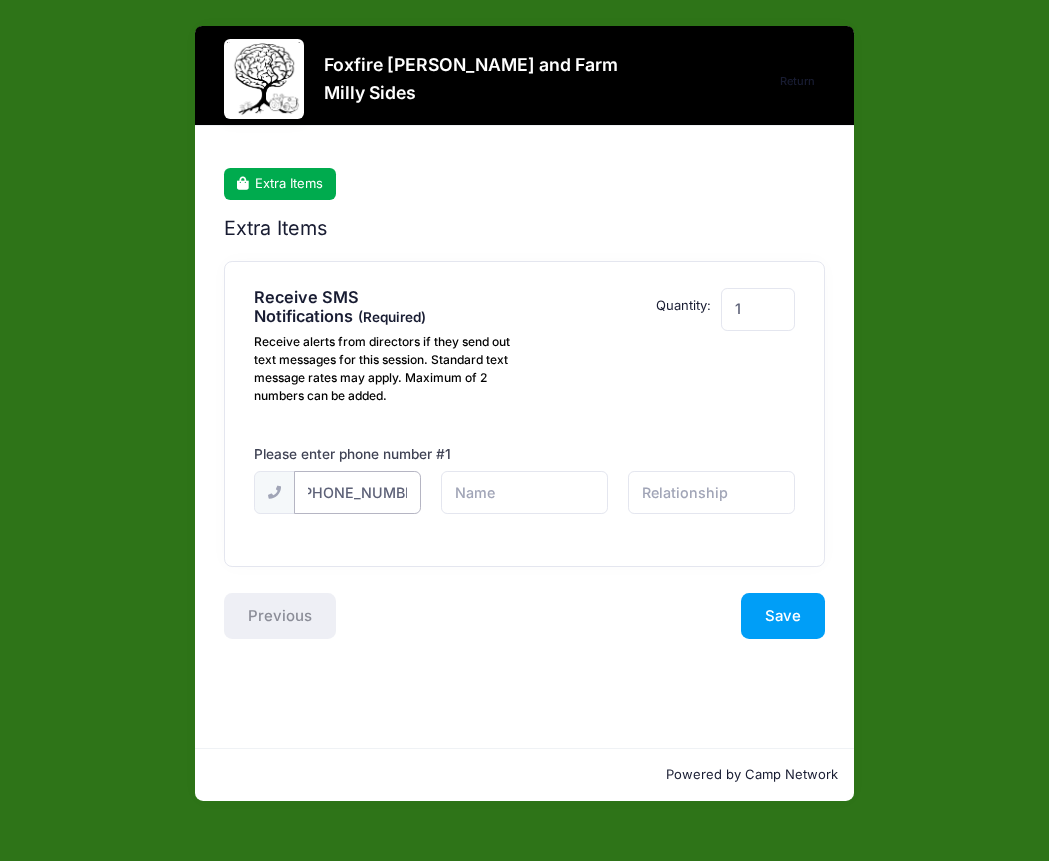 type on "(864) 356-0763" 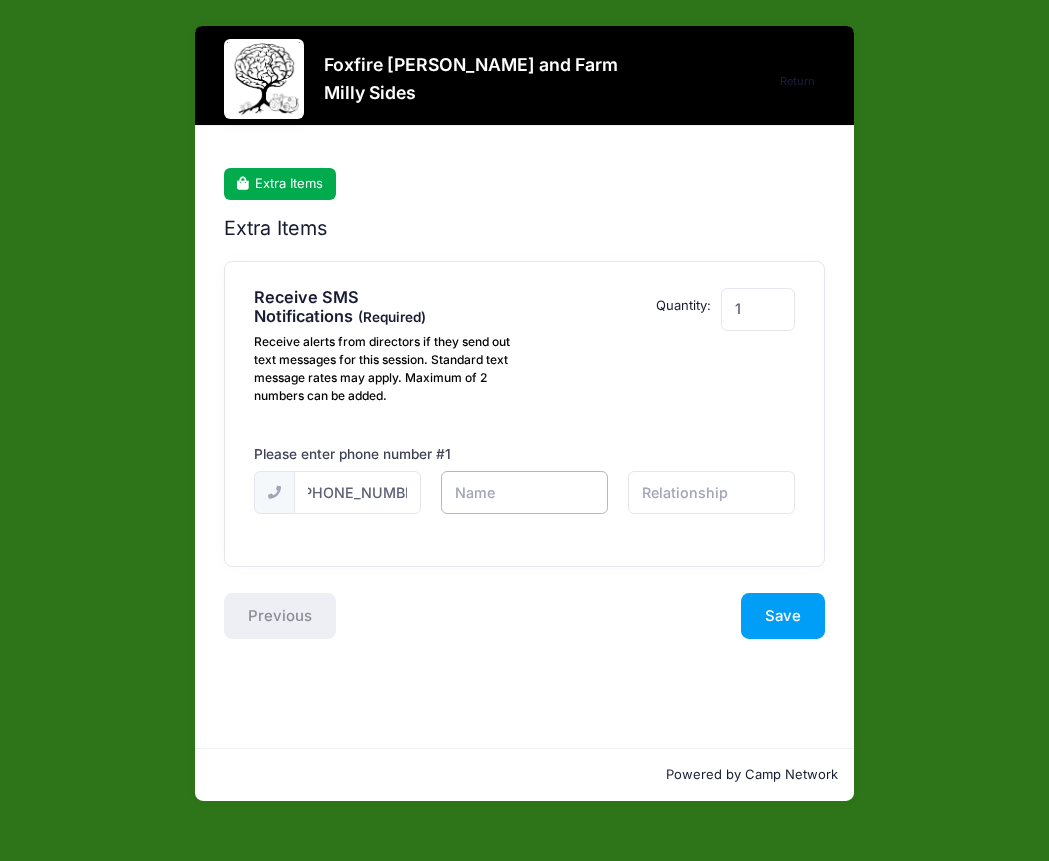 click at bounding box center (0, 0) 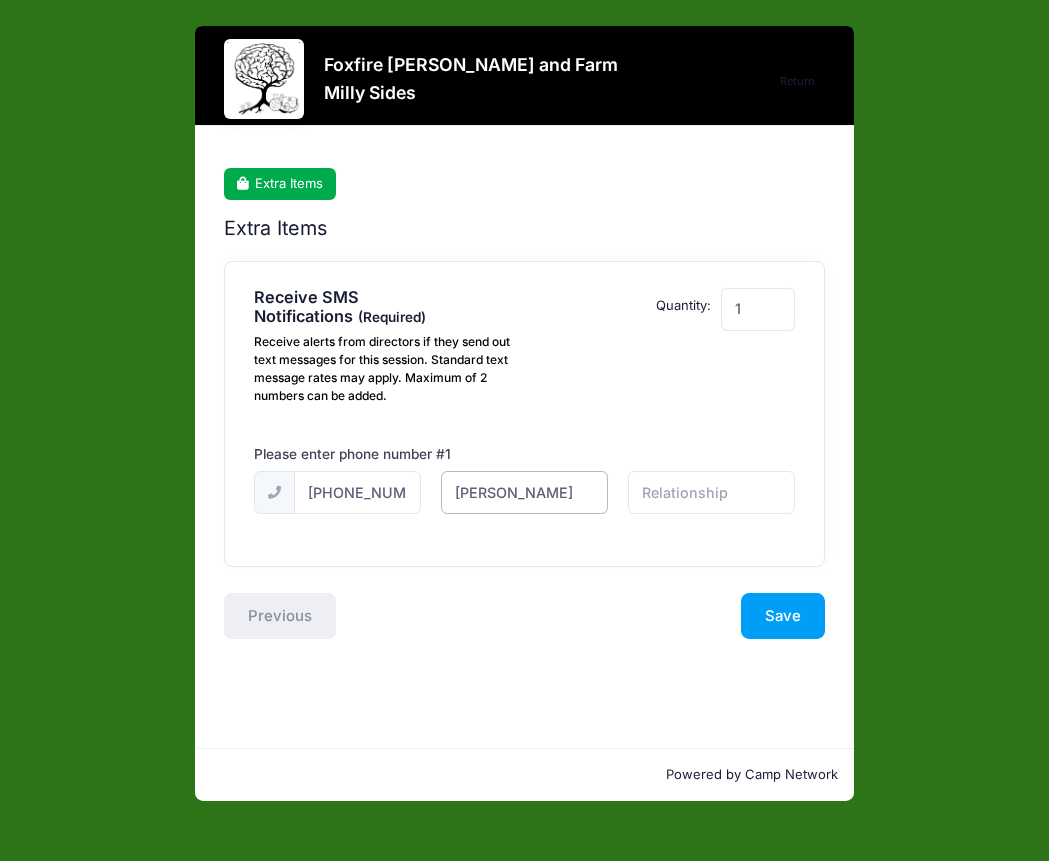 type on "Carrie" 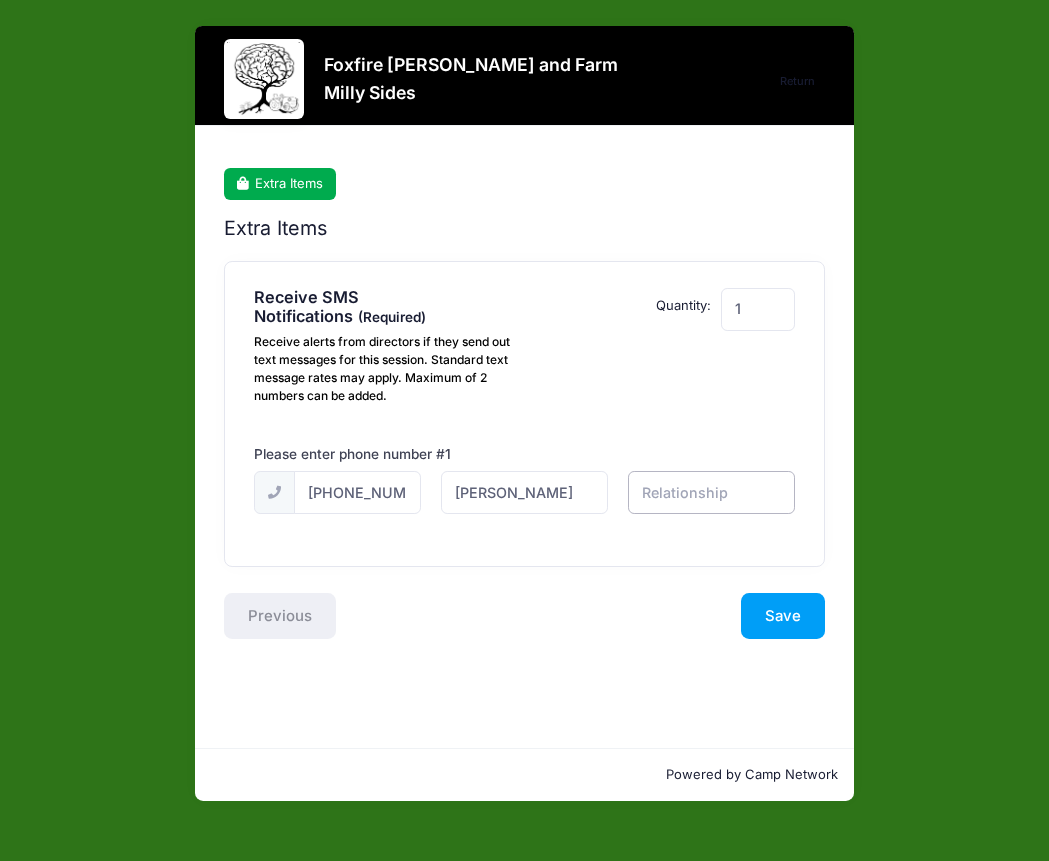 click at bounding box center [0, 0] 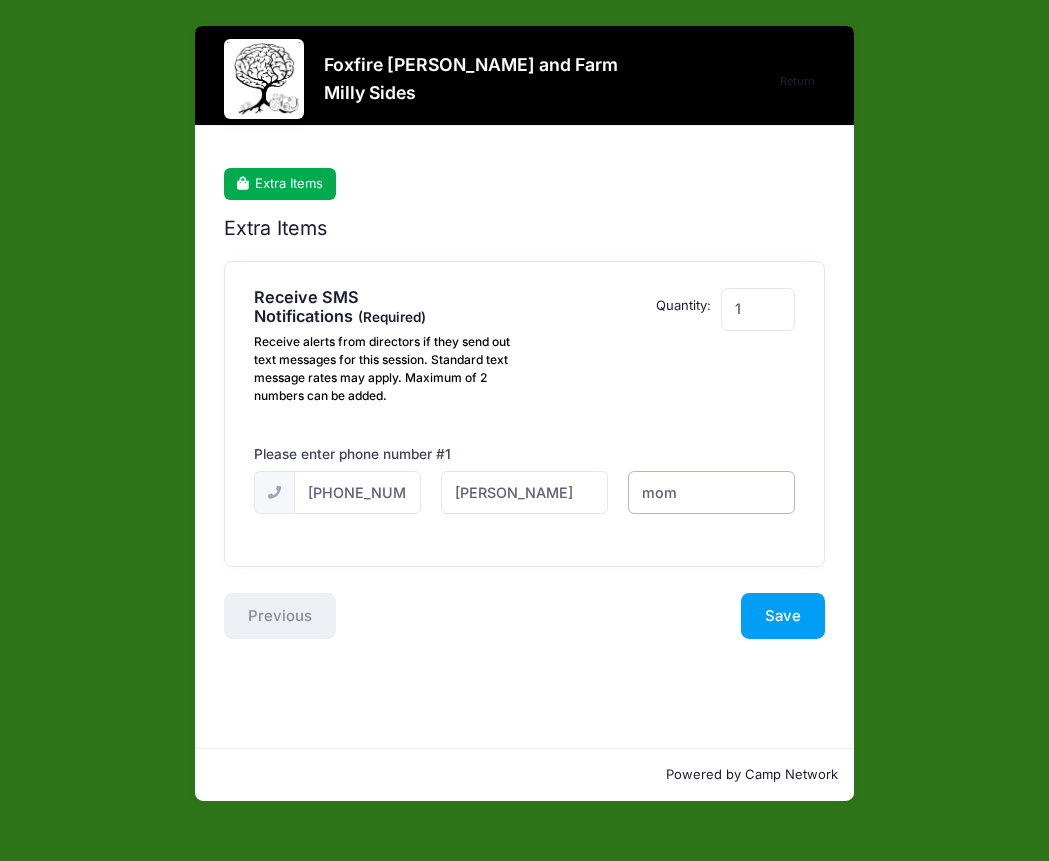 type on "mom" 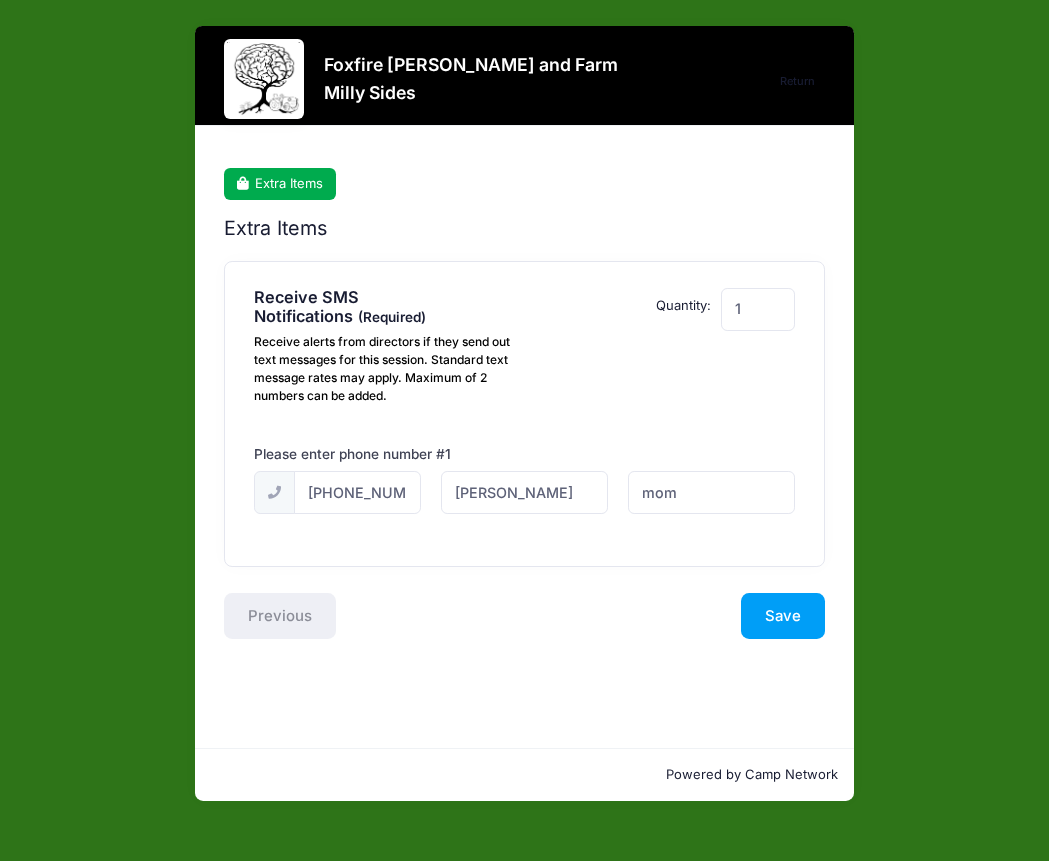 click on "Save" at bounding box center (679, 616) 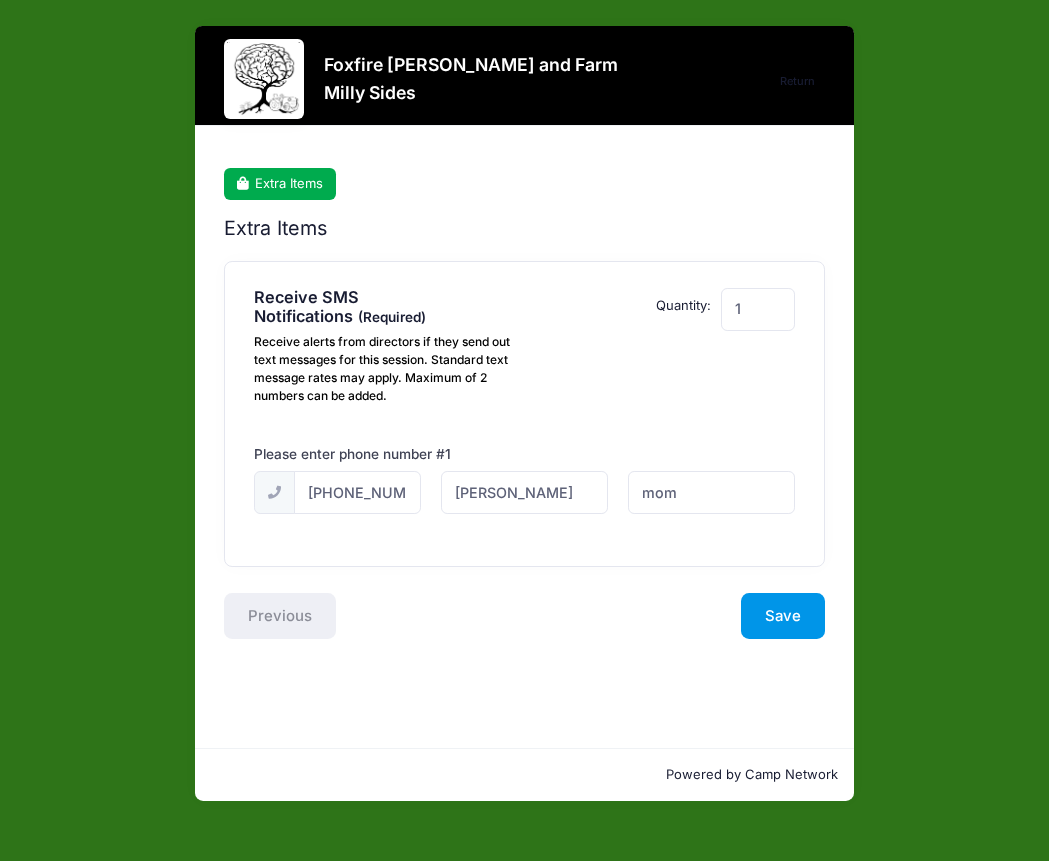 click on "Save" at bounding box center [783, 616] 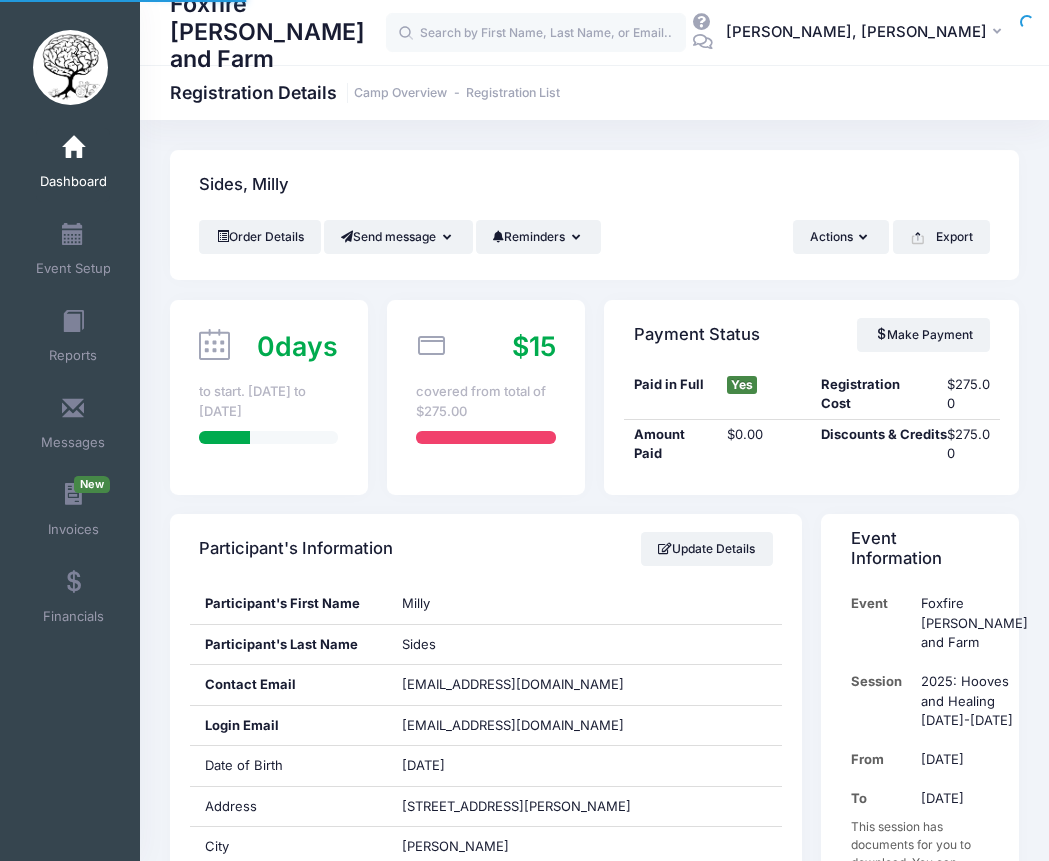scroll, scrollTop: 0, scrollLeft: 0, axis: both 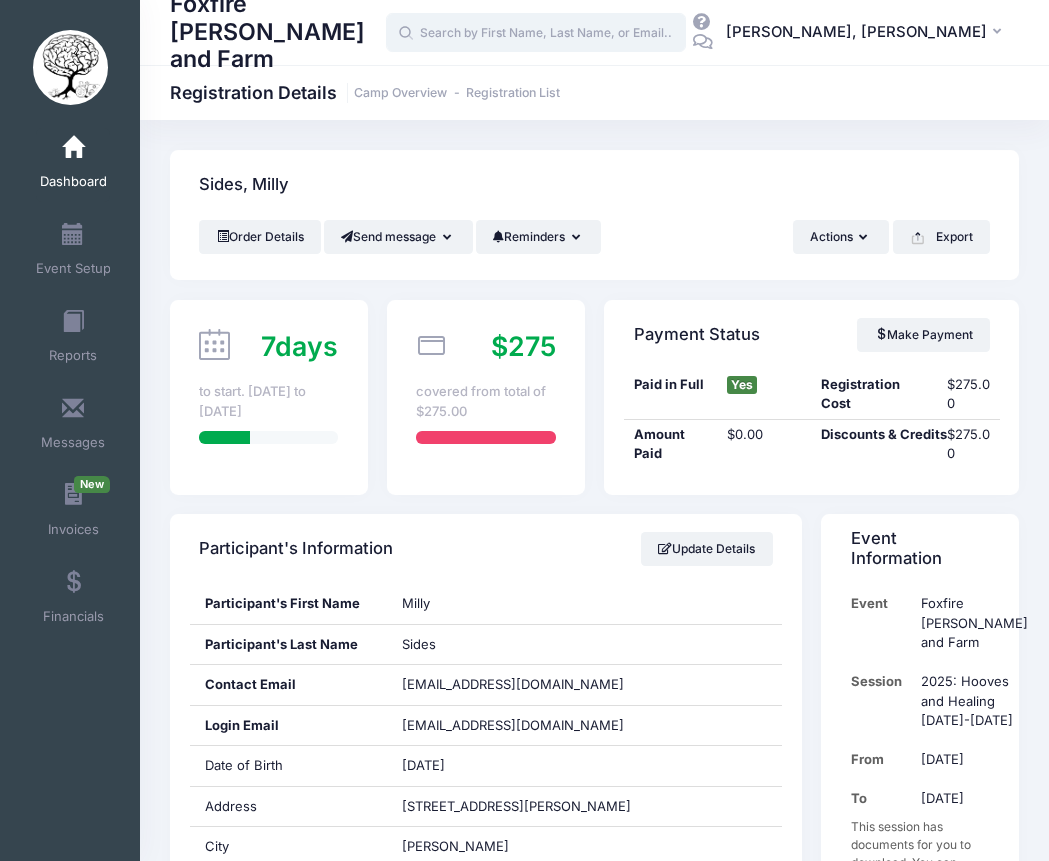 click at bounding box center (536, 33) 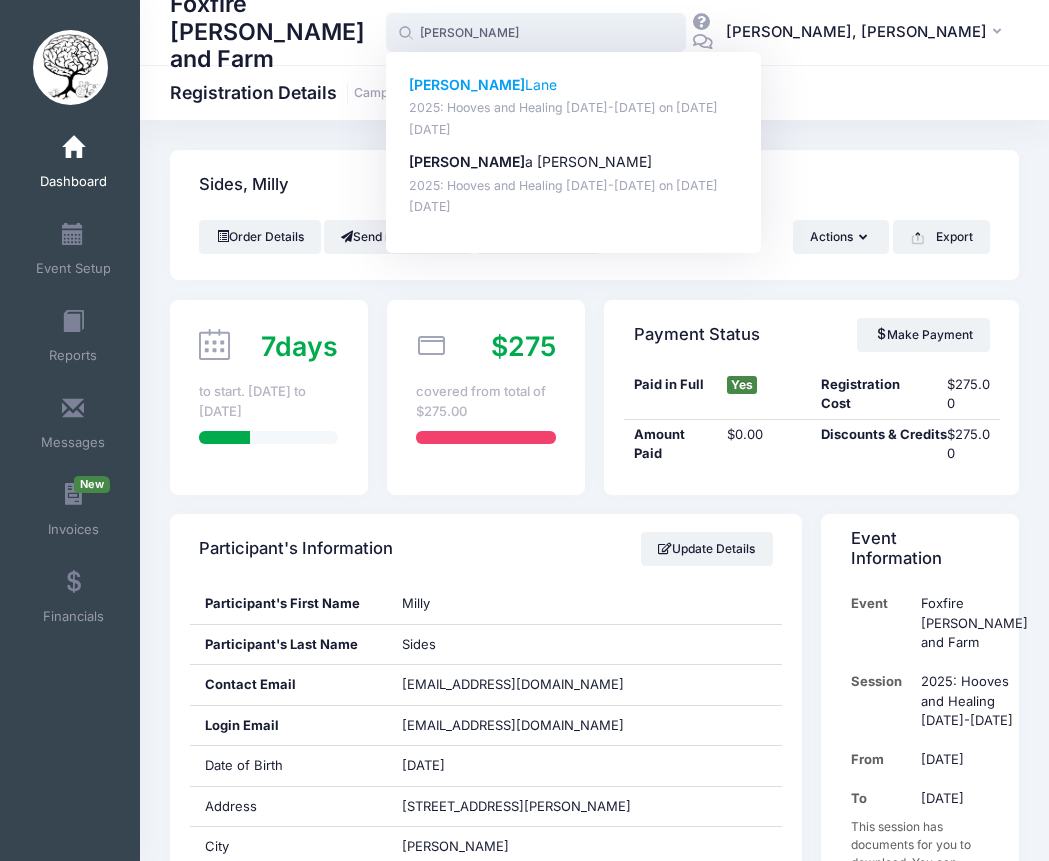 click on "Michael  Lane" at bounding box center (574, 85) 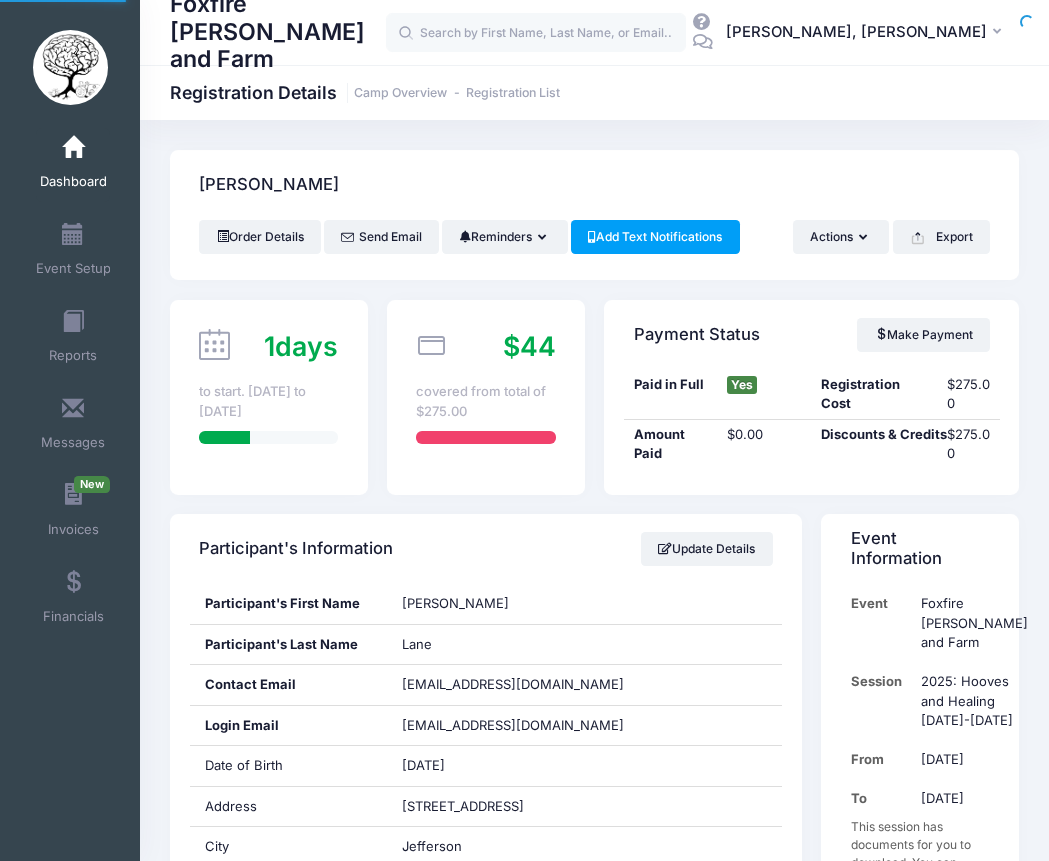 scroll, scrollTop: 0, scrollLeft: 0, axis: both 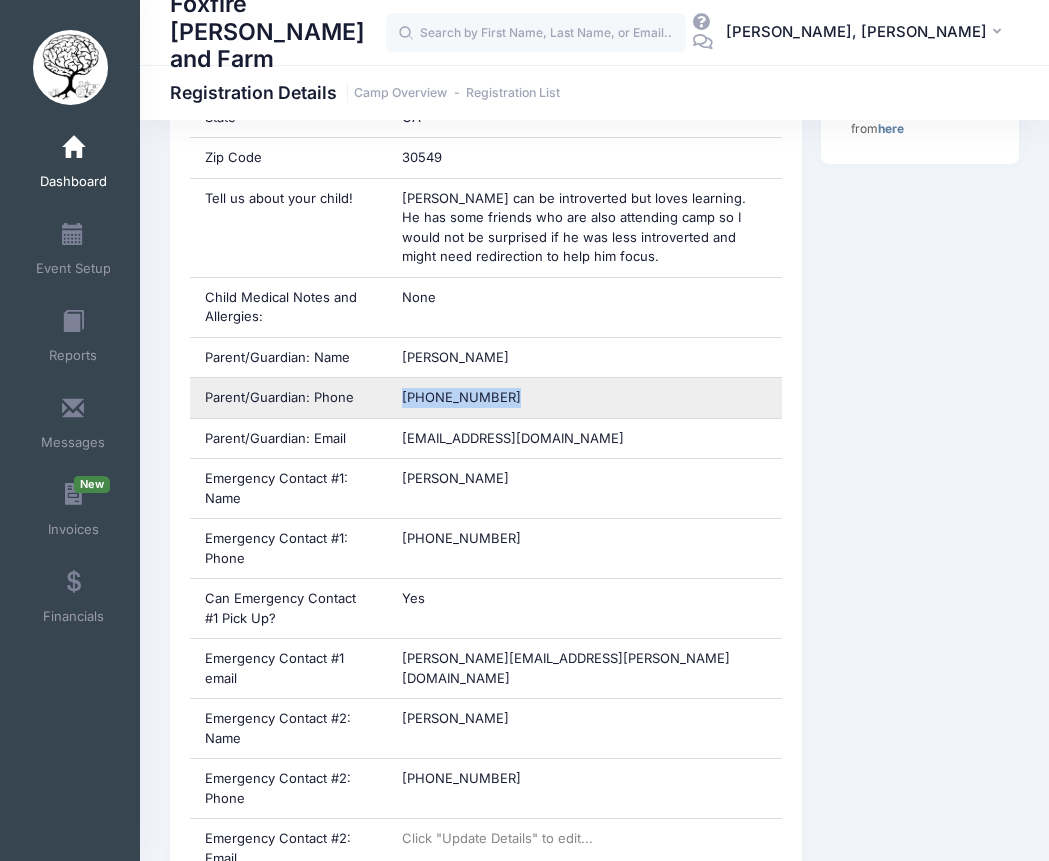 drag, startPoint x: 533, startPoint y: 405, endPoint x: 399, endPoint y: 390, distance: 134.83694 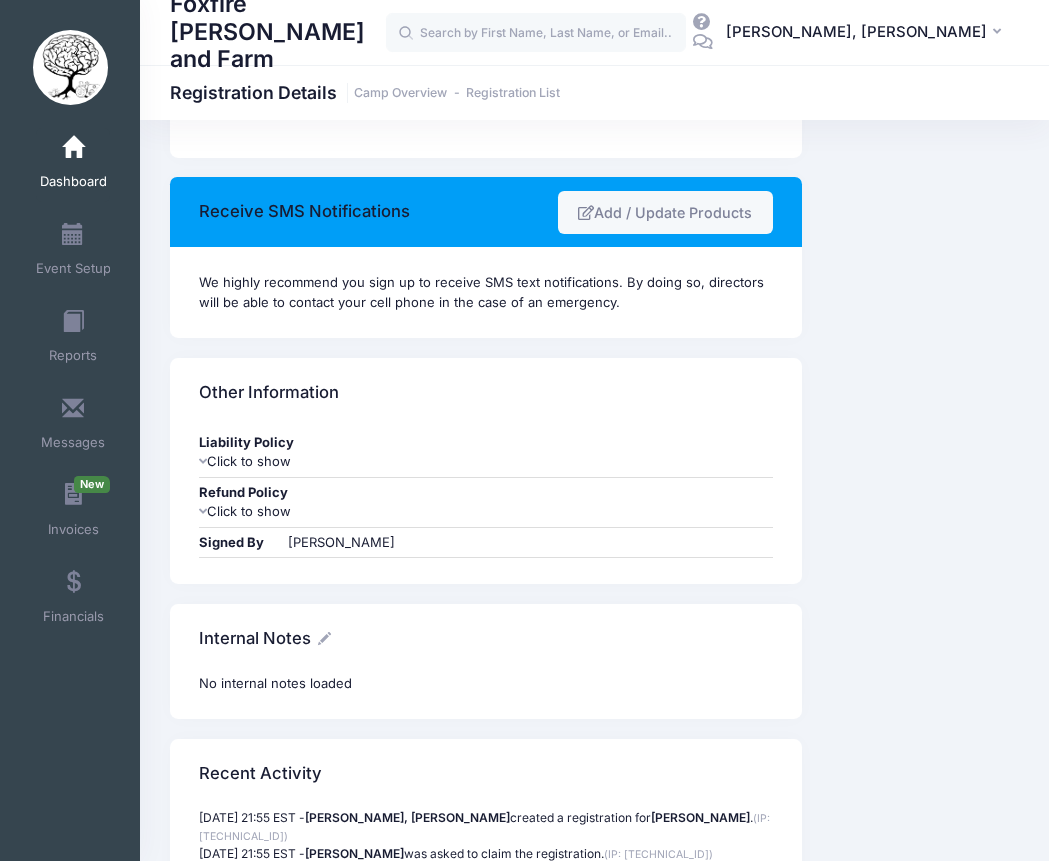 scroll, scrollTop: 2190, scrollLeft: 0, axis: vertical 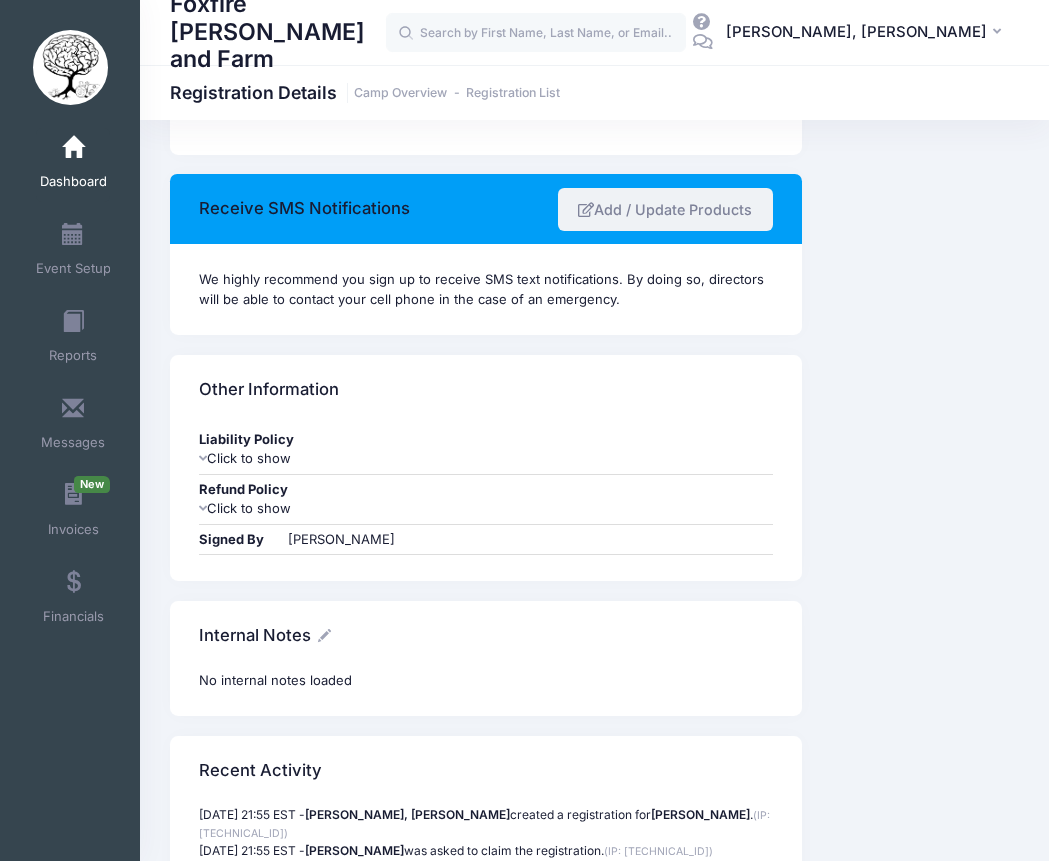 click on "Add / Update Products" at bounding box center [665, 209] 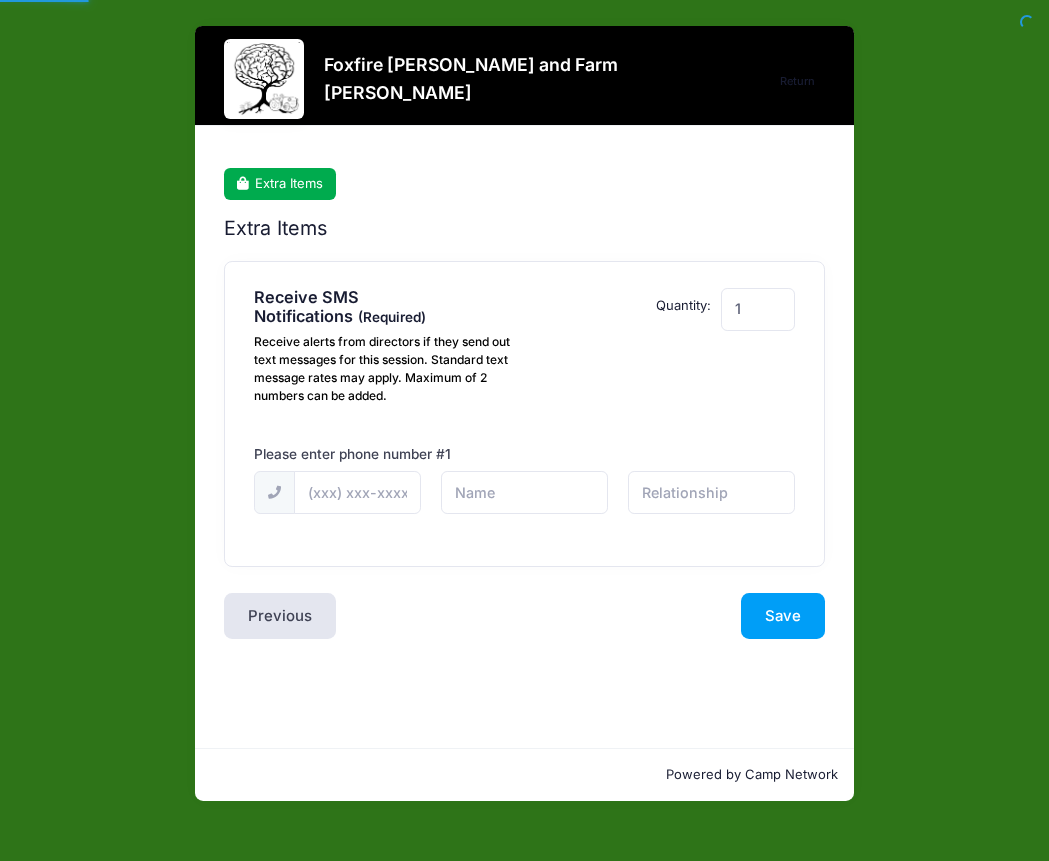 scroll, scrollTop: 0, scrollLeft: 0, axis: both 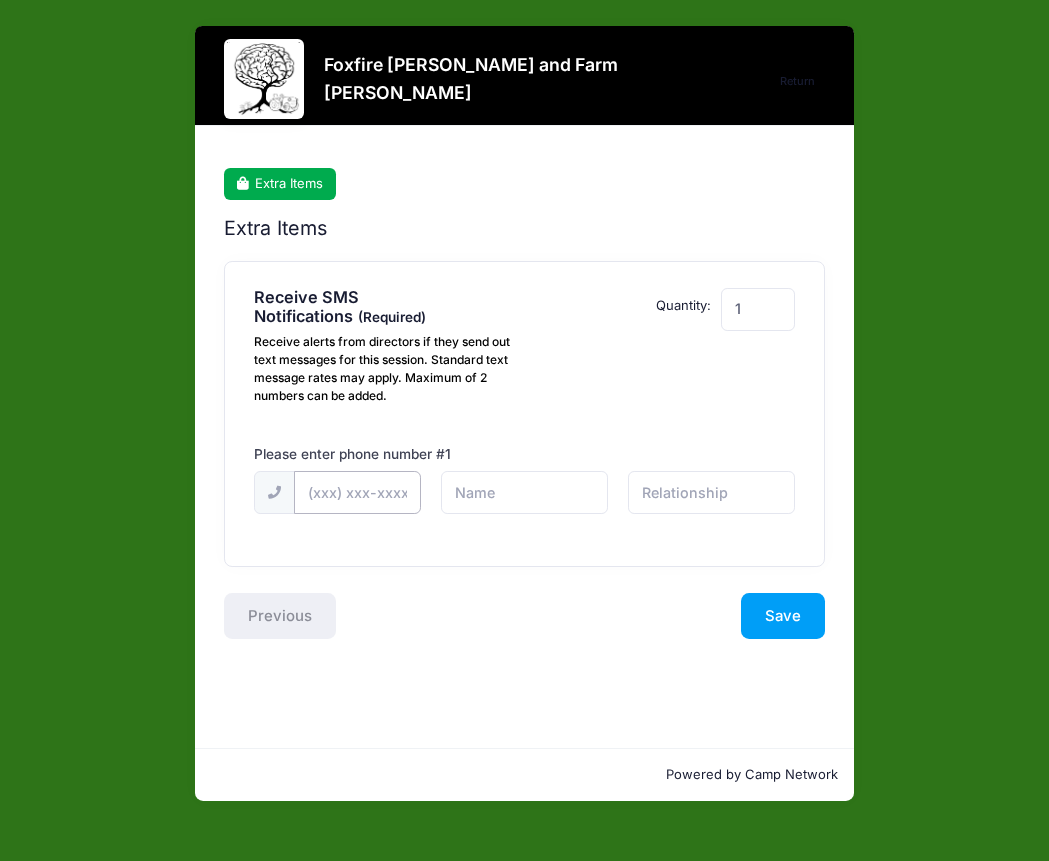 click at bounding box center (0, 0) 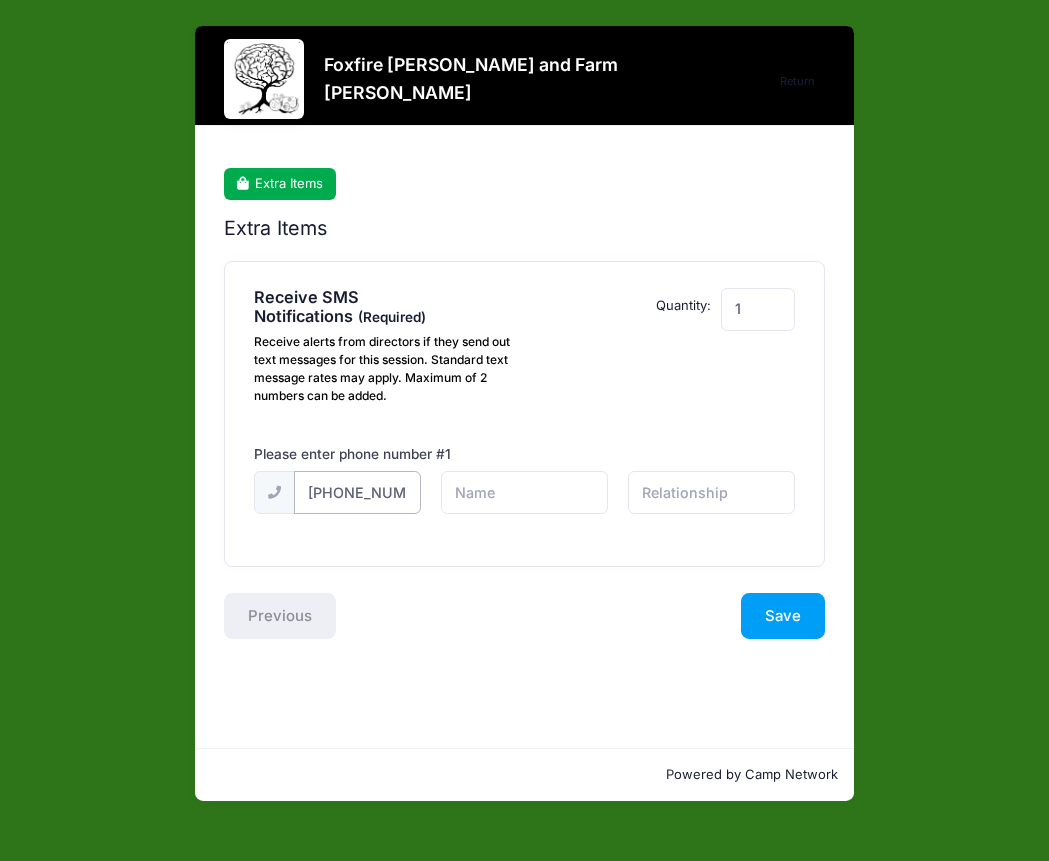 scroll, scrollTop: 0, scrollLeft: 13, axis: horizontal 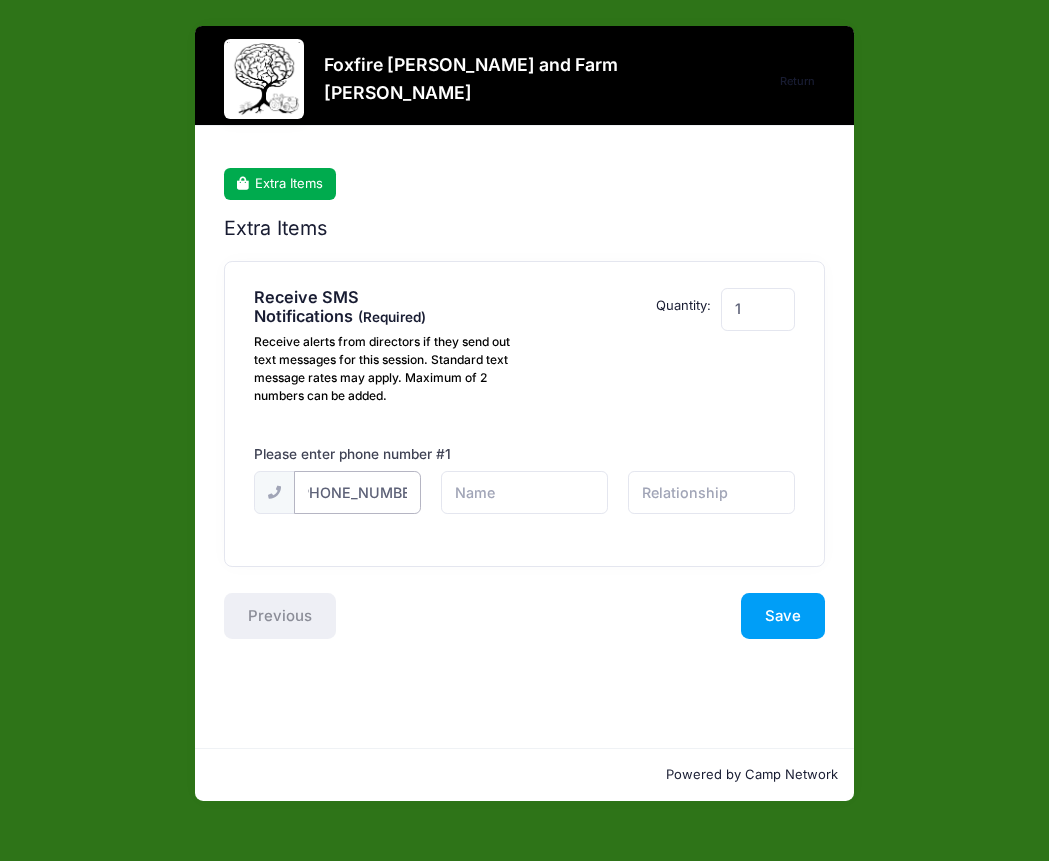 type on "[PHONE_NUMBER]" 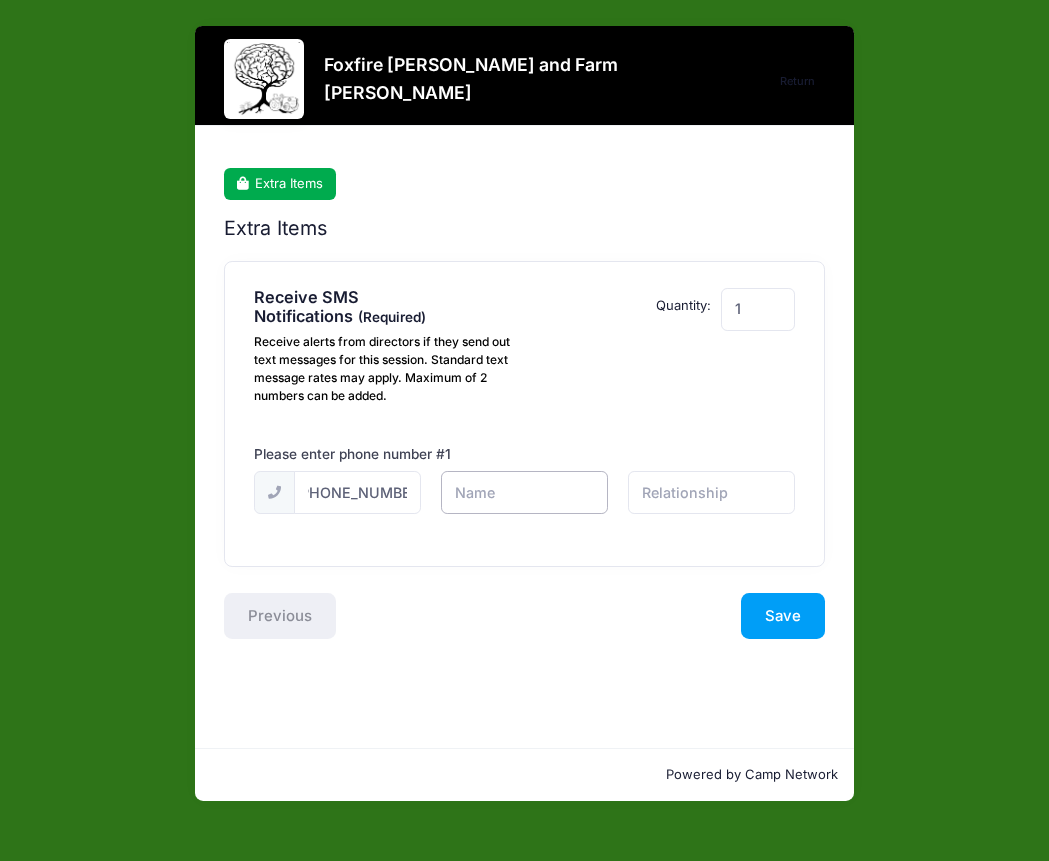 click at bounding box center (0, 0) 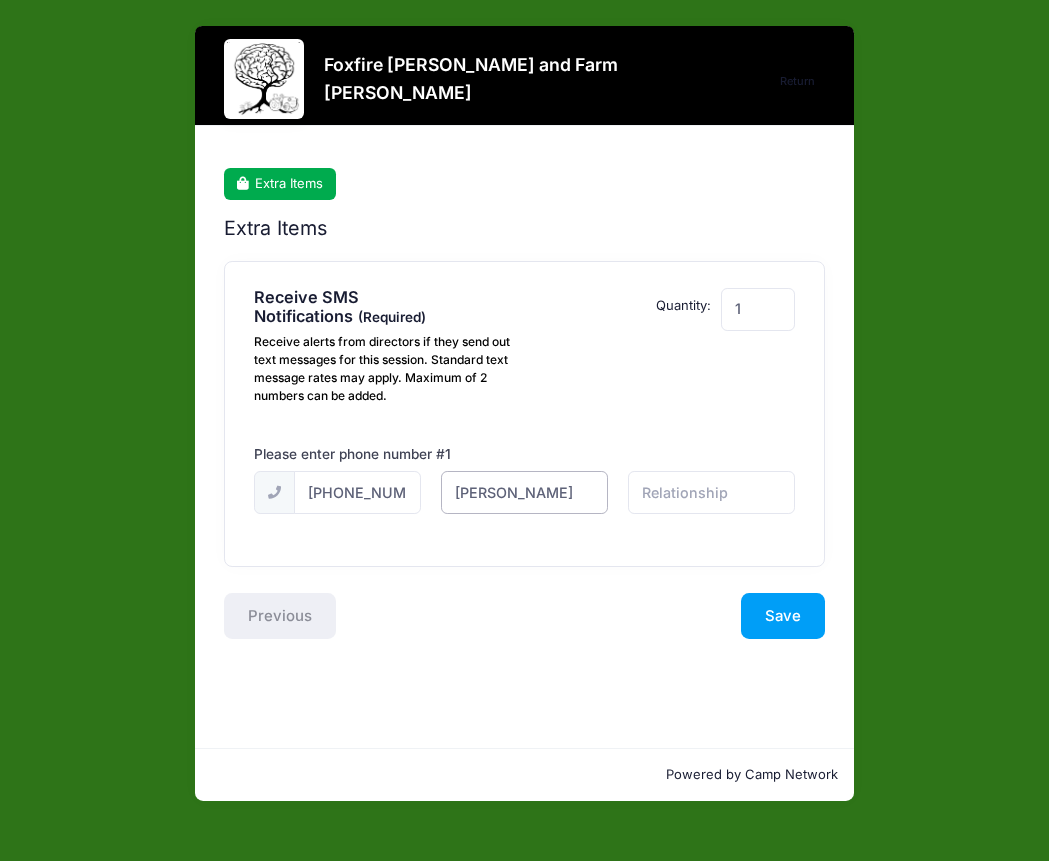 type on "Jennifer" 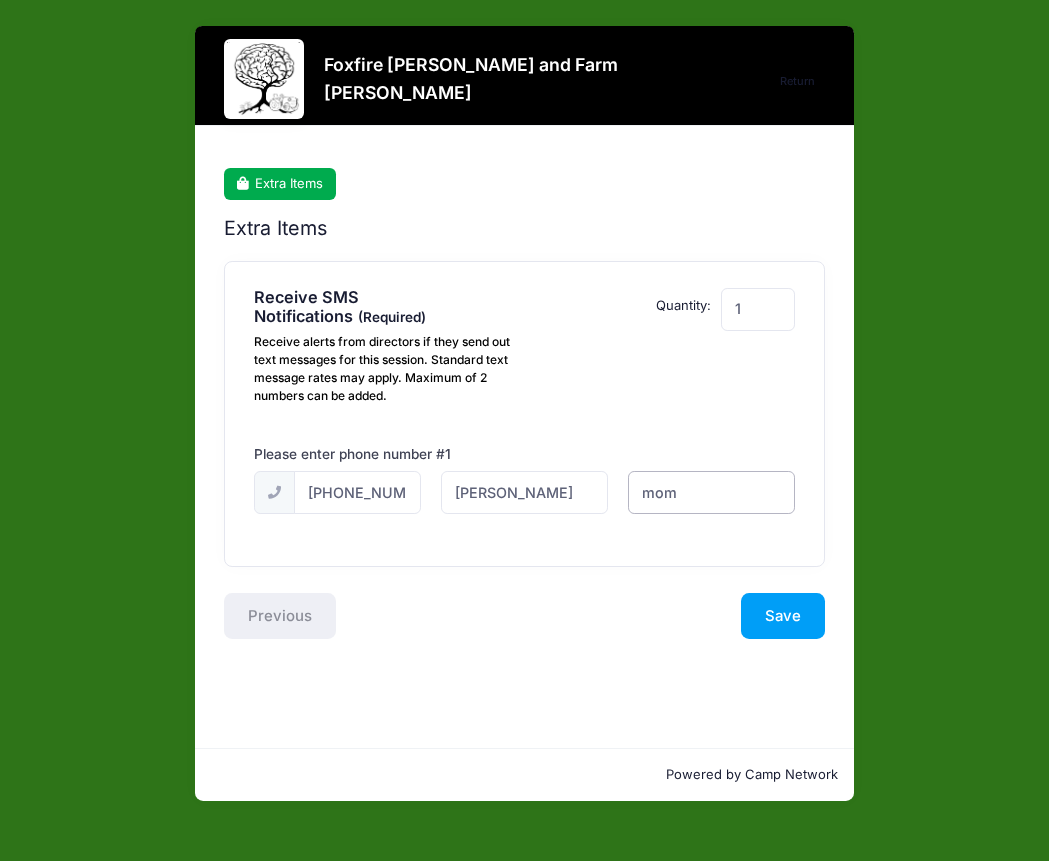 type on "mom" 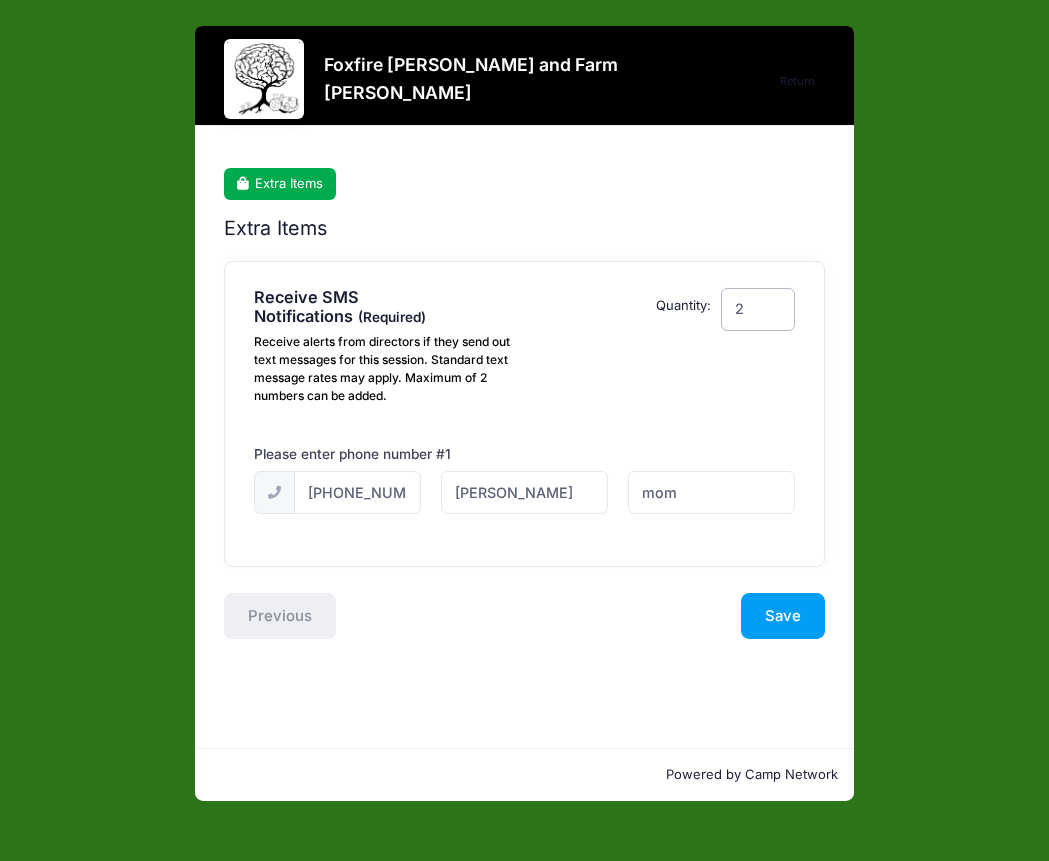 type on "2" 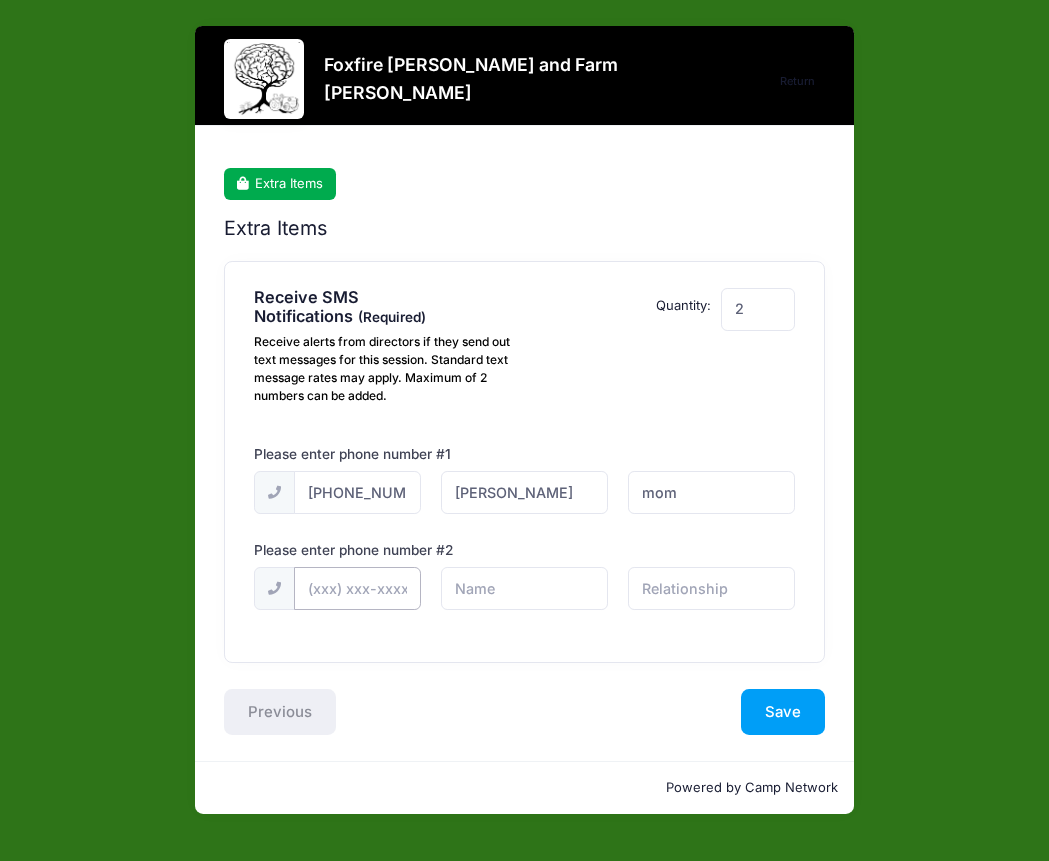 click at bounding box center [0, 0] 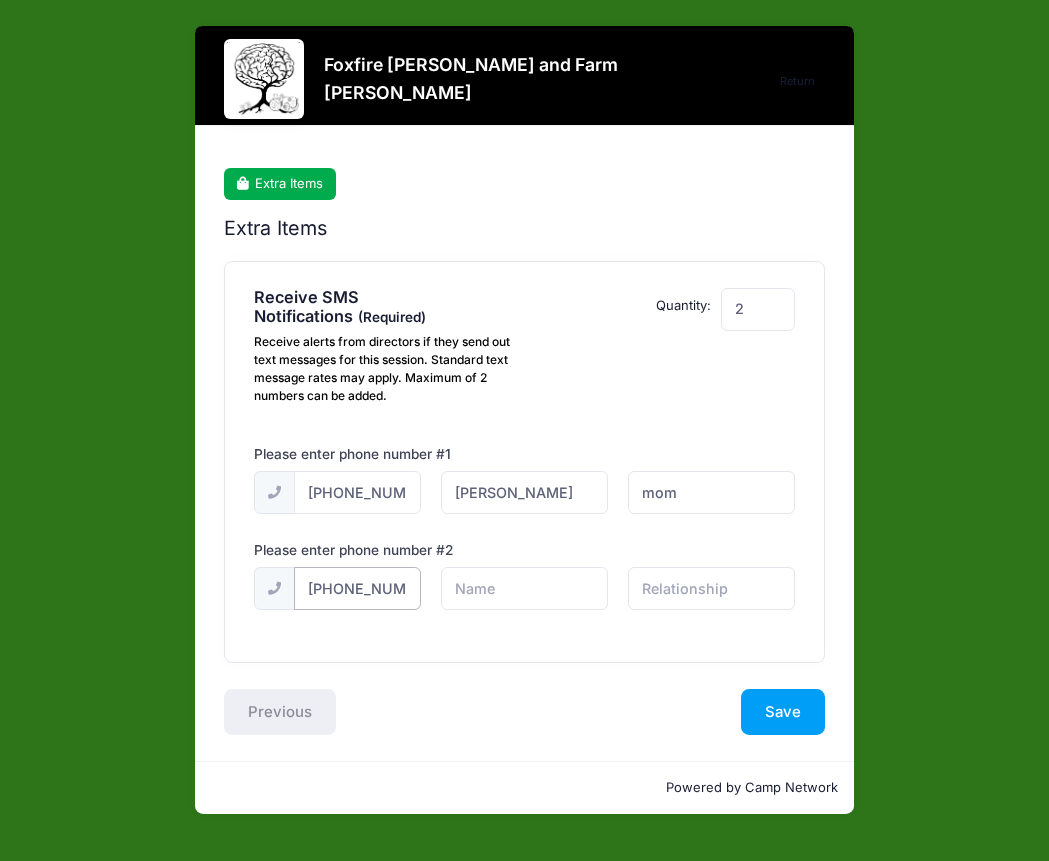 scroll, scrollTop: 0, scrollLeft: 9, axis: horizontal 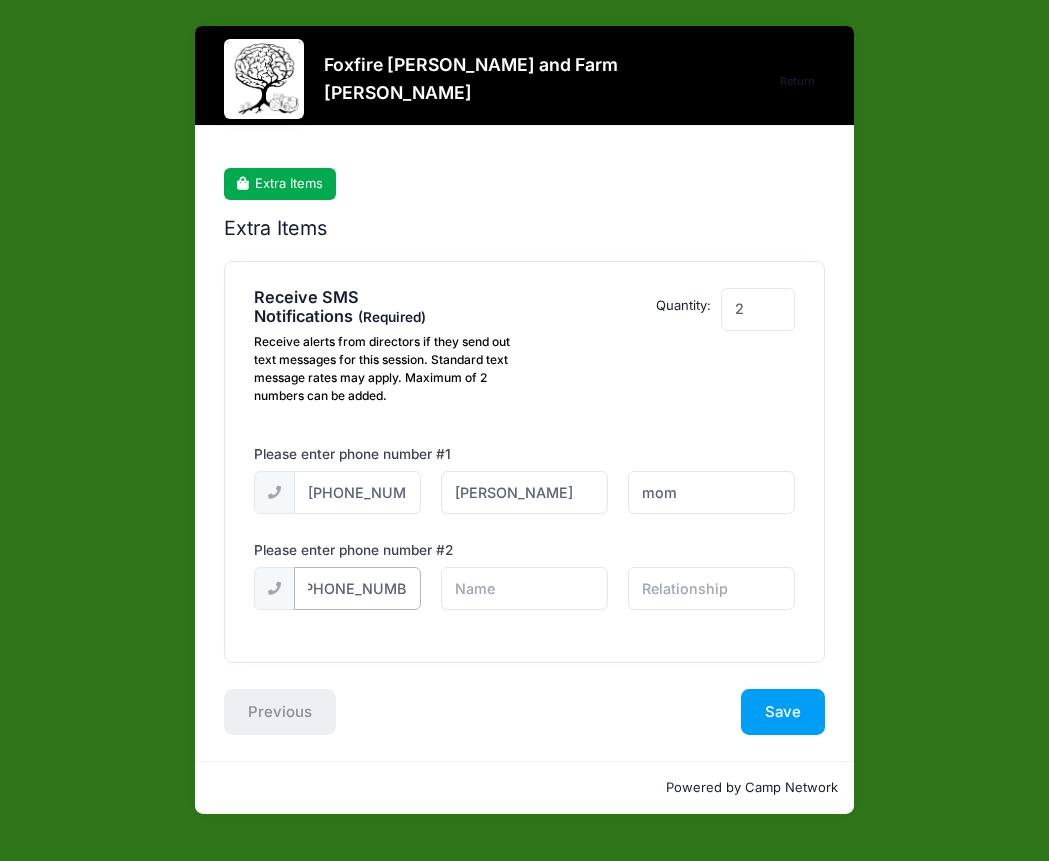 type on "(770) 378-8095" 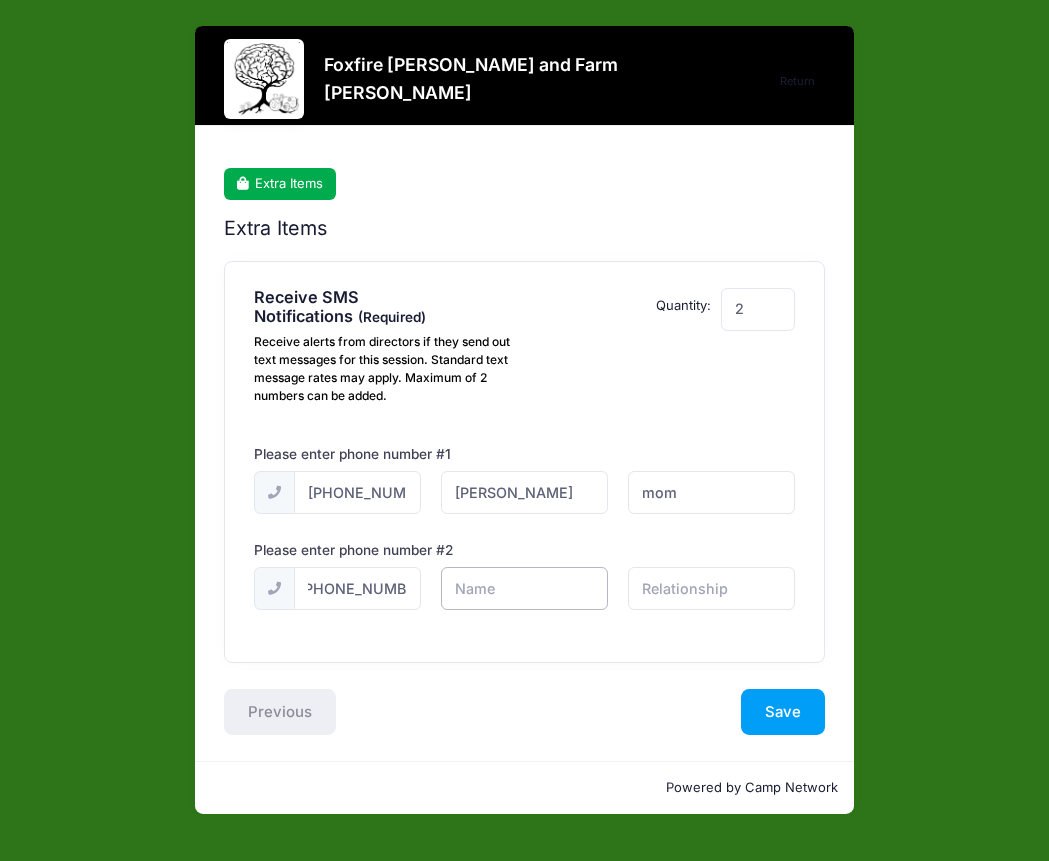 click at bounding box center (0, 0) 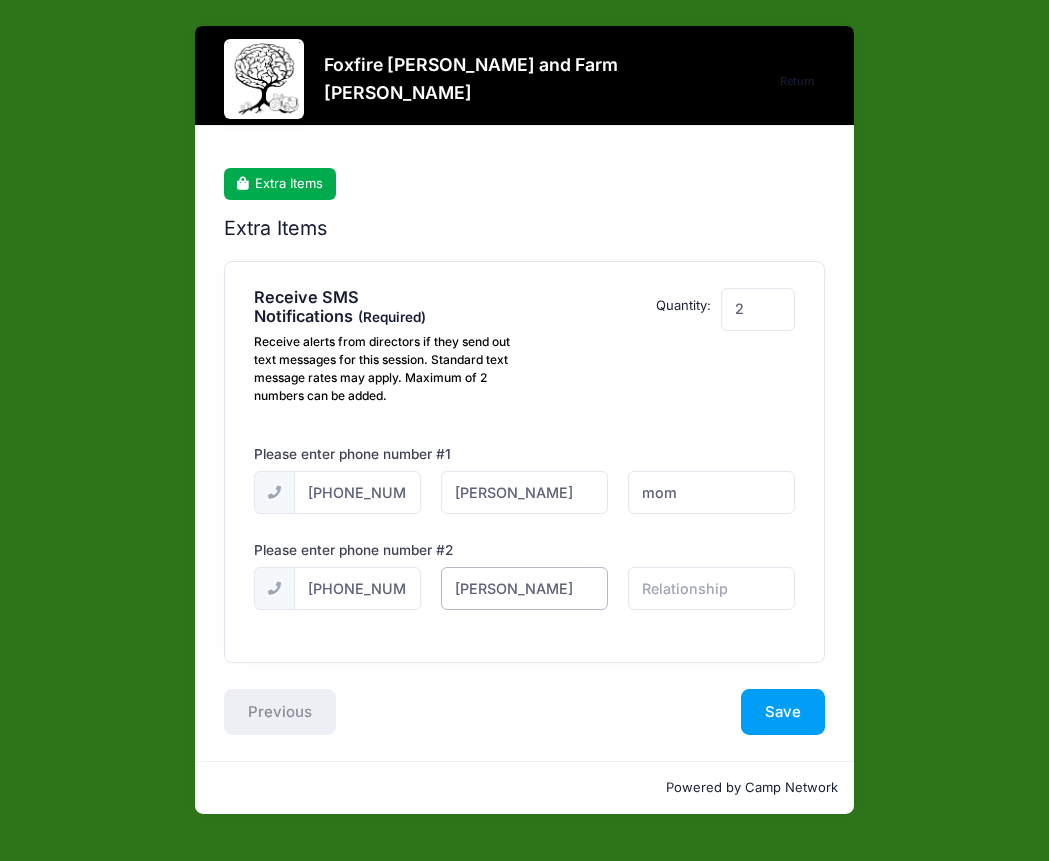 type on "Jason" 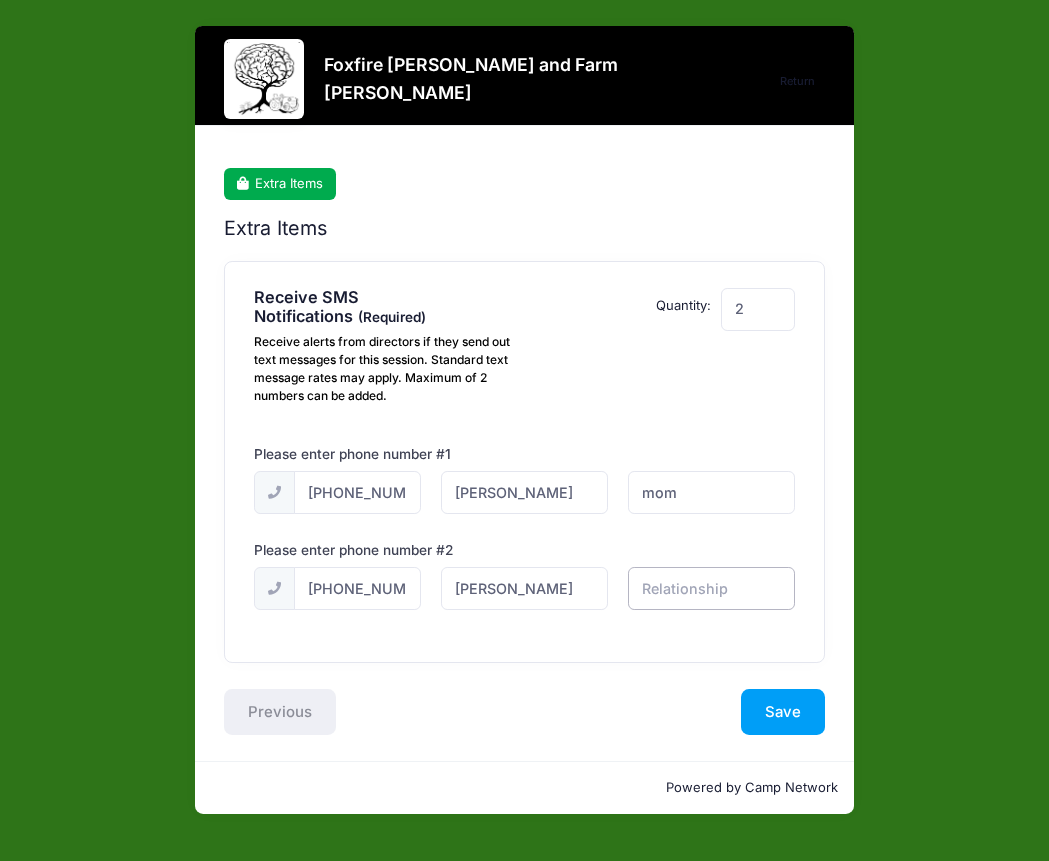 click at bounding box center [0, 0] 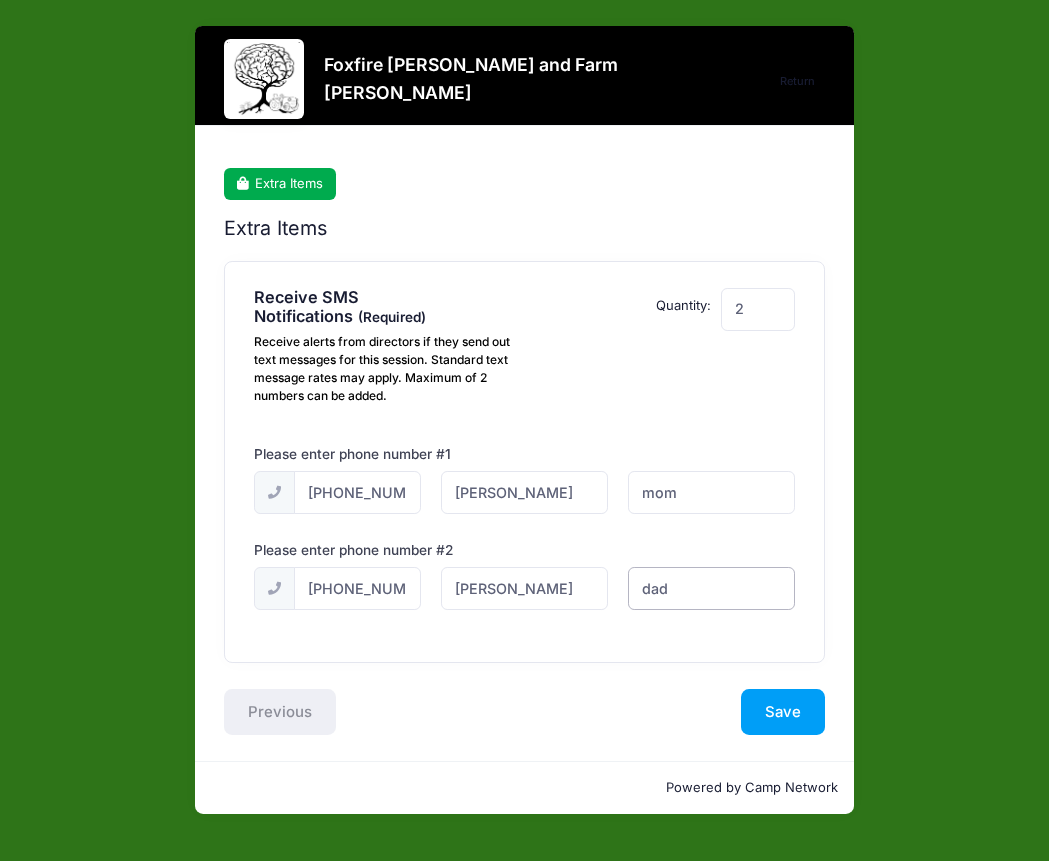 type on "dad" 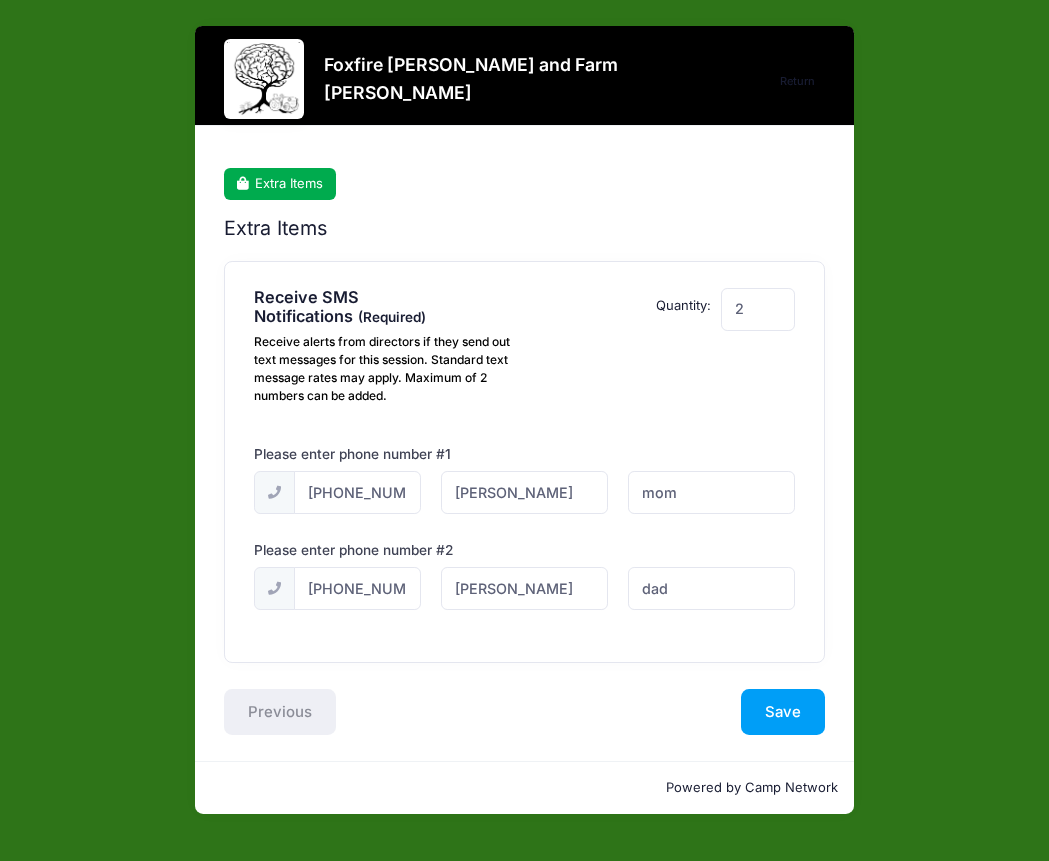 click on "Extra Items
Receive SMS Notifications
Receive alerts from directors if they send out text messages for this session. Standard text message rates may apply. Maximum of 2 numbers can be added.
Please Select Yes ($0.00)
No                              $0.00
2
NN 1 mom 2" at bounding box center [524, 476] 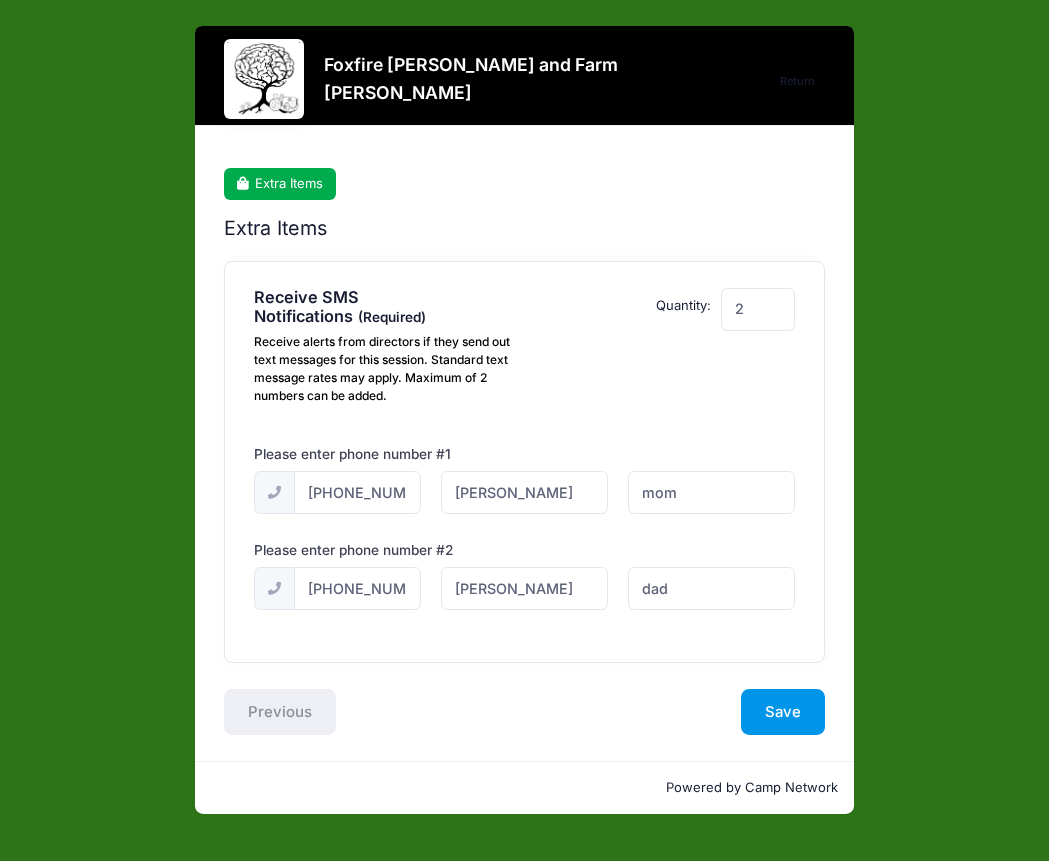 click on "Save" at bounding box center (783, 712) 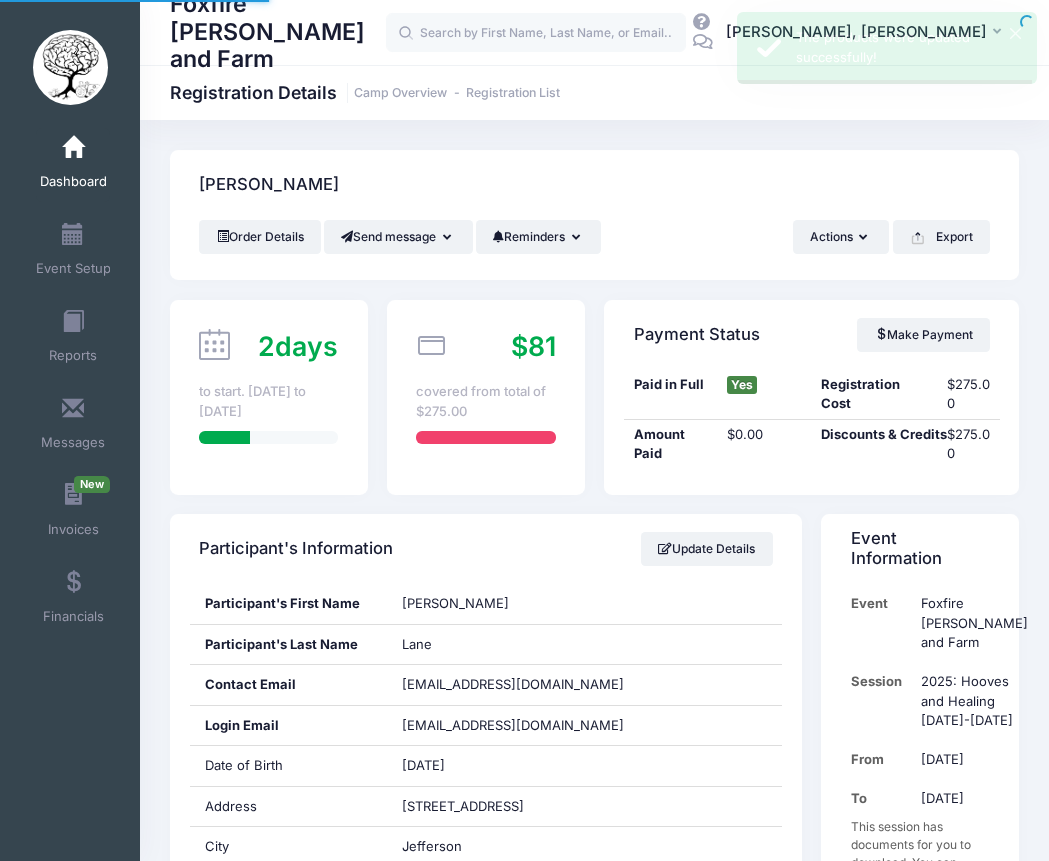 scroll, scrollTop: 0, scrollLeft: 0, axis: both 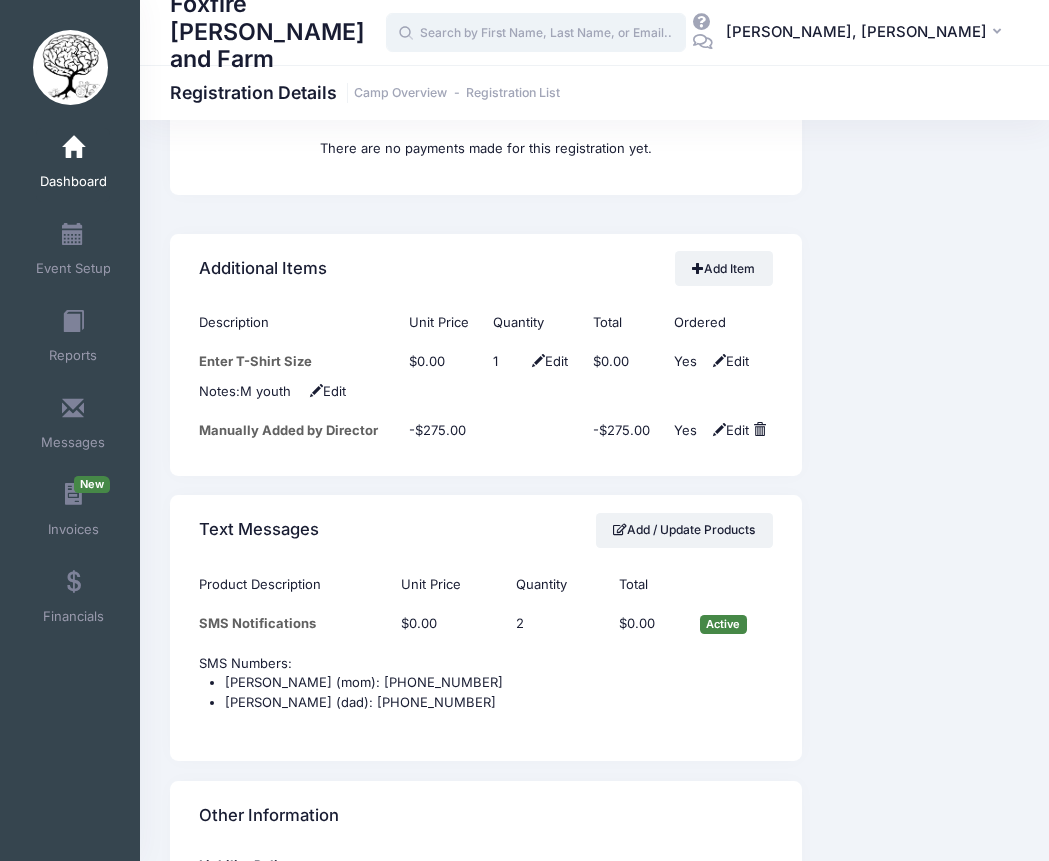 click at bounding box center (536, 33) 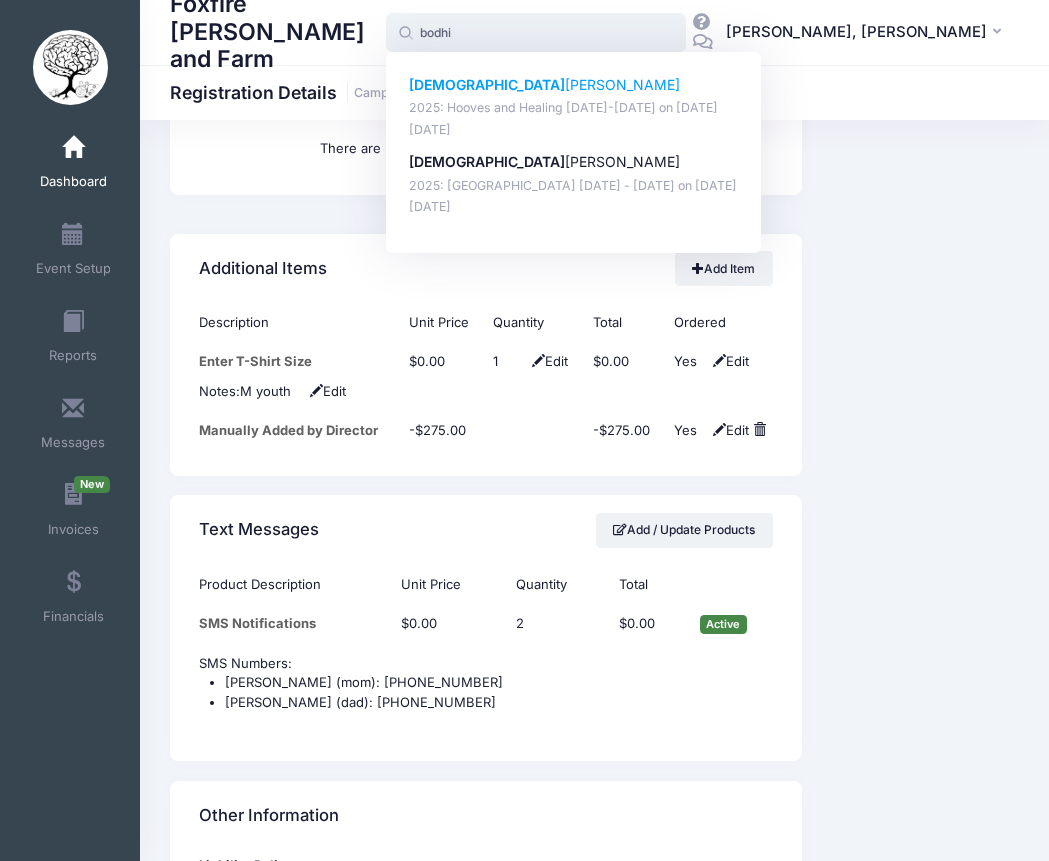 click on "Bodhi  DeAngelis" at bounding box center [574, 85] 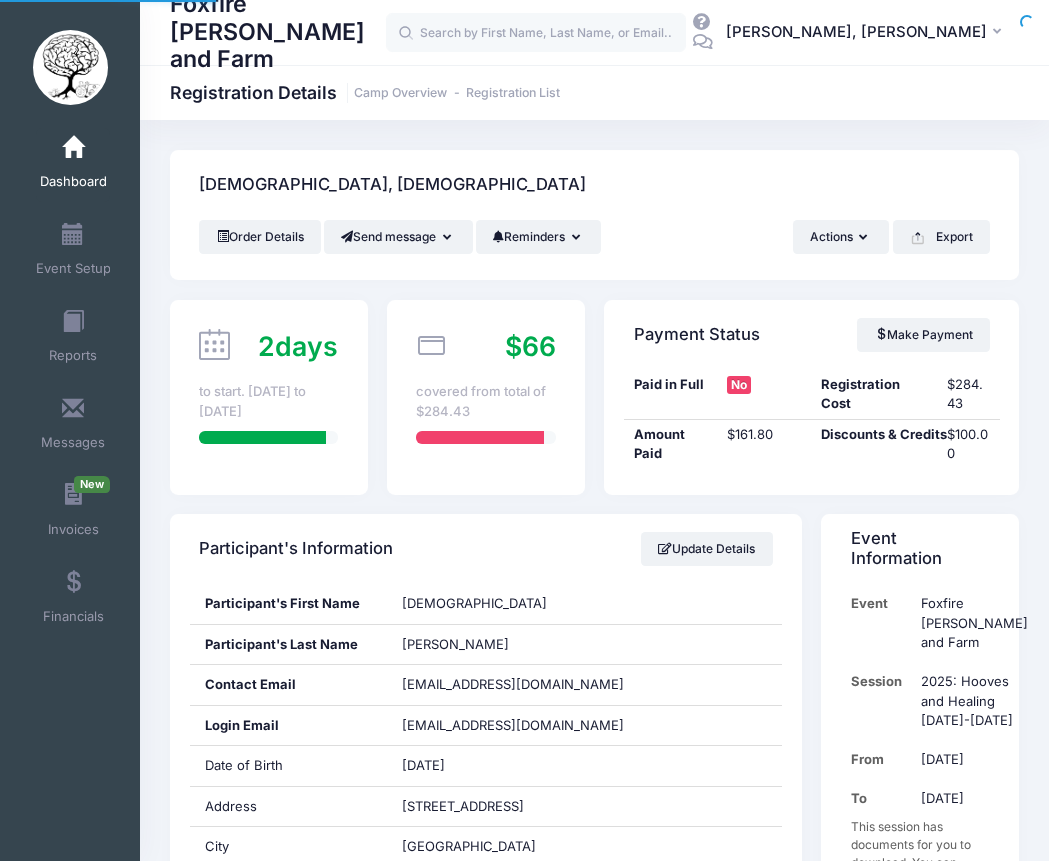 scroll, scrollTop: 0, scrollLeft: 0, axis: both 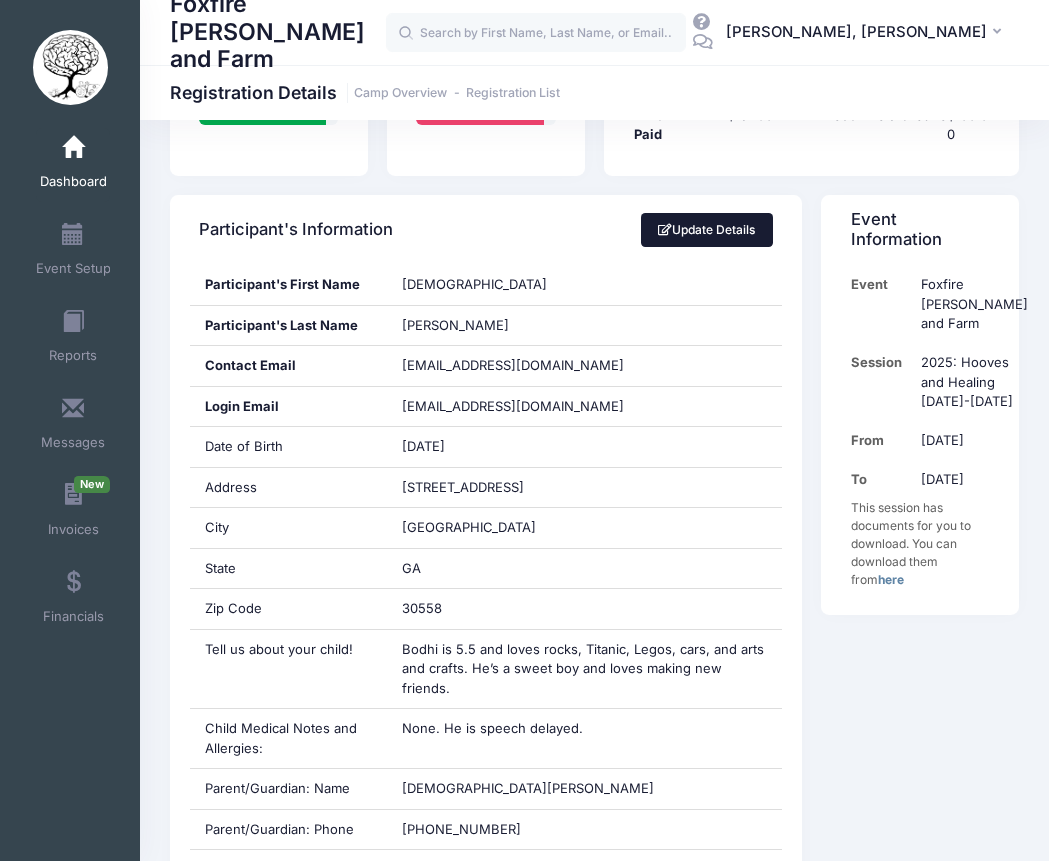 click on "Update Details" at bounding box center [707, 230] 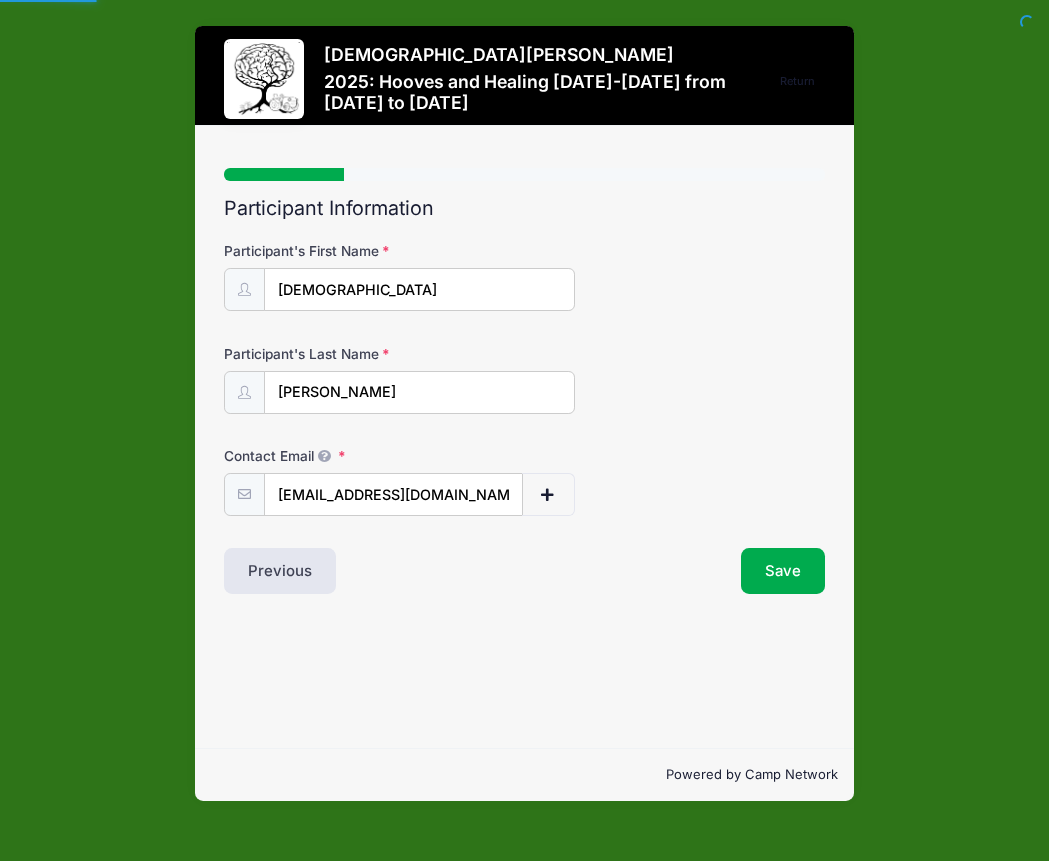 select on "GA" 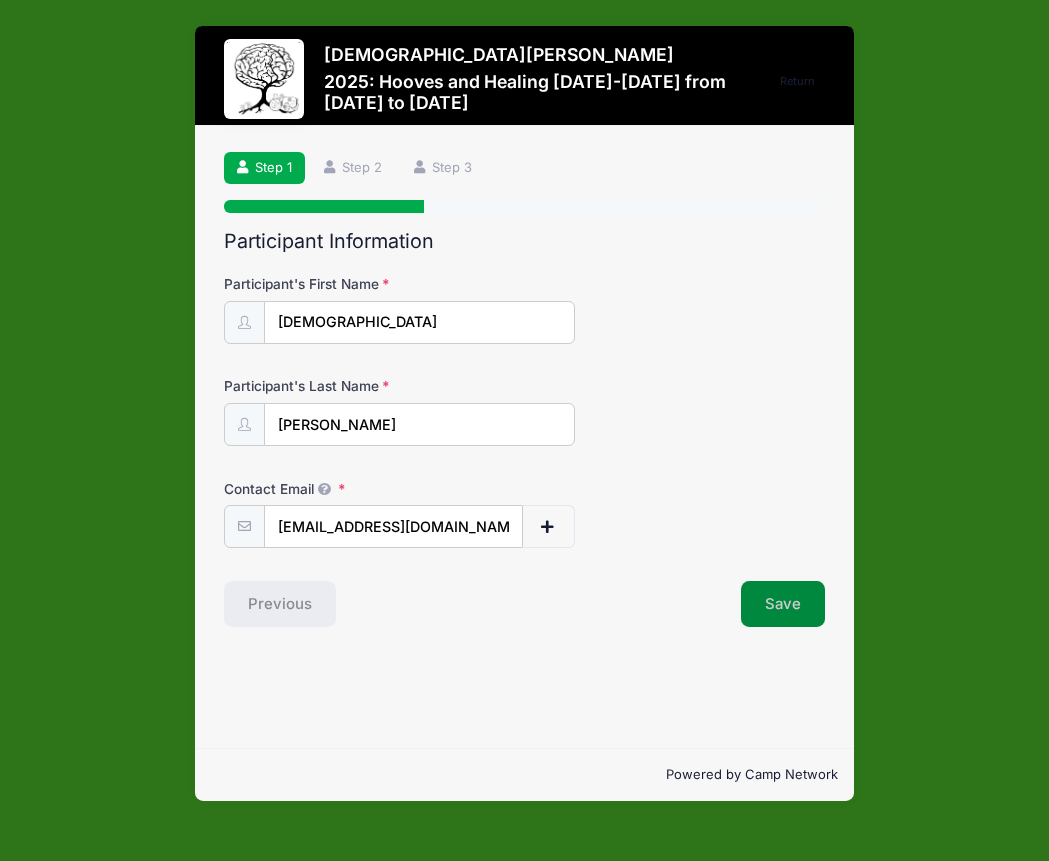 click on "Save" at bounding box center (783, 604) 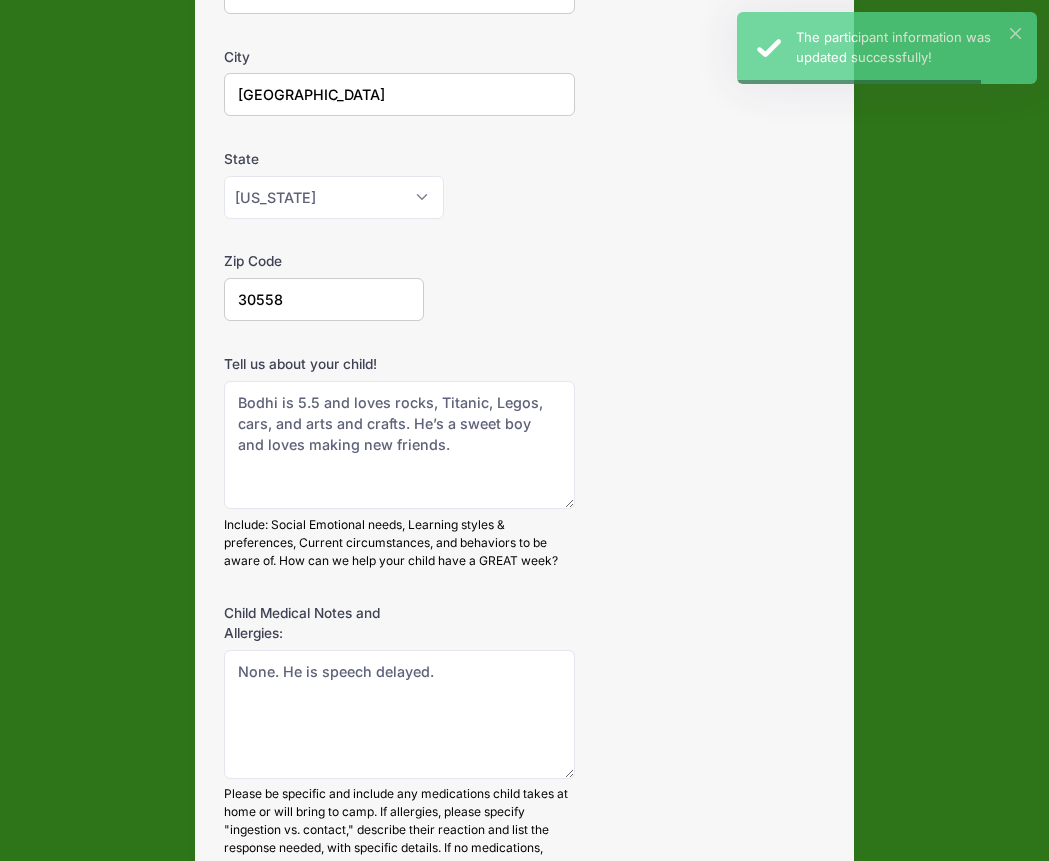 scroll, scrollTop: 541, scrollLeft: 0, axis: vertical 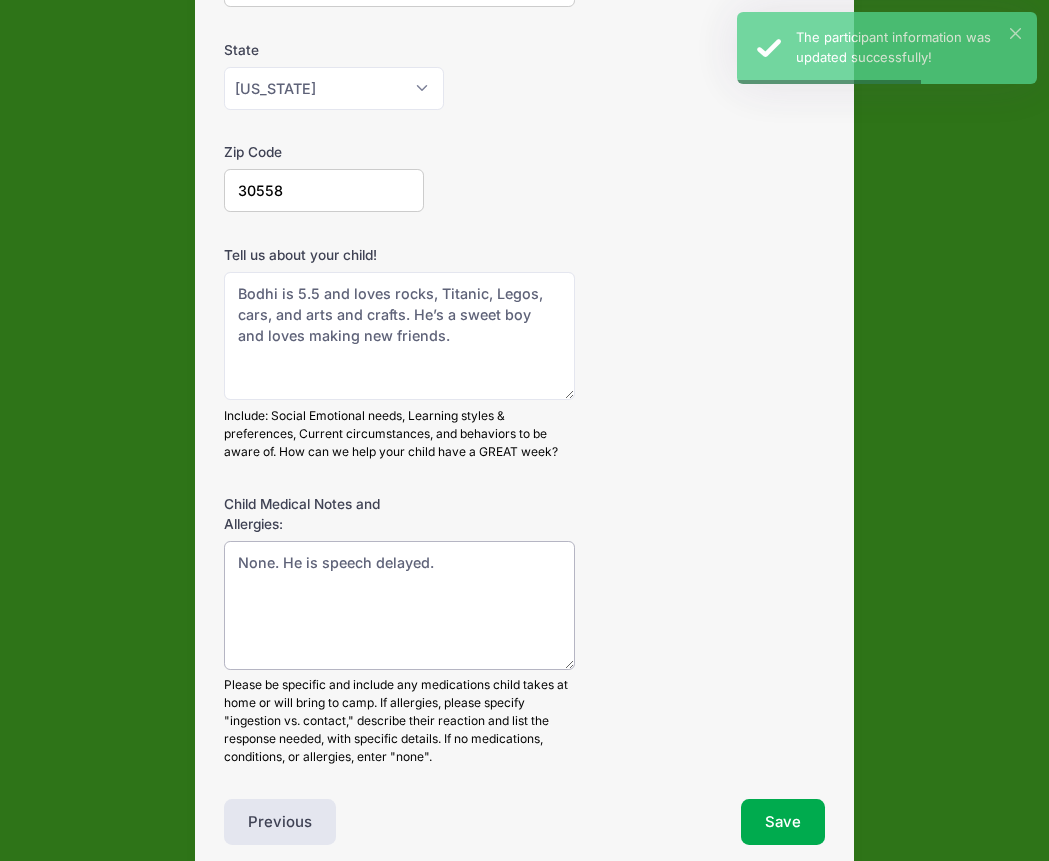 click on "None. He is speech delayed." at bounding box center (399, 605) 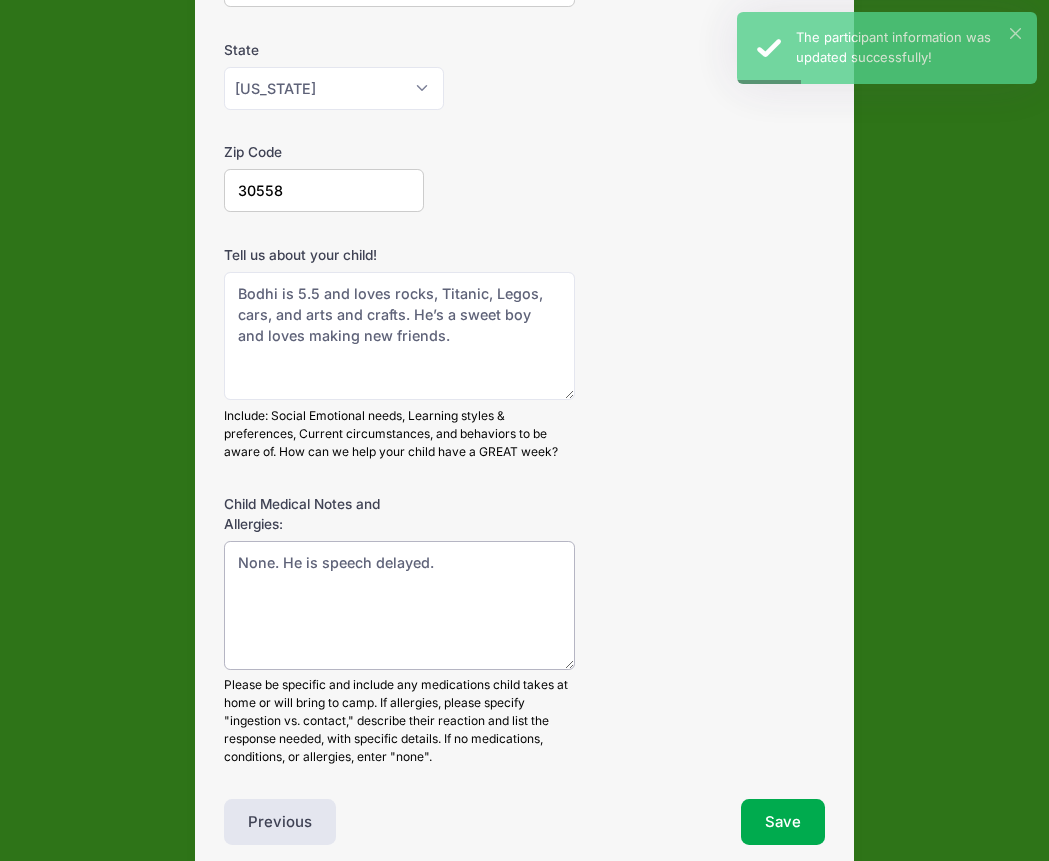 paste on "Bodhi has a speech delay and is sometimes hard to understand. He would really enjoy any sort of rock hunting activity! He is very Easter to learn and excited for camp.	Pre-K	Prefer dye free if possible" 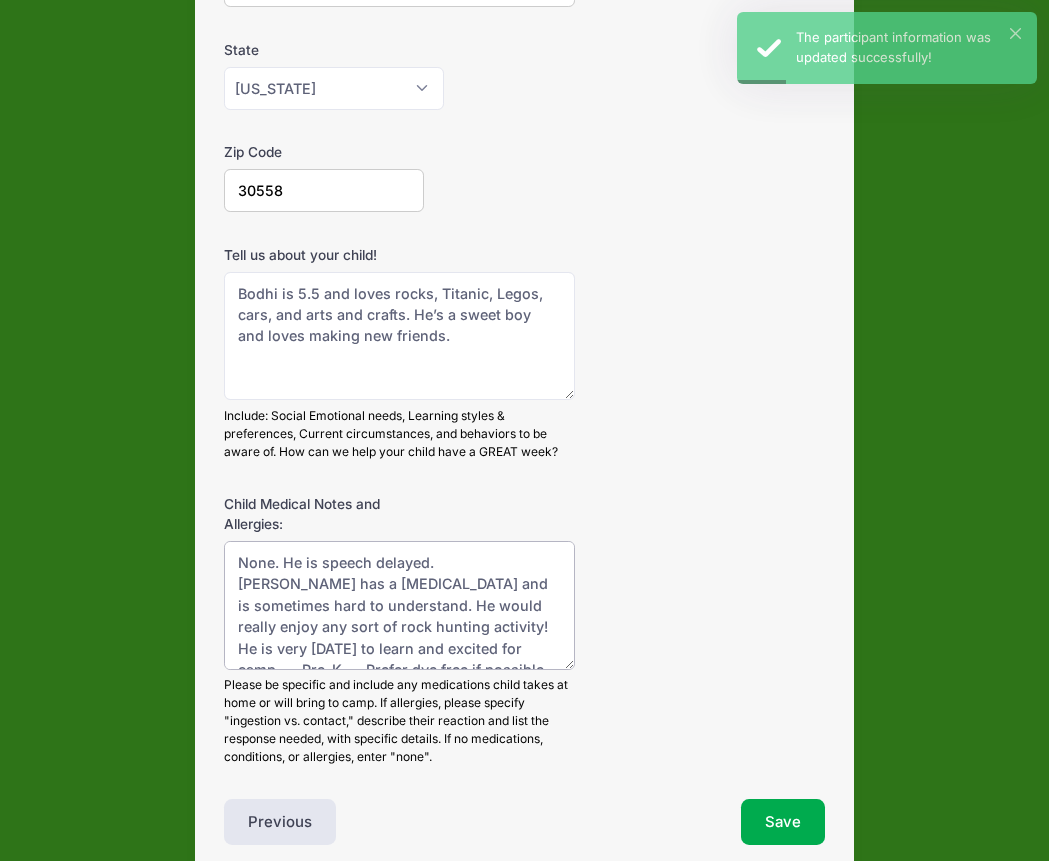 scroll, scrollTop: 9, scrollLeft: 0, axis: vertical 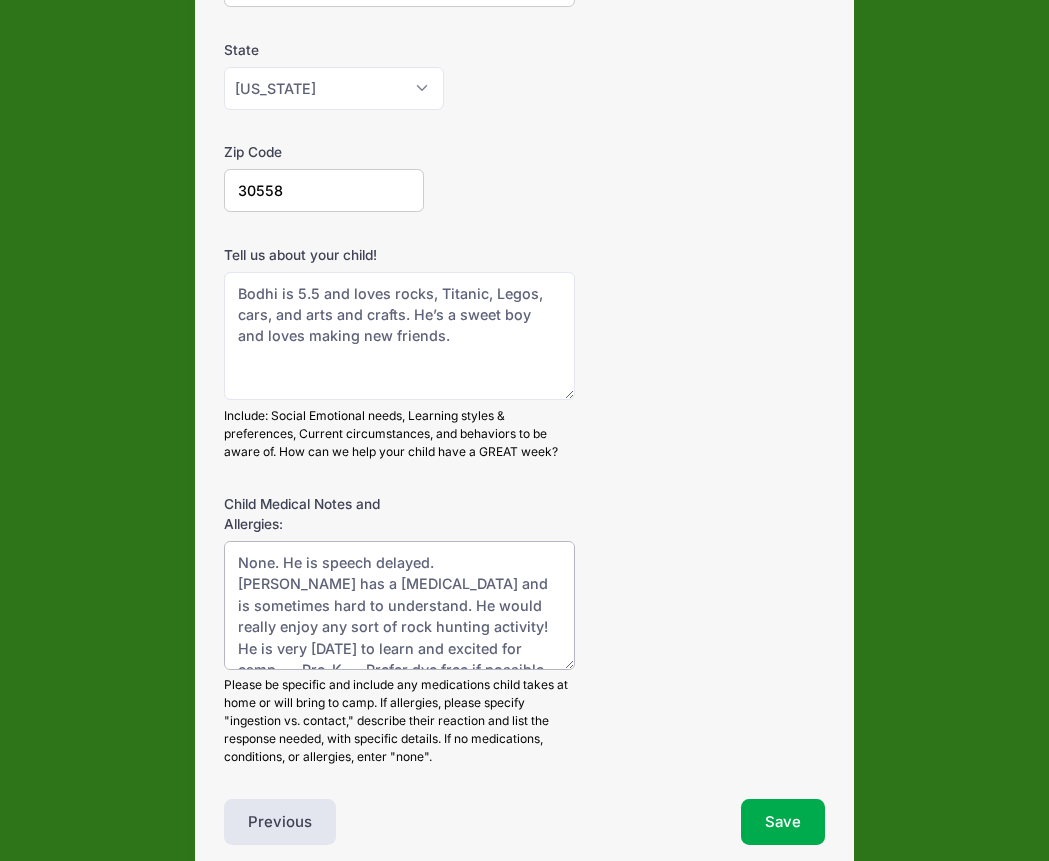 drag, startPoint x: 436, startPoint y: 549, endPoint x: 285, endPoint y: 562, distance: 151.55856 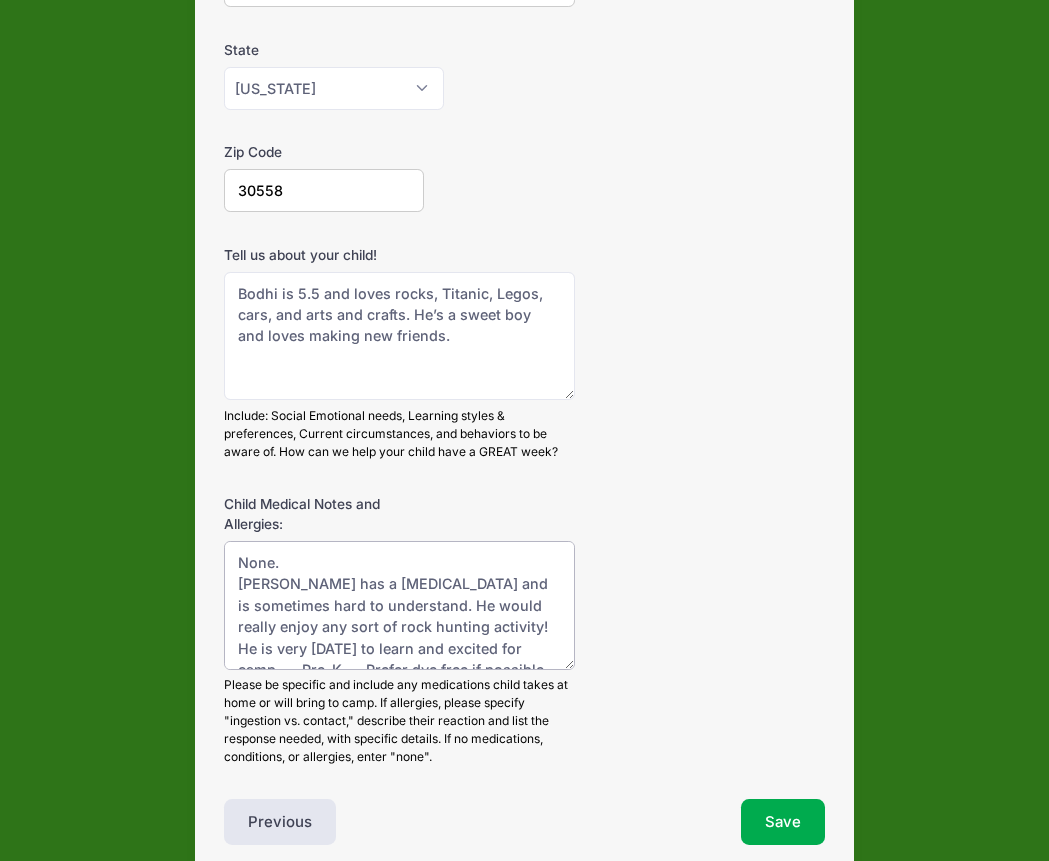 click on "None. He is speech delayed." at bounding box center (399, 605) 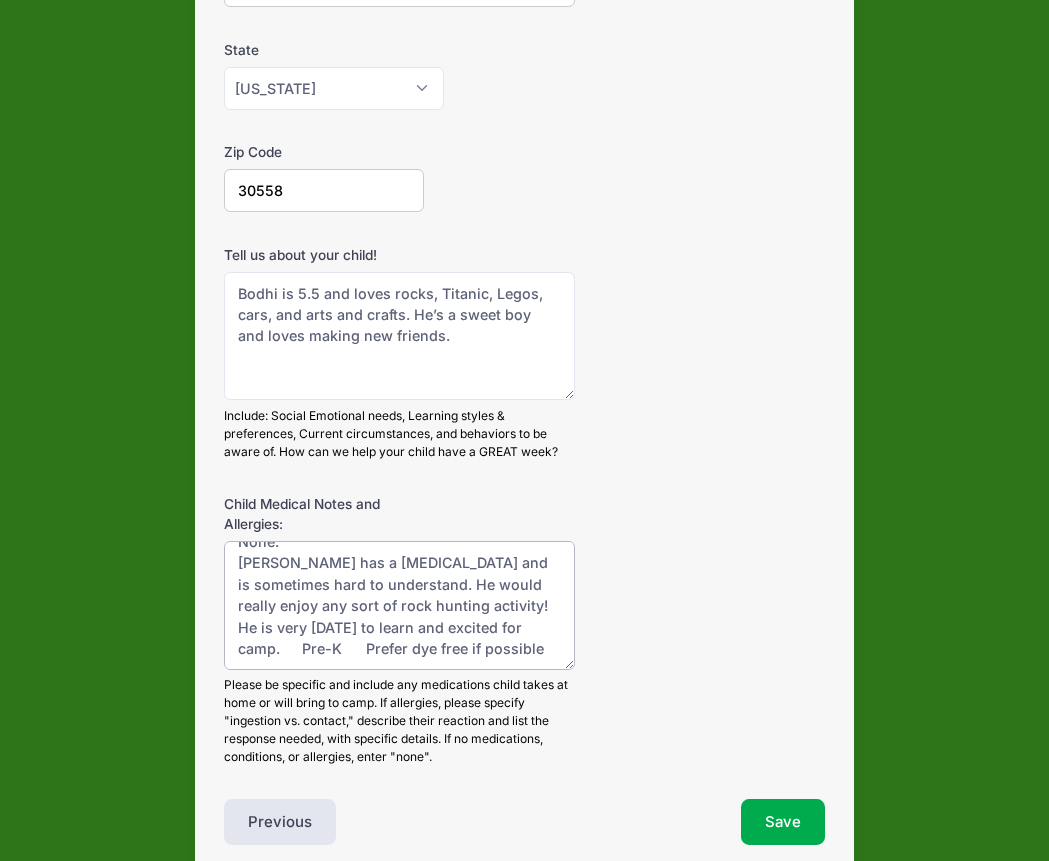 drag, startPoint x: 375, startPoint y: 604, endPoint x: 498, endPoint y: 630, distance: 125.71794 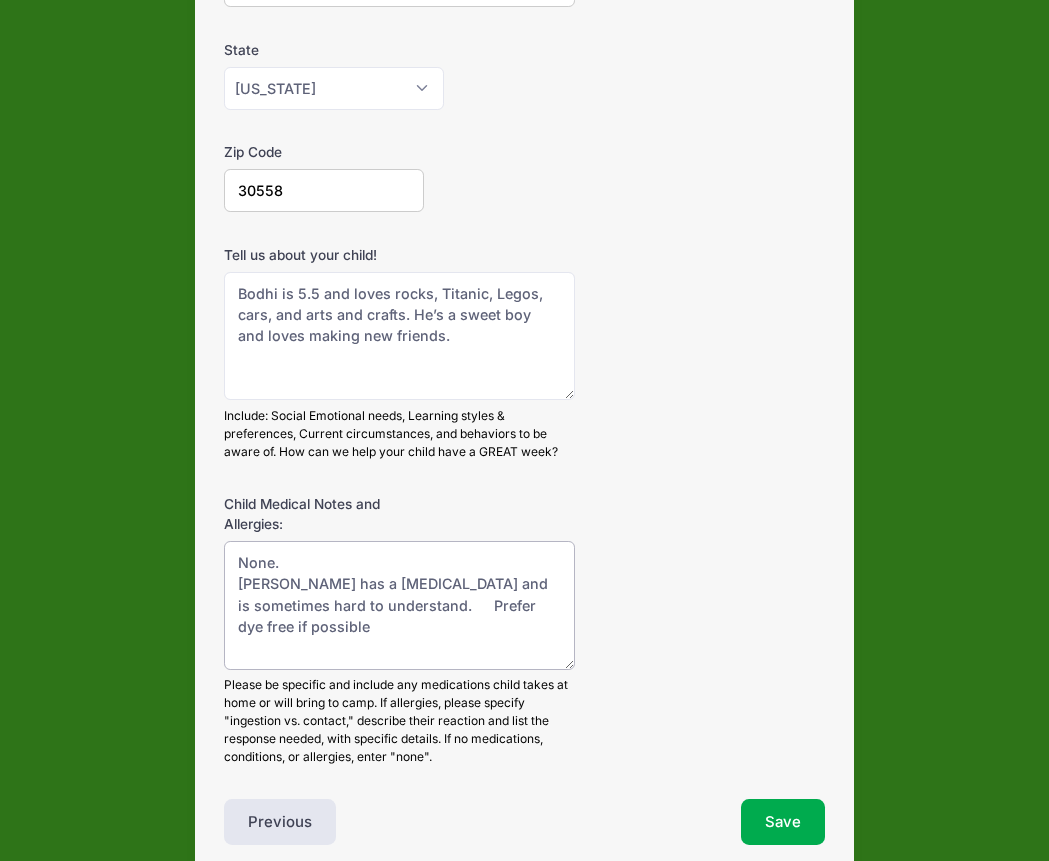 scroll, scrollTop: 0, scrollLeft: 0, axis: both 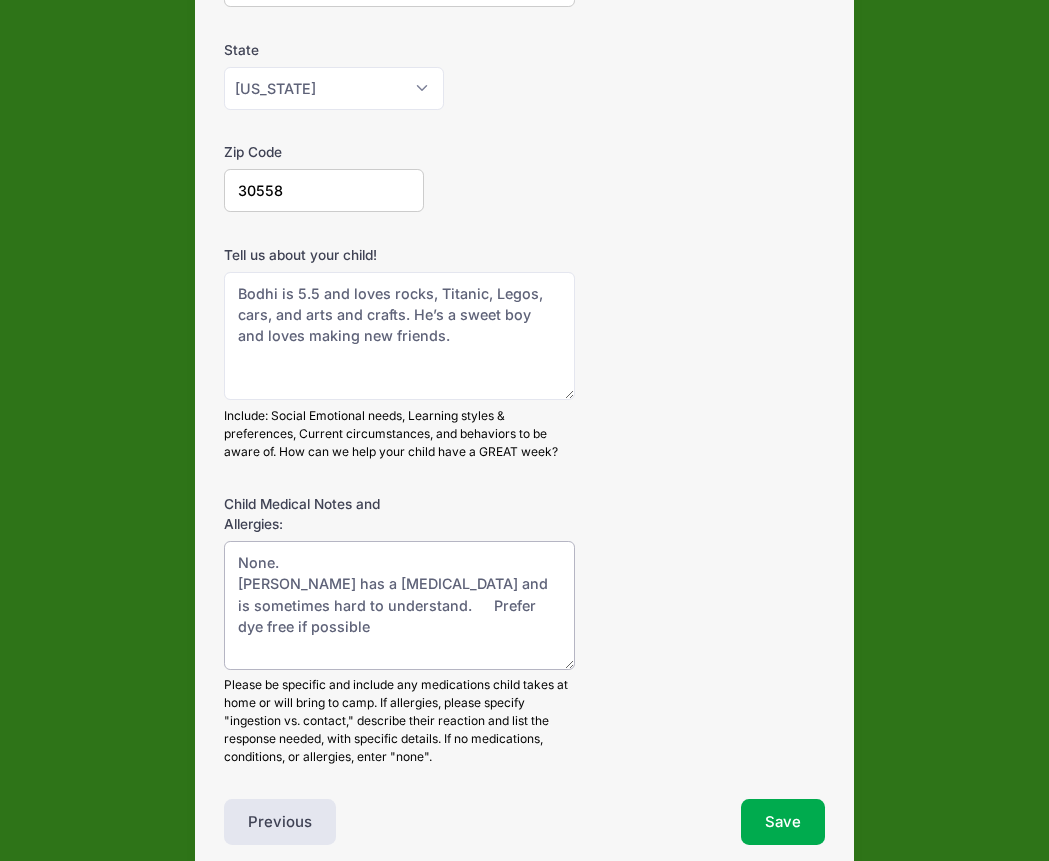 type on "None.
Bodhi has a speech delay and is sometimes hard to understand. 	Prefer dye free if possible" 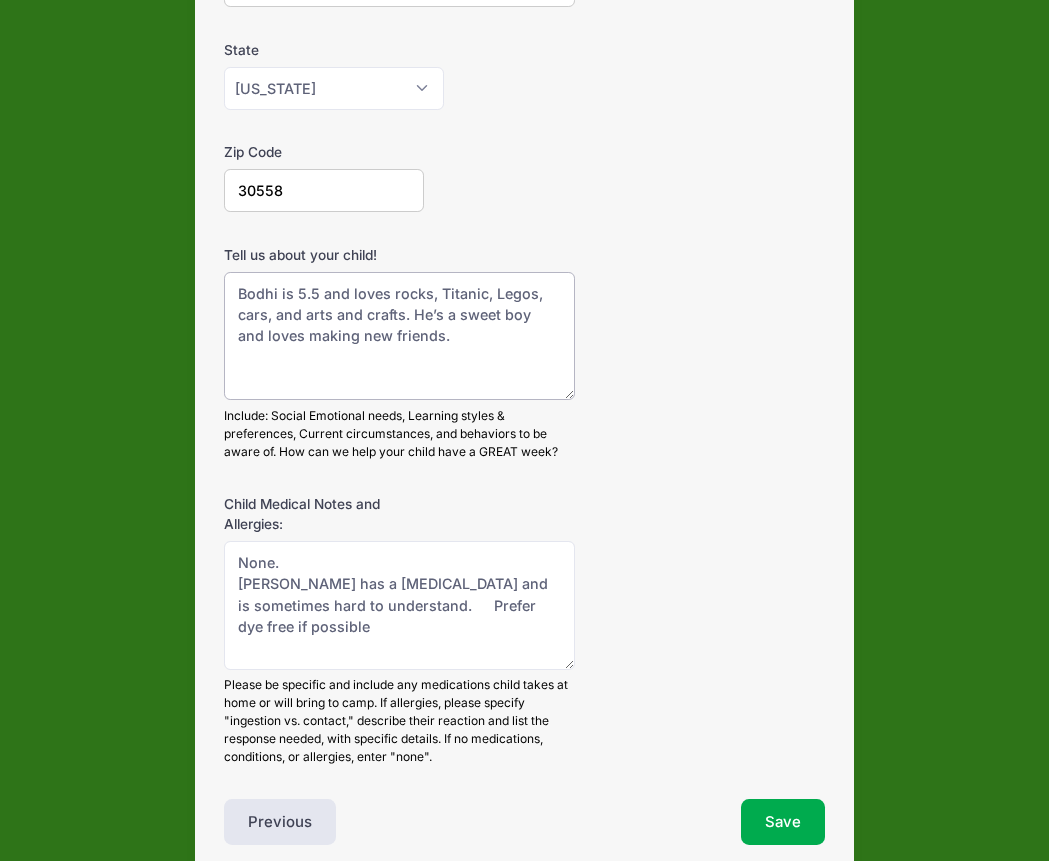 click on "Bodhi is 5.5 and loves rocks, Titanic, Legos, cars, and arts and crafts. He’s a sweet boy and loves making new friends." at bounding box center (399, 336) 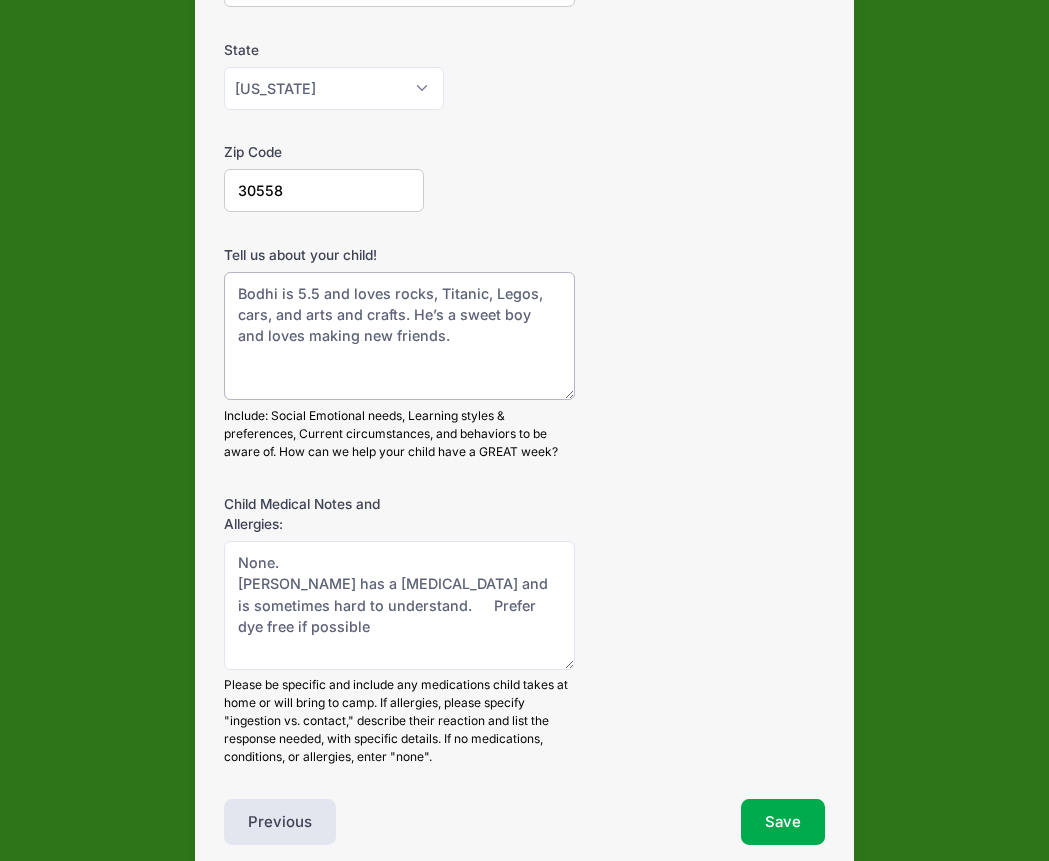 paste on "He would really enjoy any sort of rock hunting activity! He is very Easter to learn and excited for camp.	Pre-K" 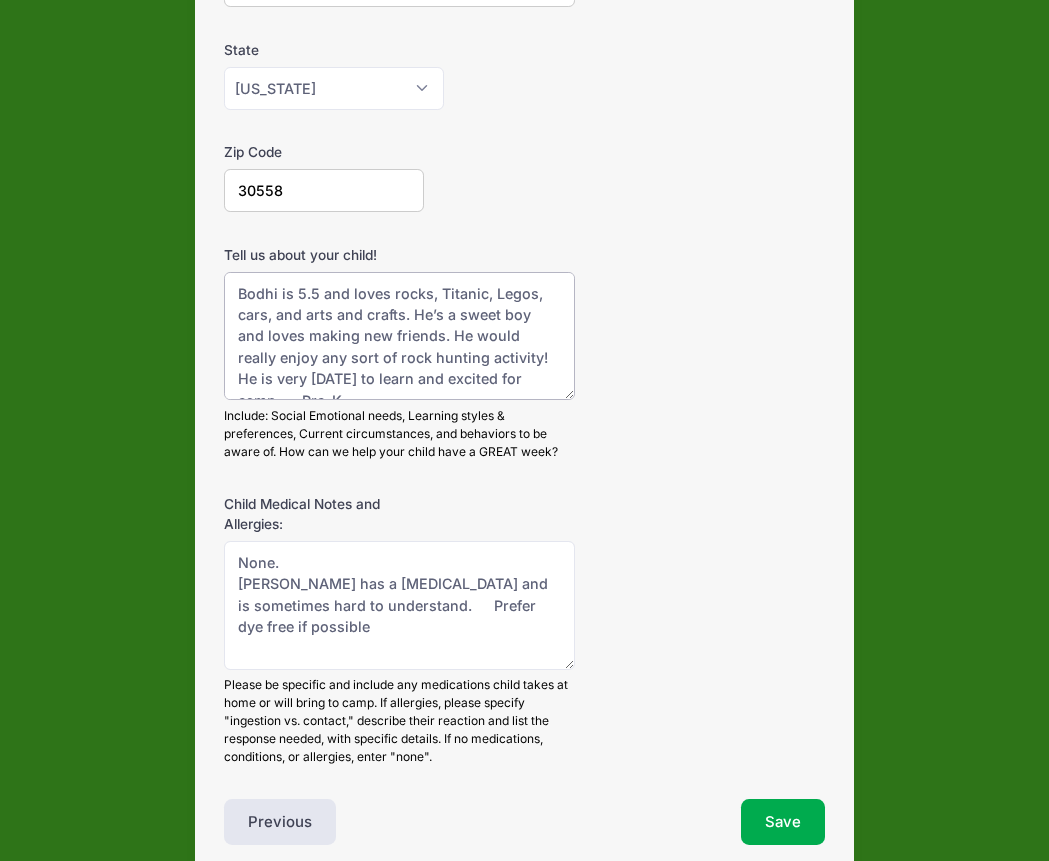 scroll, scrollTop: 9, scrollLeft: 0, axis: vertical 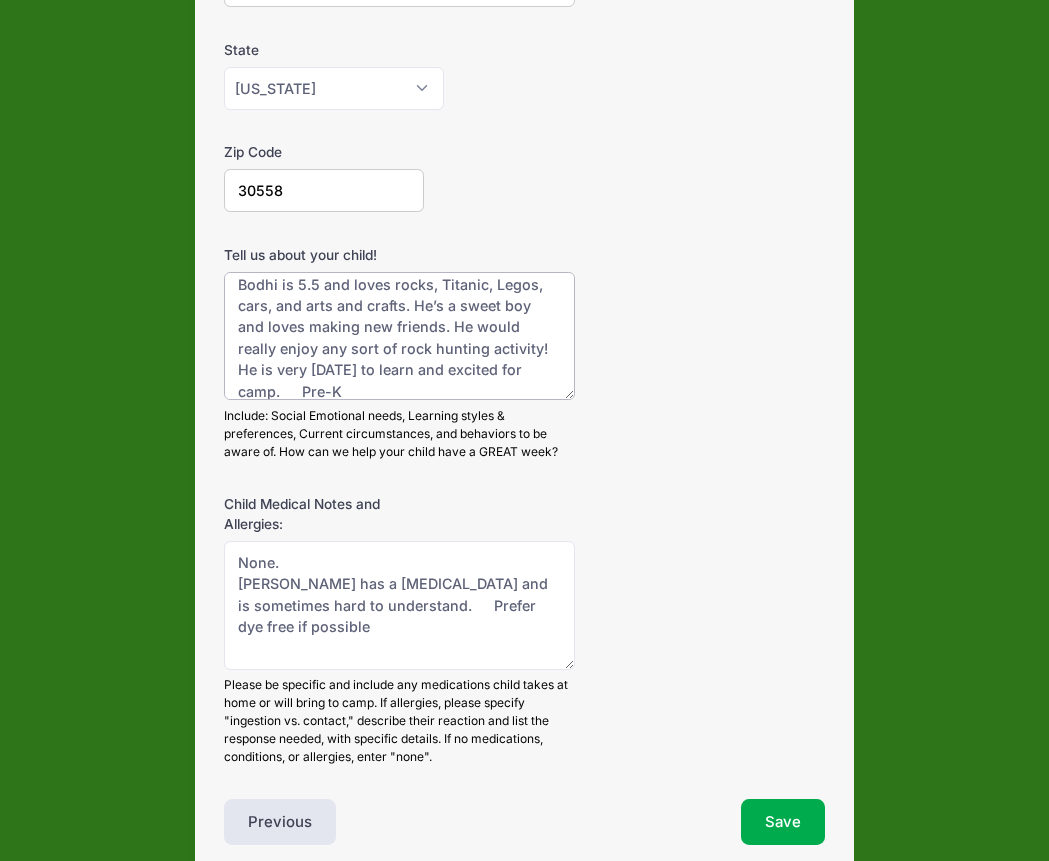 type on "Bodhi is 5.5 and loves rocks, Titanic, Legos, cars, and arts and crafts. He’s a sweet boy and loves making new friends. He would really enjoy any sort of rock hunting activity! He is very Easter to learn and excited for camp.	Pre-K" 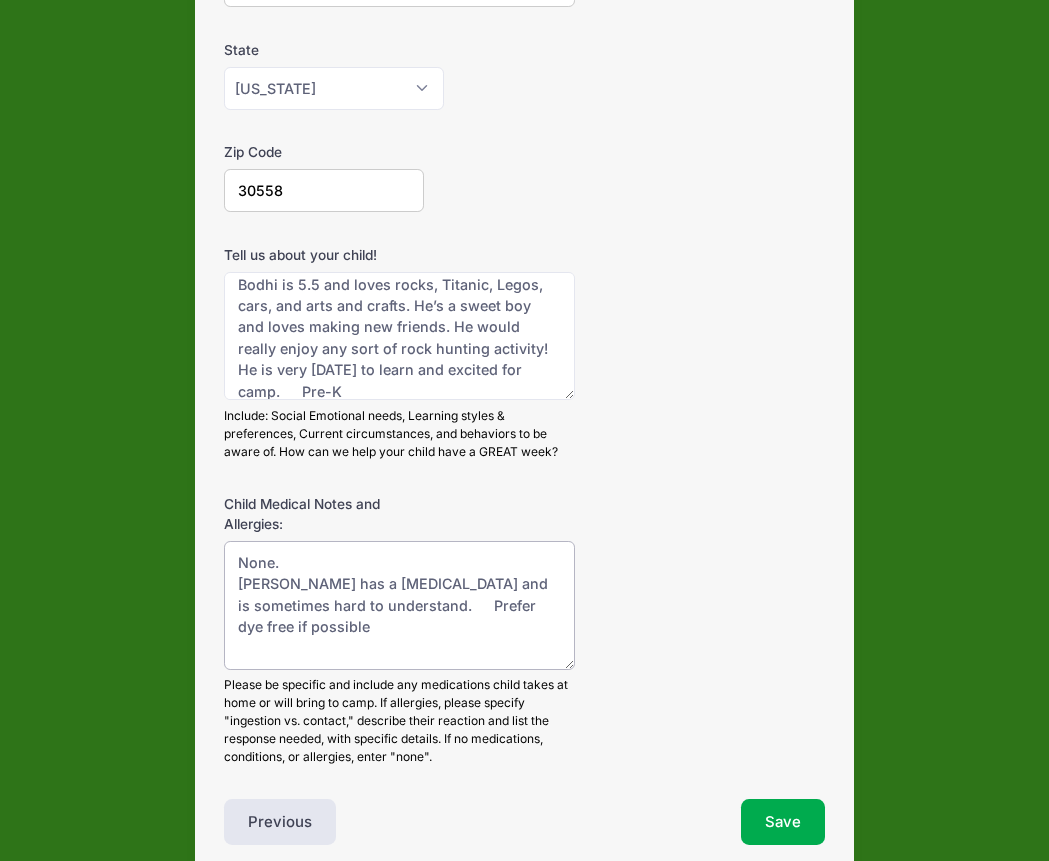 click on "None. He is speech delayed." at bounding box center [399, 605] 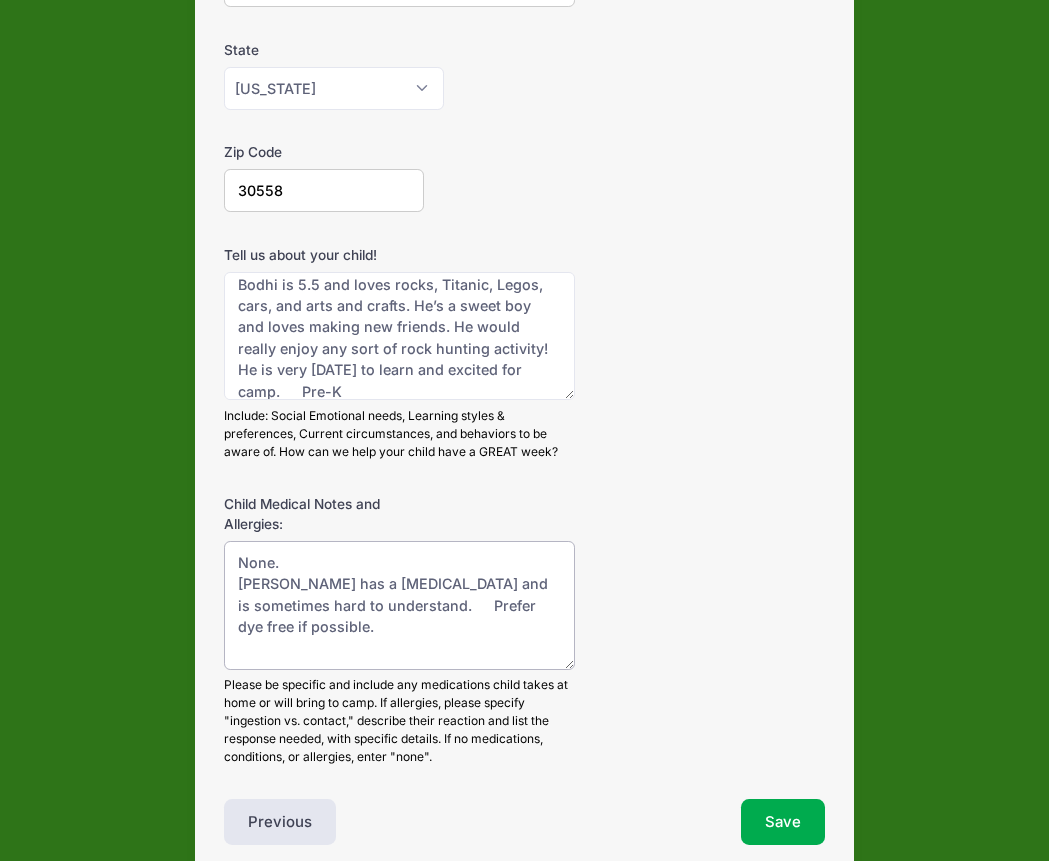 type on "None.
Bodhi has a speech delay and is sometimes hard to understand. 	Prefer dye free if possible." 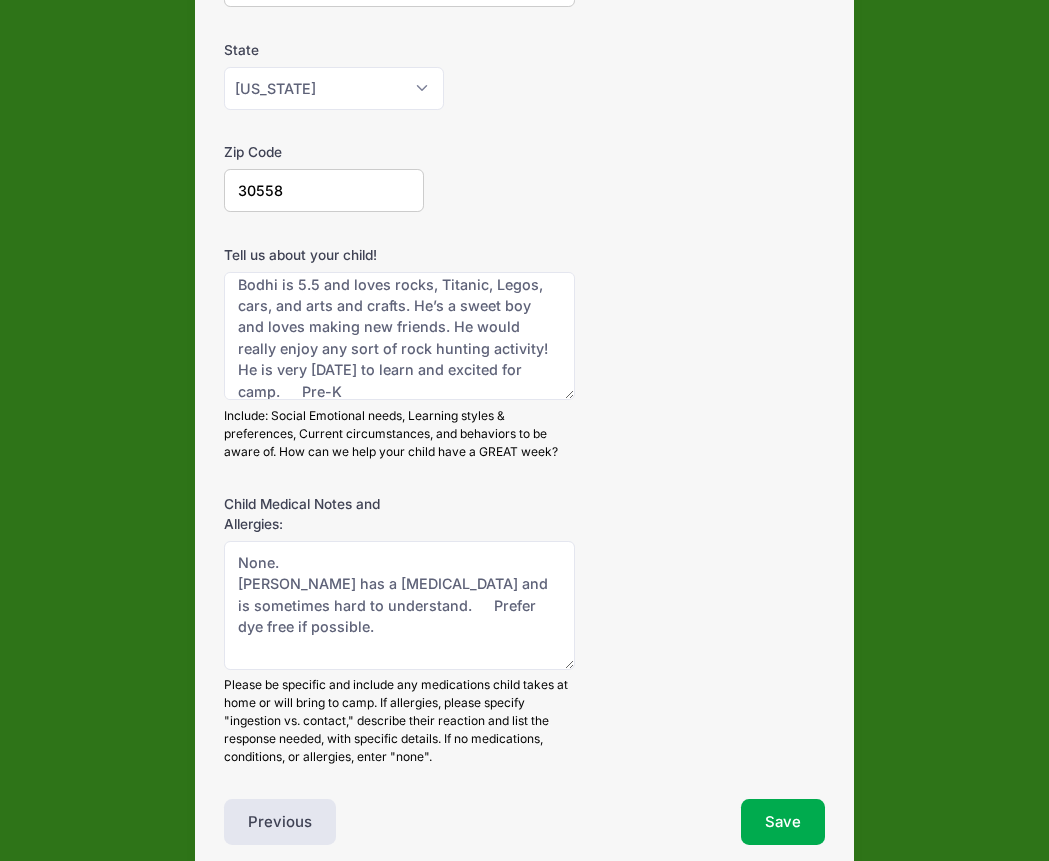 click on "Child Medical Notes and Allergies:
None. He is speech delayed.
Please be specific and include any medications child takes at home or will bring to camp. If allergies, please specify "ingestion vs. contact," describe their reaction and list the response needed, with specific details. If no medications, conditions, or allergies, enter "none"." at bounding box center (524, 630) 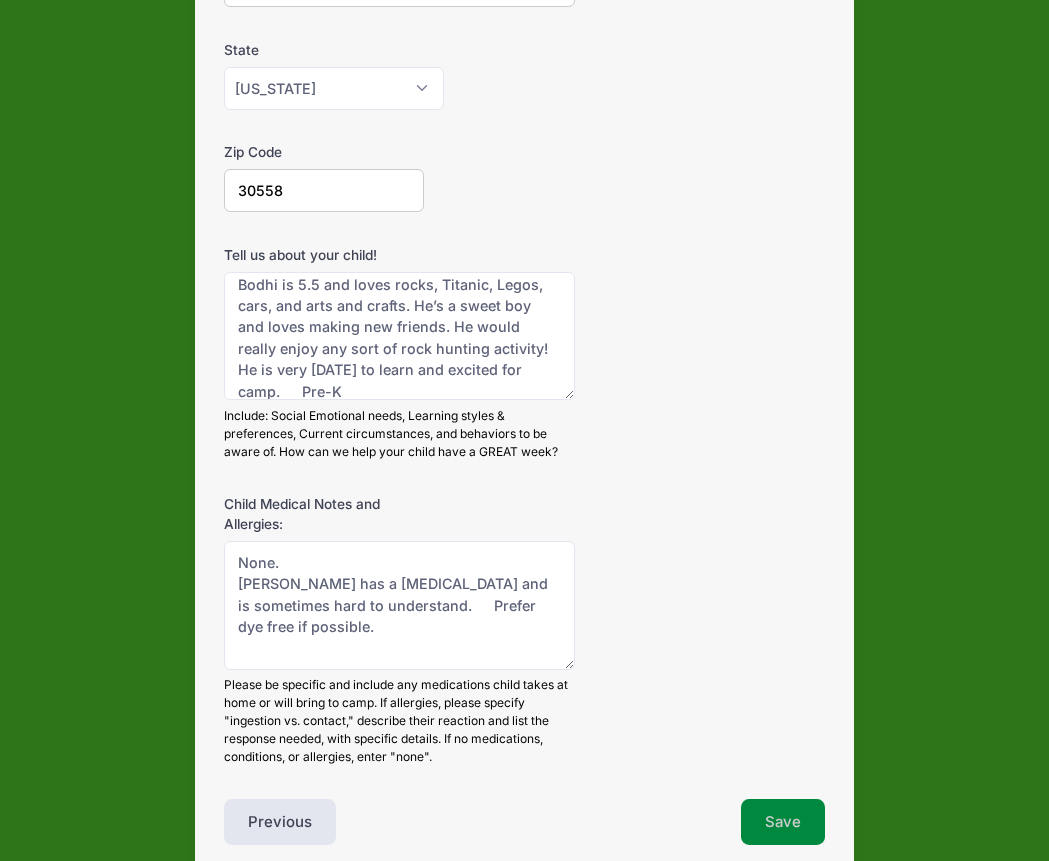 click on "Save" at bounding box center [783, 822] 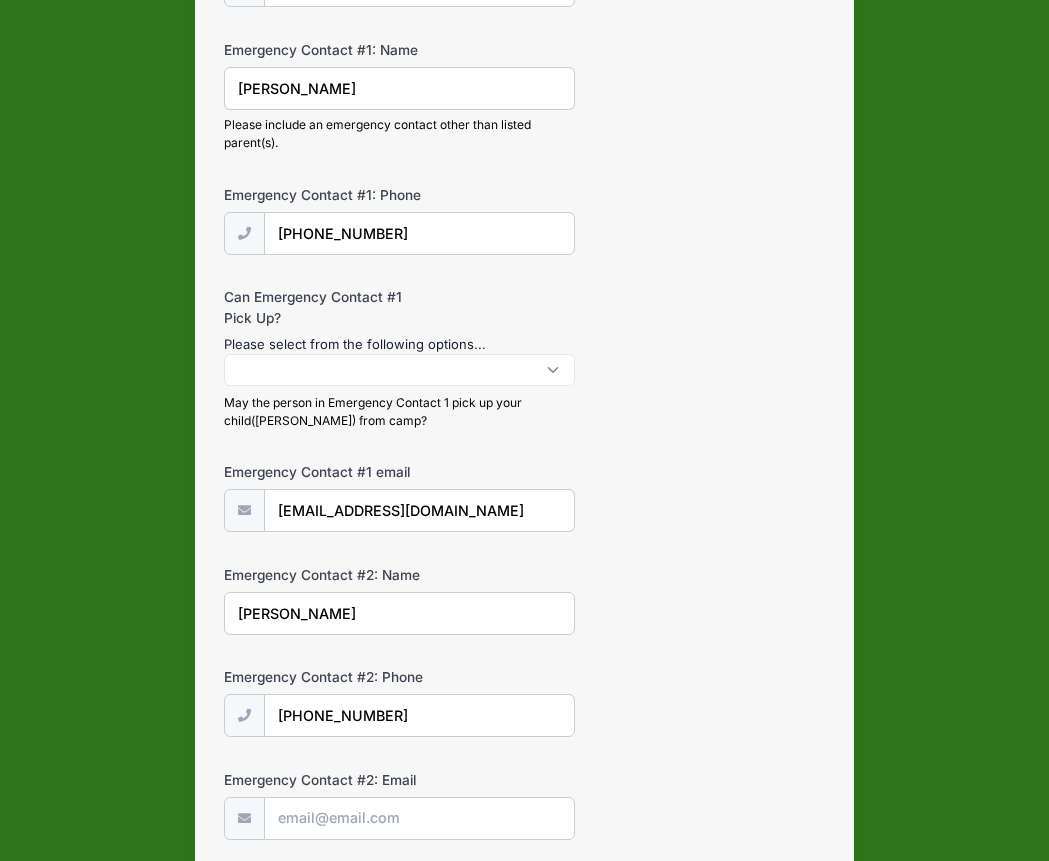 scroll, scrollTop: 360, scrollLeft: 0, axis: vertical 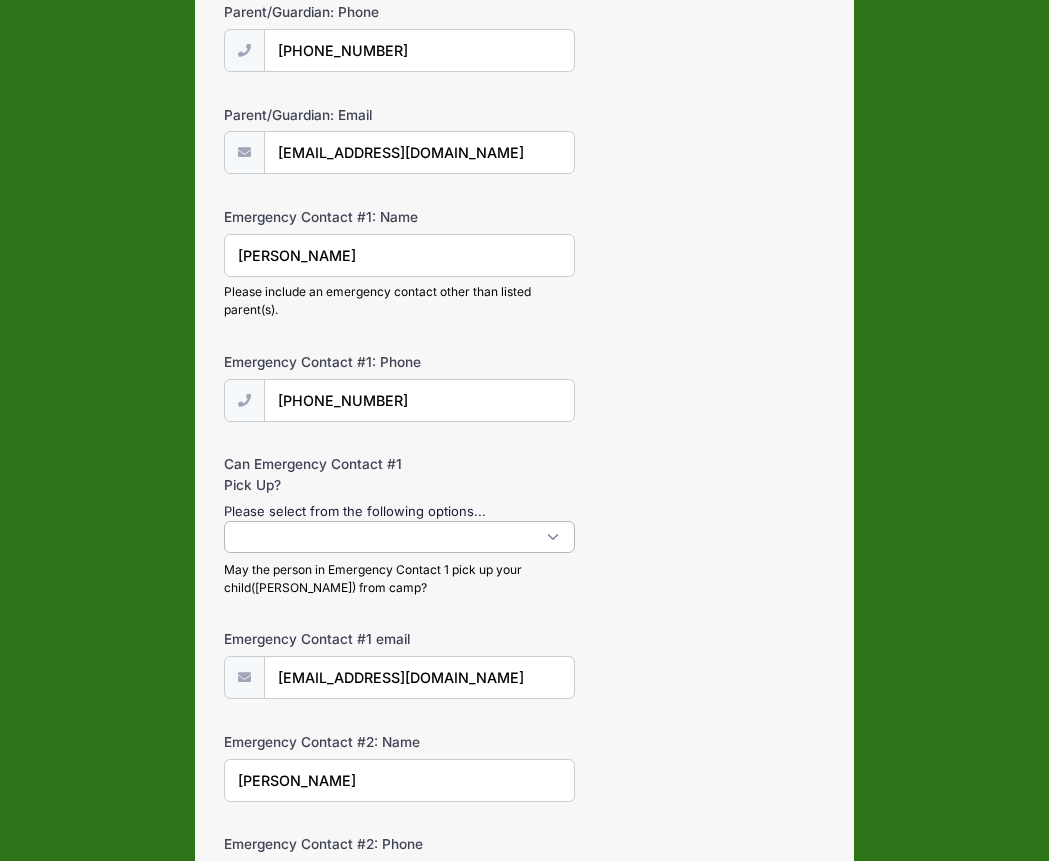 click at bounding box center (399, 537) 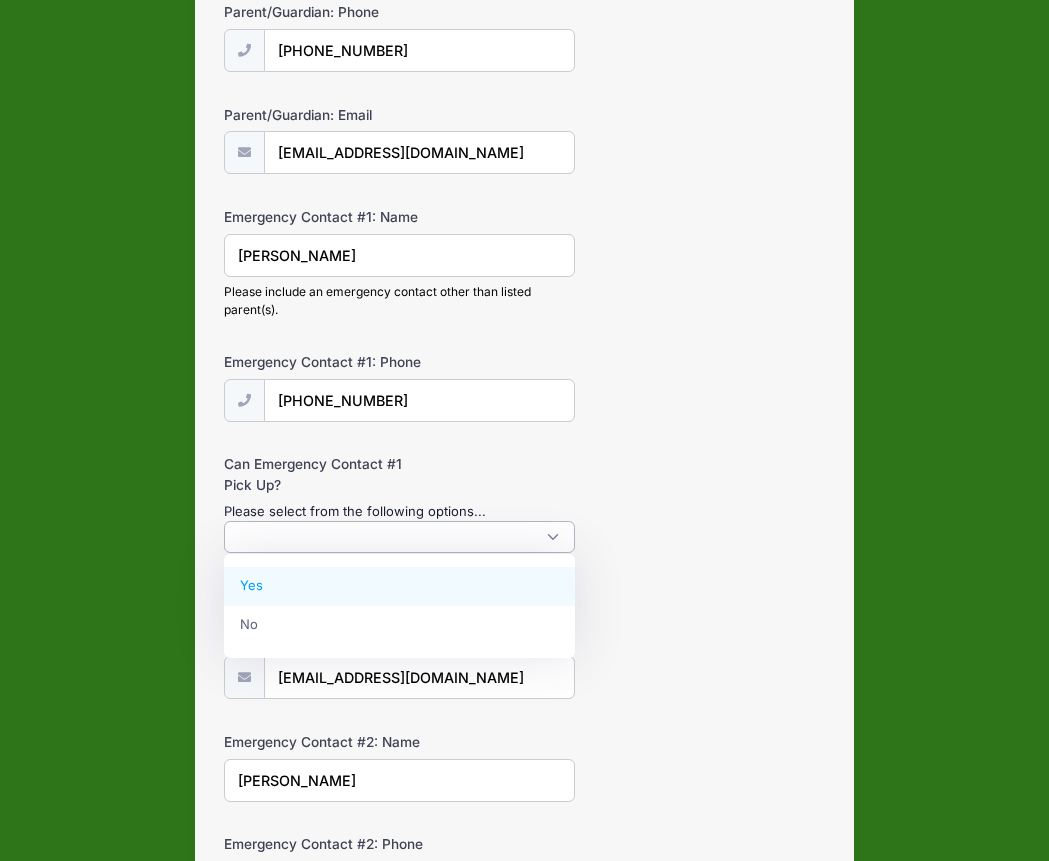 select on "Yes" 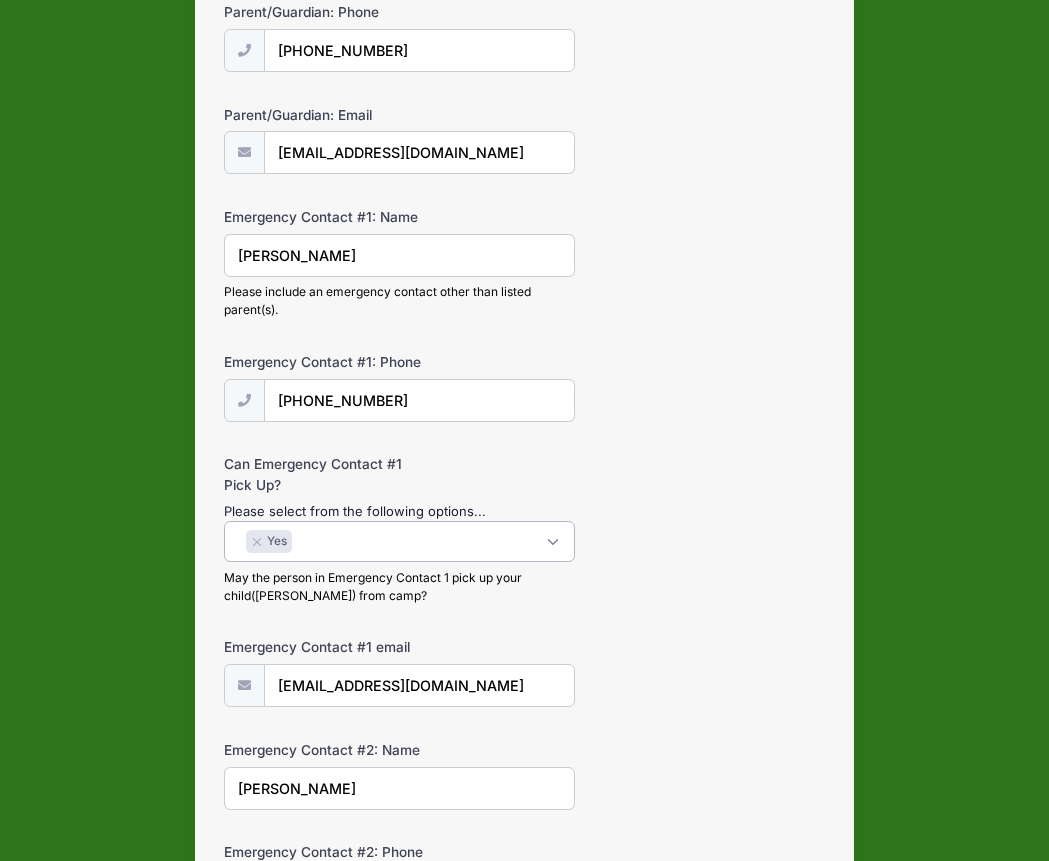 click on "Emergency Contact #1 email
kyleuvkewl@gmail.com" at bounding box center [524, 672] 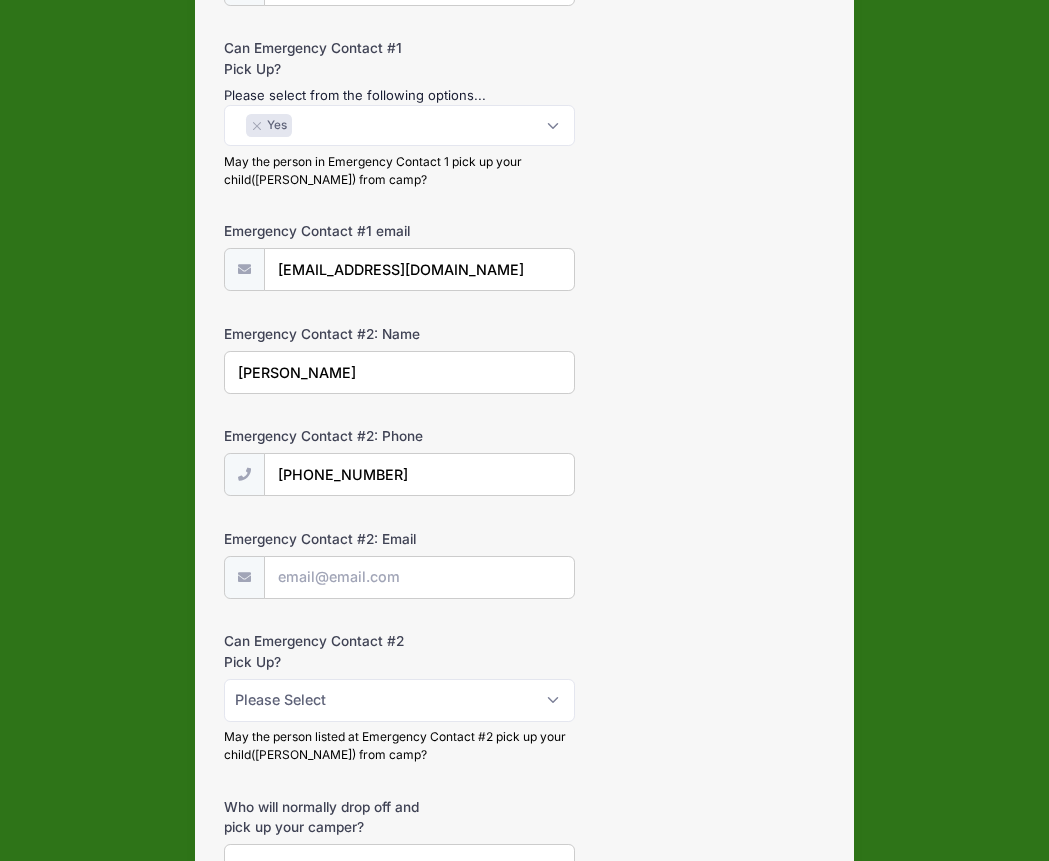 scroll, scrollTop: 791, scrollLeft: 0, axis: vertical 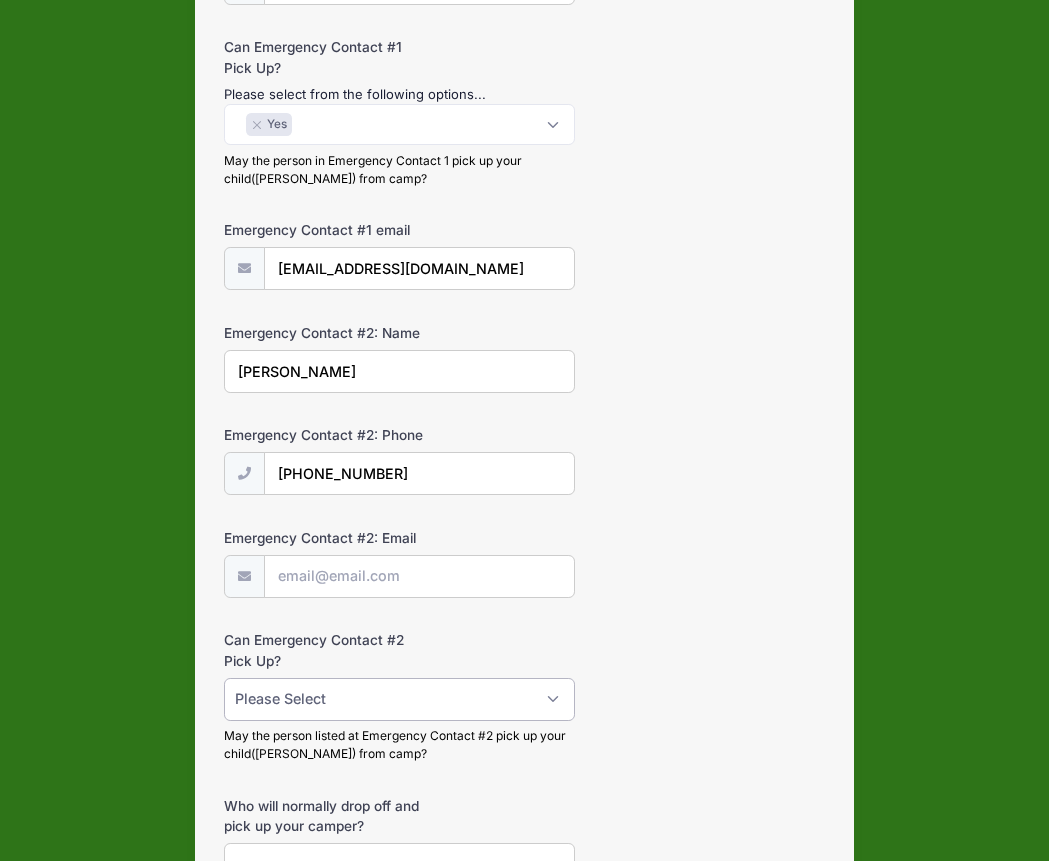 click on "Please Select Yes
No" at bounding box center (399, 699) 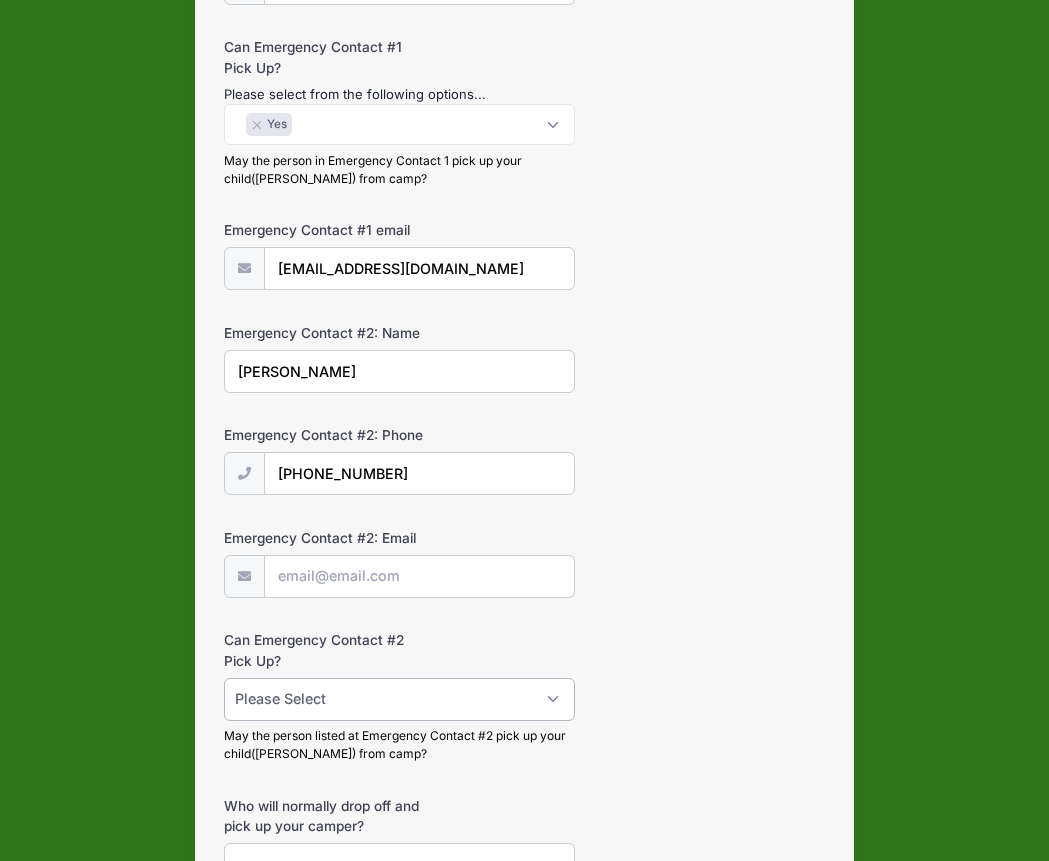 select on "Yes" 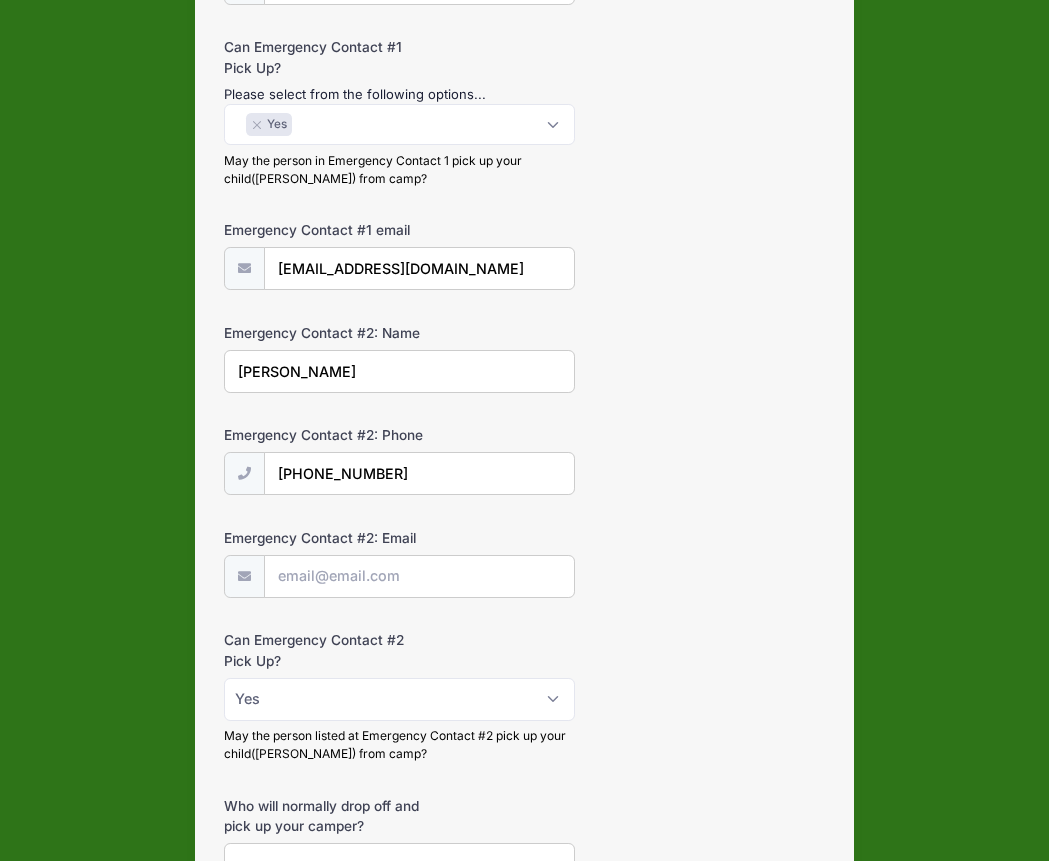 click on "Can Emergency Contact #2 Pick Up?
Please Select Yes
No
May the person listed at Emergency Contact #2 pick up your child(ren) from camp?" at bounding box center (524, 696) 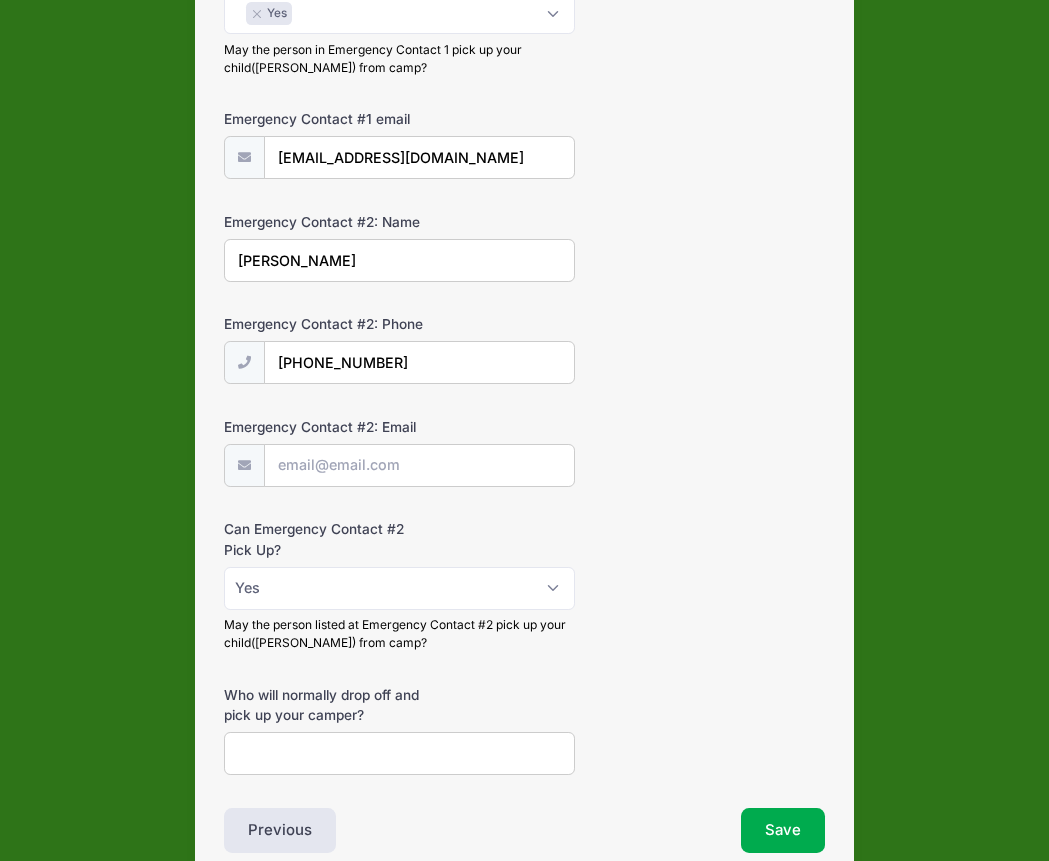 scroll, scrollTop: 998, scrollLeft: 0, axis: vertical 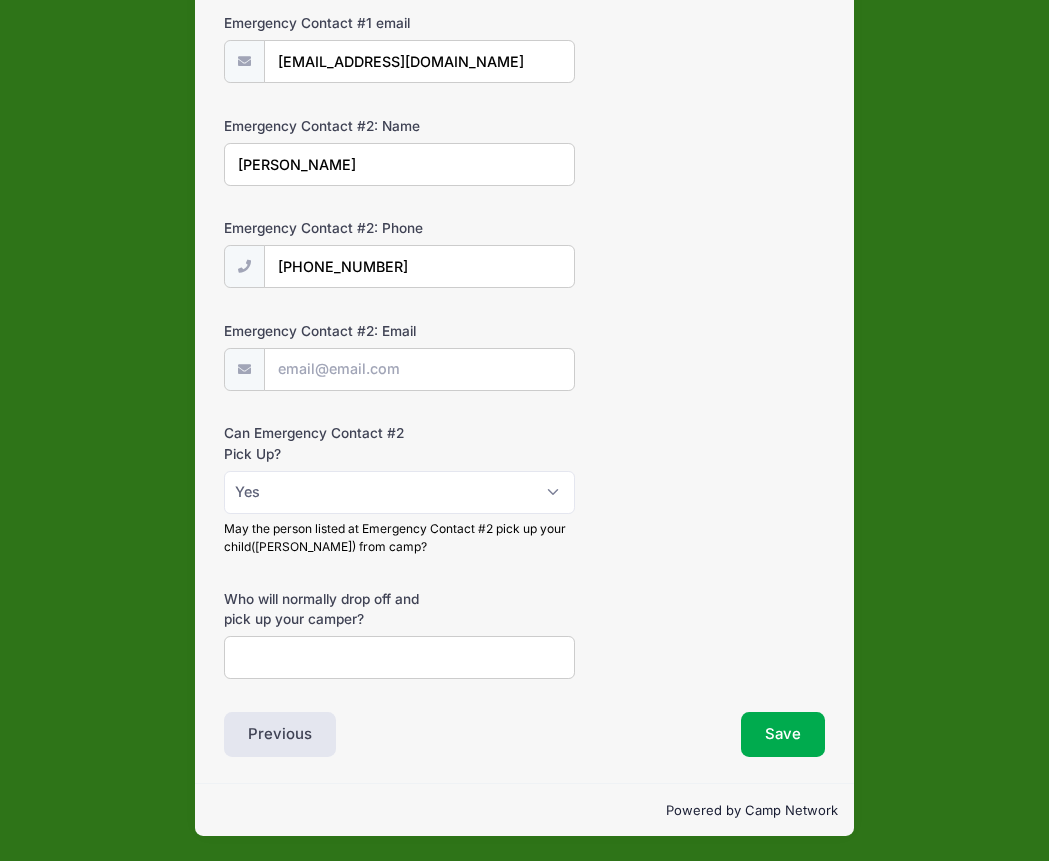 click on "Who will normally drop off and pick up your camper?" at bounding box center [399, 657] 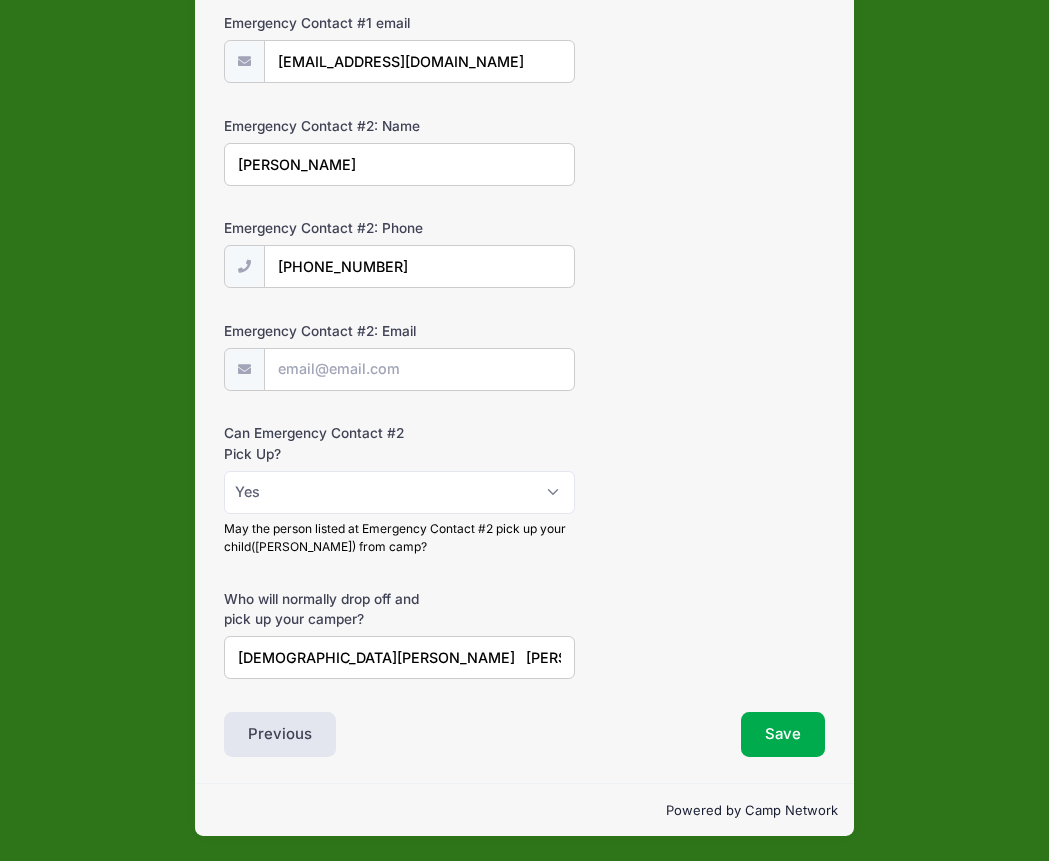 scroll, scrollTop: 0, scrollLeft: 25, axis: horizontal 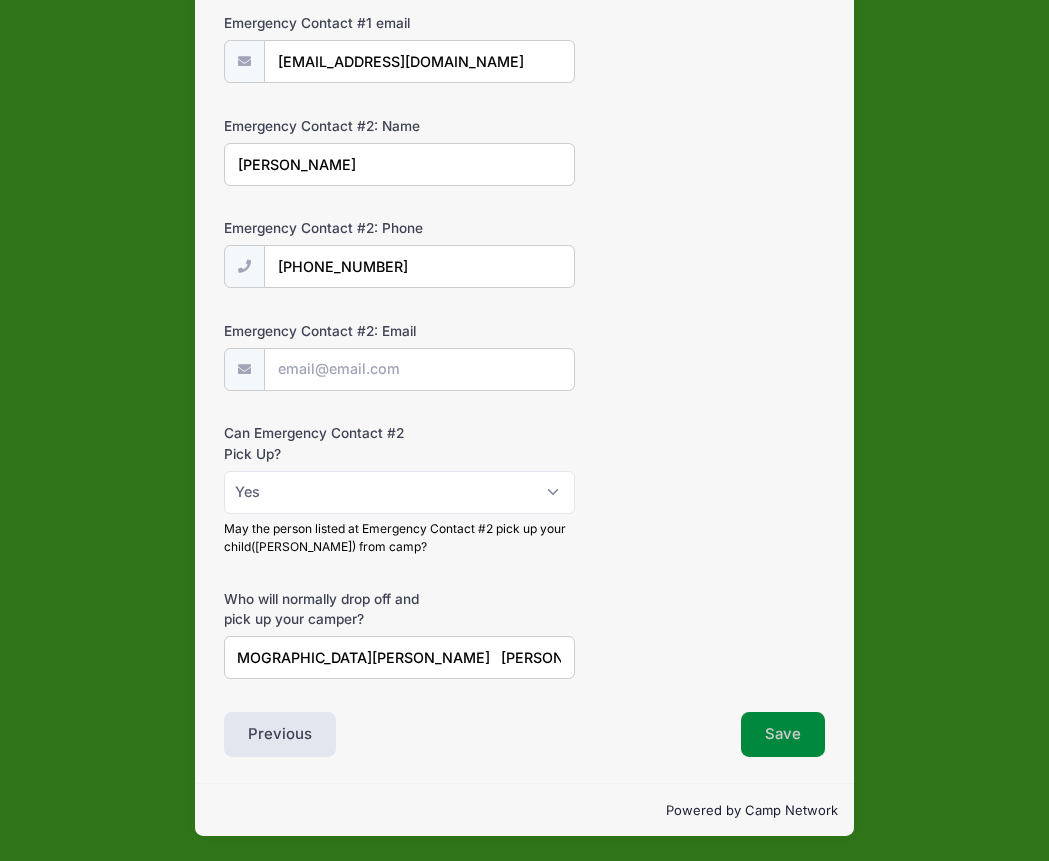 type on "Cori DeAngelis	Kyle DeAngelis and Susan Martin" 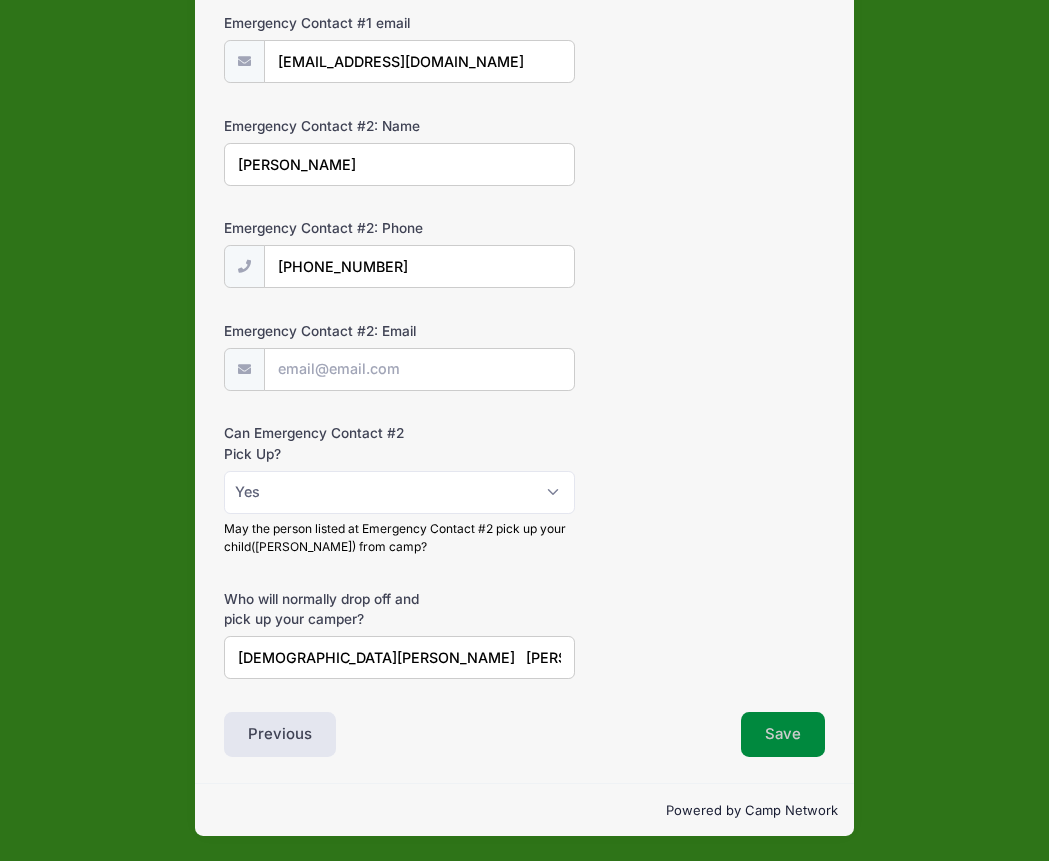 click on "Save" at bounding box center [783, 735] 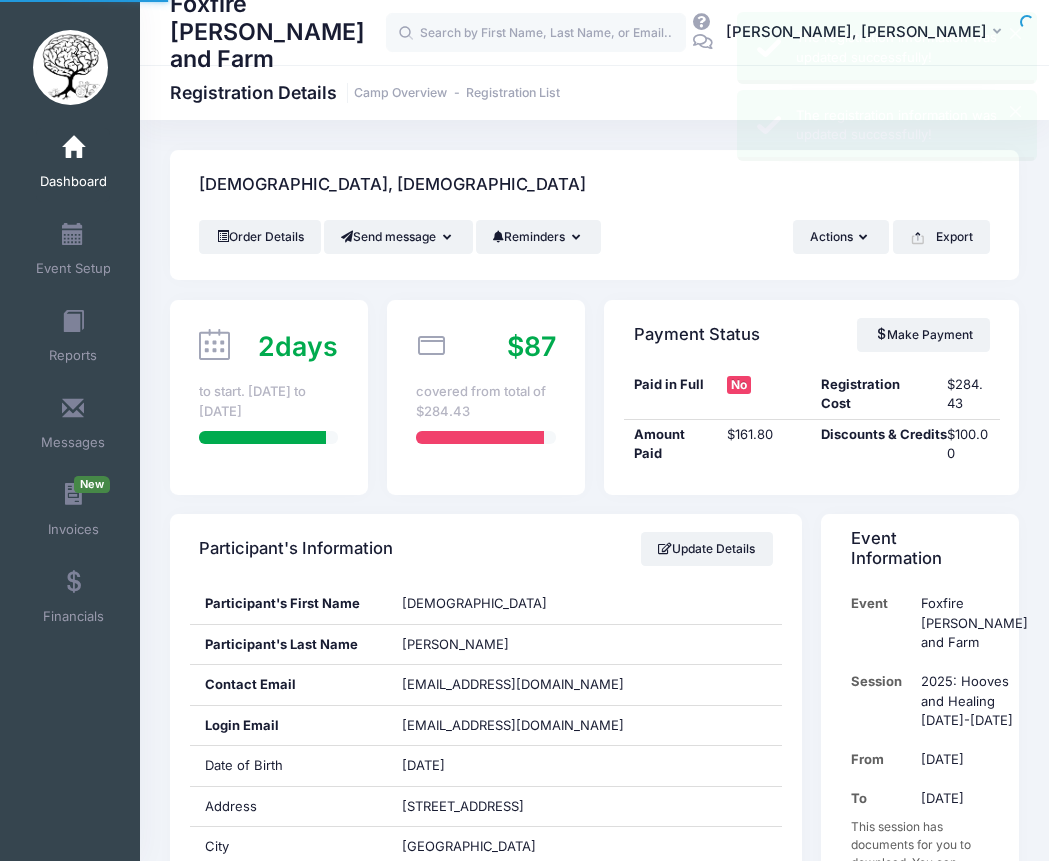 scroll, scrollTop: 0, scrollLeft: 0, axis: both 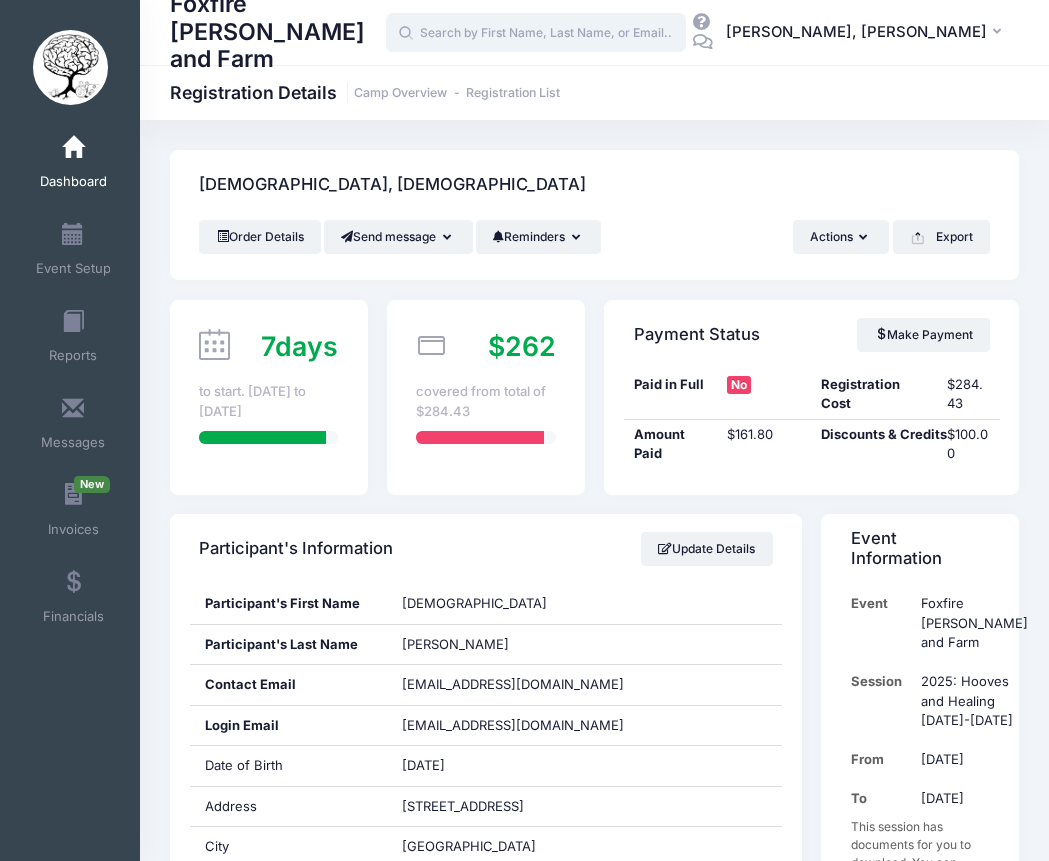 click at bounding box center [536, 33] 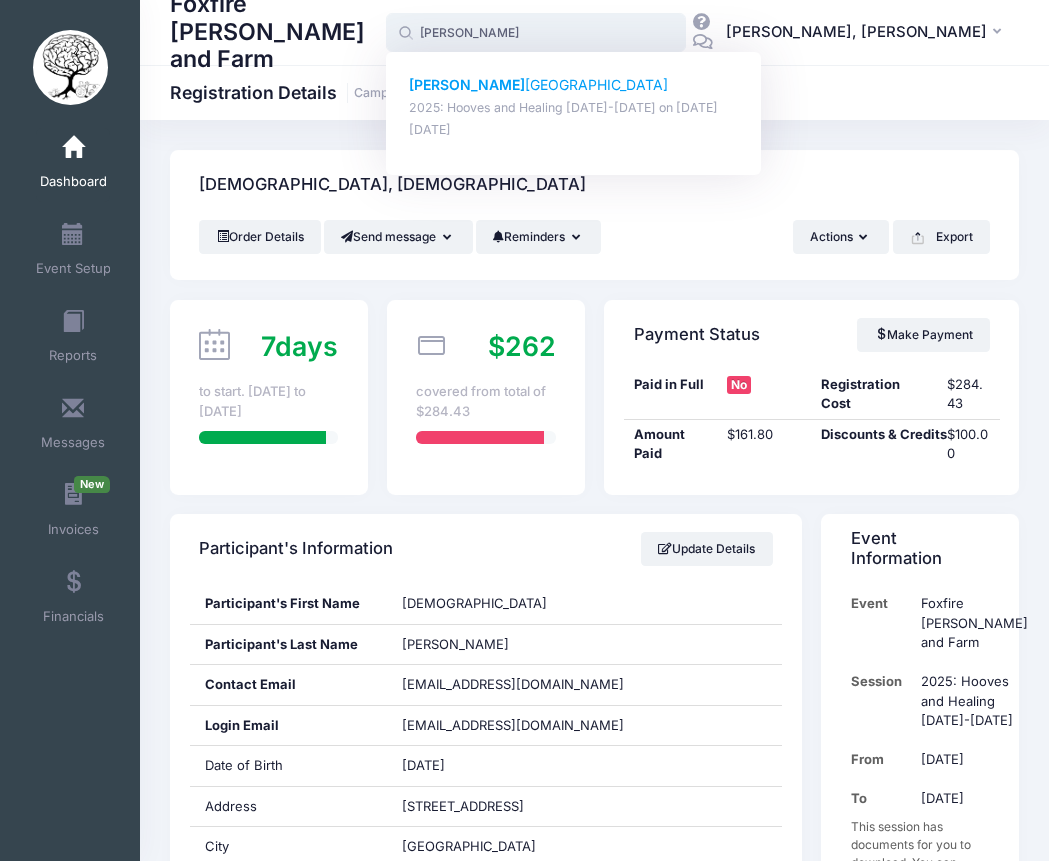 click on "Asher  Madrid" at bounding box center [574, 85] 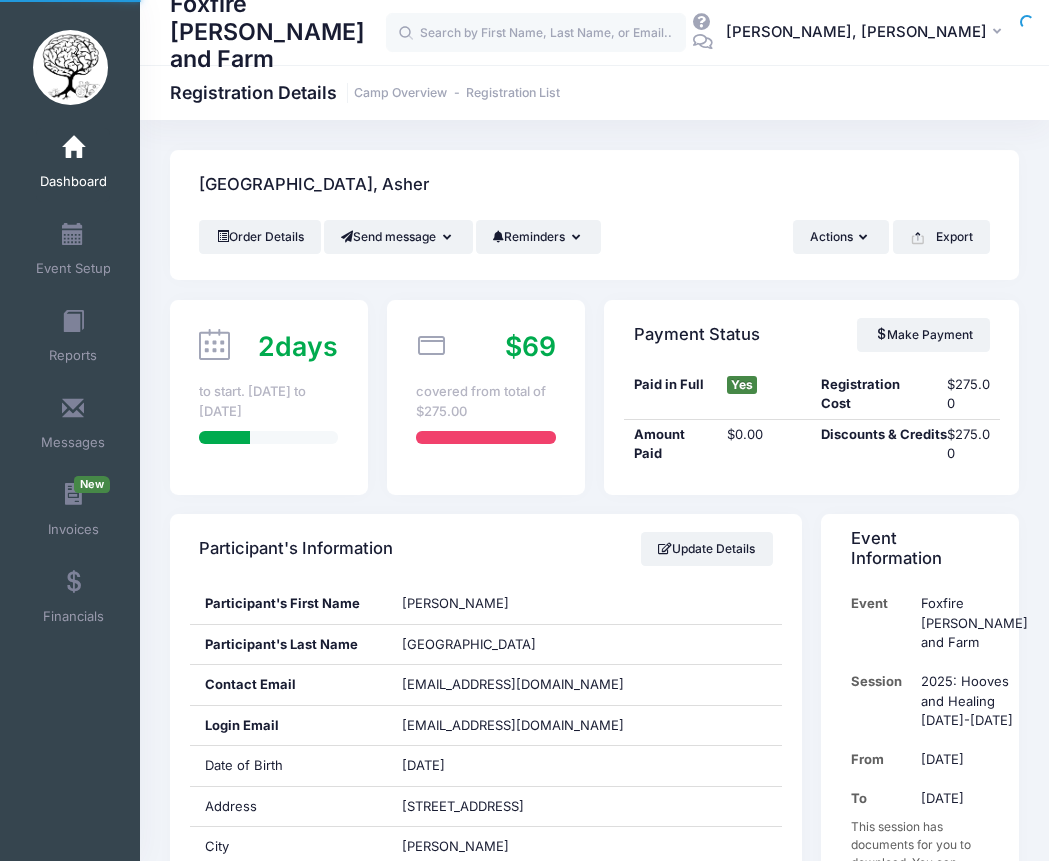 scroll, scrollTop: 0, scrollLeft: 0, axis: both 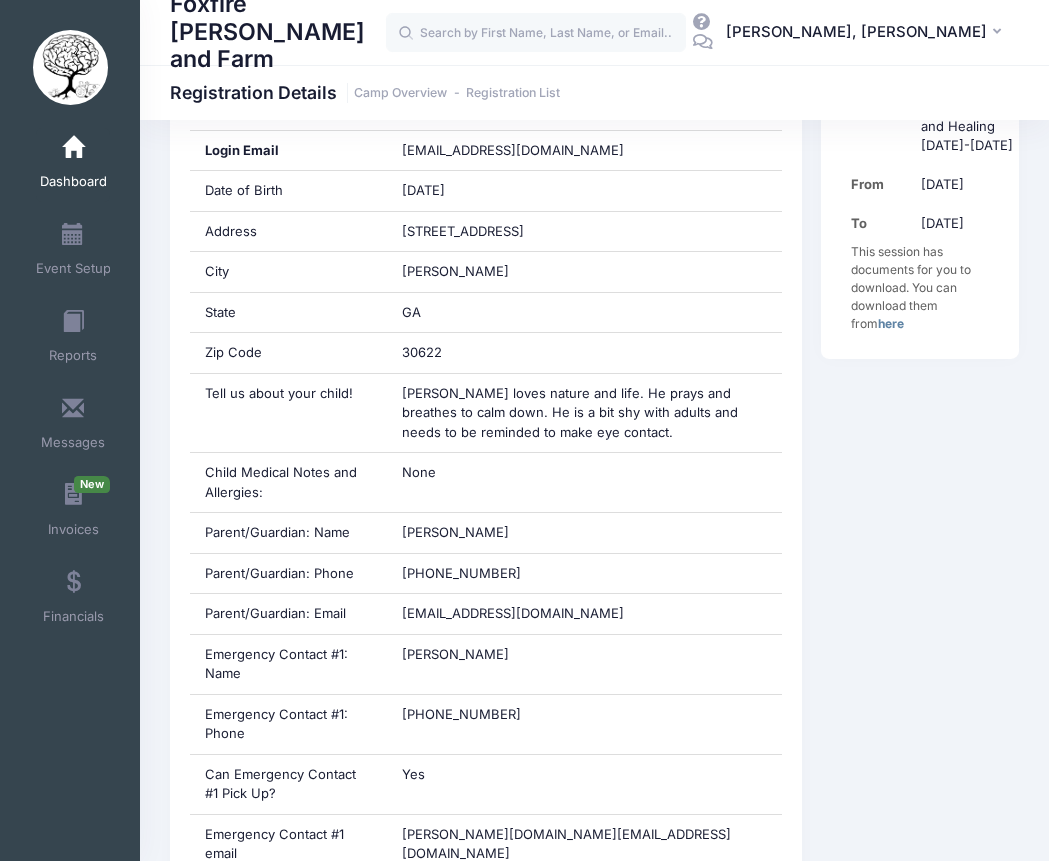 click on "Event Information
Event
Foxfire [PERSON_NAME] and Farm
Session
2025: Hooves and Healing [DATE]-[DATE]
From
[DATE]
To
[DATE]
This session has documents for you to download. You can download them from  here" at bounding box center (920, 1362) 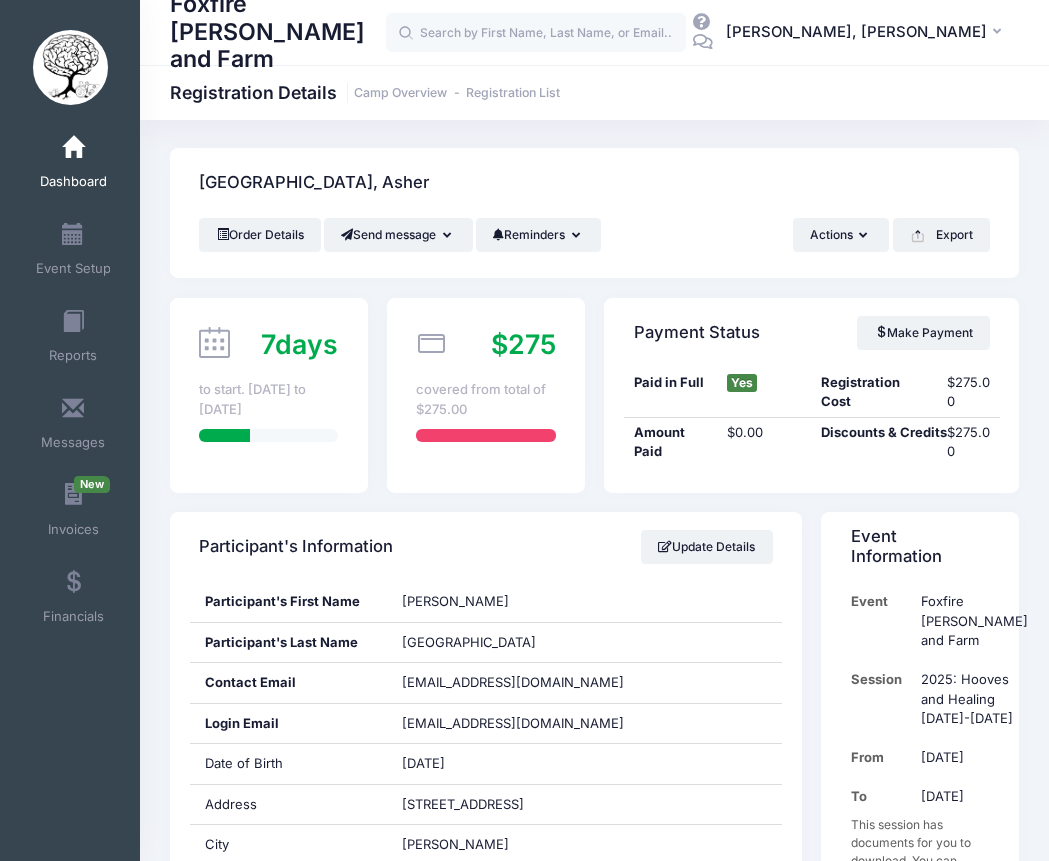 scroll, scrollTop: 0, scrollLeft: 0, axis: both 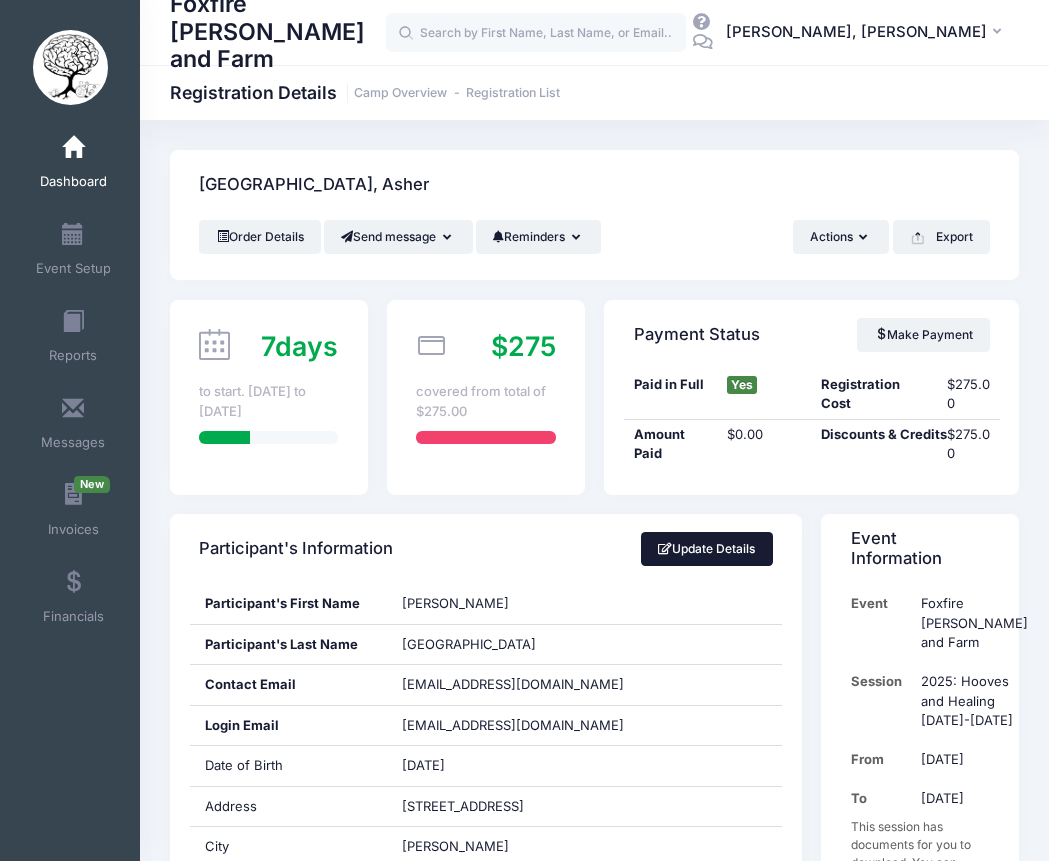 click on "Update Details" at bounding box center (707, 549) 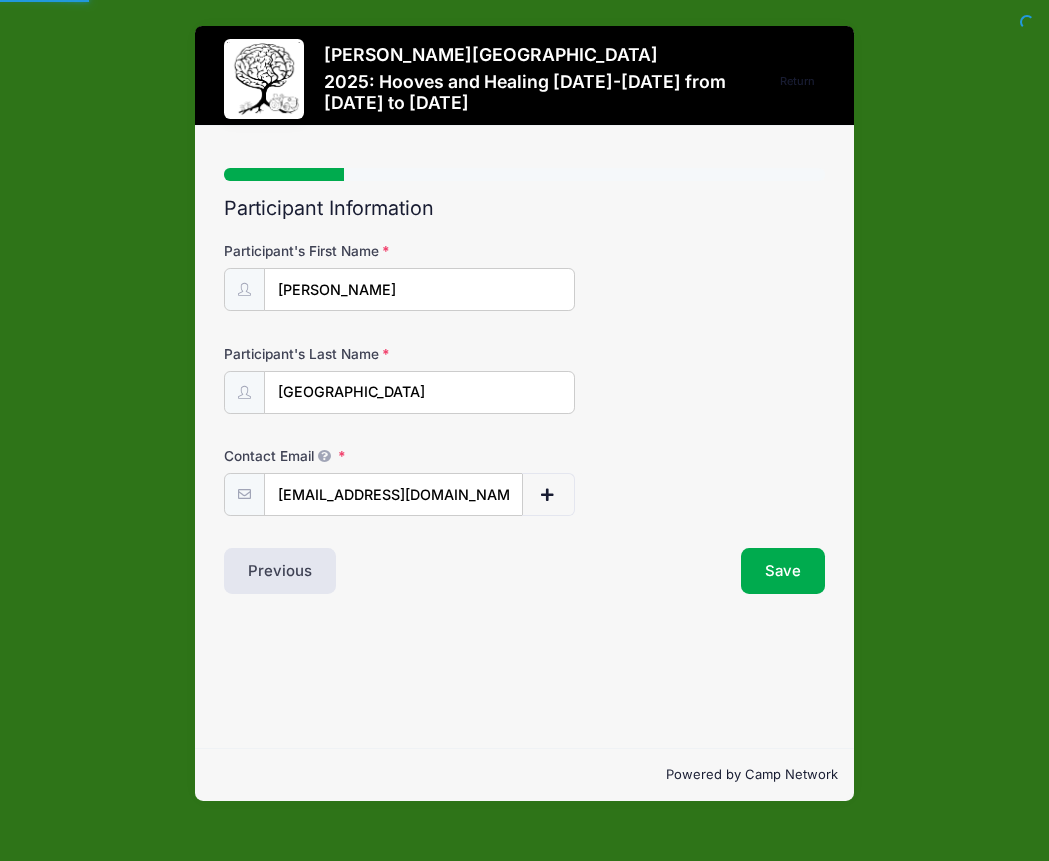 select on "GA" 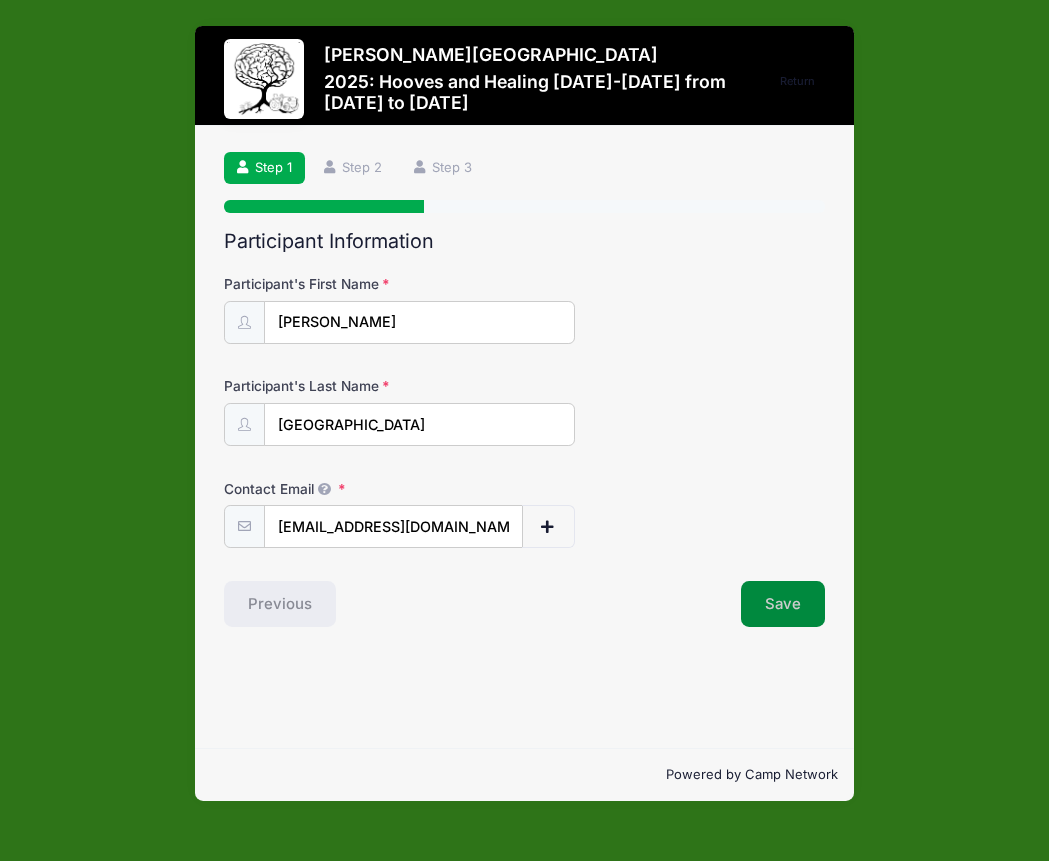 click on "Save" at bounding box center [783, 604] 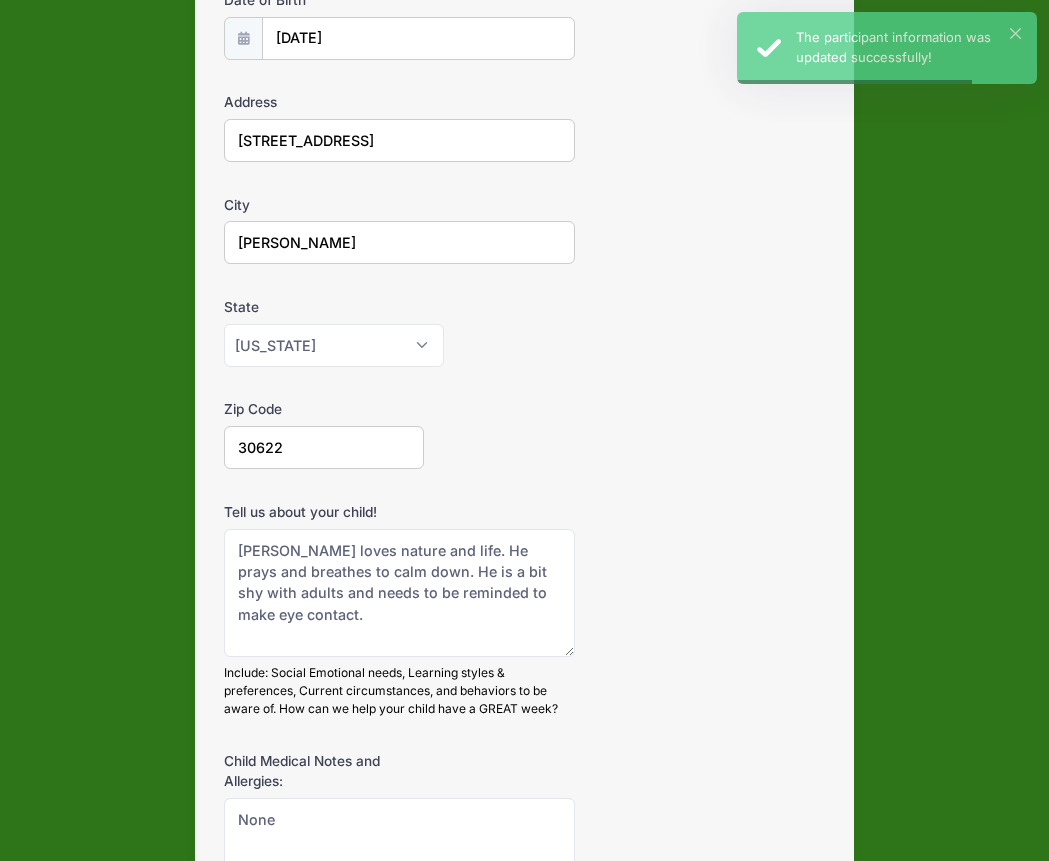 scroll, scrollTop: 294, scrollLeft: 0, axis: vertical 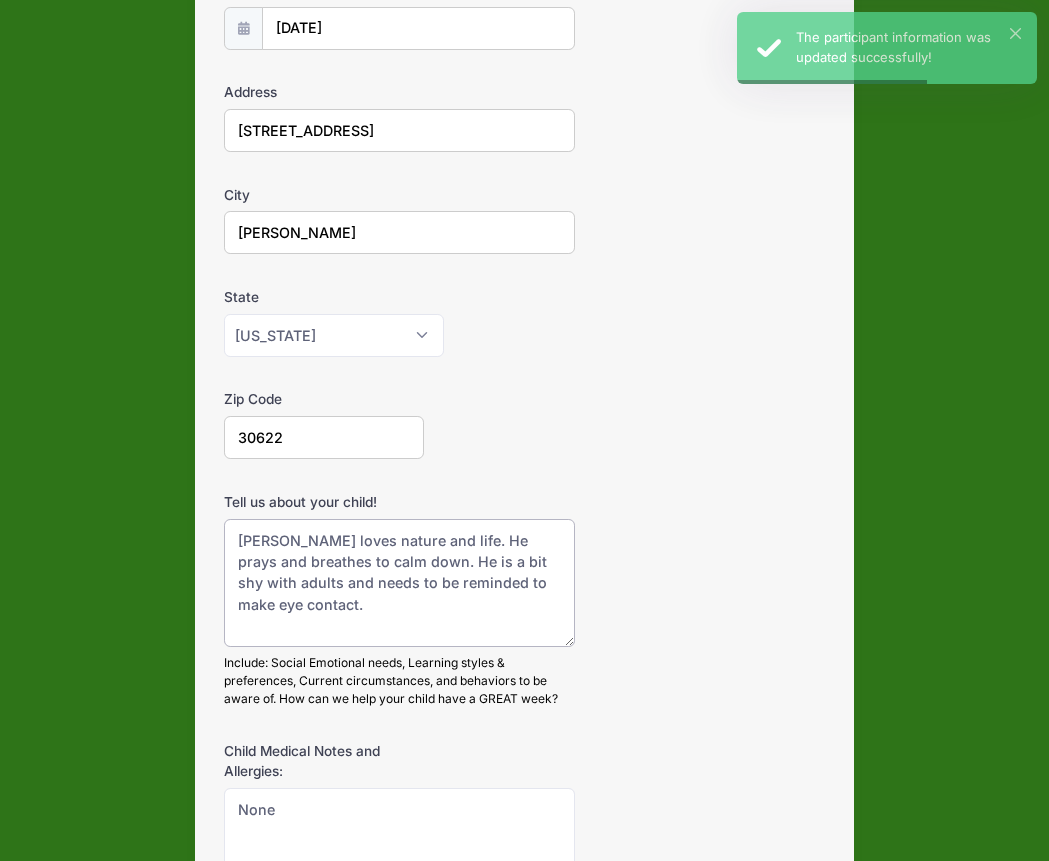 click on "Asher loves nature and life. He prays and breathes to calm down. He is a bit shy with adults and needs to be reminded to make eye contact." at bounding box center [399, 583] 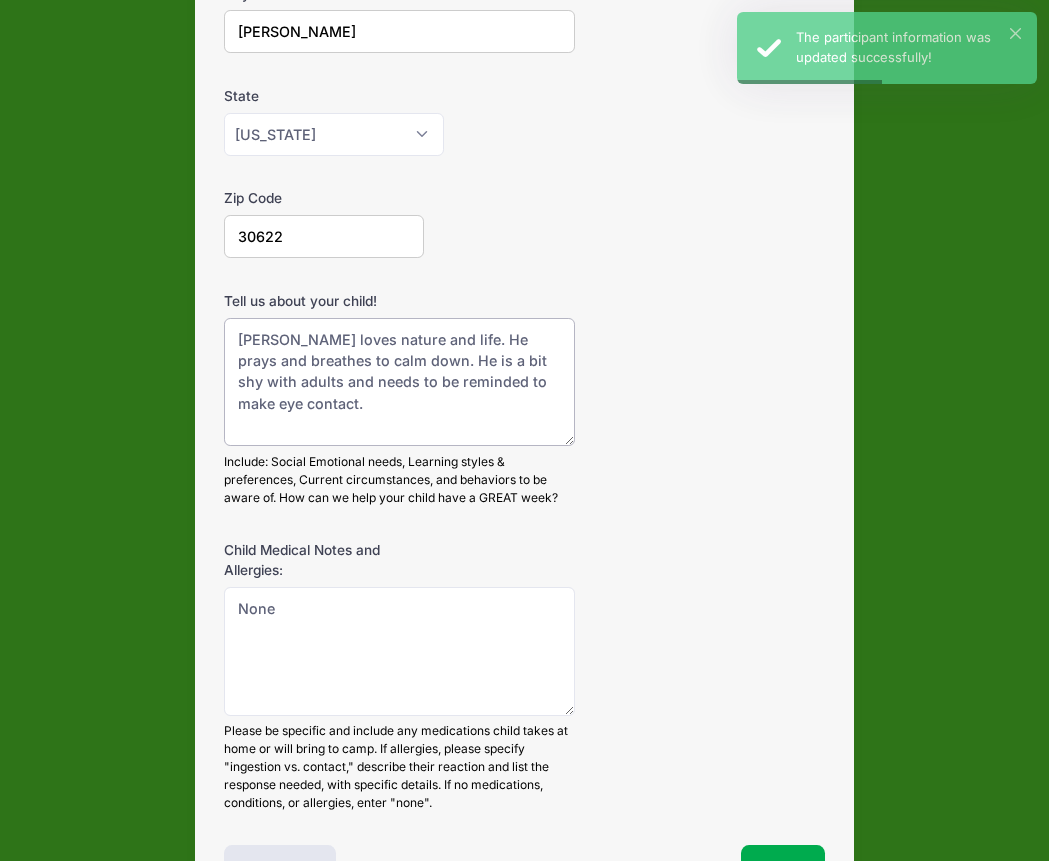 scroll, scrollTop: 496, scrollLeft: 0, axis: vertical 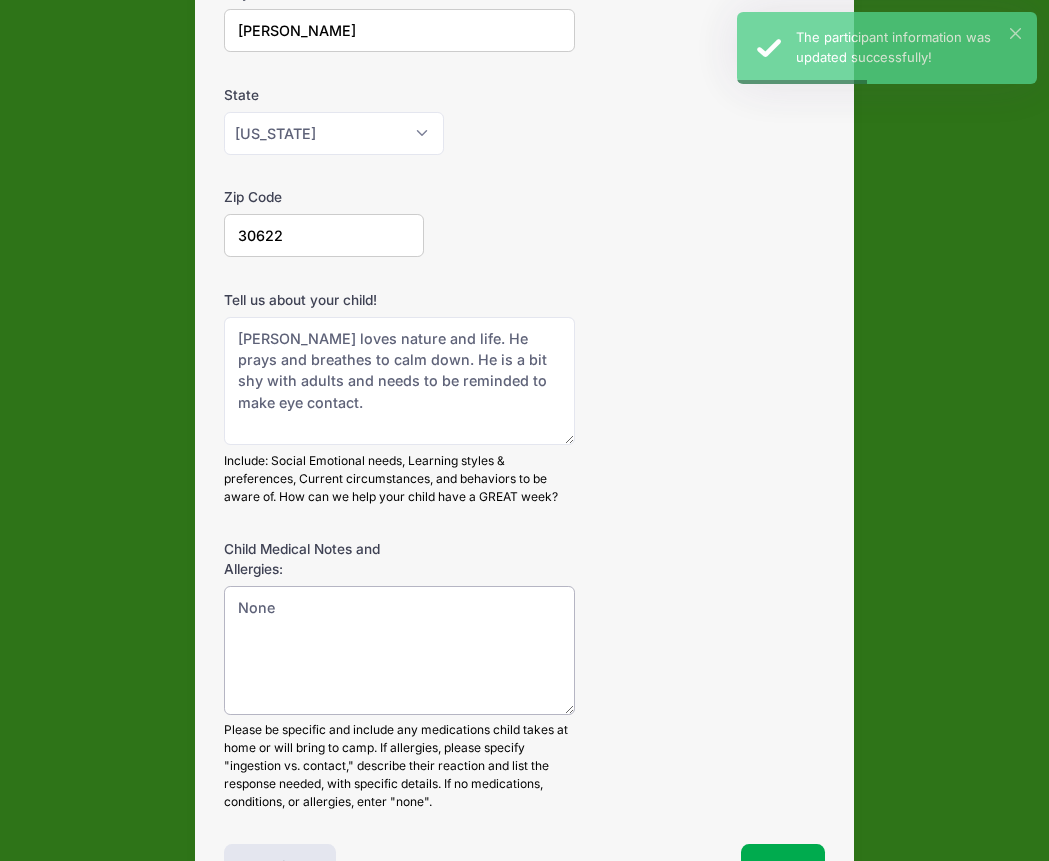 click on "None" at bounding box center [399, 650] 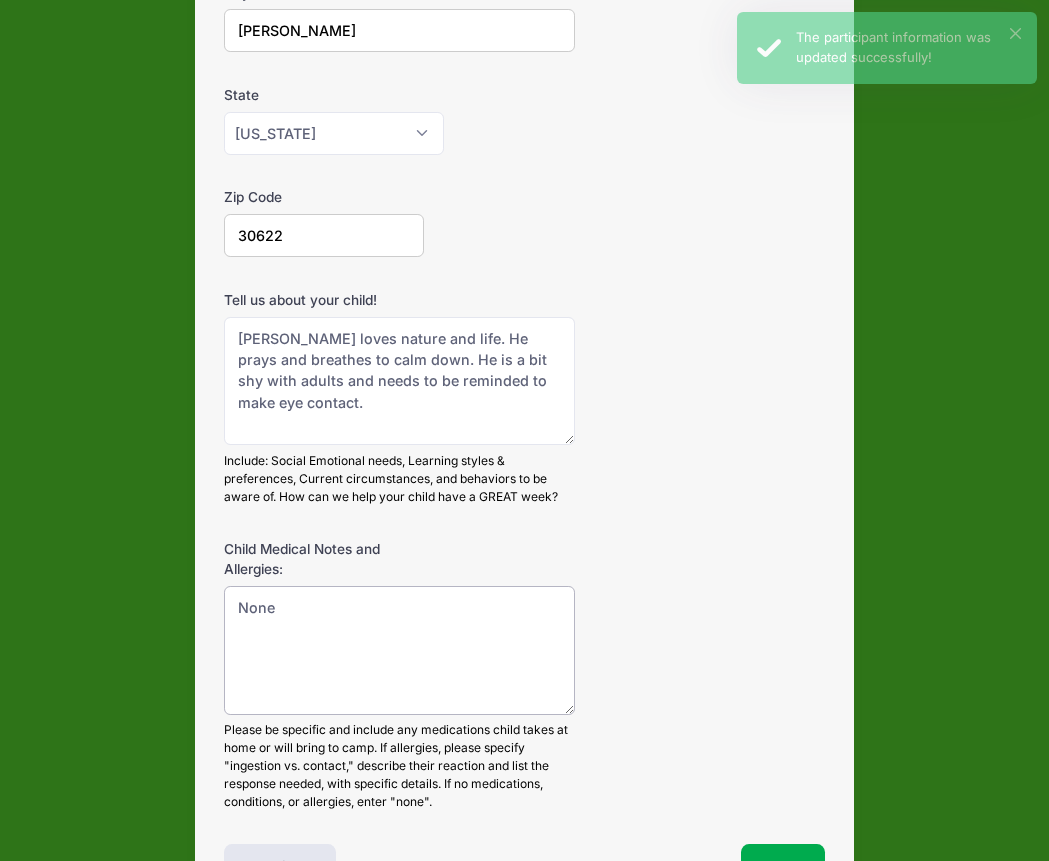 paste on "He will love anything he can read and any mysteries he needs to solve.	He's probably at a 3rd/4th reading level and a 2nd/3rd writing level.	avoid food dyes and pre-packaged foods" 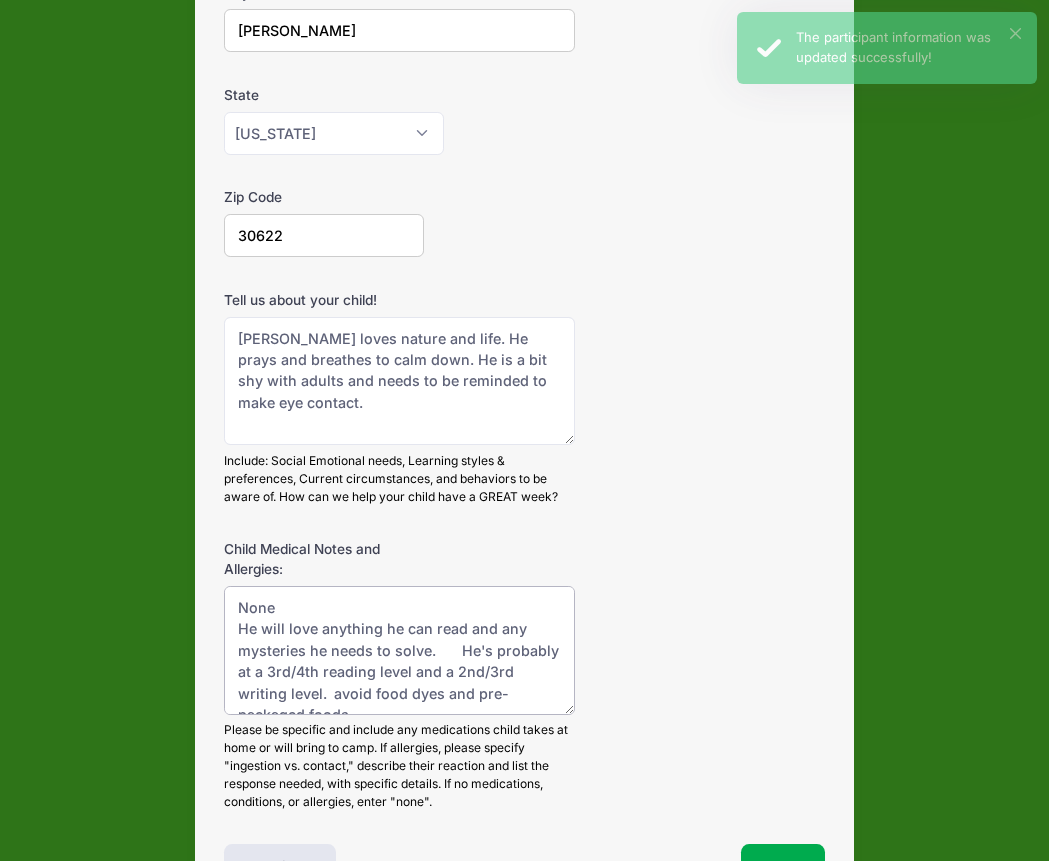 scroll, scrollTop: 9, scrollLeft: 0, axis: vertical 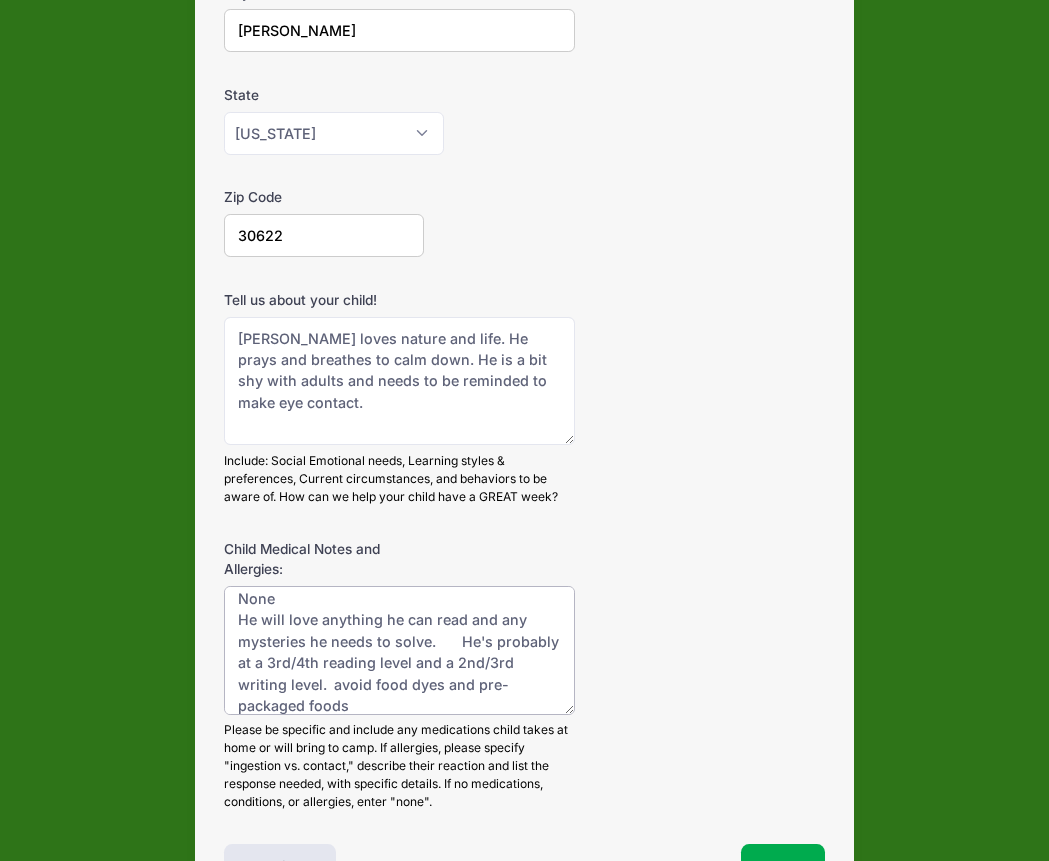 drag, startPoint x: 434, startPoint y: 638, endPoint x: 227, endPoint y: 626, distance: 207.34753 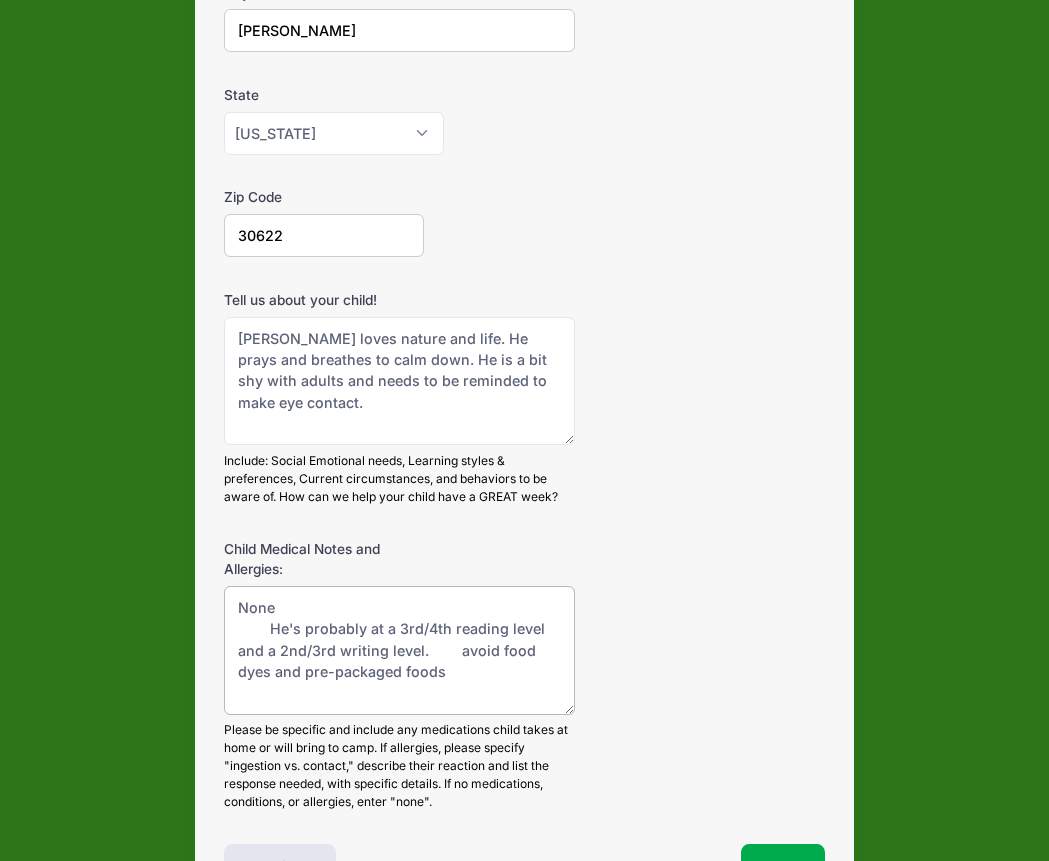 scroll, scrollTop: 0, scrollLeft: 0, axis: both 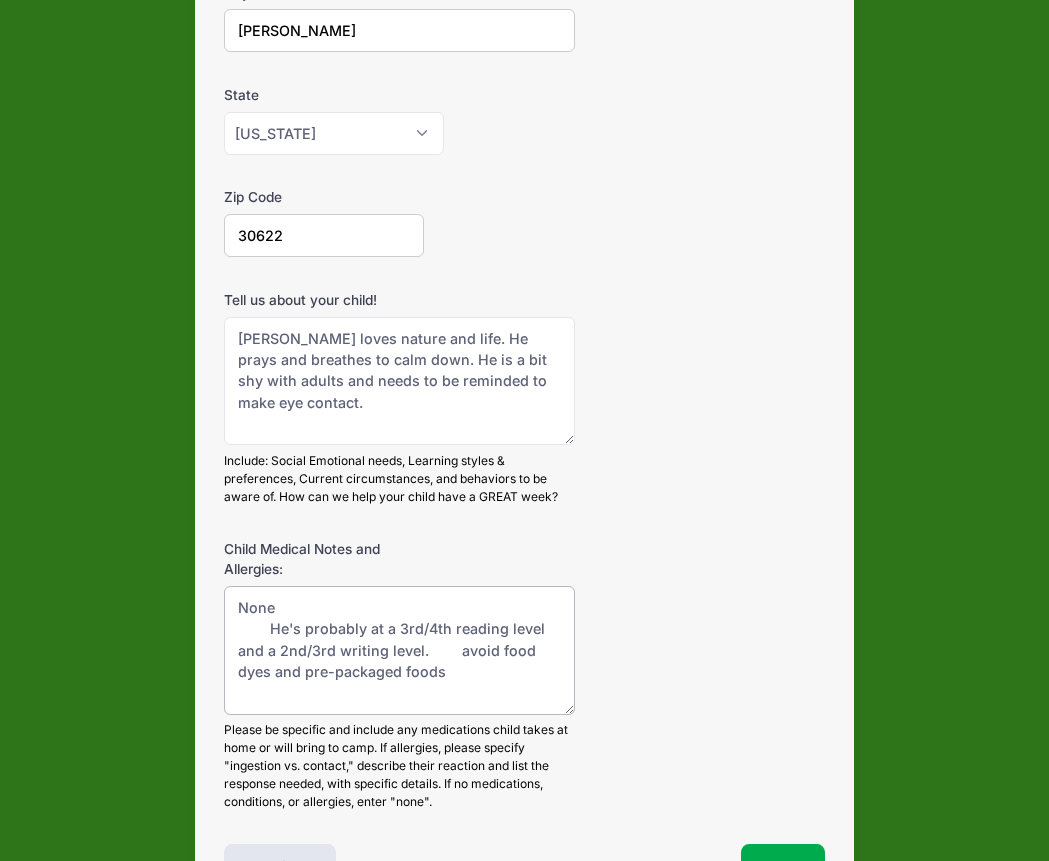 type on "None
He's probably at a 3rd/4th reading level and a 2nd/3rd writing level.	avoid food dyes and pre-packaged foods" 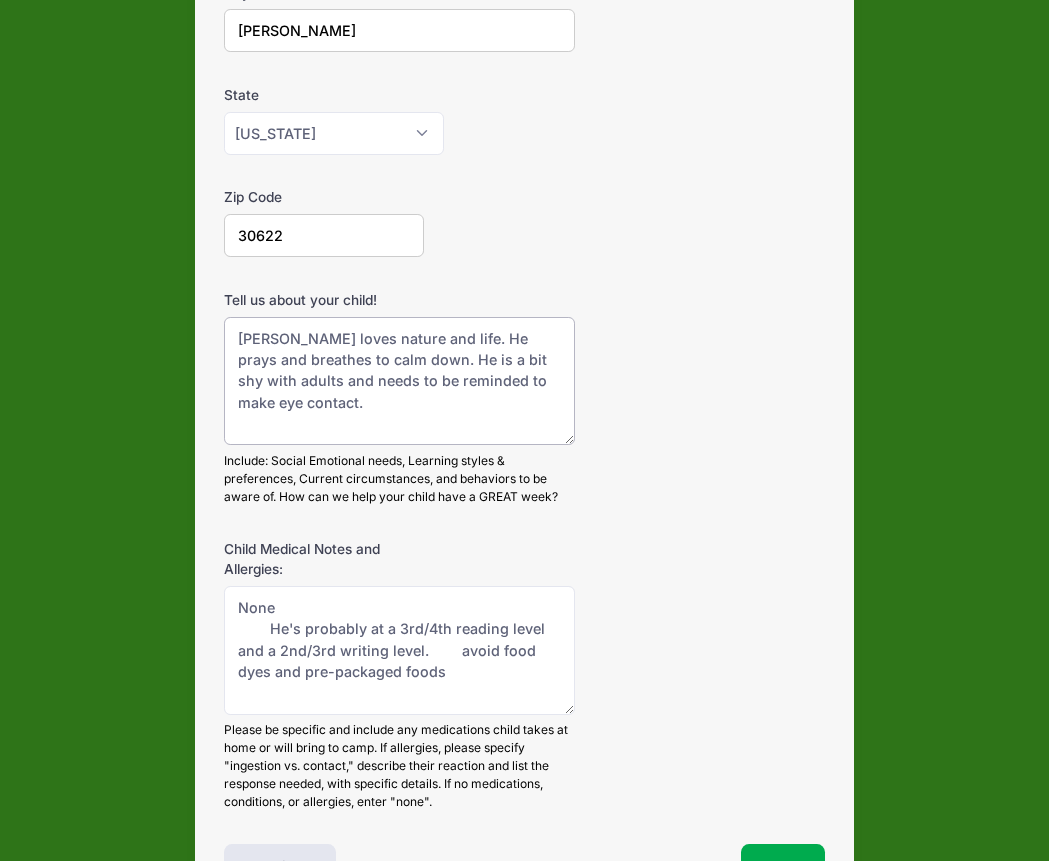 click on "Asher loves nature and life. He prays and breathes to calm down. He is a bit shy with adults and needs to be reminded to make eye contact." at bounding box center [399, 381] 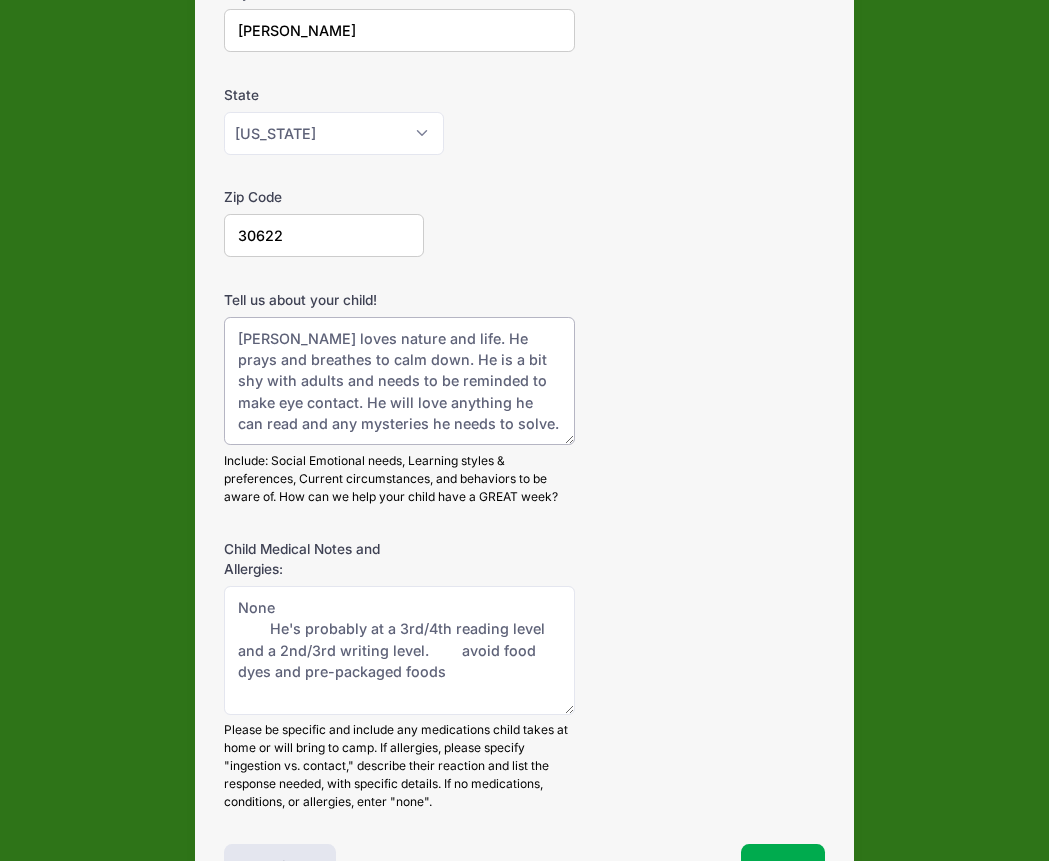 type on "Asher loves nature and life. He prays and breathes to calm down. He is a bit shy with adults and needs to be reminded to make eye contact. He will love anything he can read and any mysteries he needs to solve." 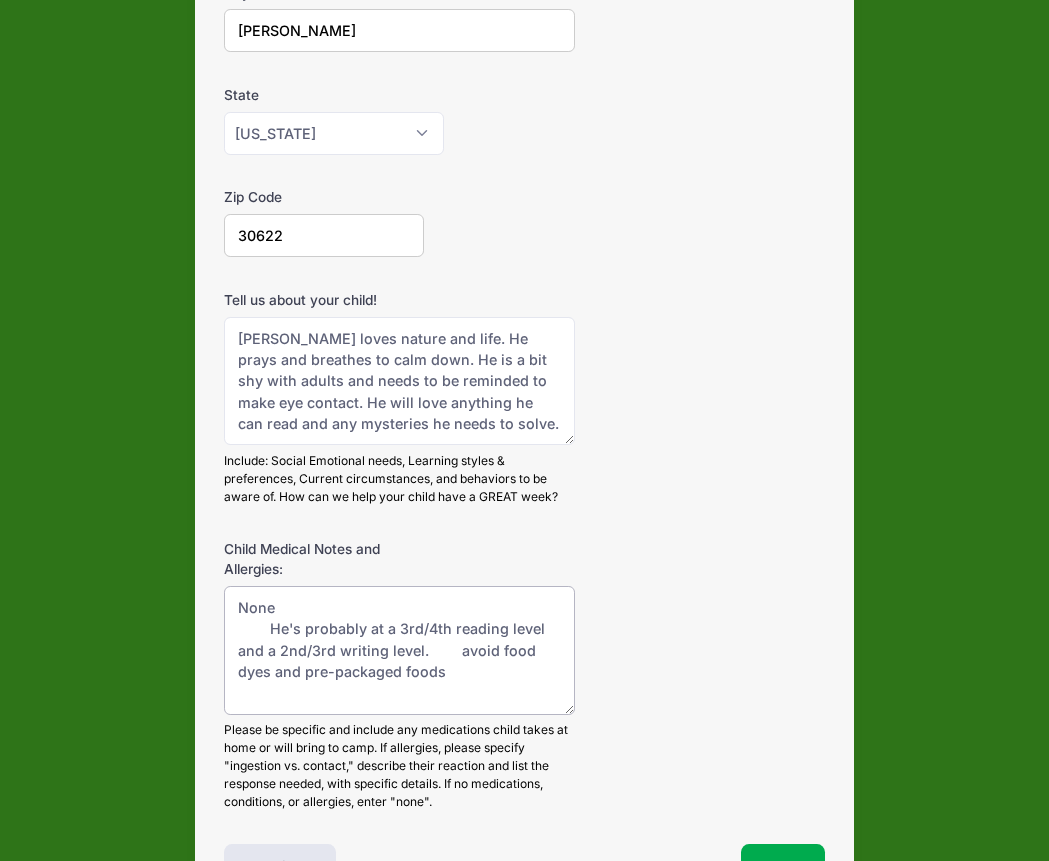click on "None" at bounding box center [399, 650] 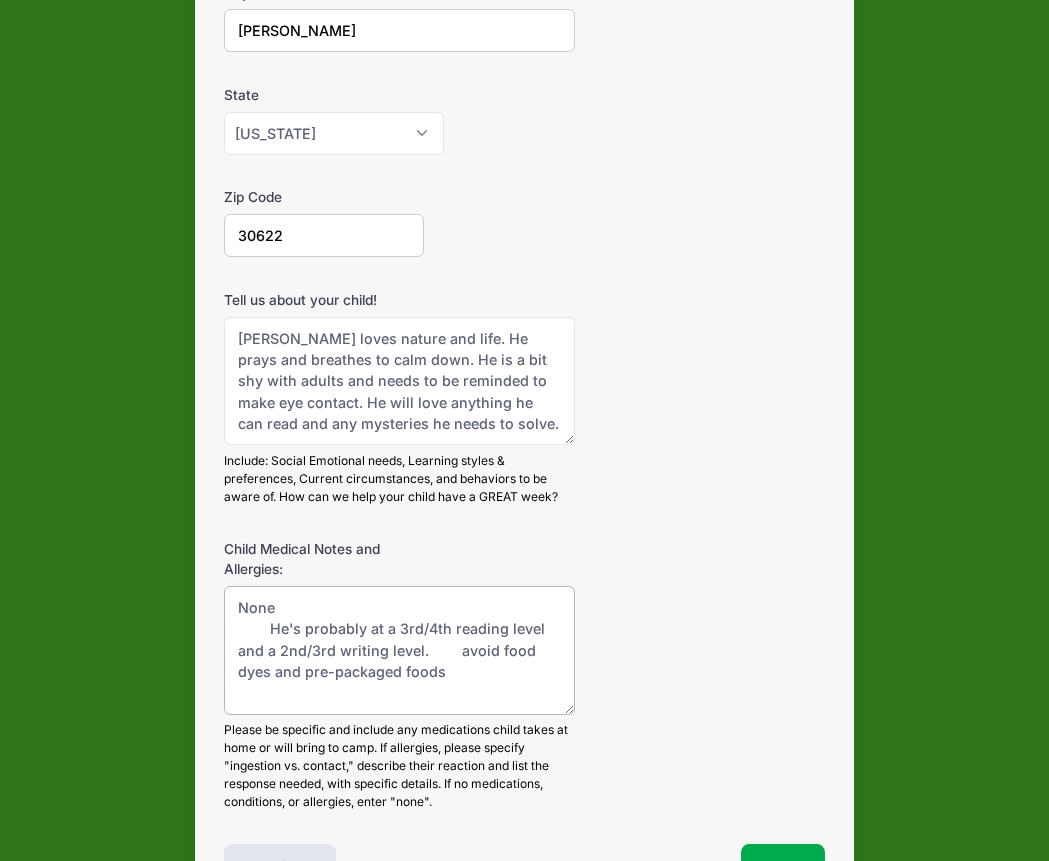 drag, startPoint x: 453, startPoint y: 651, endPoint x: 268, endPoint y: 632, distance: 185.97311 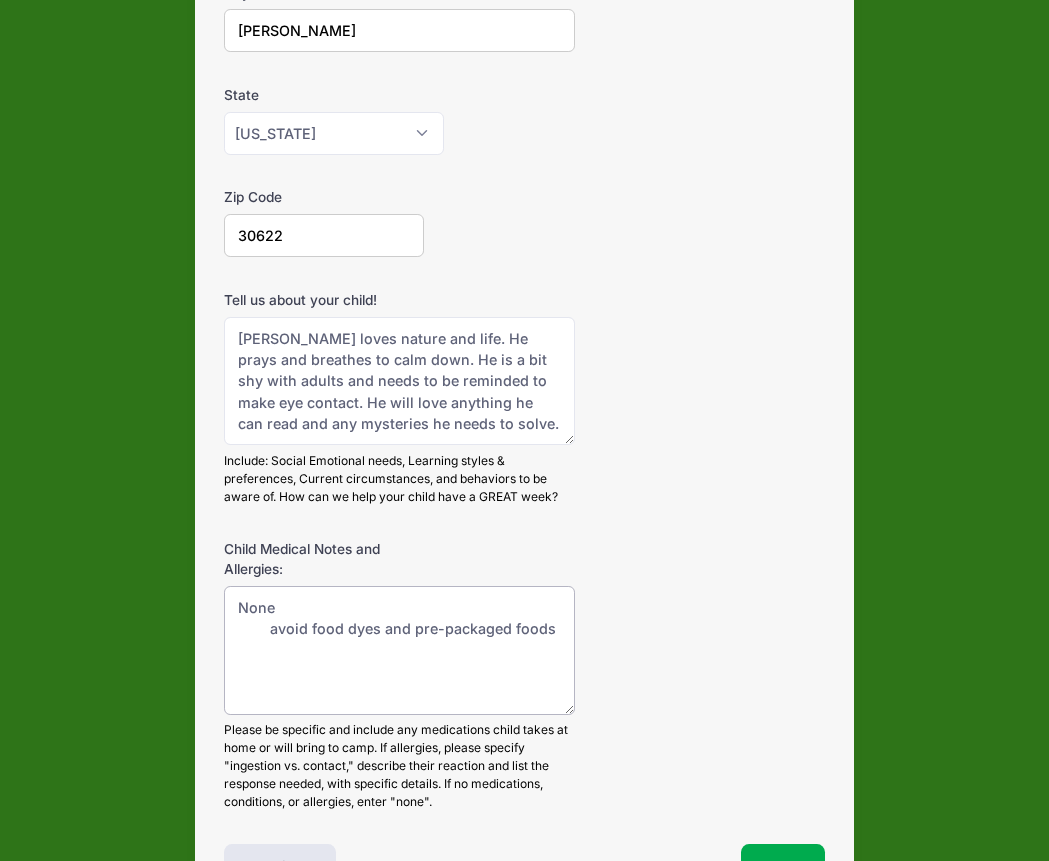type on "None
avoid food dyes and pre-packaged foods" 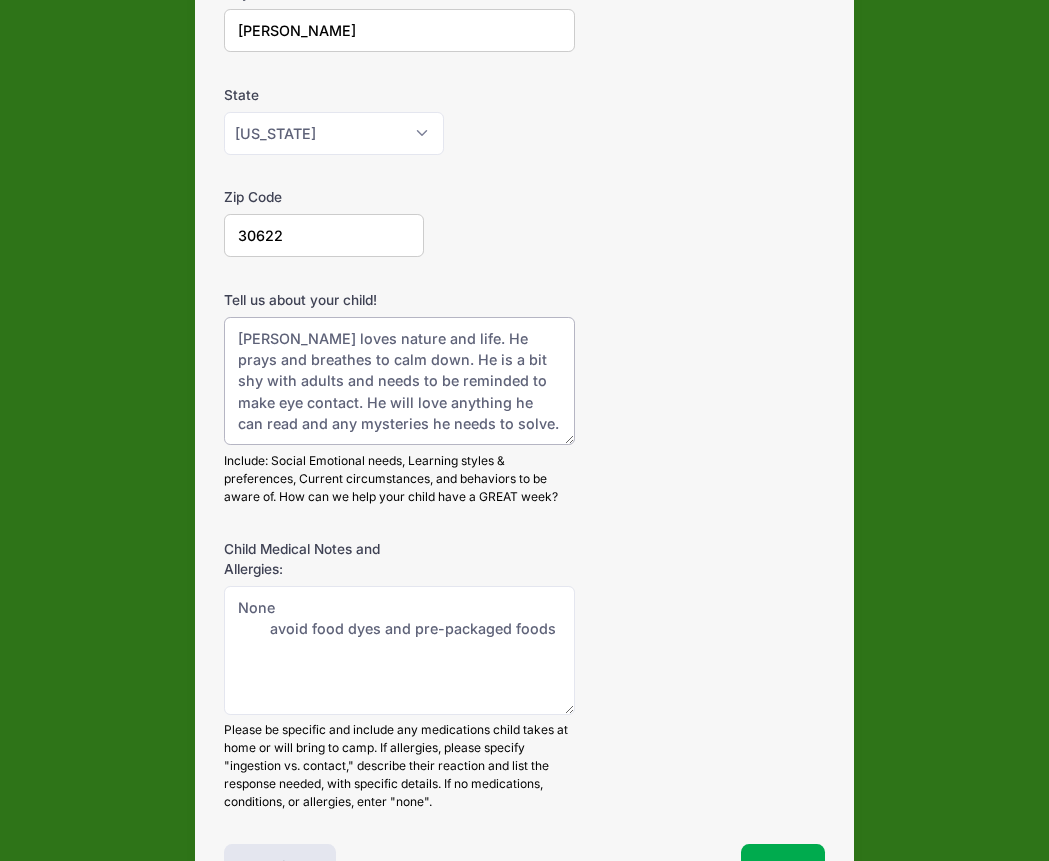 click on "Asher loves nature and life. He prays and breathes to calm down. He is a bit shy with adults and needs to be reminded to make eye contact." at bounding box center (399, 381) 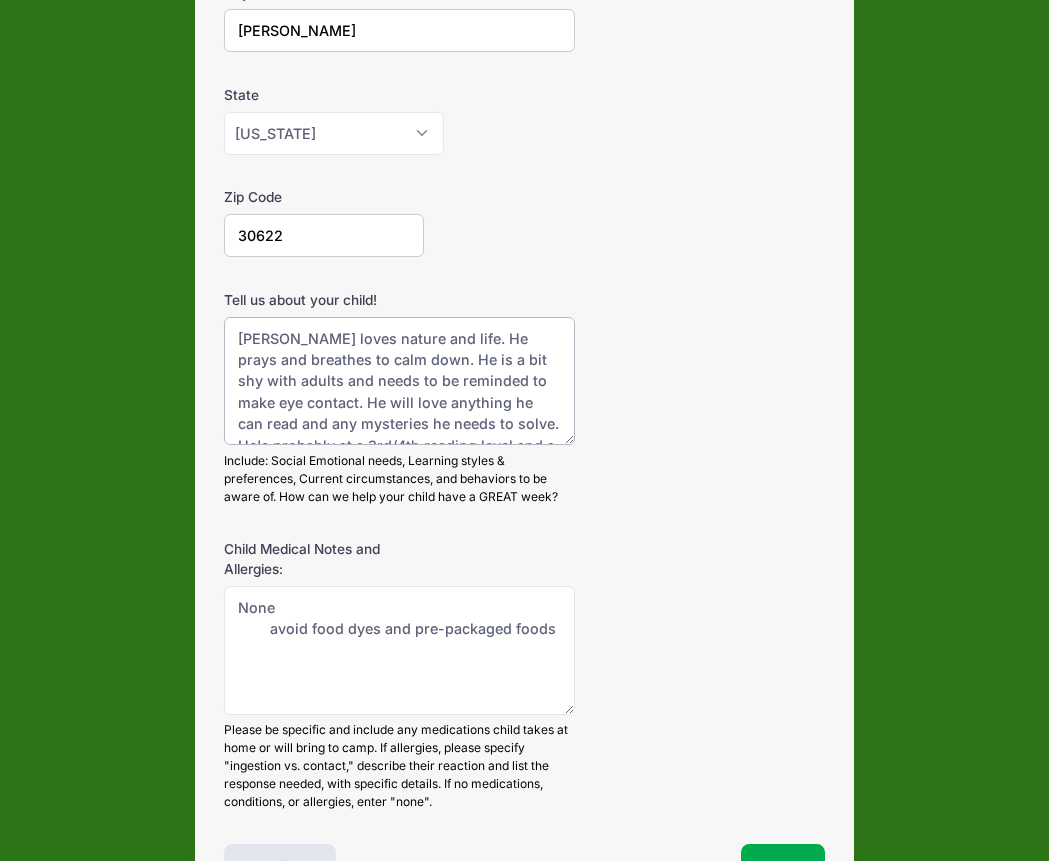 scroll, scrollTop: 31, scrollLeft: 0, axis: vertical 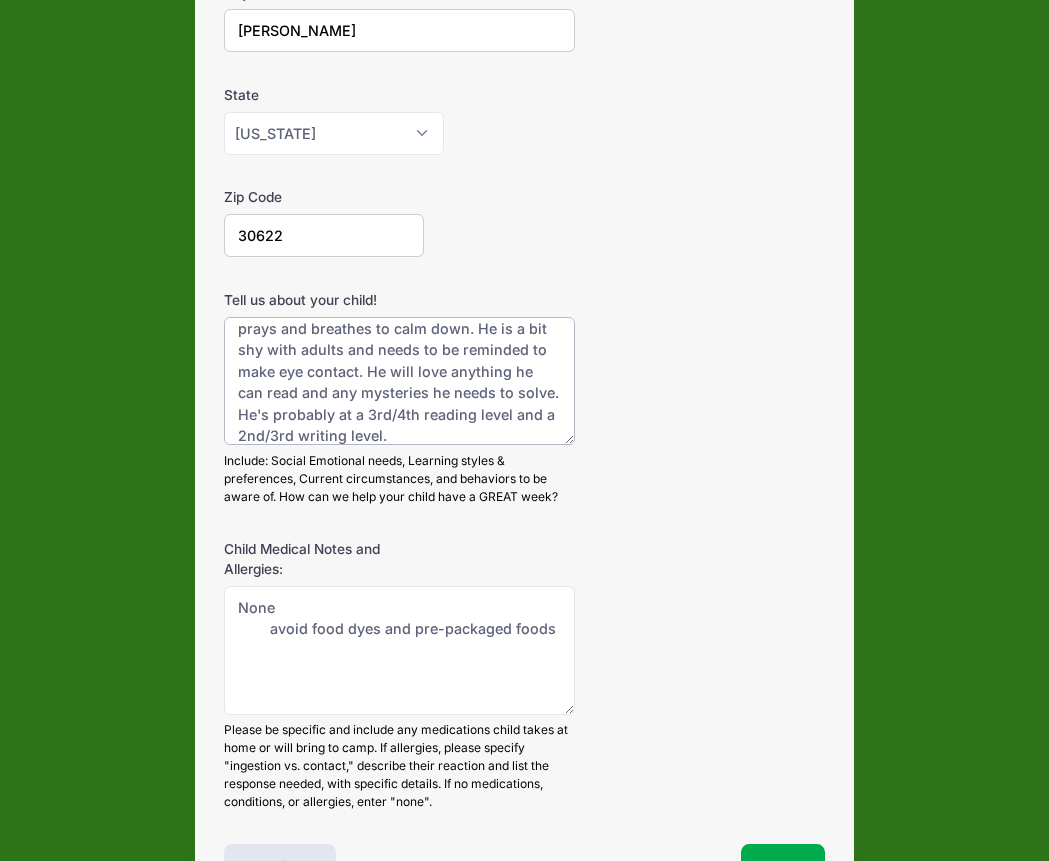 type on "Asher loves nature and life. He prays and breathes to calm down. He is a bit shy with adults and needs to be reminded to make eye contact. He will love anything he can read and any mysteries he needs to solve. He's probably at a 3rd/4th reading level and a 2nd/3rd writing level." 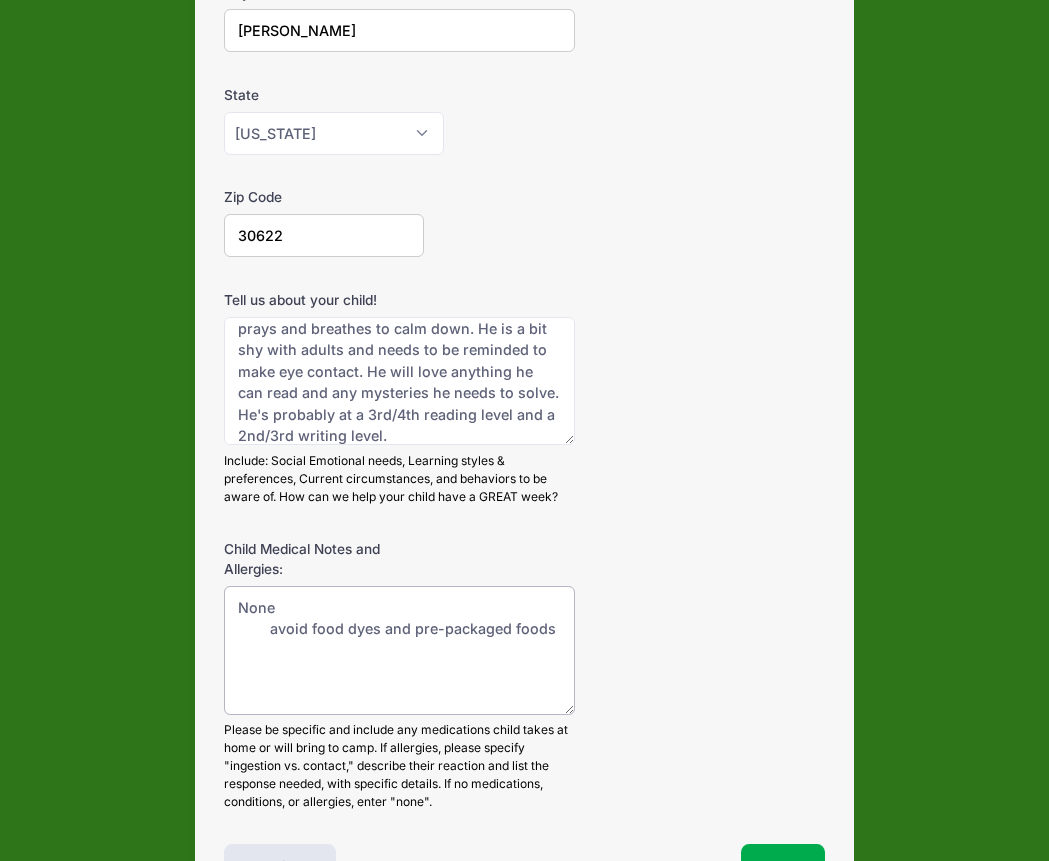 drag, startPoint x: 276, startPoint y: 633, endPoint x: 227, endPoint y: 629, distance: 49.162994 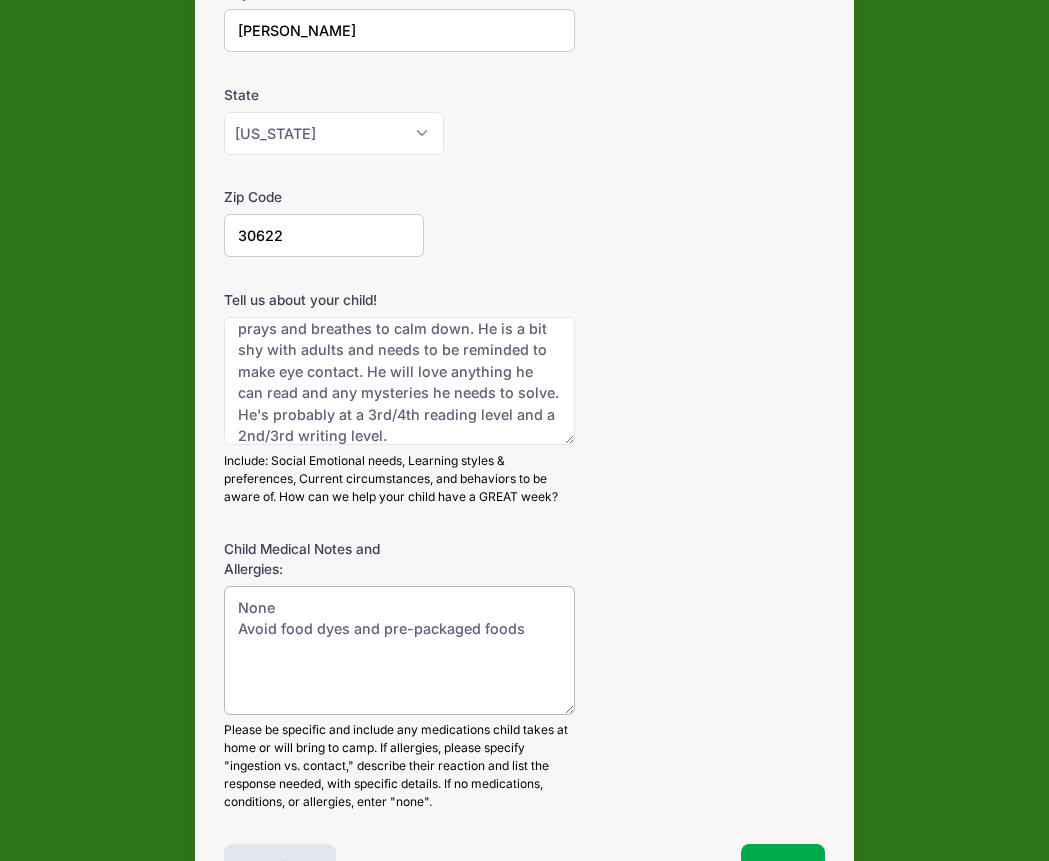 type on "None
Avoid food dyes and pre-packaged foods" 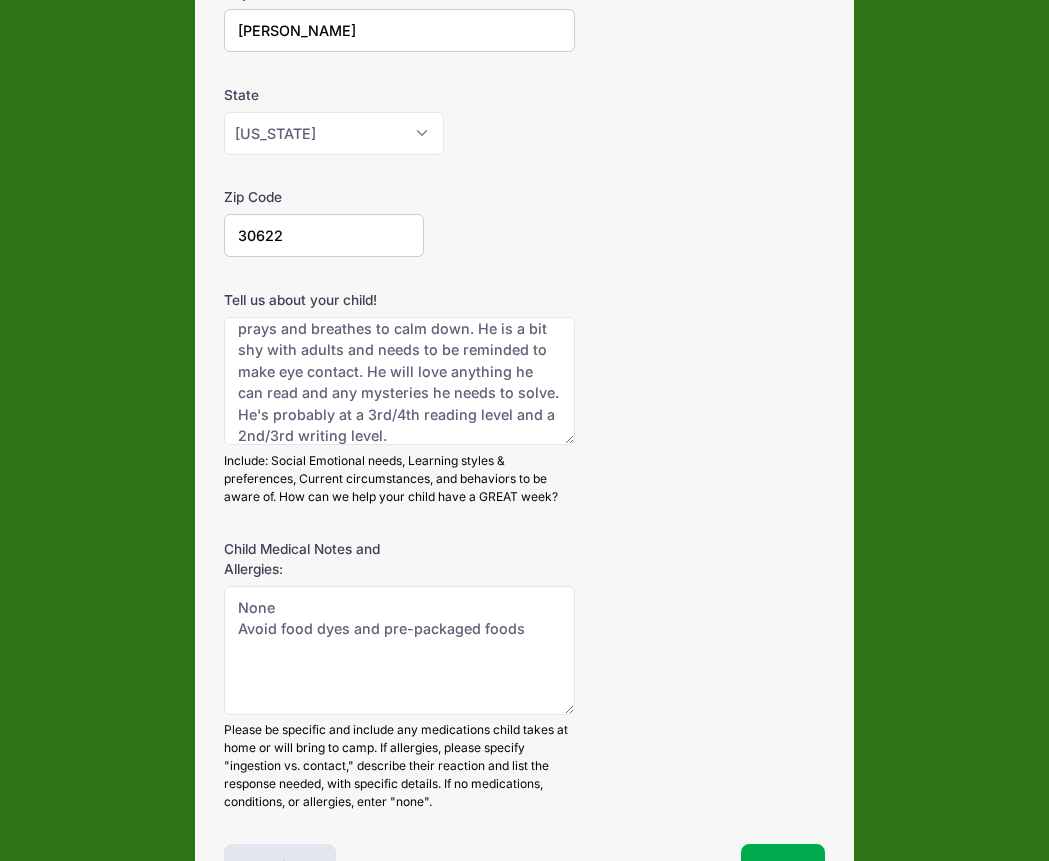 click on "Child Medical Notes and Allergies:
None
Please be specific and include any medications child takes at home or will bring to camp. If allergies, please specify "ingestion vs. contact," describe their reaction and list the response needed, with specific details. If no medications, conditions, or allergies, enter "none"." at bounding box center (524, 675) 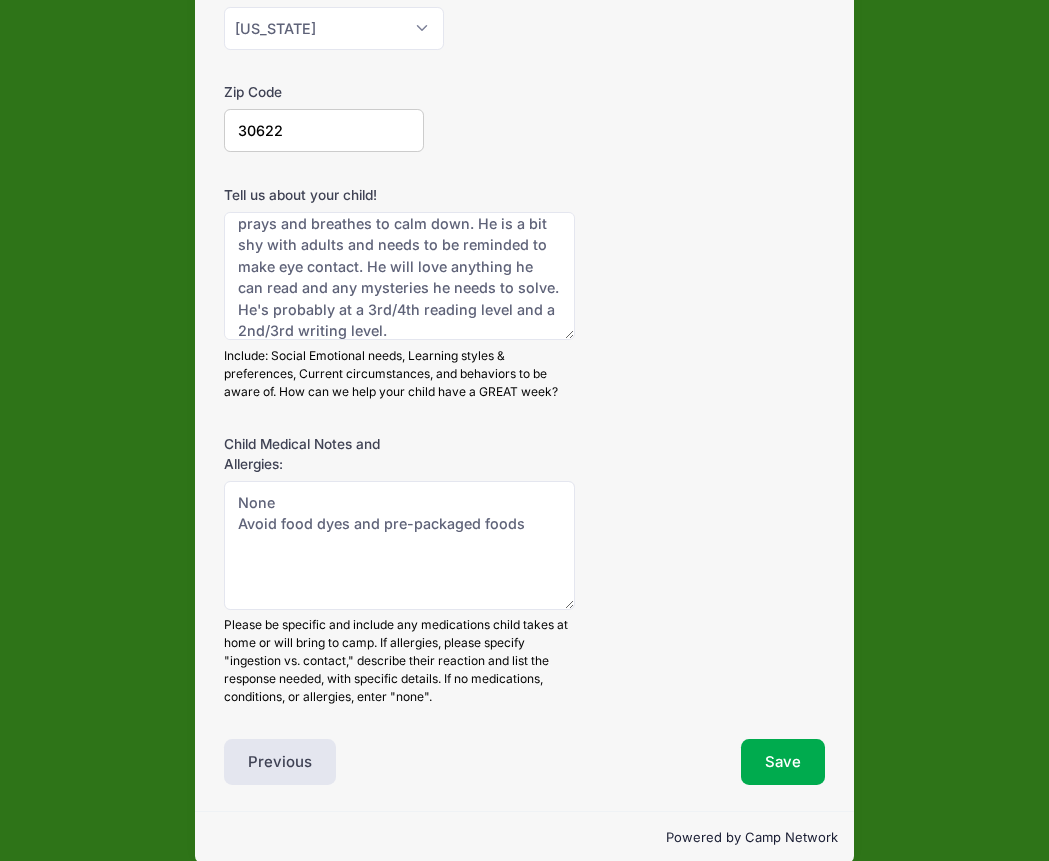 scroll, scrollTop: 629, scrollLeft: 0, axis: vertical 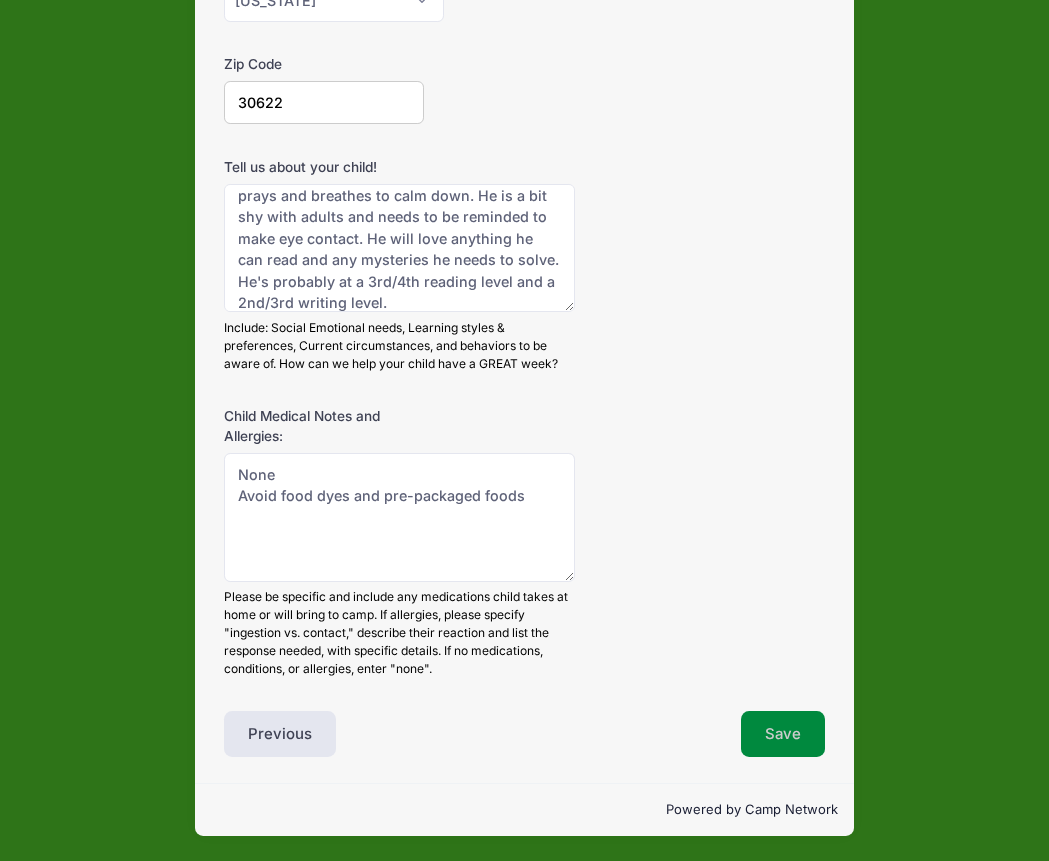 click on "Save" at bounding box center (783, 734) 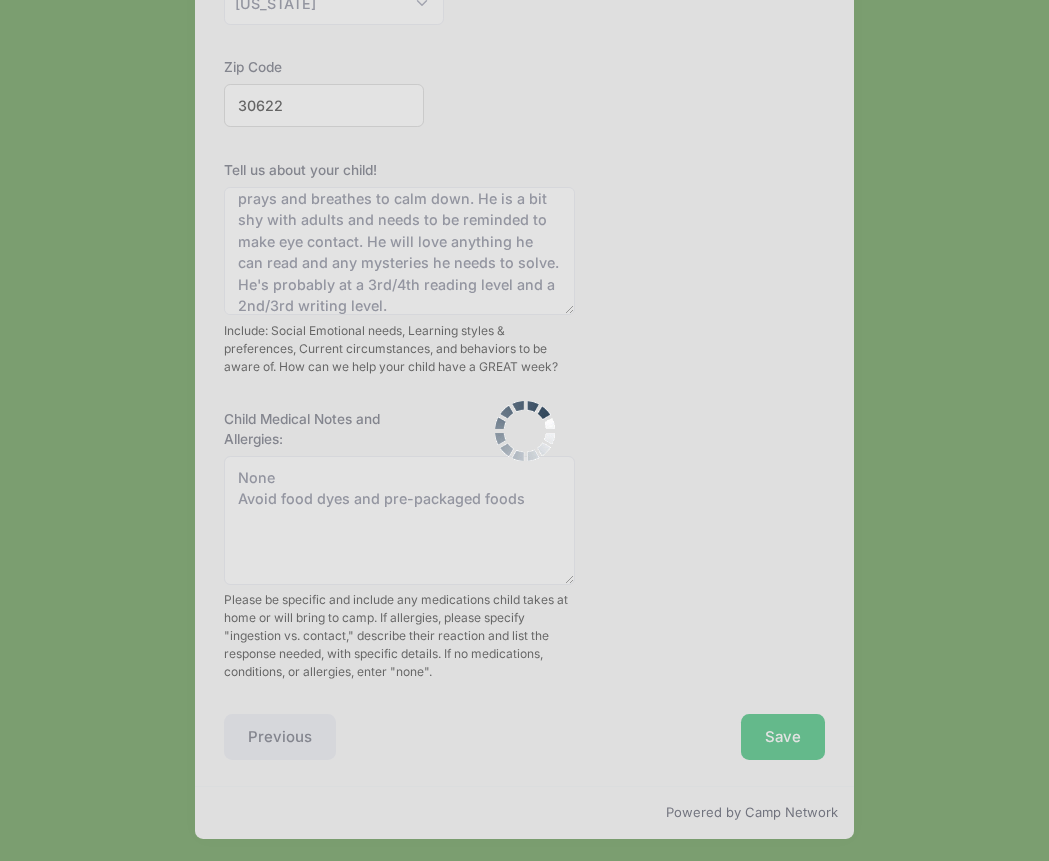 scroll, scrollTop: 0, scrollLeft: 0, axis: both 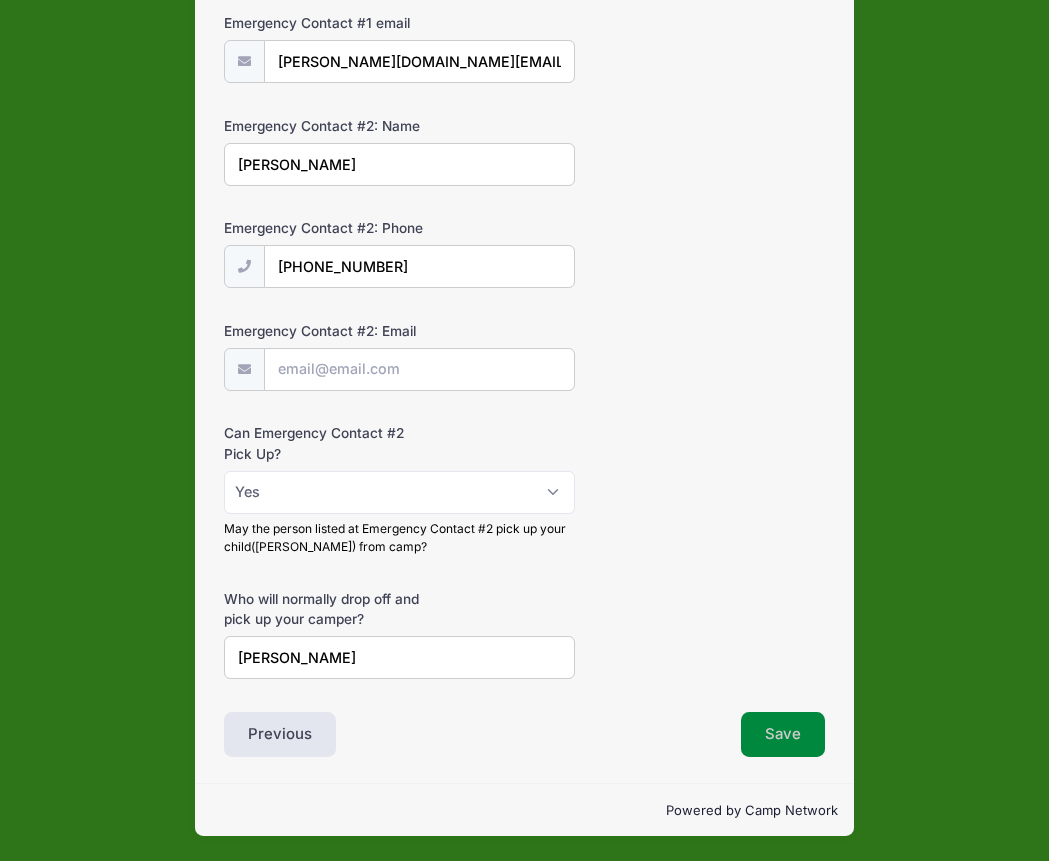 click on "Save" at bounding box center [783, 735] 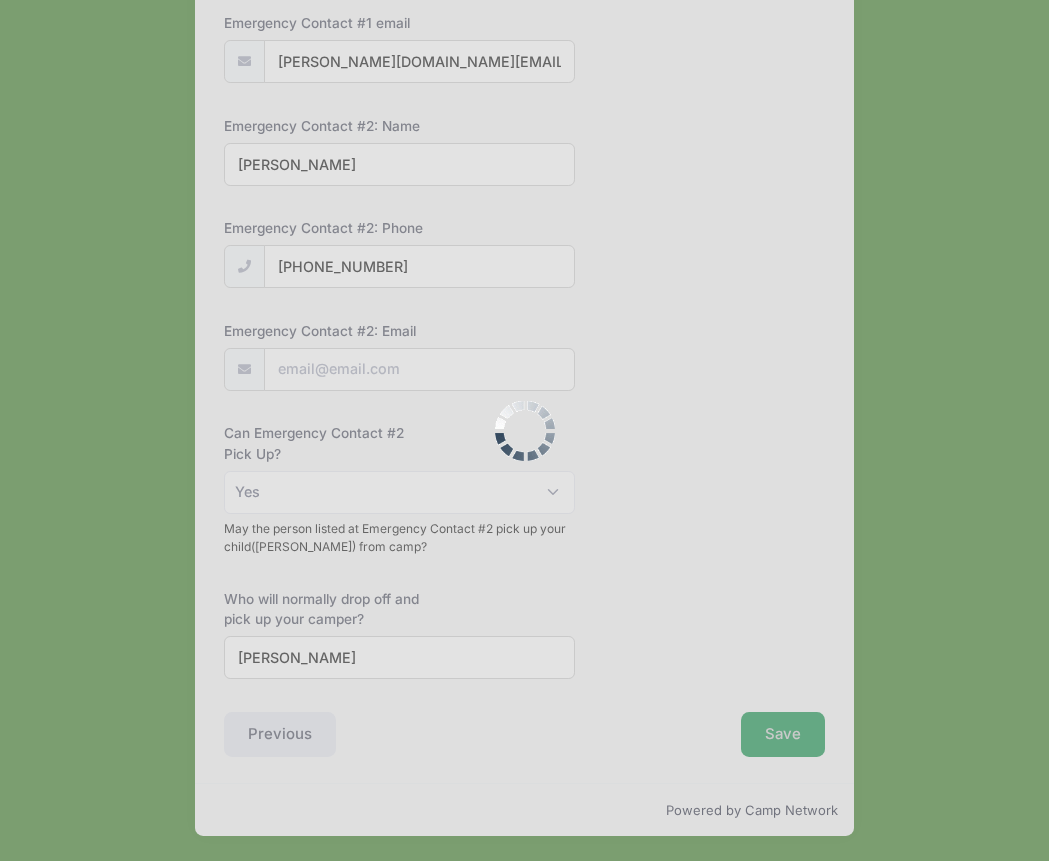 scroll, scrollTop: 0, scrollLeft: 0, axis: both 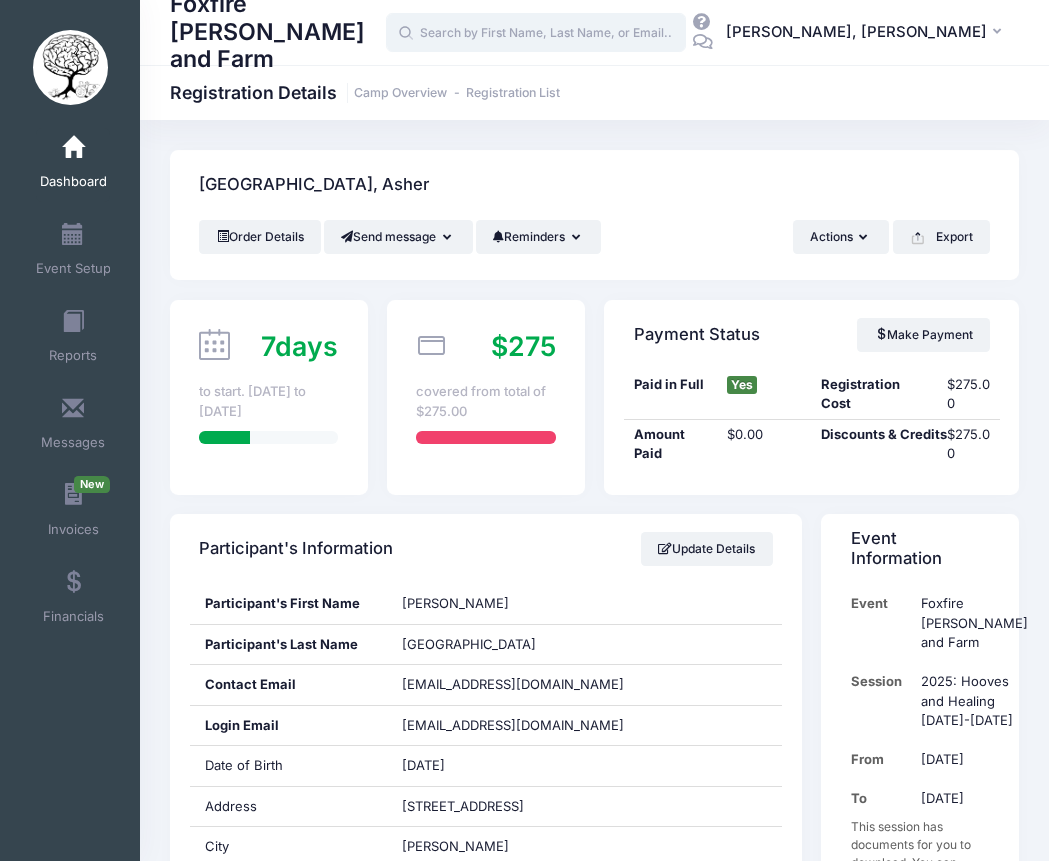 click at bounding box center [536, 33] 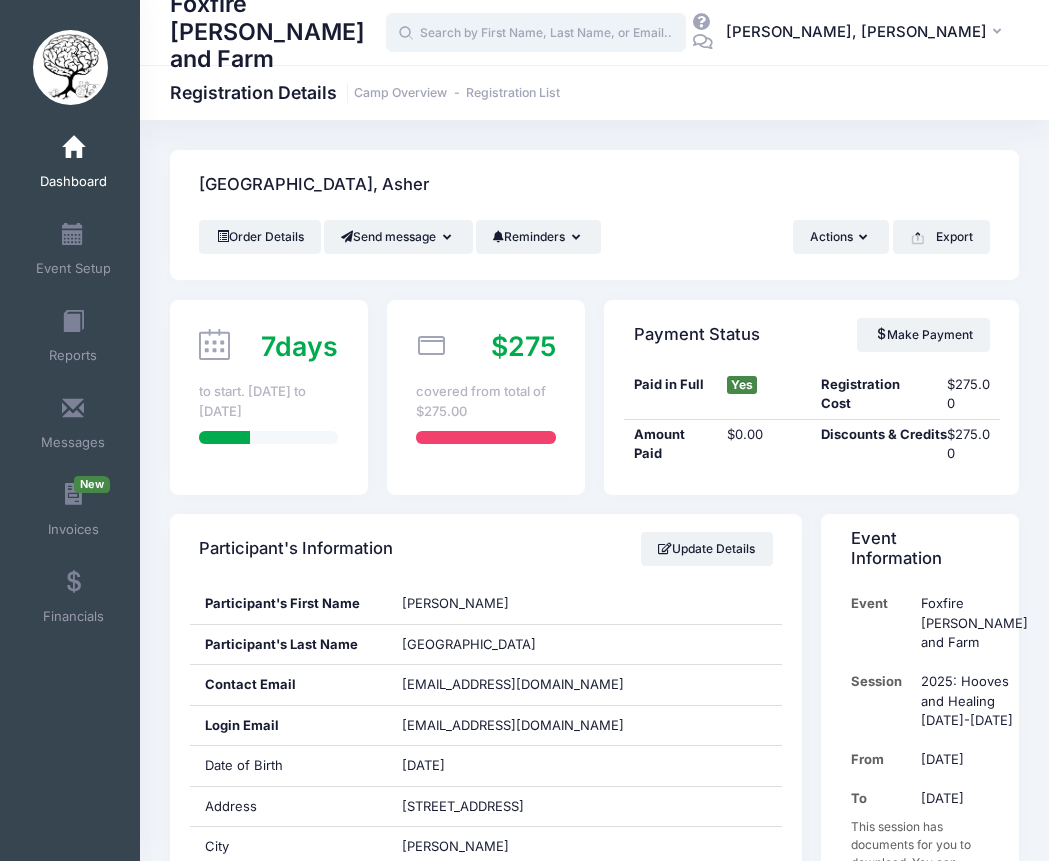 paste on "[PERSON_NAME]" 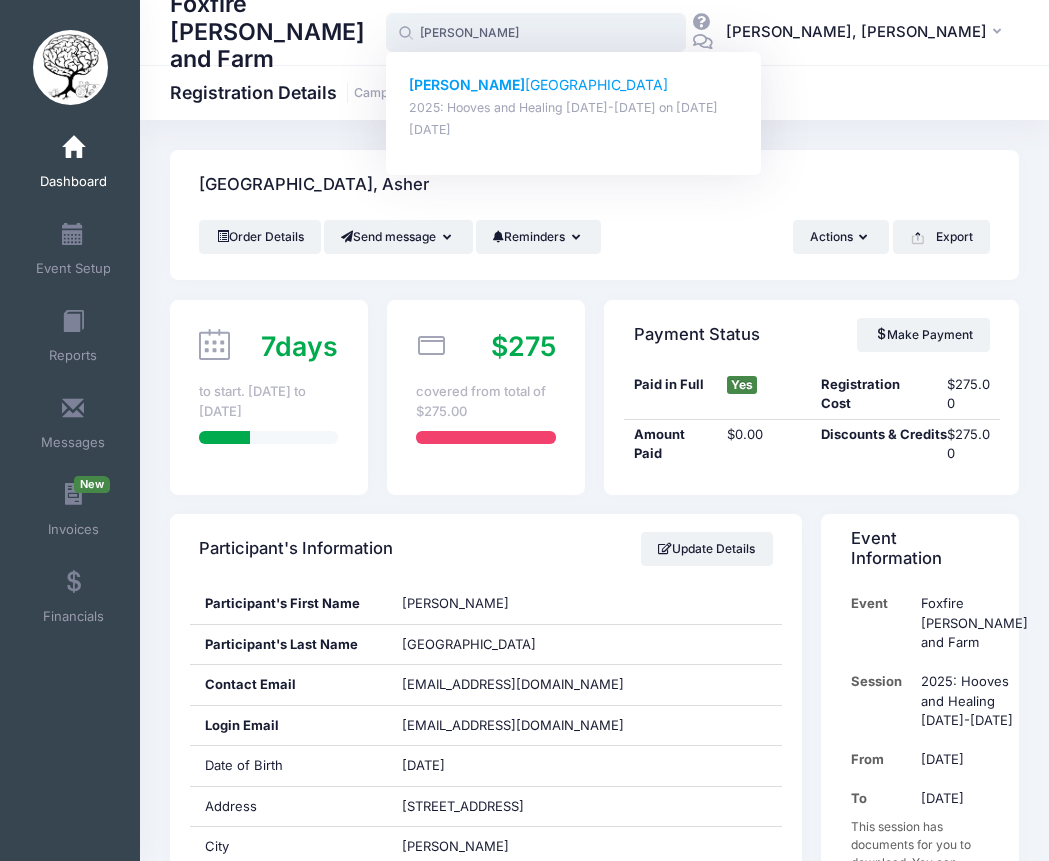 click on "Ezra  Madrid" at bounding box center [574, 85] 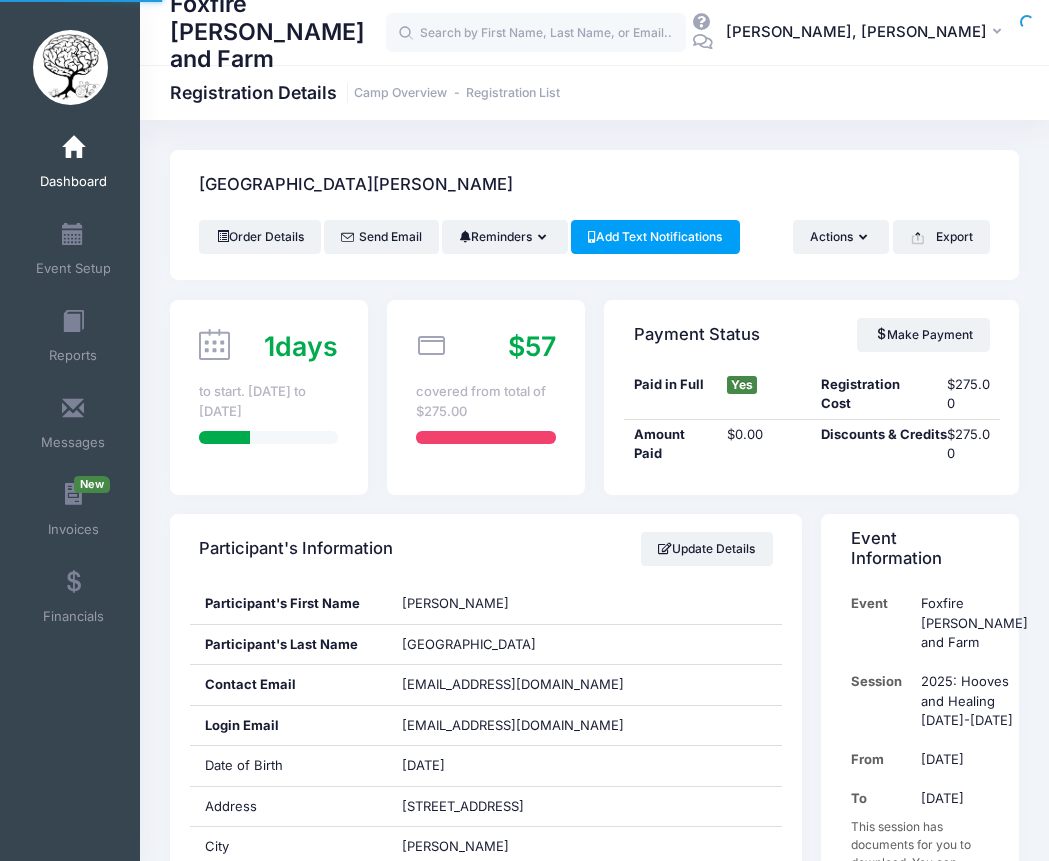 scroll, scrollTop: 0, scrollLeft: 0, axis: both 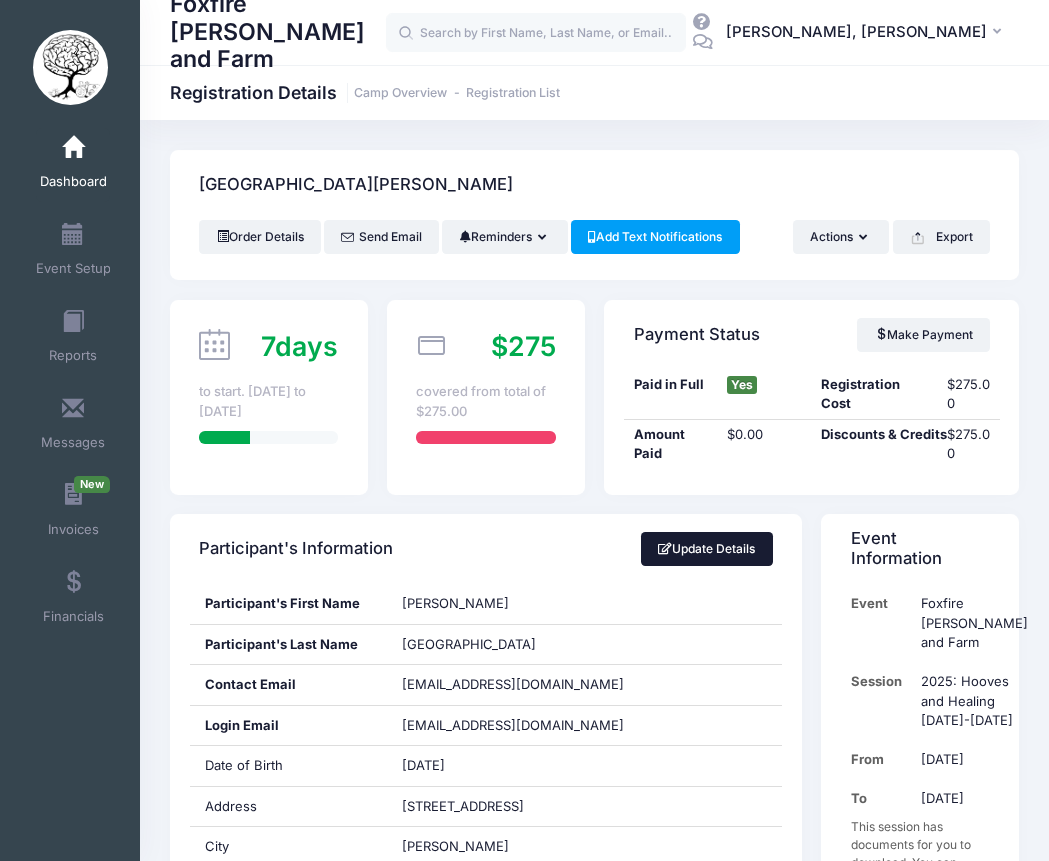 click on "Update Details" at bounding box center [707, 549] 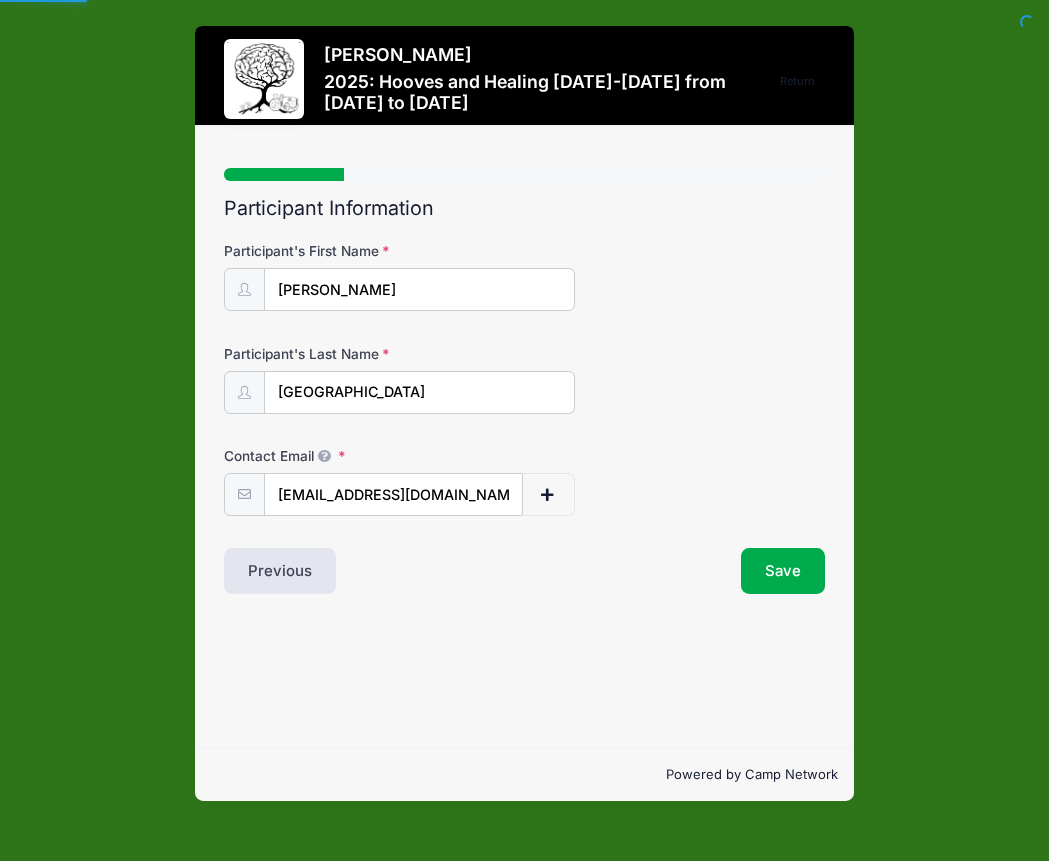 select on "GA" 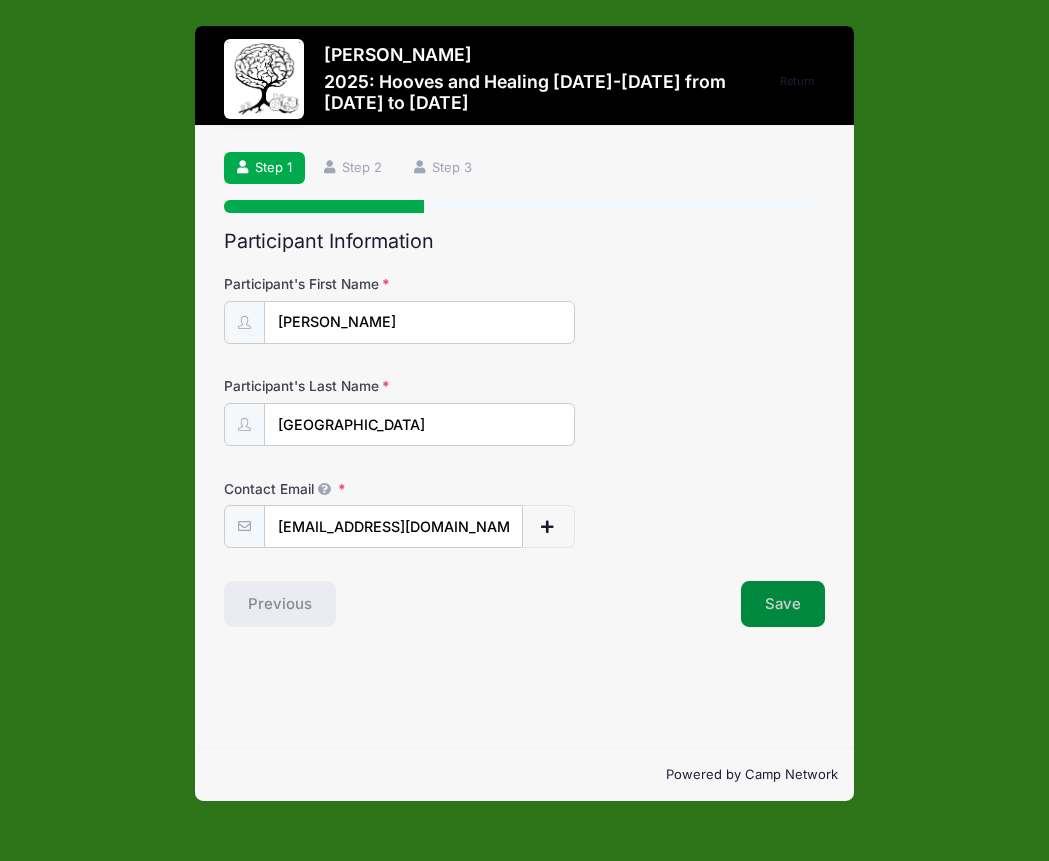 click on "Save" at bounding box center (783, 604) 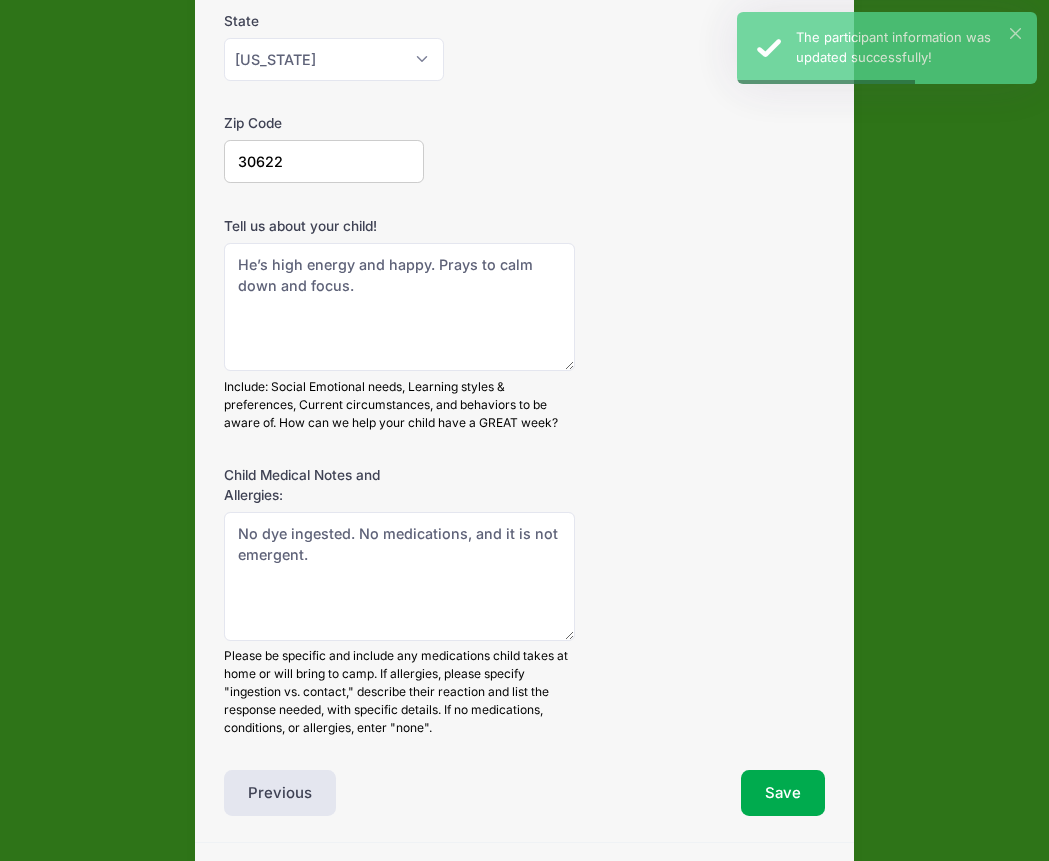 scroll, scrollTop: 575, scrollLeft: 0, axis: vertical 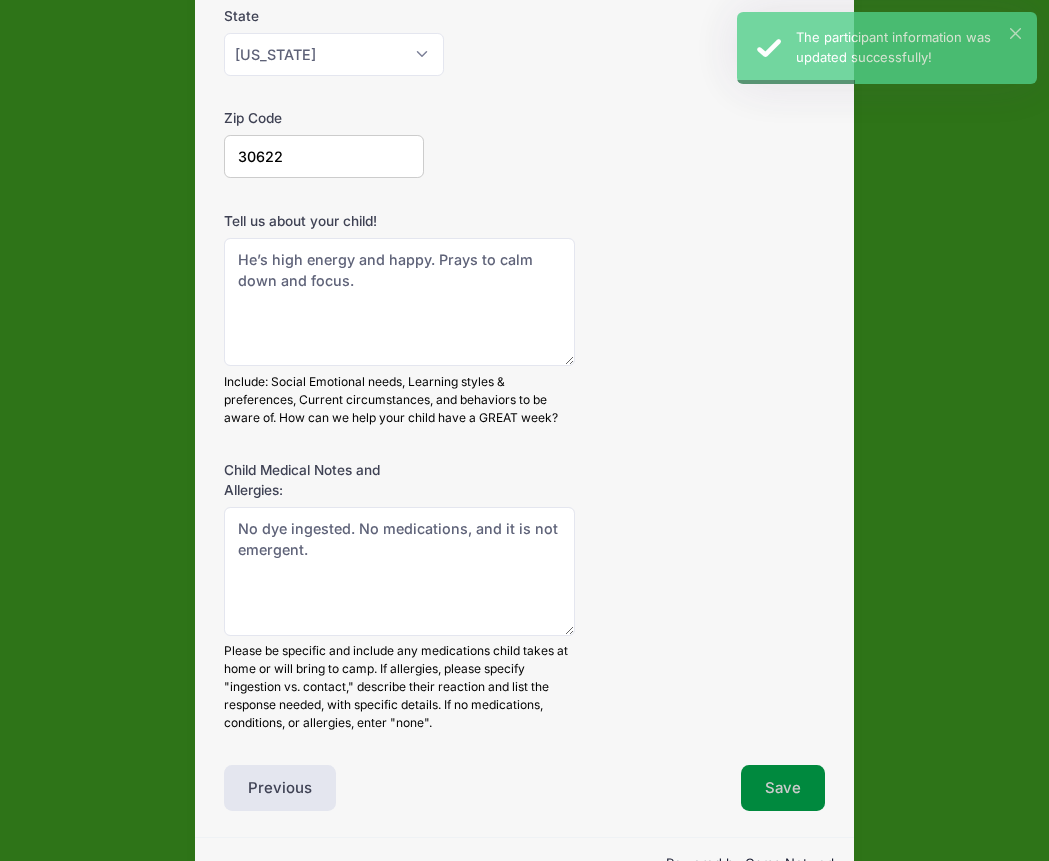 click on "Save" at bounding box center (783, 788) 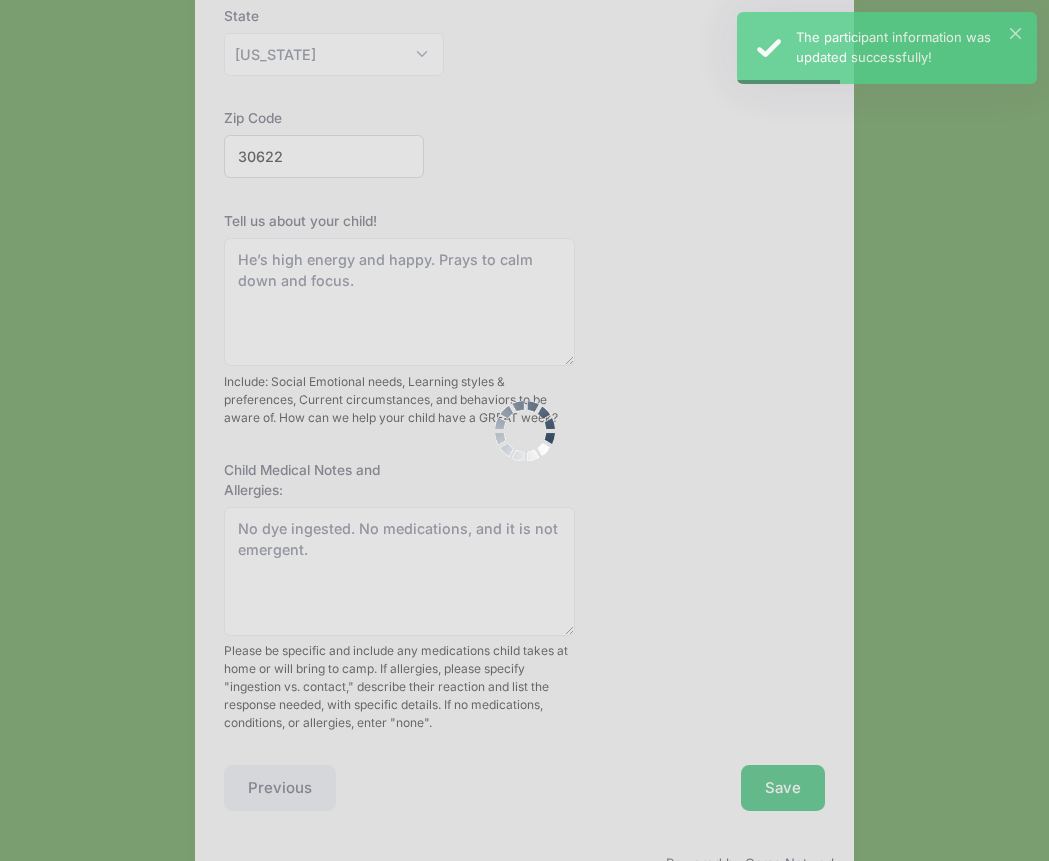 scroll, scrollTop: 0, scrollLeft: 0, axis: both 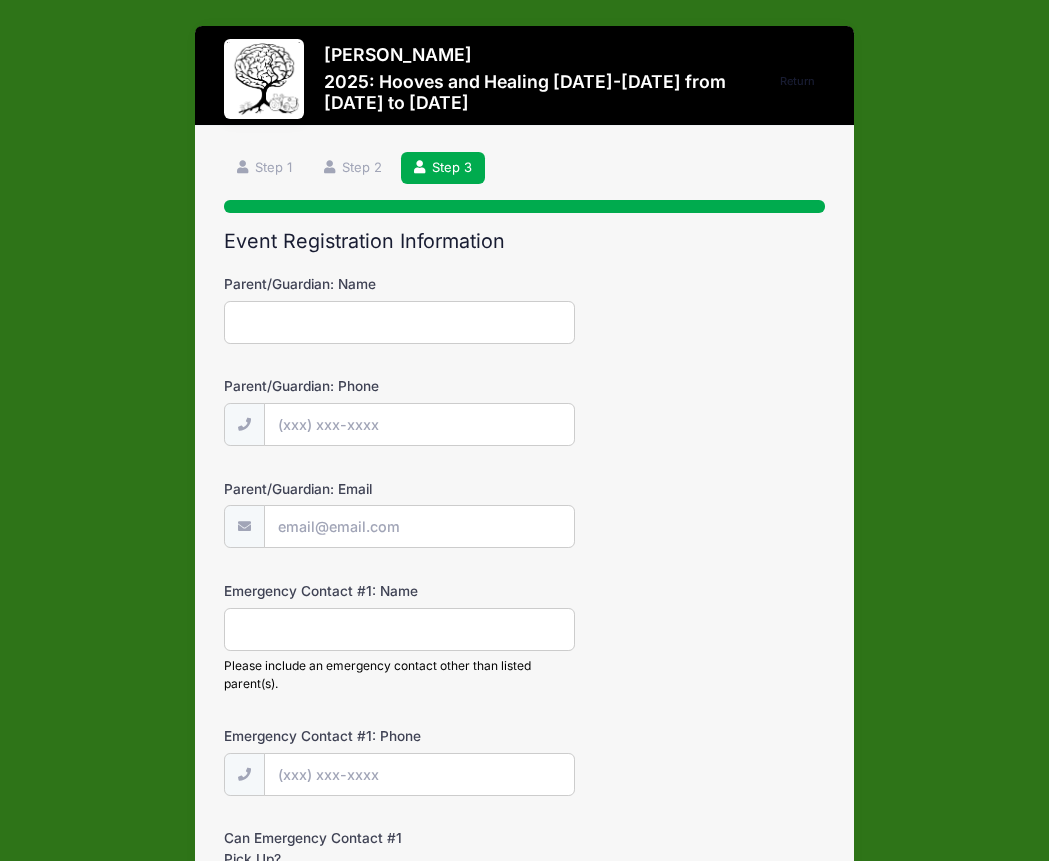 click on "Parent/Guardian: Name" at bounding box center (399, 322) 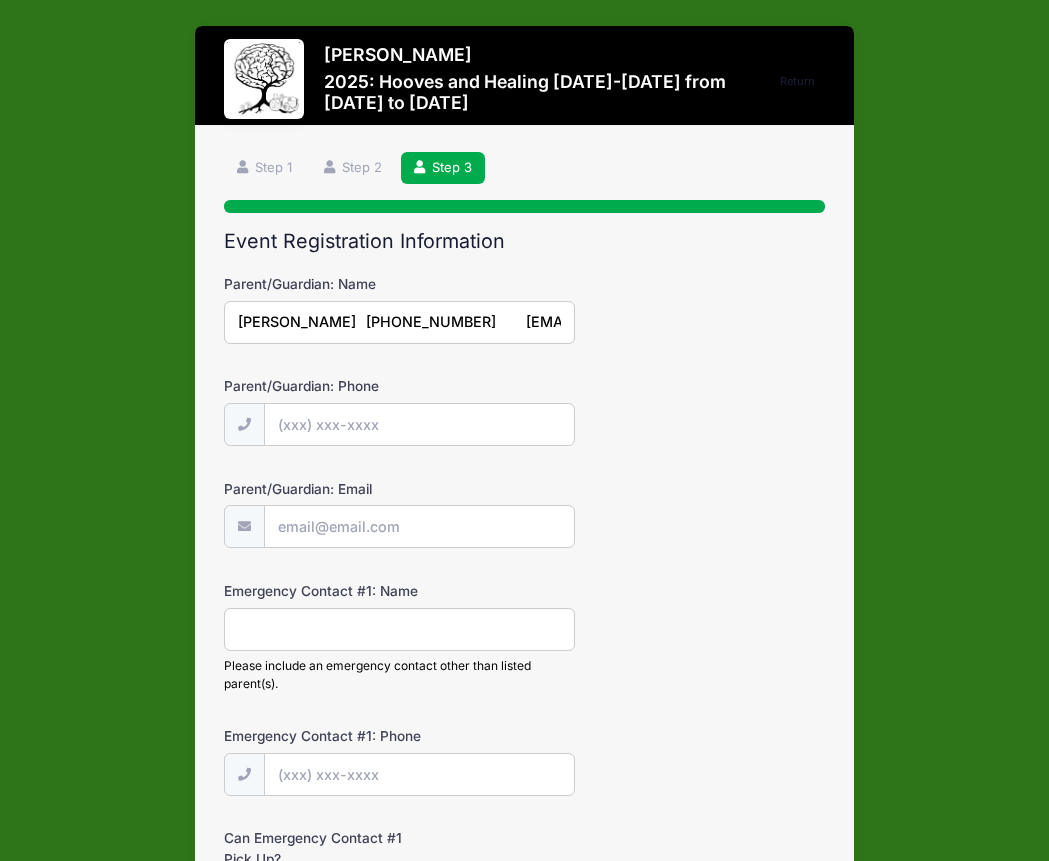 scroll, scrollTop: 0, scrollLeft: 96, axis: horizontal 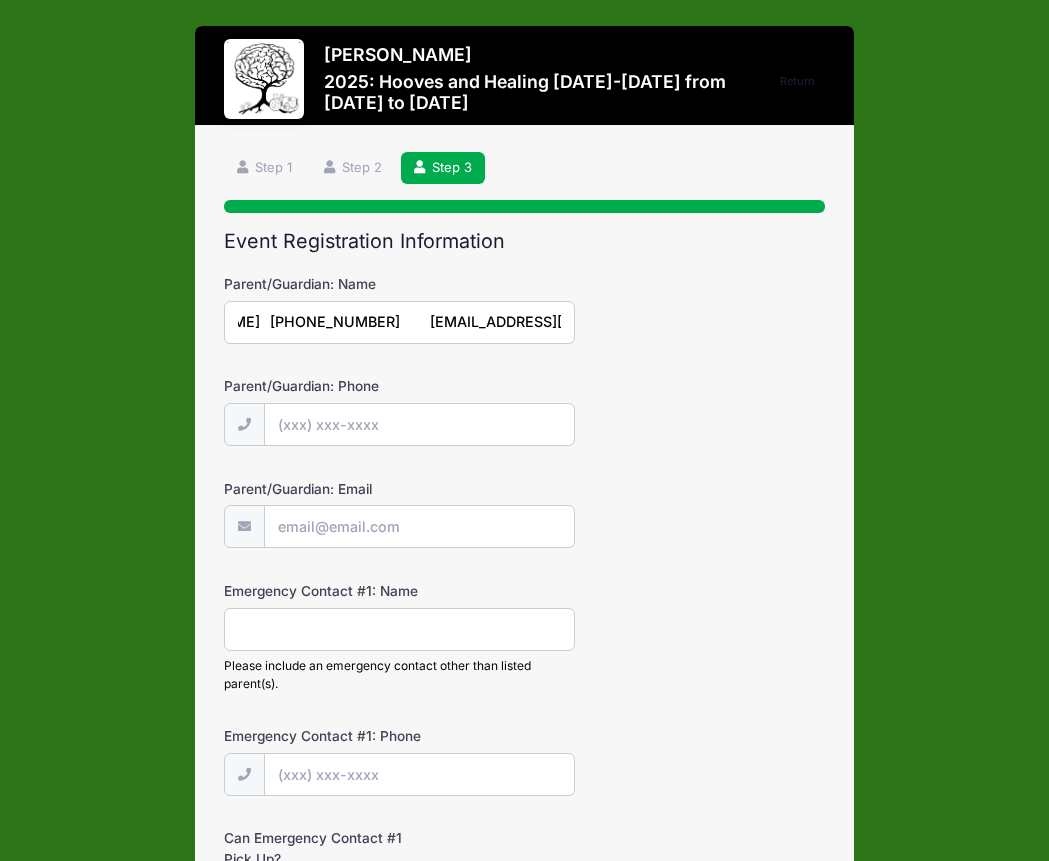 drag, startPoint x: 361, startPoint y: 322, endPoint x: 267, endPoint y: 321, distance: 94.00532 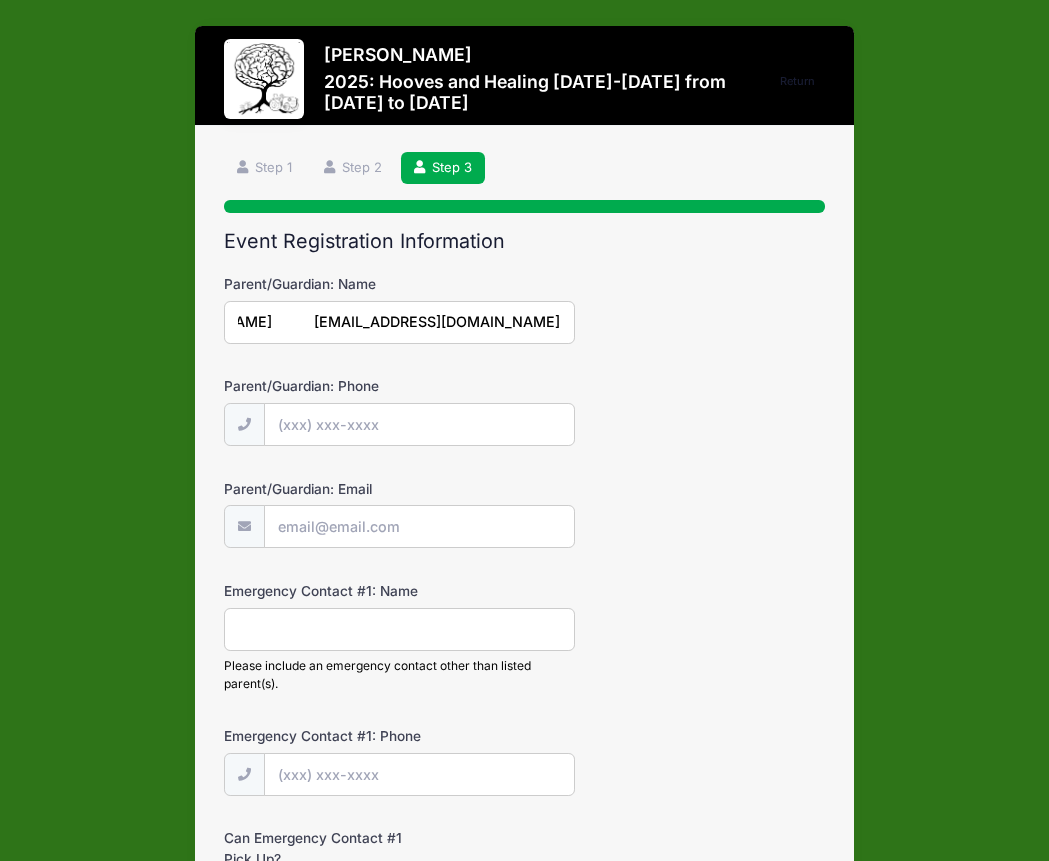 scroll, scrollTop: 0, scrollLeft: 4, axis: horizontal 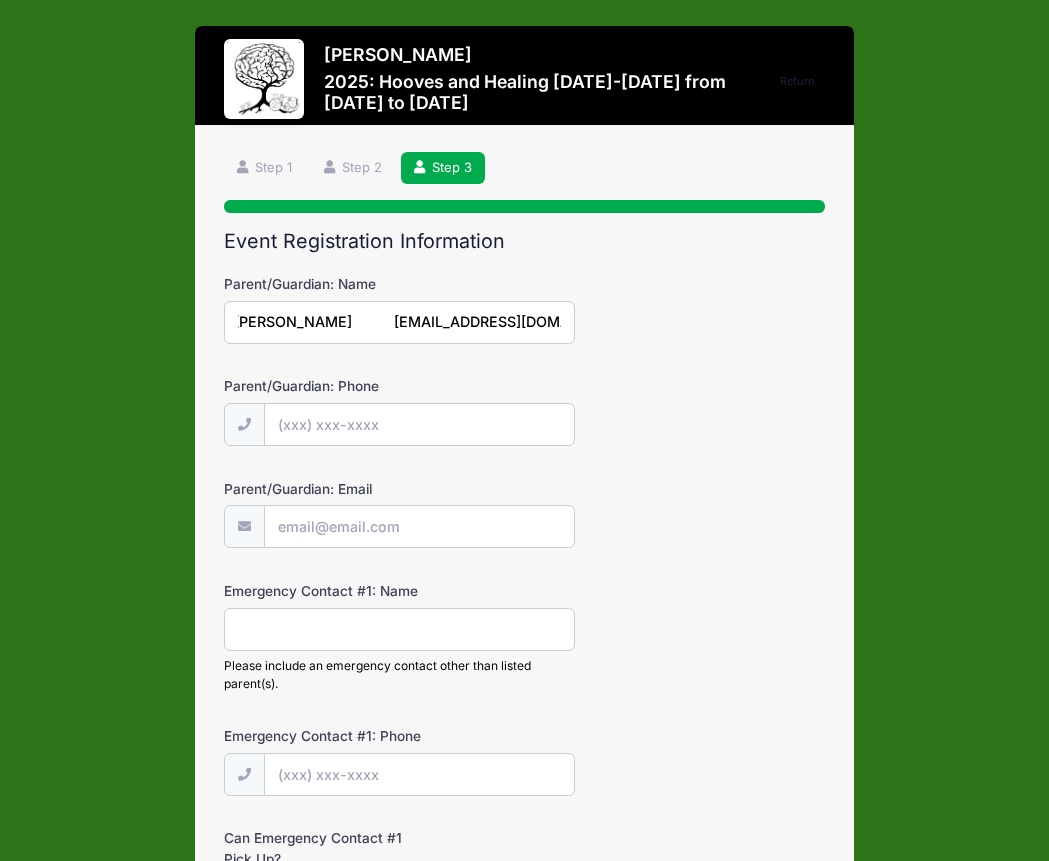 type on "Danae	Madrid		madriddanae@gmail.com" 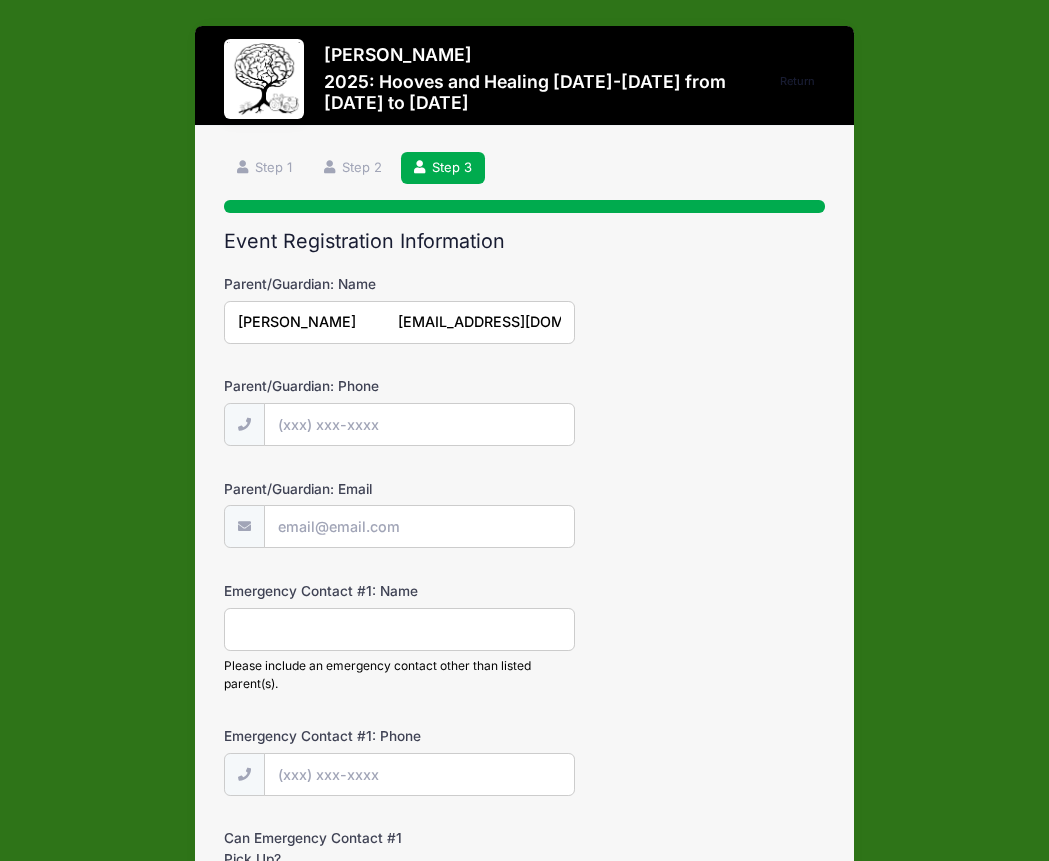 click on "Parent/Guardian: Phone" at bounding box center (419, 424) 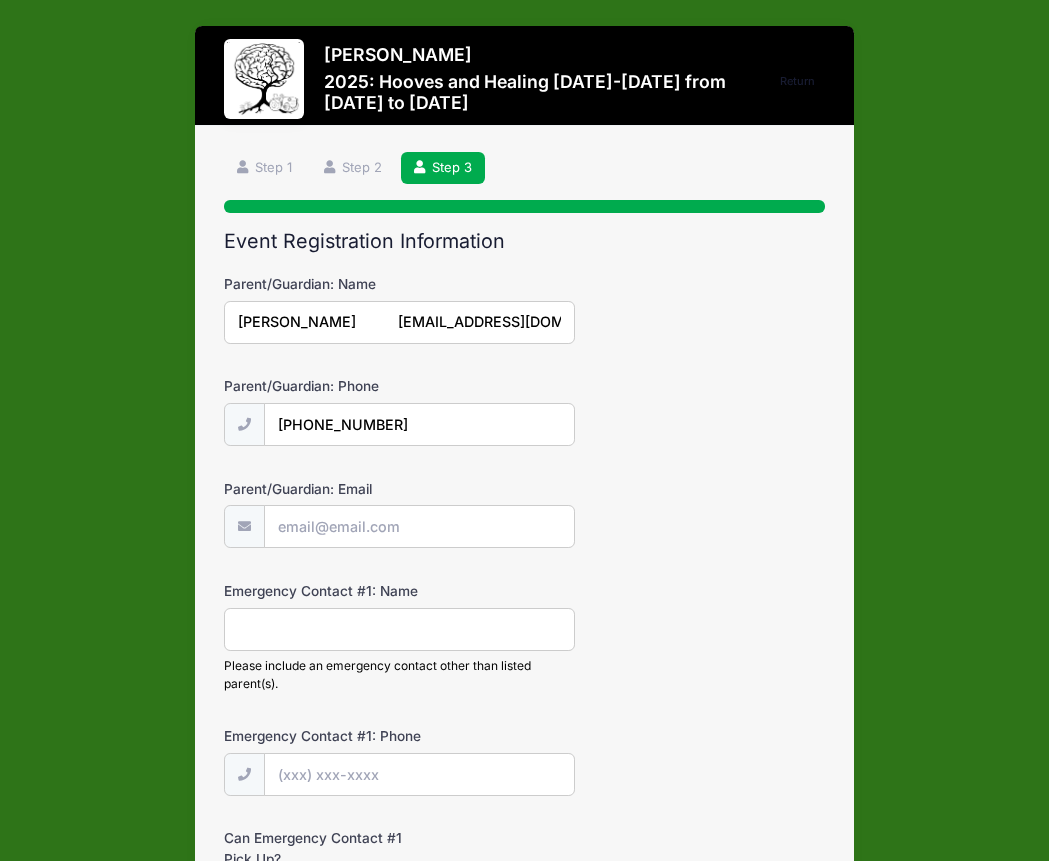 type on "[PHONE_NUMBER]" 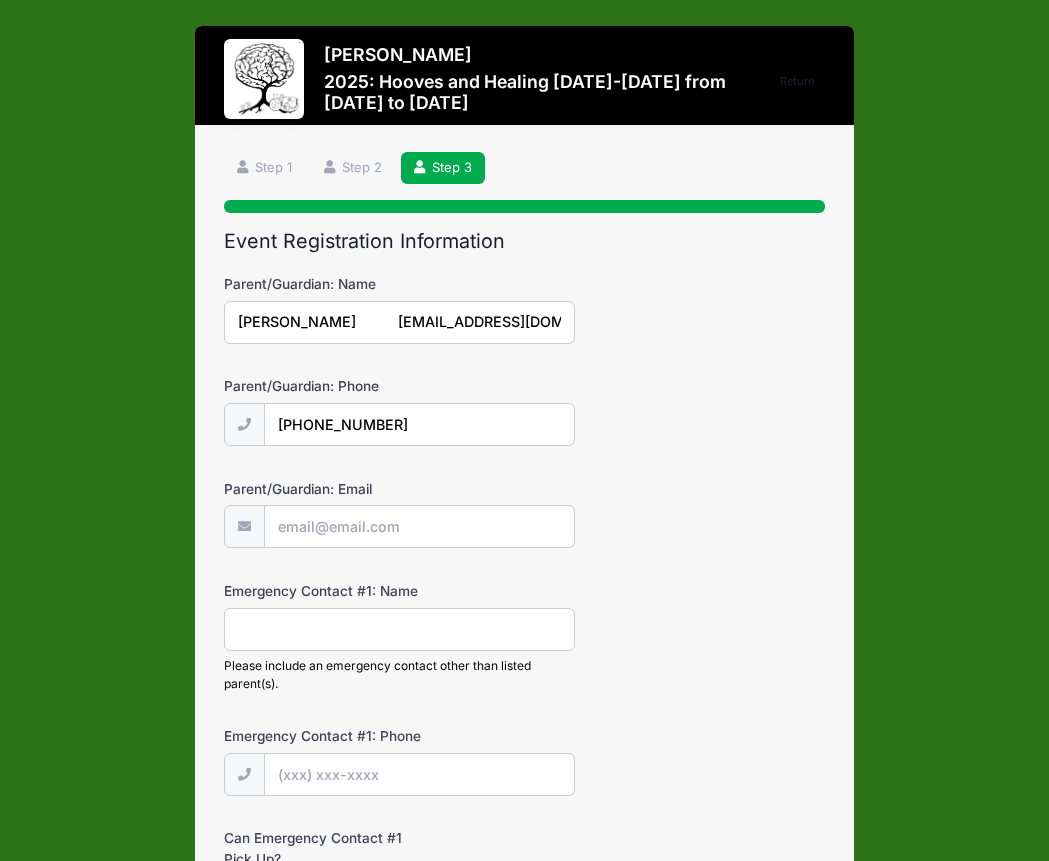 scroll, scrollTop: 0, scrollLeft: 4, axis: horizontal 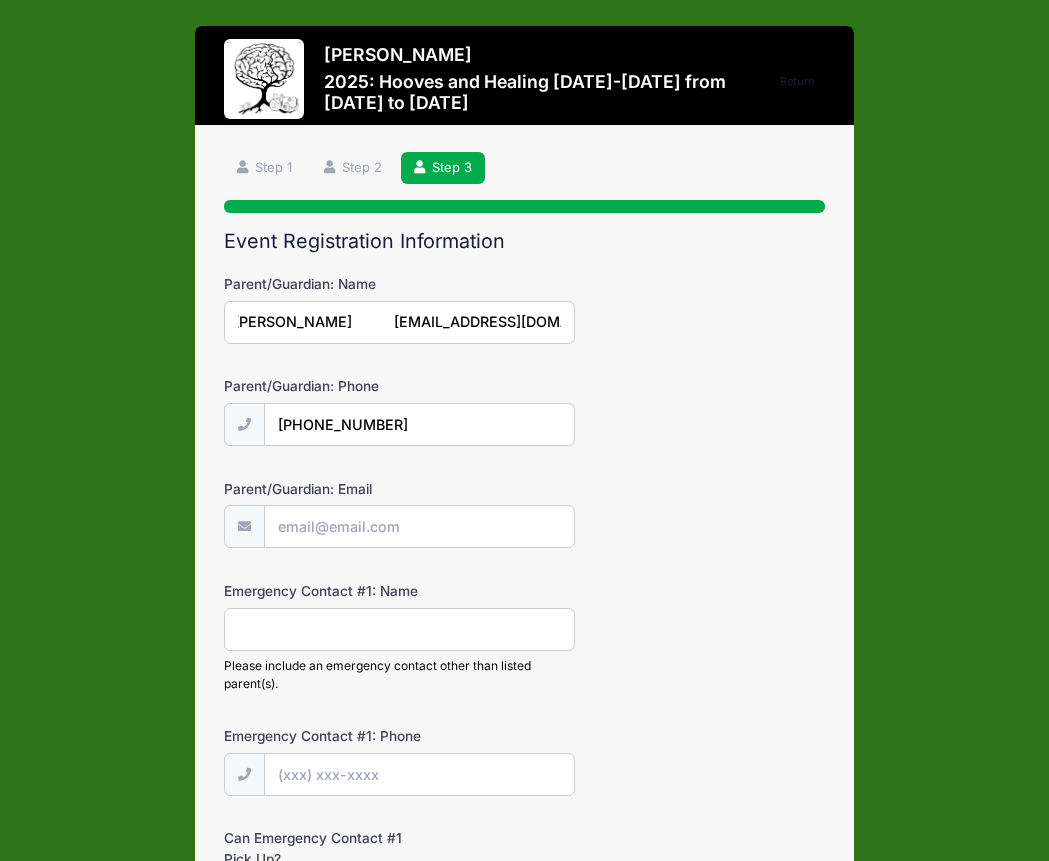 drag, startPoint x: 391, startPoint y: 325, endPoint x: 626, endPoint y: 324, distance: 235.00212 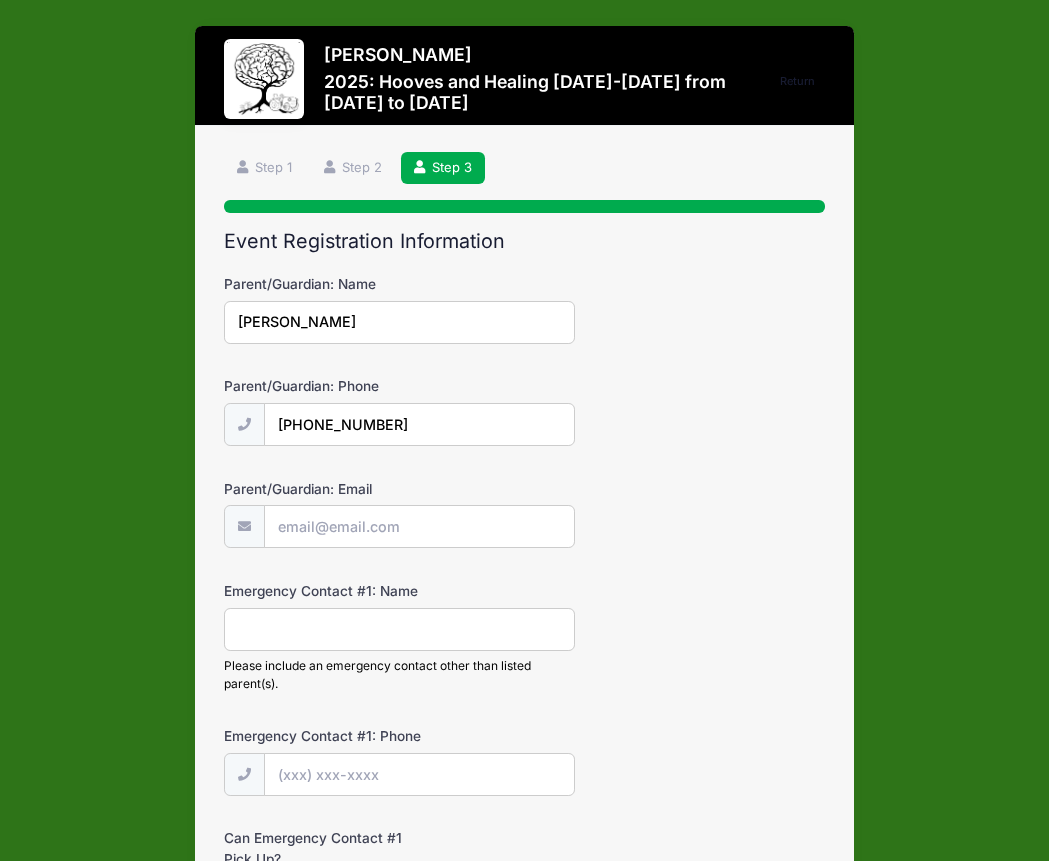 scroll, scrollTop: 0, scrollLeft: 0, axis: both 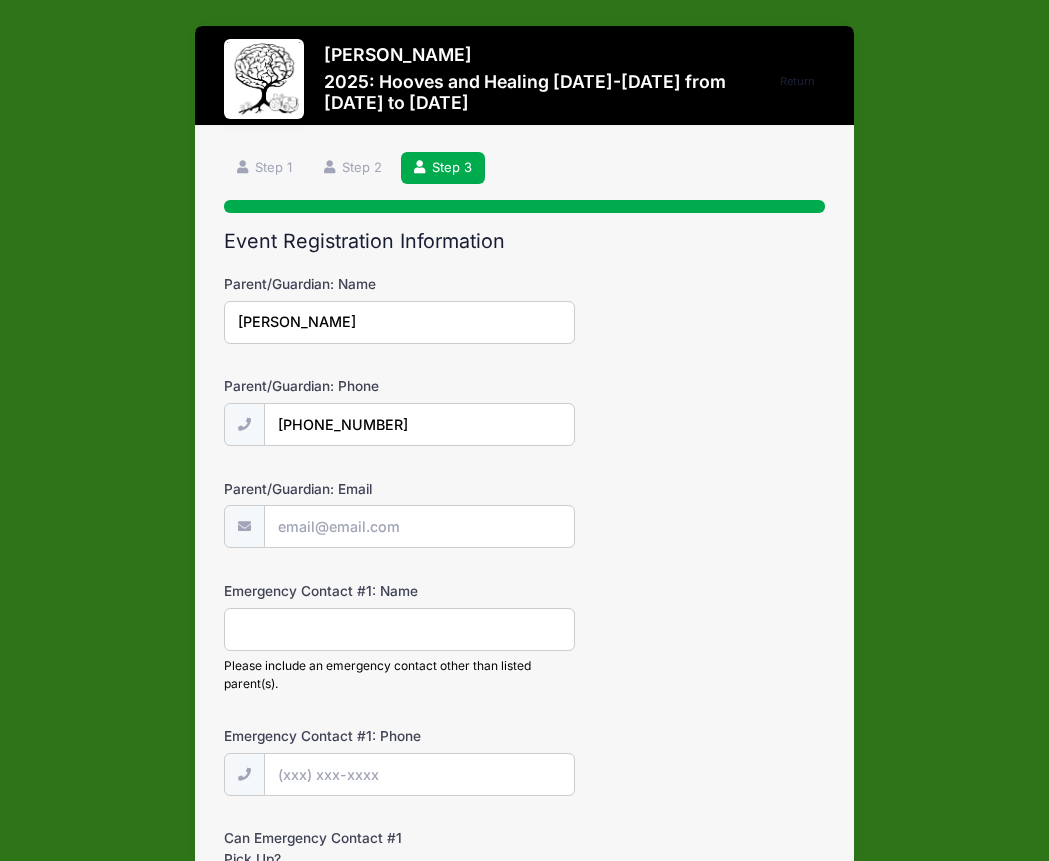 type on "Danae	Madrid" 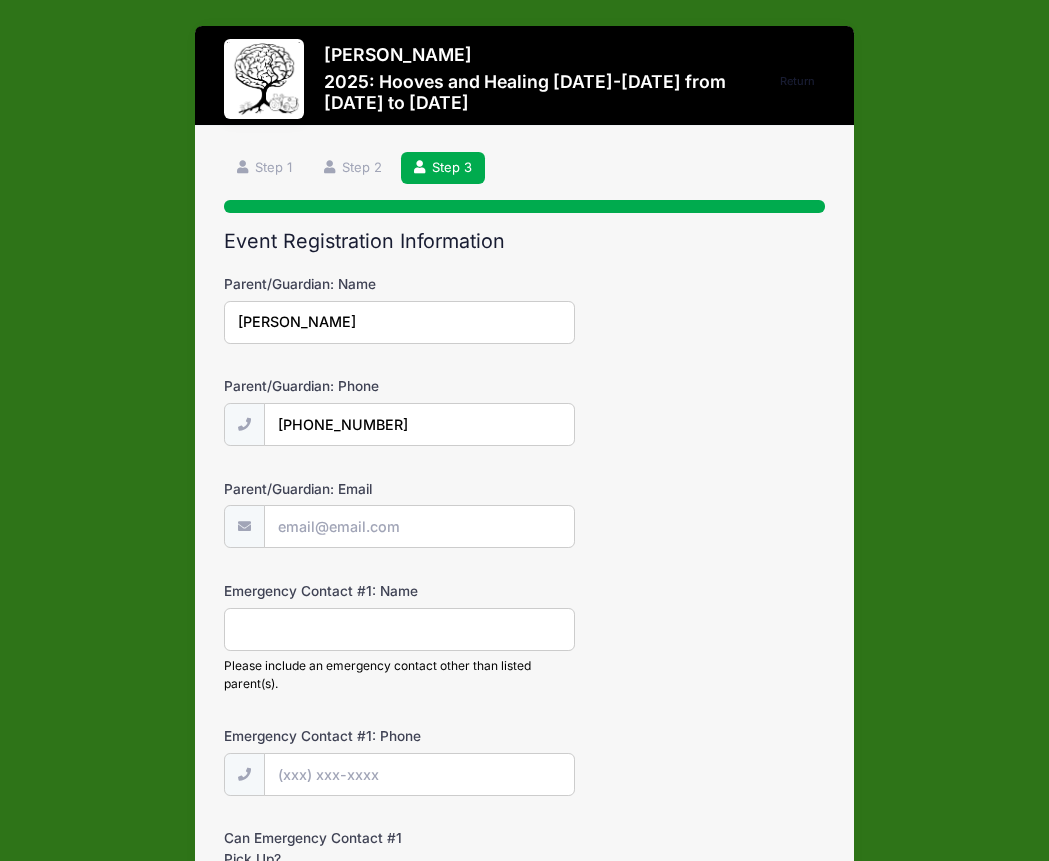 click on "Parent/Guardian: Email" at bounding box center [419, 526] 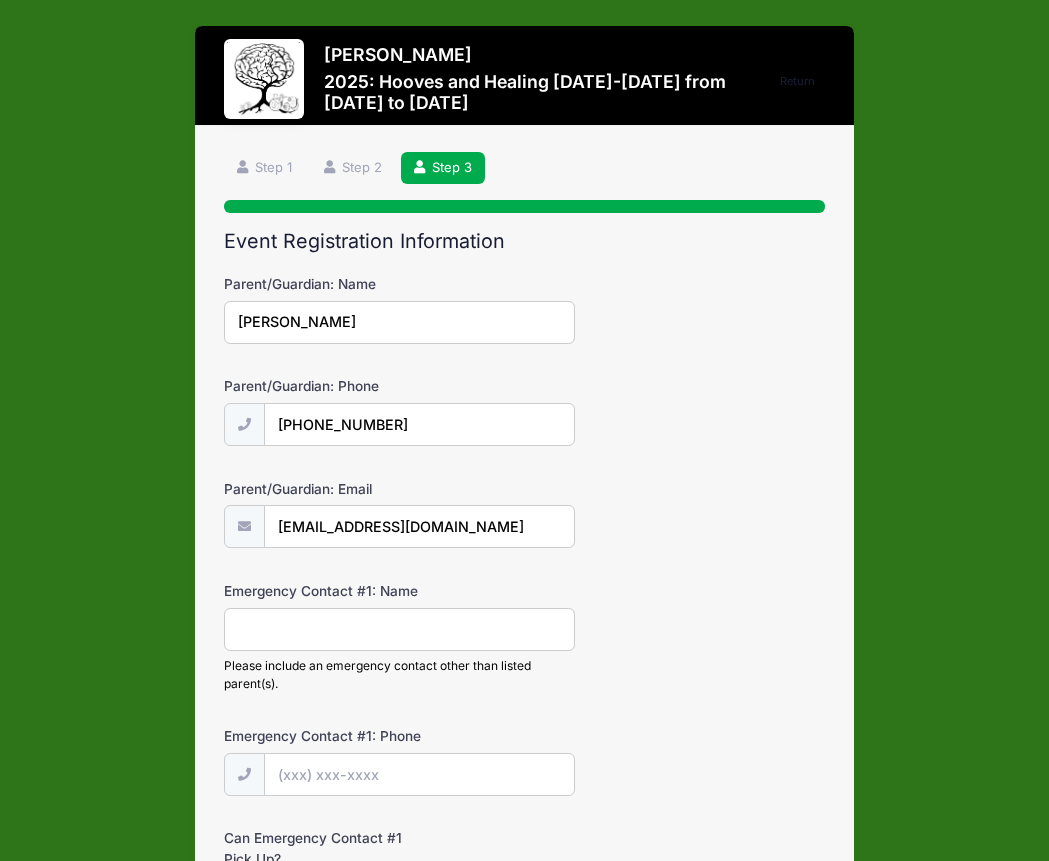type on "madriddanae@gmail.com" 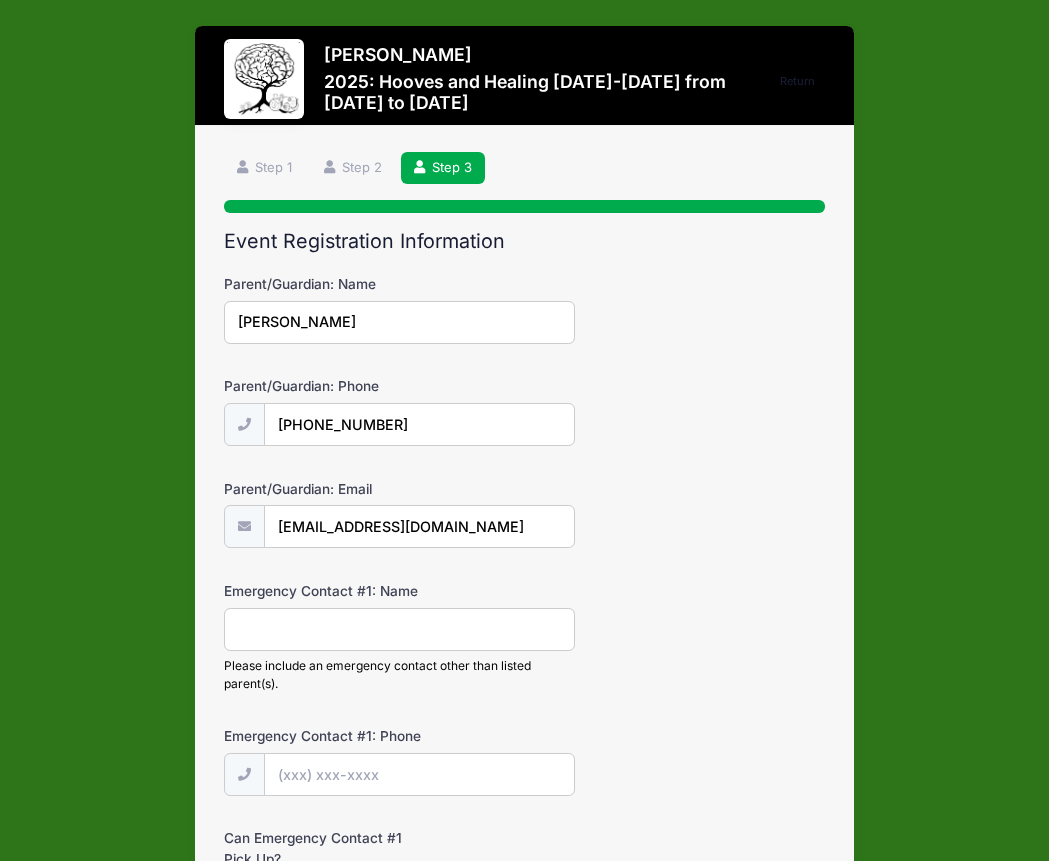click on "Danae	Madrid" at bounding box center (399, 322) 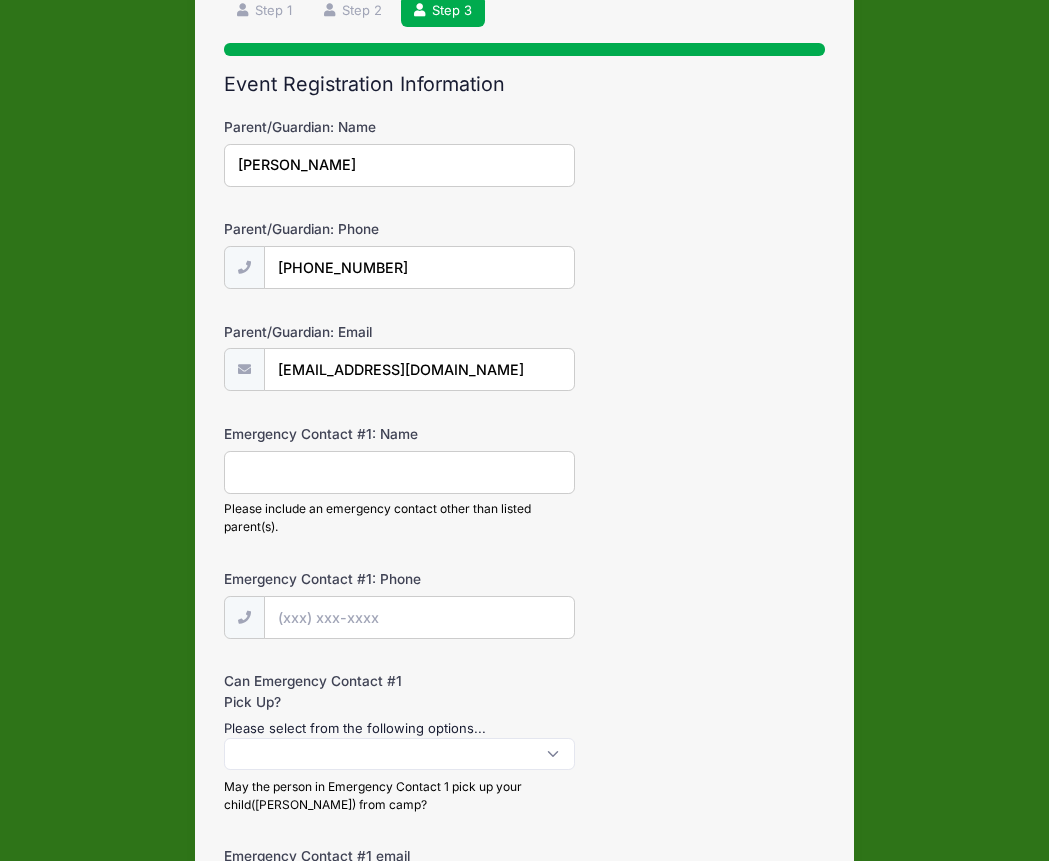 scroll, scrollTop: 160, scrollLeft: 0, axis: vertical 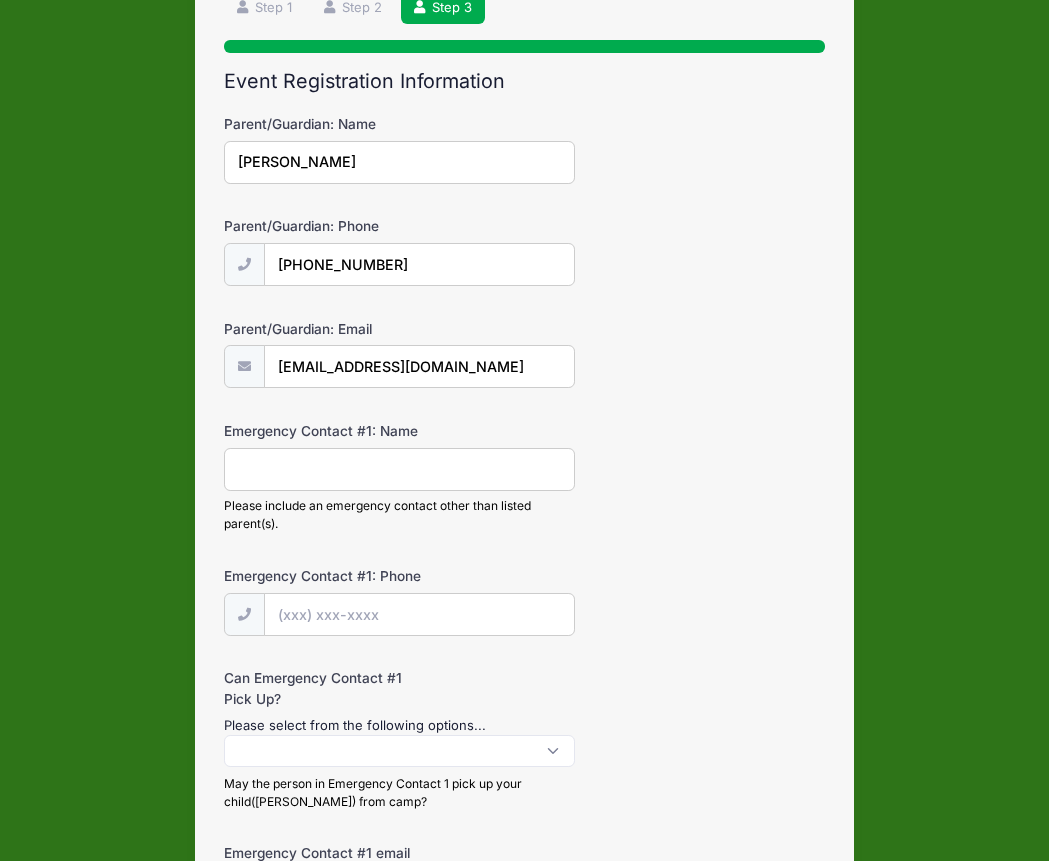 click on "Emergency Contact #1: Name" at bounding box center [399, 469] 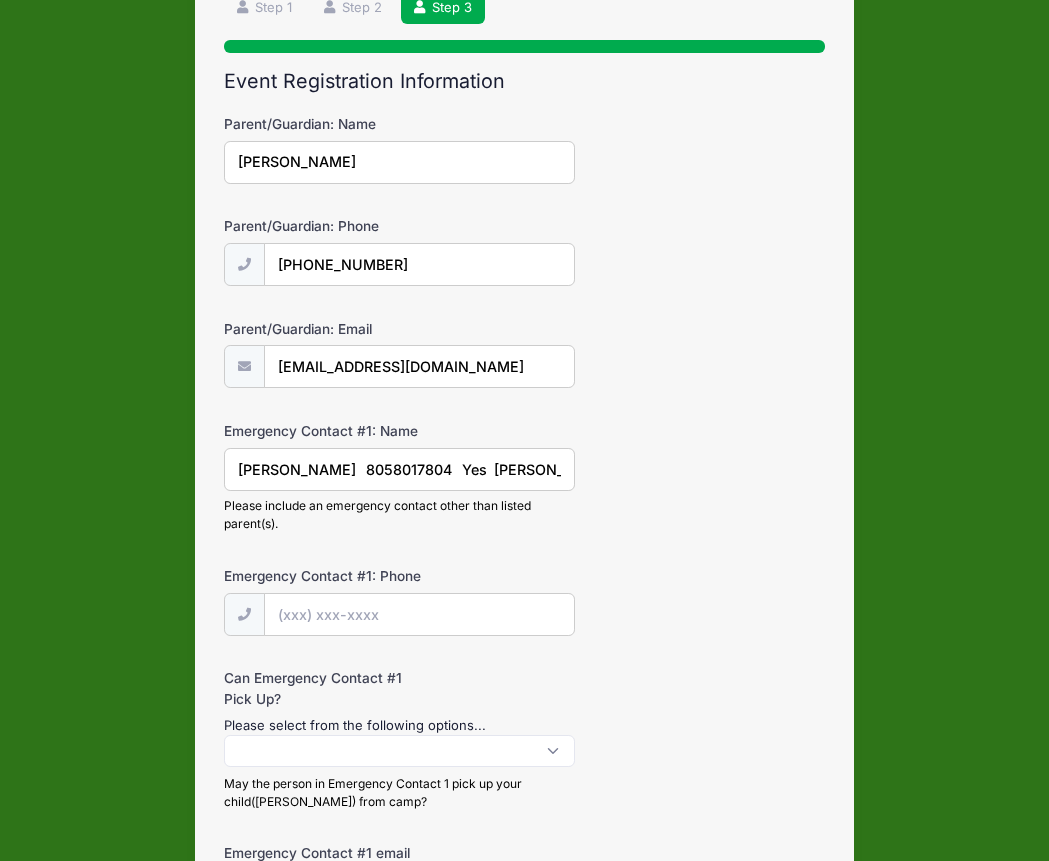 scroll, scrollTop: 0, scrollLeft: 99, axis: horizontal 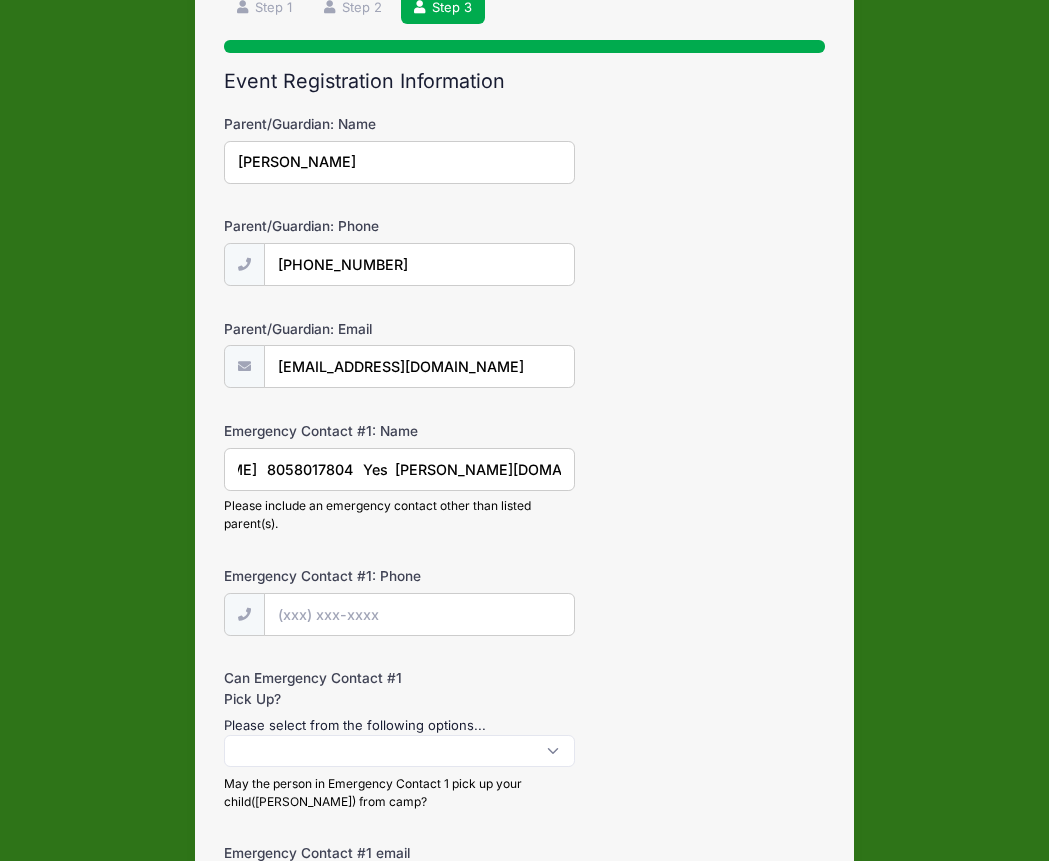 drag, startPoint x: 384, startPoint y: 474, endPoint x: 581, endPoint y: 474, distance: 197 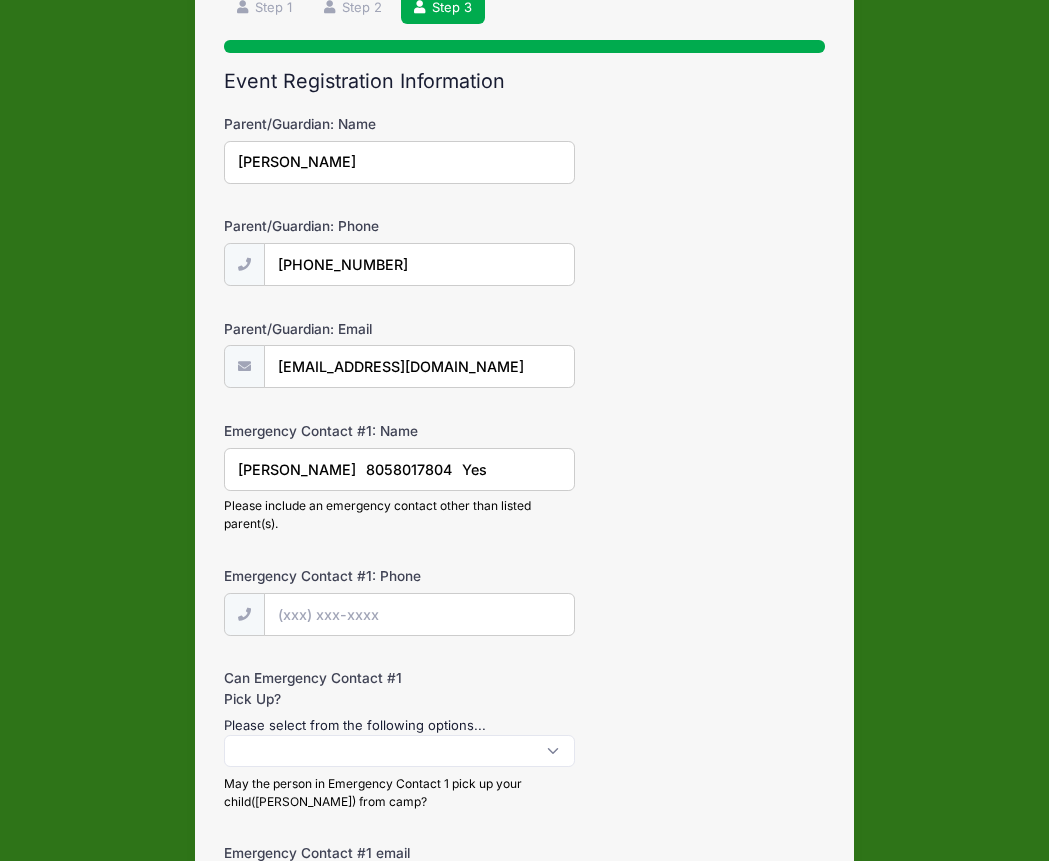 scroll, scrollTop: 0, scrollLeft: 0, axis: both 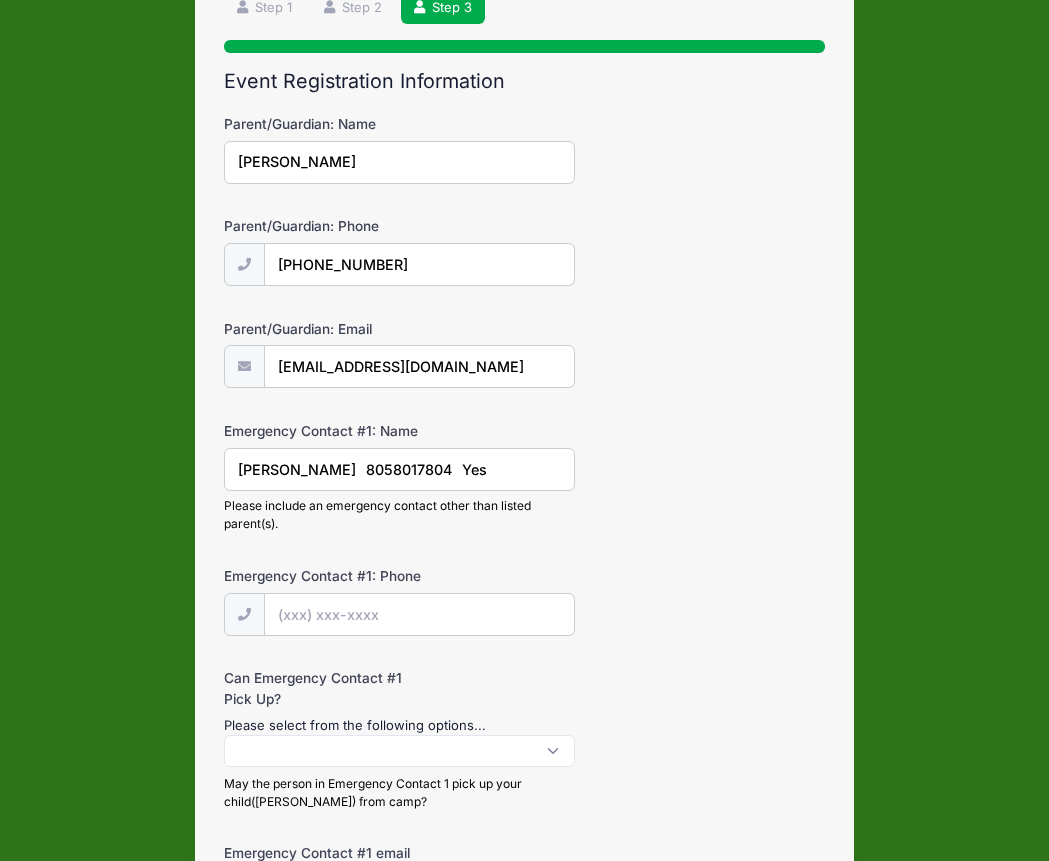 type on "Phillip	Madrid	8058017804	Yes" 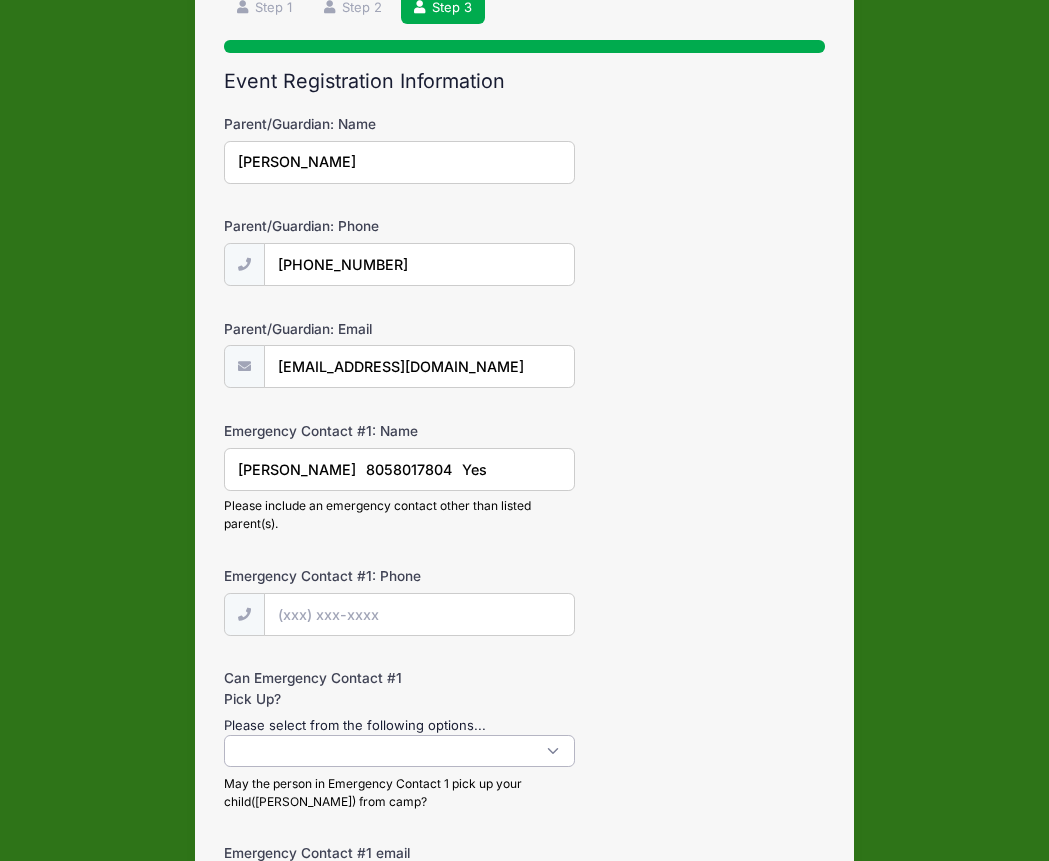 click at bounding box center [399, 751] 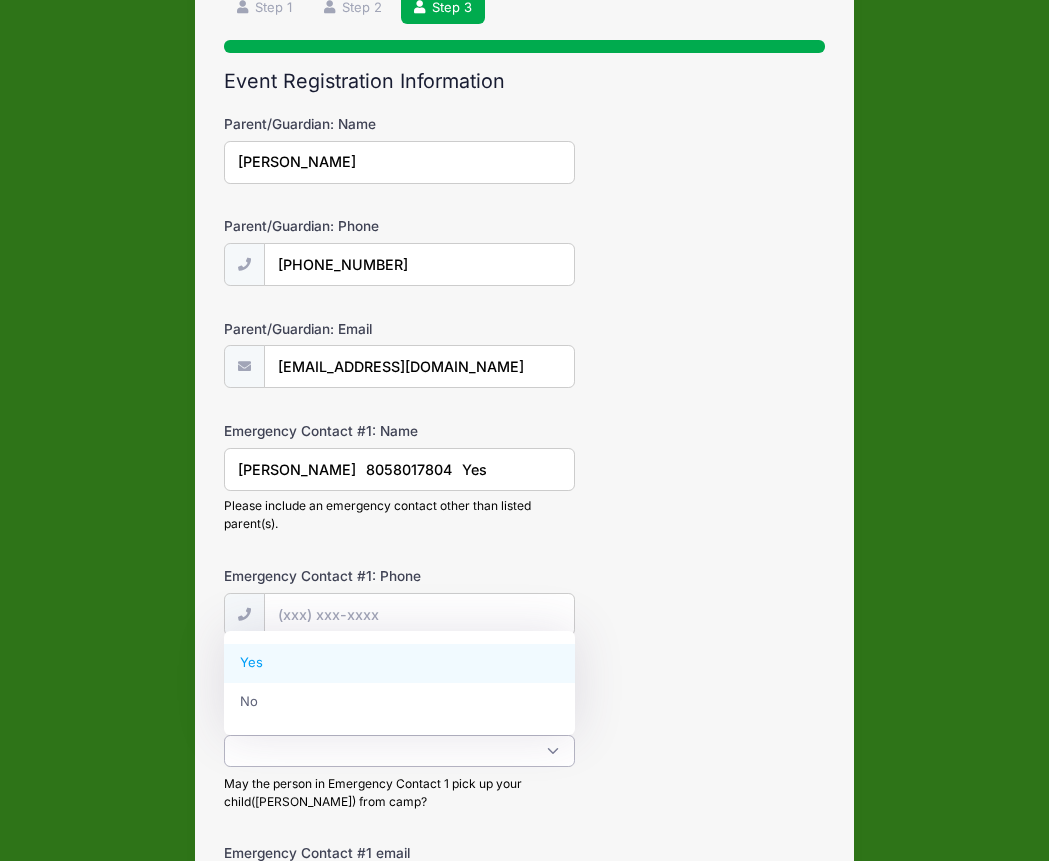 select on "Yes" 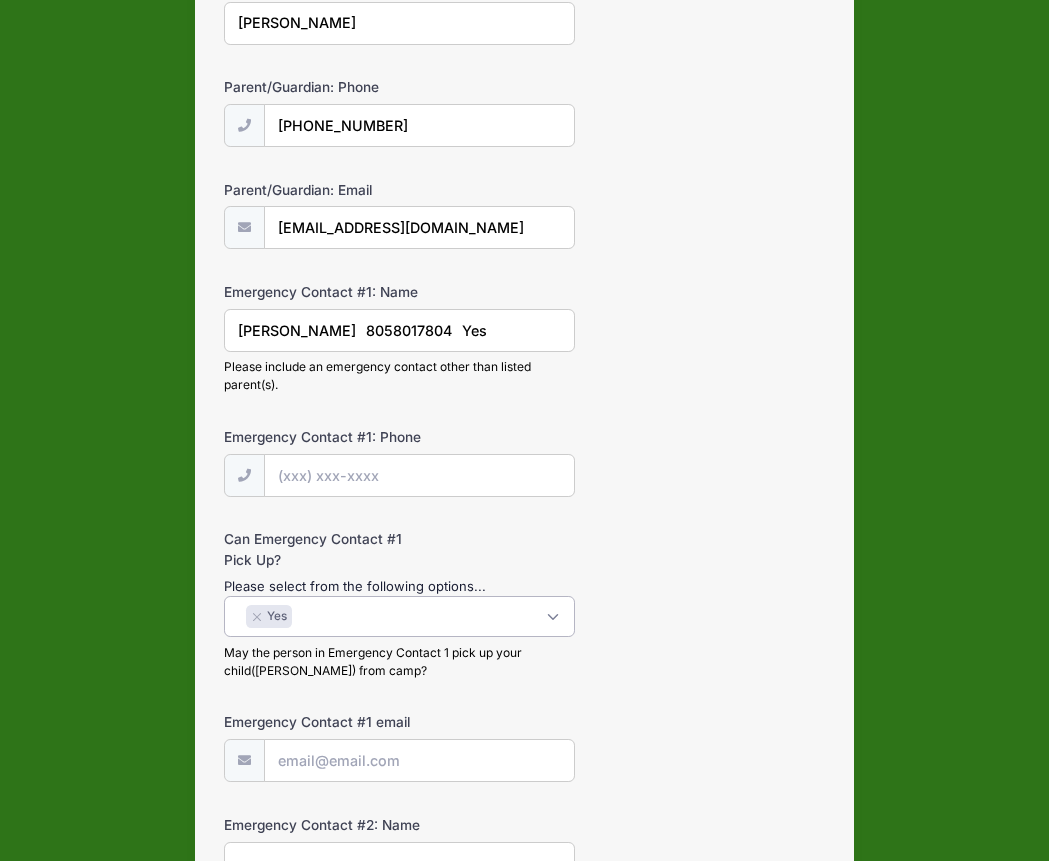 scroll, scrollTop: 320, scrollLeft: 0, axis: vertical 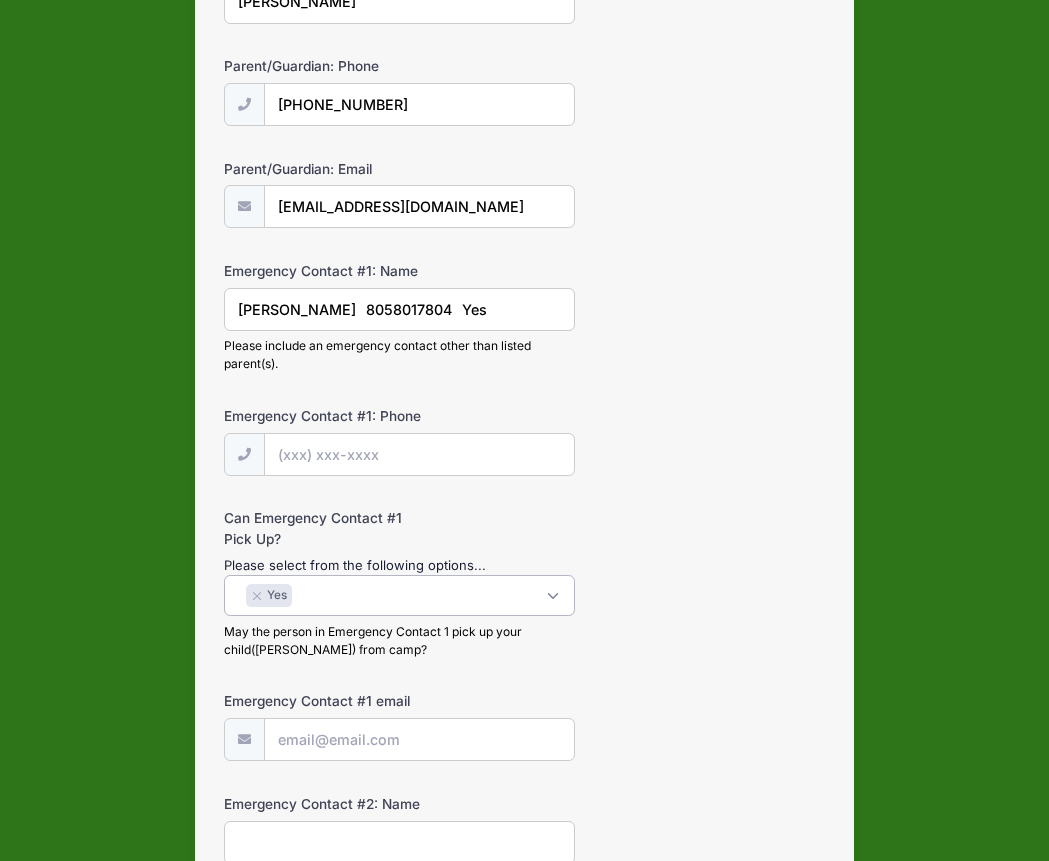 click on "Emergency Contact #1 email" at bounding box center [419, 739] 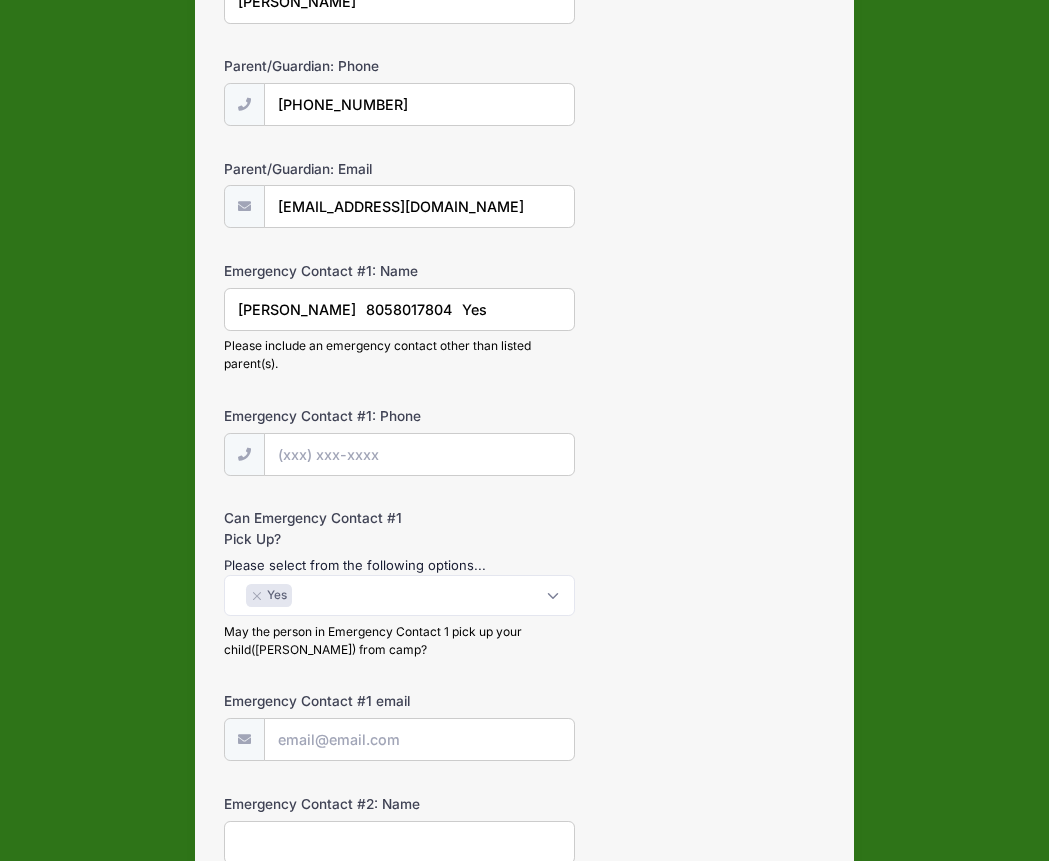 paste on "phillip.madrid@gmail.com" 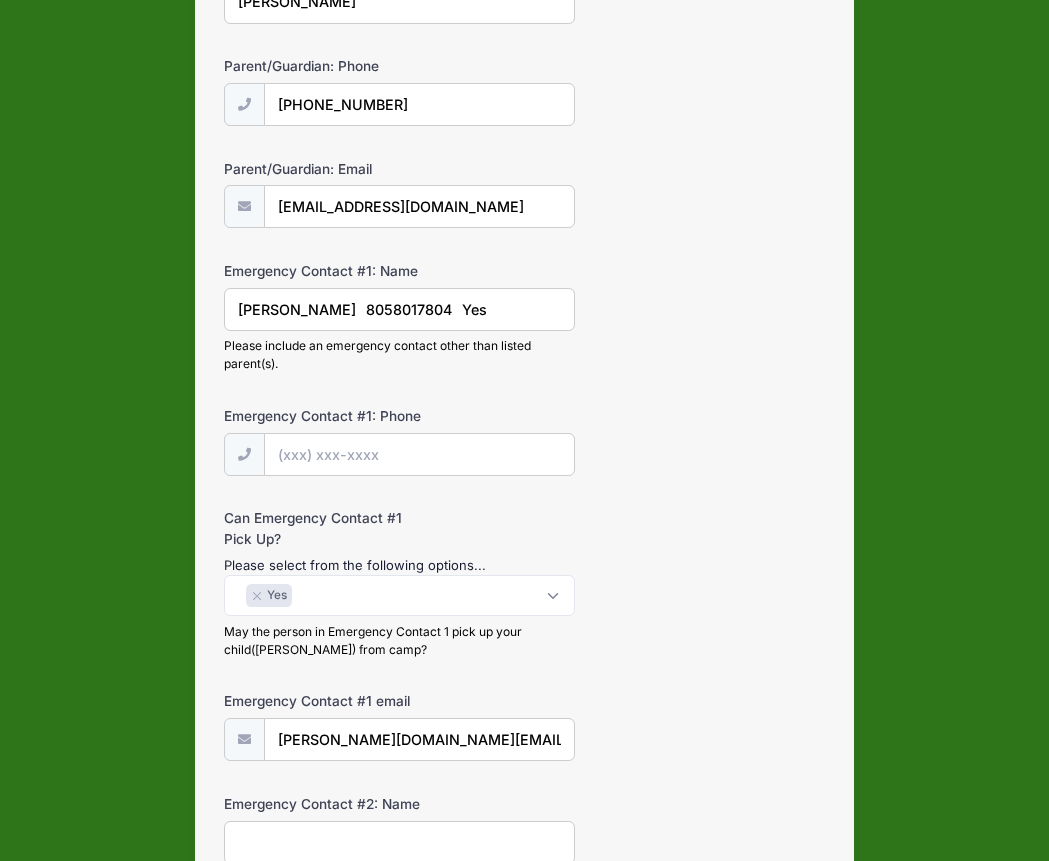 type on "phillip.madrid@gmail.com" 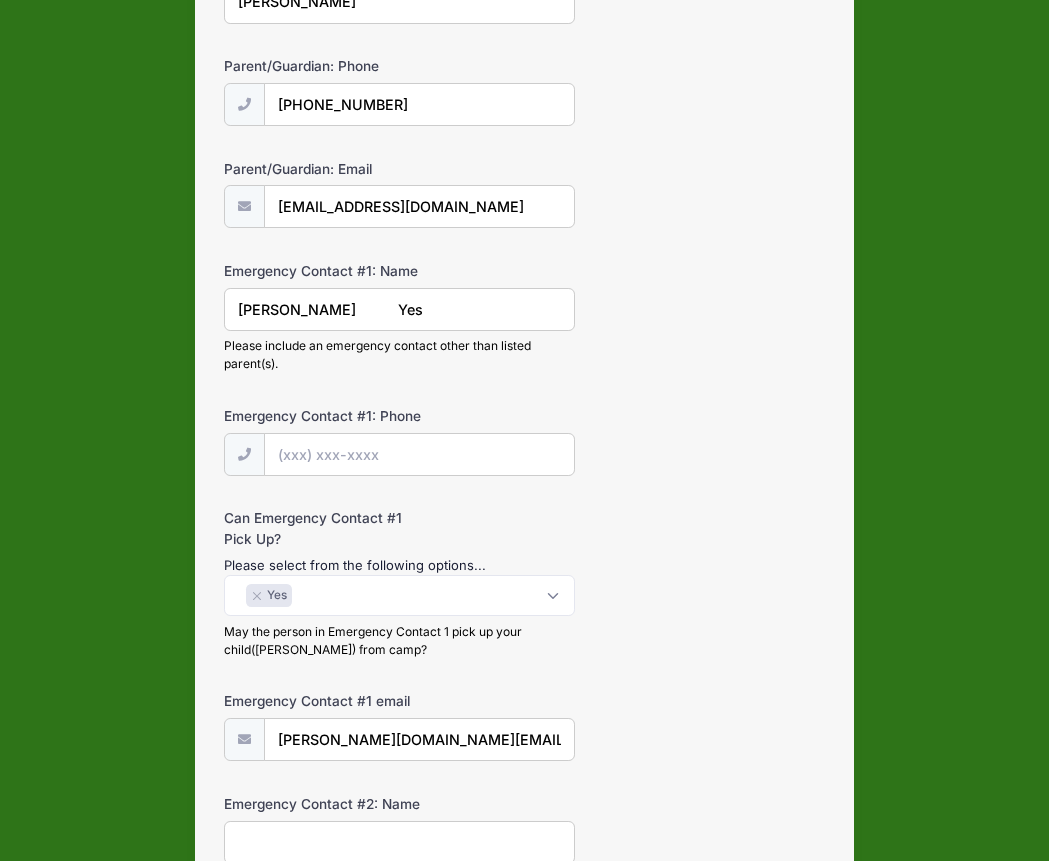 type on "Phillip	Madrid		Yes" 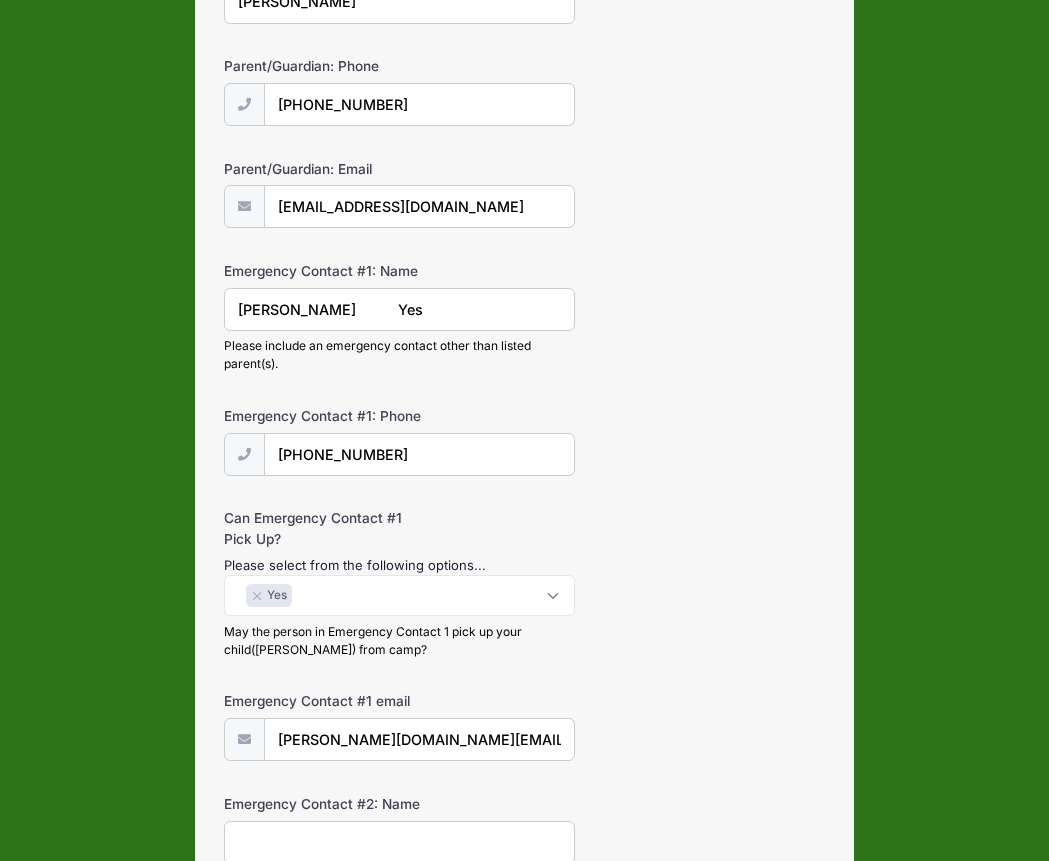 type on "(805) 801-7804" 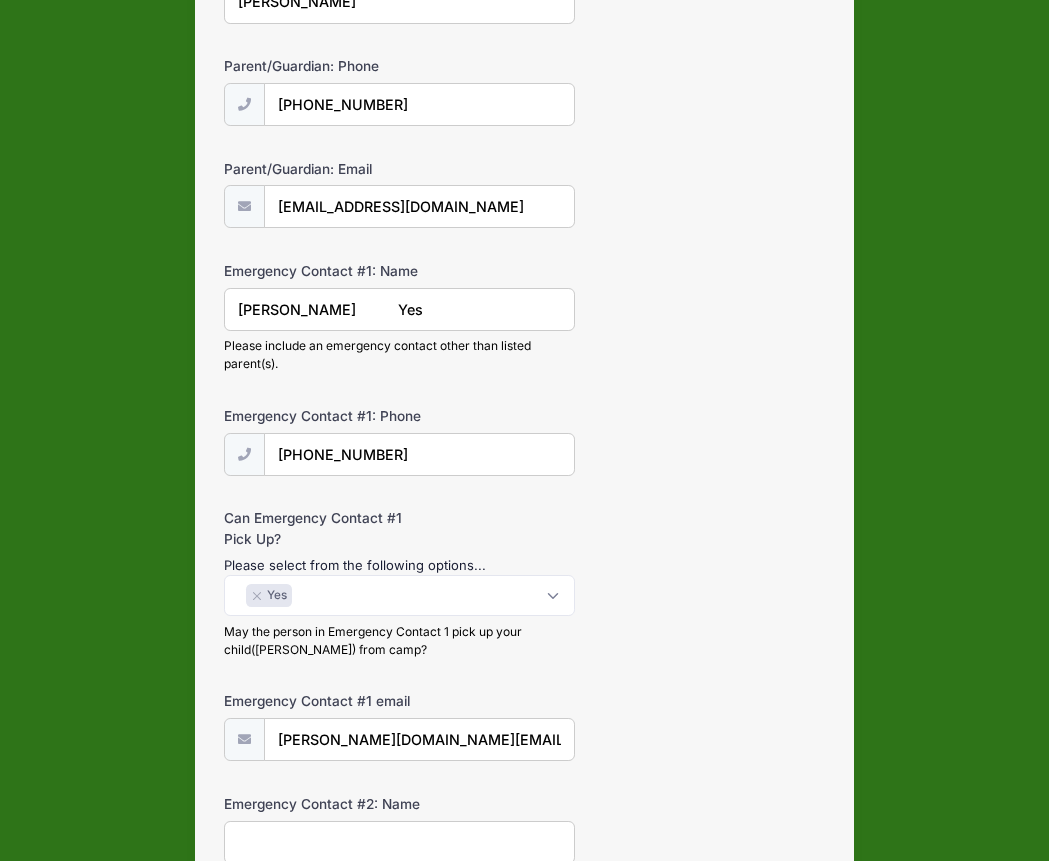 drag, startPoint x: 446, startPoint y: 311, endPoint x: 360, endPoint y: 310, distance: 86.00581 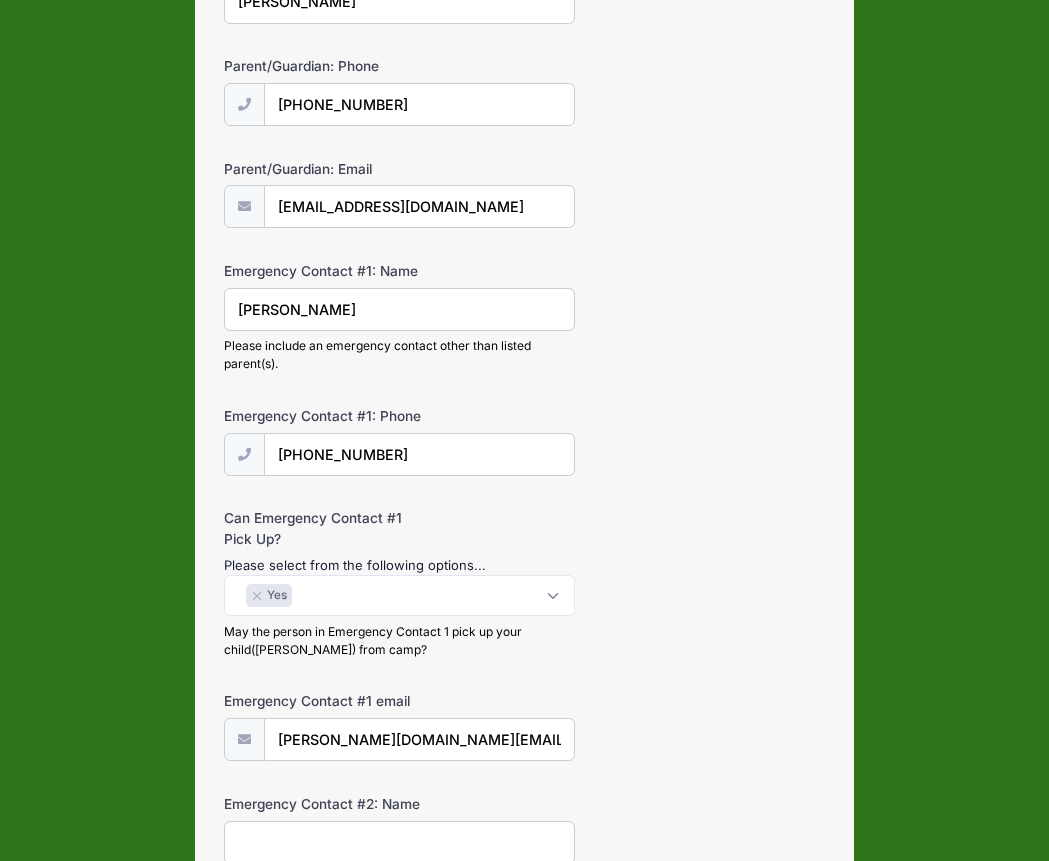 type on "Phillip Madrid" 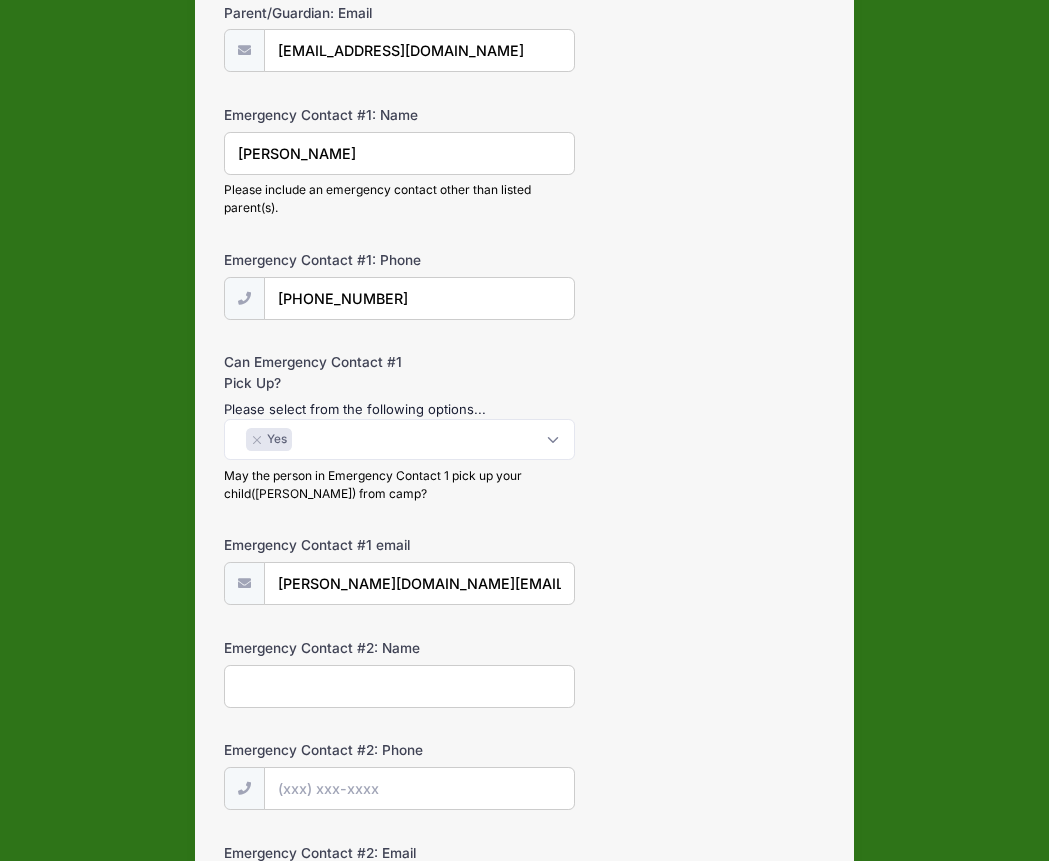 scroll, scrollTop: 531, scrollLeft: 0, axis: vertical 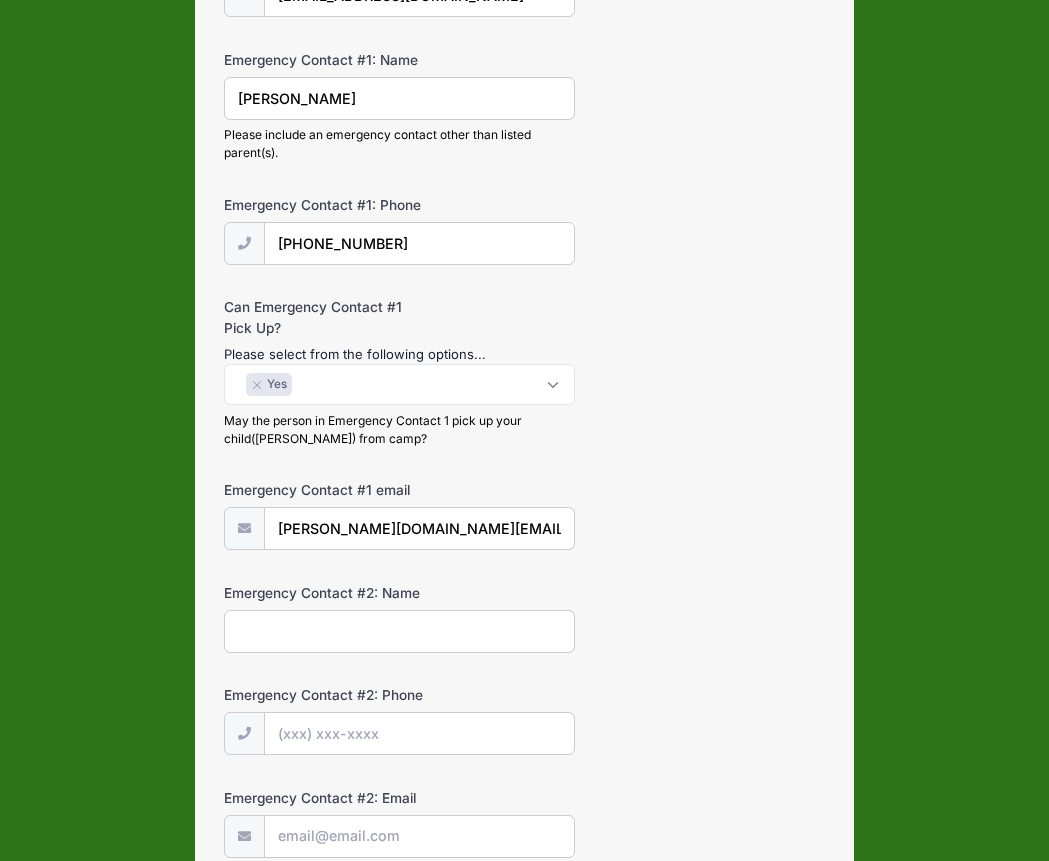 click on "Emergency Contact #2: Name" at bounding box center [399, 631] 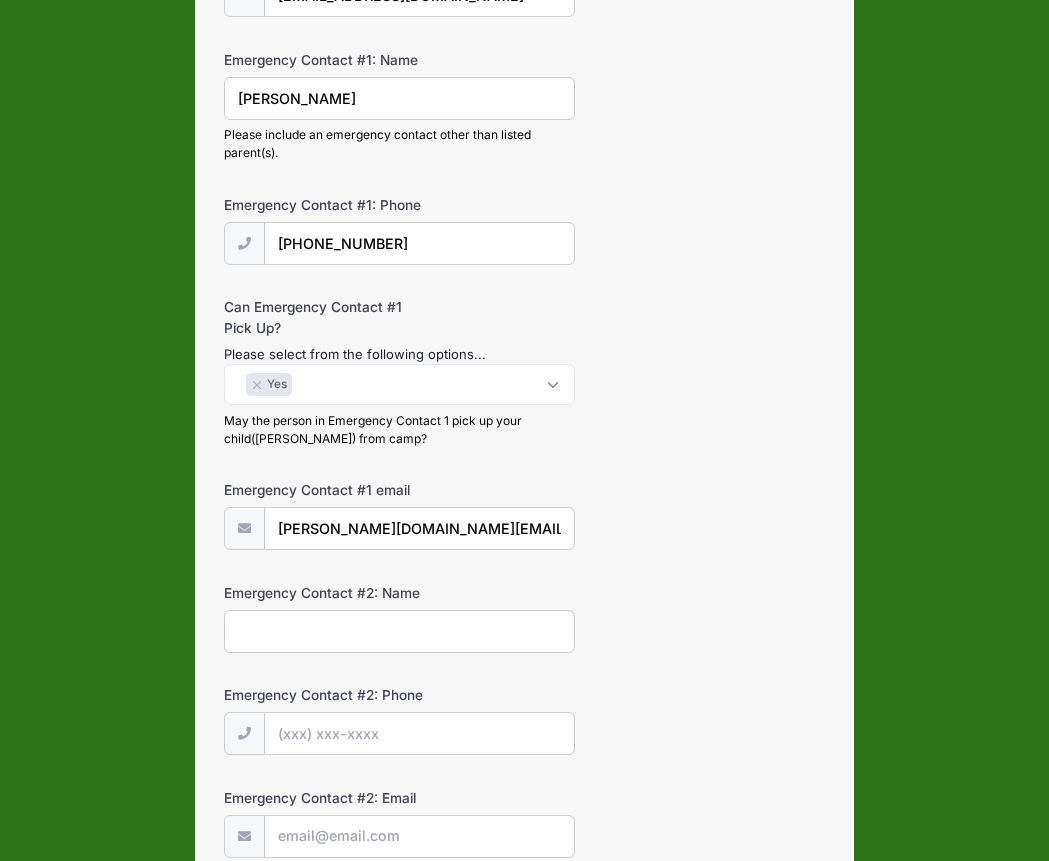 click on "Parent/Guardian: Name
Danae Madrid
Parent/Guardian: Phone
(661) 477-3086
Parent/Guardian: Email
madriddanae@gmail.com
Emergency Contact #1: Name
Yes" at bounding box center (524, 444) 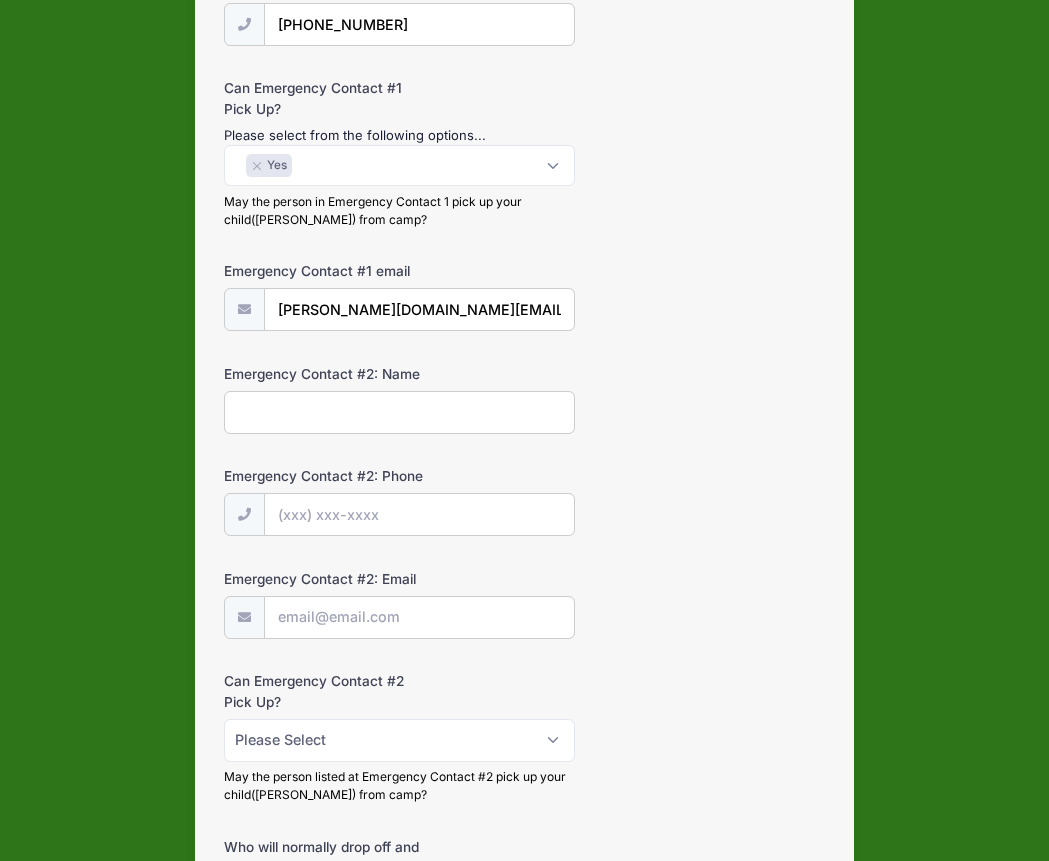 scroll, scrollTop: 749, scrollLeft: 0, axis: vertical 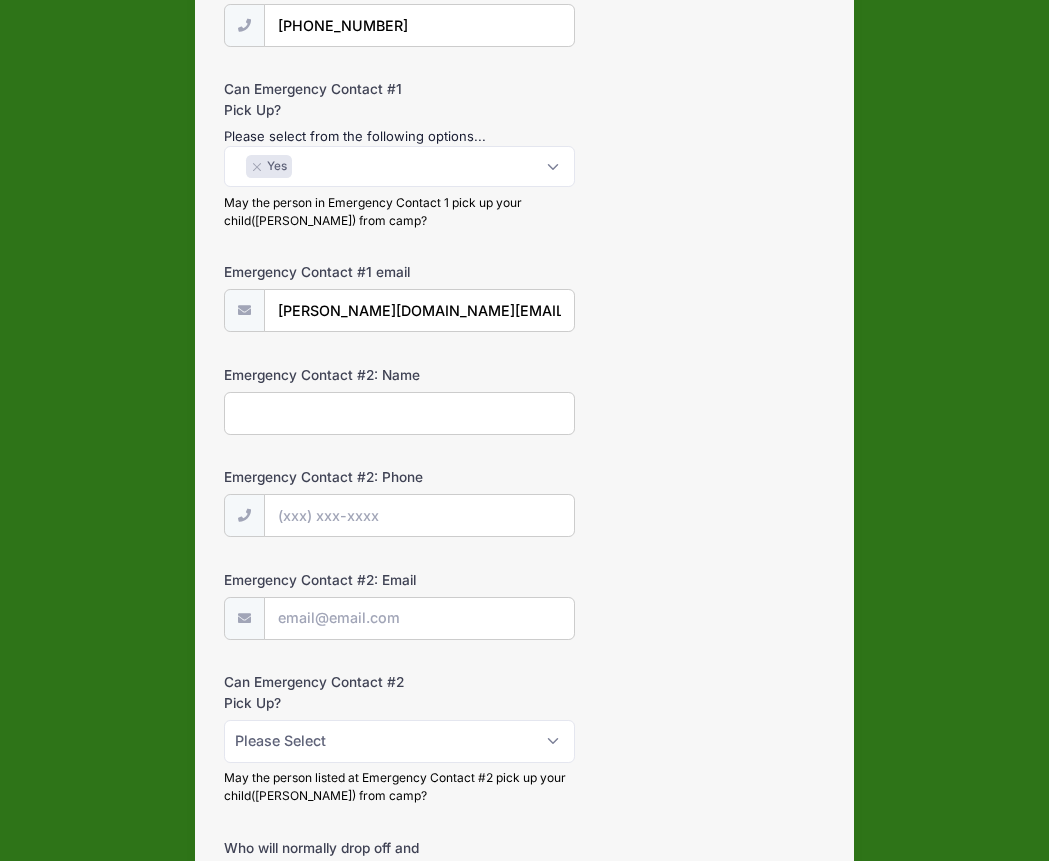 click on "Emergency Contact #2: Name" at bounding box center [399, 413] 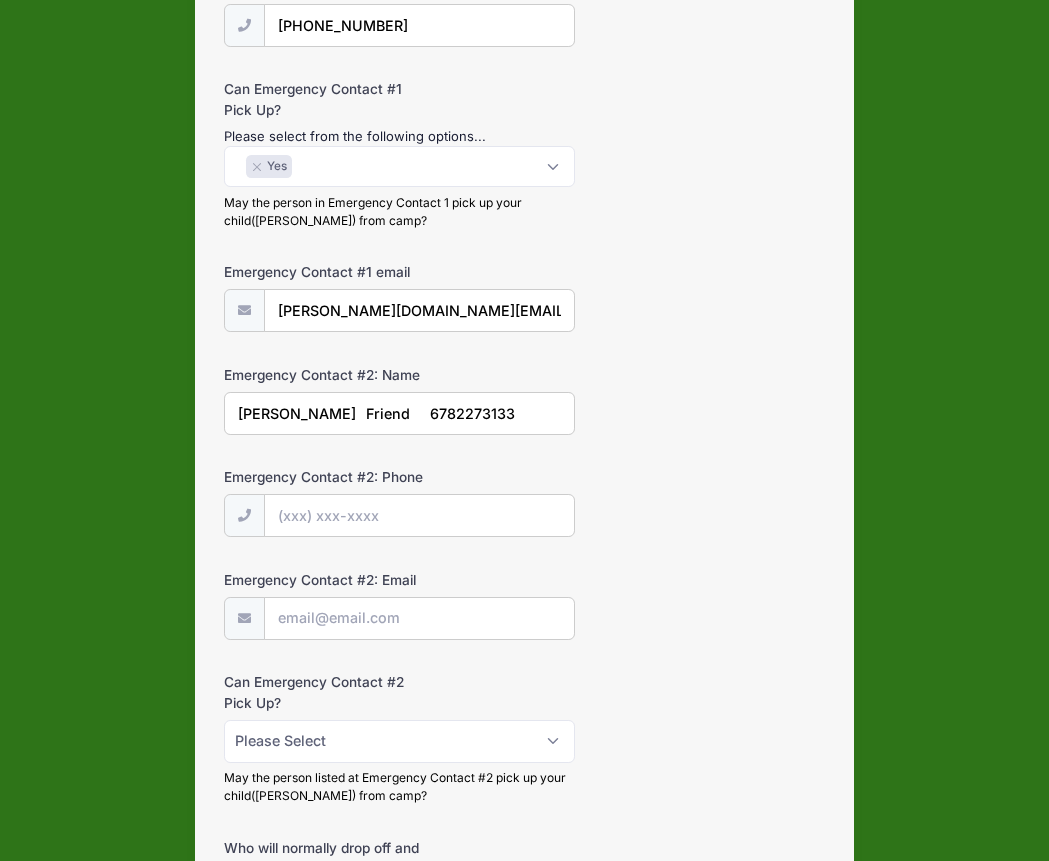 drag, startPoint x: 421, startPoint y: 413, endPoint x: 536, endPoint y: 410, distance: 115.03912 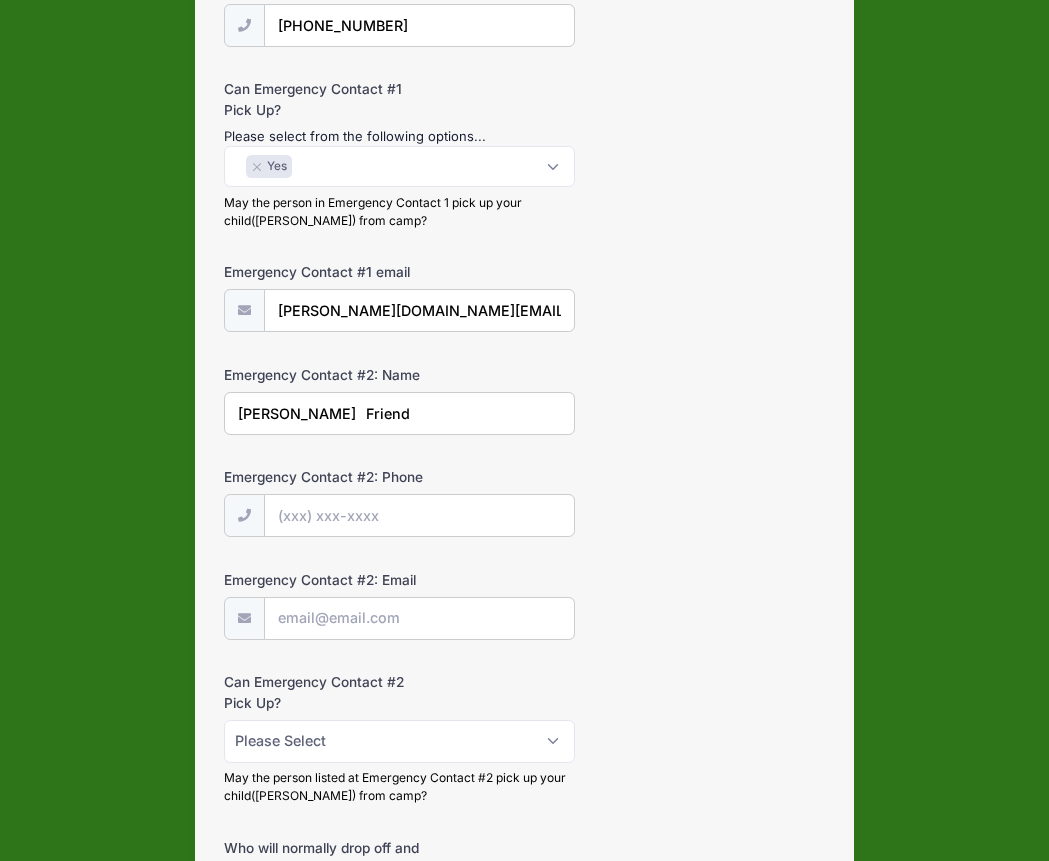 type on "Violet MacGregor	Friend" 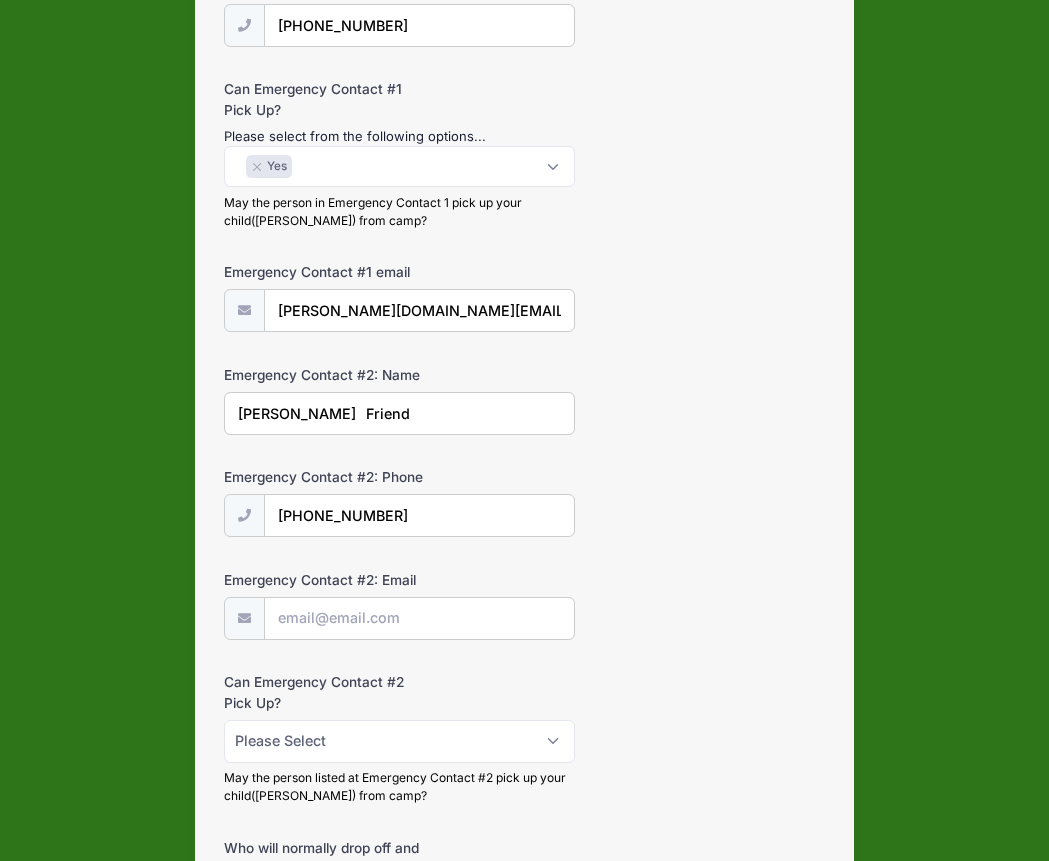 type on "(678) 227-3133" 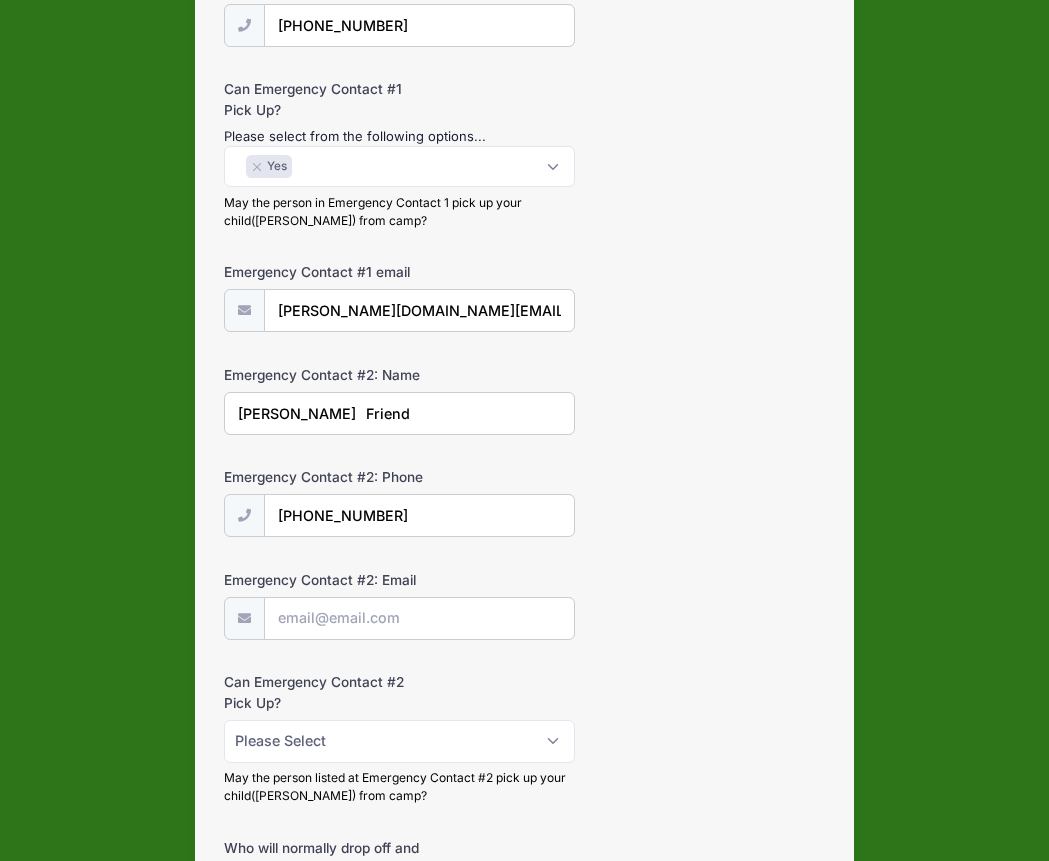 click on "Violet MacGregor	Friend" at bounding box center [399, 413] 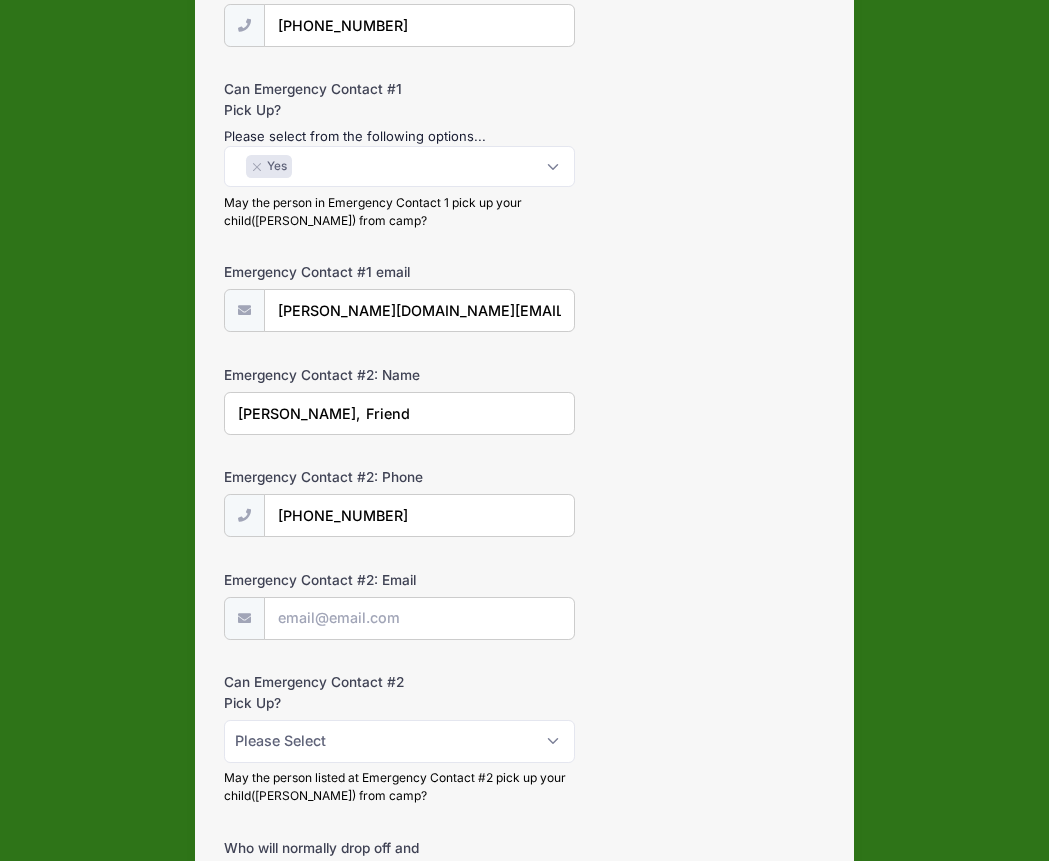 type on "Violet MacGregor,	Friend" 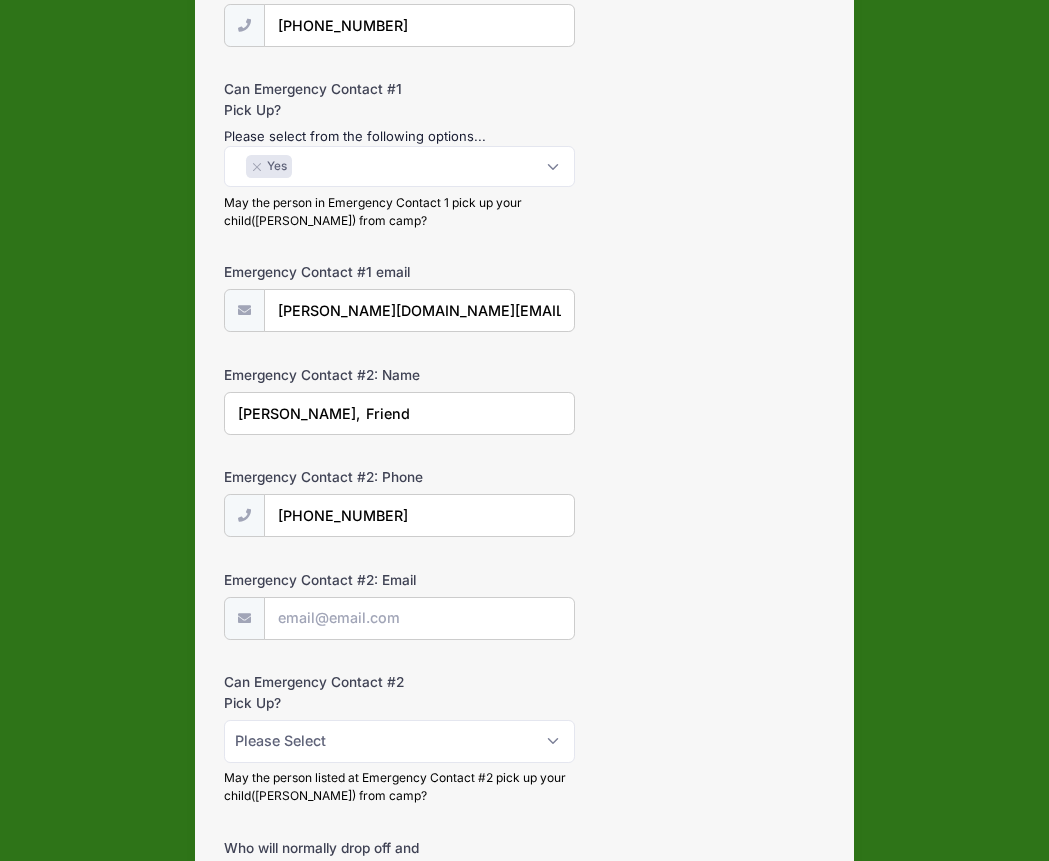 click on "Emergency Contact #2: Email" at bounding box center [524, 605] 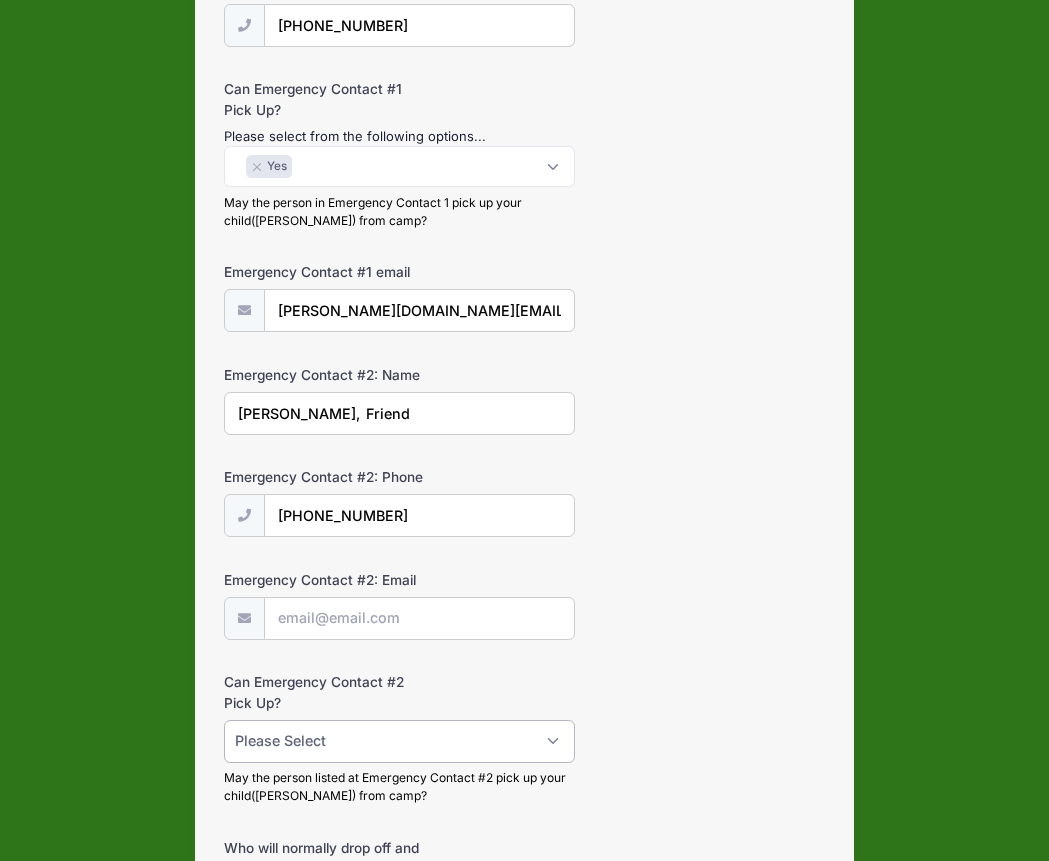 click on "Please Select Yes
No" at bounding box center (399, 741) 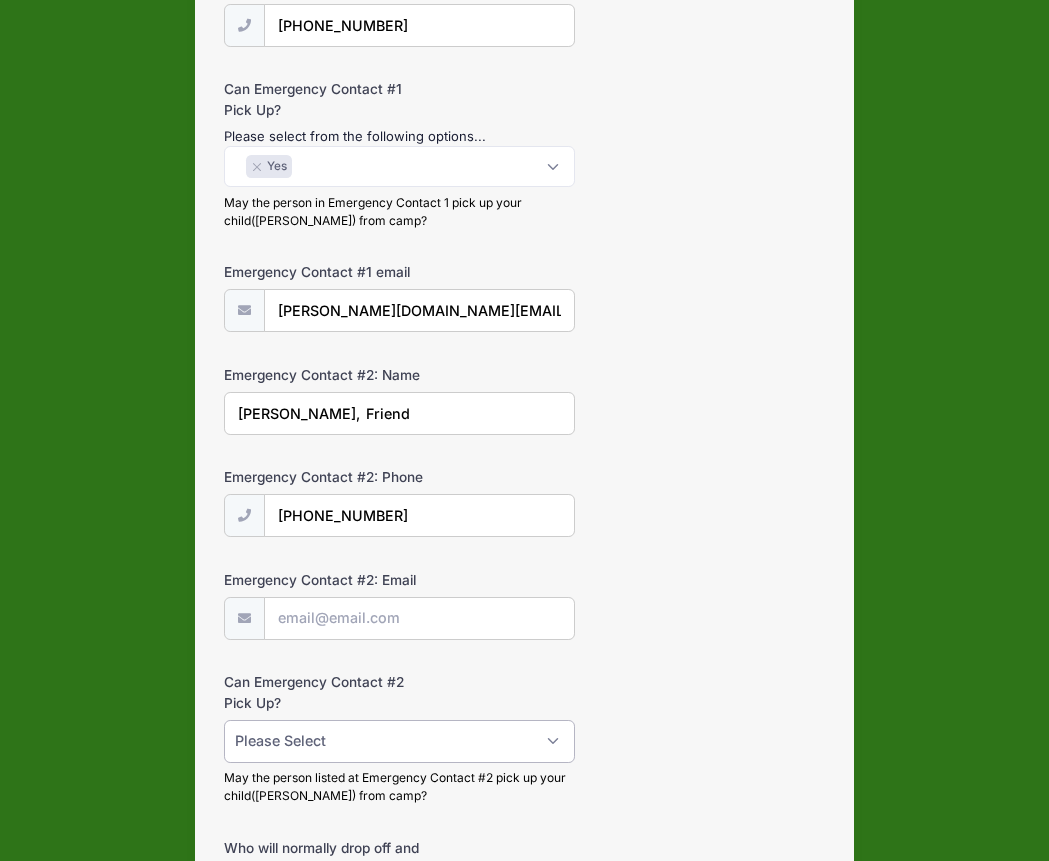 select on "Yes" 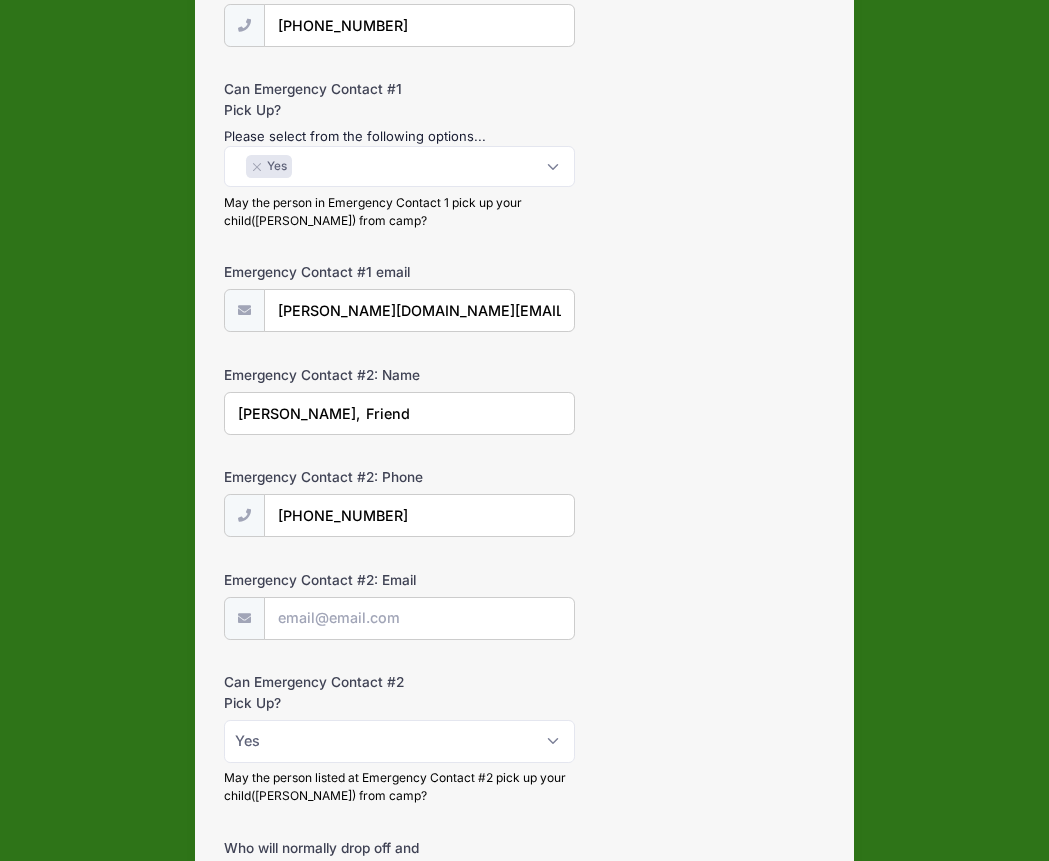 click on "Can Emergency Contact #2 Pick Up?
Please Select Yes
No
May the person listed at Emergency Contact #2 pick up your child(ren) from camp?" at bounding box center (524, 738) 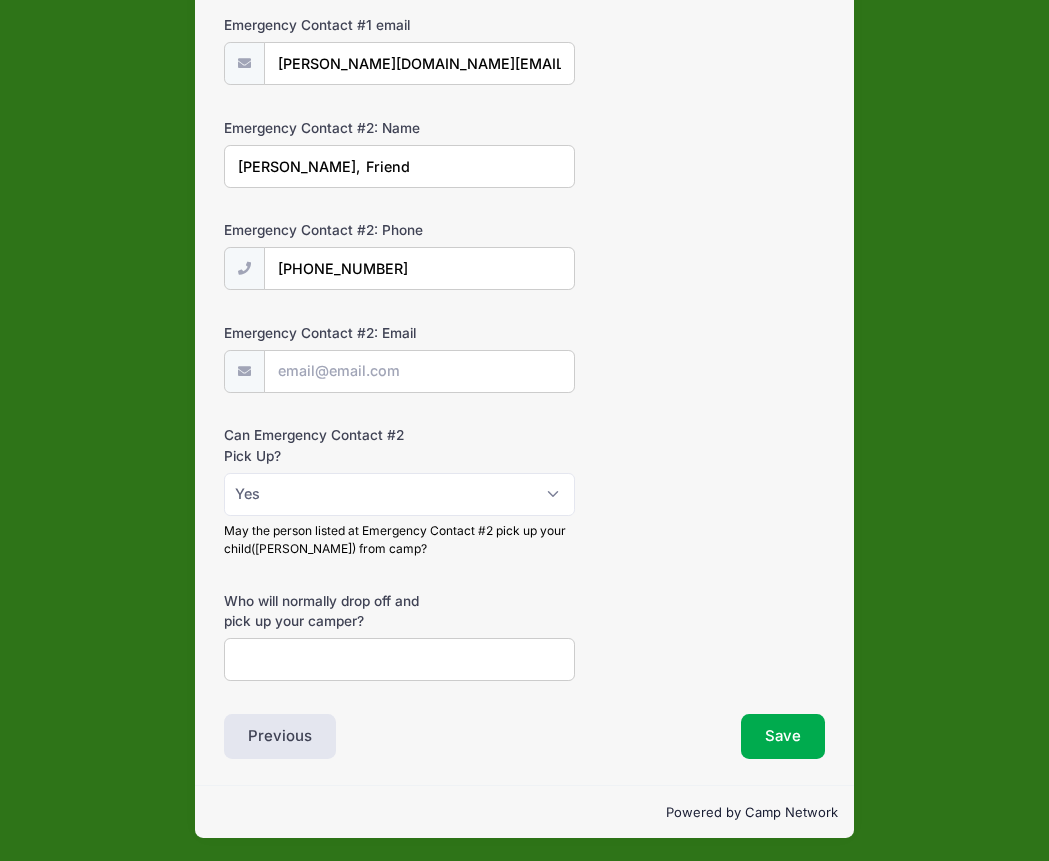 scroll, scrollTop: 998, scrollLeft: 0, axis: vertical 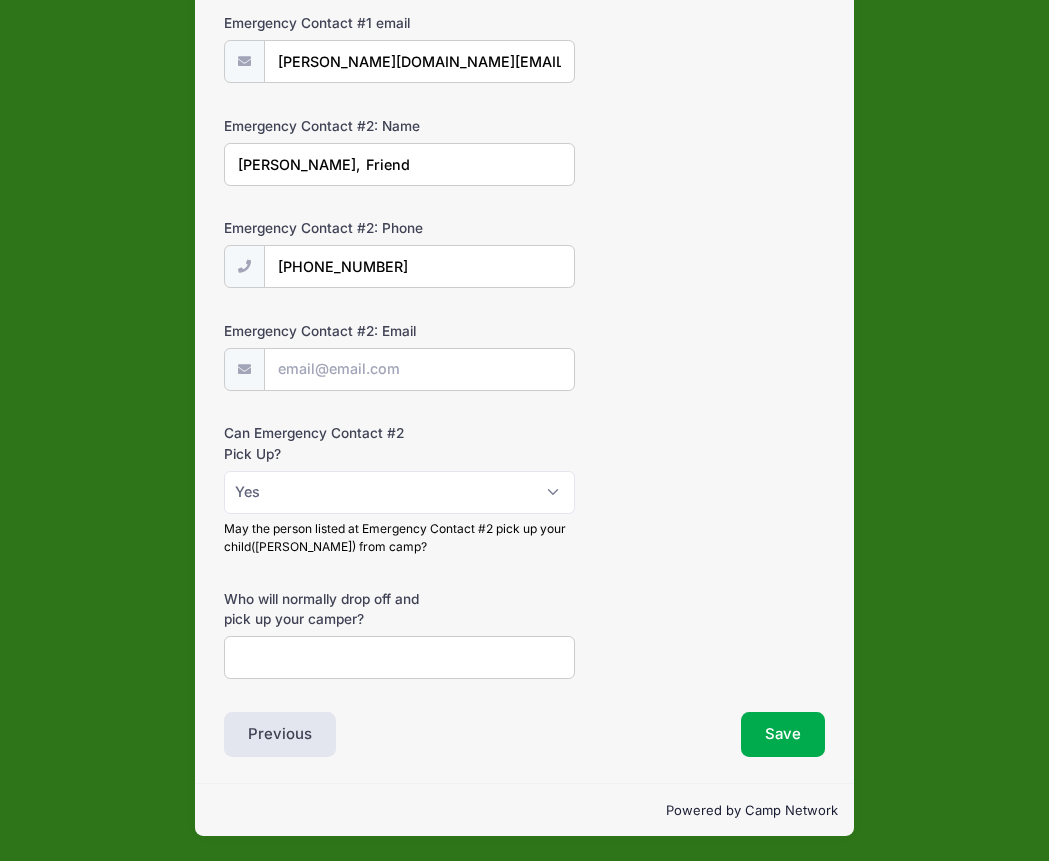 click on "Who will normally drop off and pick up your camper?" at bounding box center (399, 657) 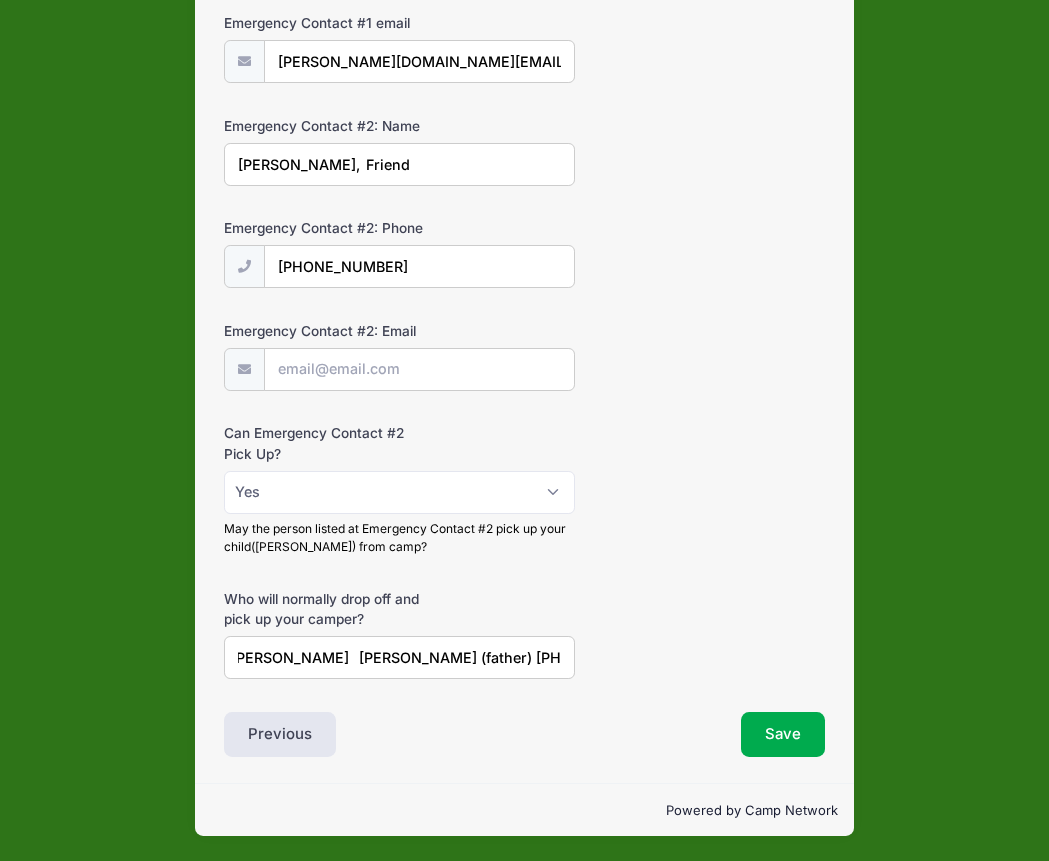 scroll, scrollTop: 0, scrollLeft: 0, axis: both 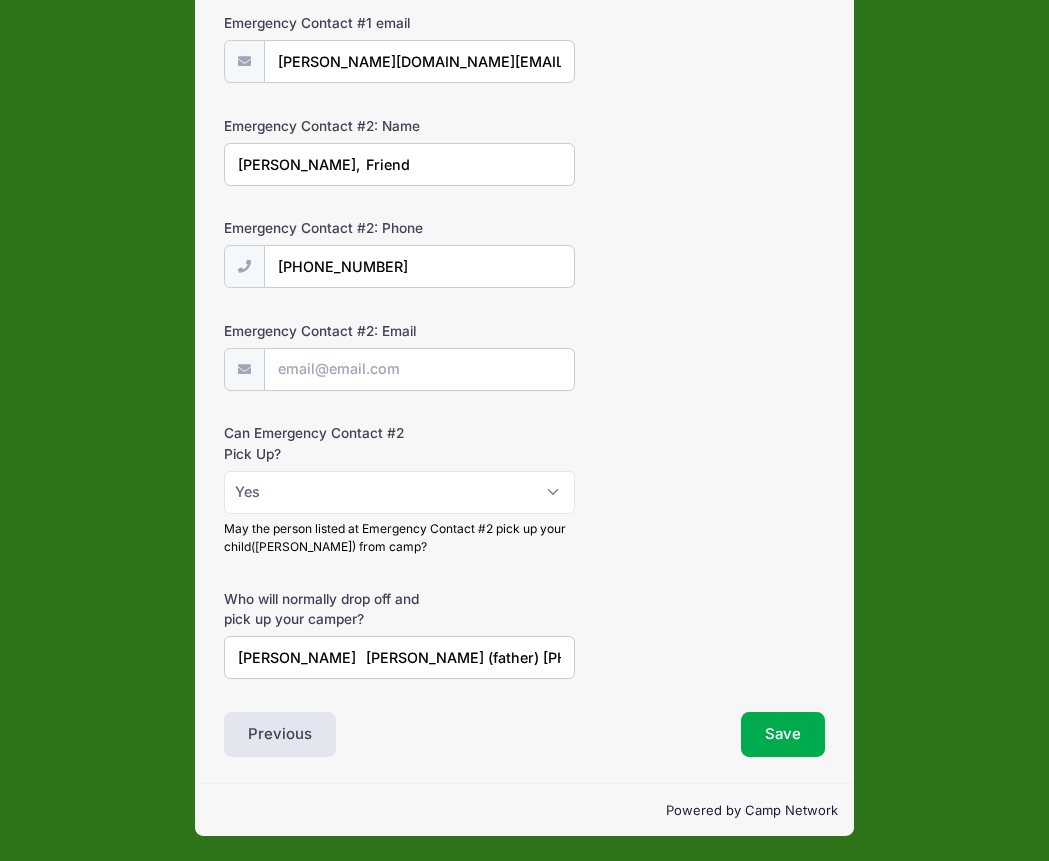 drag, startPoint x: 359, startPoint y: 656, endPoint x: 324, endPoint y: 654, distance: 35.057095 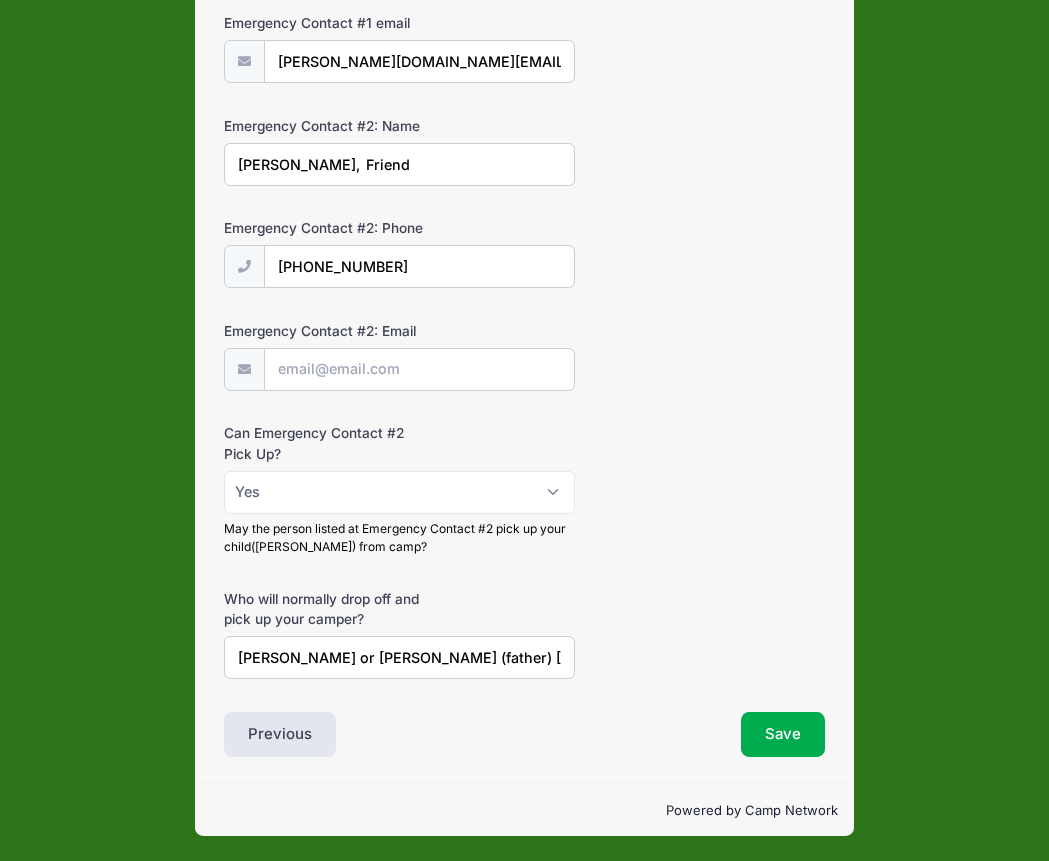 drag, startPoint x: 398, startPoint y: 657, endPoint x: 611, endPoint y: 670, distance: 213.39635 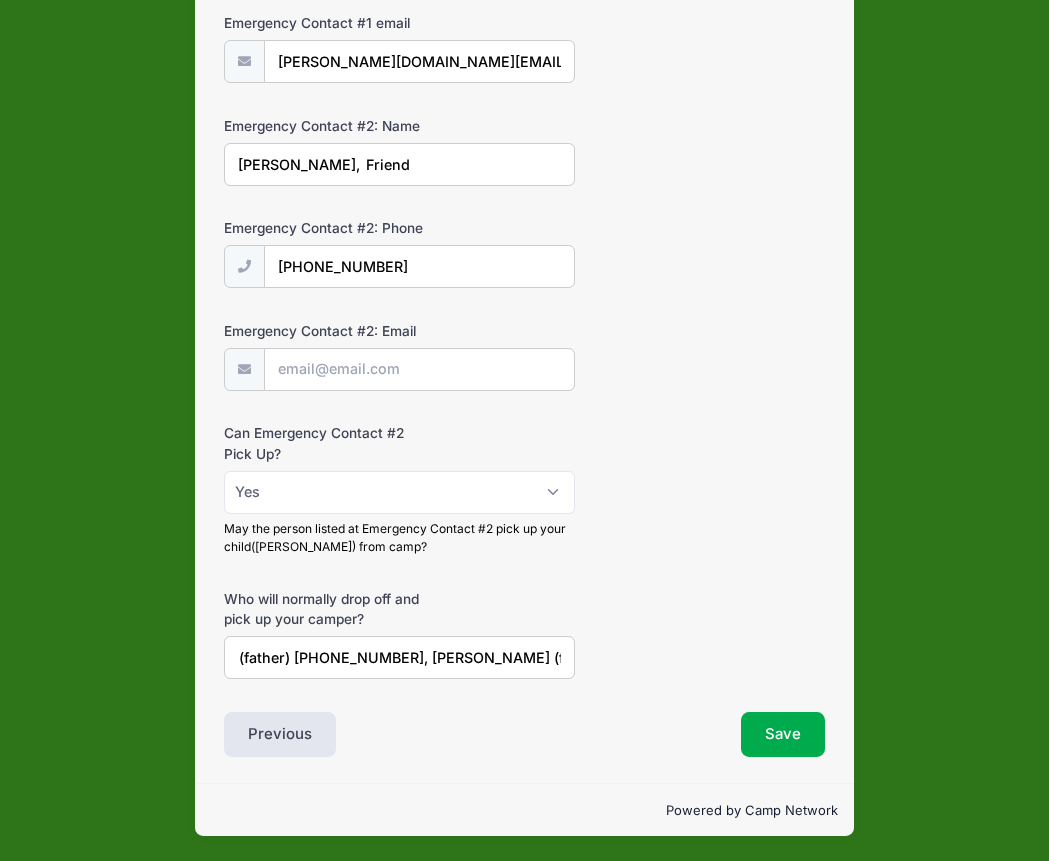 scroll, scrollTop: 0, scrollLeft: 277, axis: horizontal 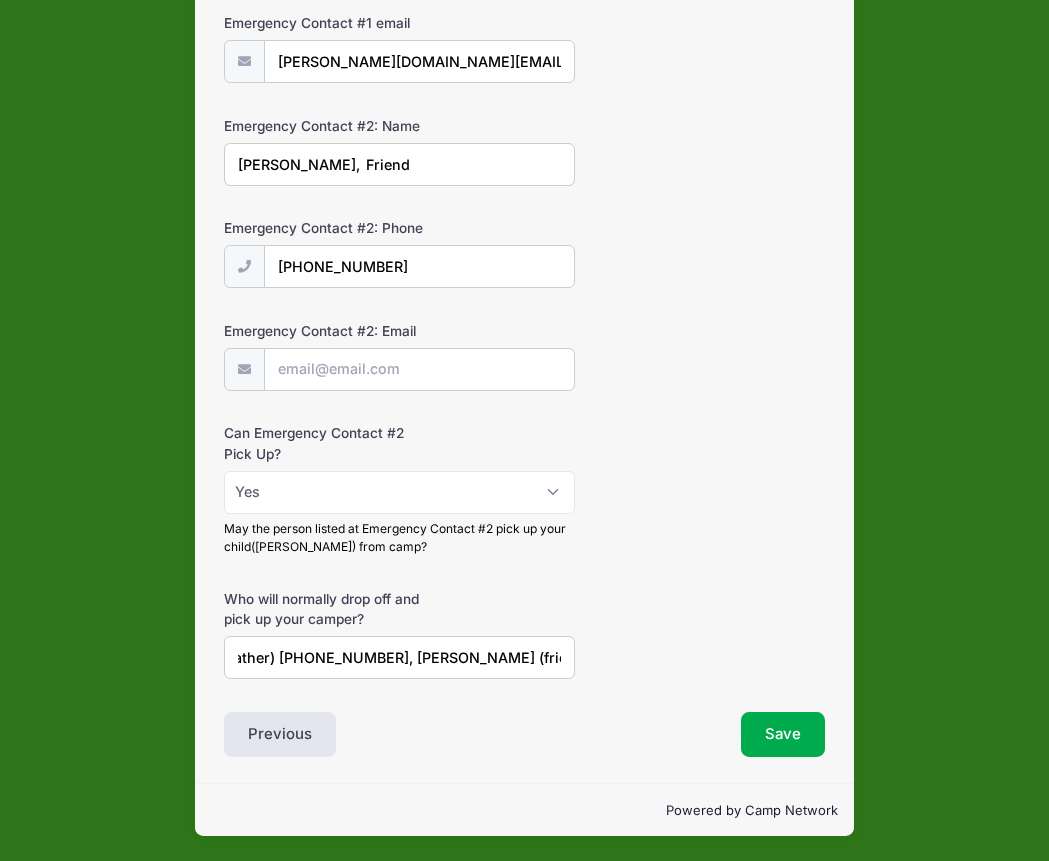 drag, startPoint x: 400, startPoint y: 656, endPoint x: 597, endPoint y: 660, distance: 197.0406 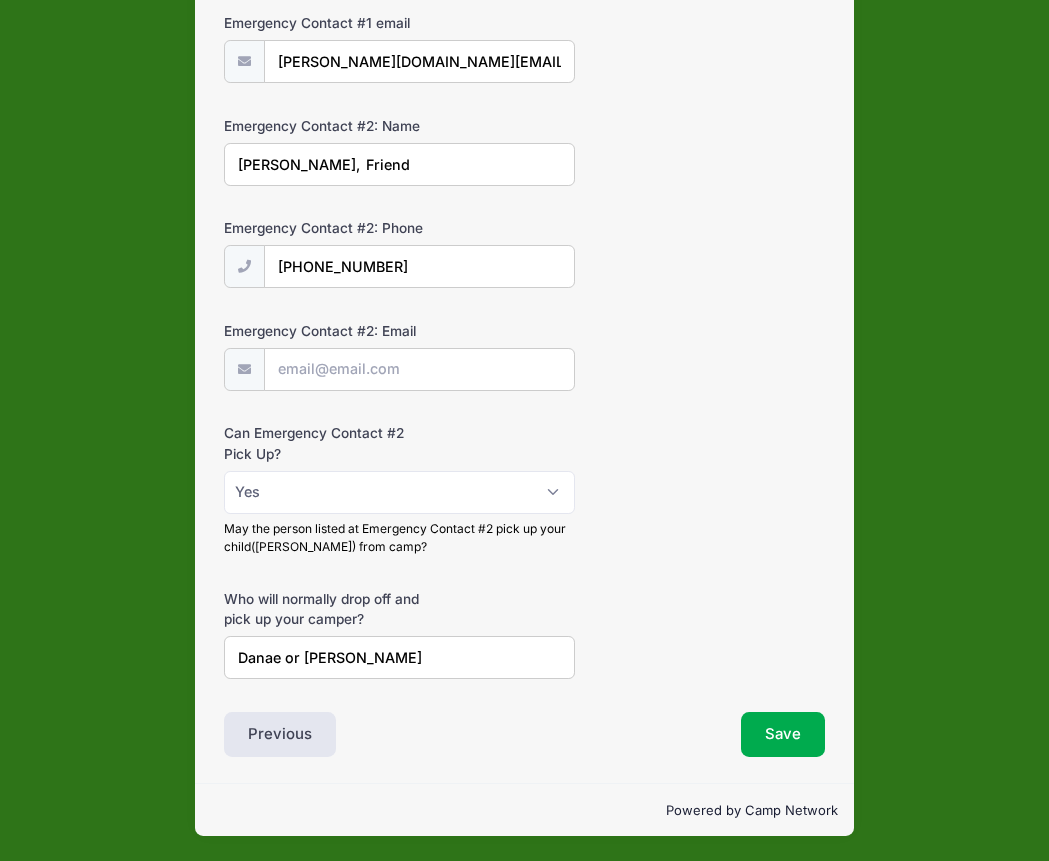 scroll, scrollTop: 0, scrollLeft: 0, axis: both 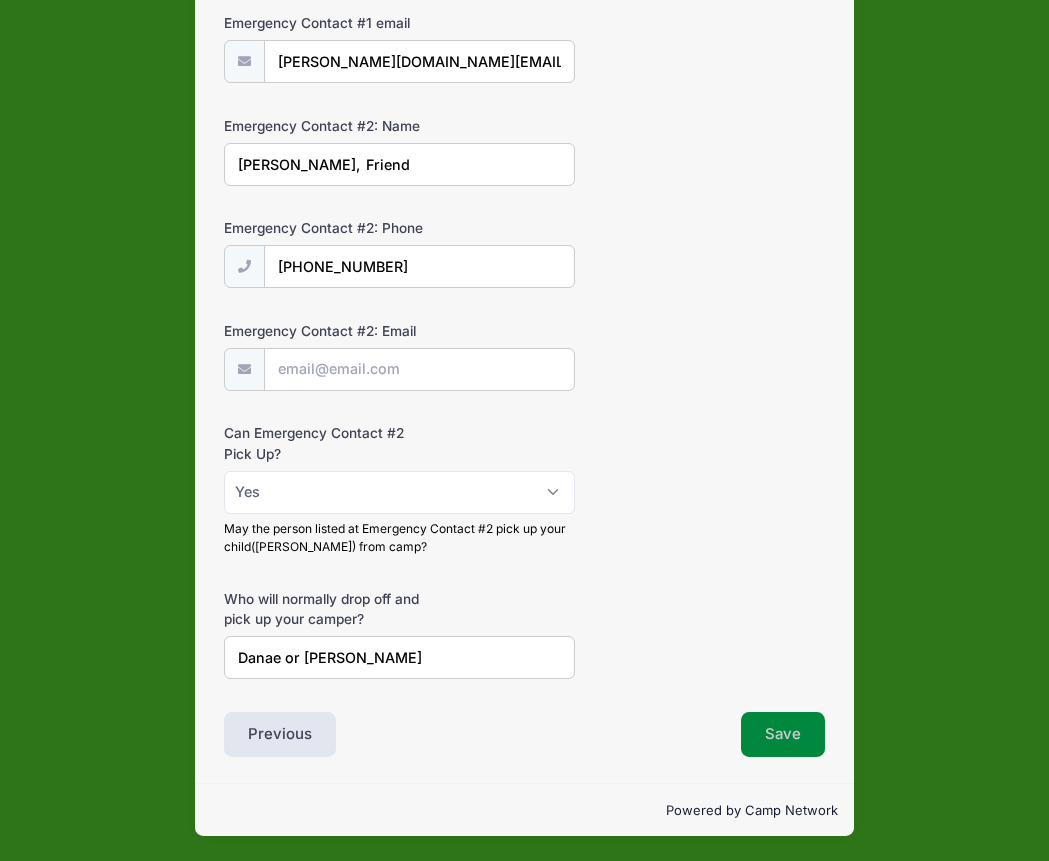 click on "Save" at bounding box center [783, 735] 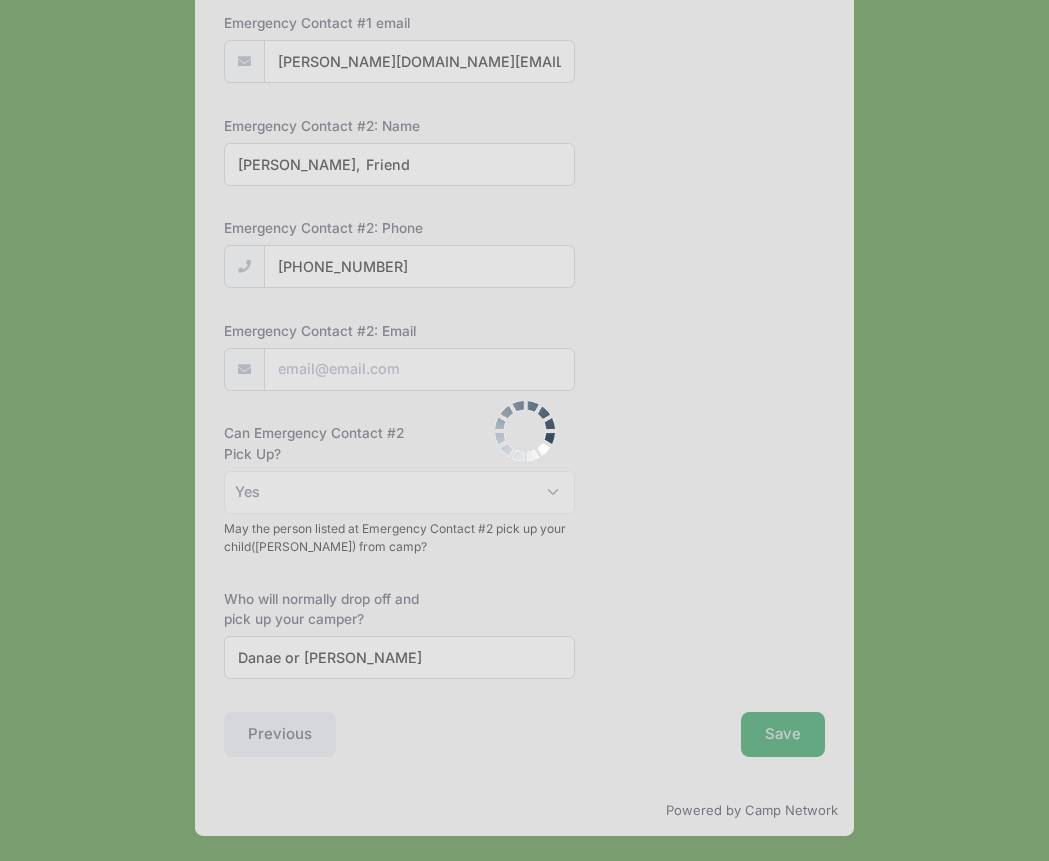 scroll, scrollTop: 0, scrollLeft: 0, axis: both 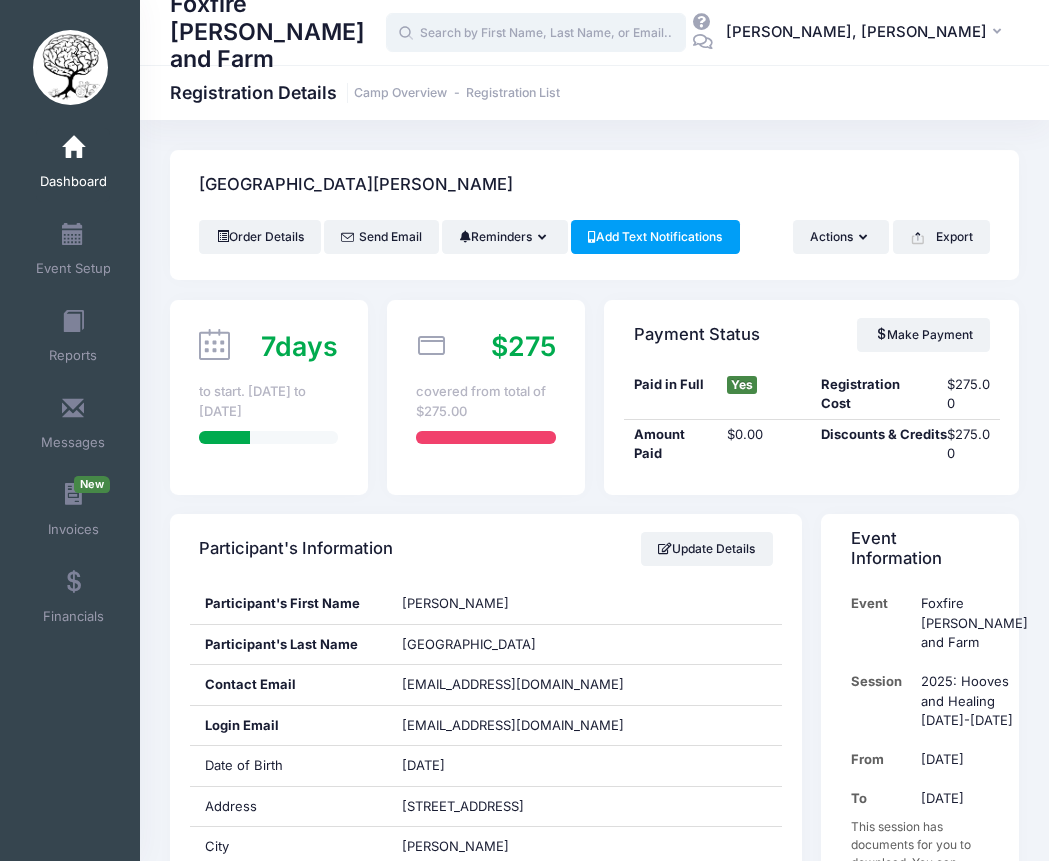click at bounding box center (536, 33) 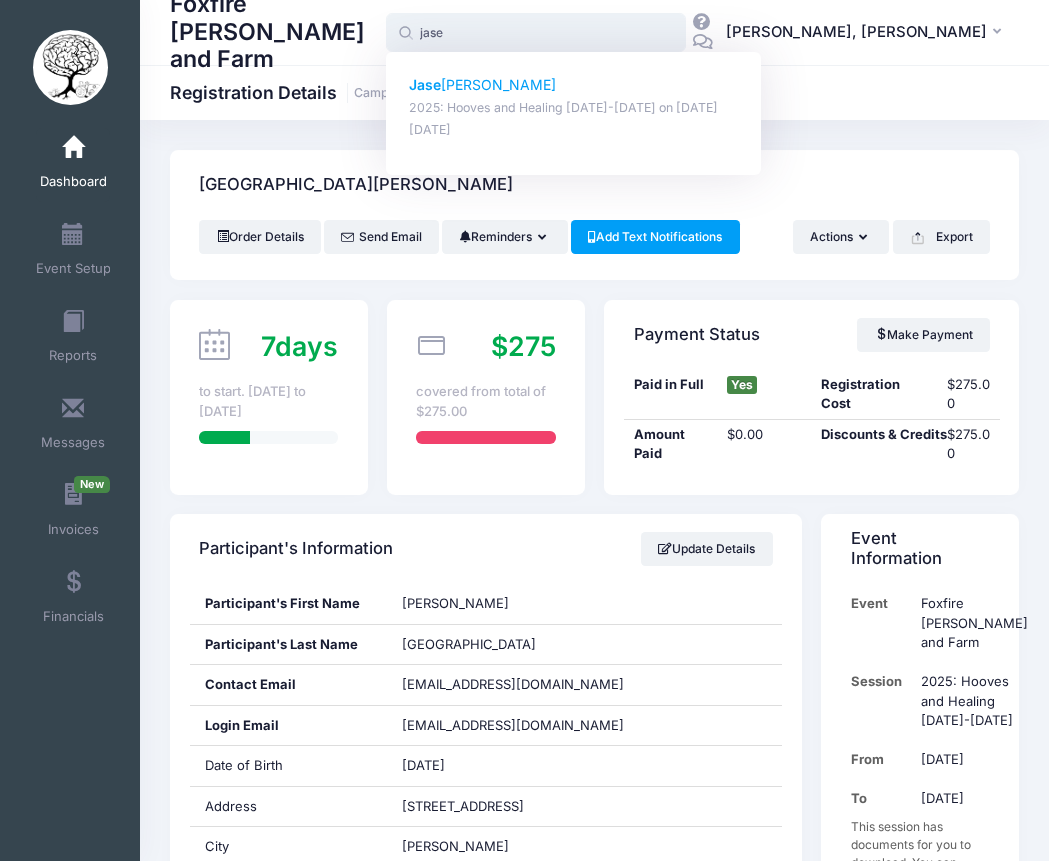 click on "Jase" 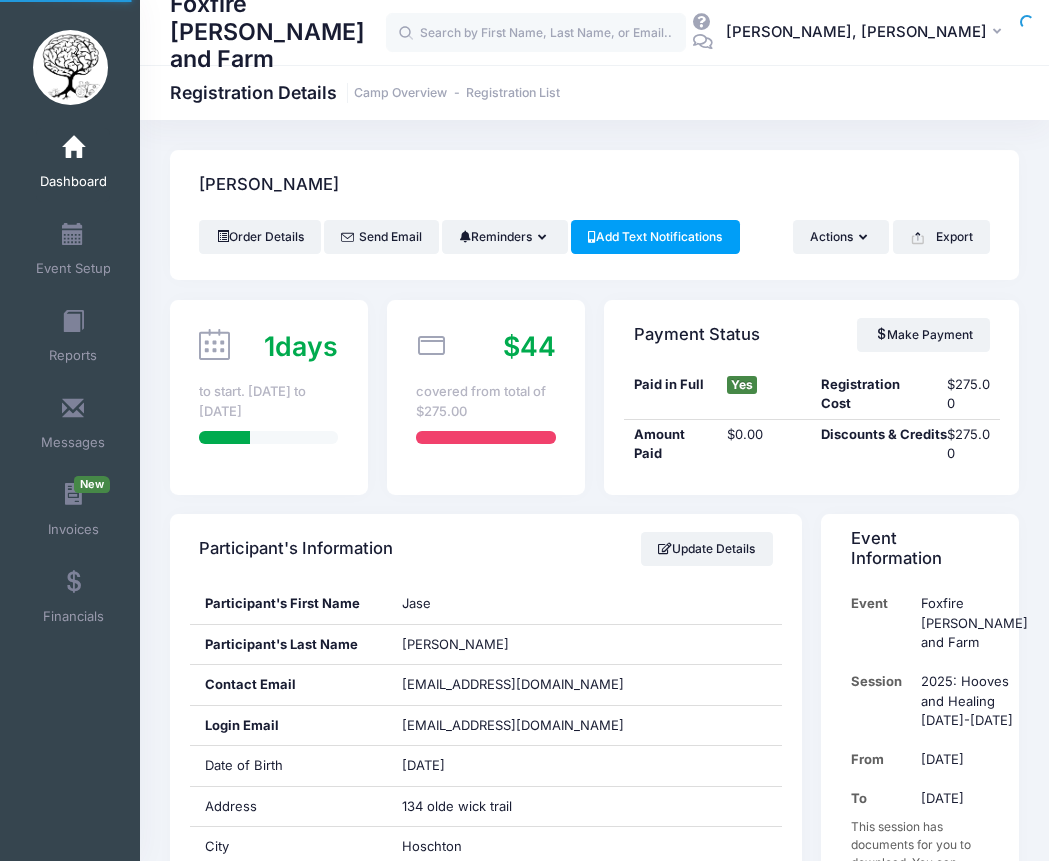 scroll, scrollTop: 0, scrollLeft: 0, axis: both 